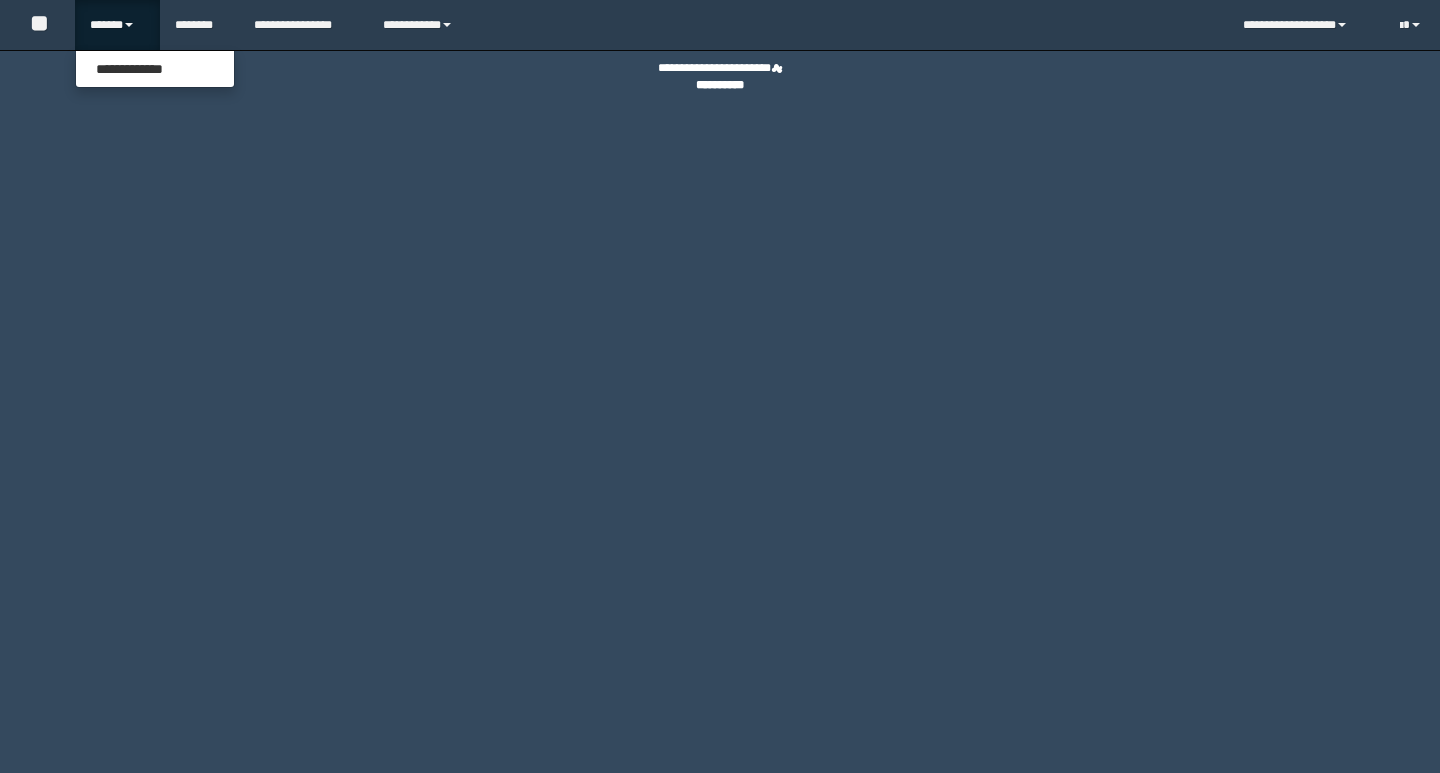 scroll, scrollTop: 0, scrollLeft: 0, axis: both 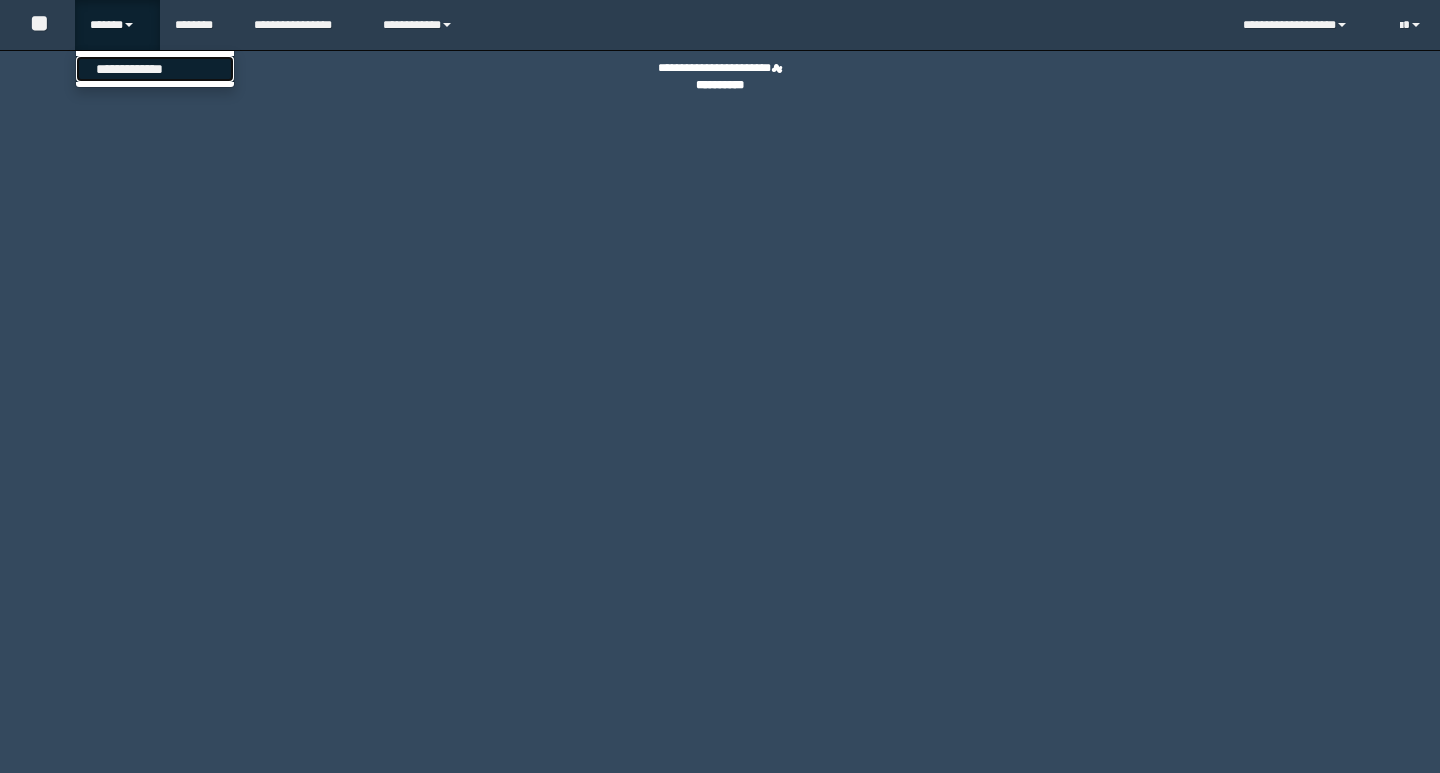 click on "**********" at bounding box center [155, 69] 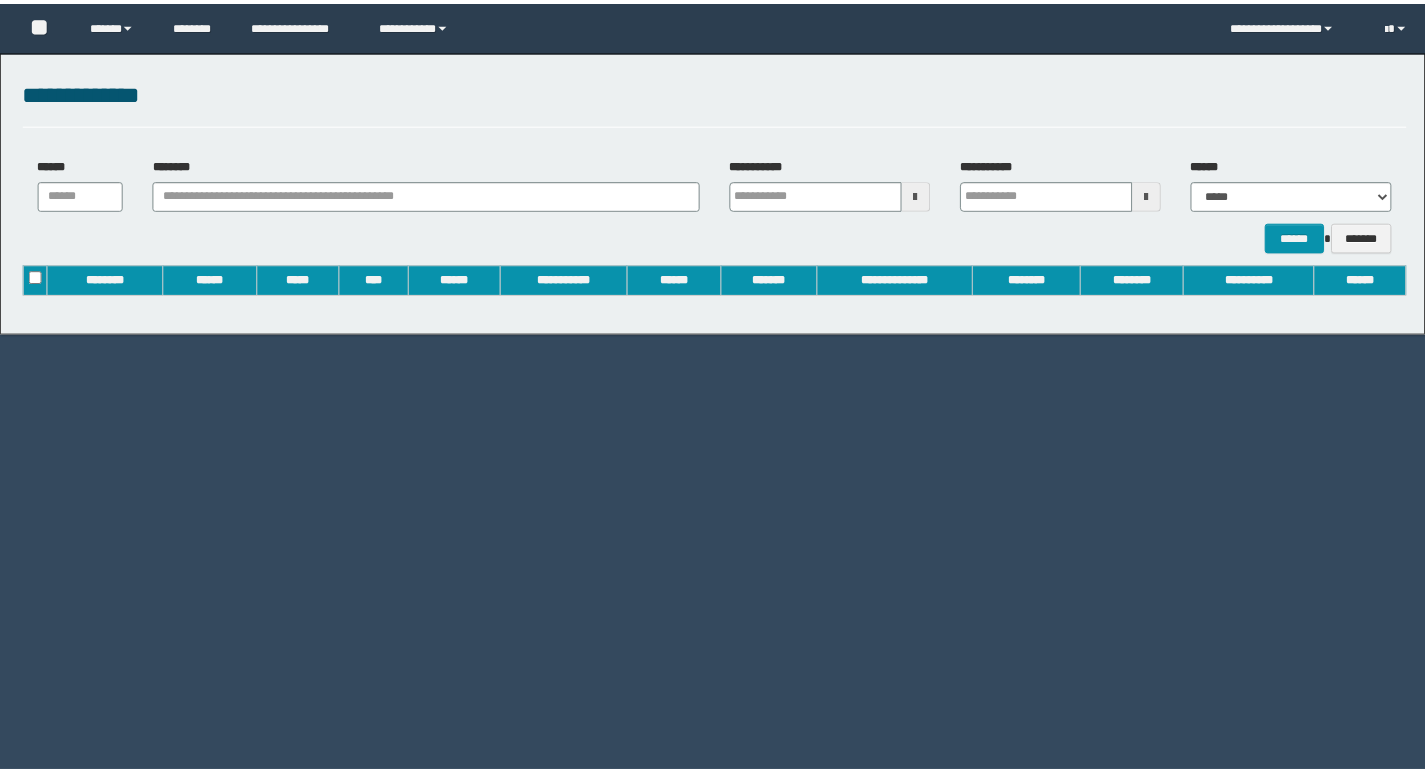scroll, scrollTop: 0, scrollLeft: 0, axis: both 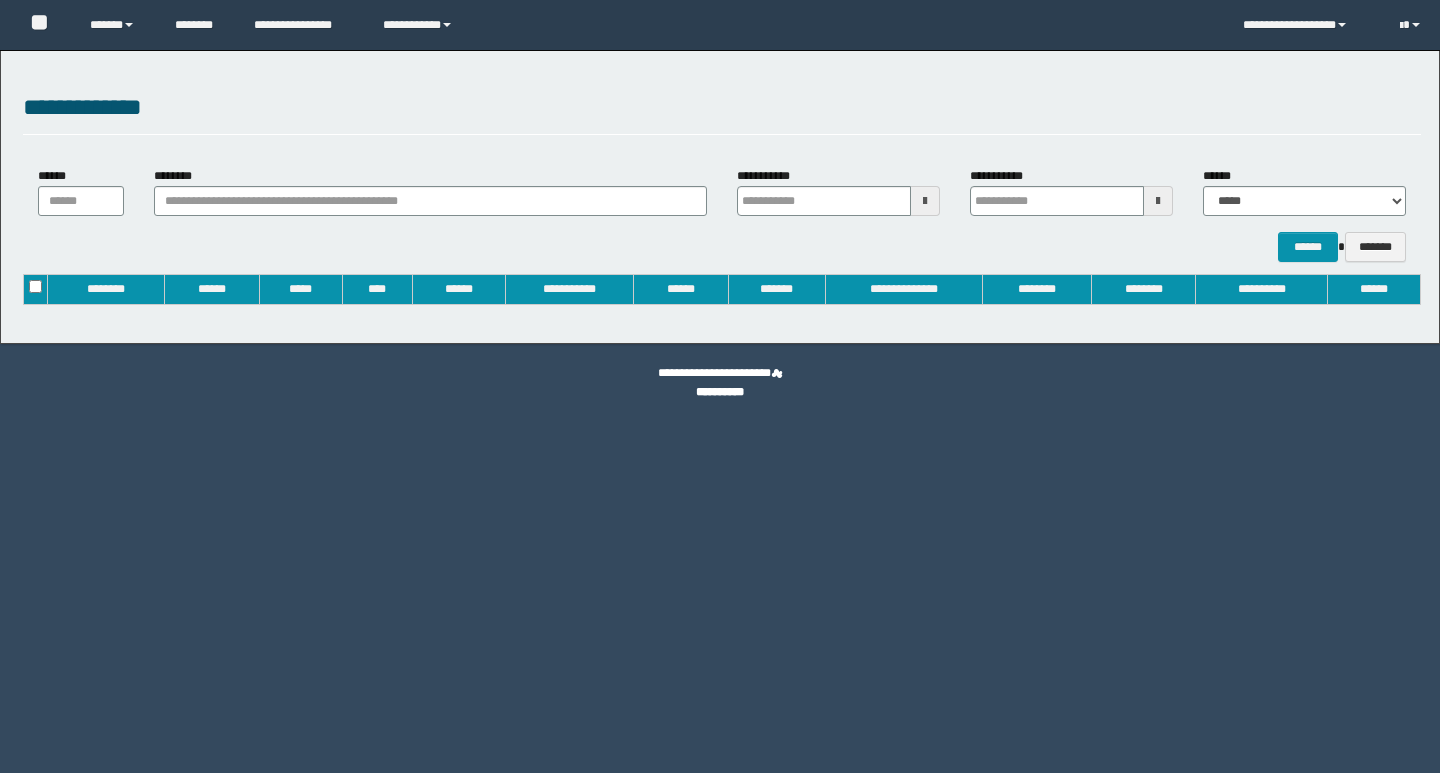 type on "**********" 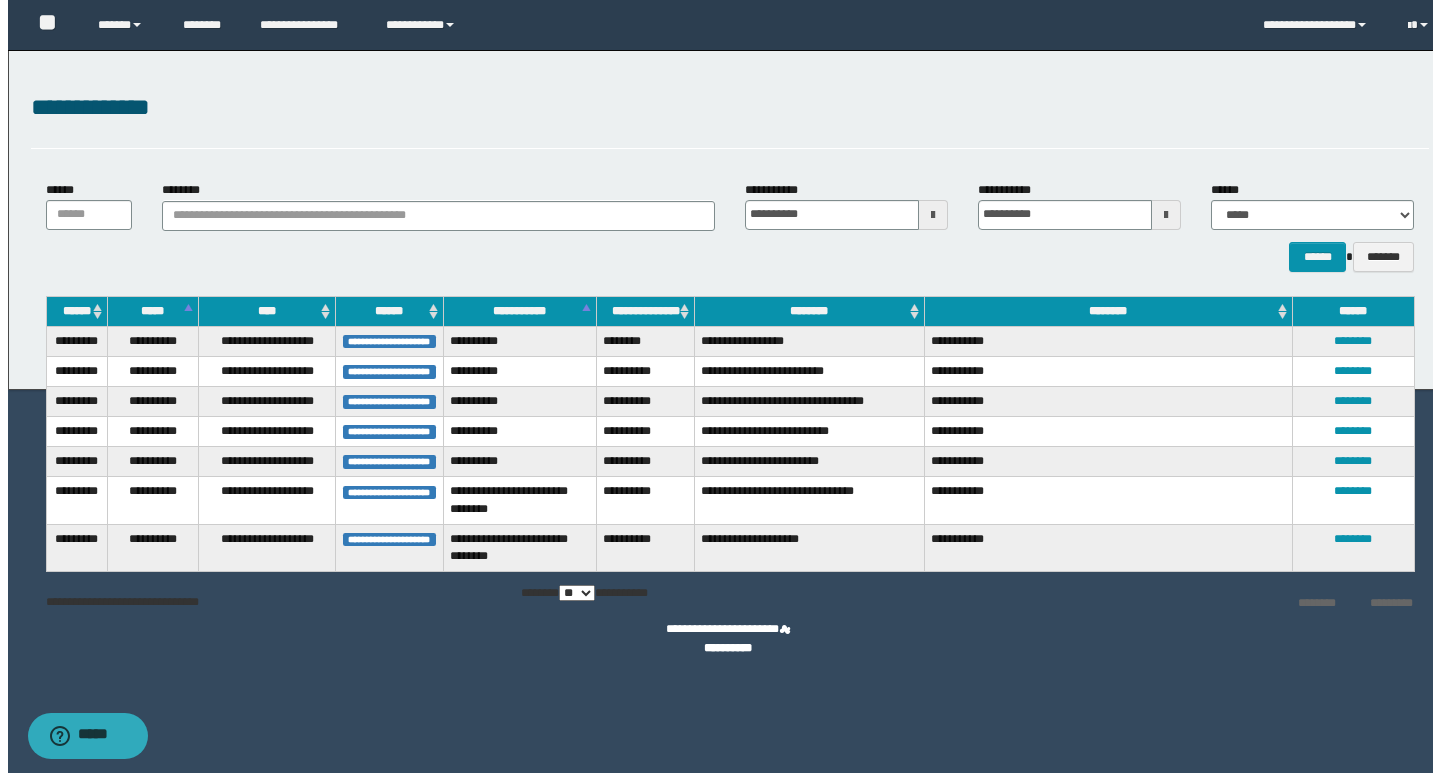 scroll, scrollTop: 0, scrollLeft: 0, axis: both 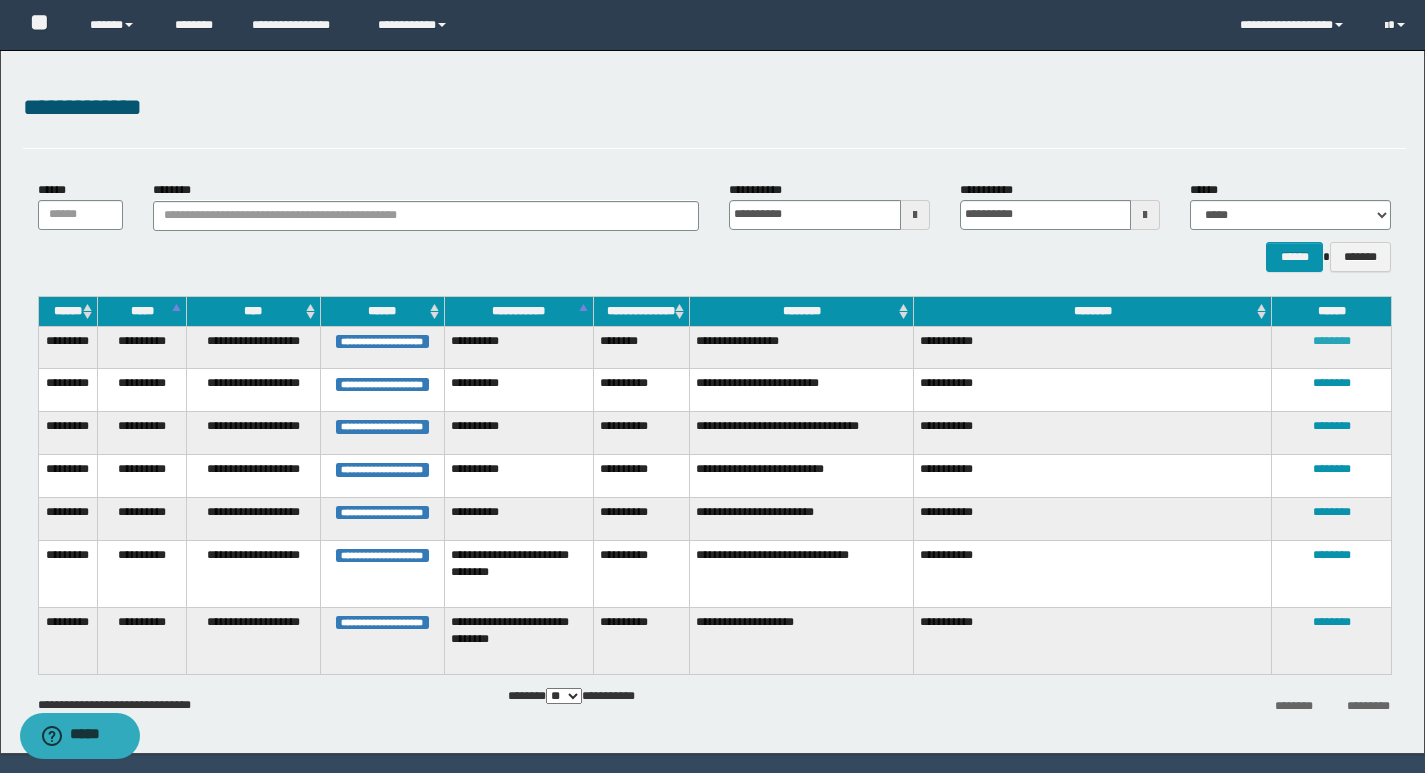 click on "********" at bounding box center [1332, 341] 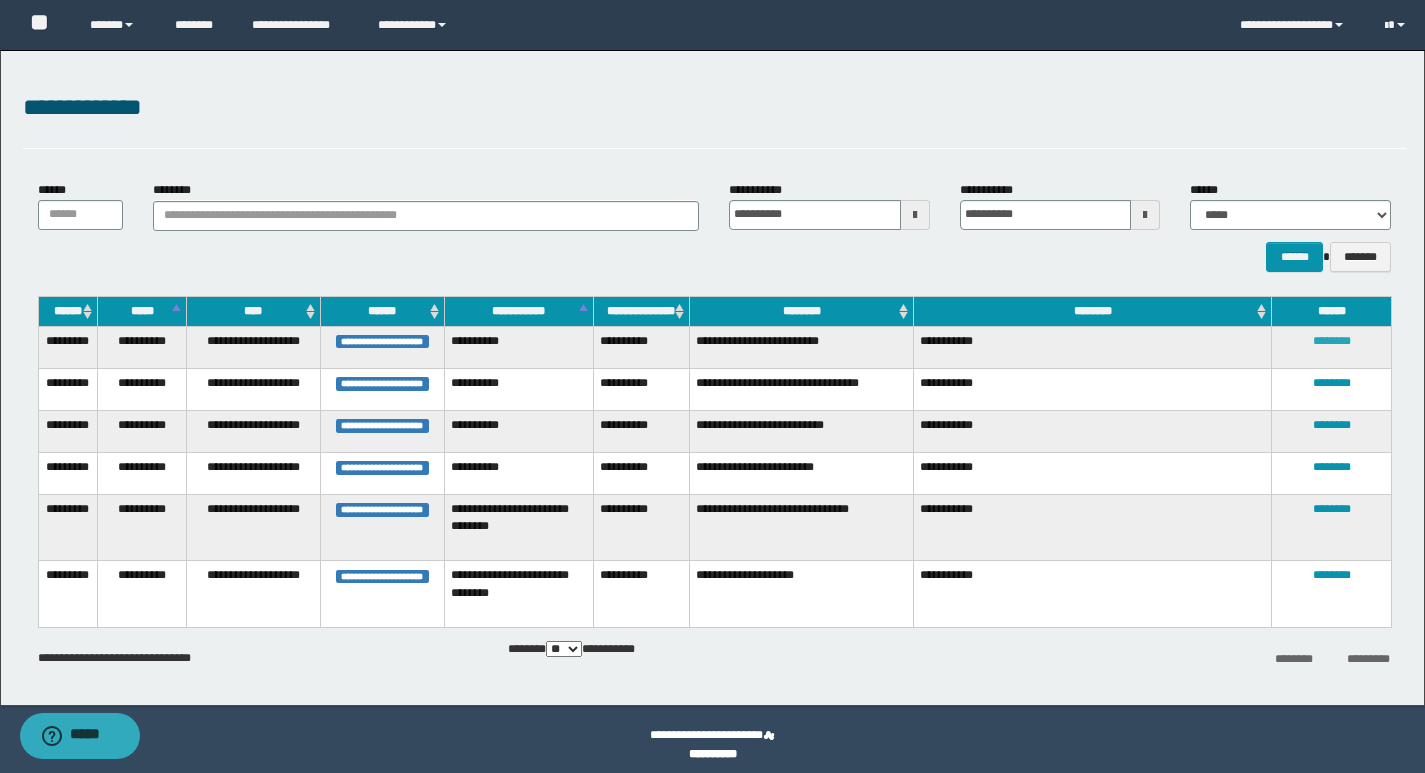 click on "********" at bounding box center [1332, 341] 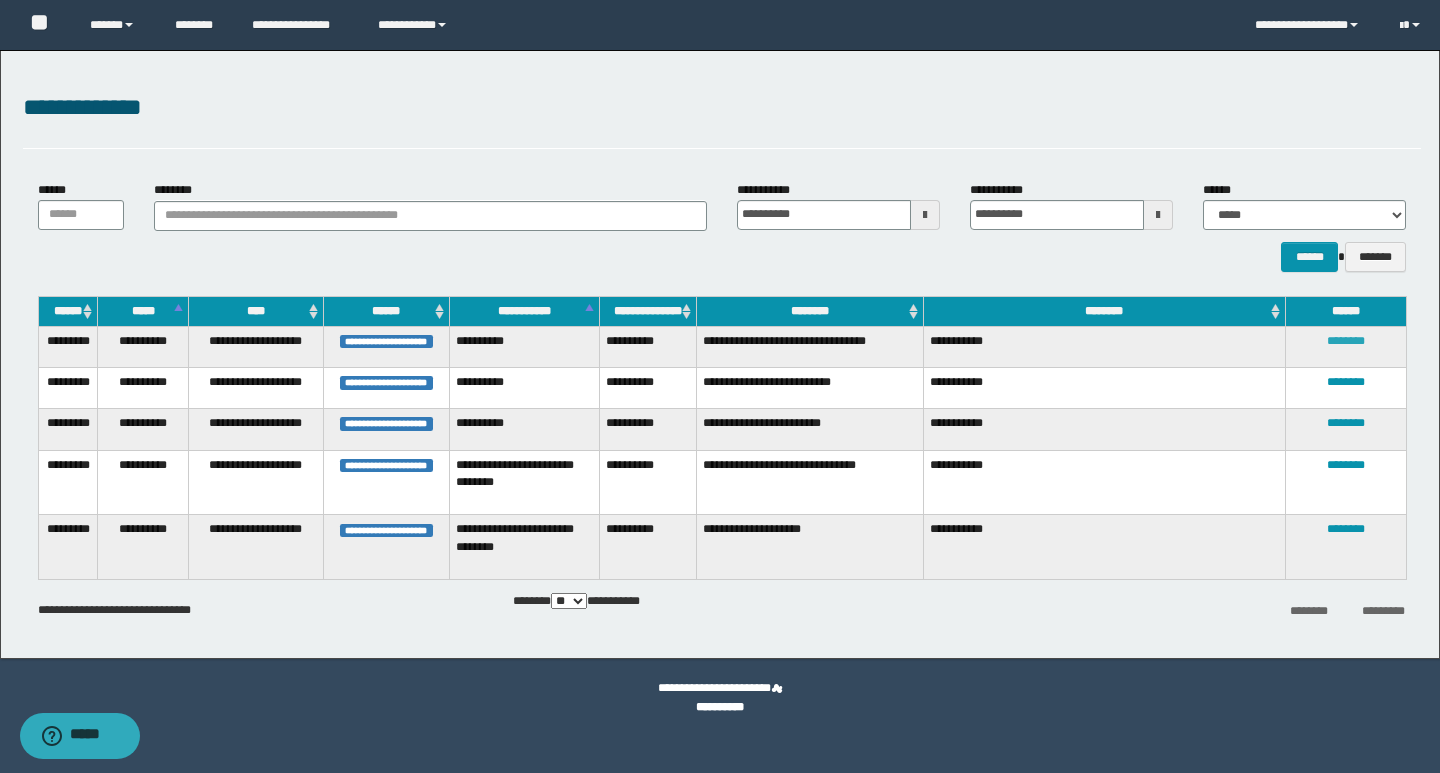 click on "********" at bounding box center (1346, 341) 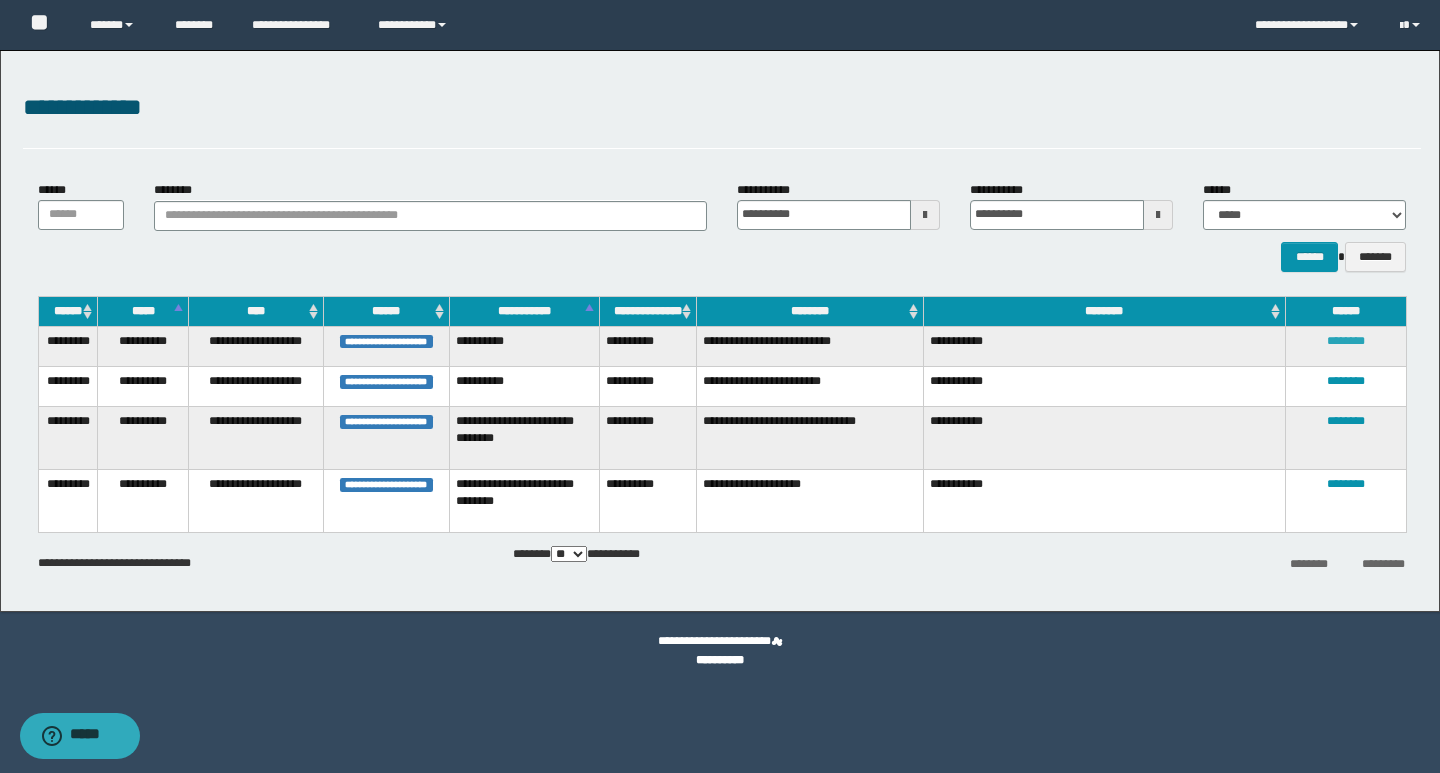 click on "********" at bounding box center (1346, 341) 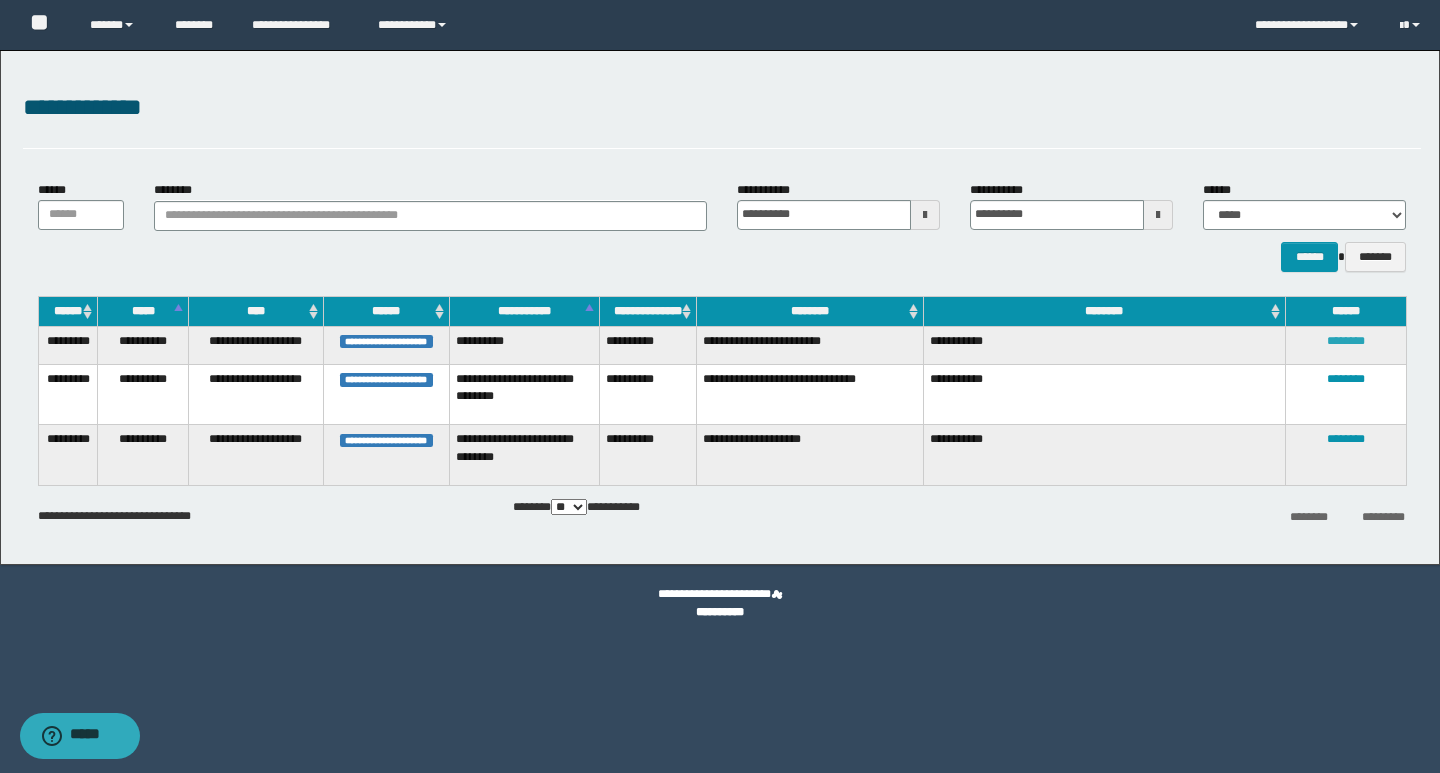 click on "********" at bounding box center (1346, 341) 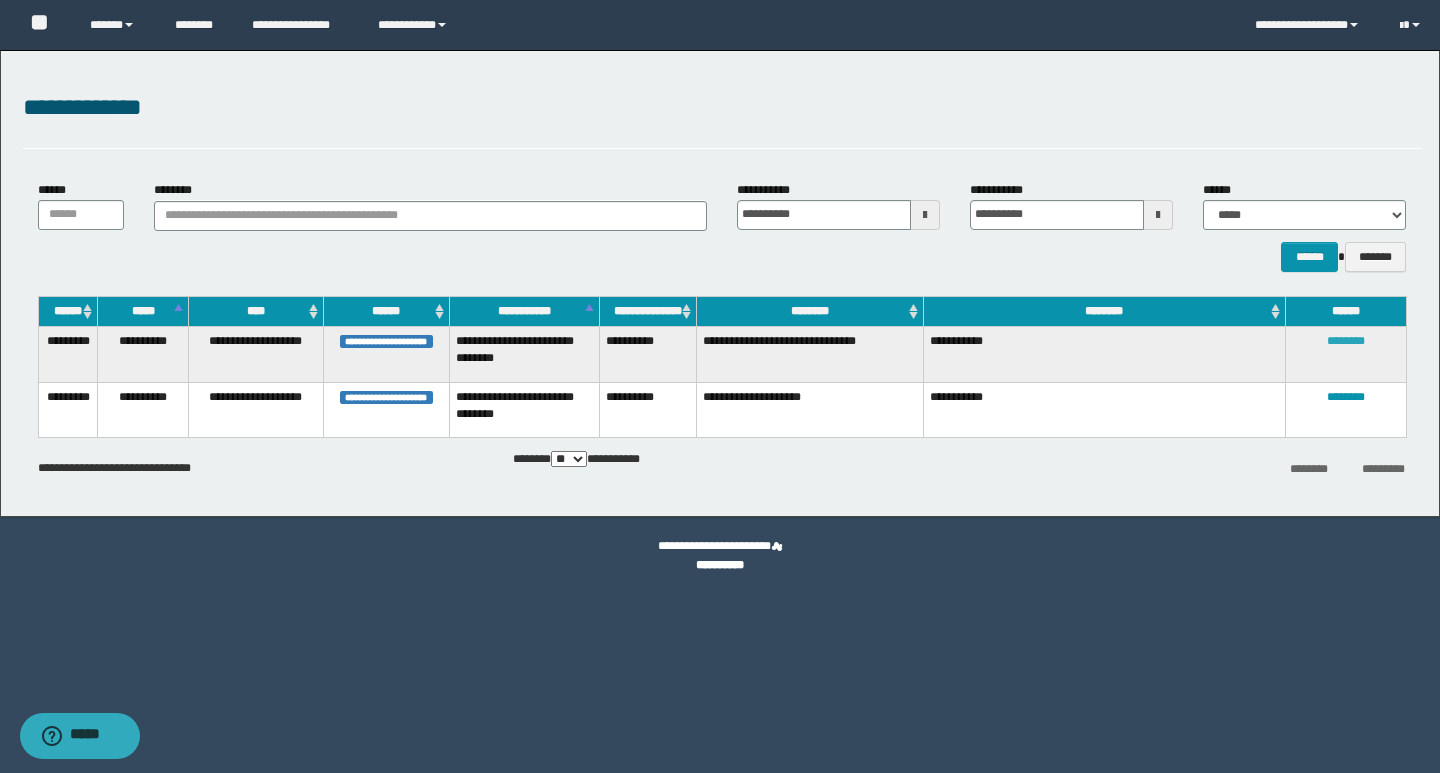 click on "********" at bounding box center [1346, 341] 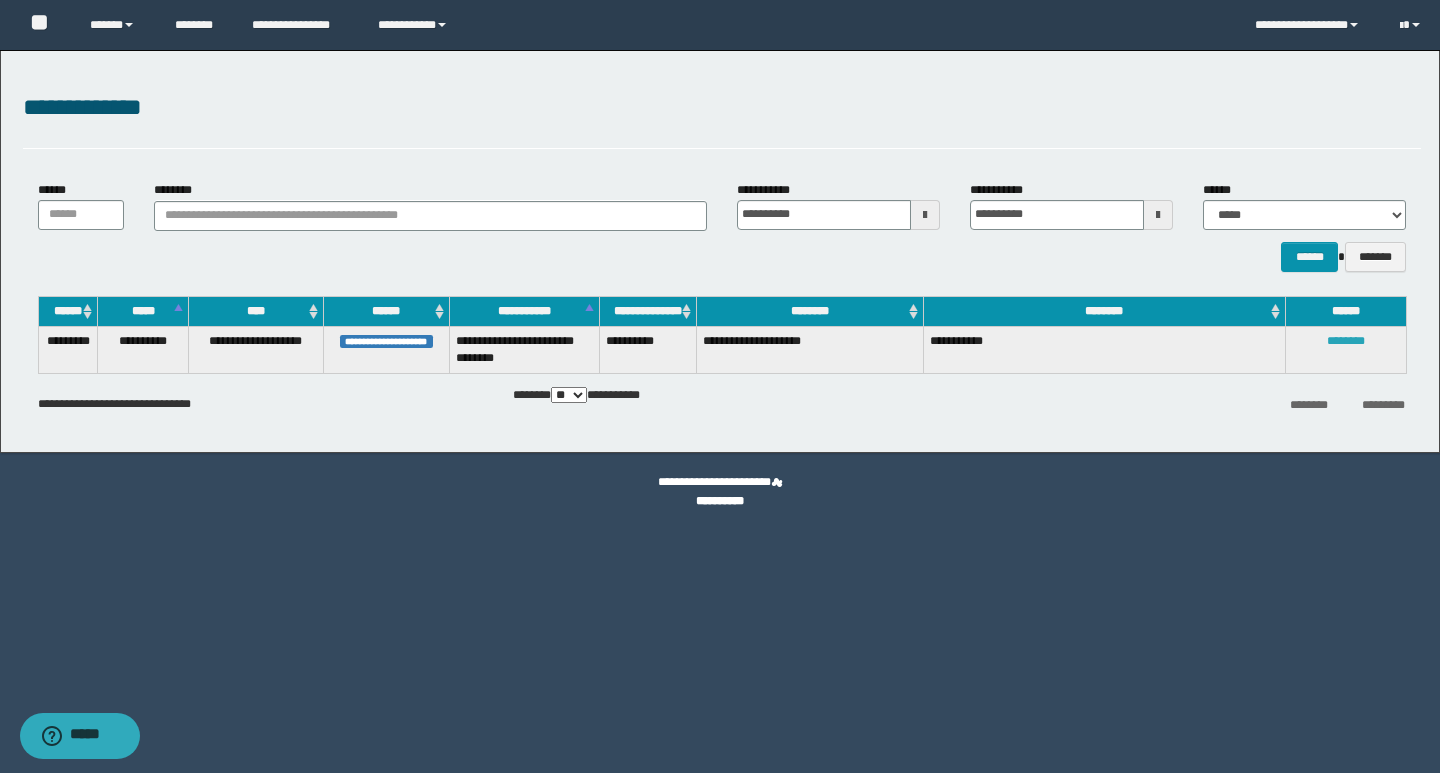 click on "********" at bounding box center (1346, 341) 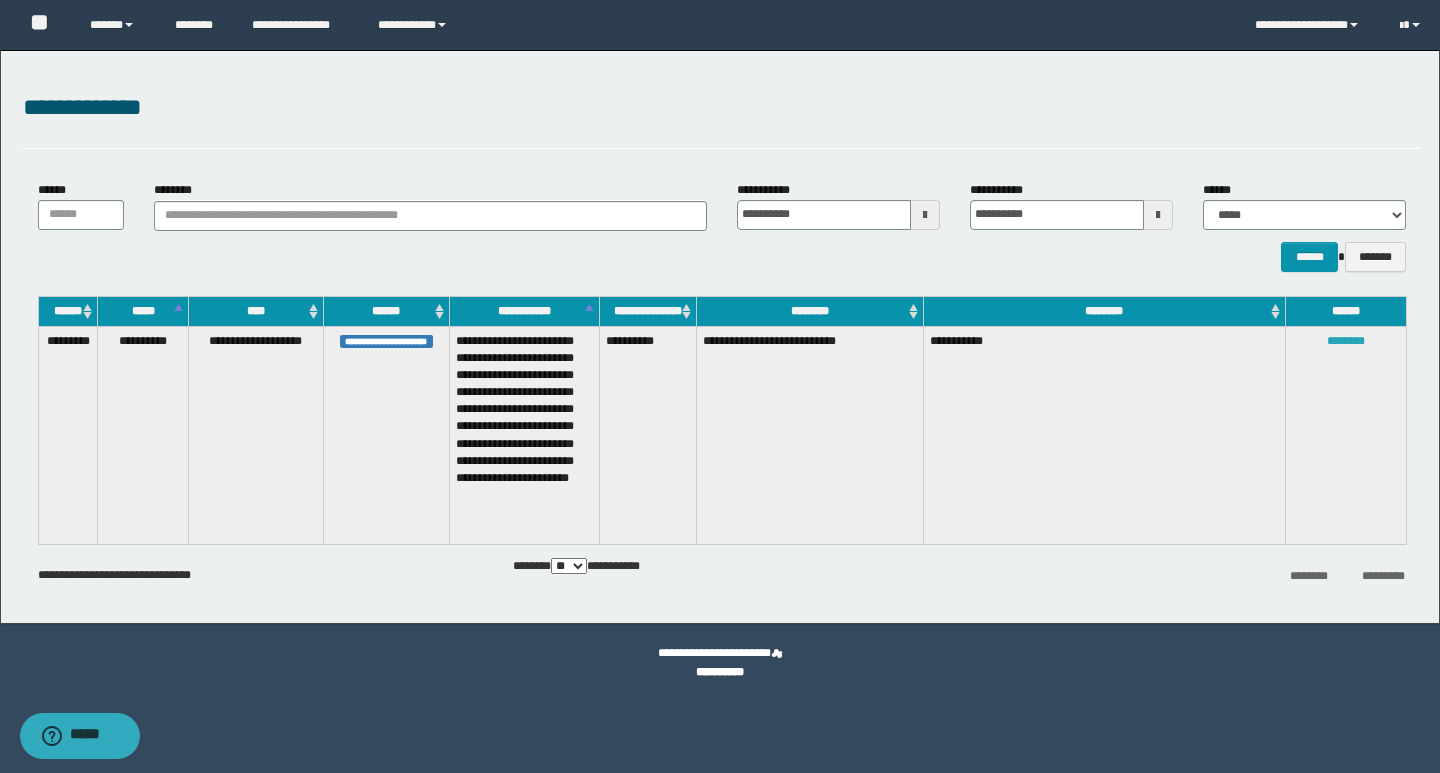 click on "********" at bounding box center (1346, 341) 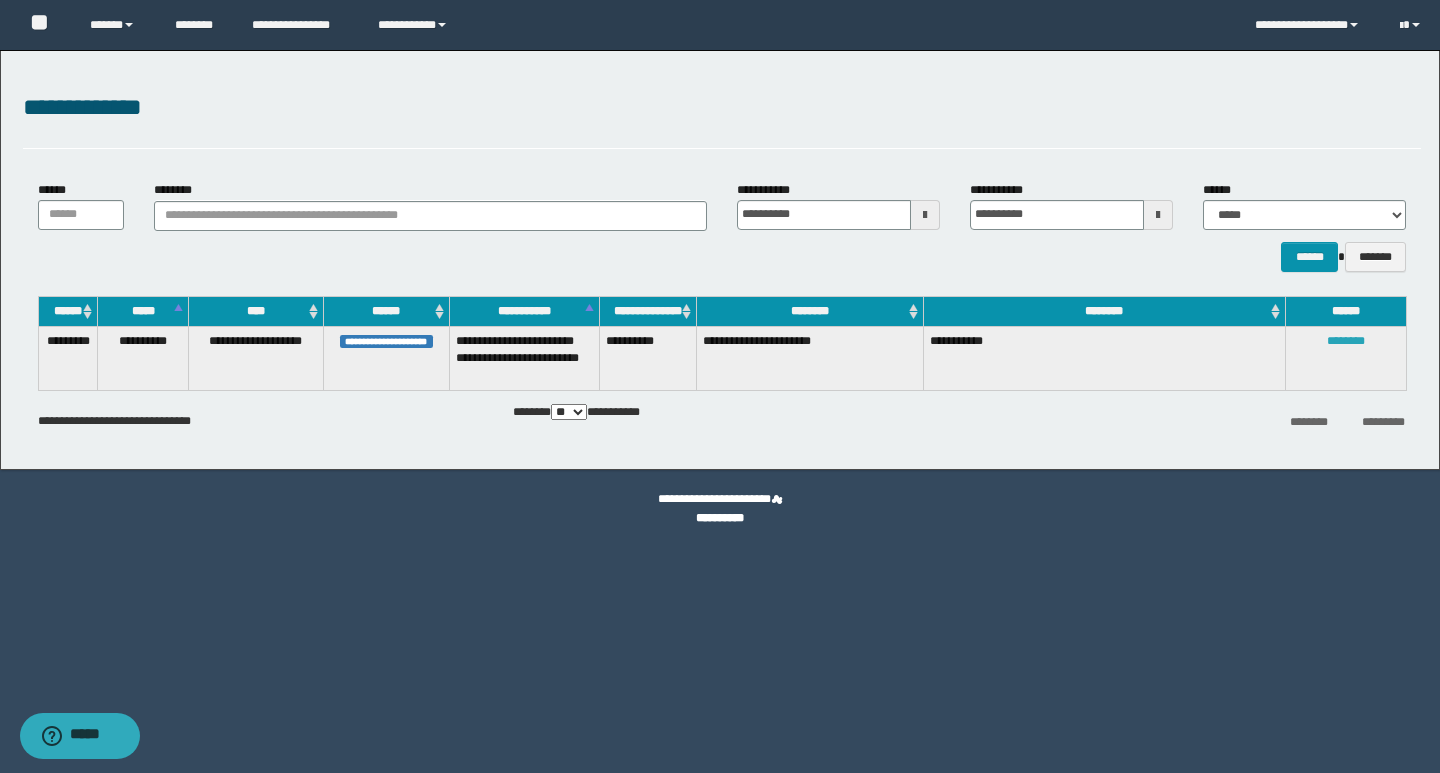 click on "********" at bounding box center (1346, 341) 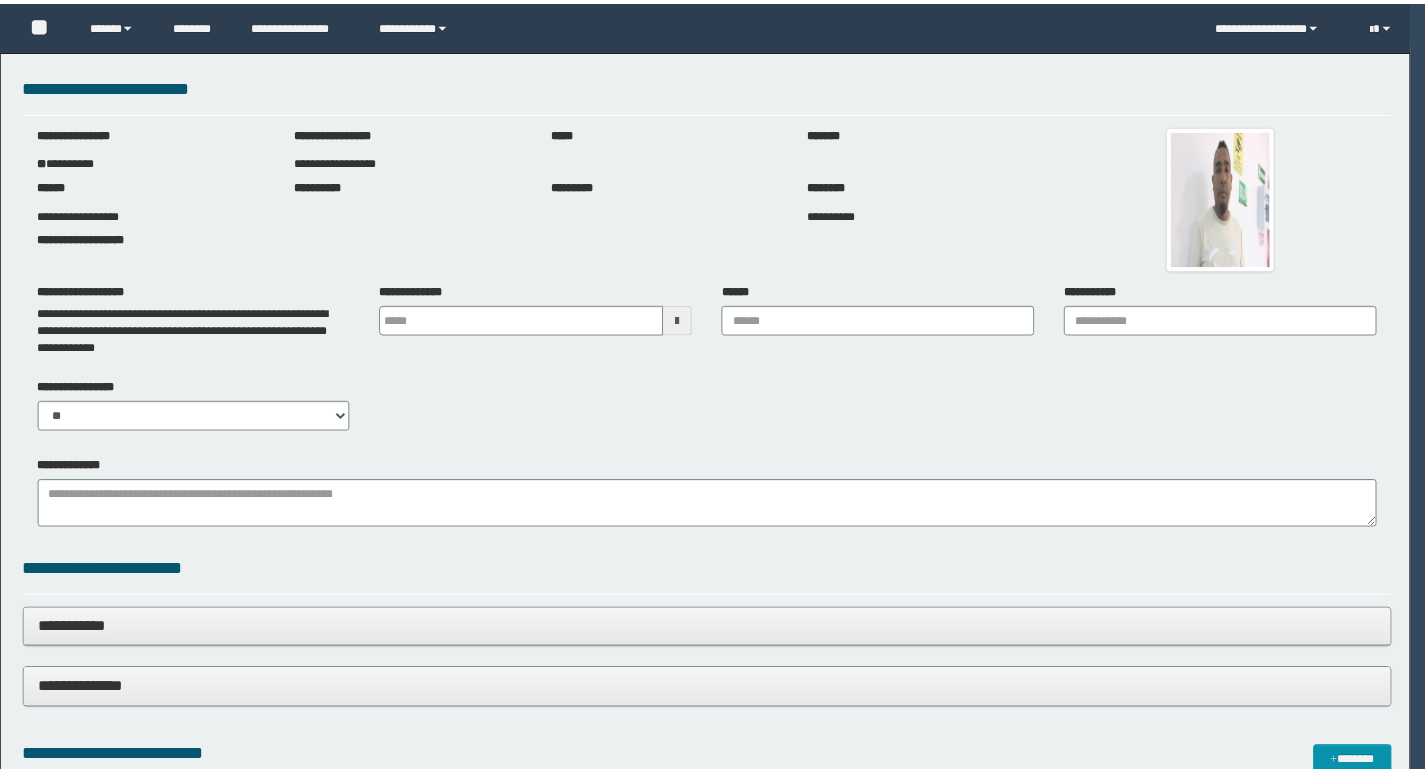 scroll, scrollTop: 0, scrollLeft: 0, axis: both 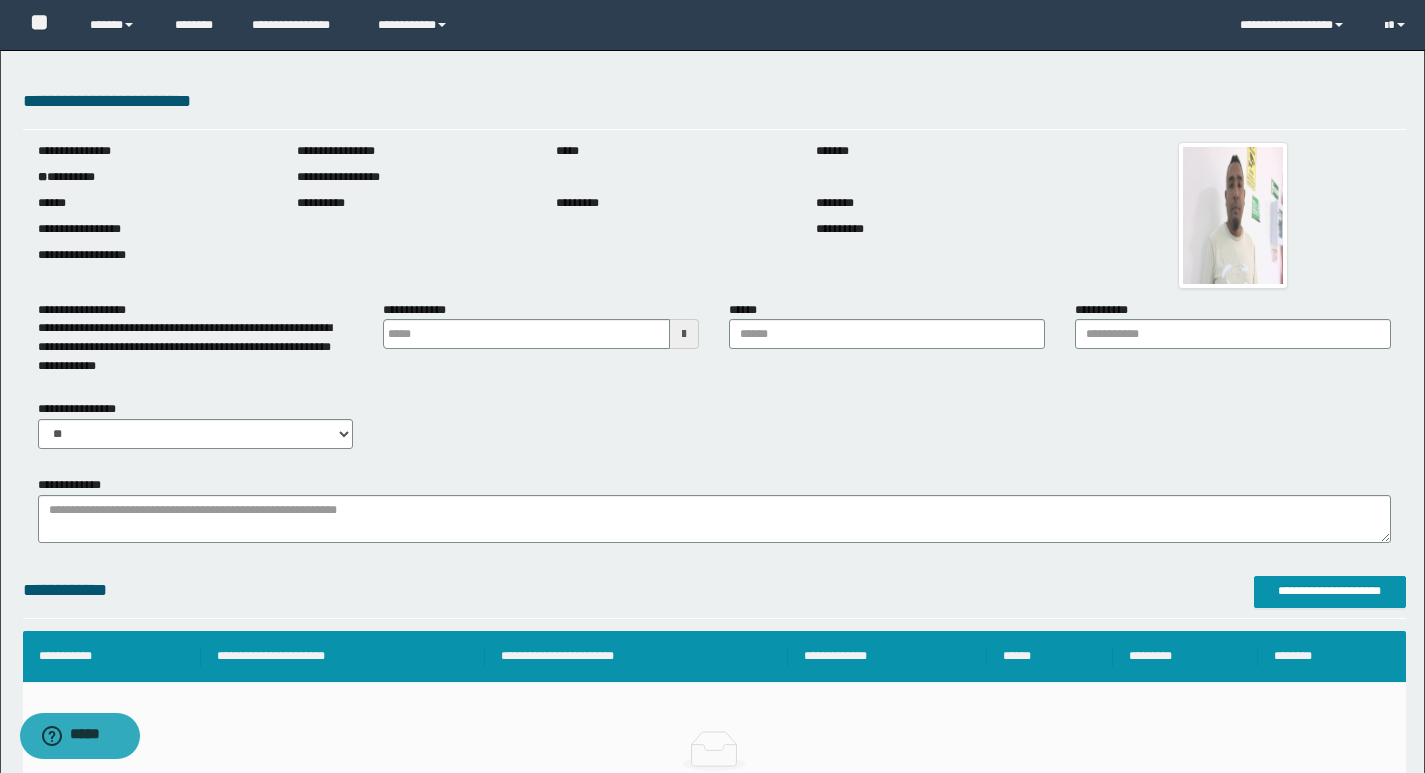 click at bounding box center [684, 334] 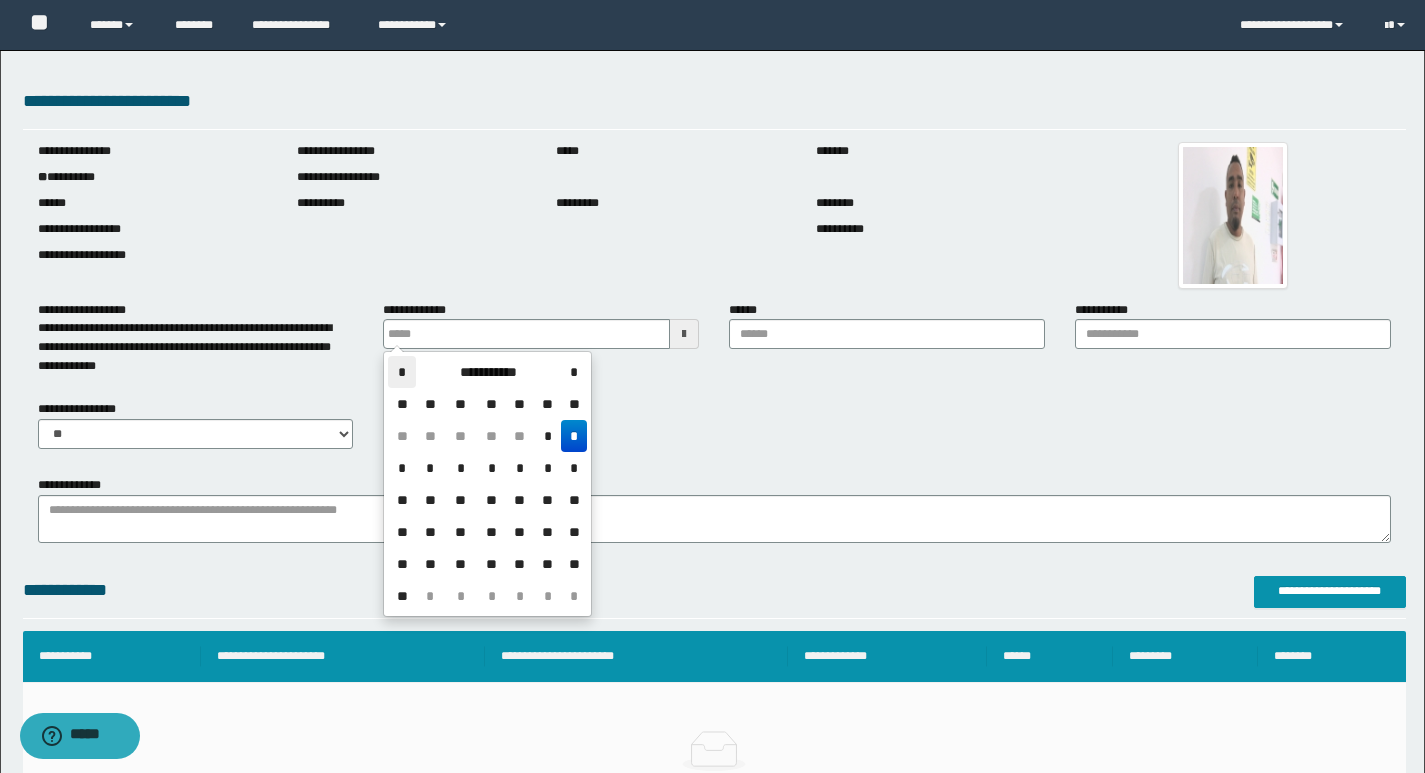 click on "*" at bounding box center [402, 372] 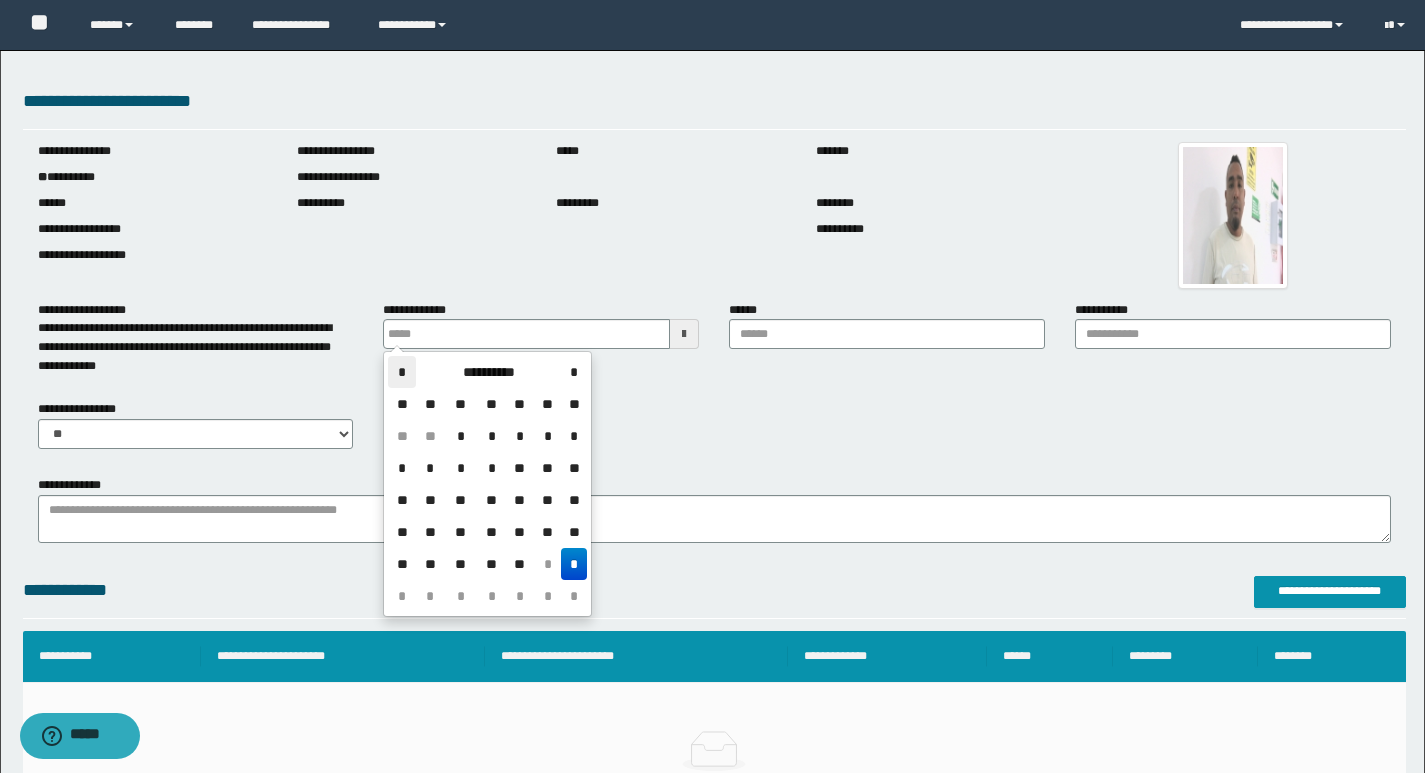 click on "*" at bounding box center (402, 372) 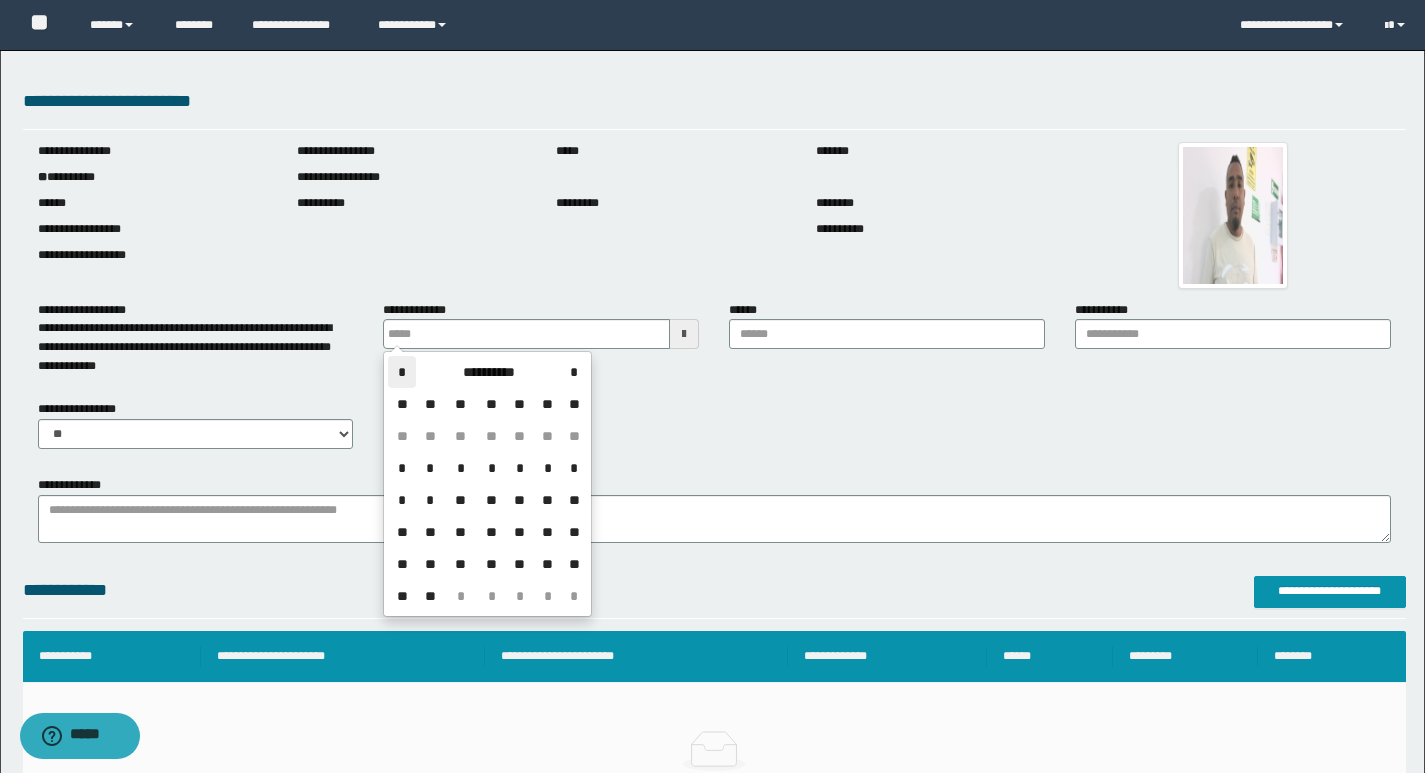 click on "*" at bounding box center (402, 372) 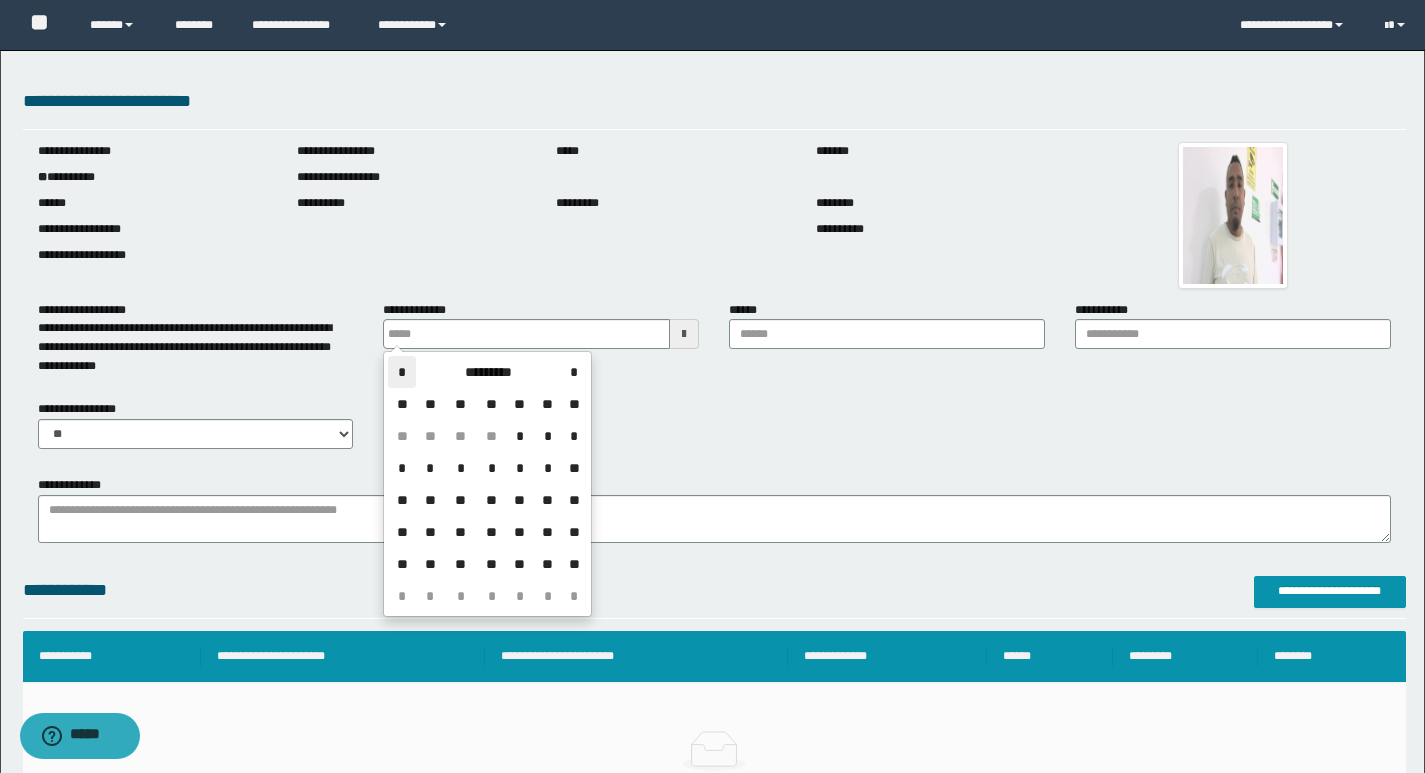 click on "*" at bounding box center (402, 372) 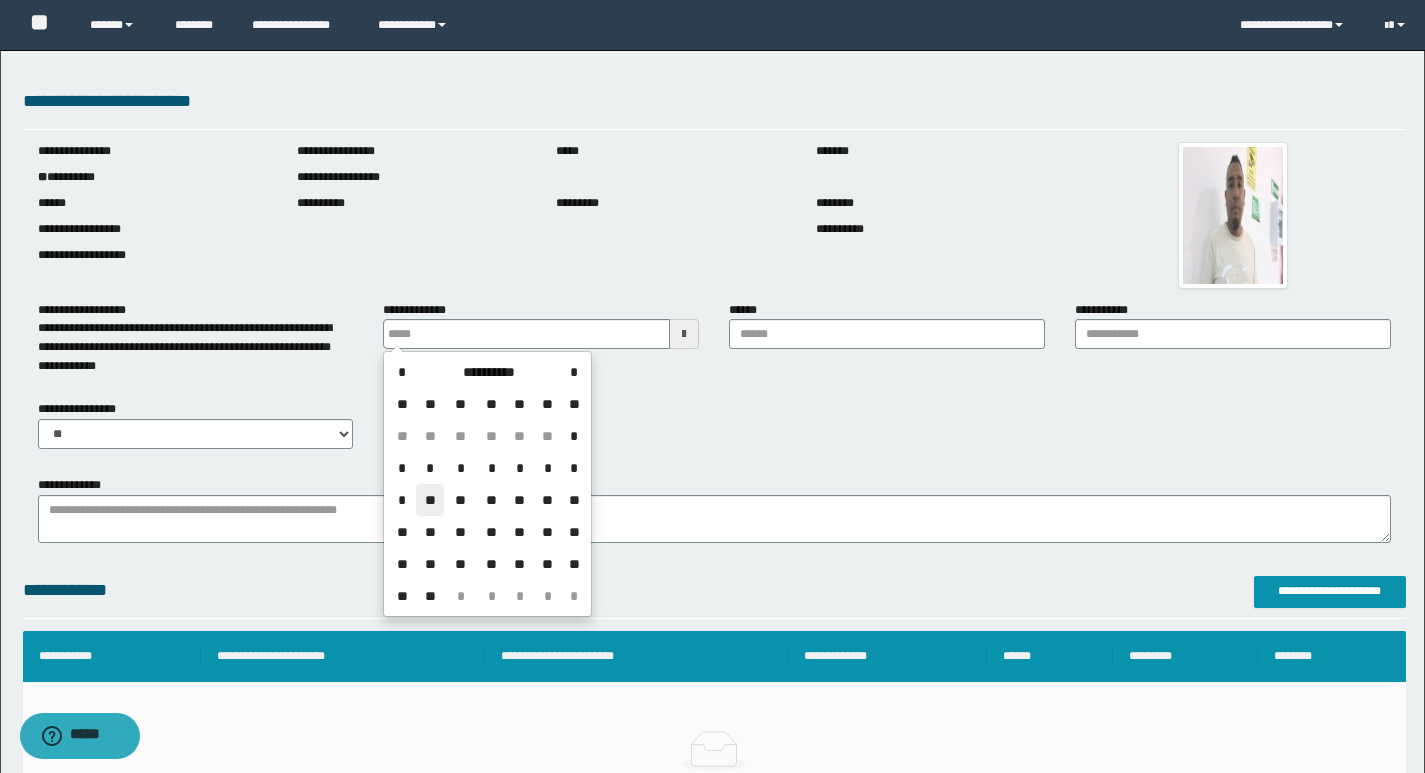 click on "**" at bounding box center [430, 500] 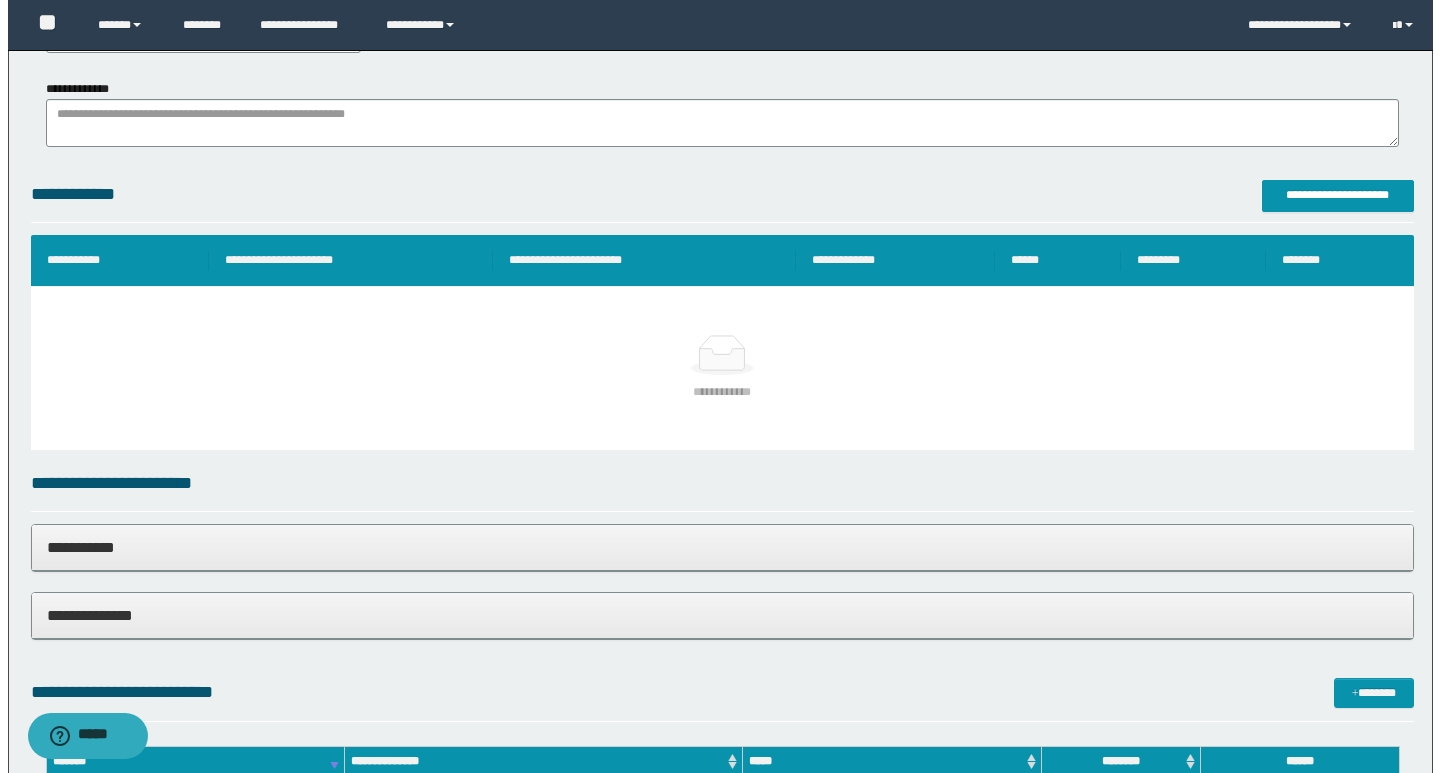 scroll, scrollTop: 400, scrollLeft: 0, axis: vertical 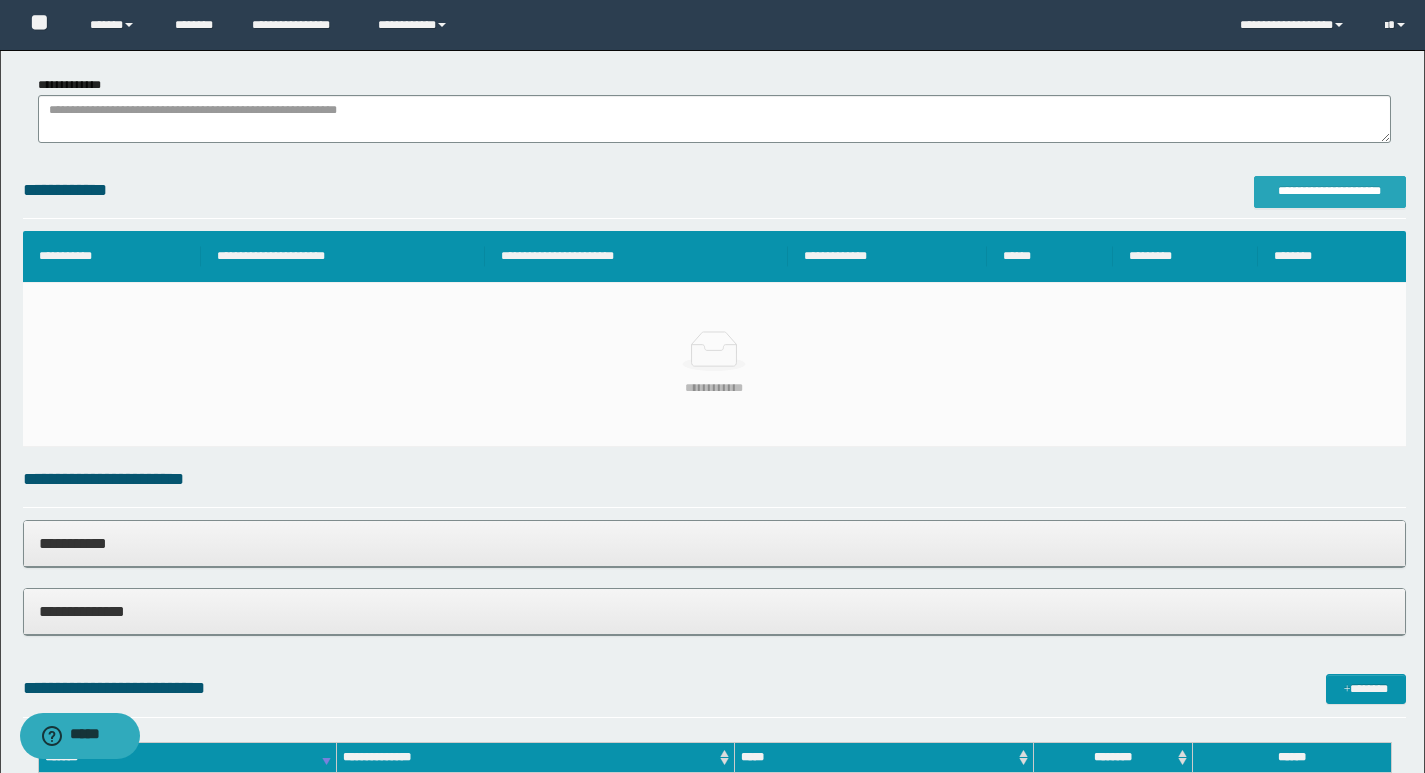 click on "**********" at bounding box center [1330, 191] 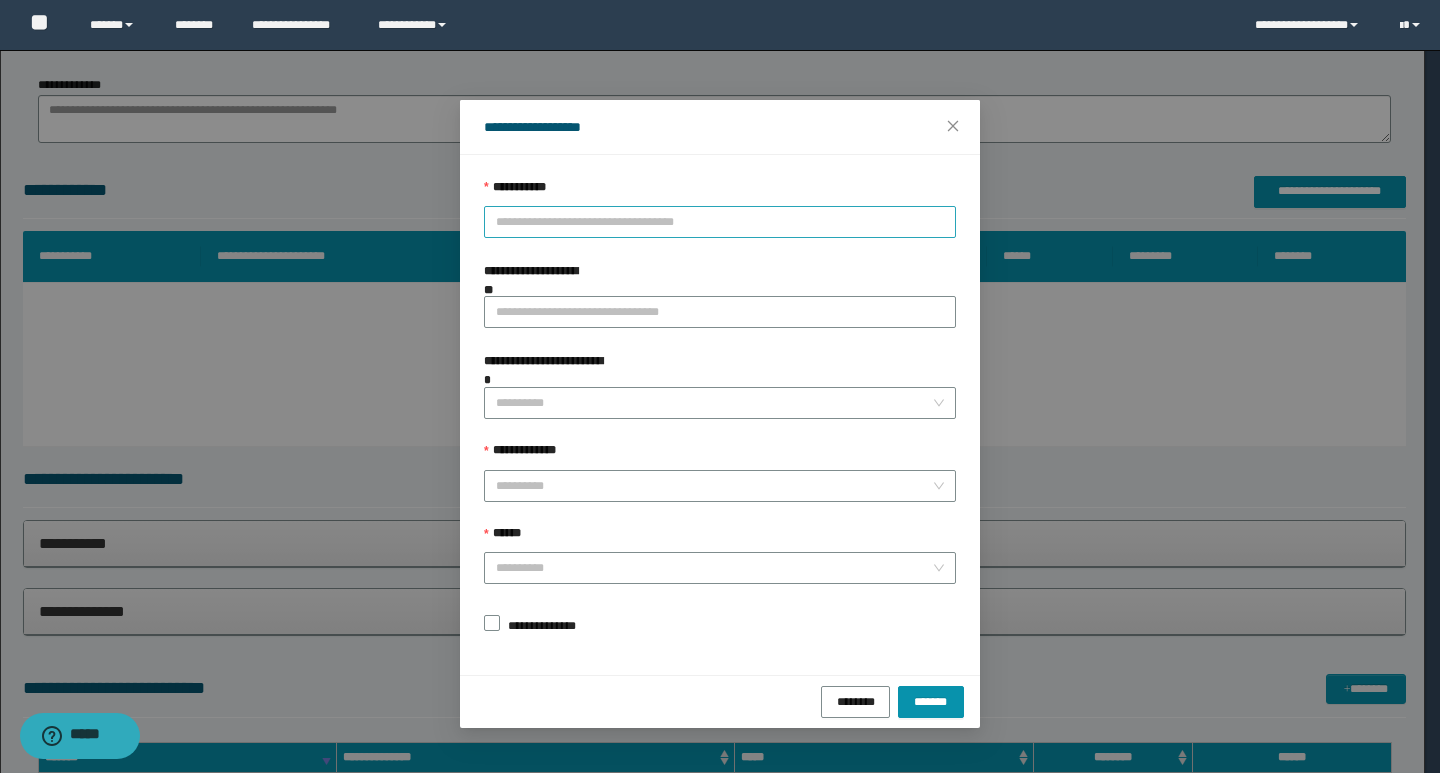 click on "**********" at bounding box center [720, 222] 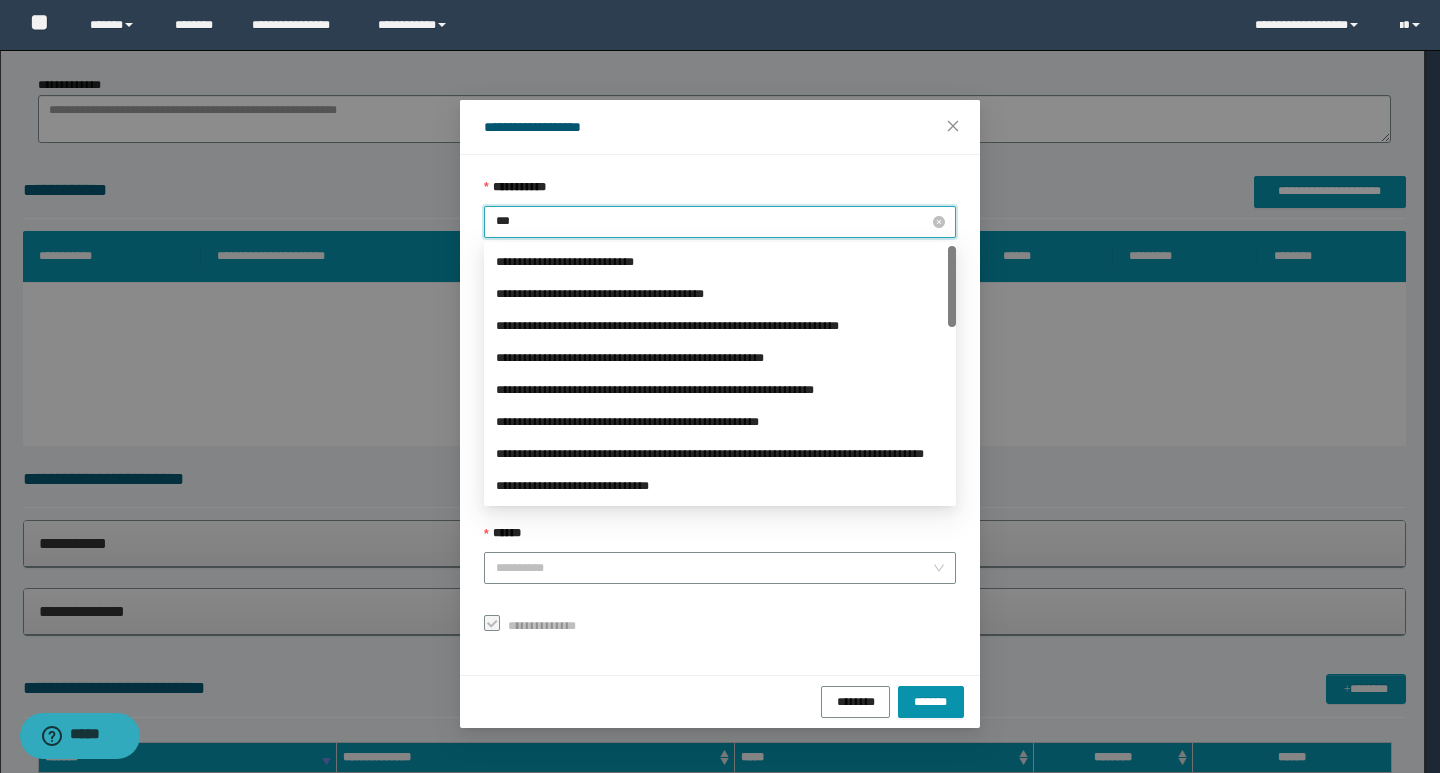 type on "****" 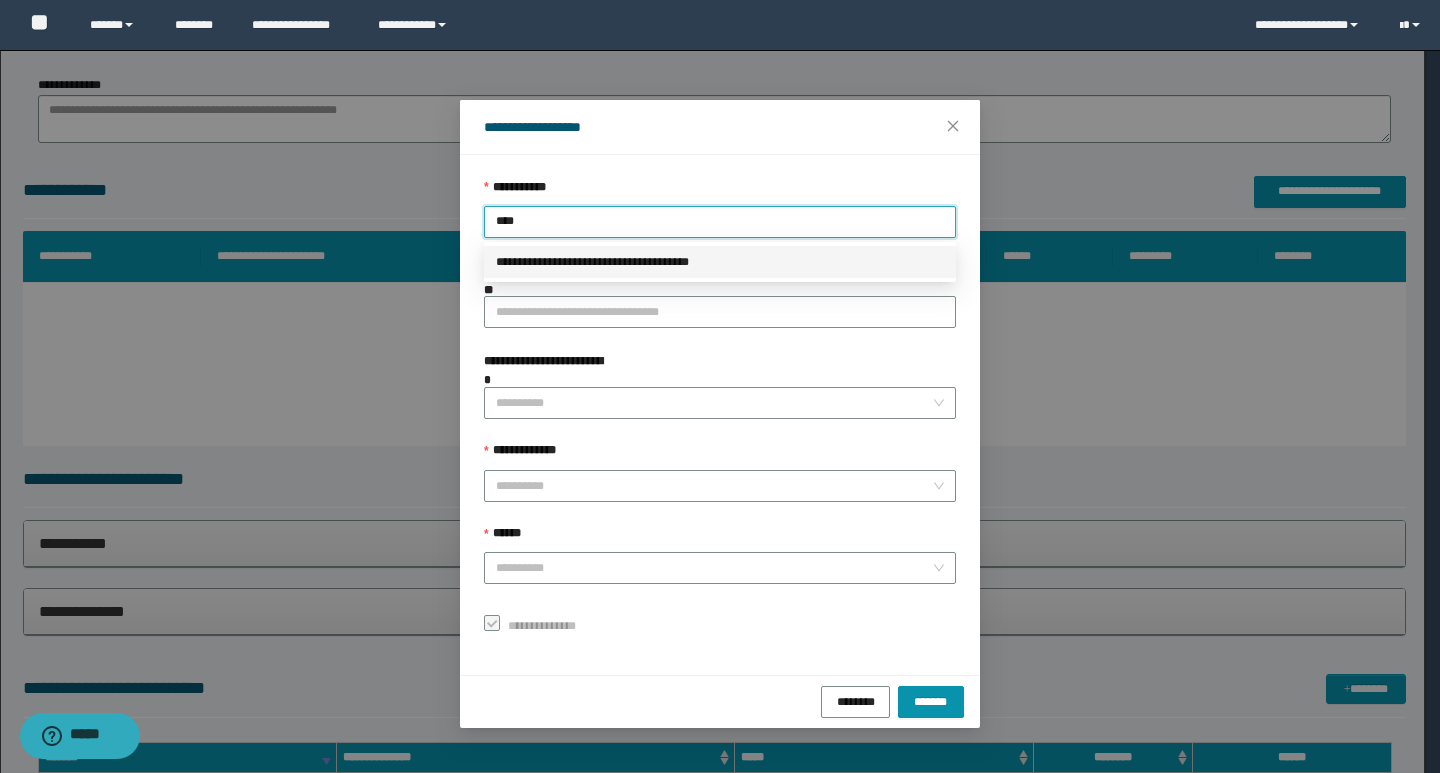click on "**********" at bounding box center [720, 262] 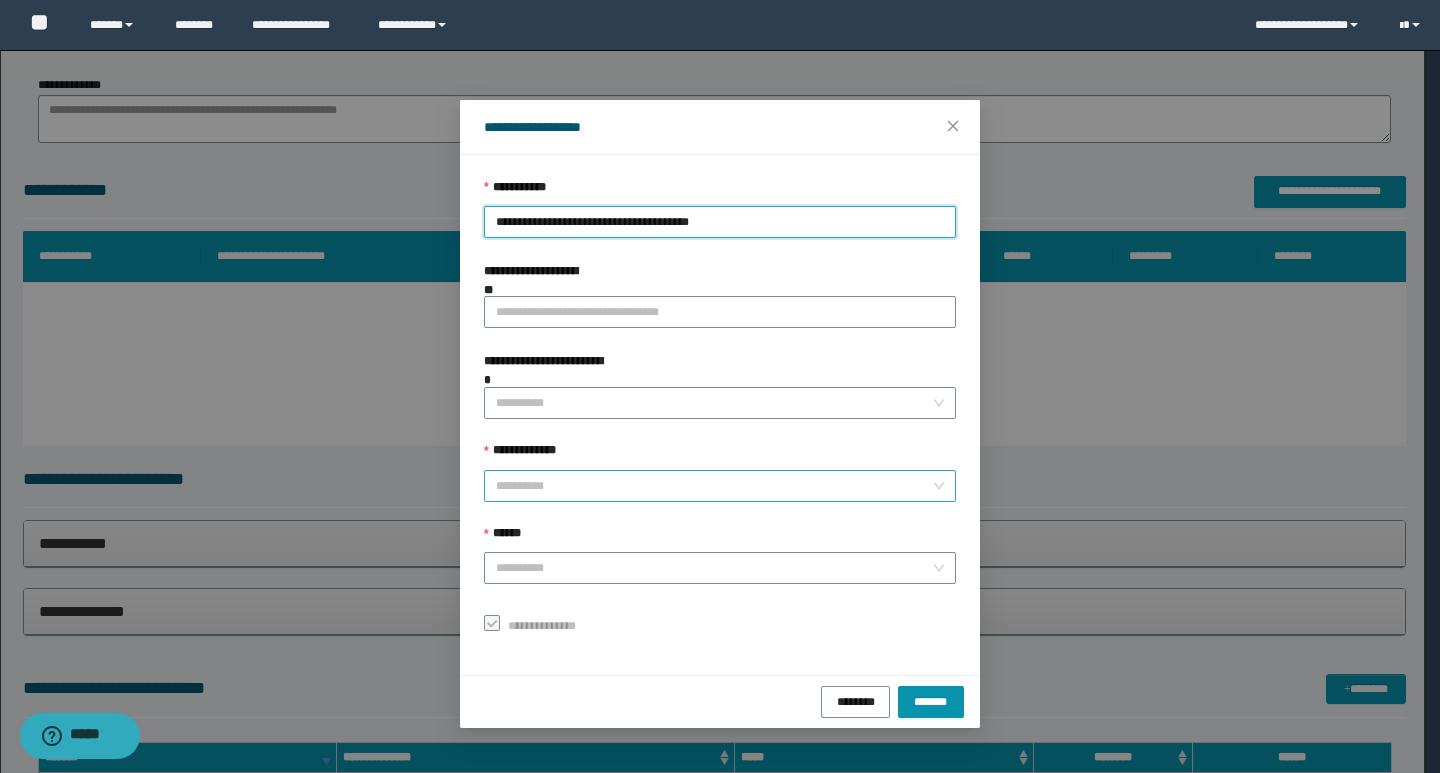 click on "**********" at bounding box center (714, 486) 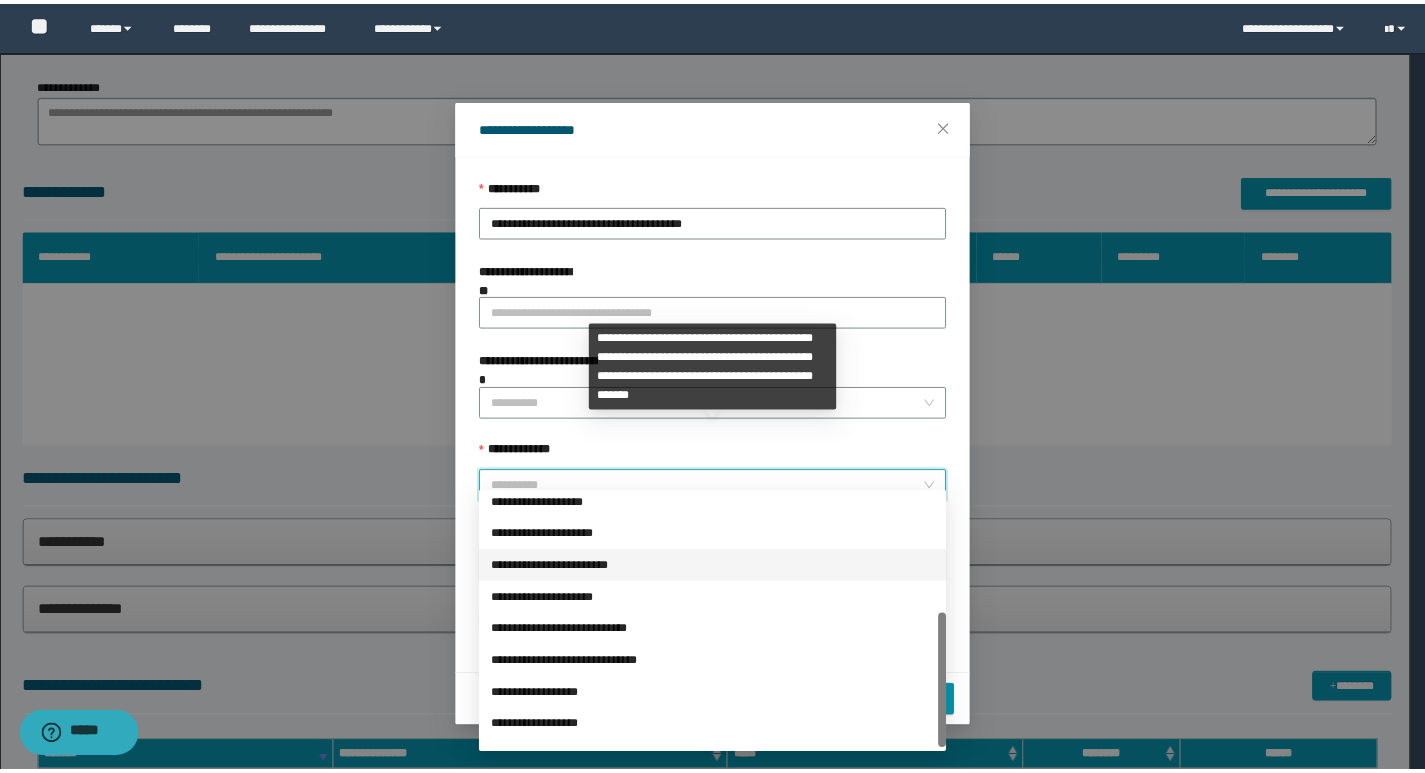 scroll, scrollTop: 224, scrollLeft: 0, axis: vertical 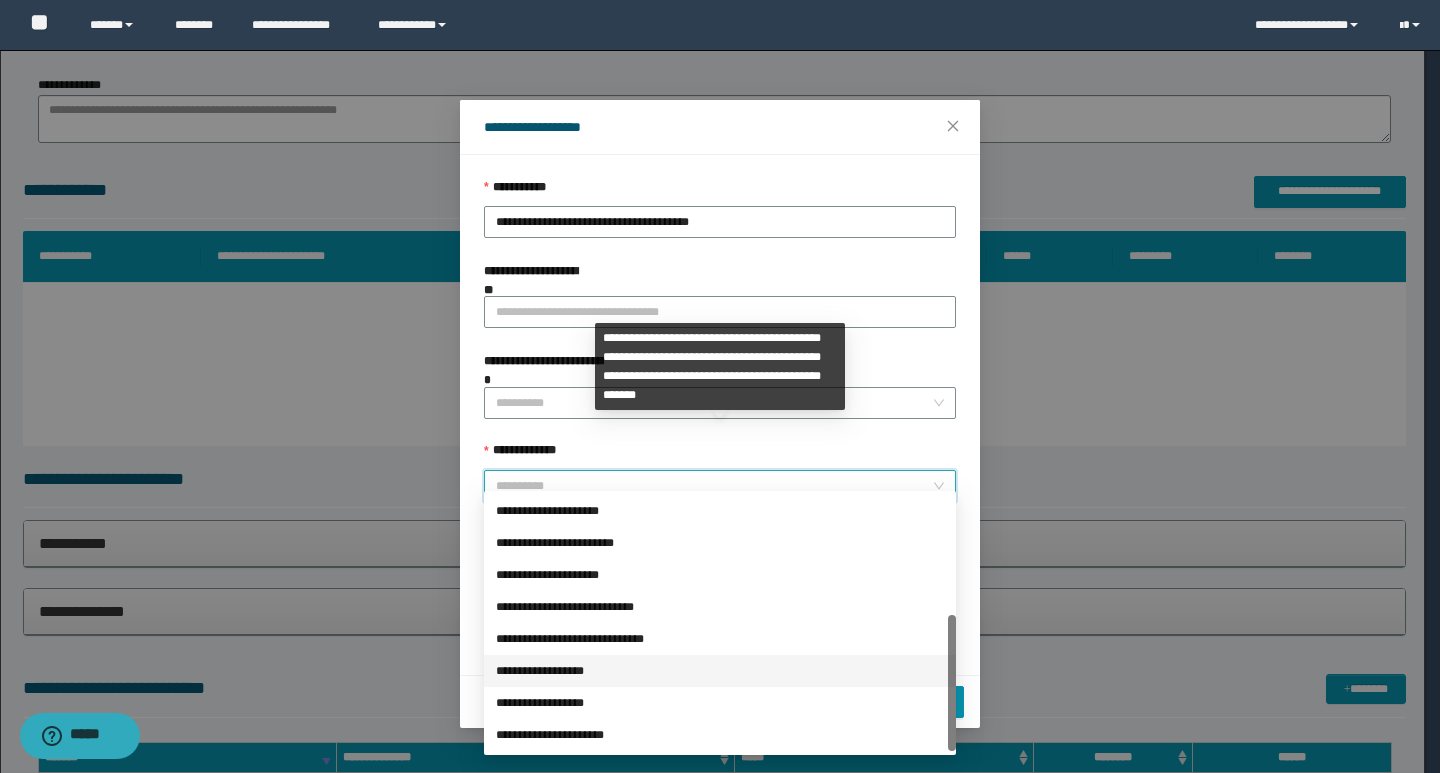 click on "**********" at bounding box center [720, 671] 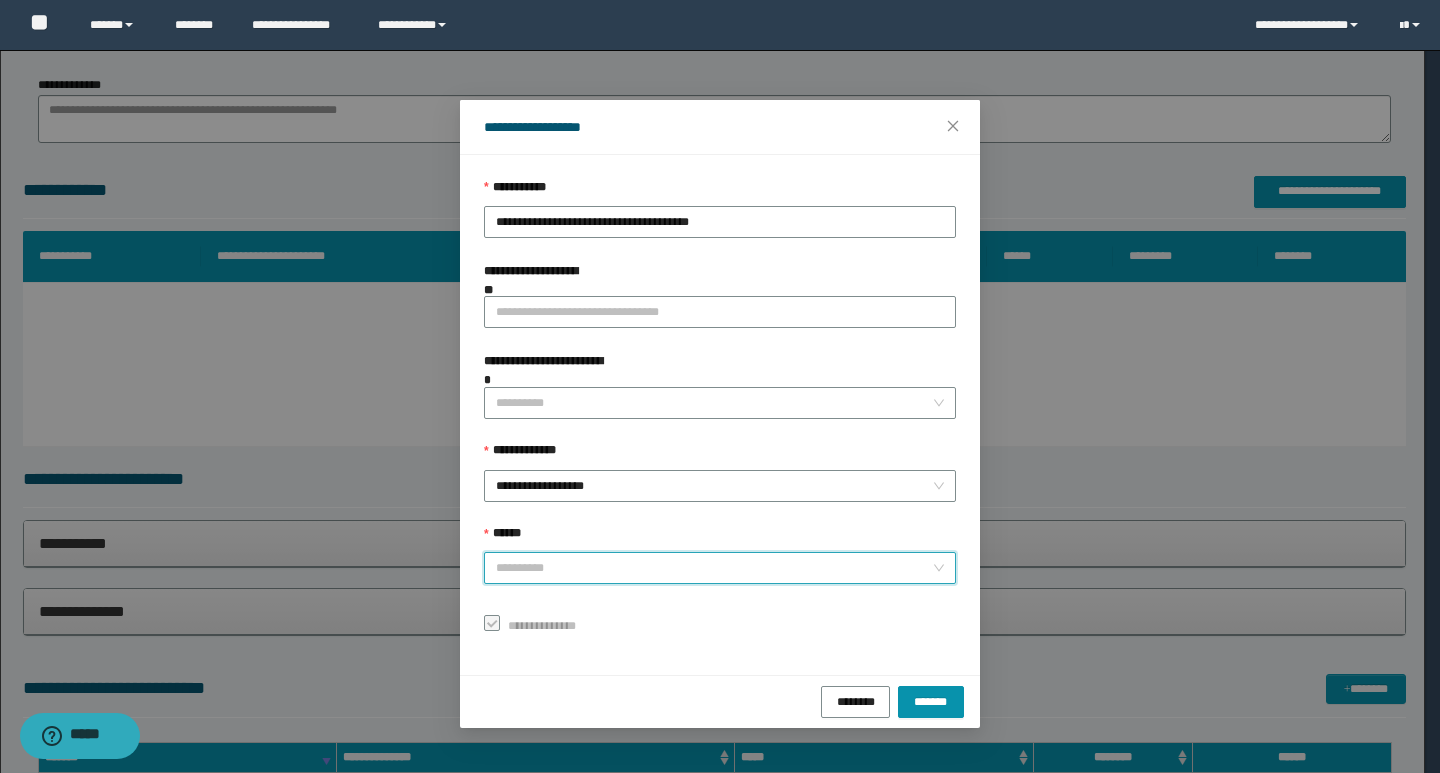 click on "******" at bounding box center [714, 568] 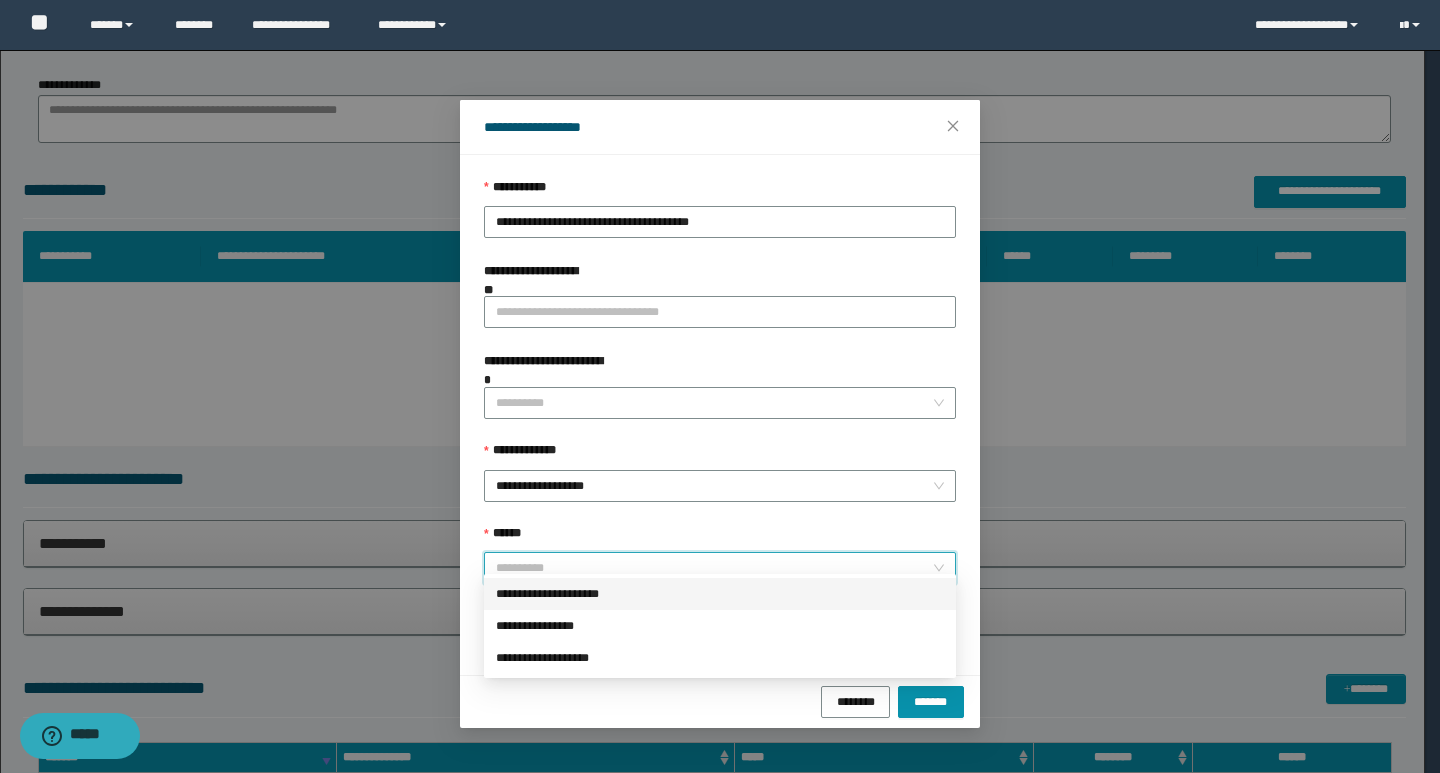 click on "**********" at bounding box center [720, 594] 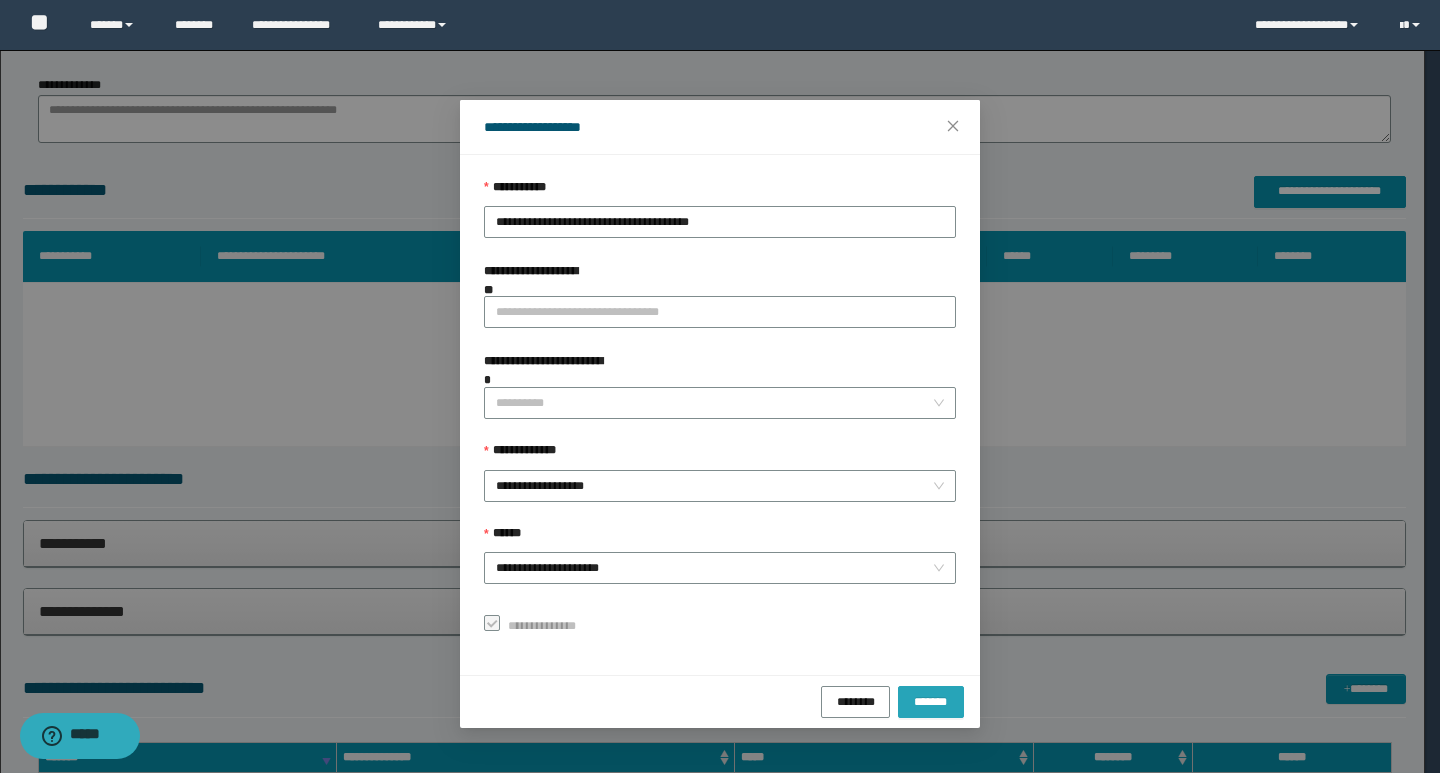 click on "*******" at bounding box center (931, 700) 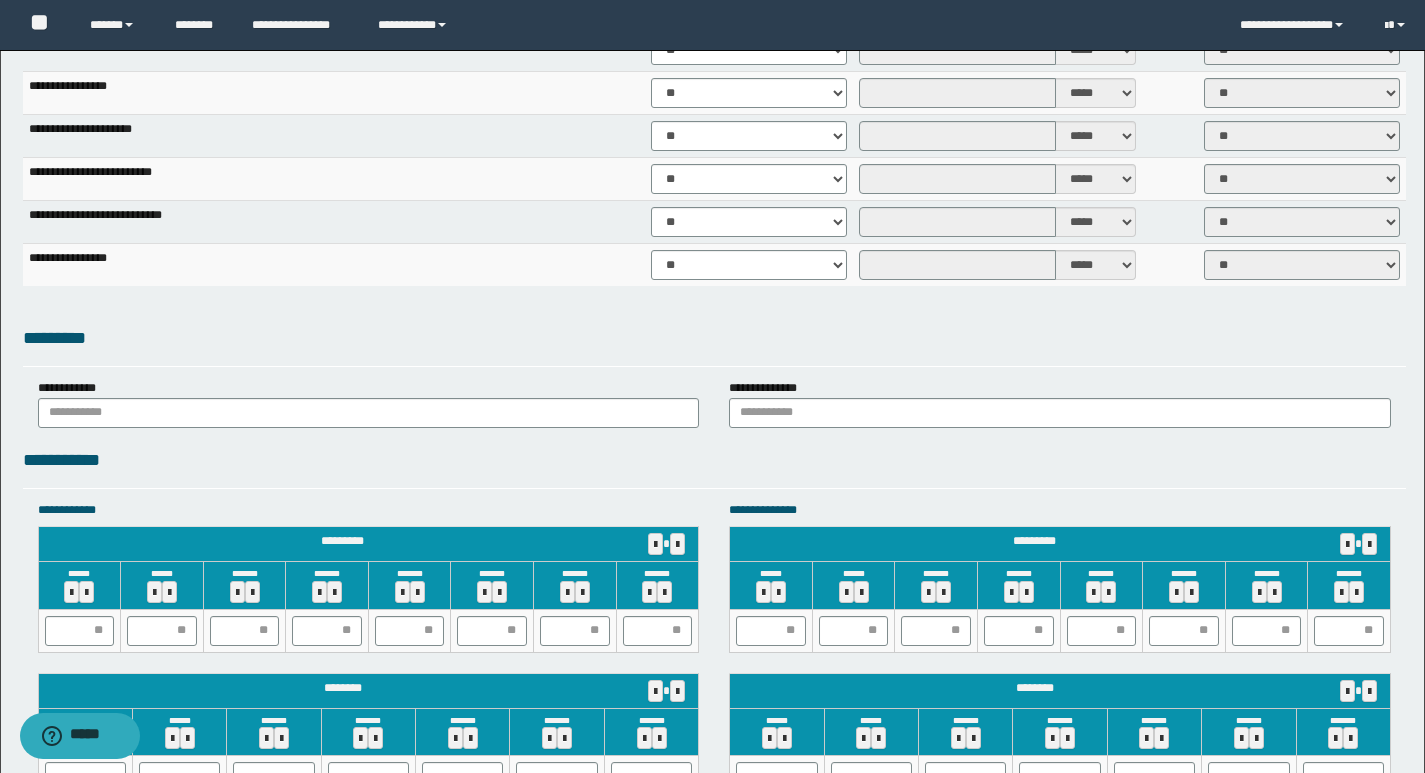 scroll, scrollTop: 1500, scrollLeft: 0, axis: vertical 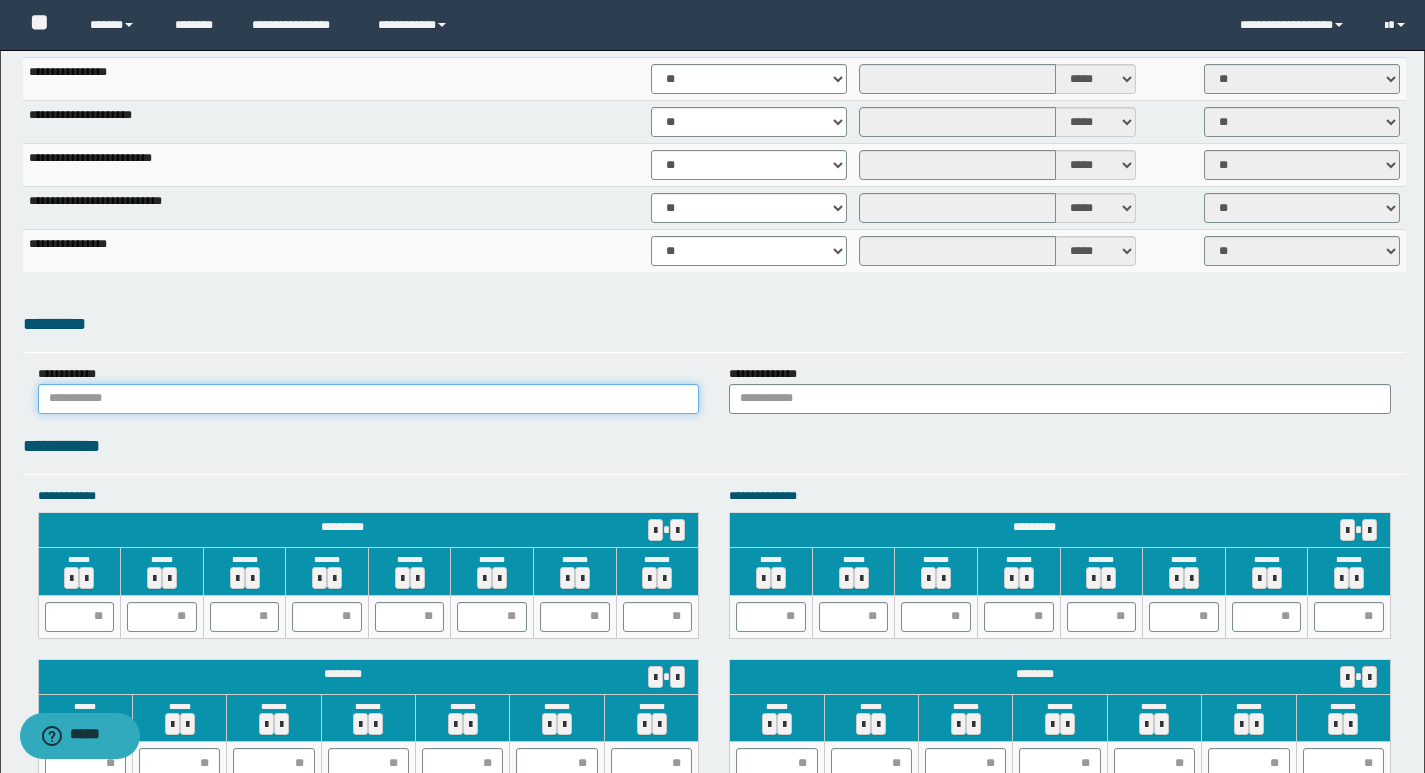 click at bounding box center [369, 399] 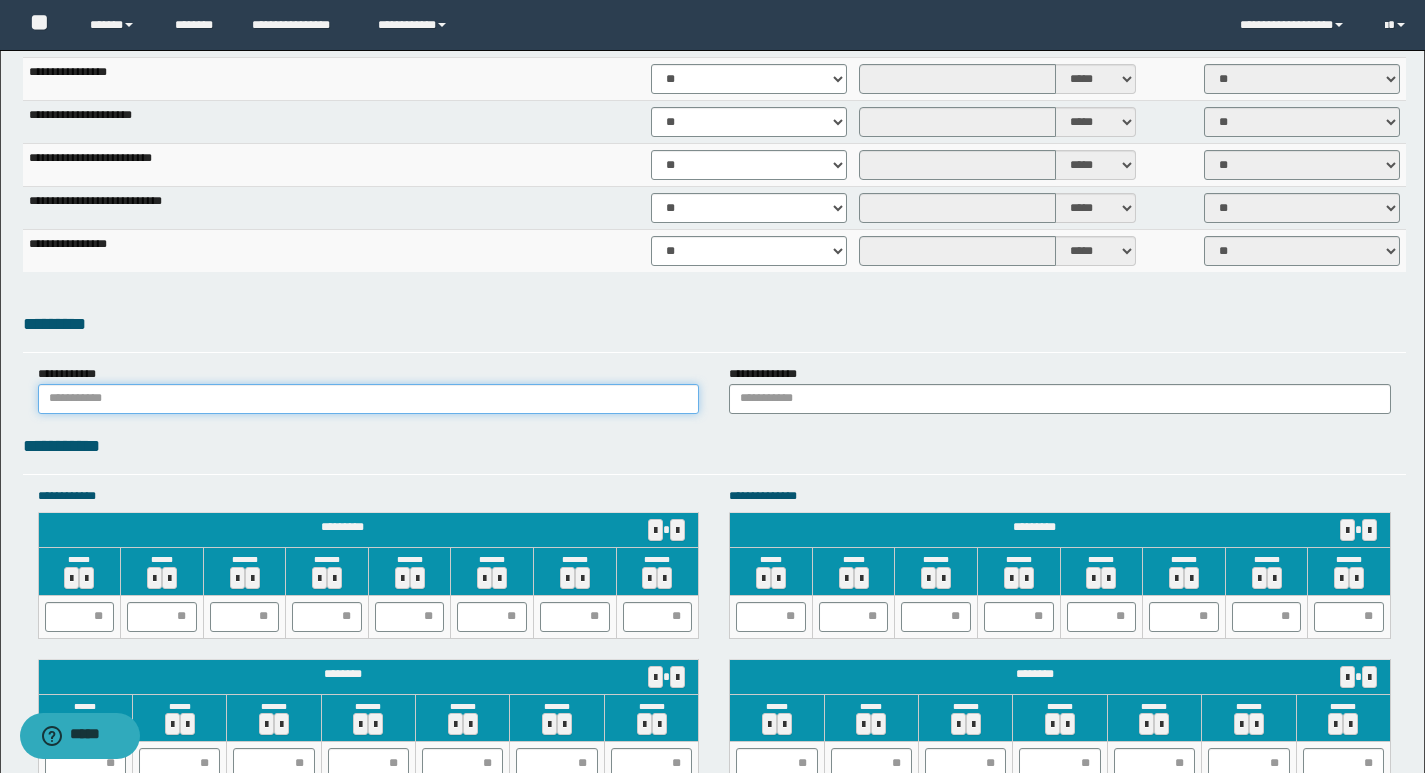 type on "******" 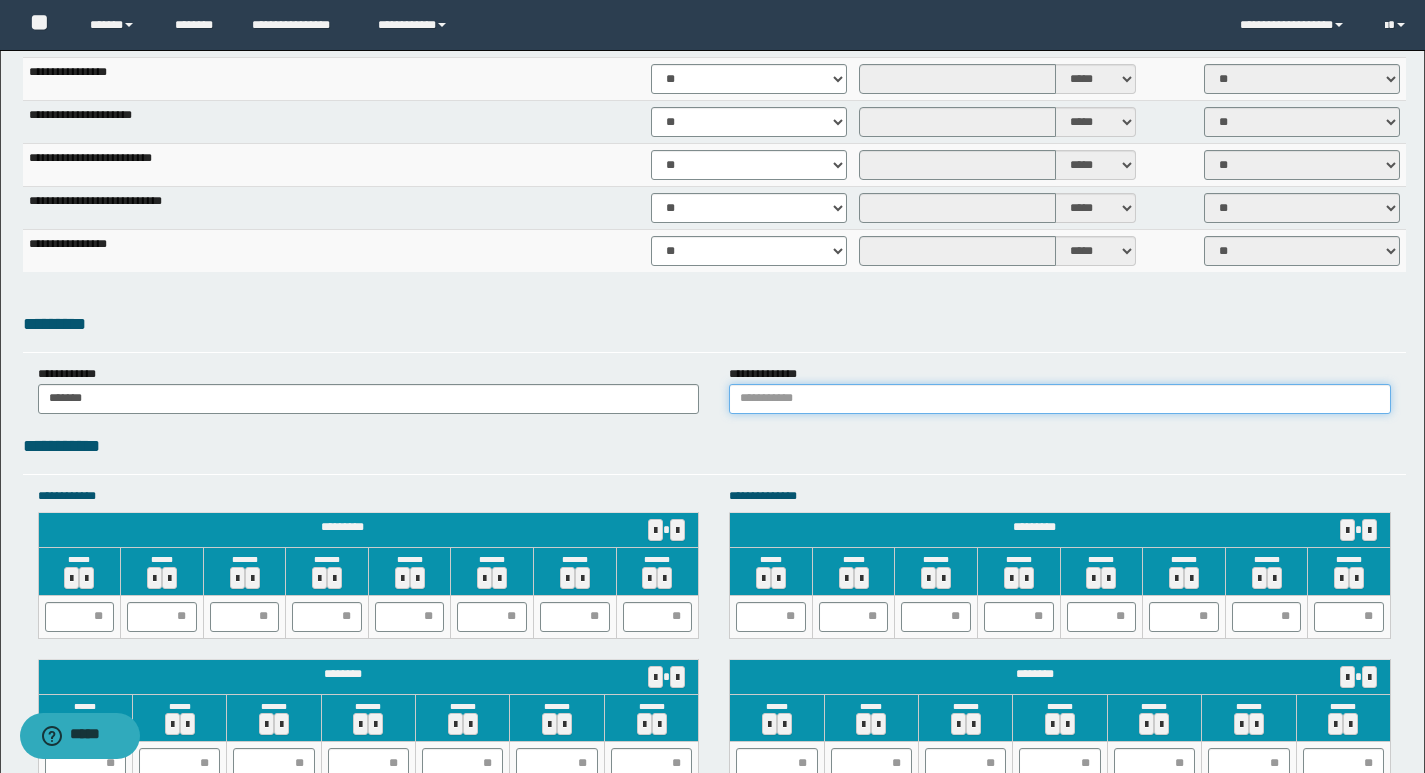 click at bounding box center (1060, 399) 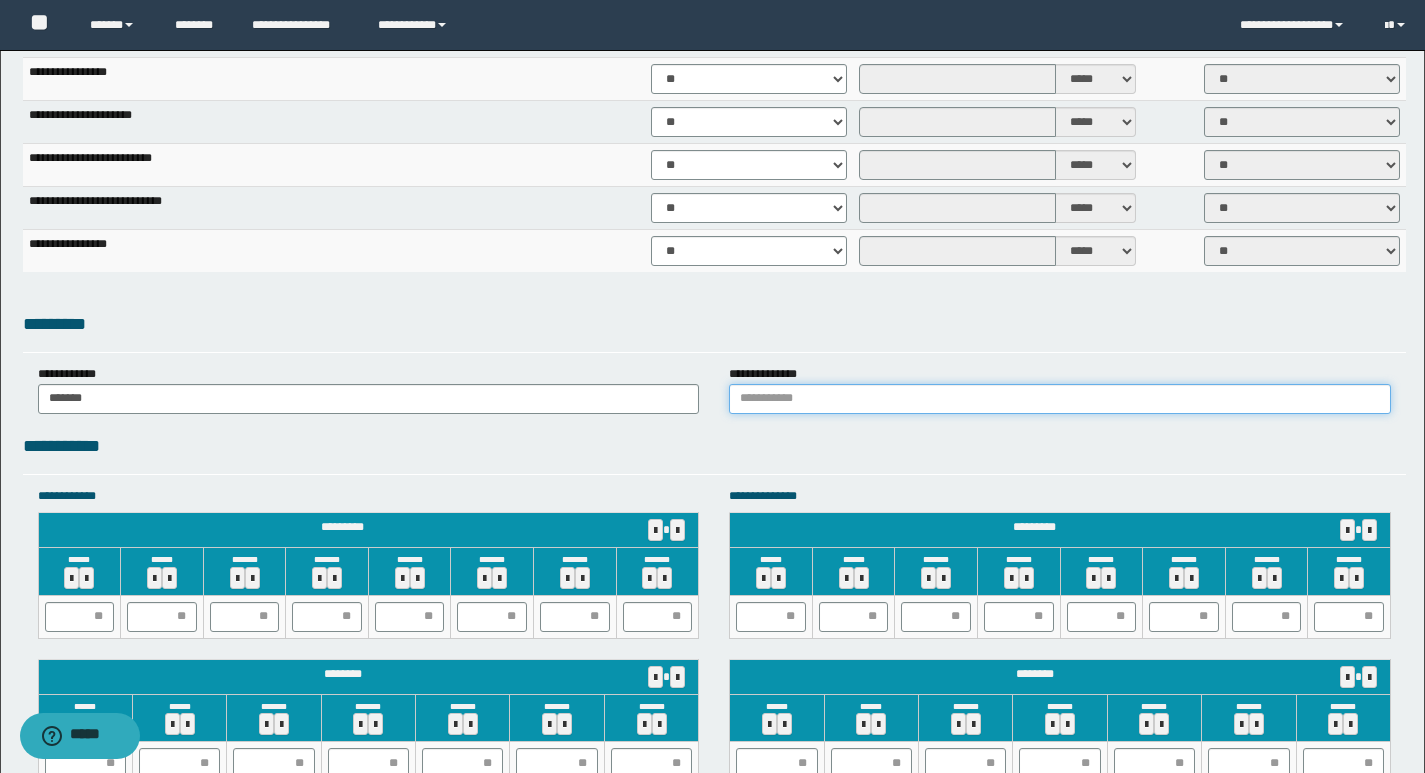 type on "******" 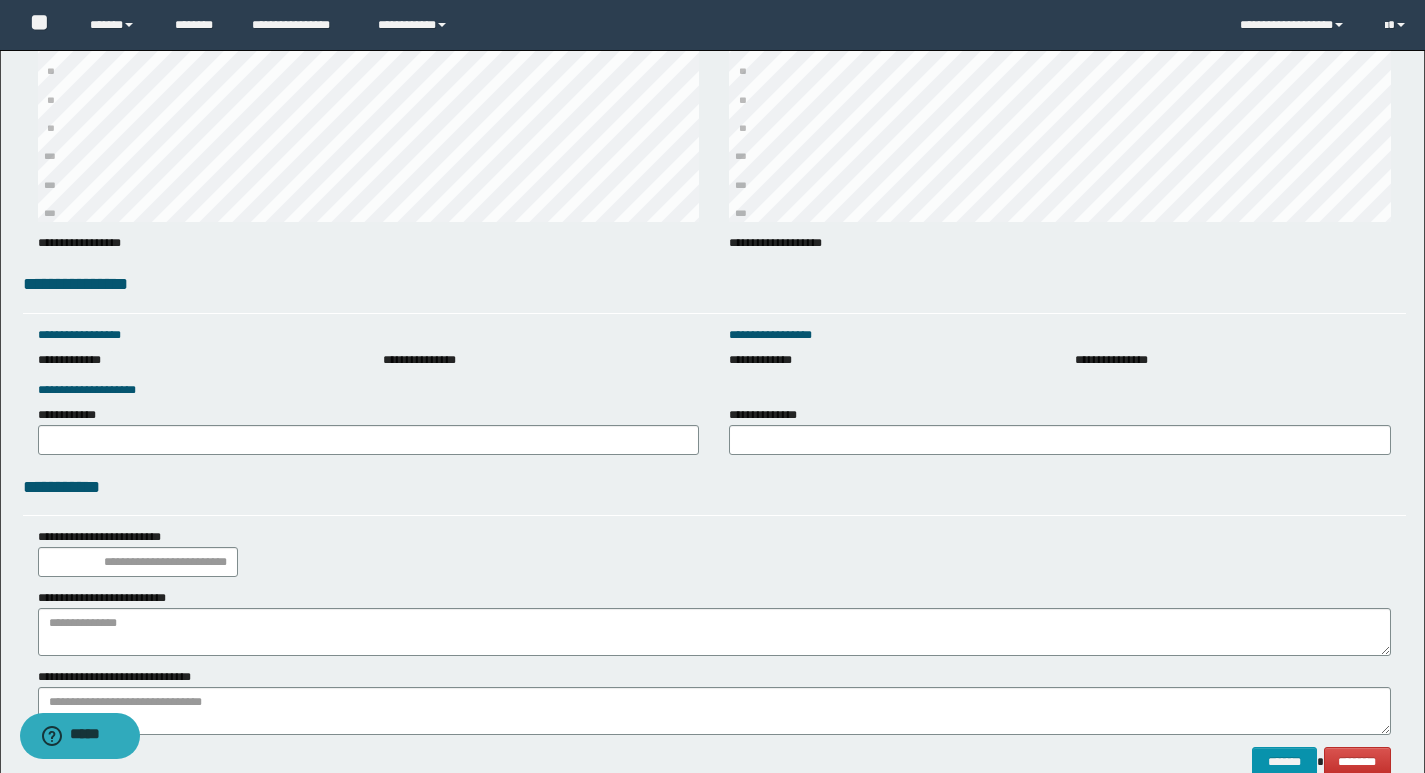 scroll, scrollTop: 2600, scrollLeft: 0, axis: vertical 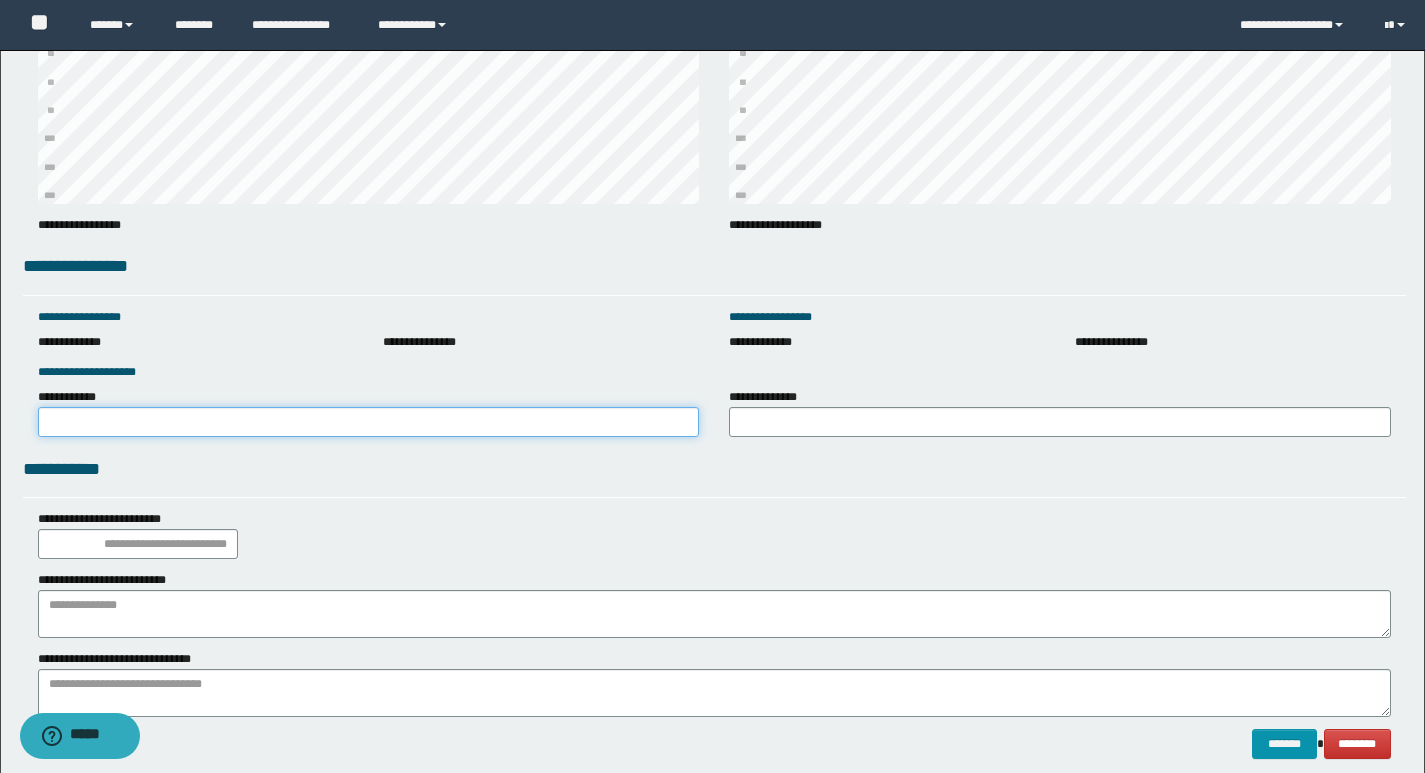 click on "**********" at bounding box center [369, 422] 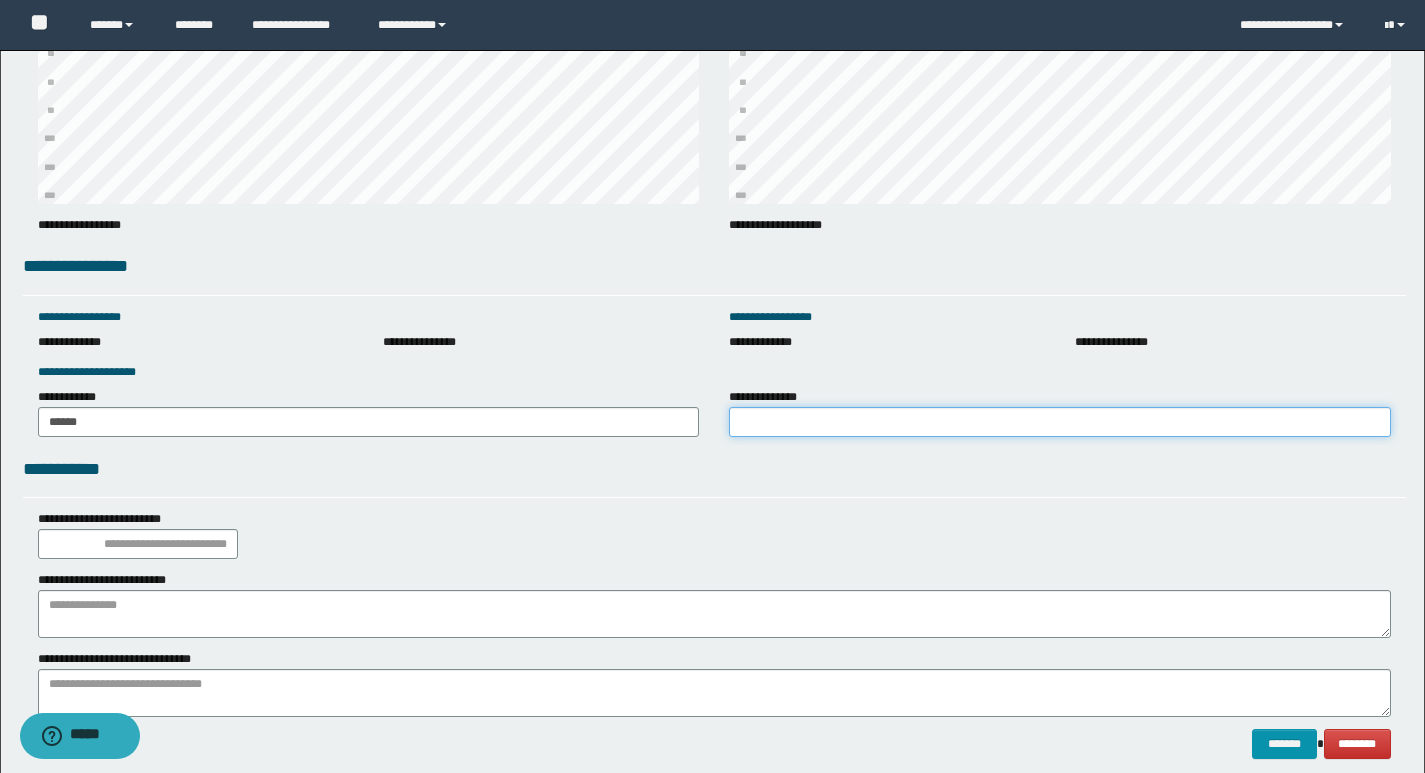 click on "**********" at bounding box center (1060, 422) 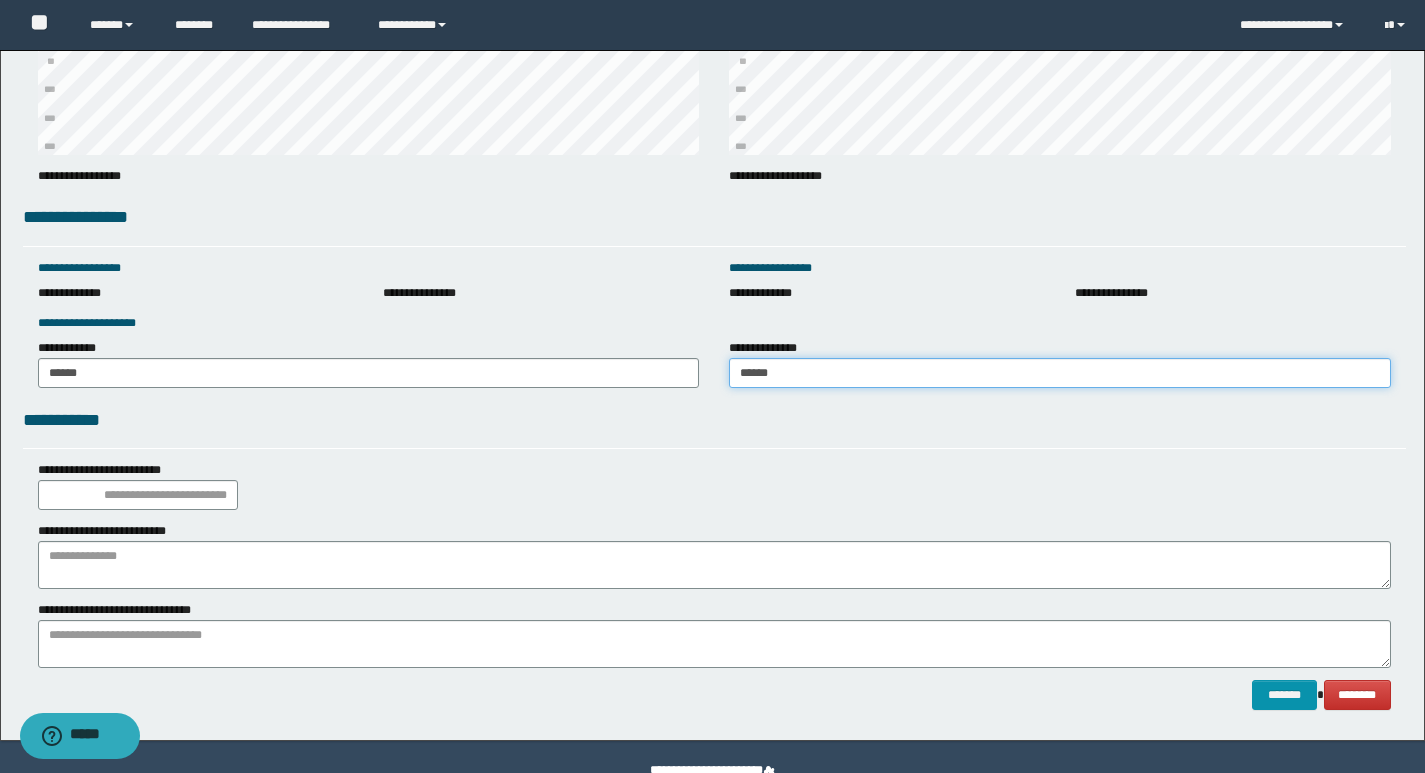 scroll, scrollTop: 2695, scrollLeft: 0, axis: vertical 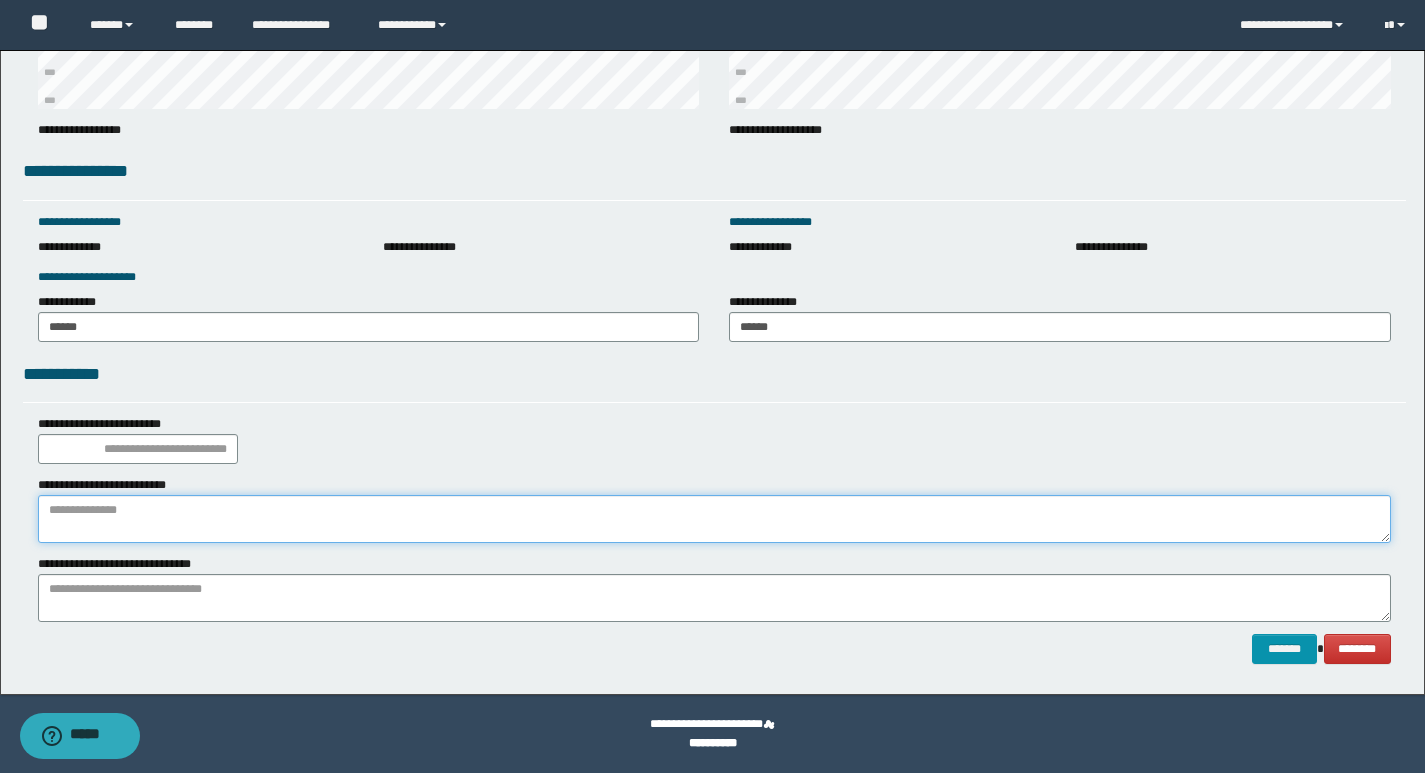 click at bounding box center [714, 519] 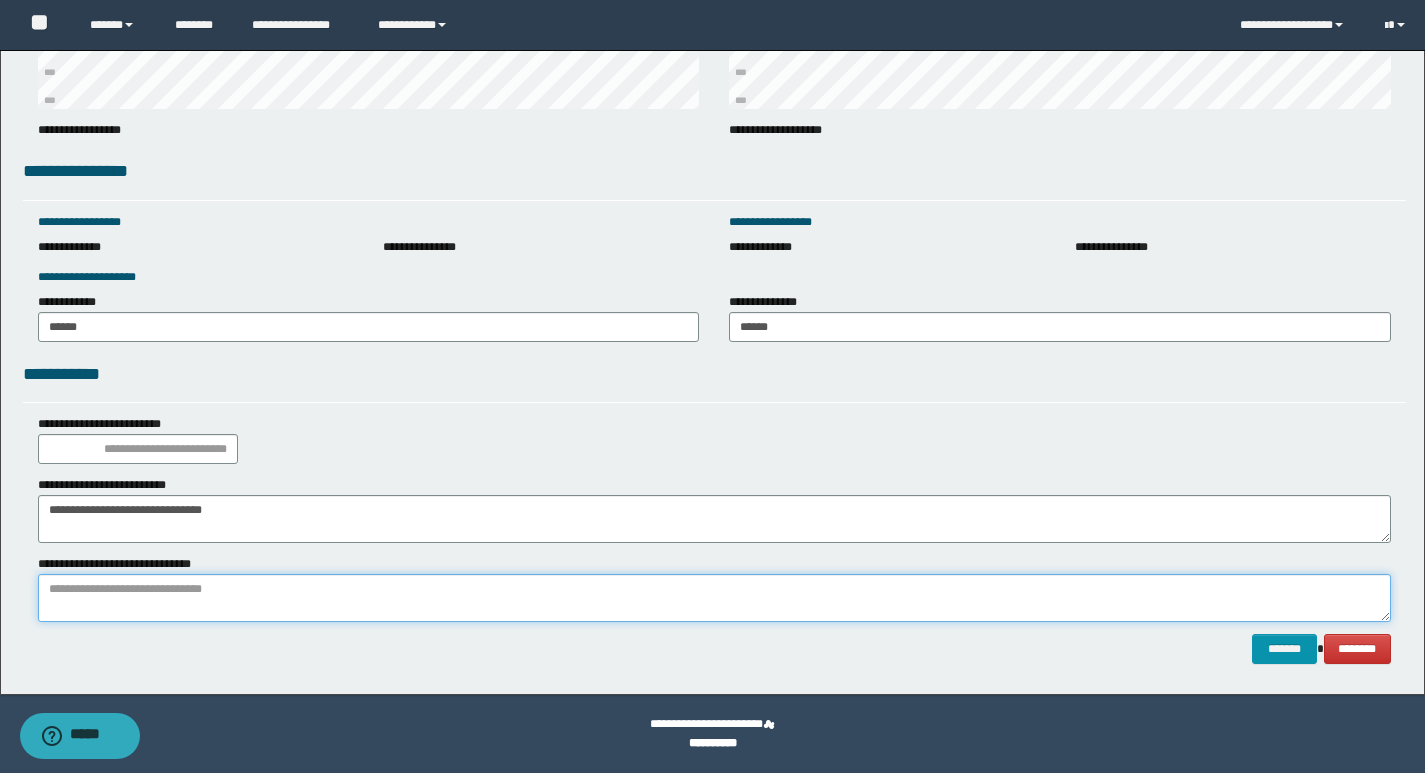 click at bounding box center [714, 598] 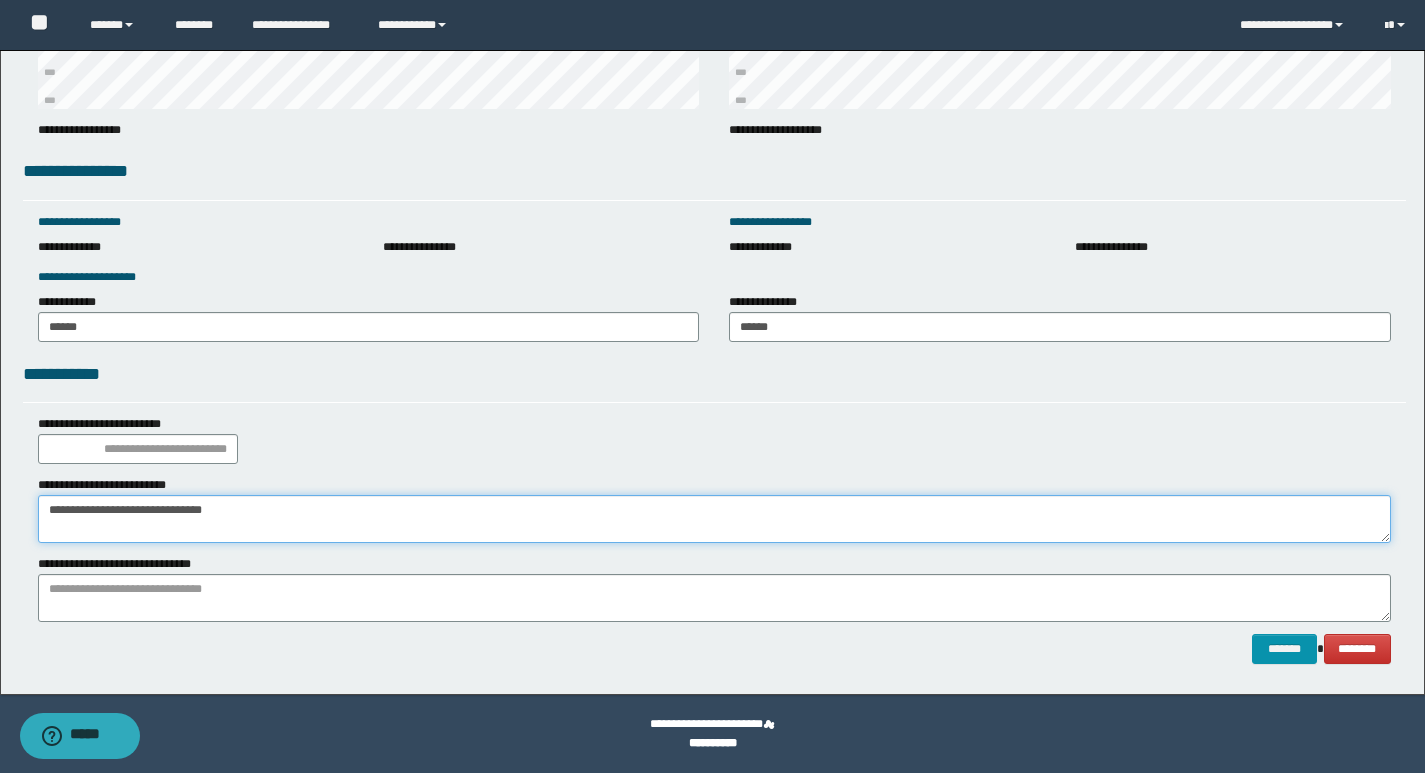 click on "**********" at bounding box center (714, 519) 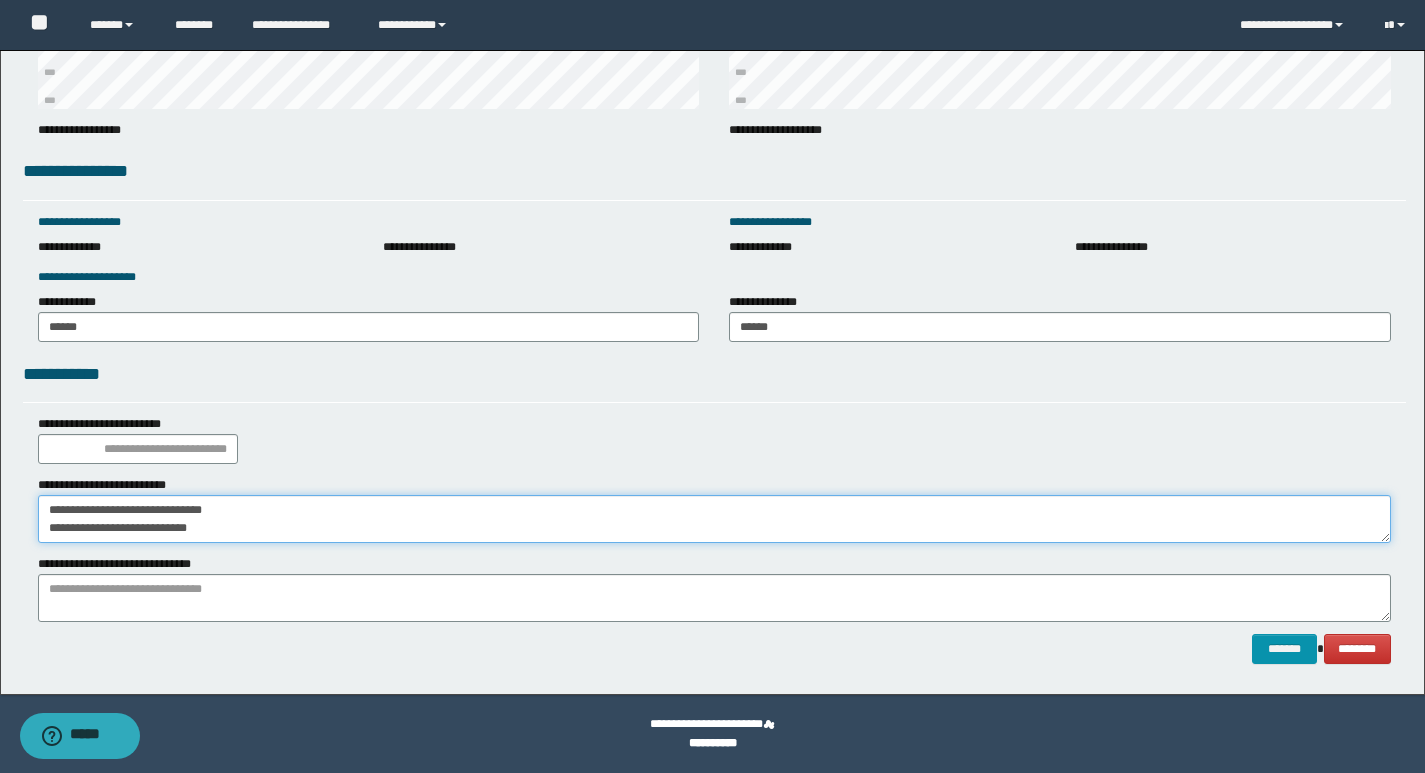drag, startPoint x: 43, startPoint y: 514, endPoint x: 290, endPoint y: 558, distance: 250.88843 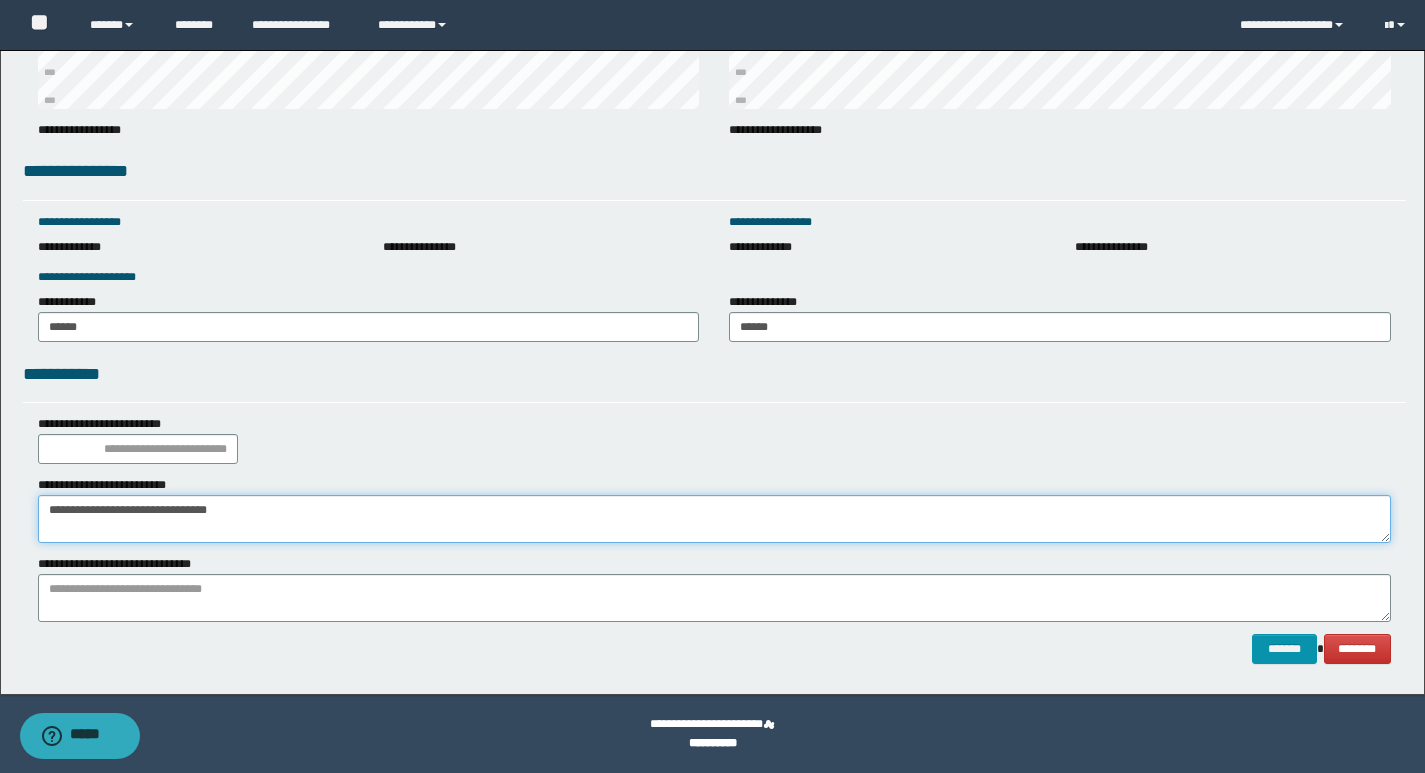 type on "**********" 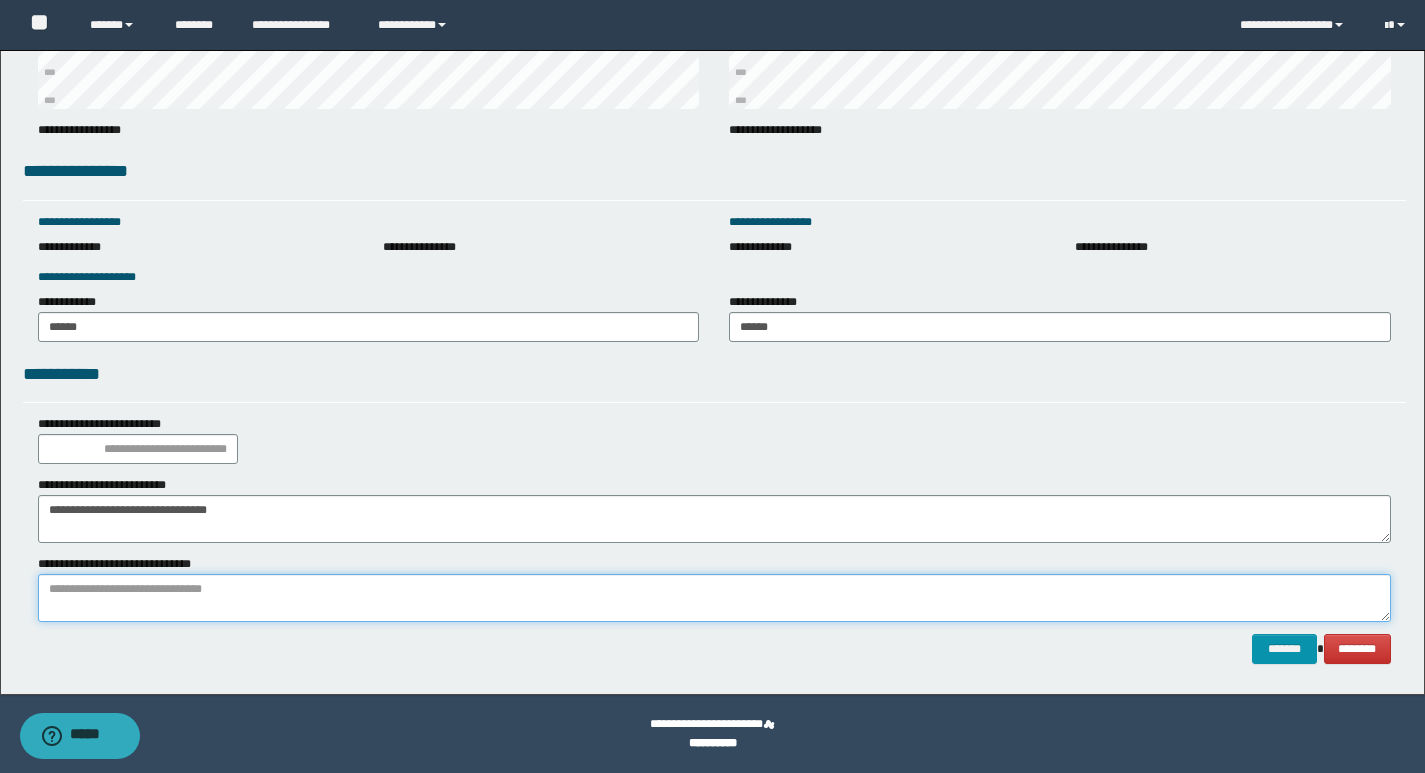 click at bounding box center (714, 598) 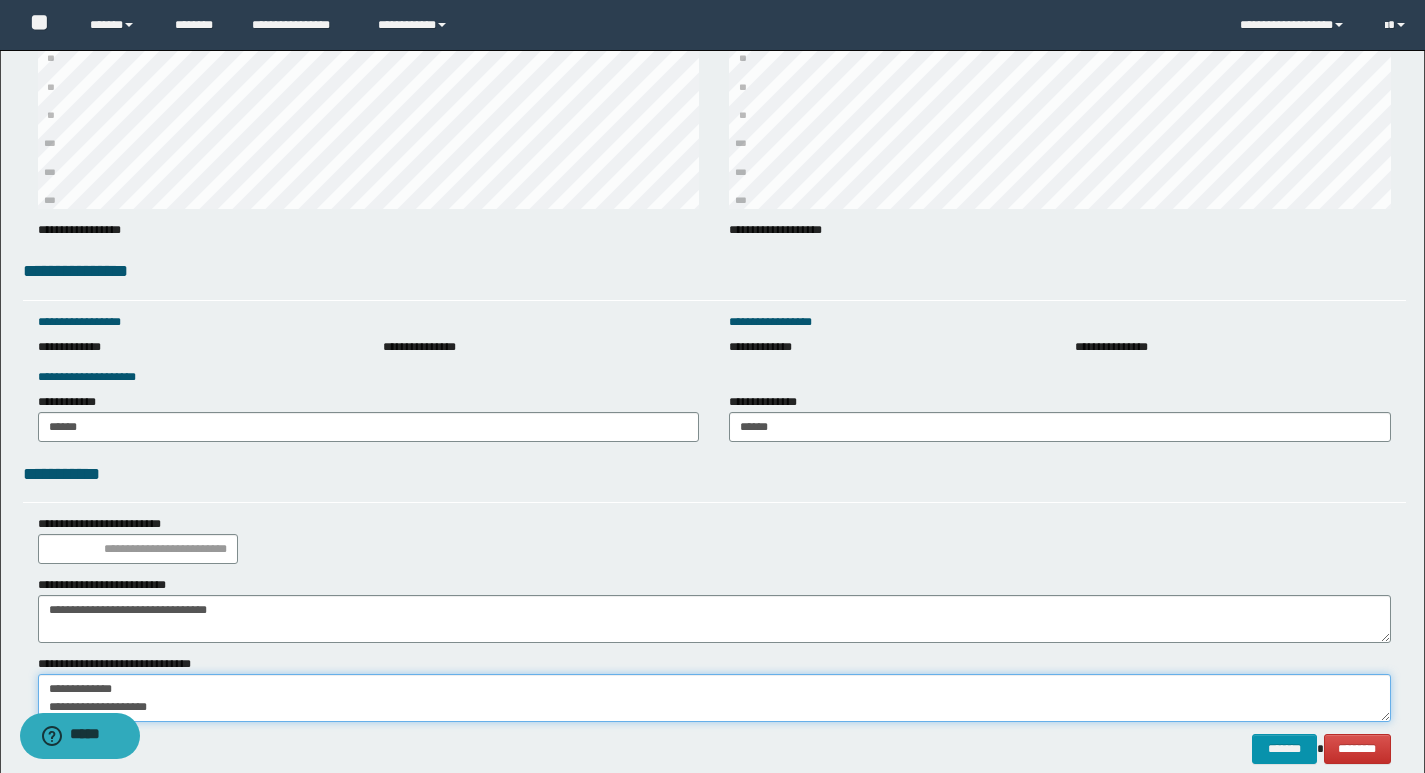 scroll, scrollTop: 2495, scrollLeft: 0, axis: vertical 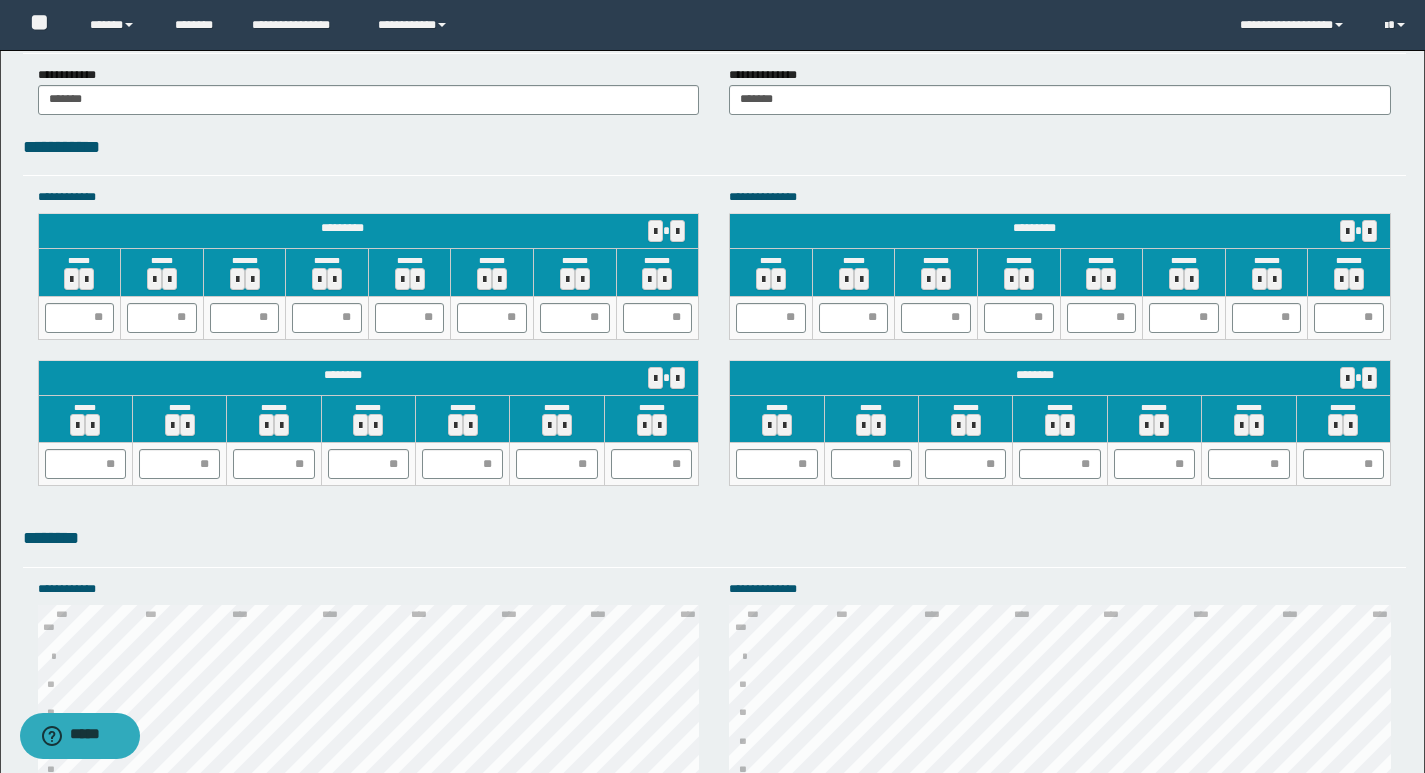 type on "**********" 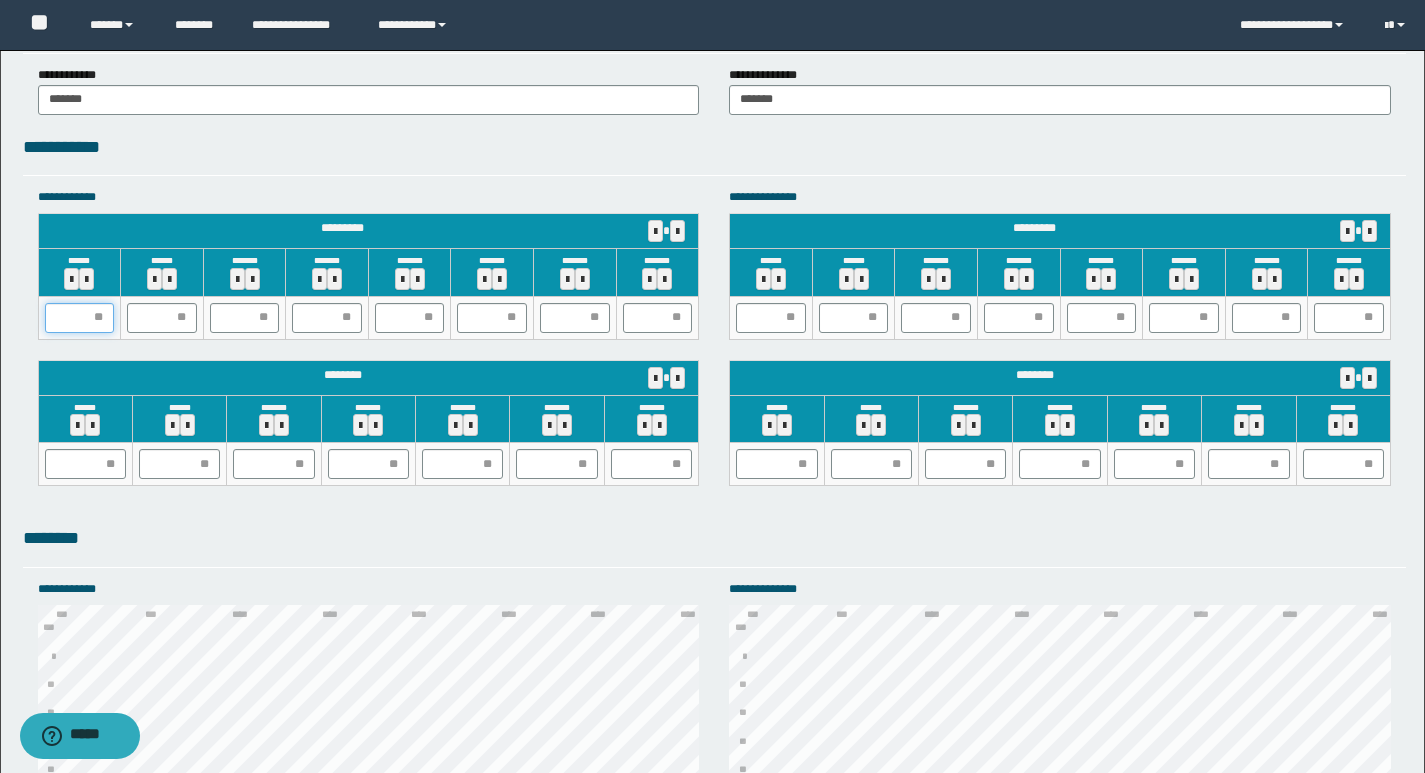 click at bounding box center (80, 318) 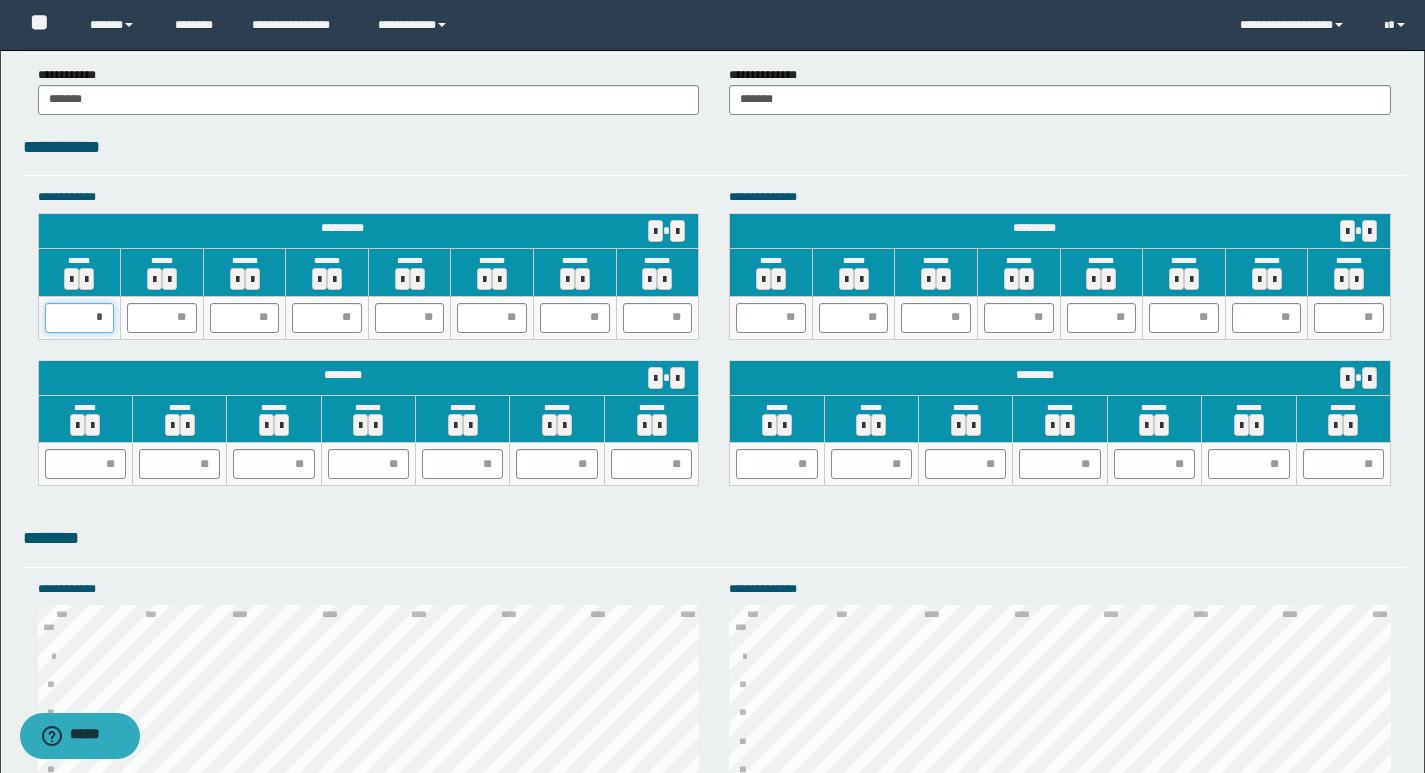 type on "**" 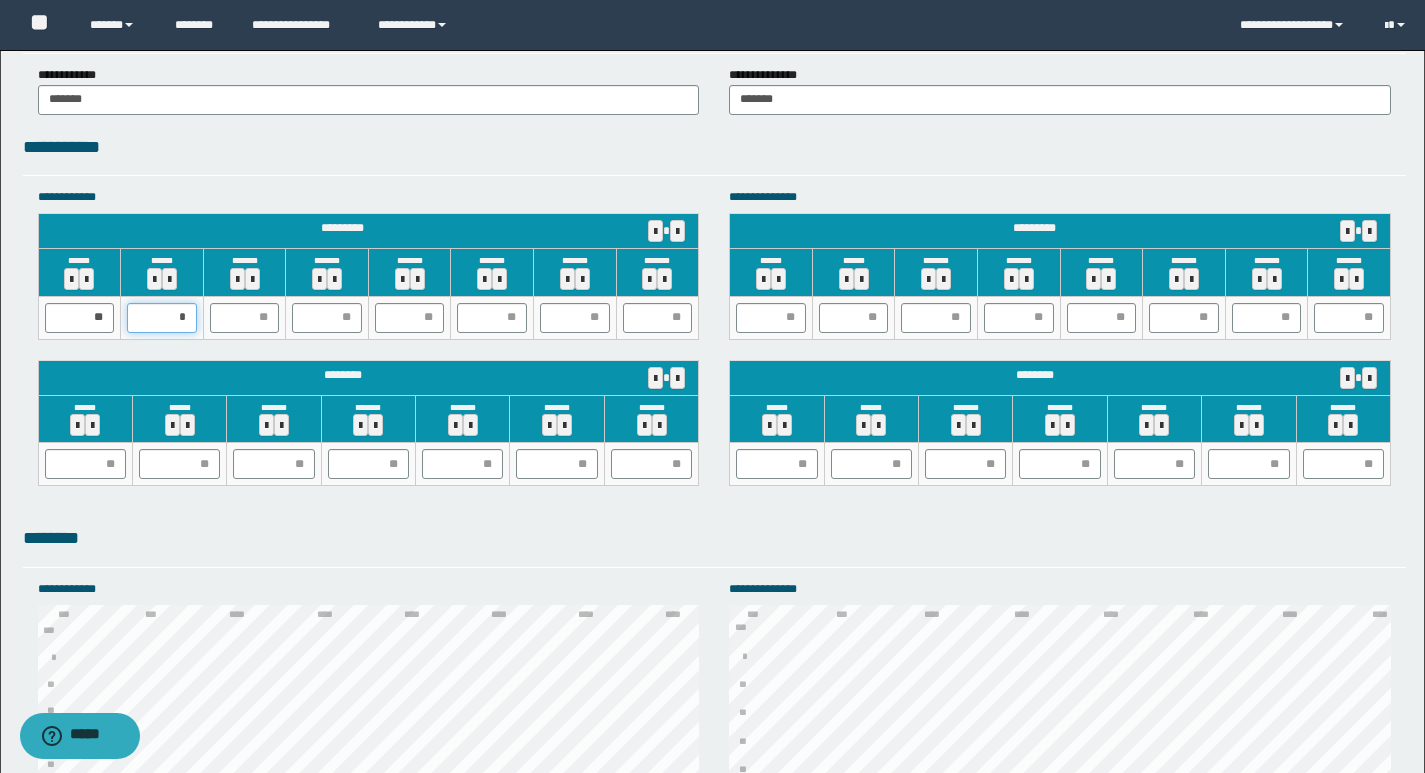 type on "**" 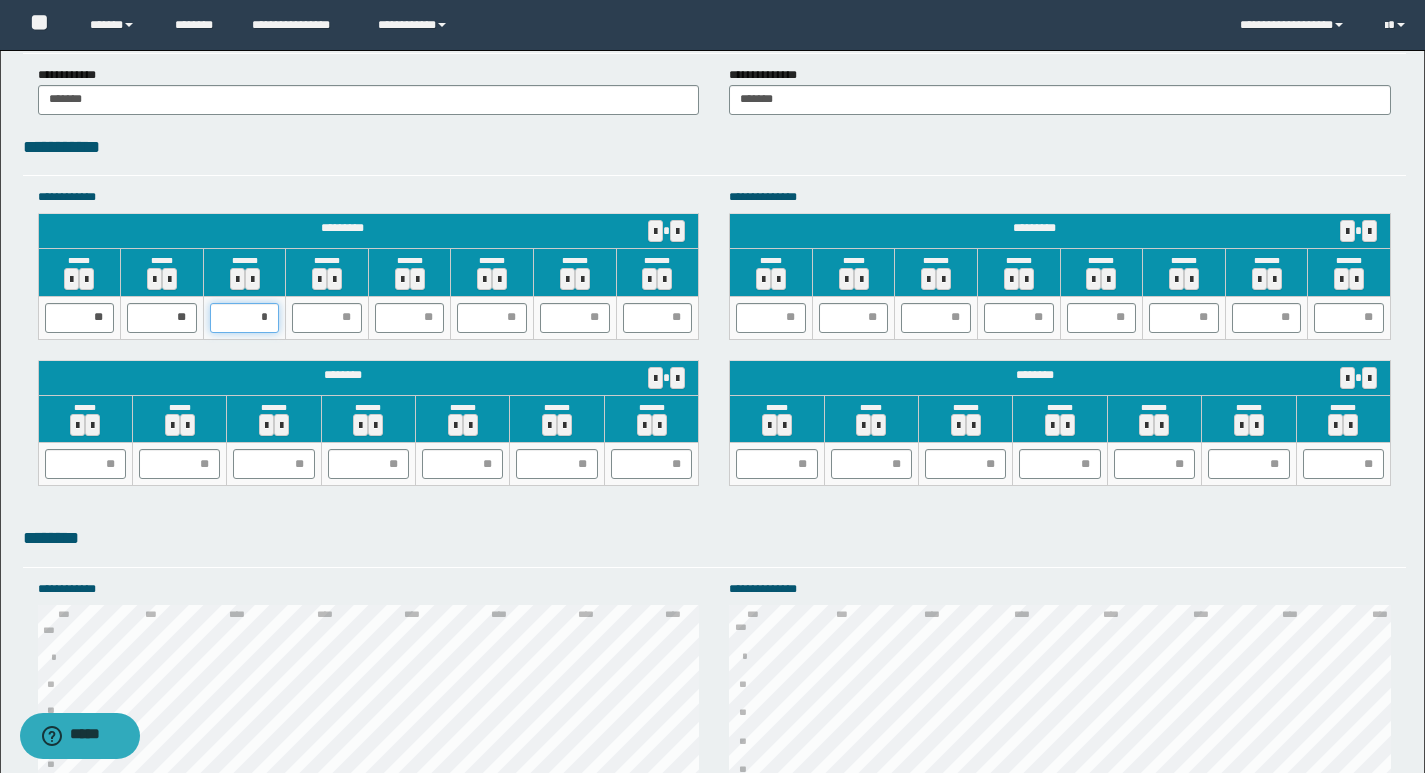 type on "**" 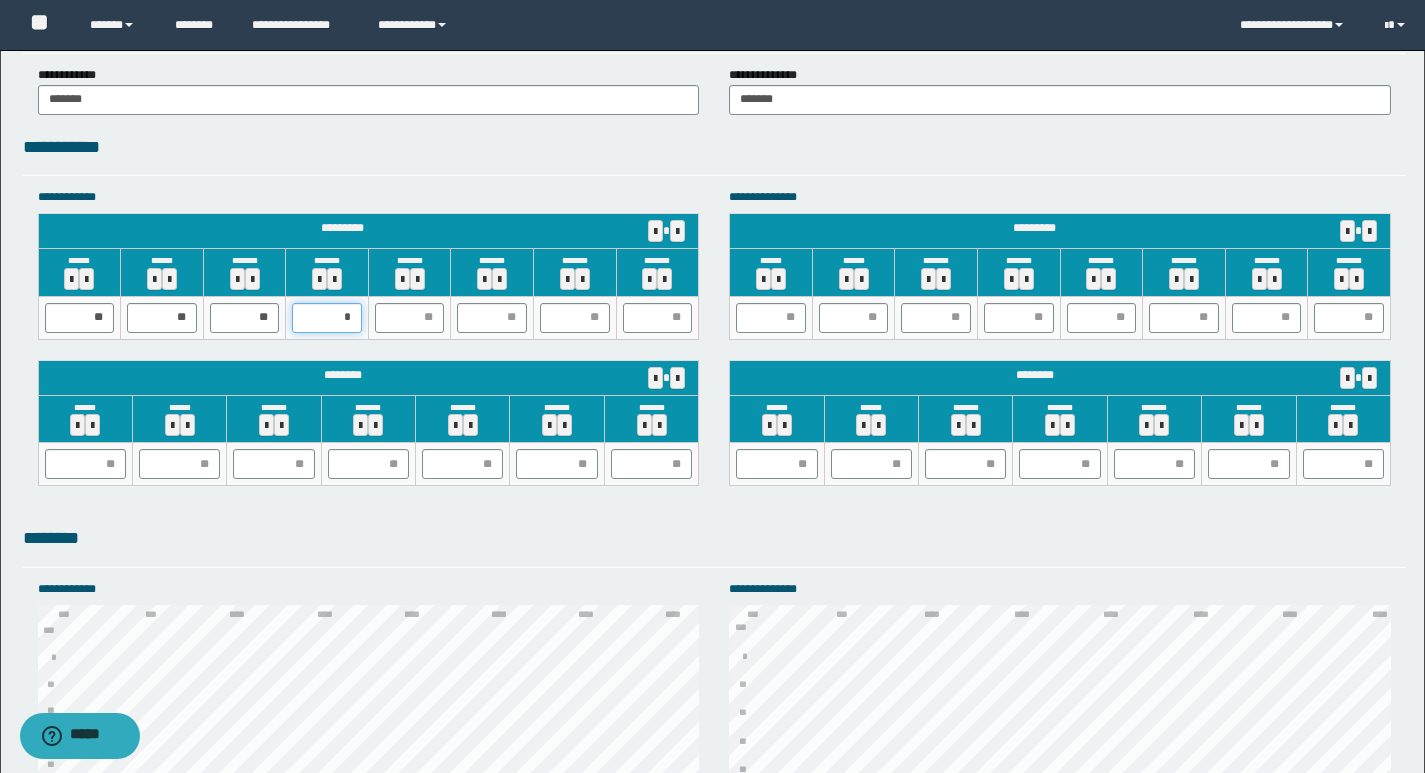 type on "**" 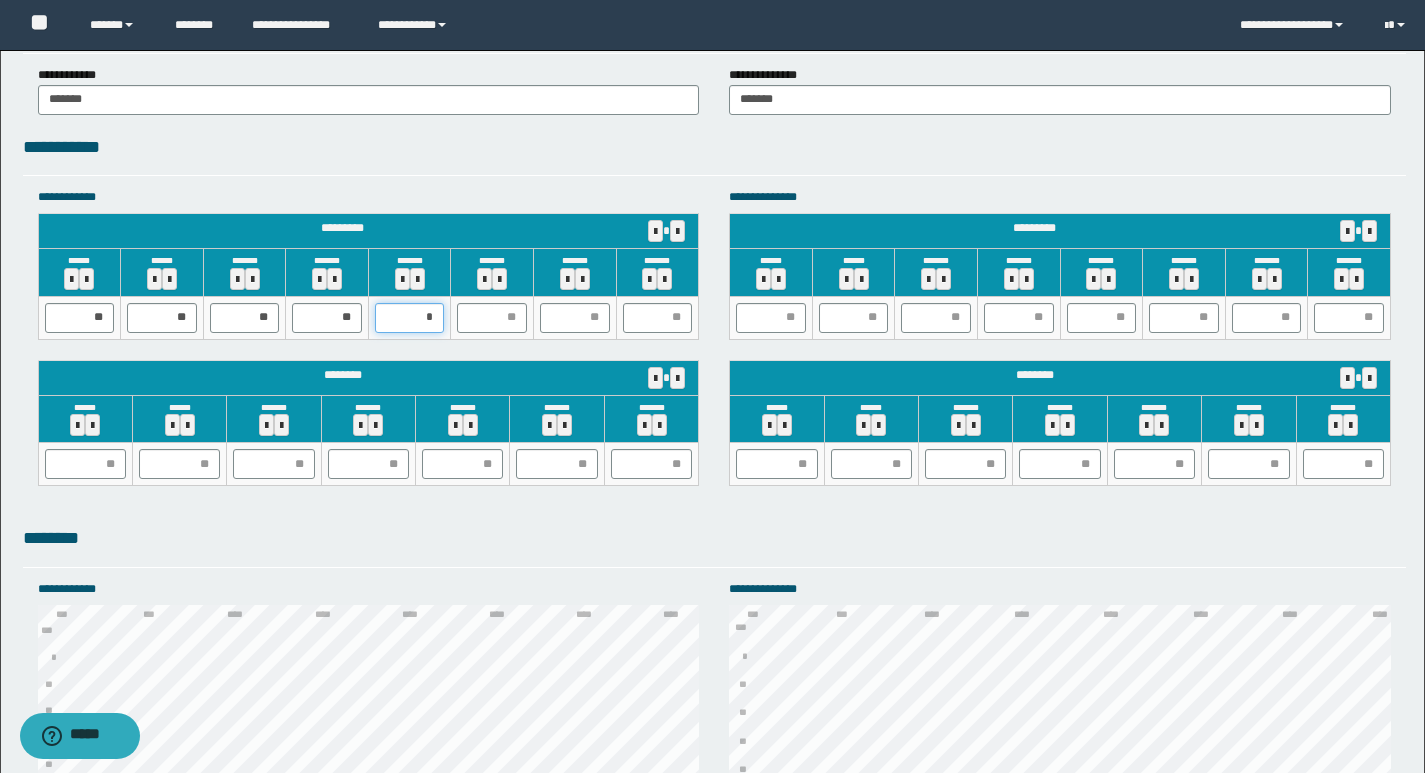 type on "**" 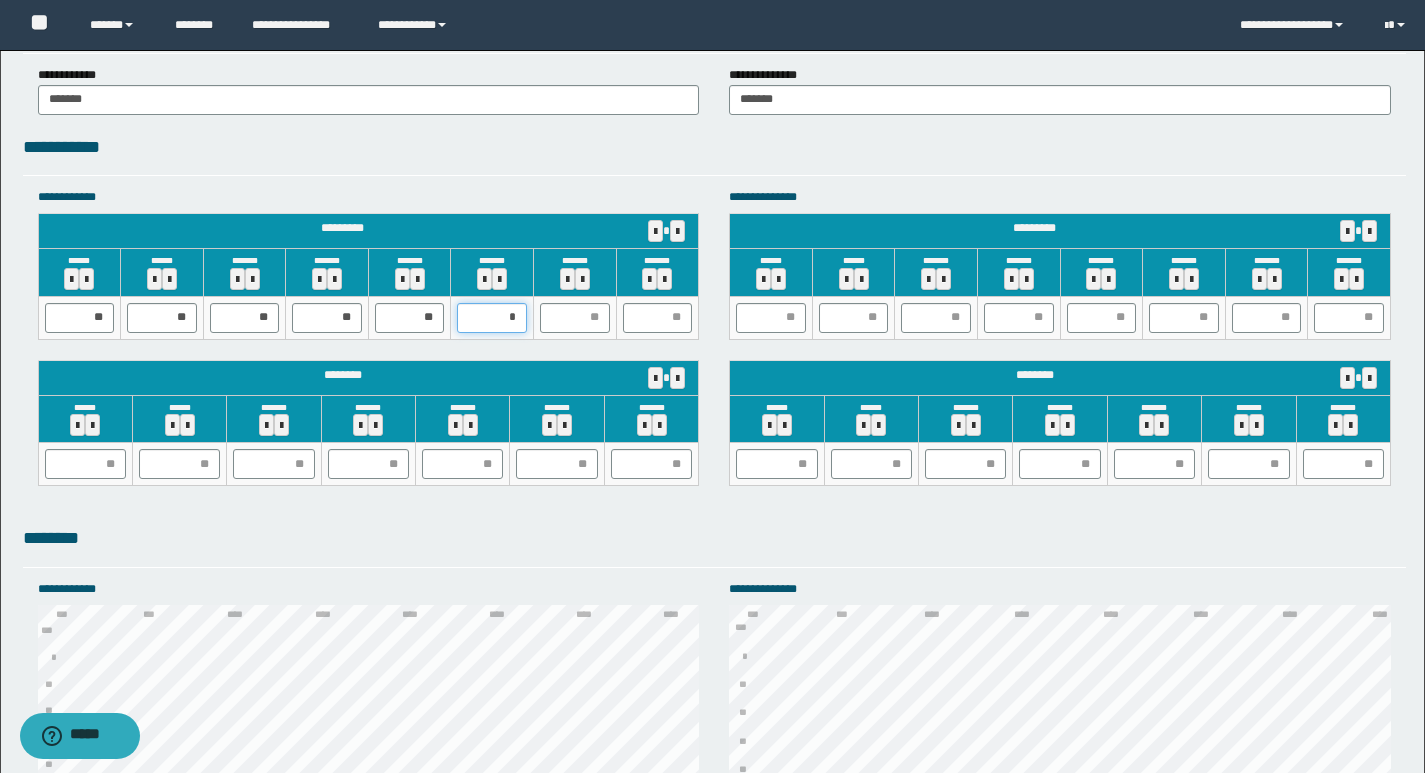 type on "**" 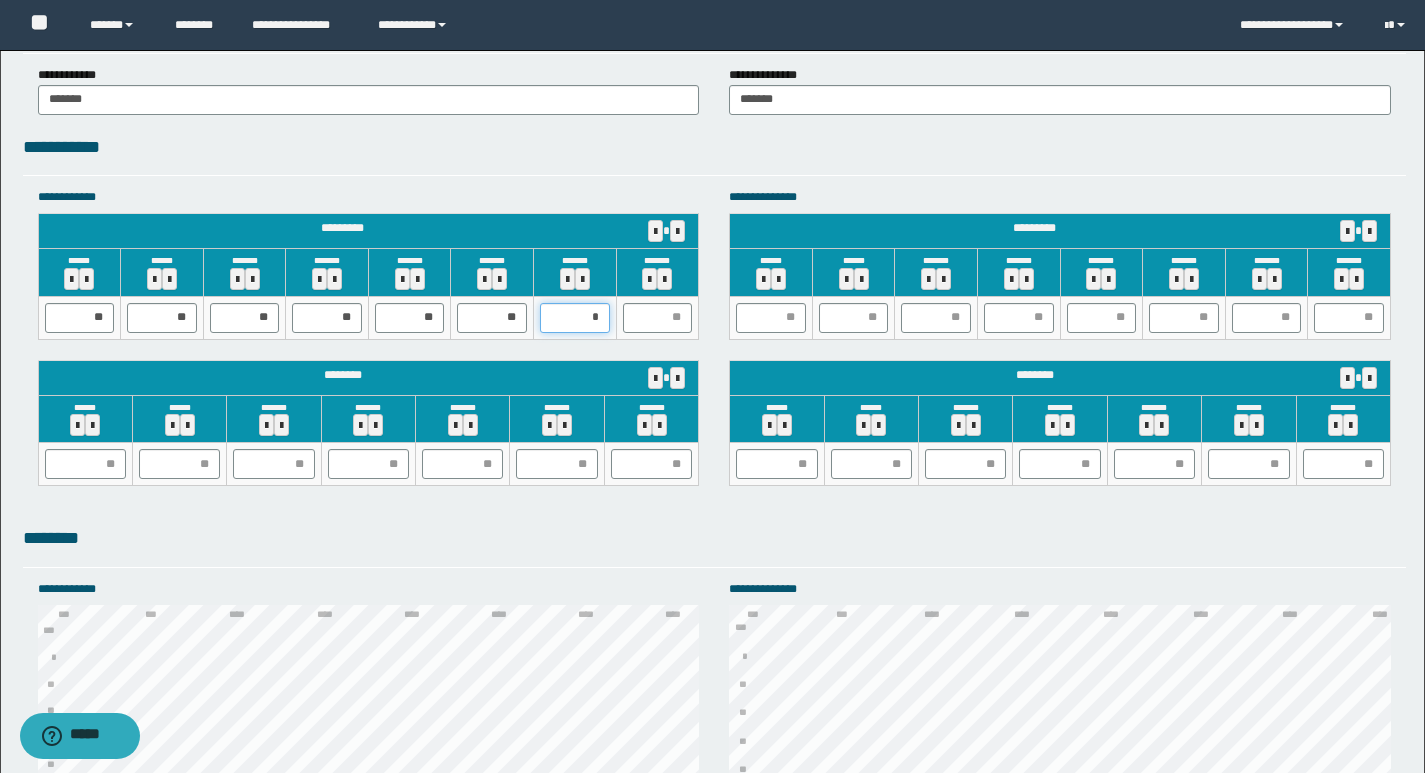 type on "**" 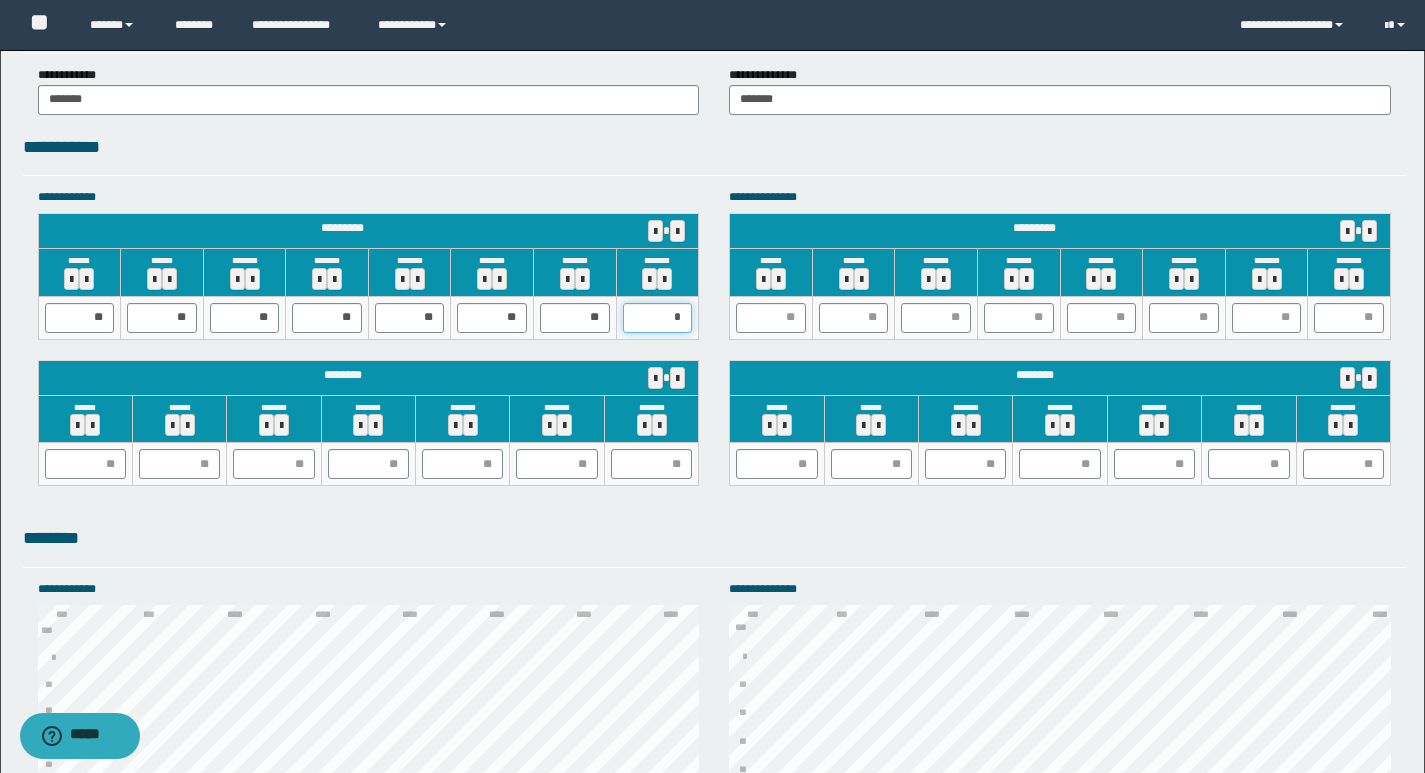 type on "**" 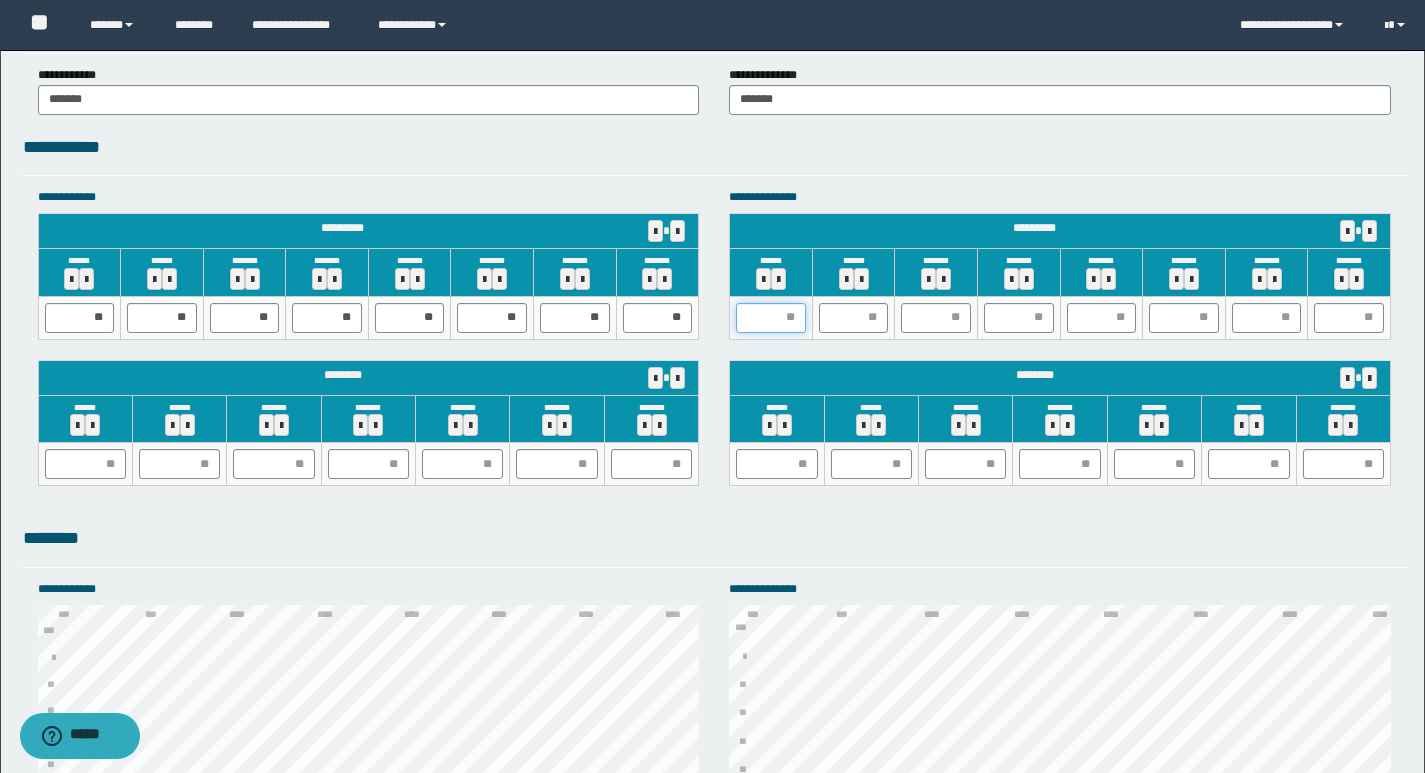 click at bounding box center (771, 318) 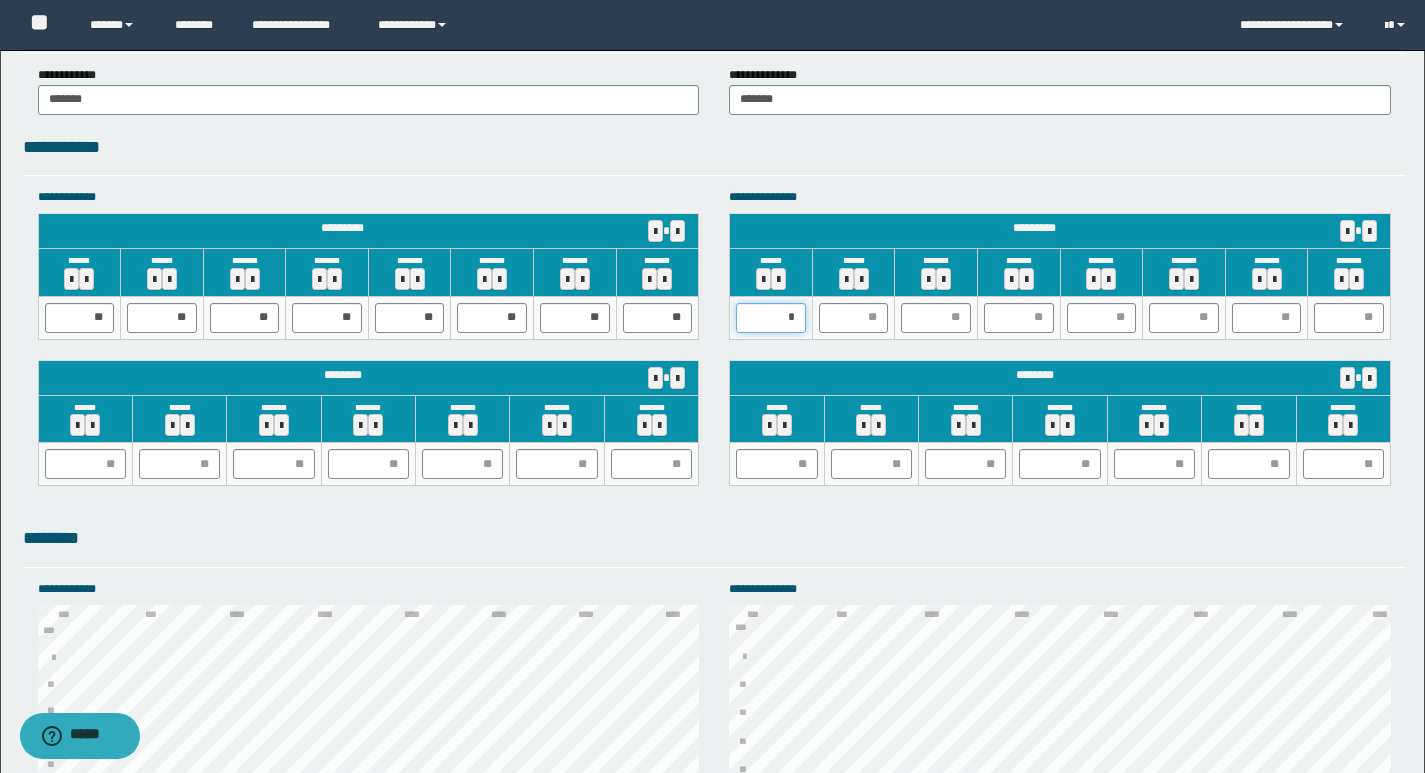 type on "**" 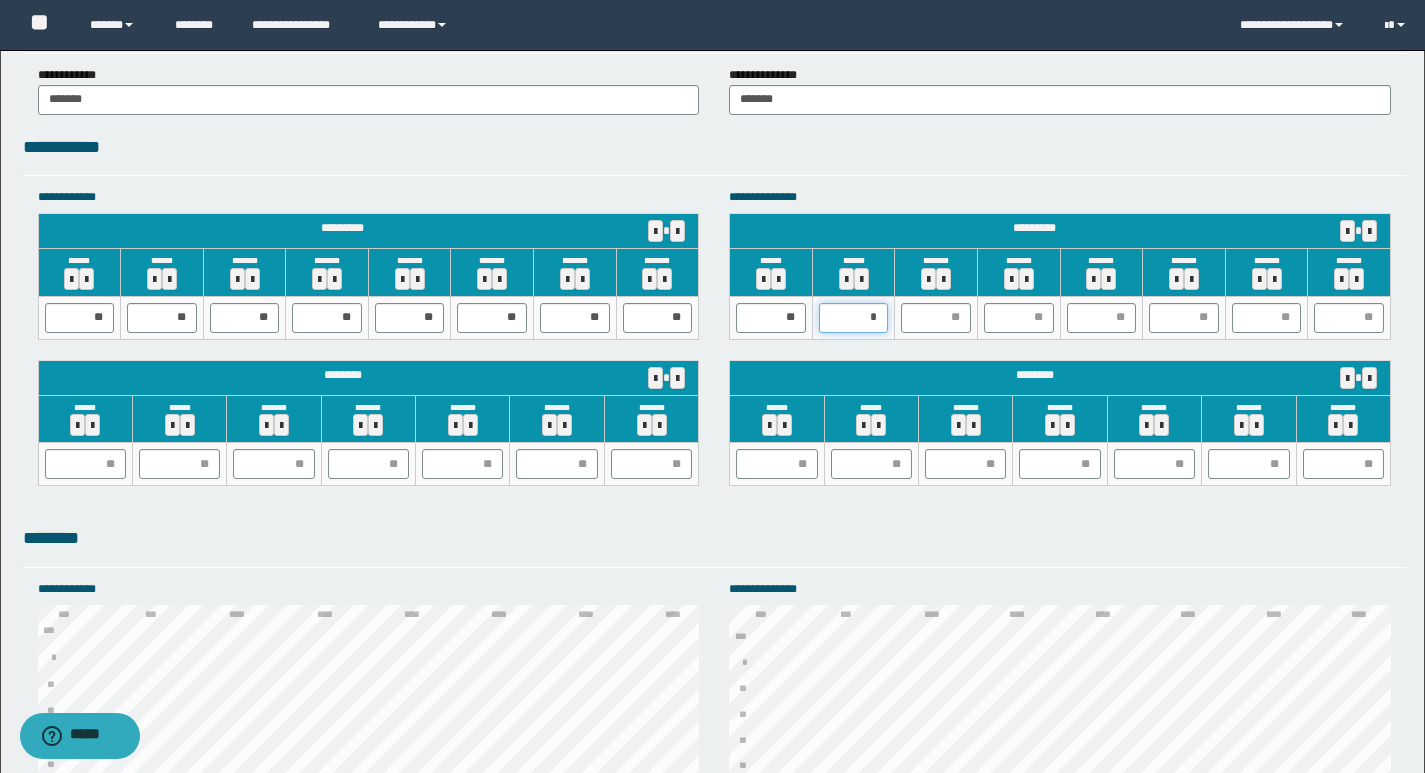 type on "**" 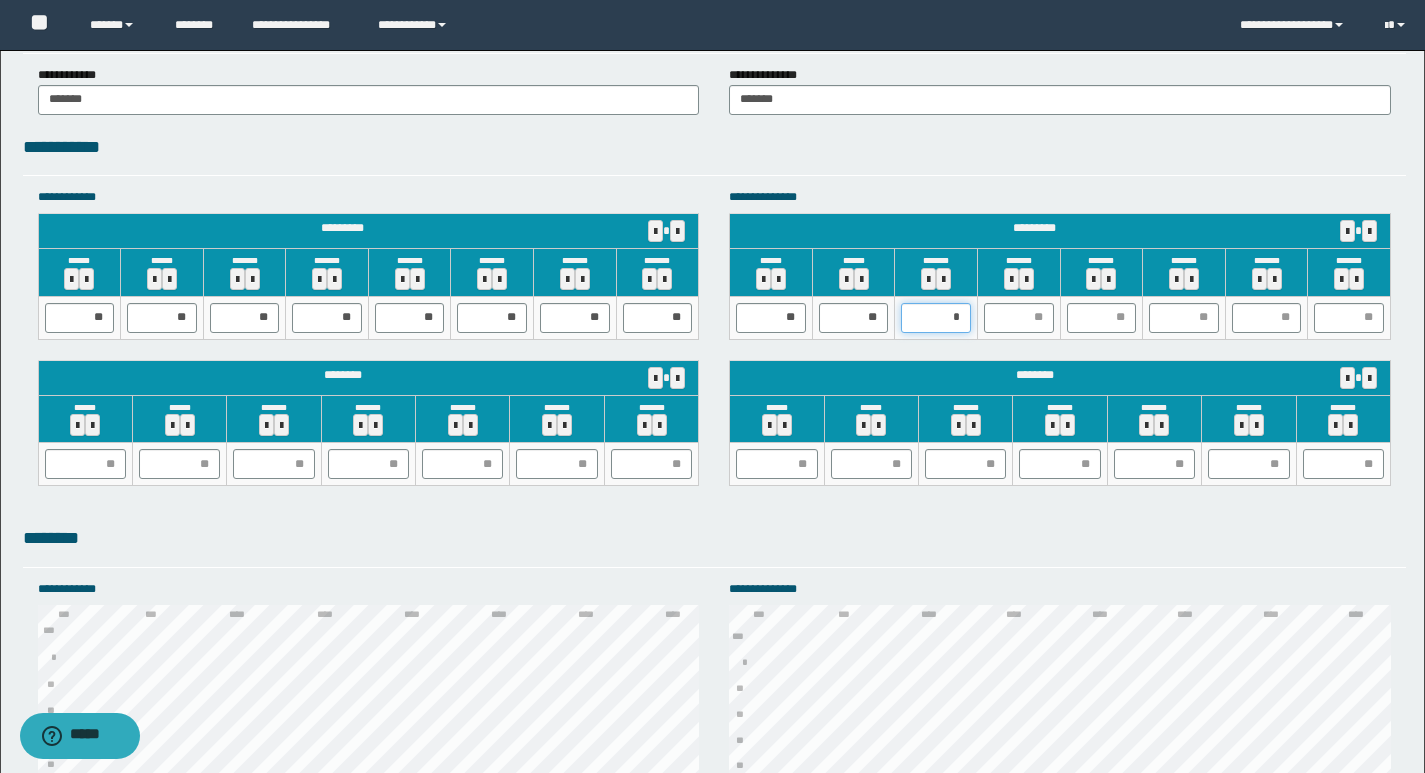 type on "**" 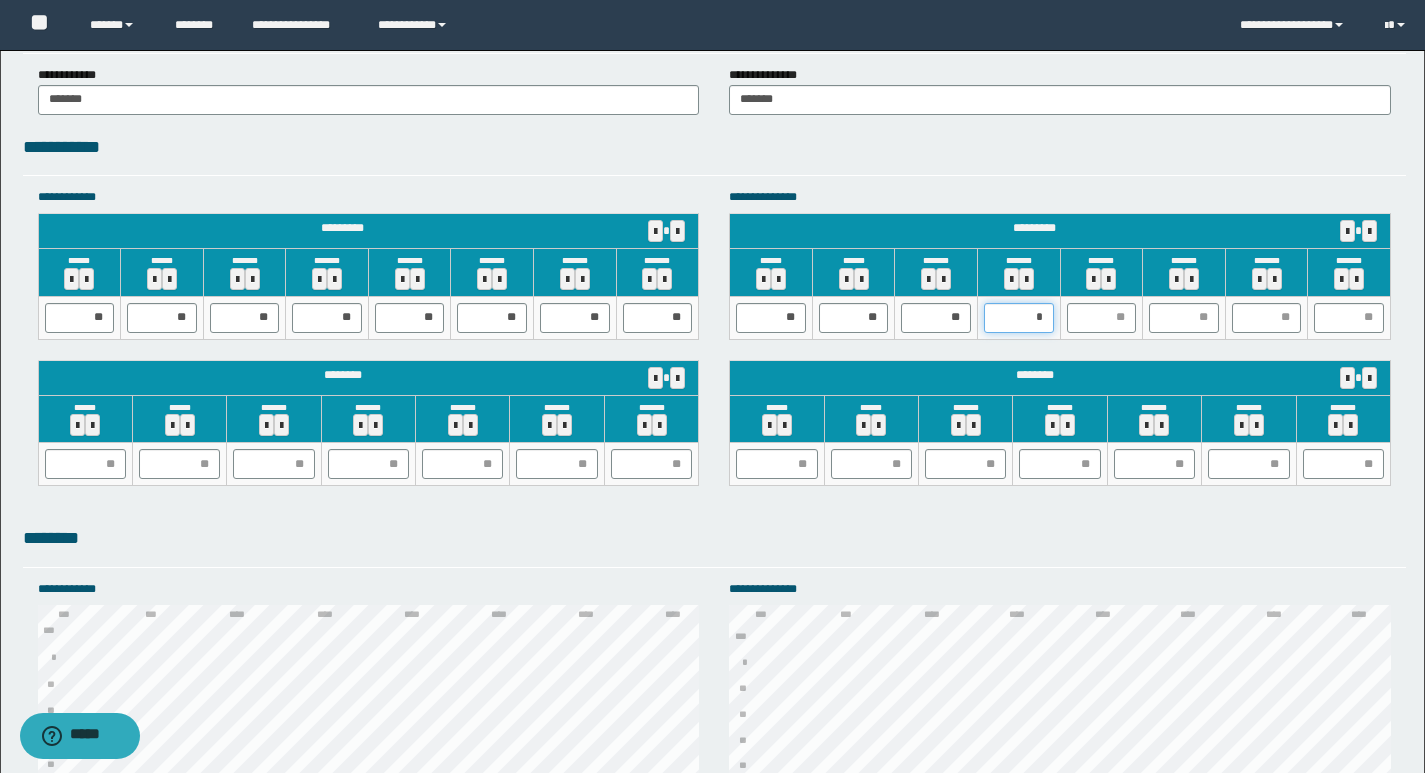 type on "**" 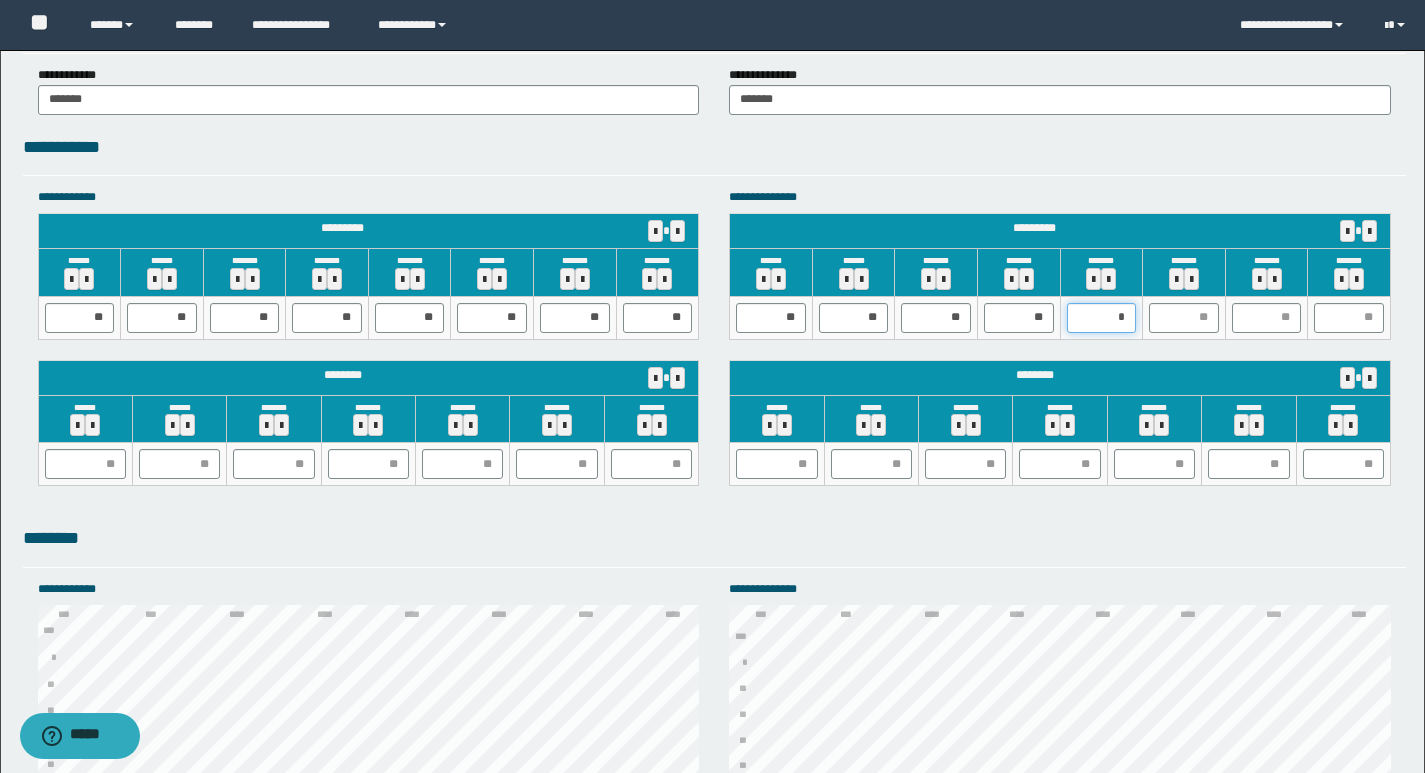 type on "**" 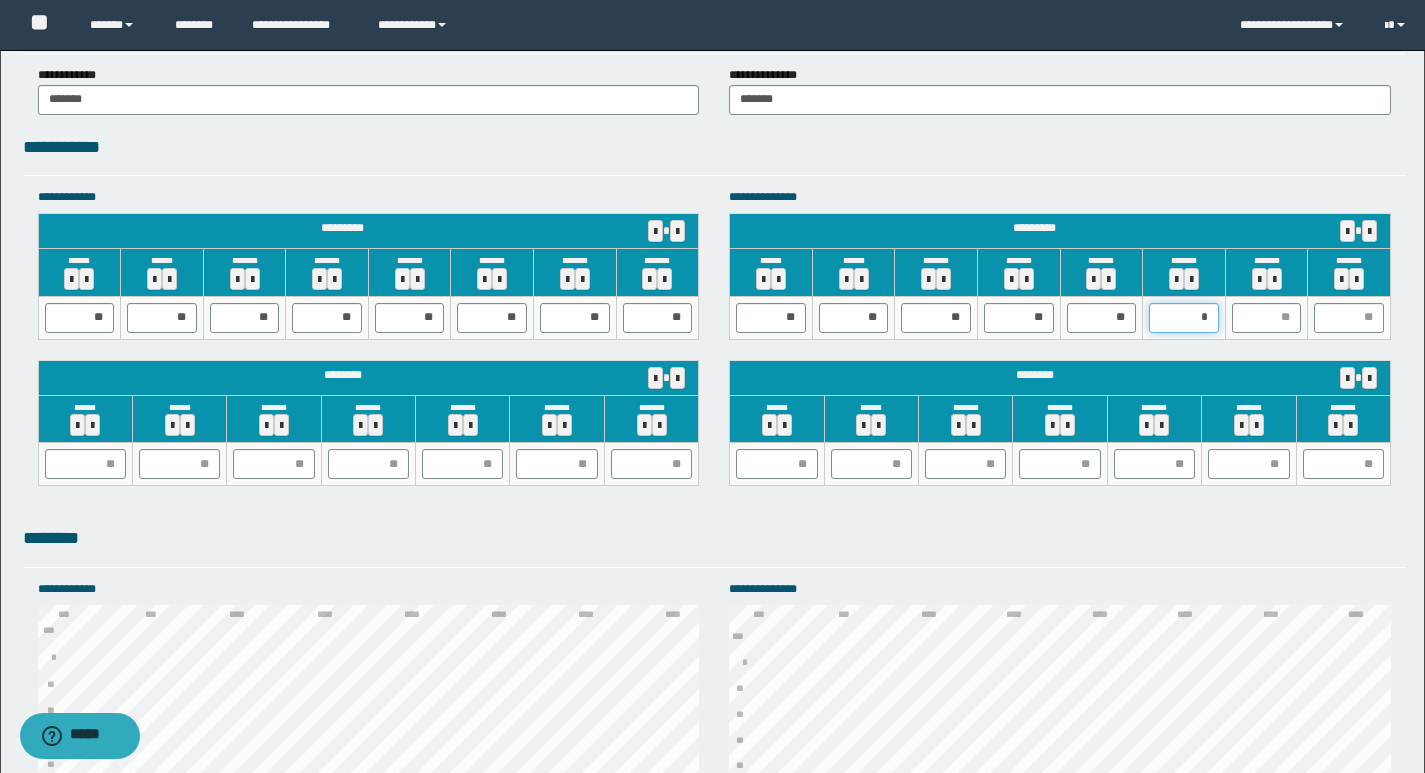 type on "**" 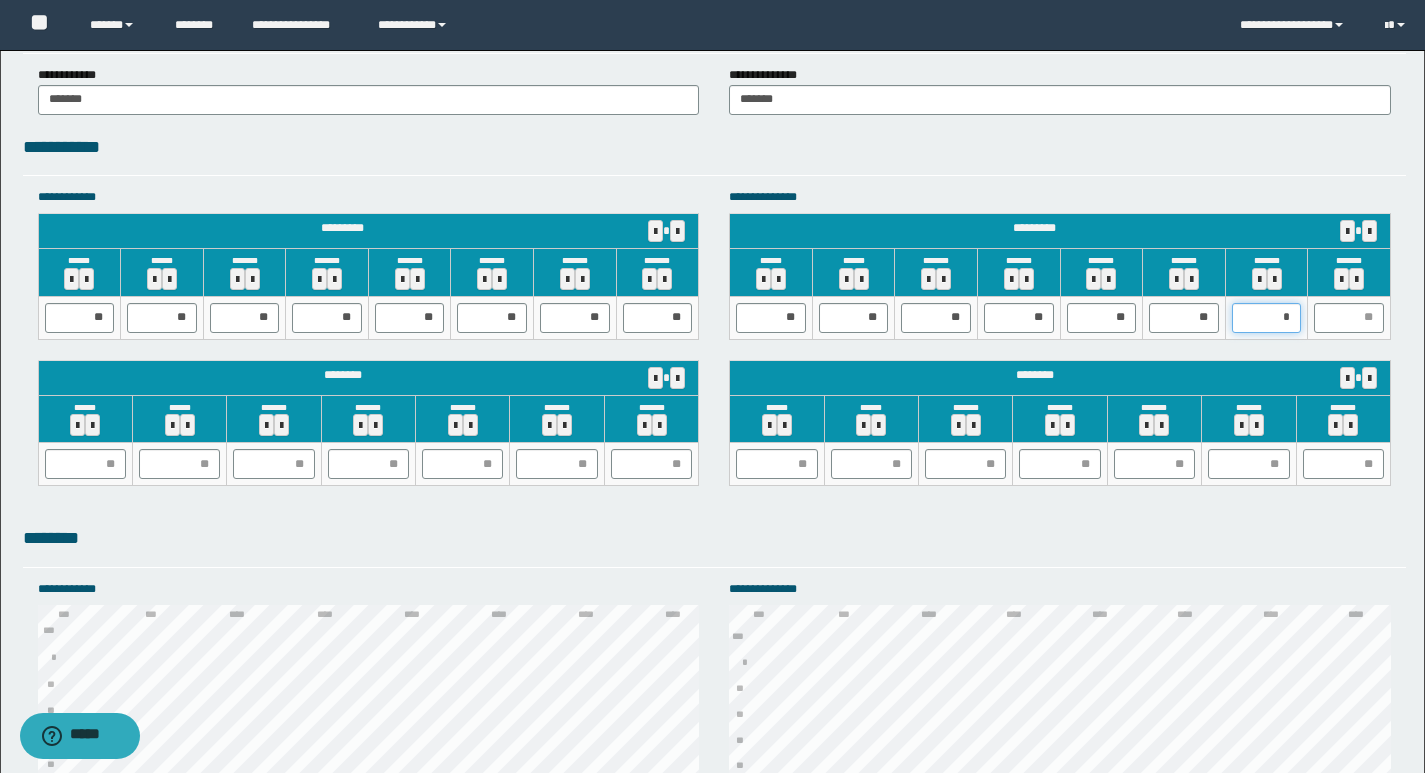 type on "**" 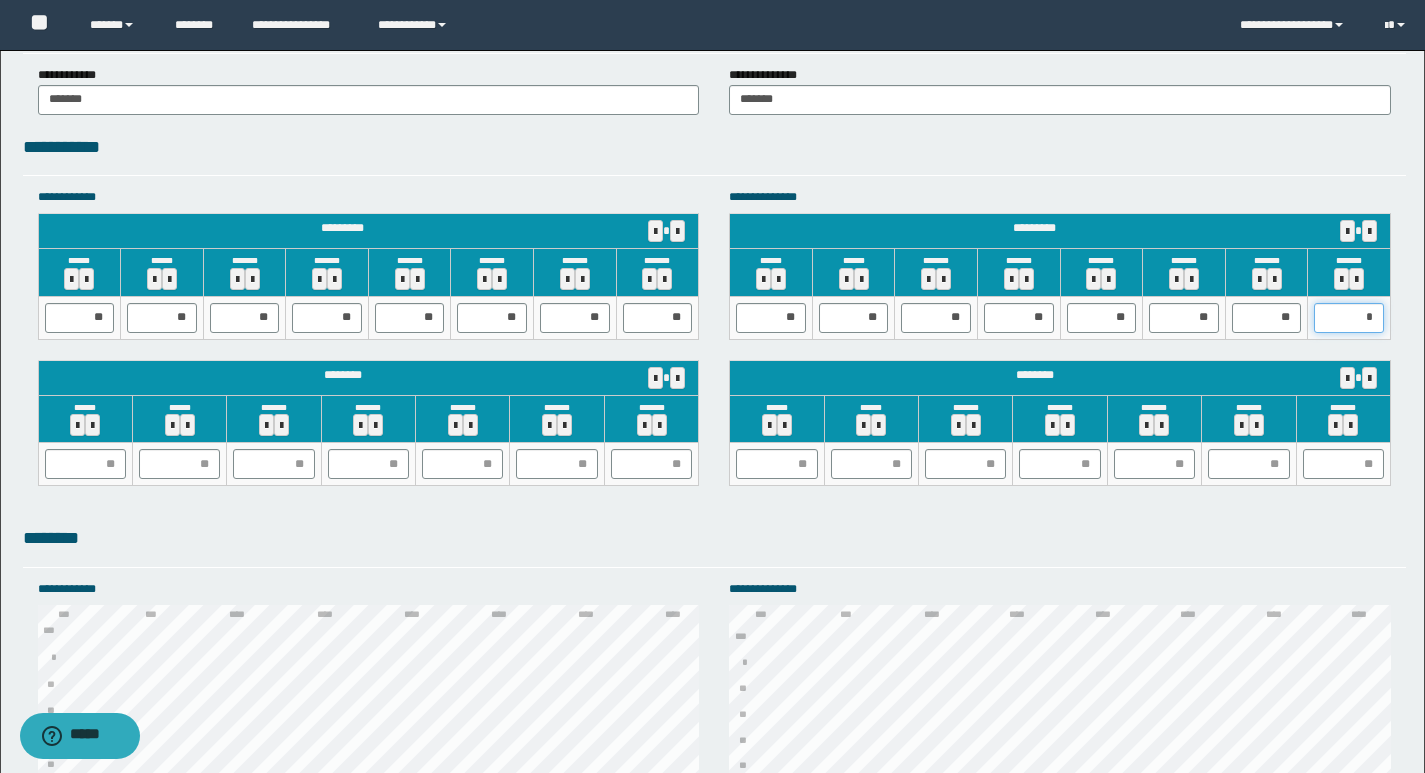 type on "**" 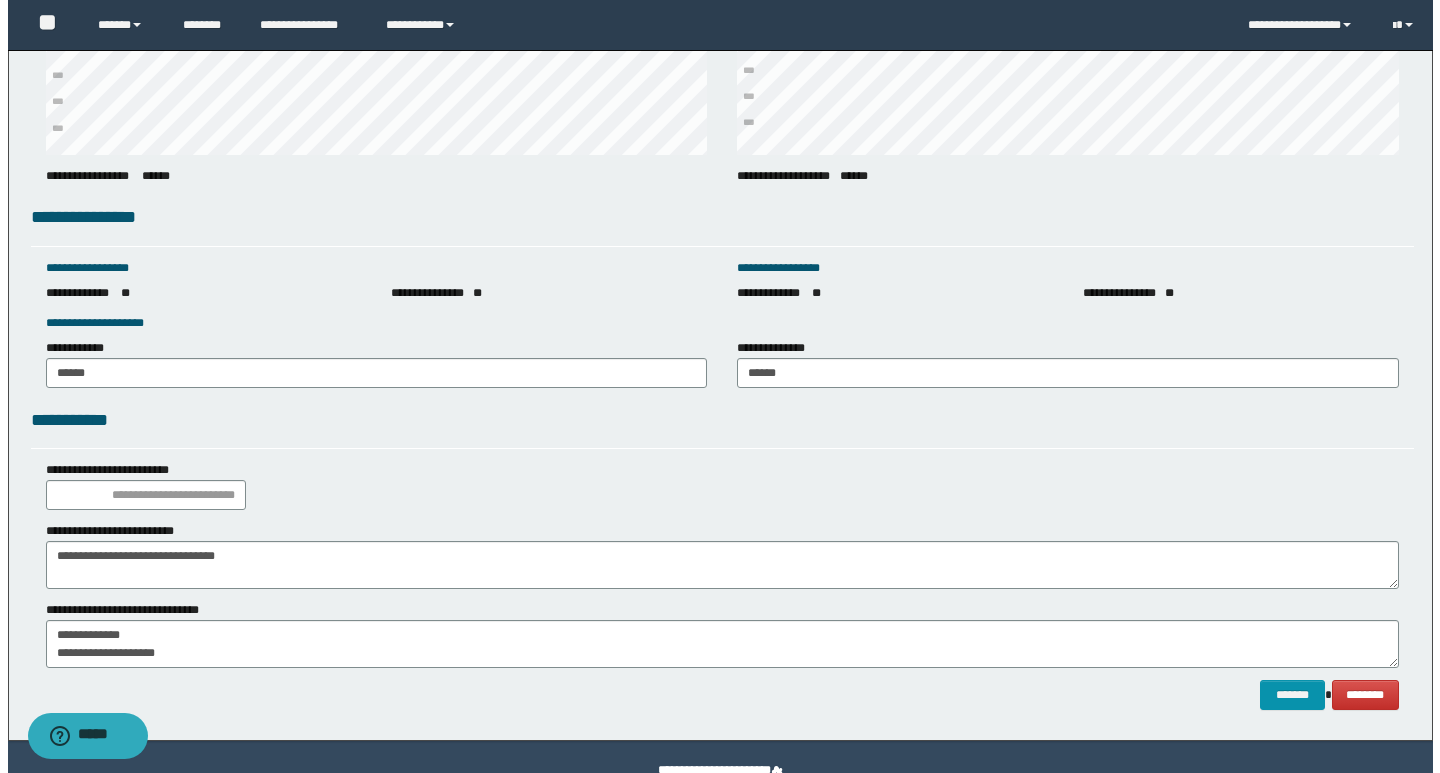 scroll, scrollTop: 2695, scrollLeft: 0, axis: vertical 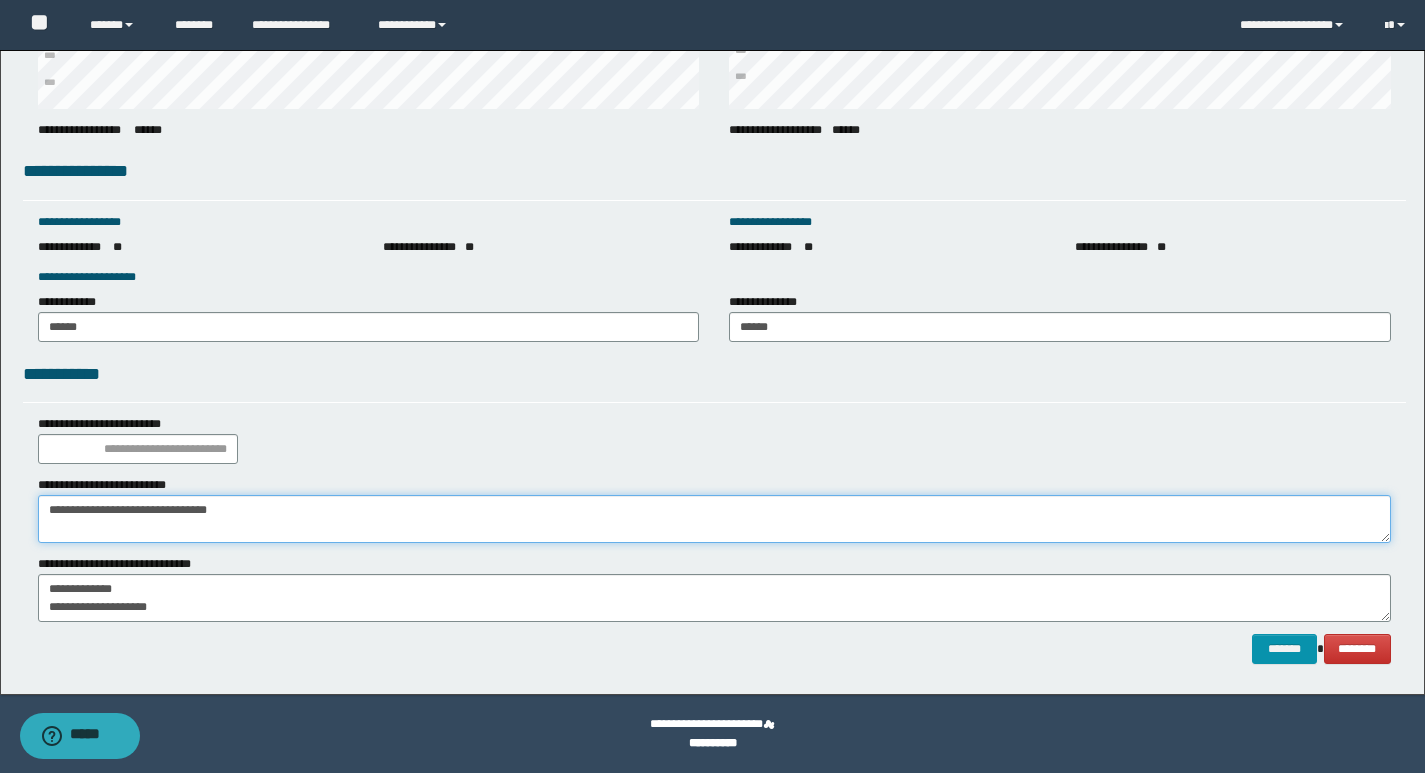 click on "**********" at bounding box center (714, 519) 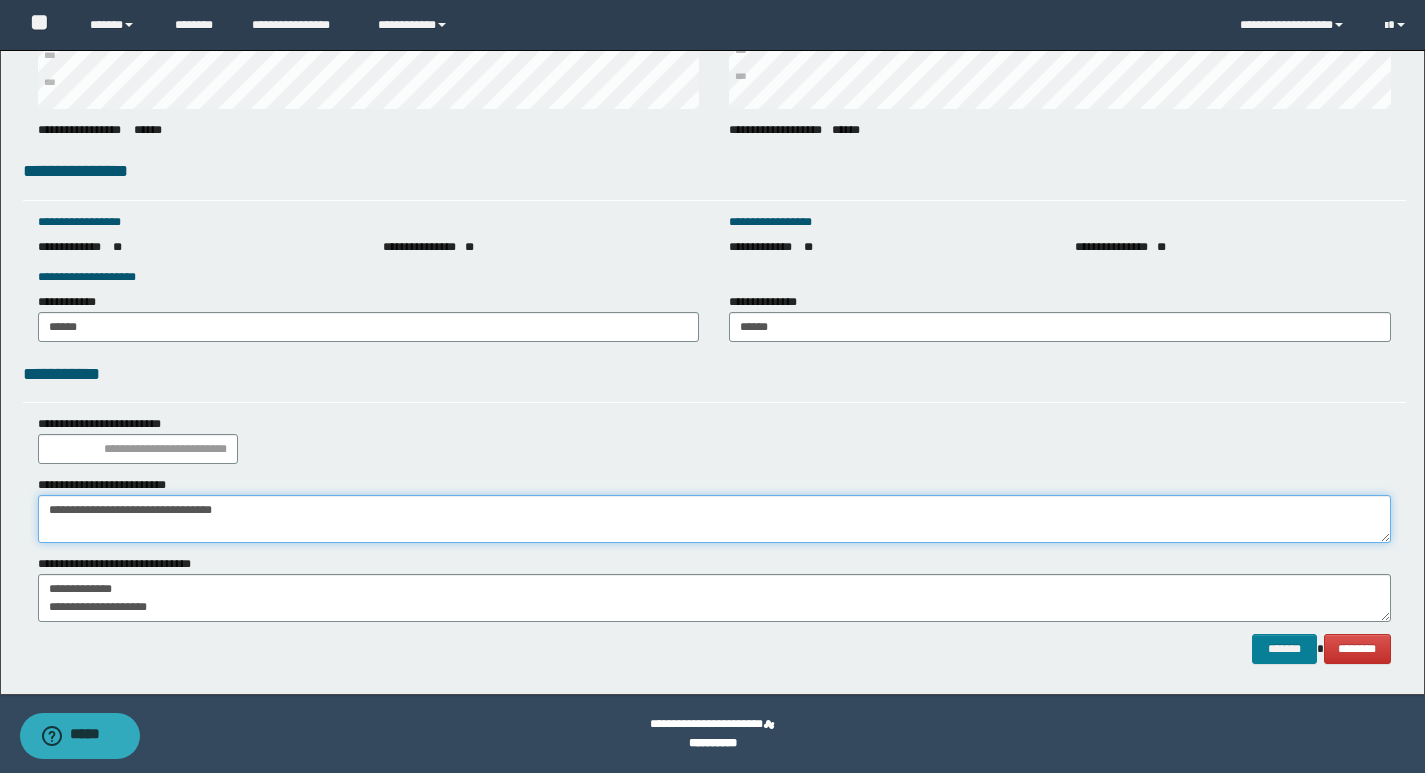 type on "**********" 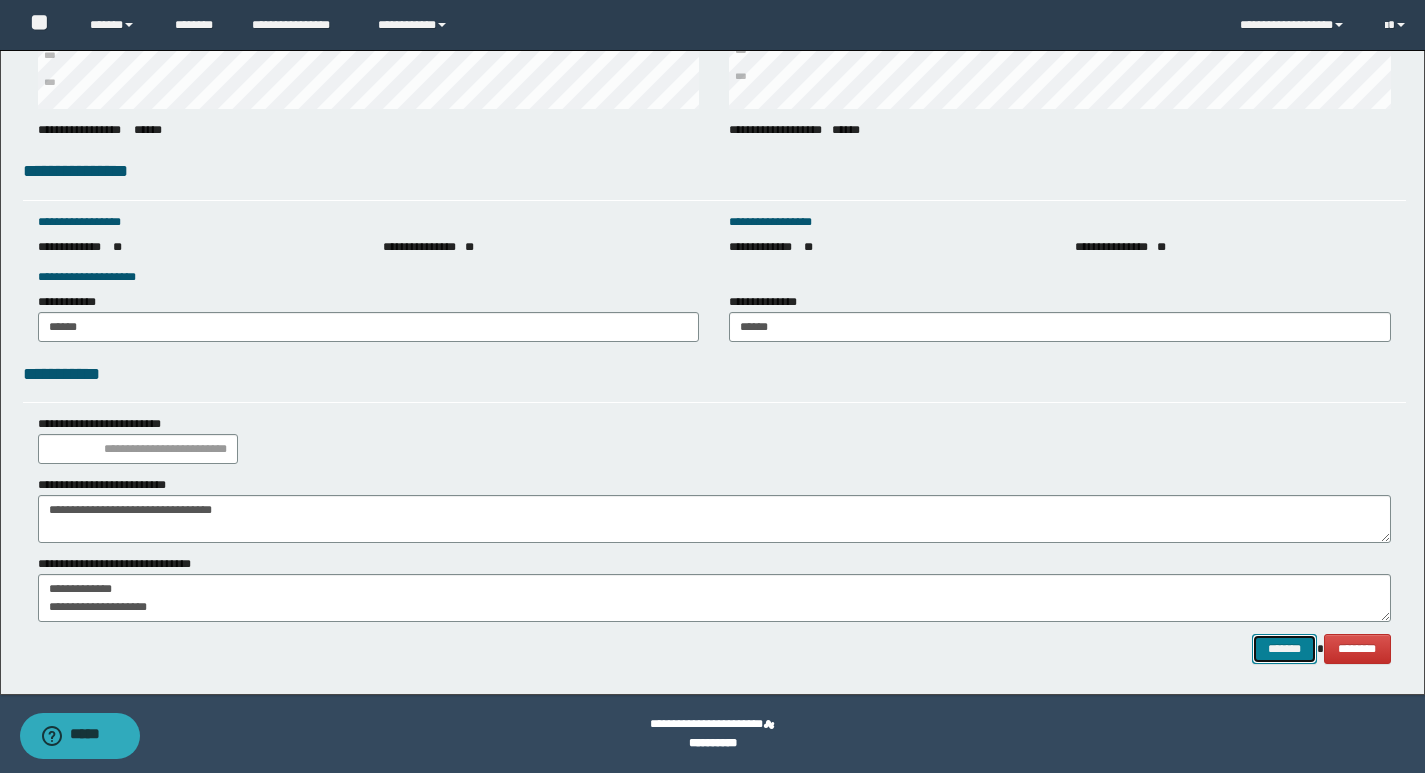 click on "*******" at bounding box center [1284, 649] 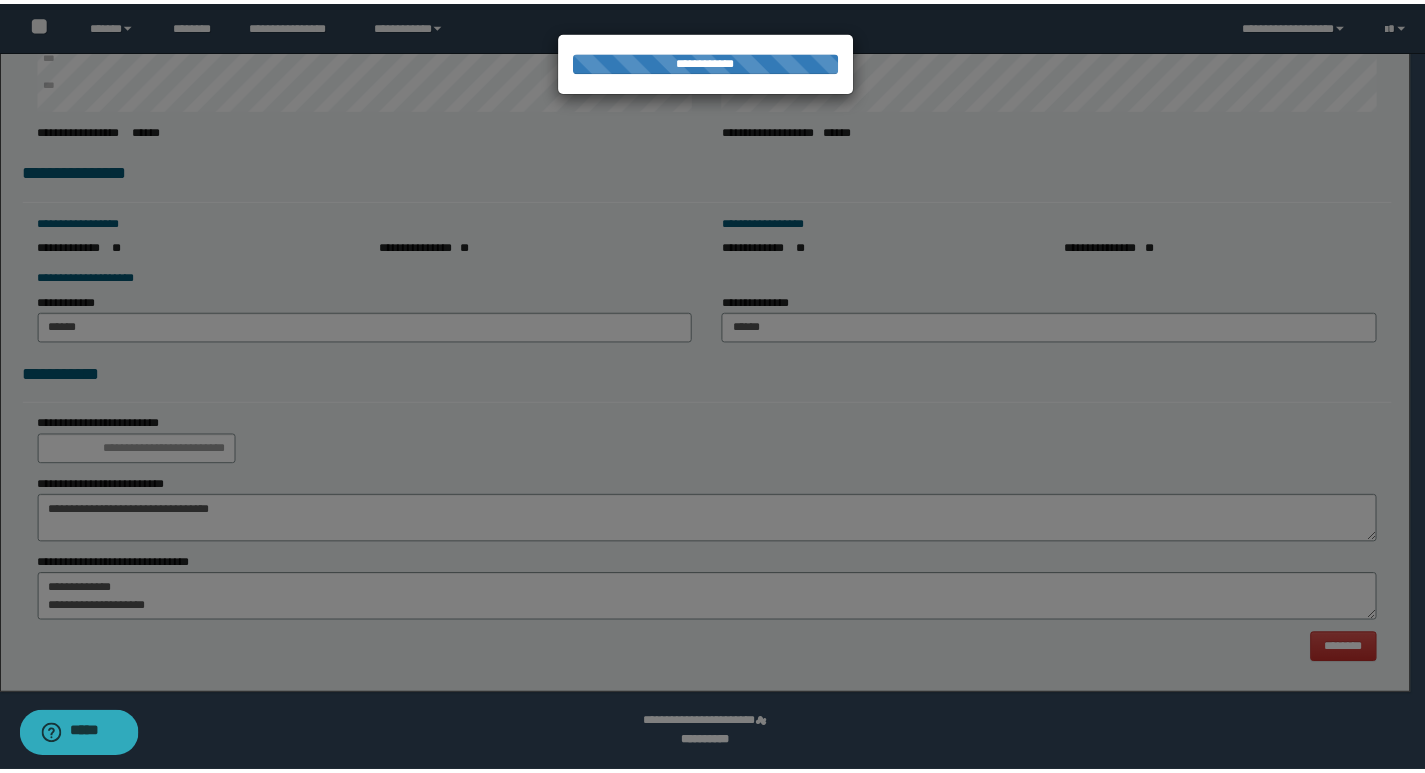 scroll, scrollTop: 0, scrollLeft: 0, axis: both 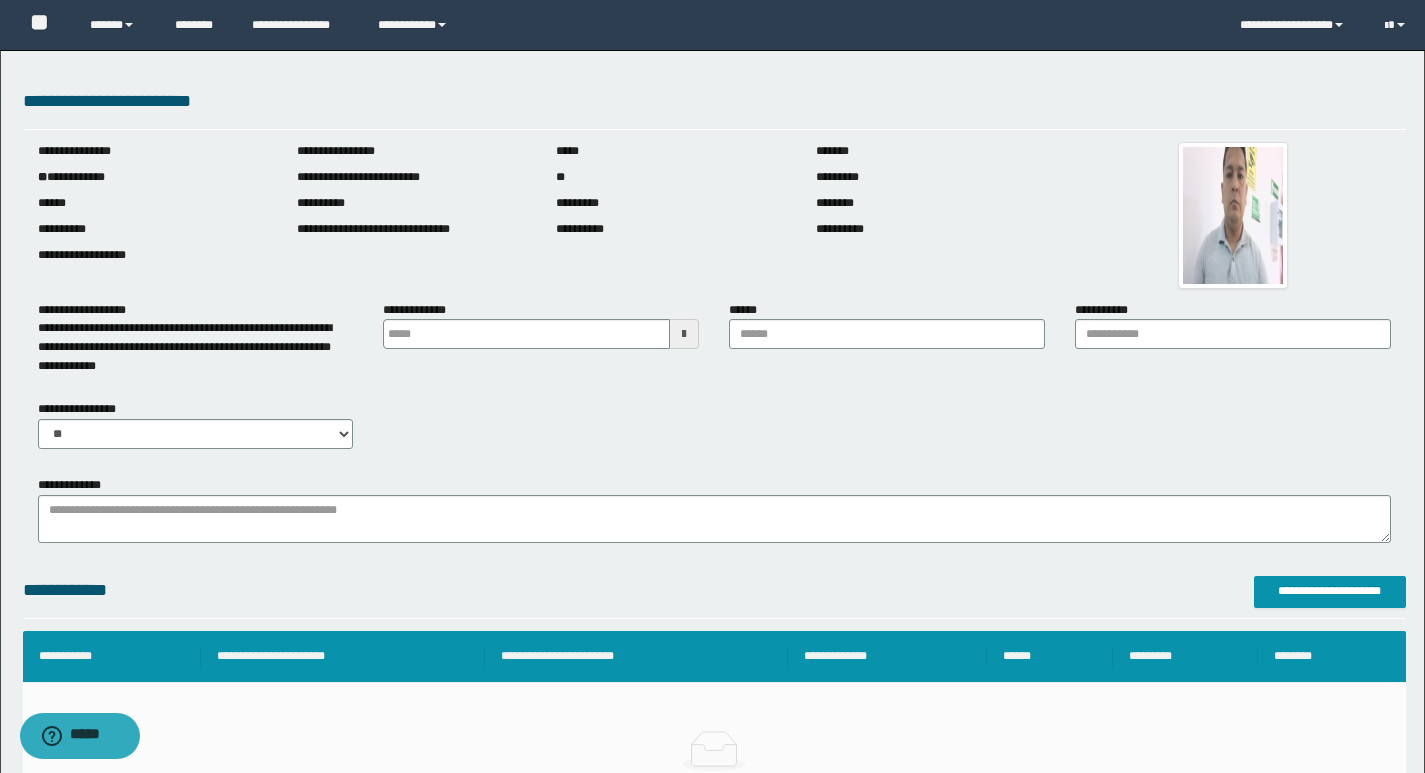 click at bounding box center (684, 334) 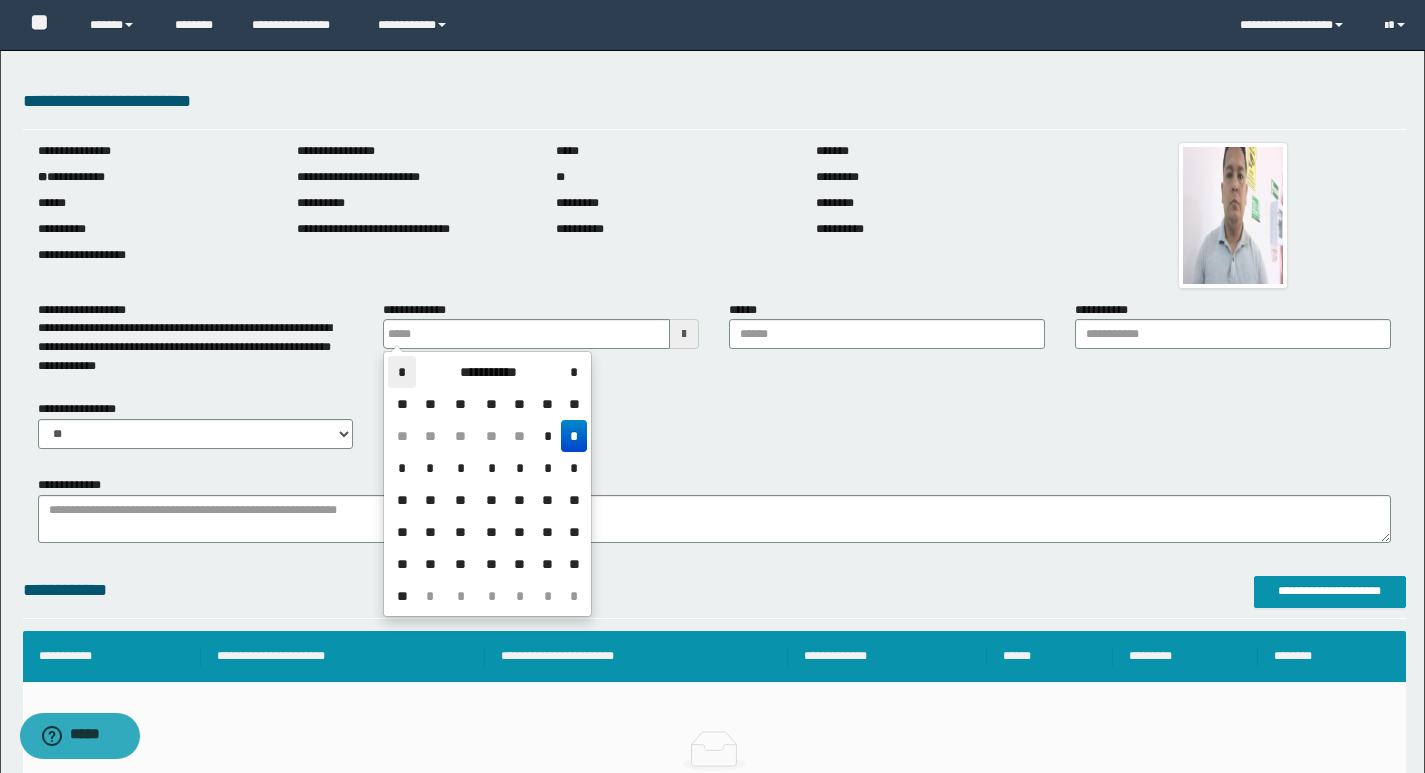 click on "*" at bounding box center (402, 372) 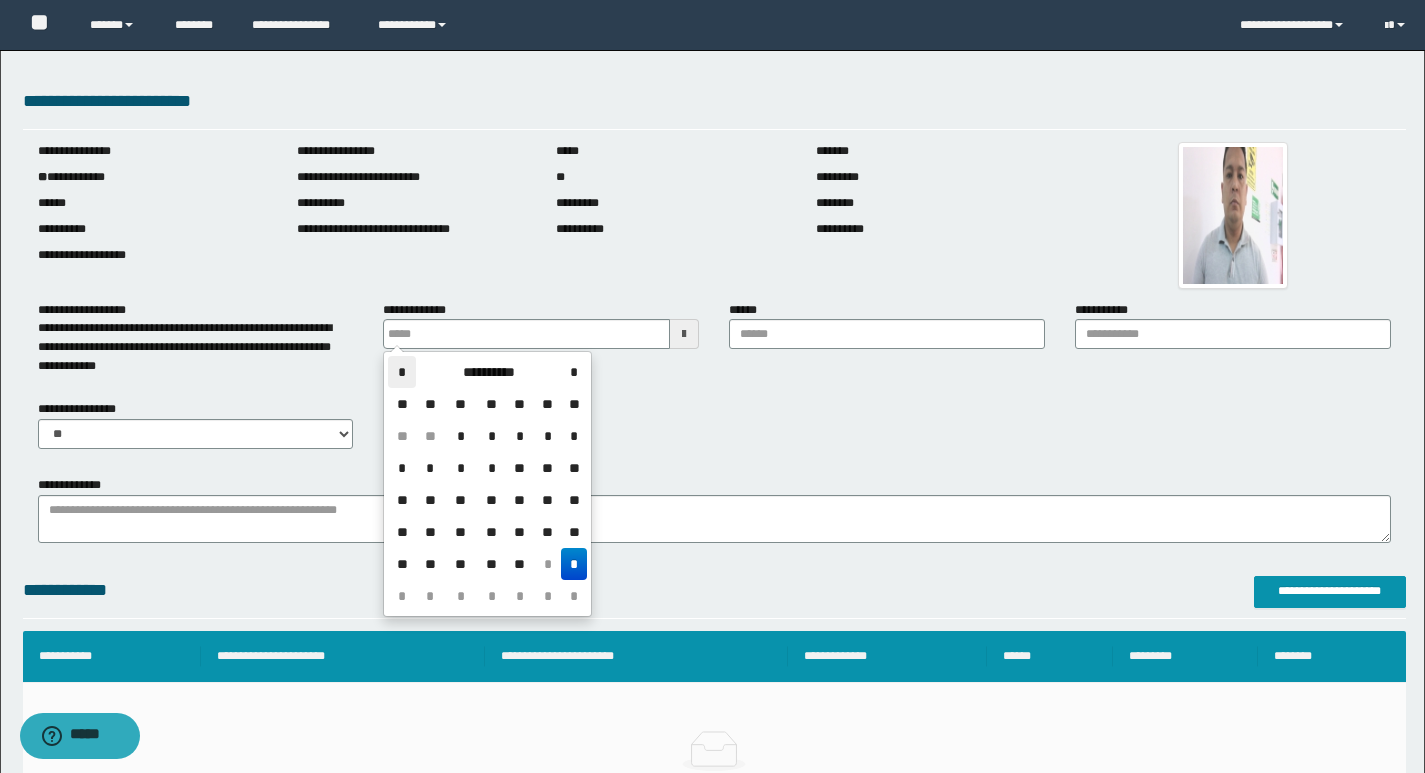 click on "*" at bounding box center [402, 372] 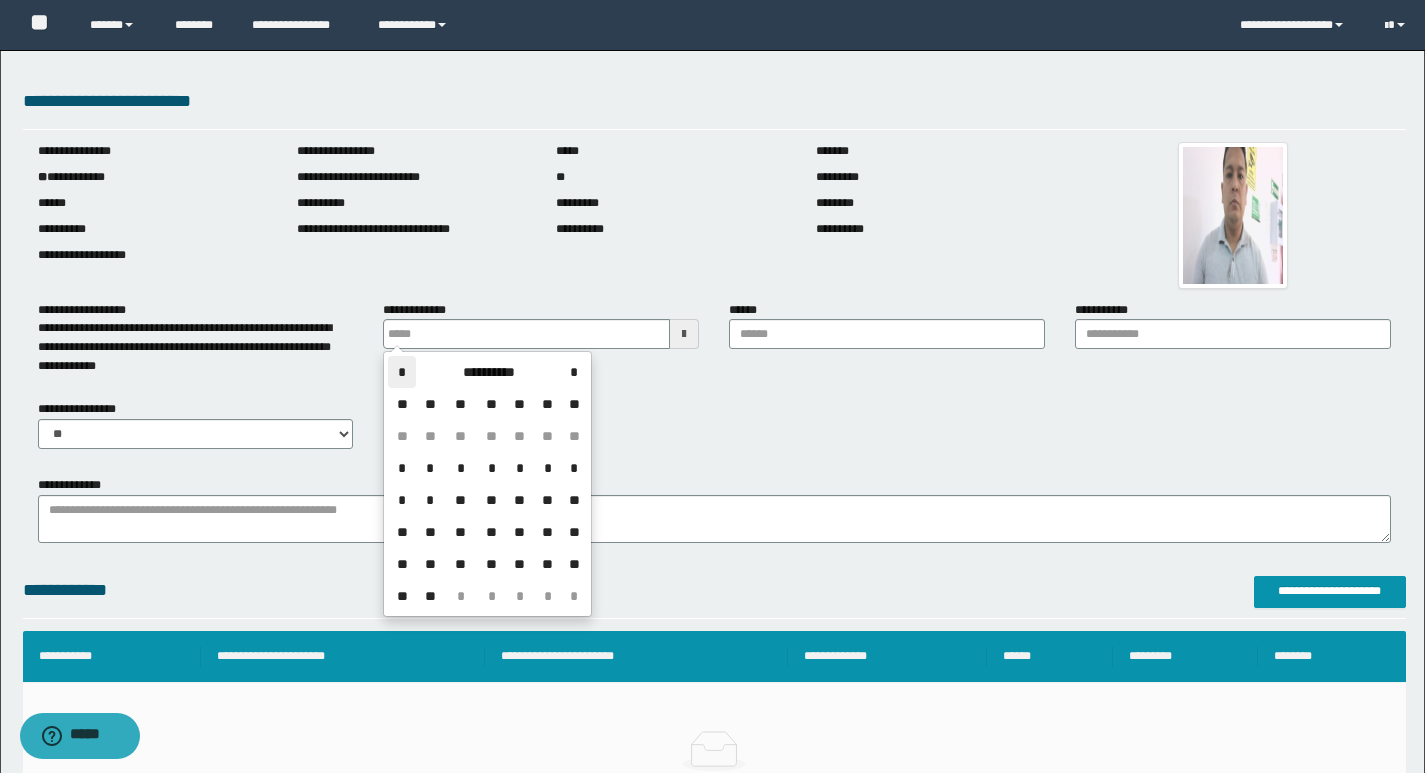 click on "*" at bounding box center (402, 372) 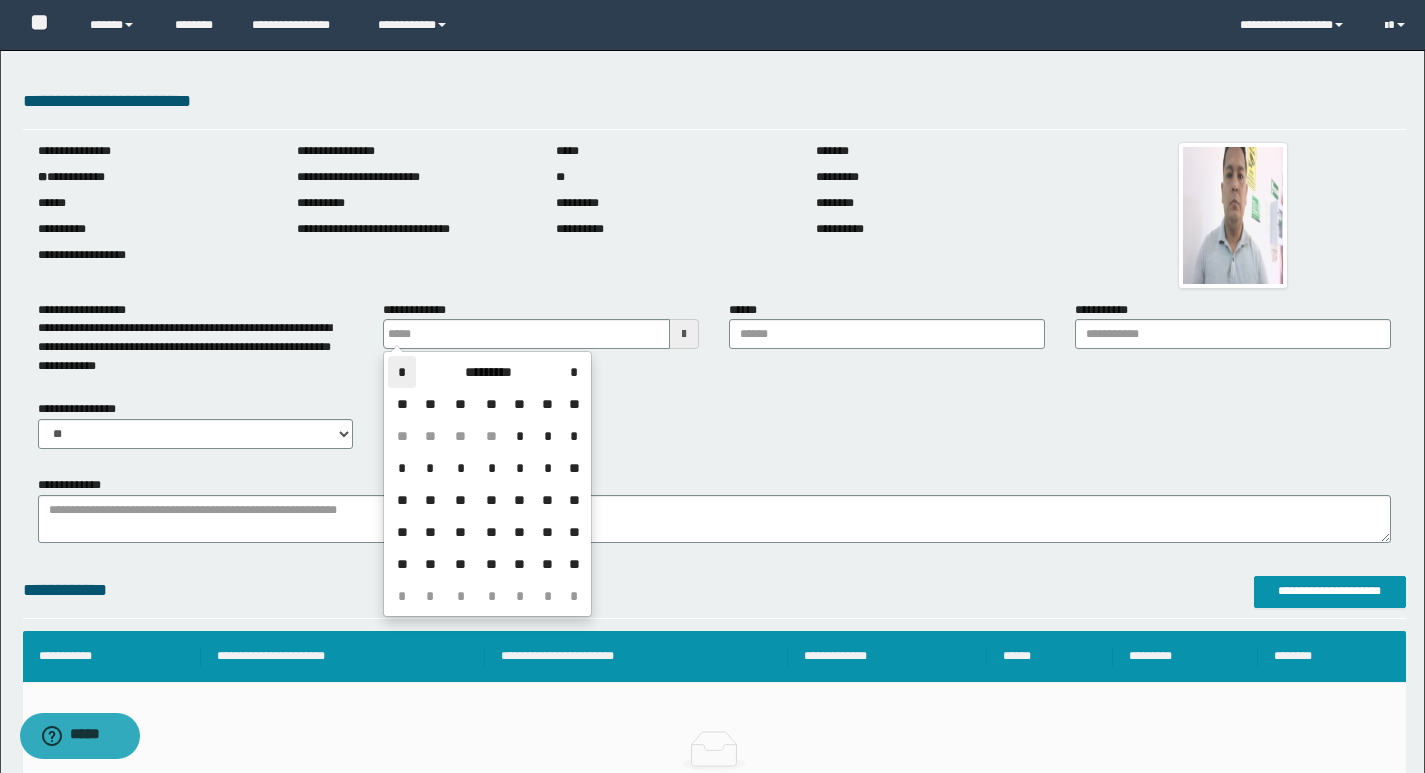 click on "*" at bounding box center [402, 372] 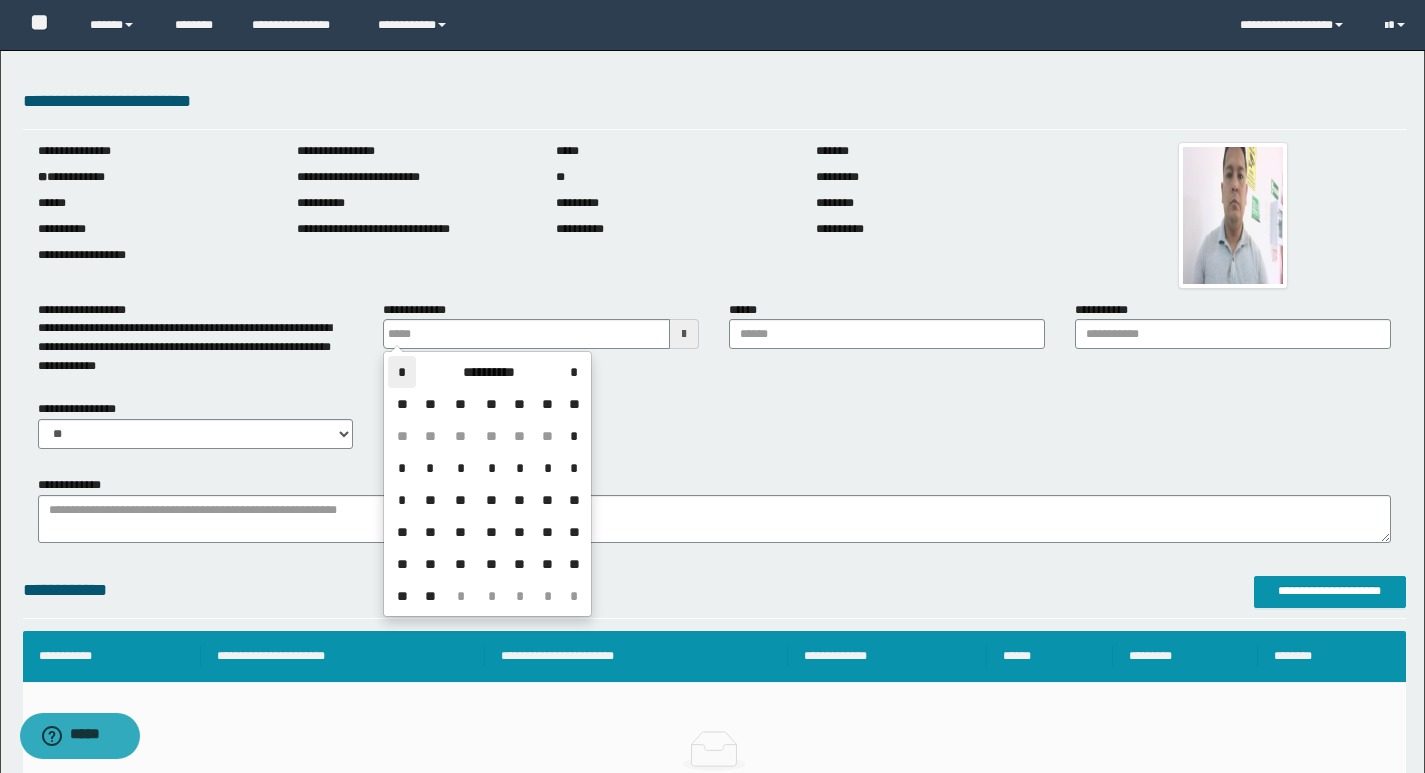 click on "*" at bounding box center [402, 372] 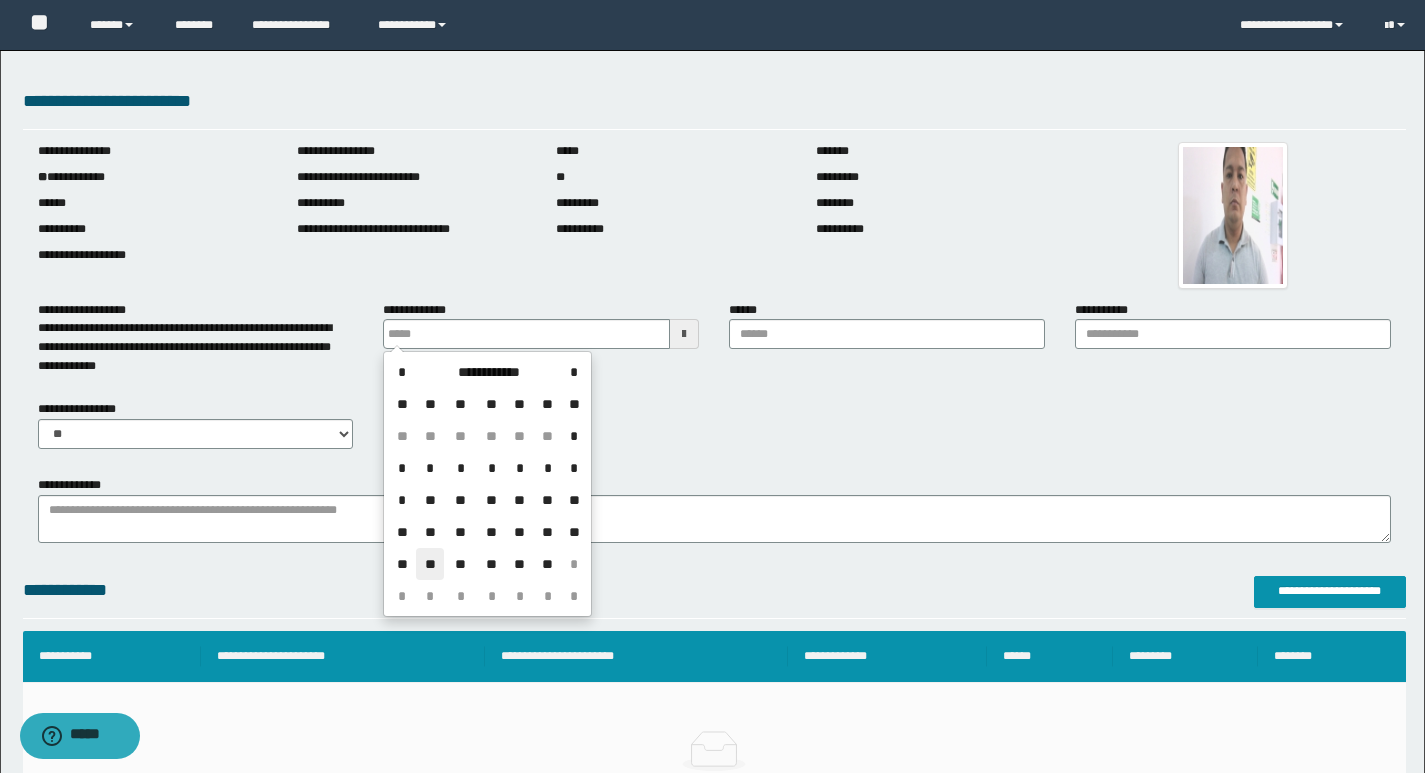 click on "**" at bounding box center (430, 564) 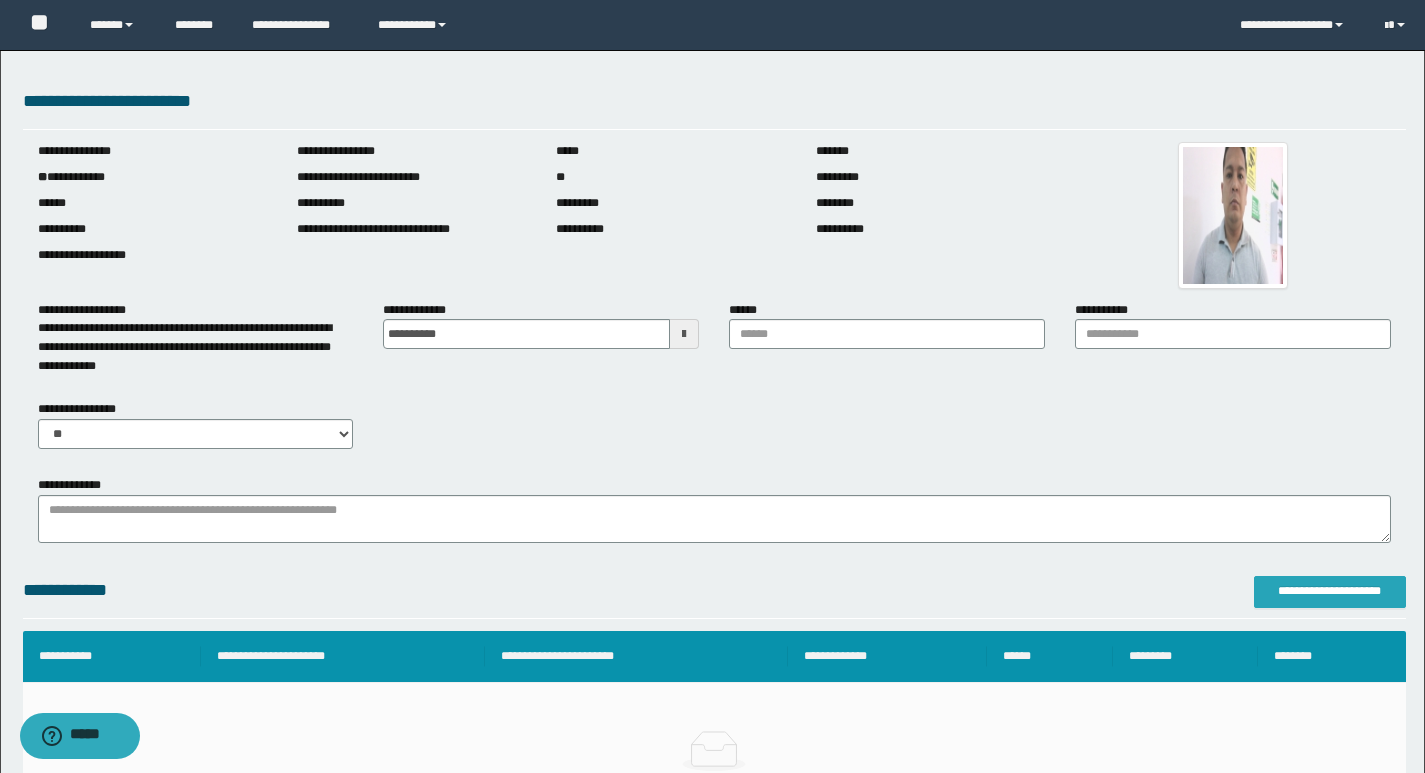 drag, startPoint x: 1337, startPoint y: 612, endPoint x: 1332, endPoint y: 602, distance: 11.18034 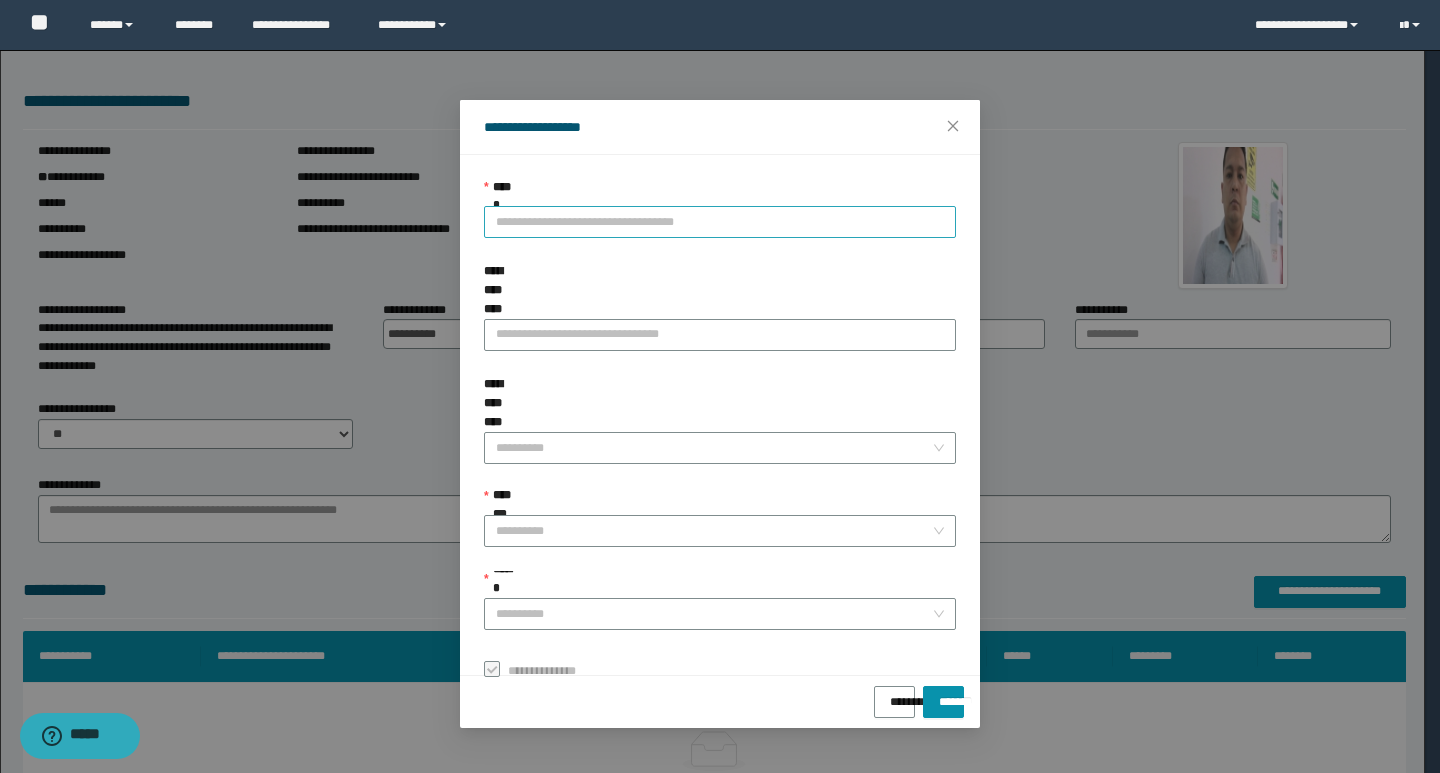 click on "**********" at bounding box center [720, 222] 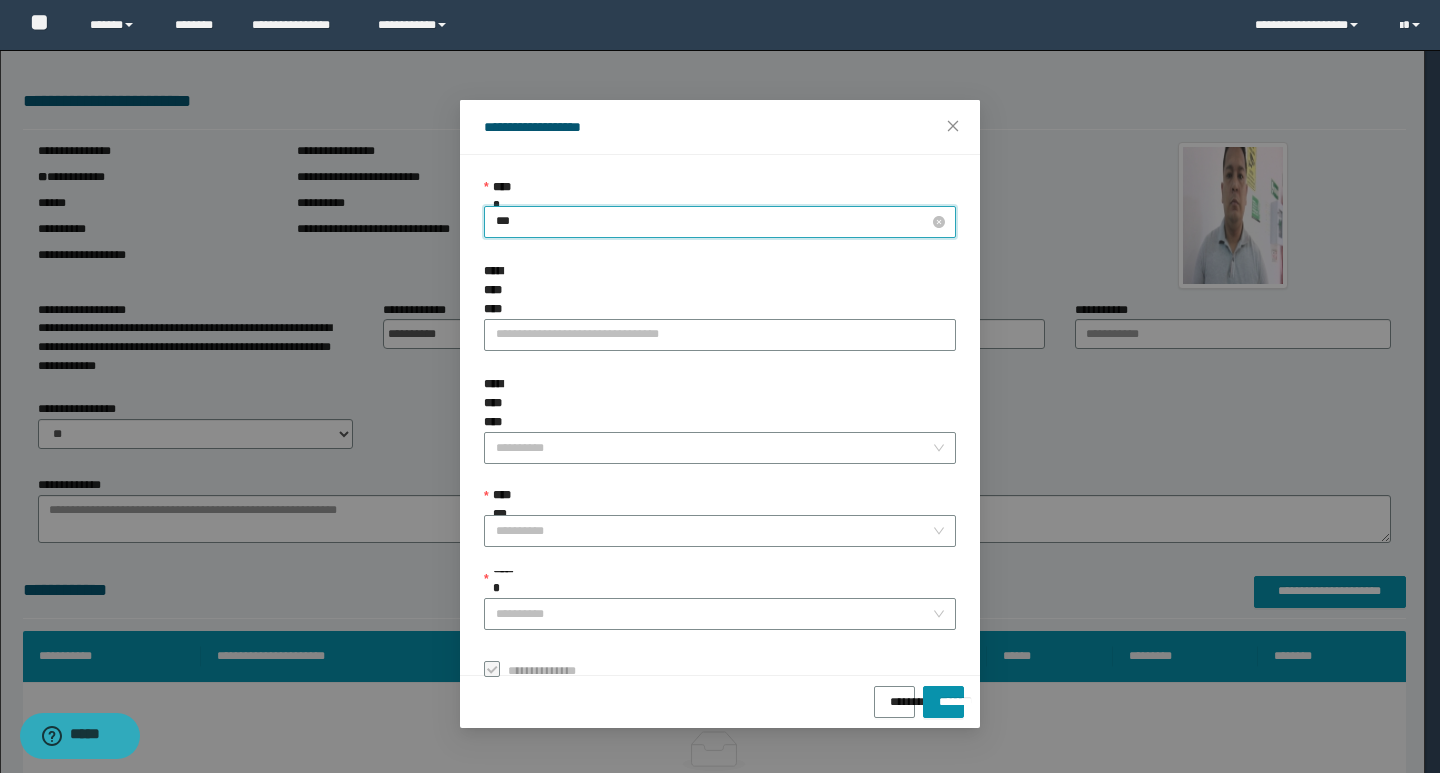 type on "****" 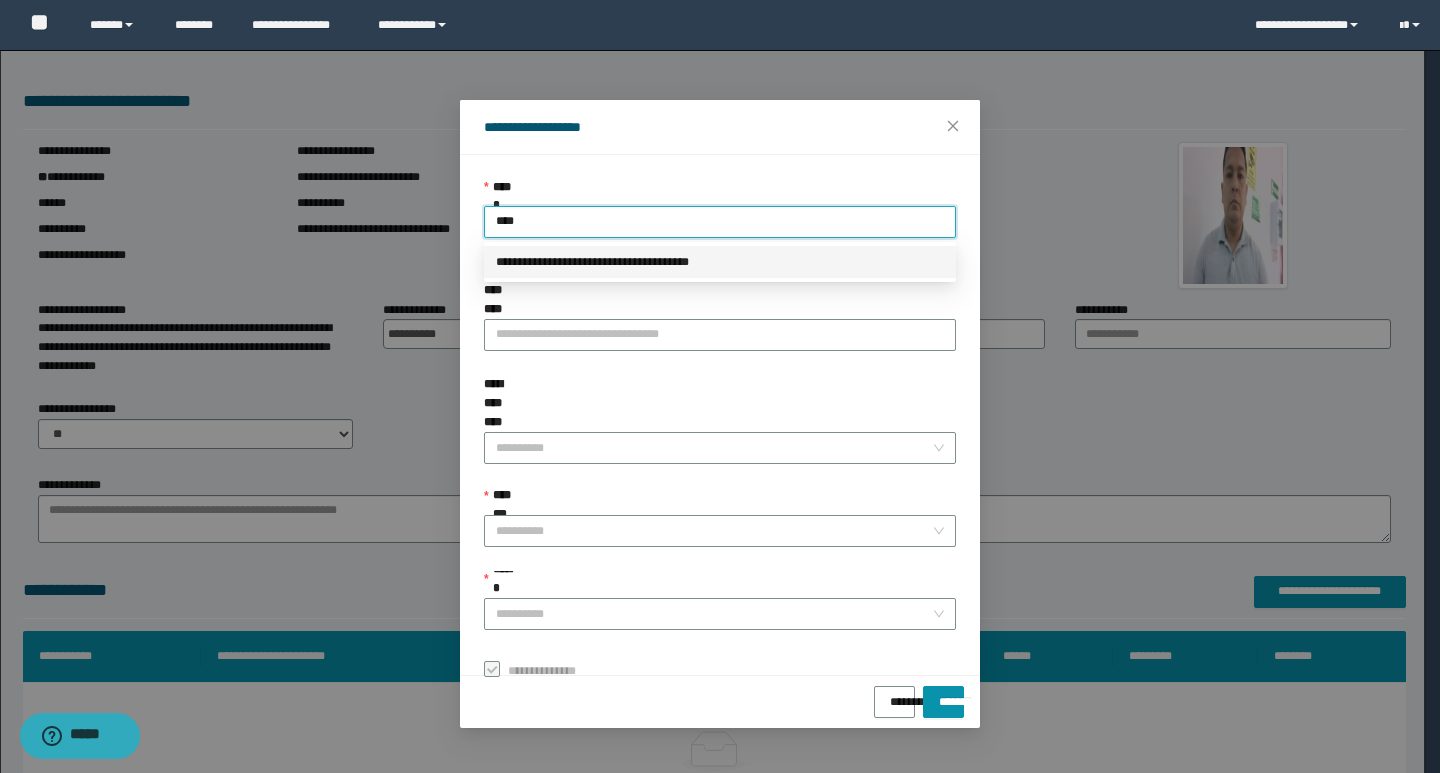 drag, startPoint x: 549, startPoint y: 265, endPoint x: 540, endPoint y: 271, distance: 10.816654 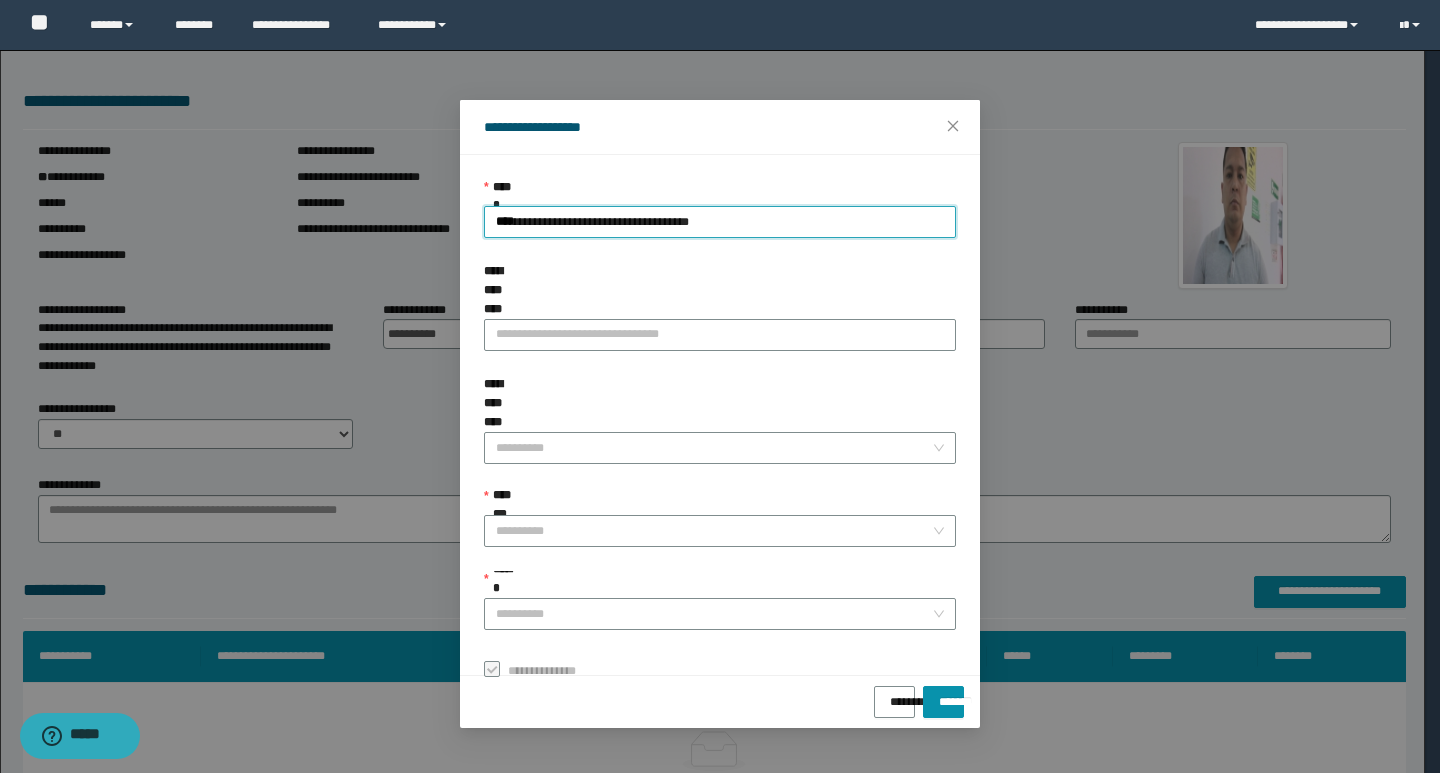 type 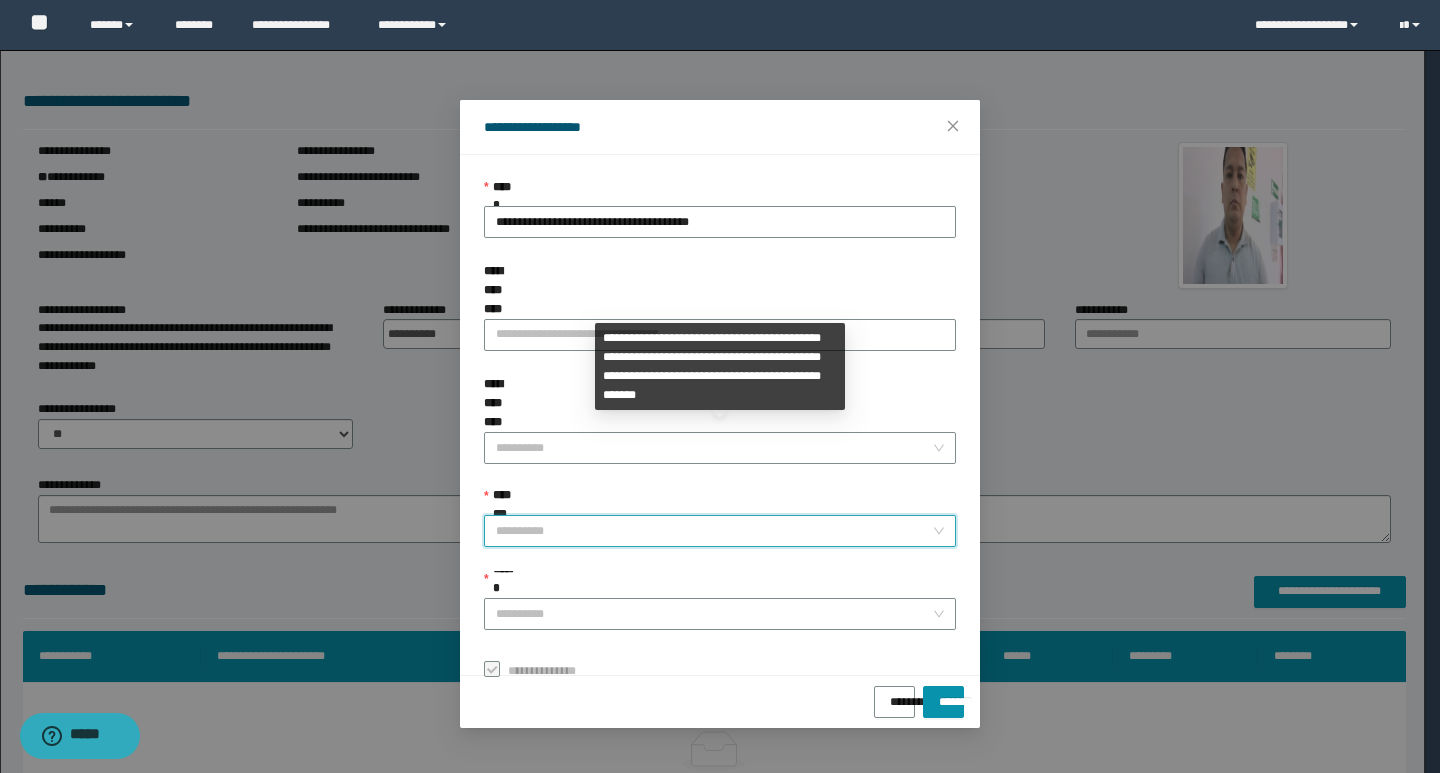 click on "**********" at bounding box center [714, 531] 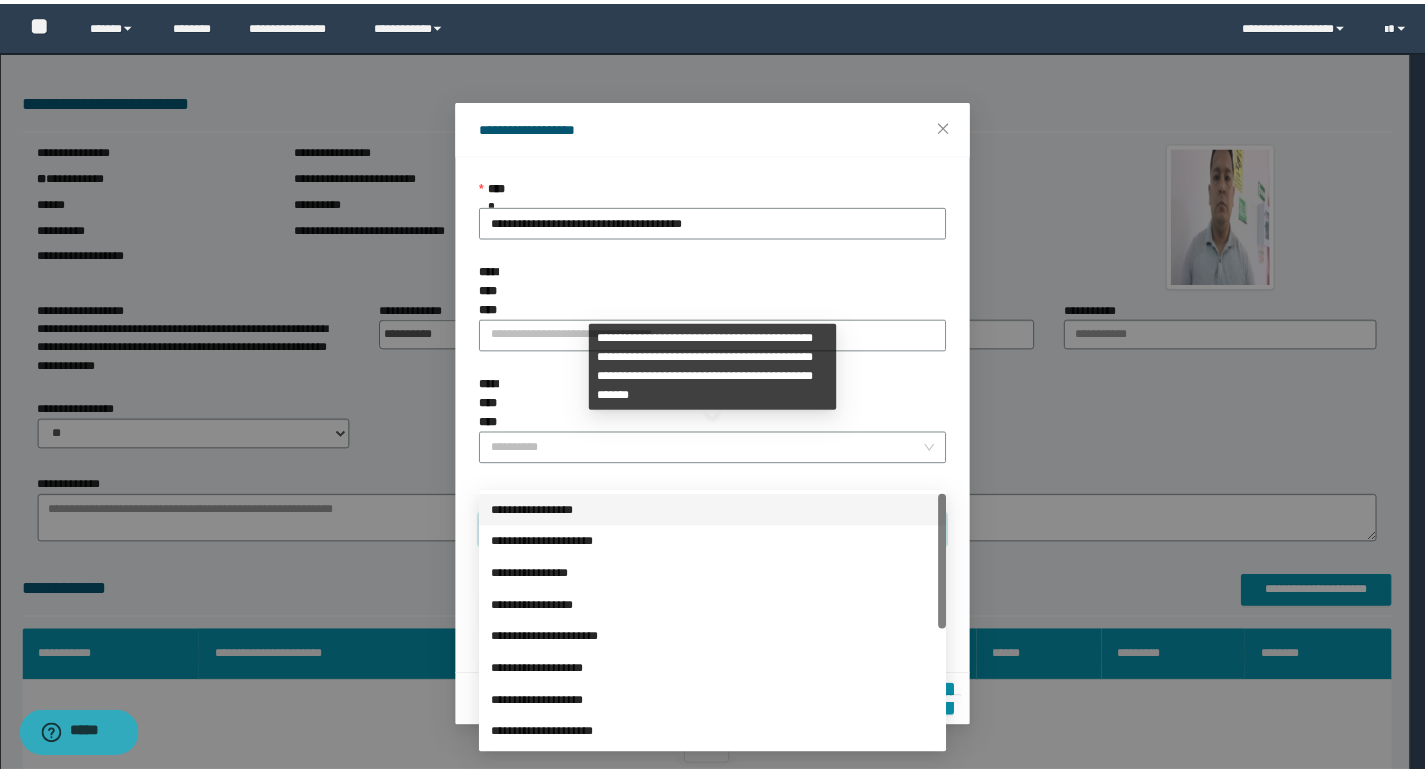 scroll, scrollTop: 224, scrollLeft: 0, axis: vertical 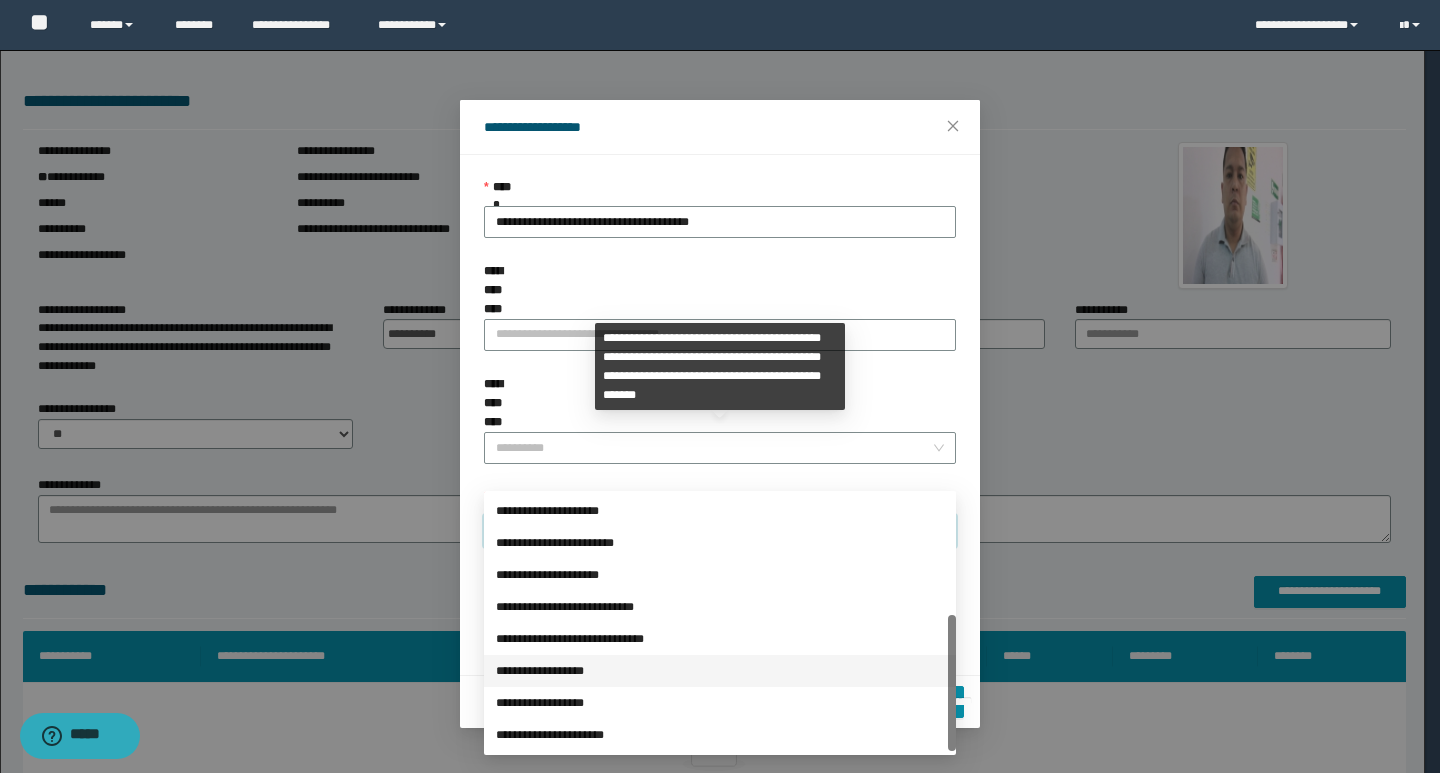 drag, startPoint x: 613, startPoint y: 665, endPoint x: 623, endPoint y: 654, distance: 14.866069 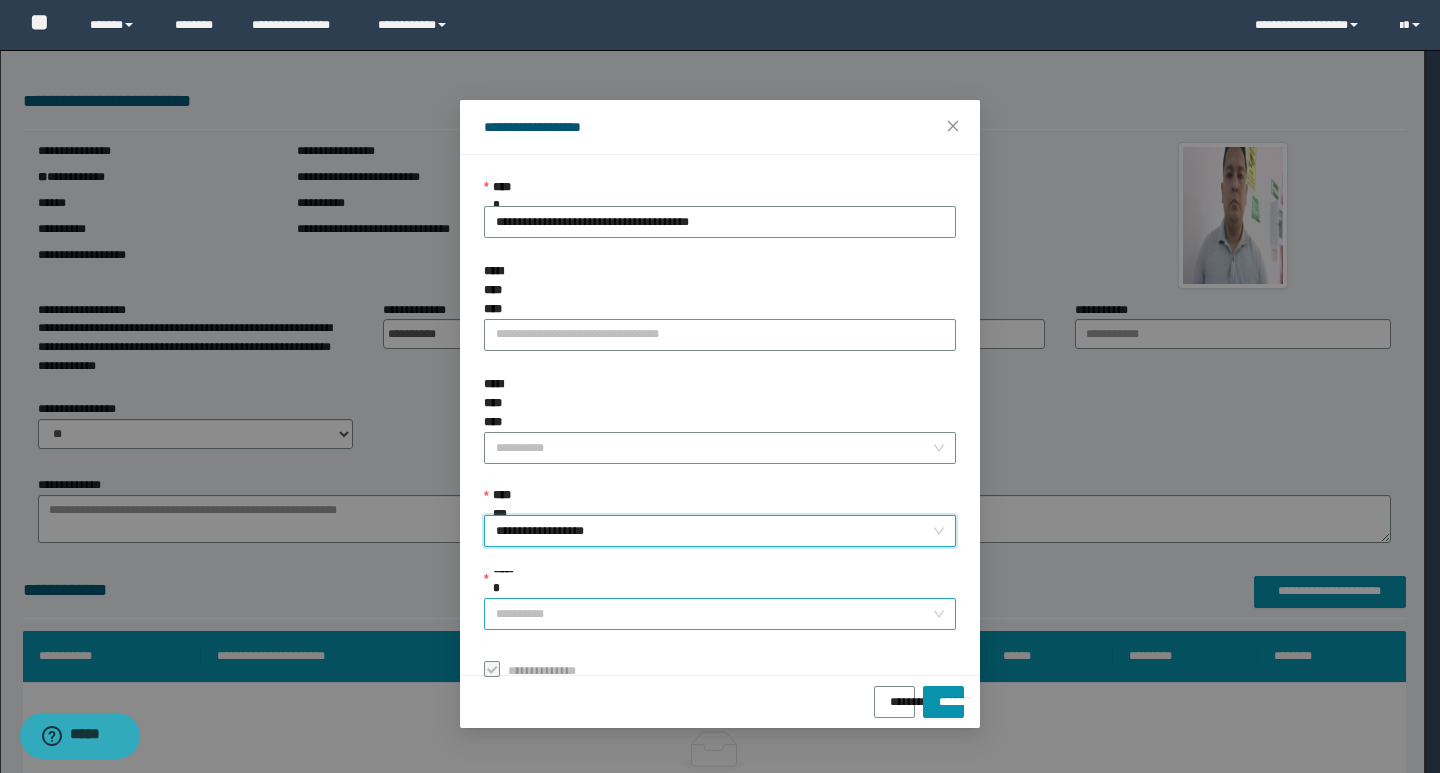 click on "******" at bounding box center [714, 614] 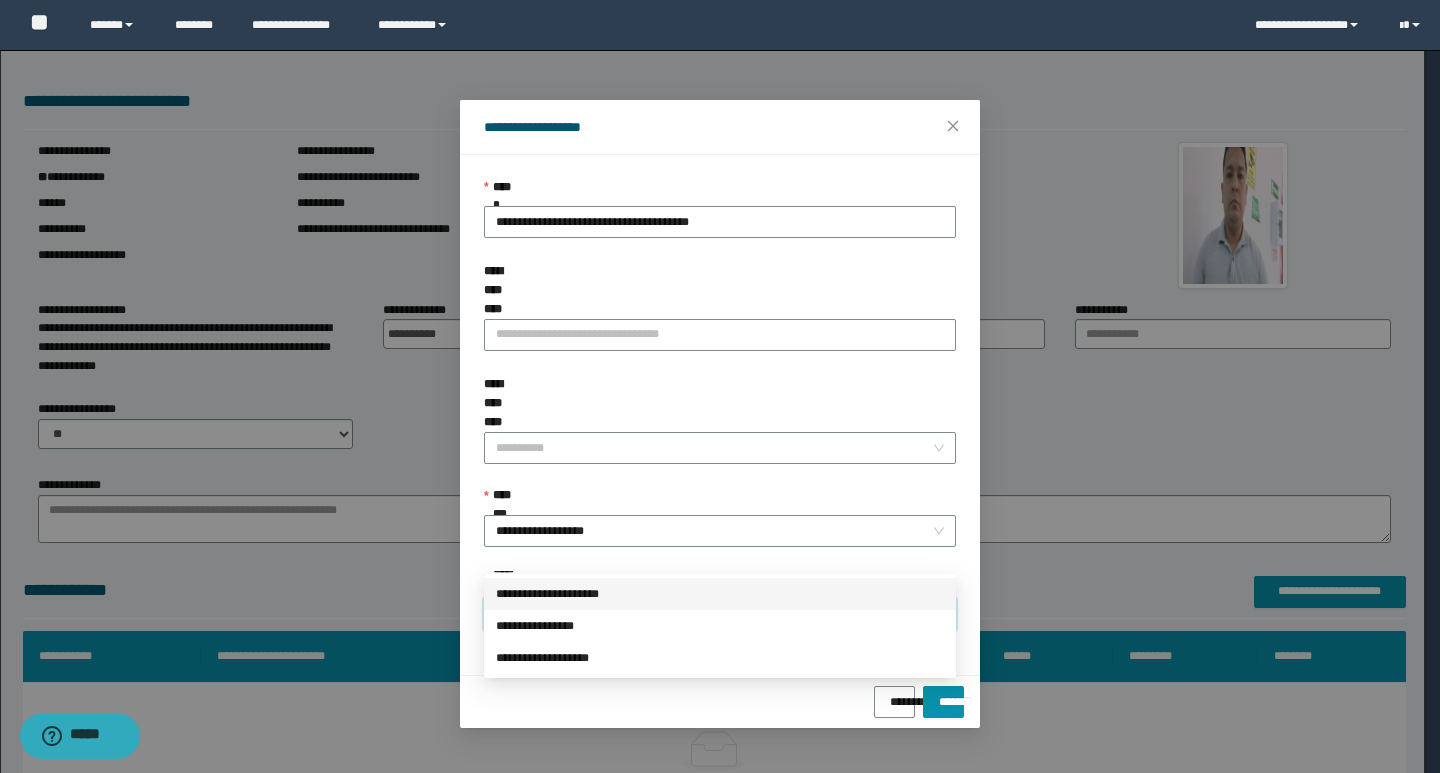 click on "**********" at bounding box center (720, 594) 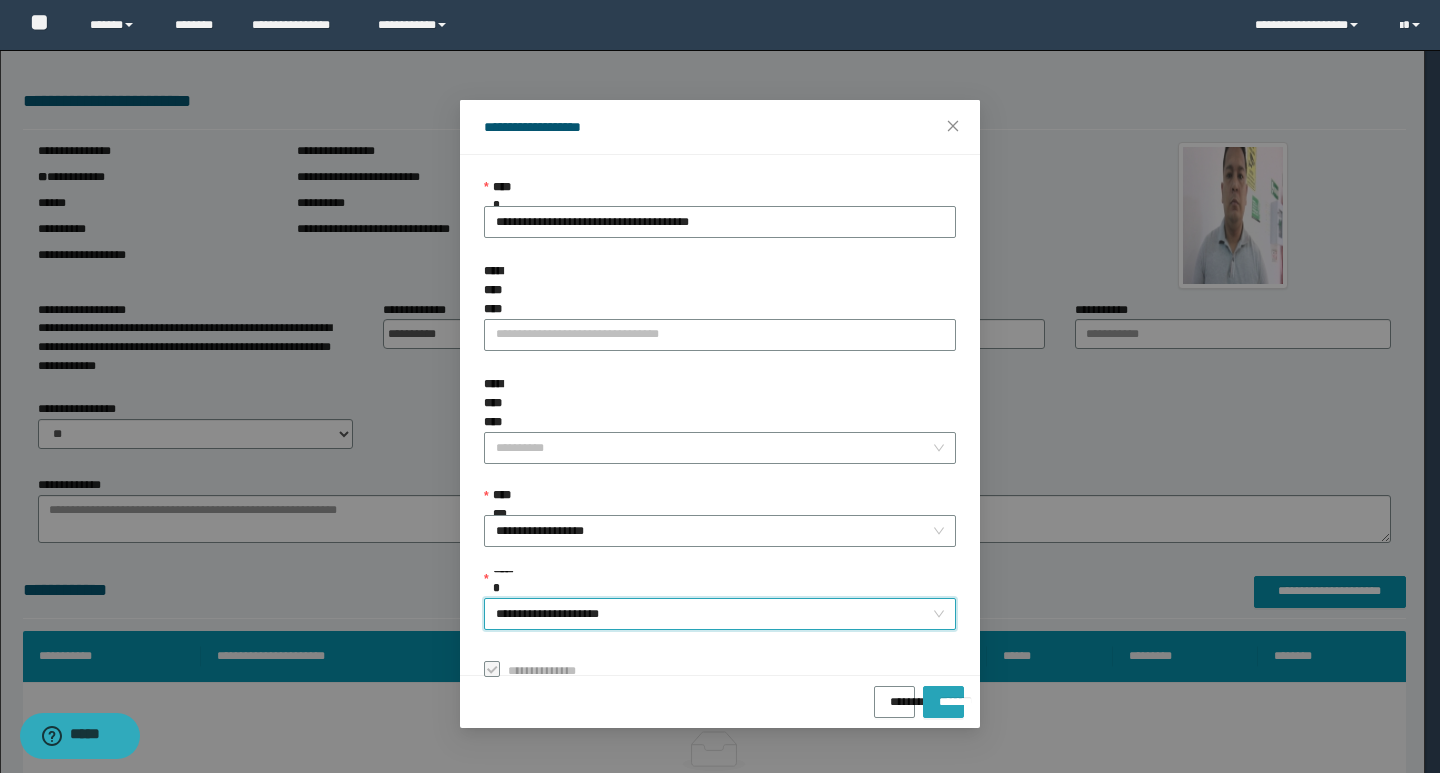 click on "*******" at bounding box center [943, 695] 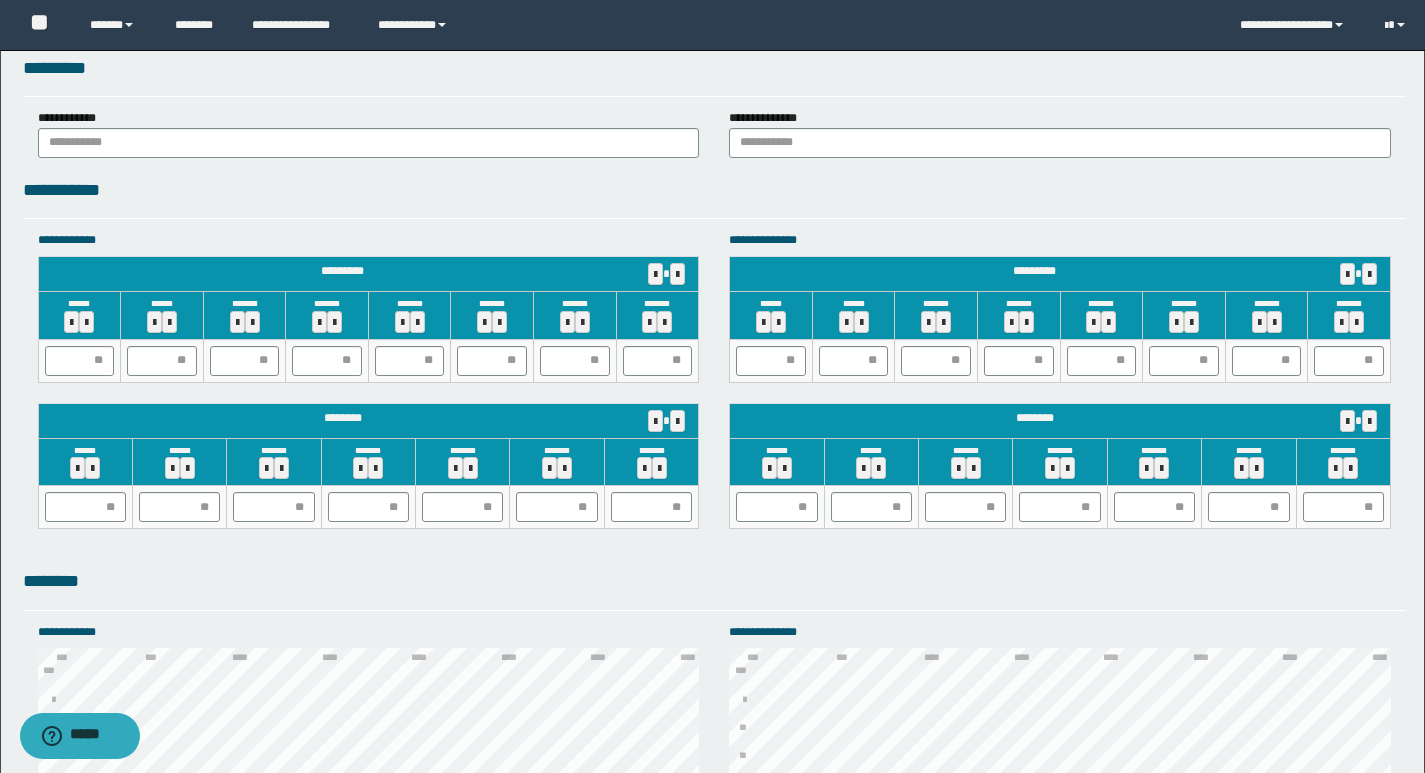 scroll, scrollTop: 1800, scrollLeft: 0, axis: vertical 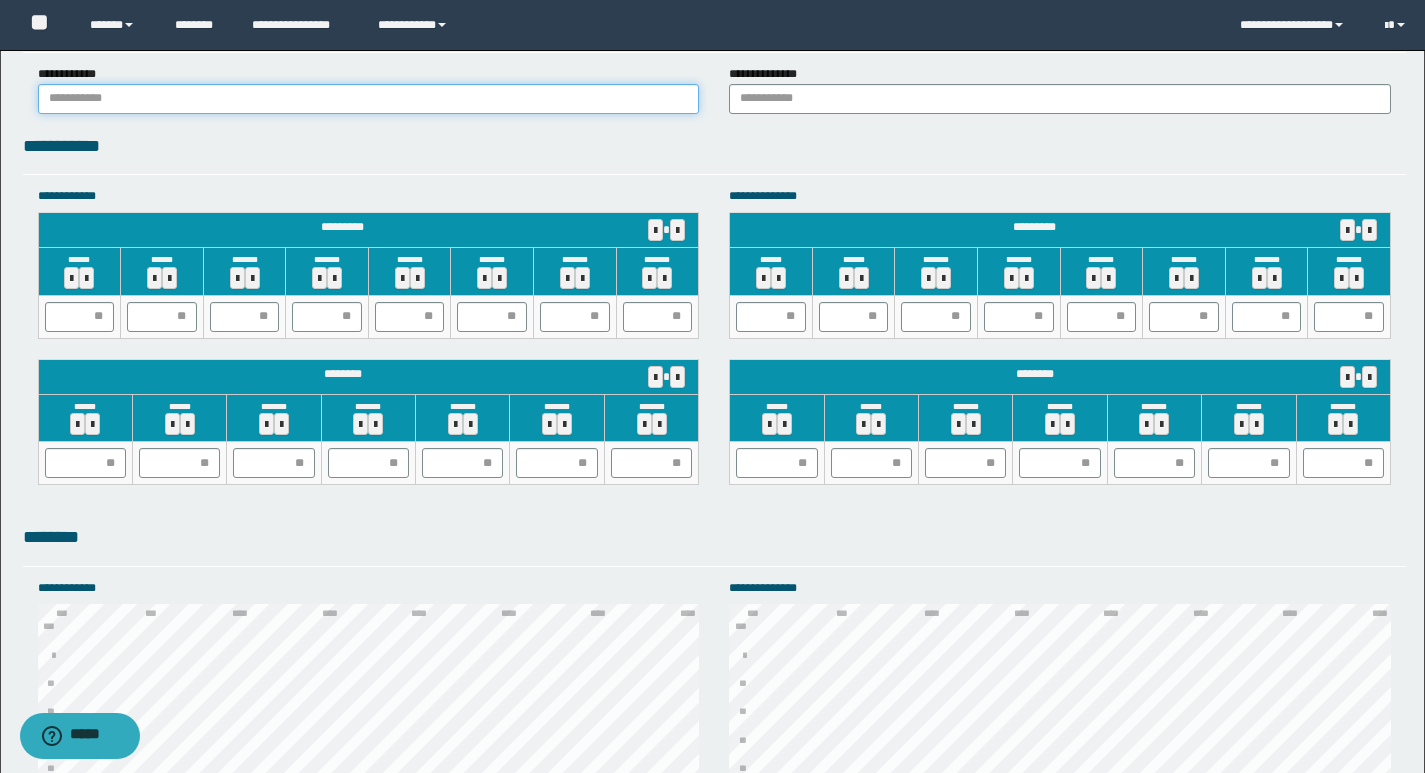 drag, startPoint x: 133, startPoint y: 93, endPoint x: 117, endPoint y: 100, distance: 17.464249 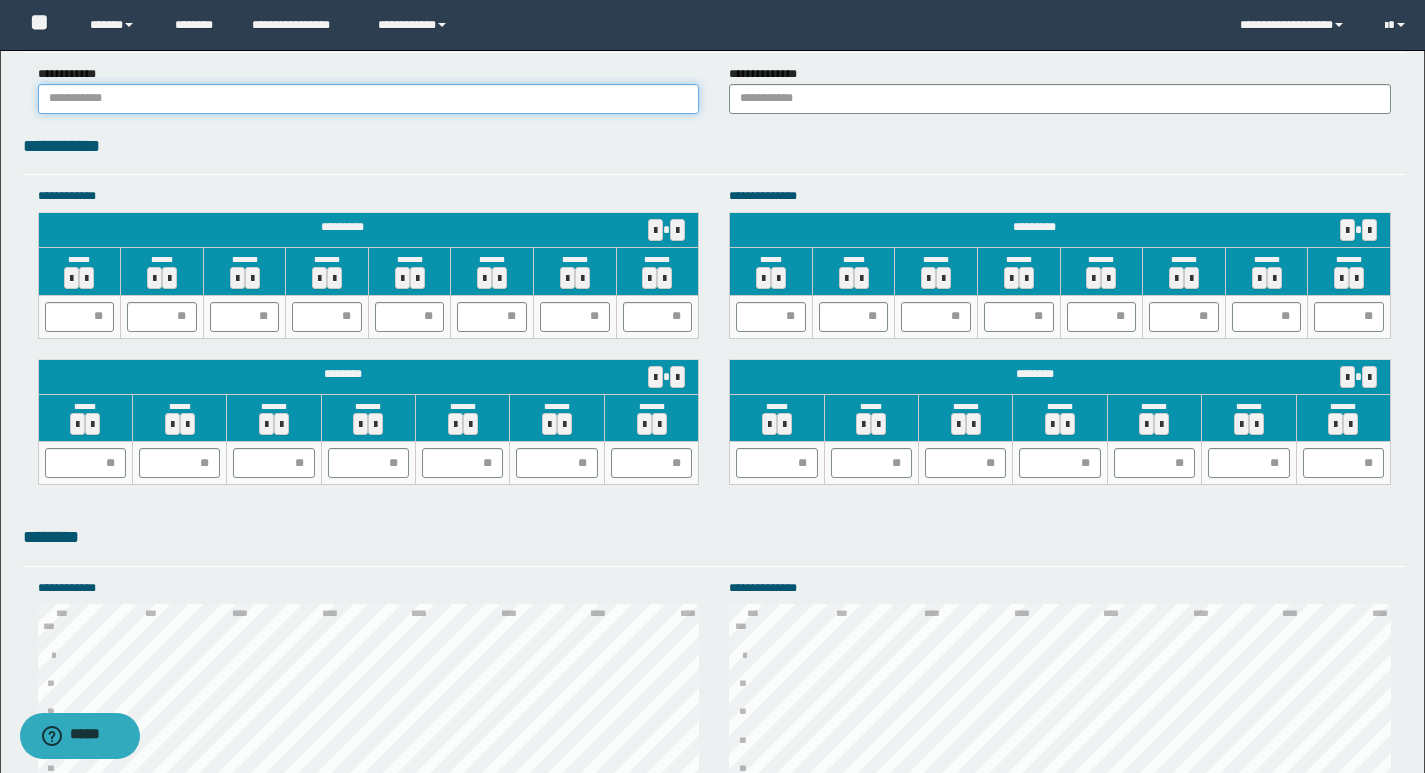 click at bounding box center [369, 99] 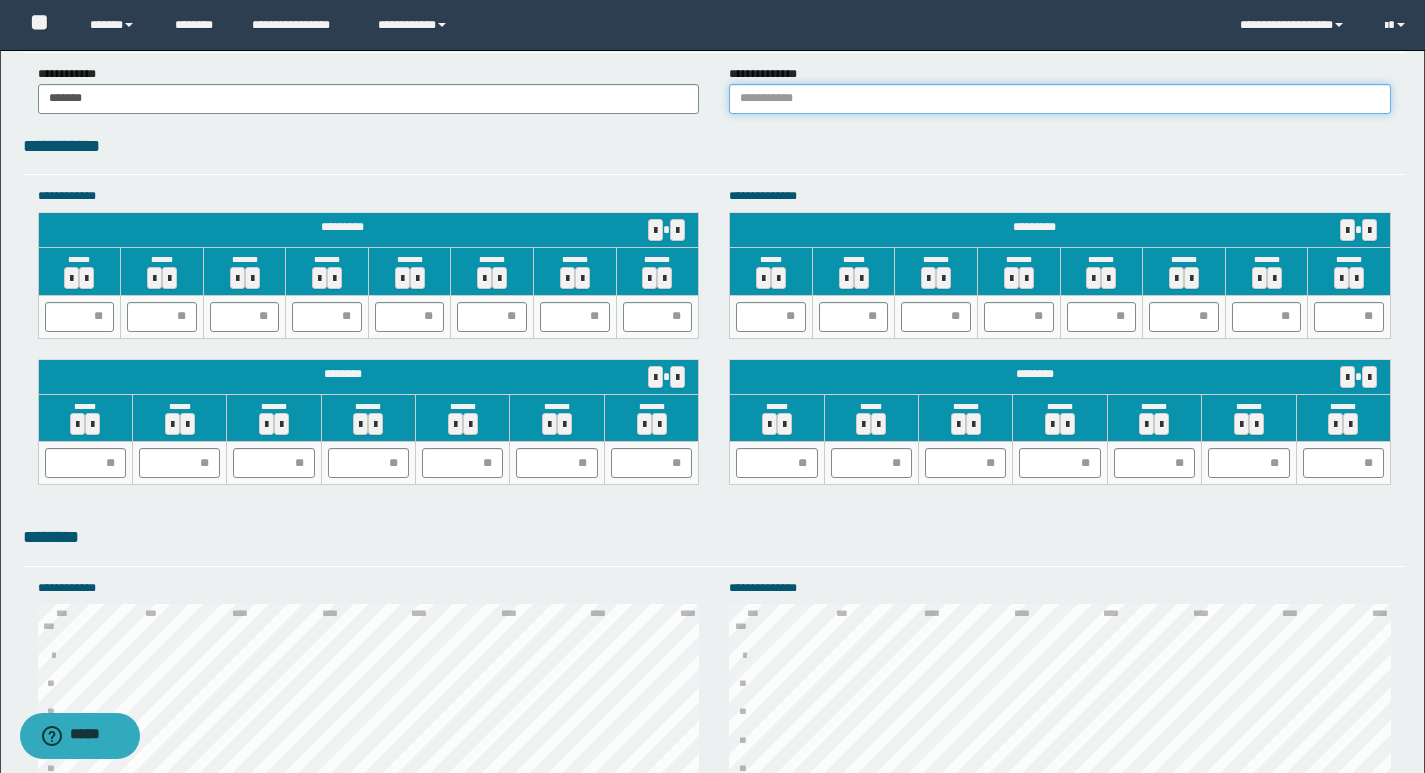 click at bounding box center [1060, 99] 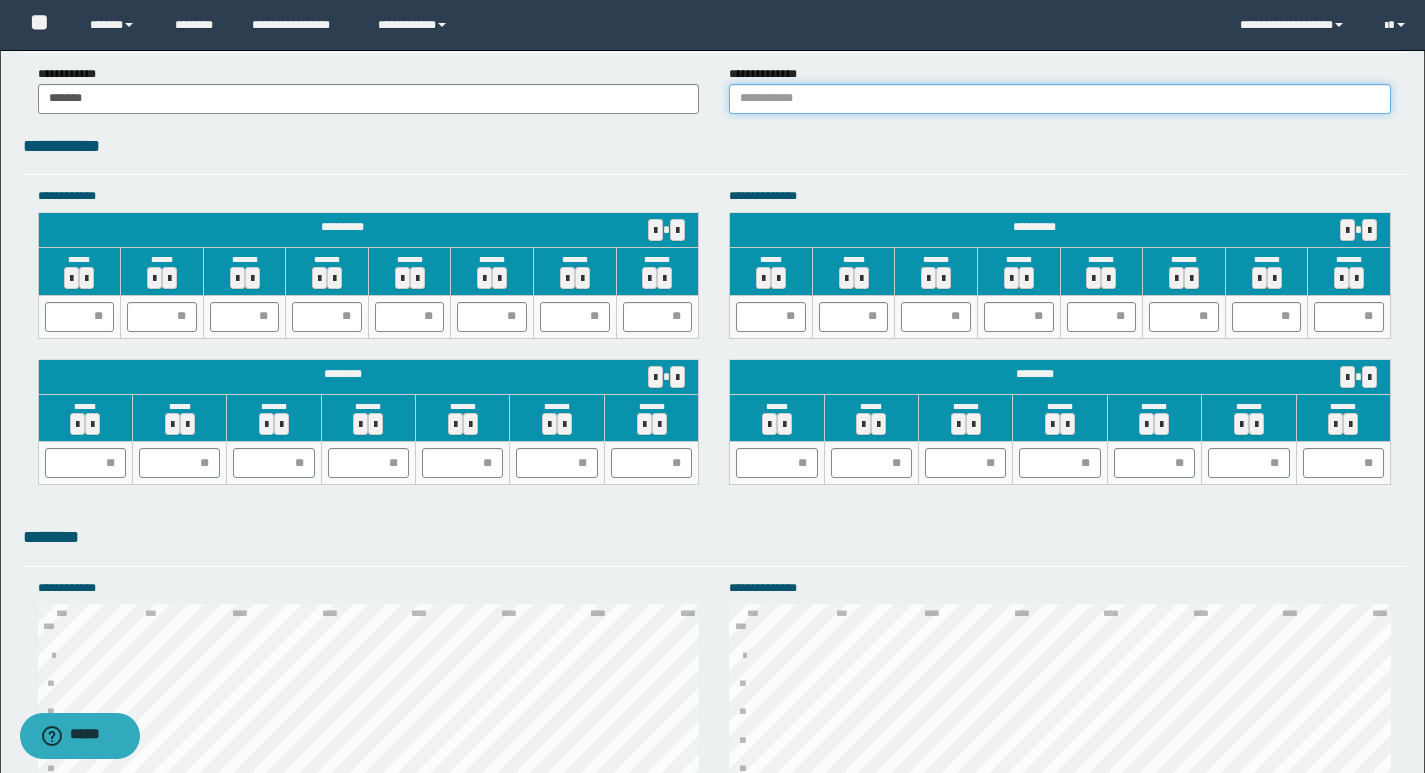 type on "******" 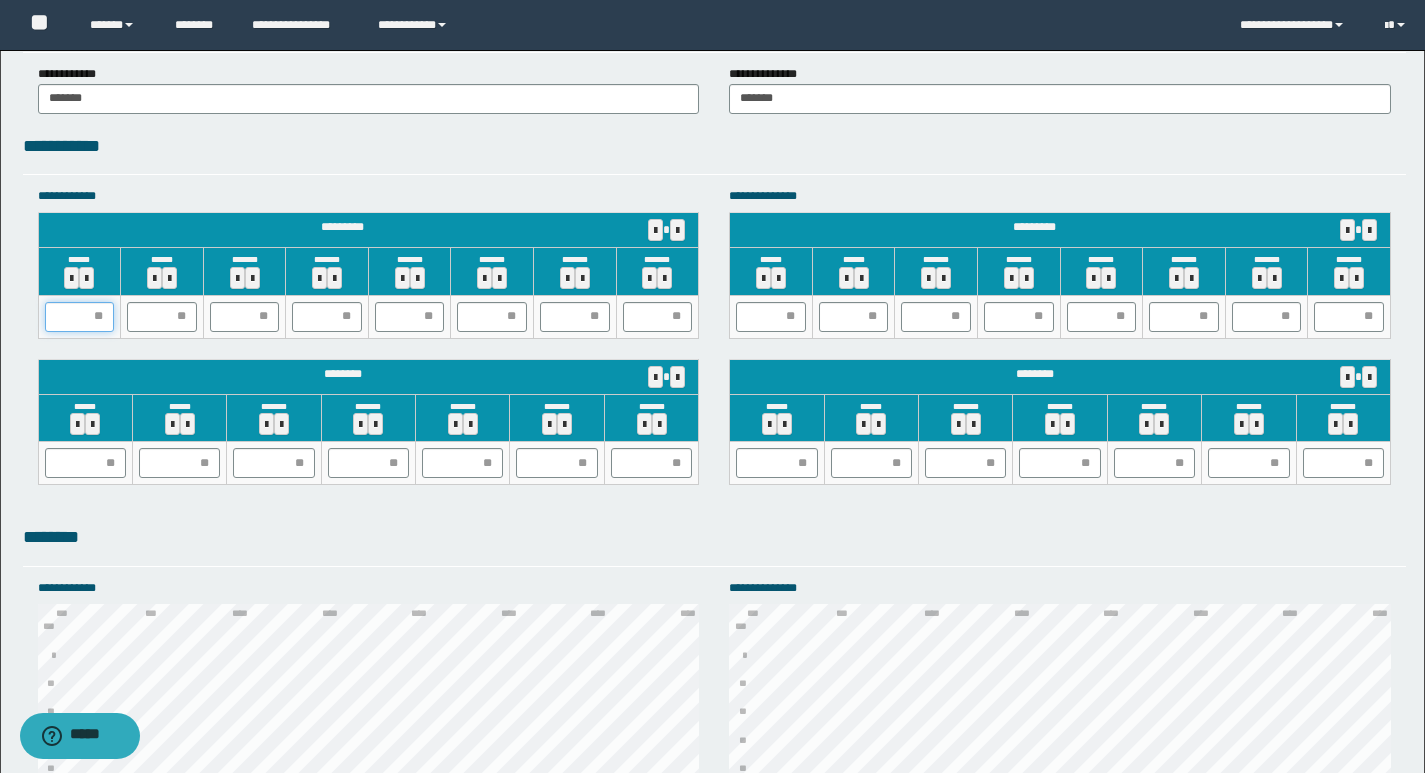 click at bounding box center [80, 317] 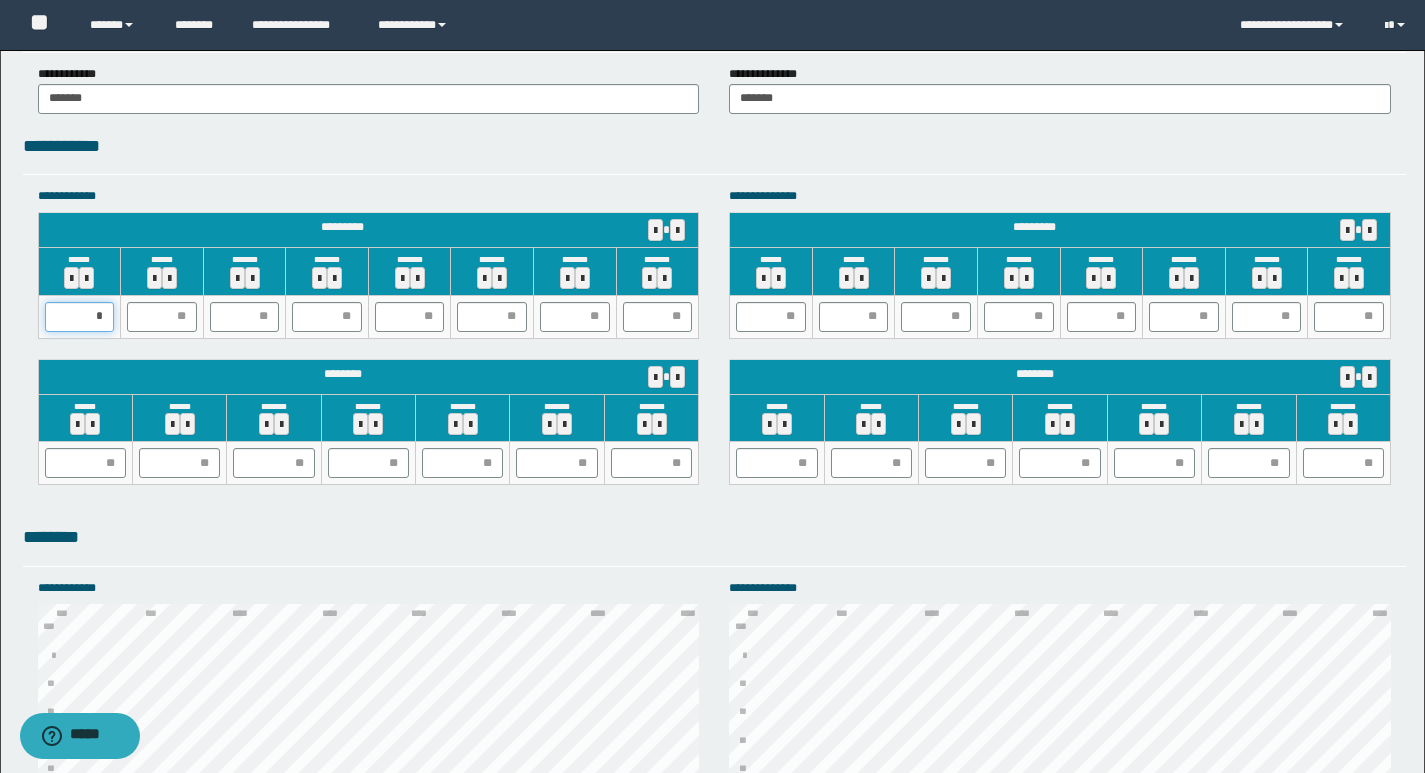 type on "**" 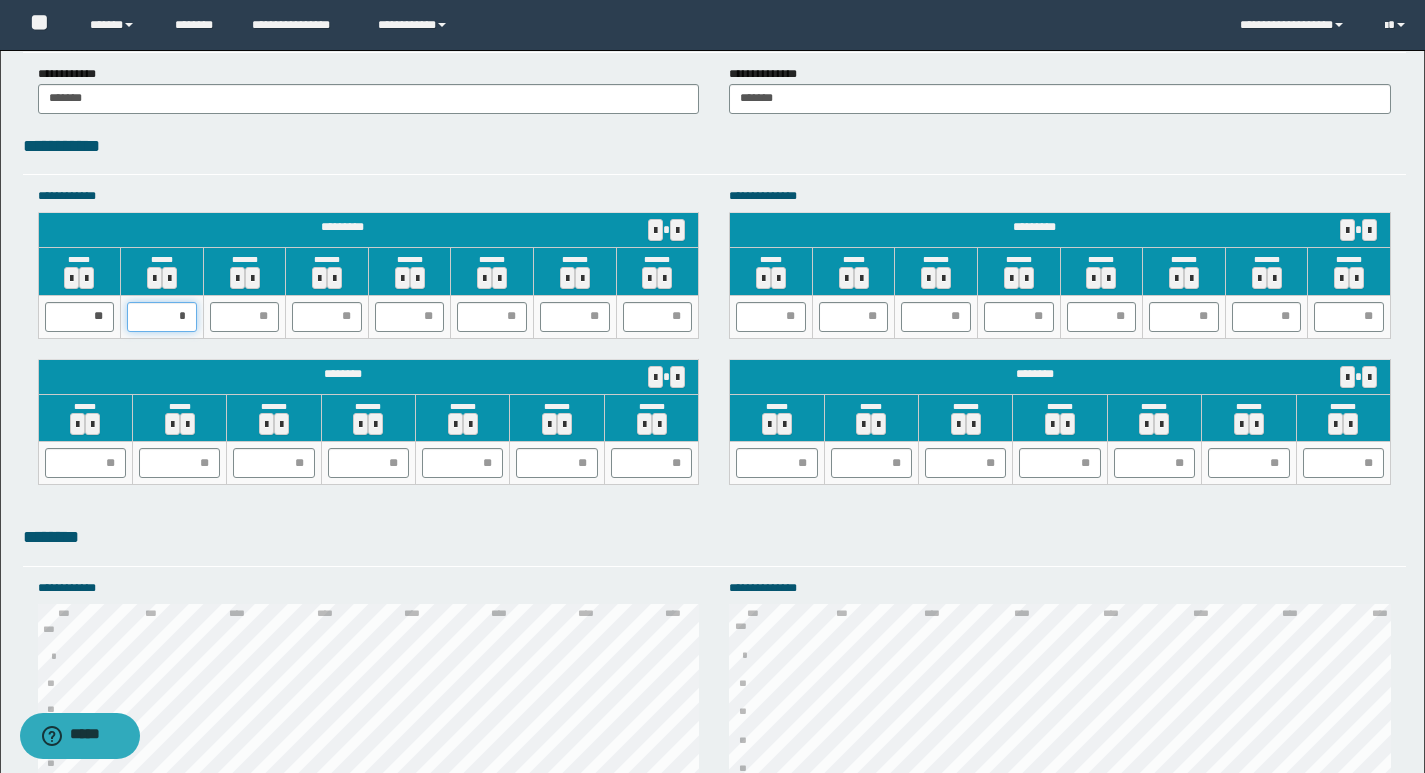 type on "**" 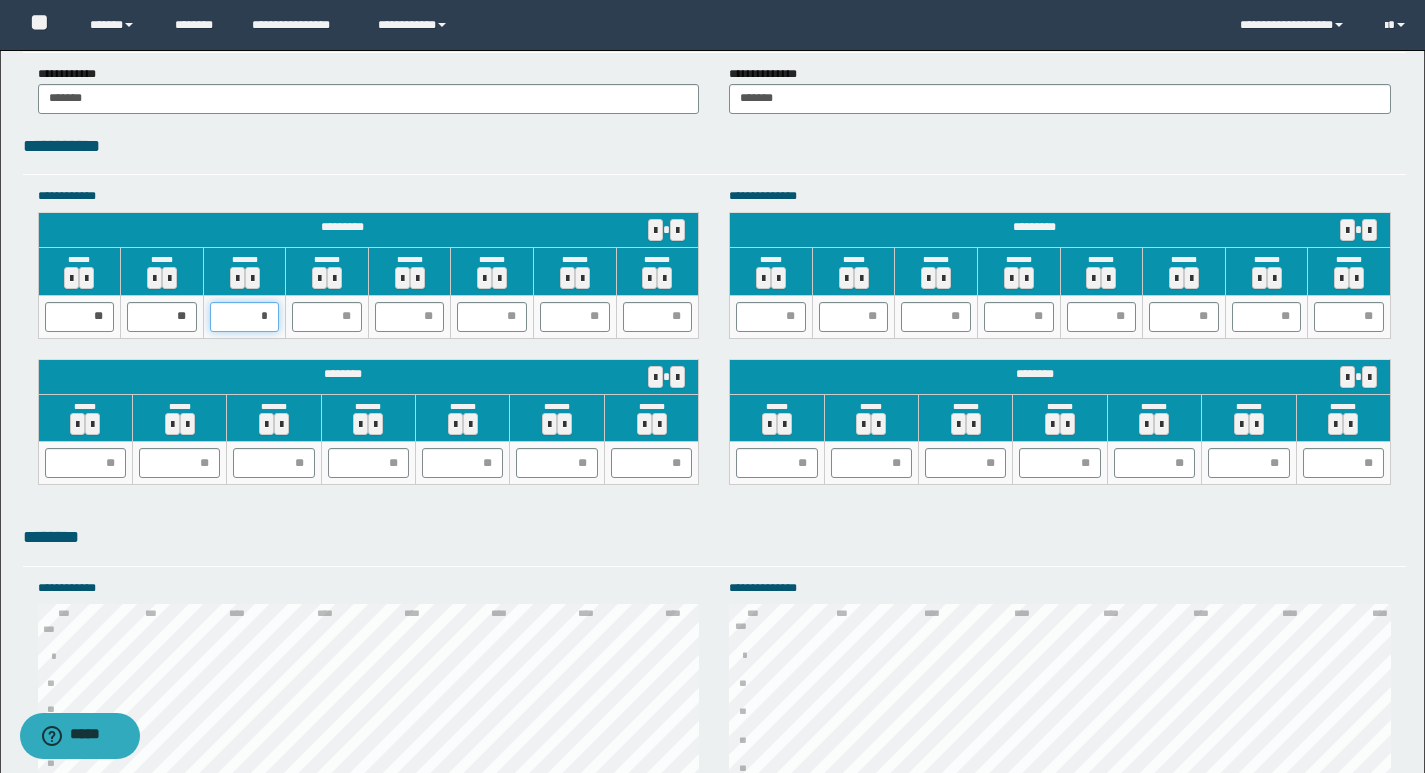 type on "**" 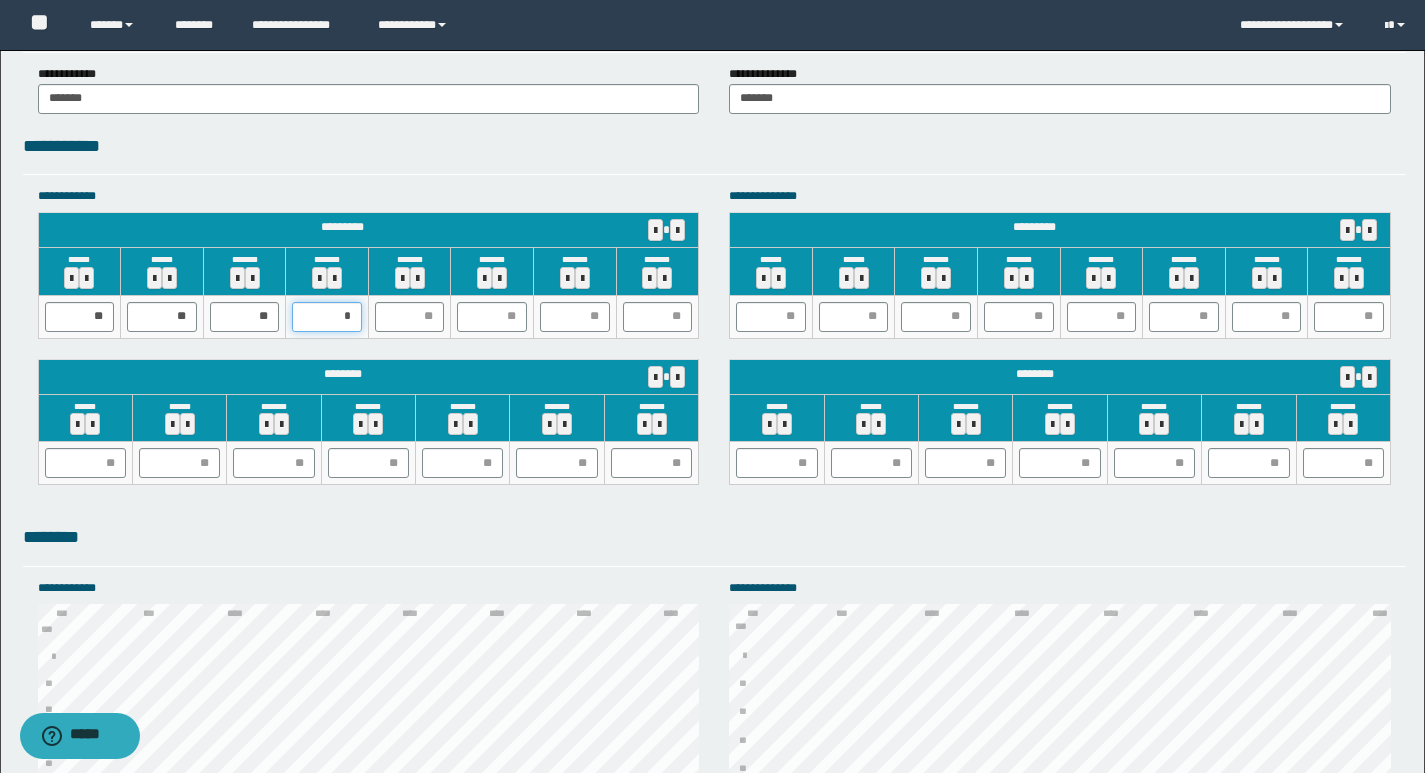 type on "**" 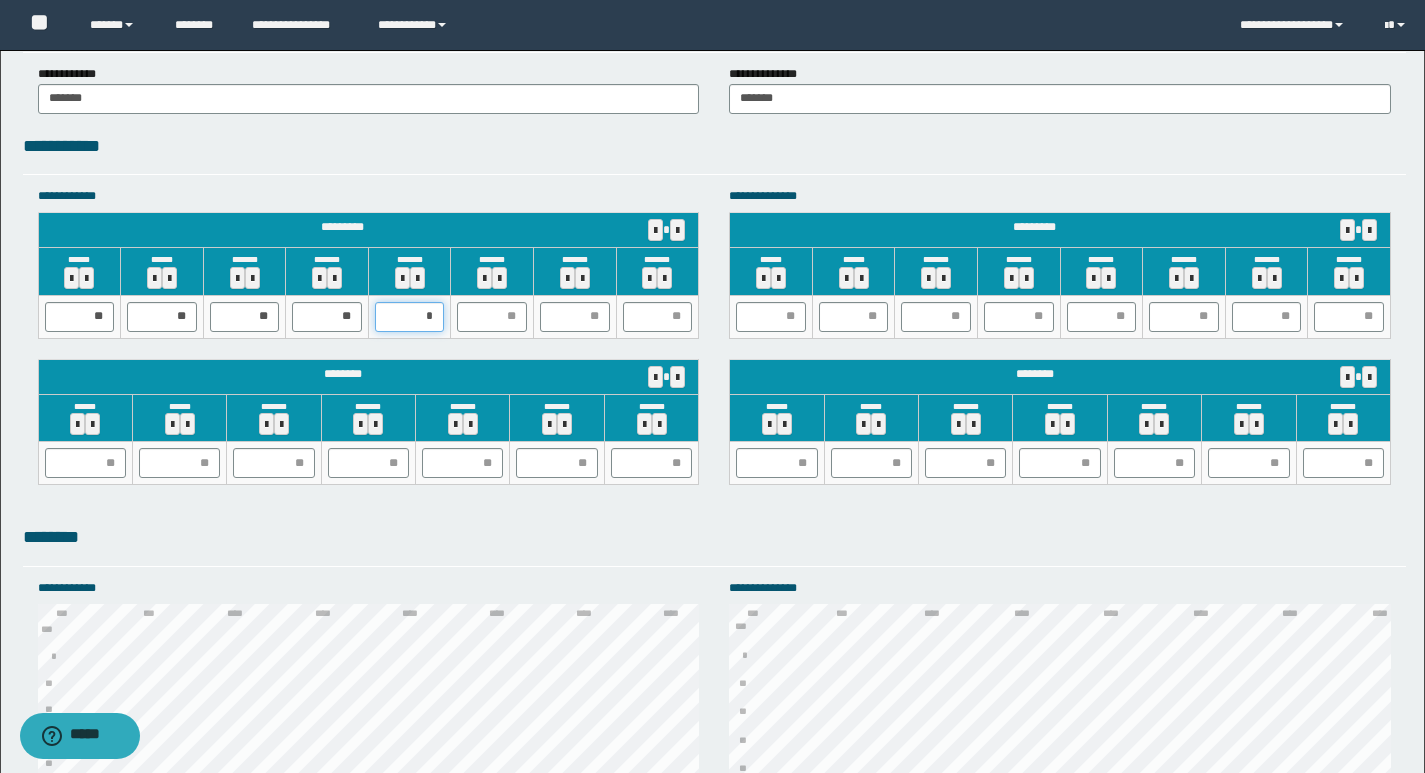 type on "**" 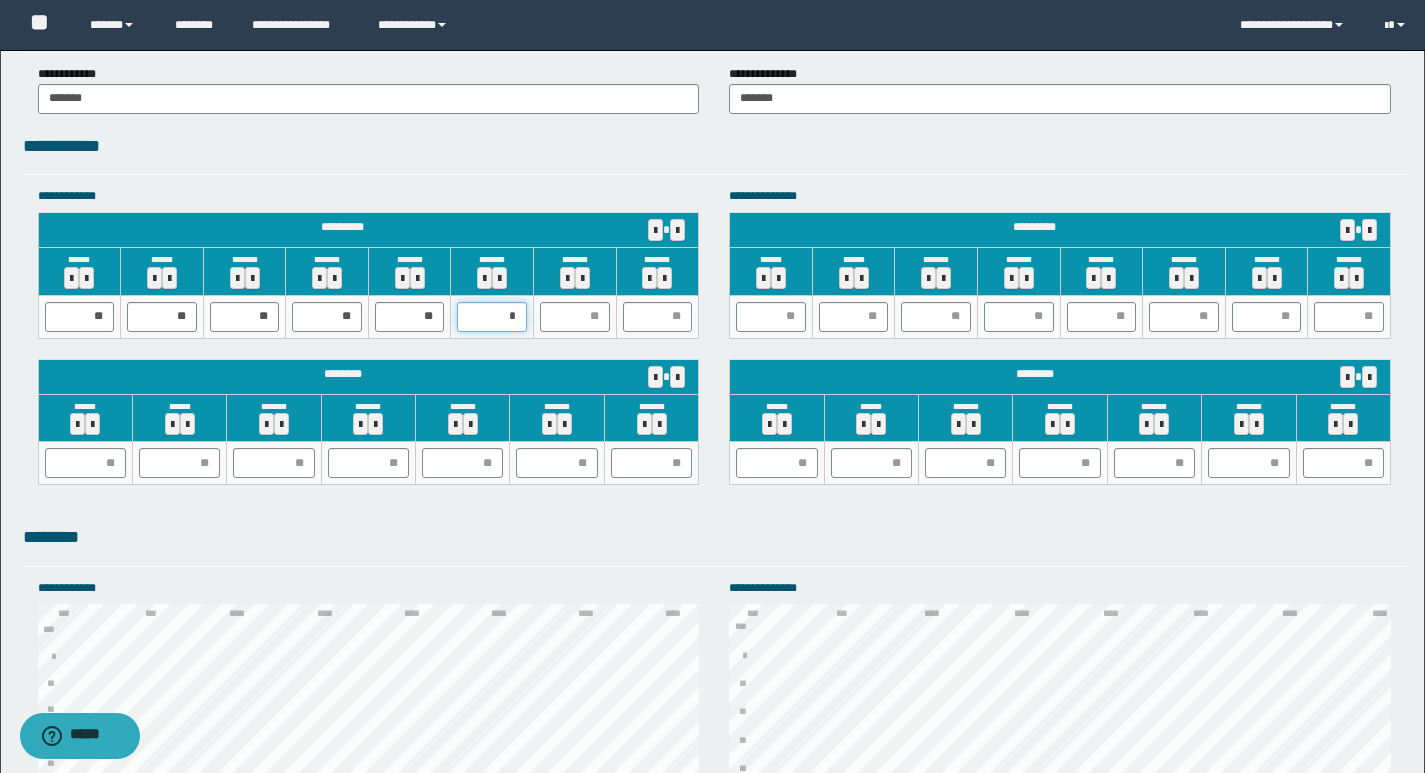 type on "**" 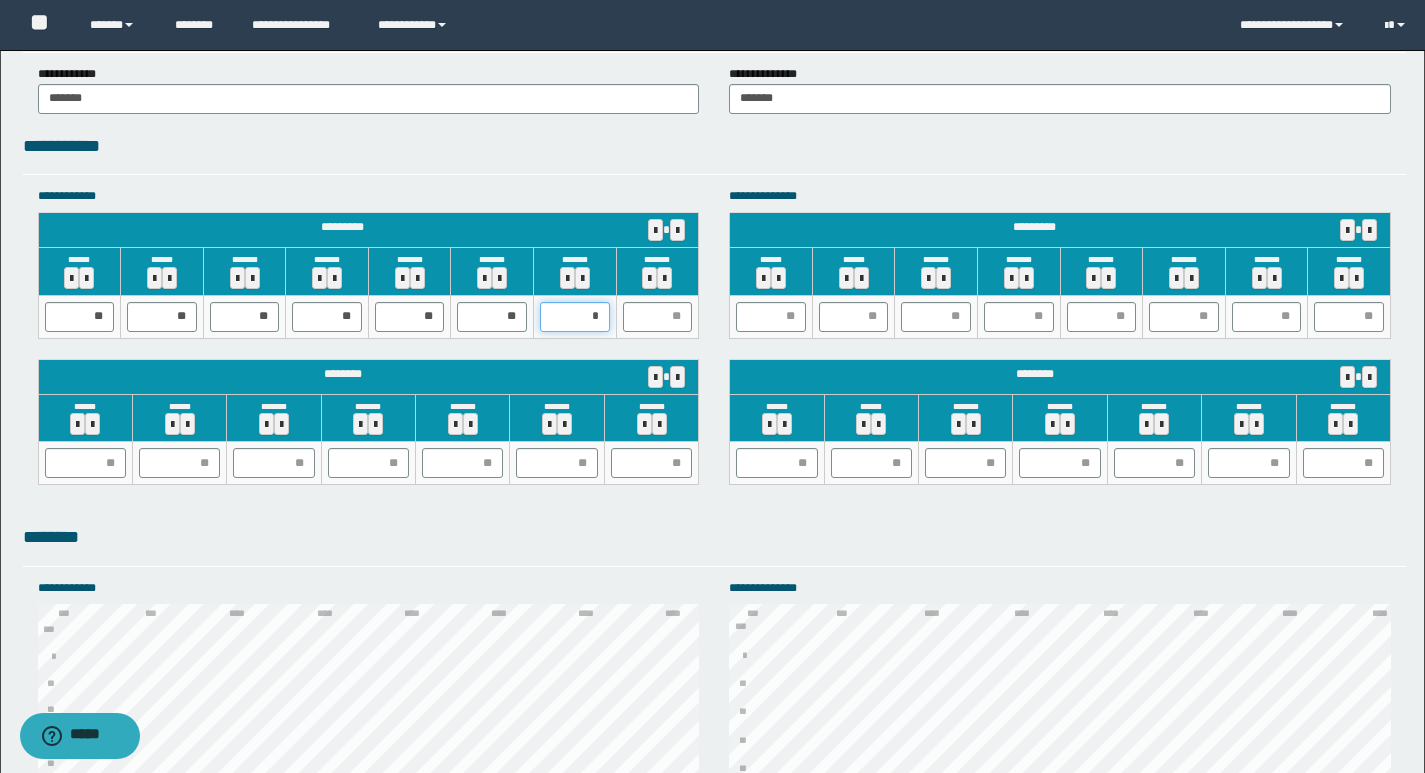 type on "**" 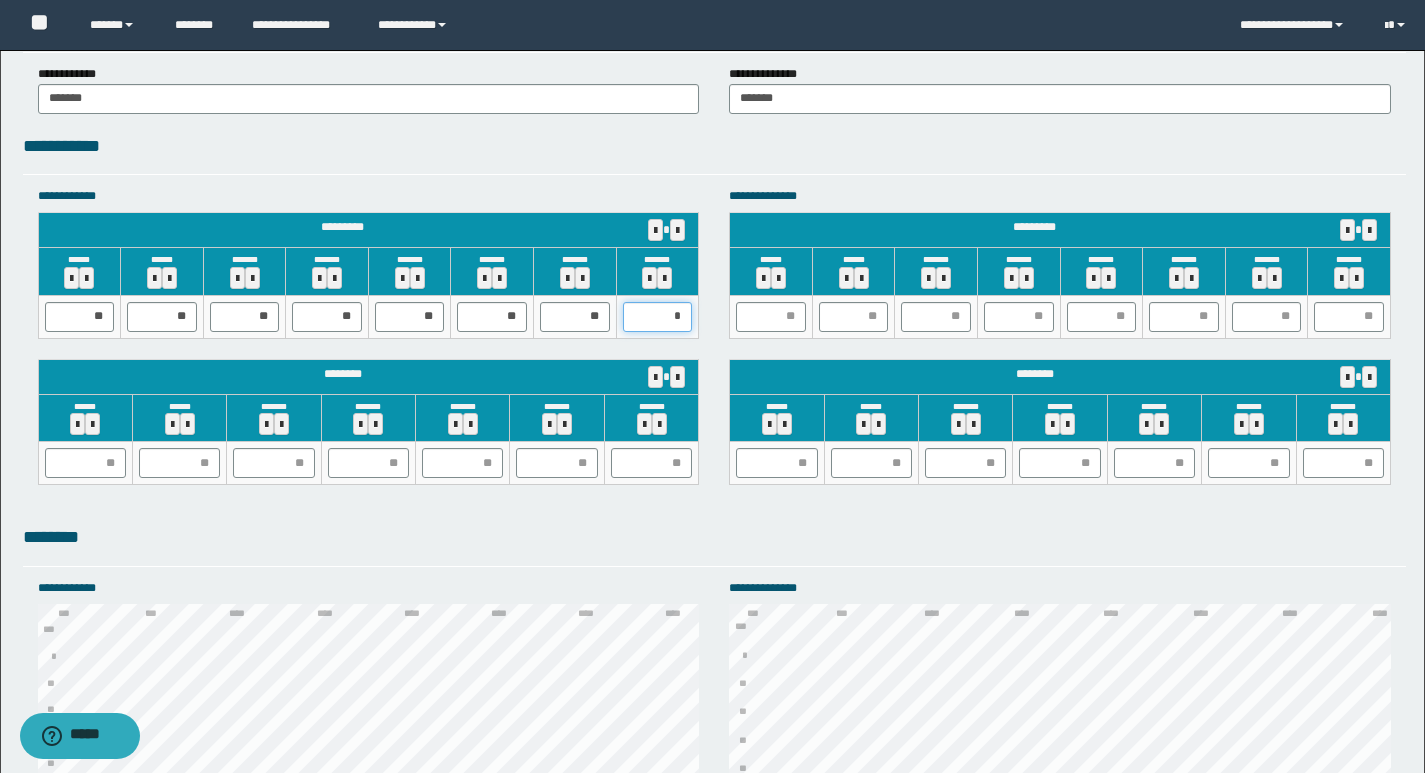 type on "**" 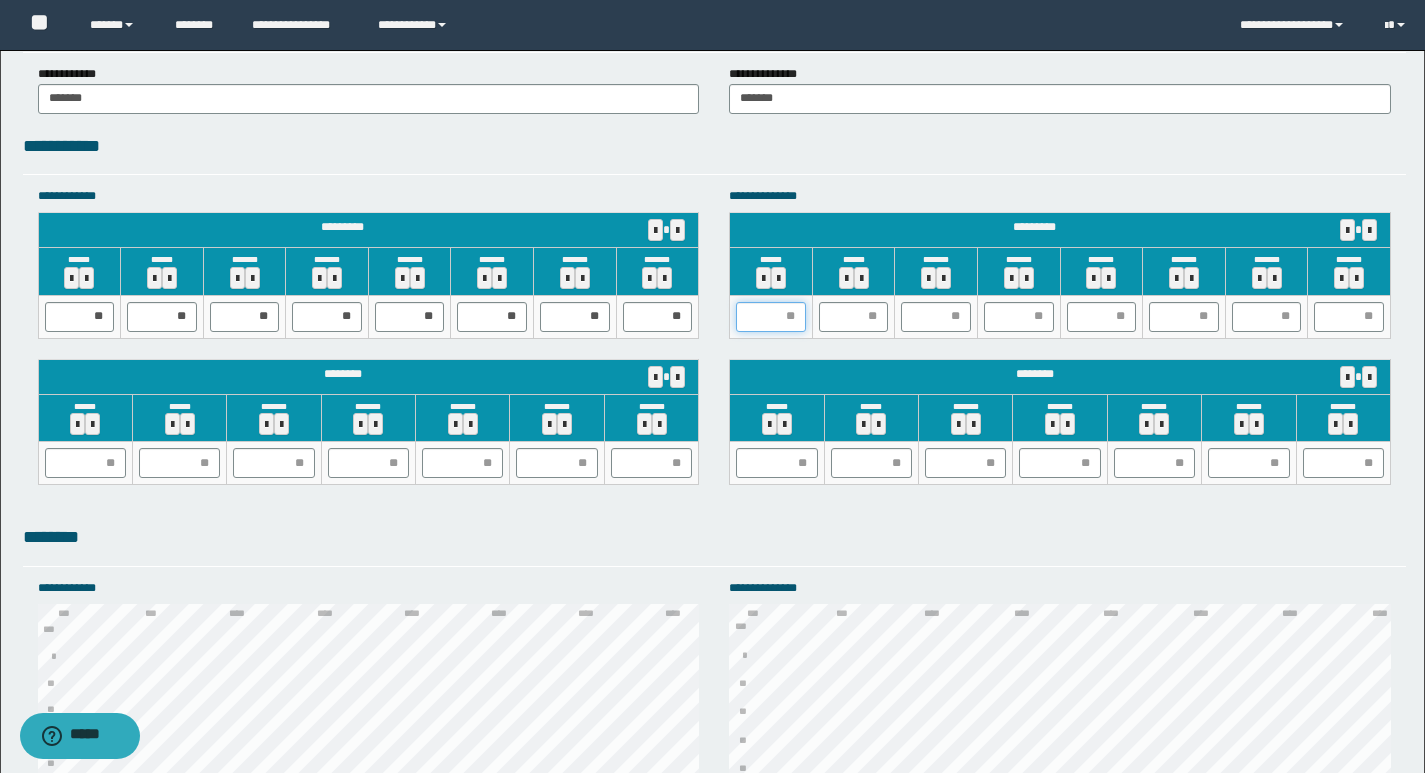 click at bounding box center [771, 317] 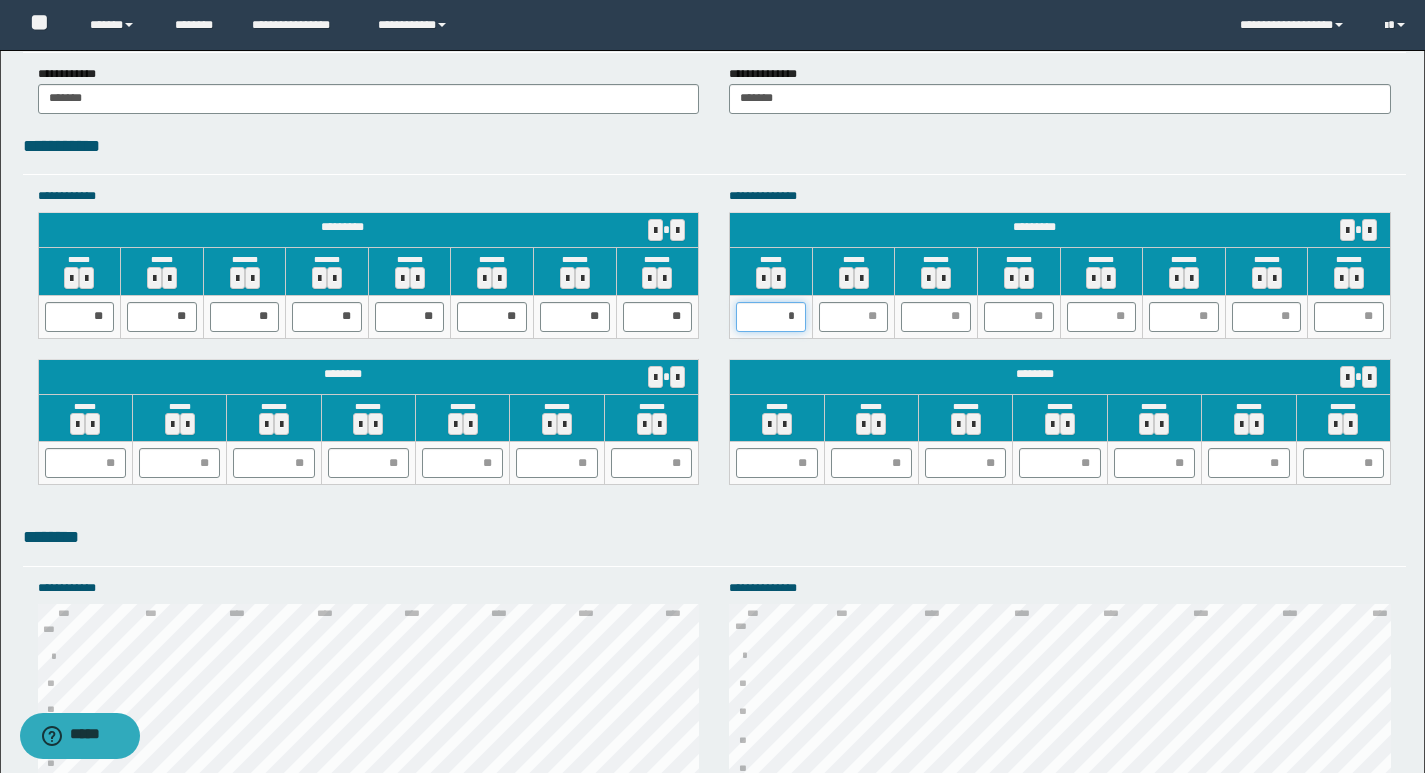 type on "**" 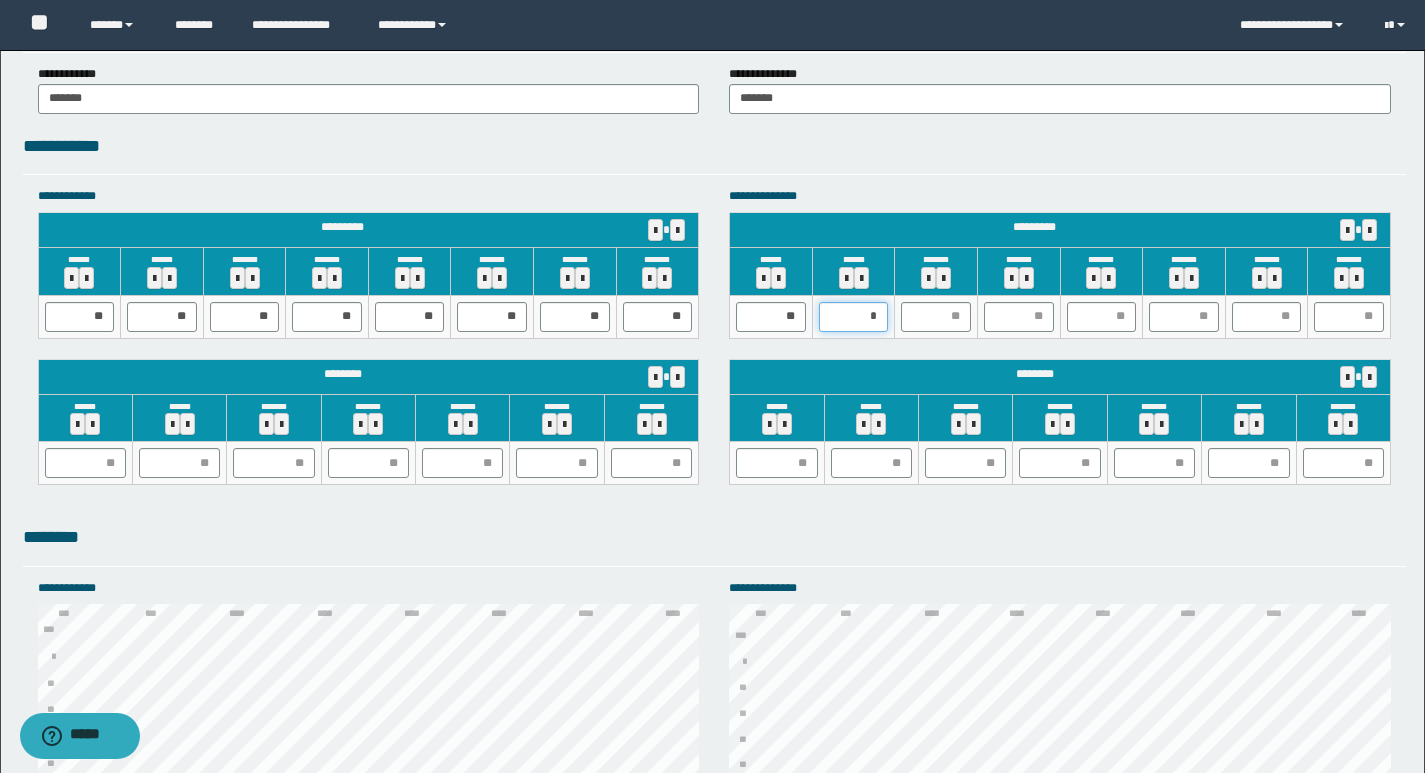 type on "**" 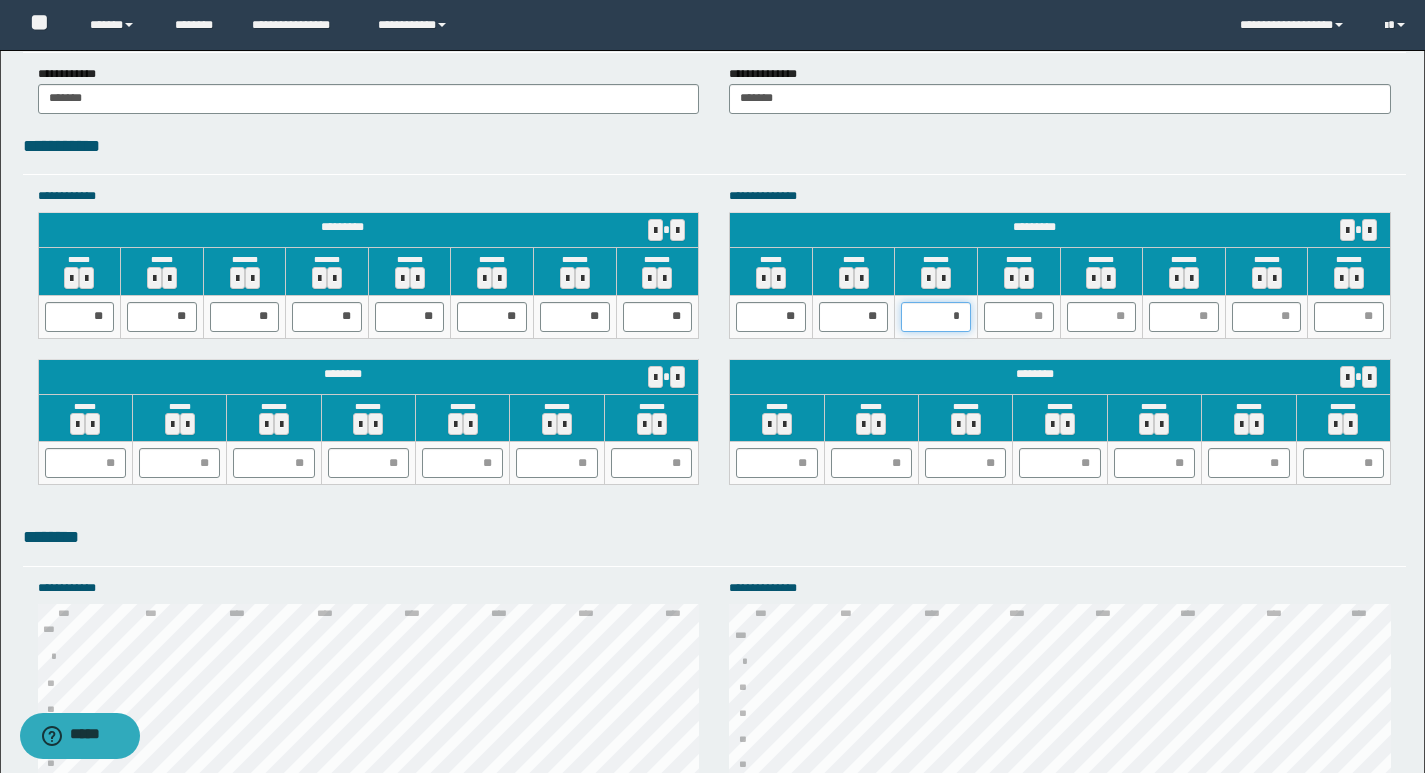 type on "**" 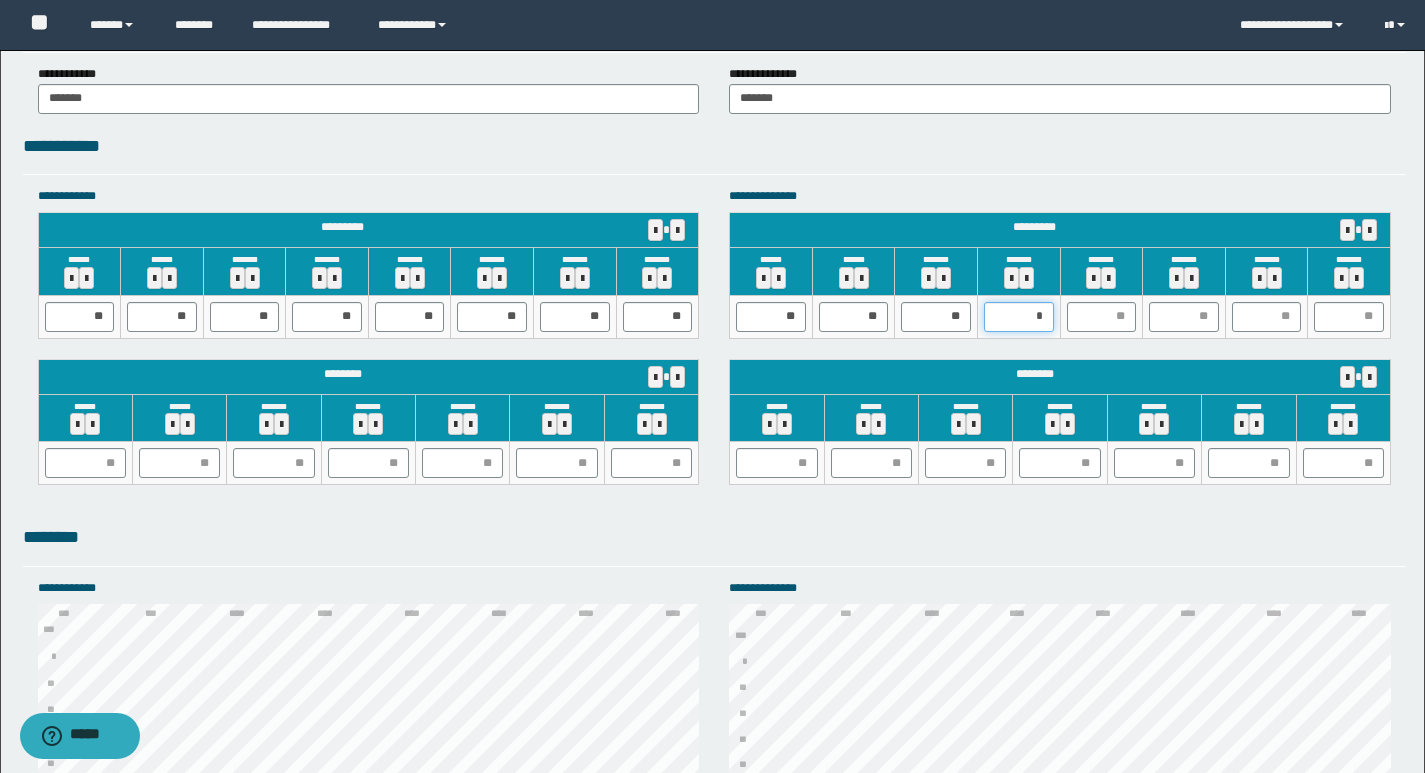 type on "**" 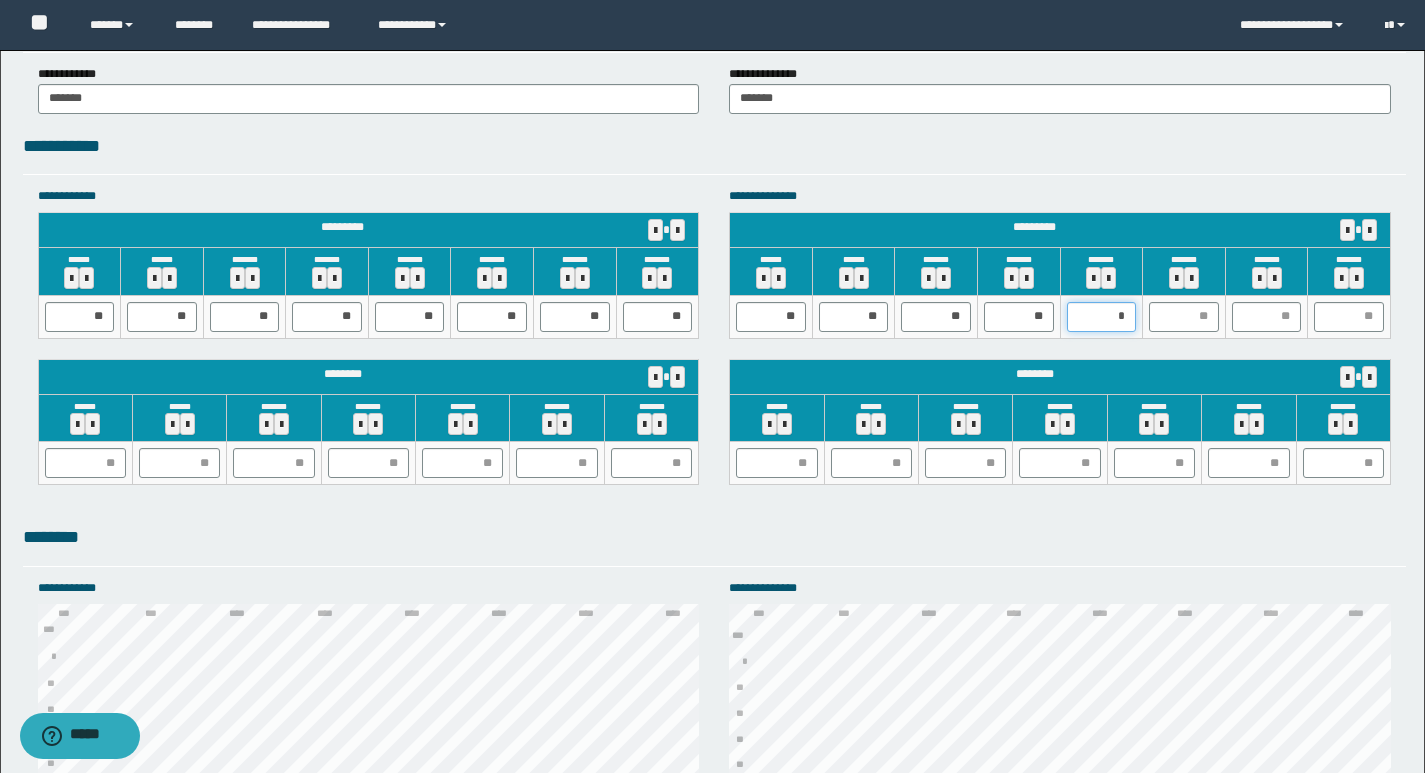 type on "**" 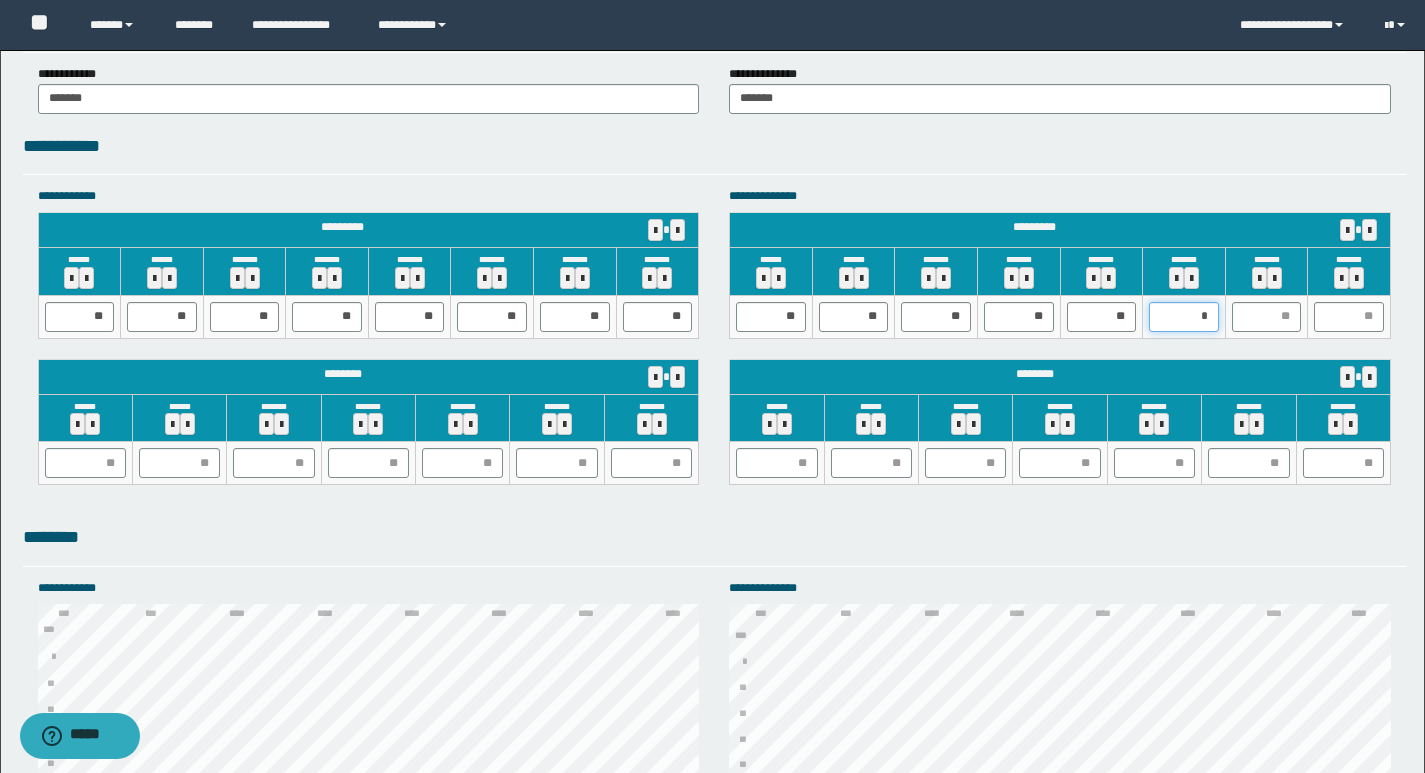 type on "**" 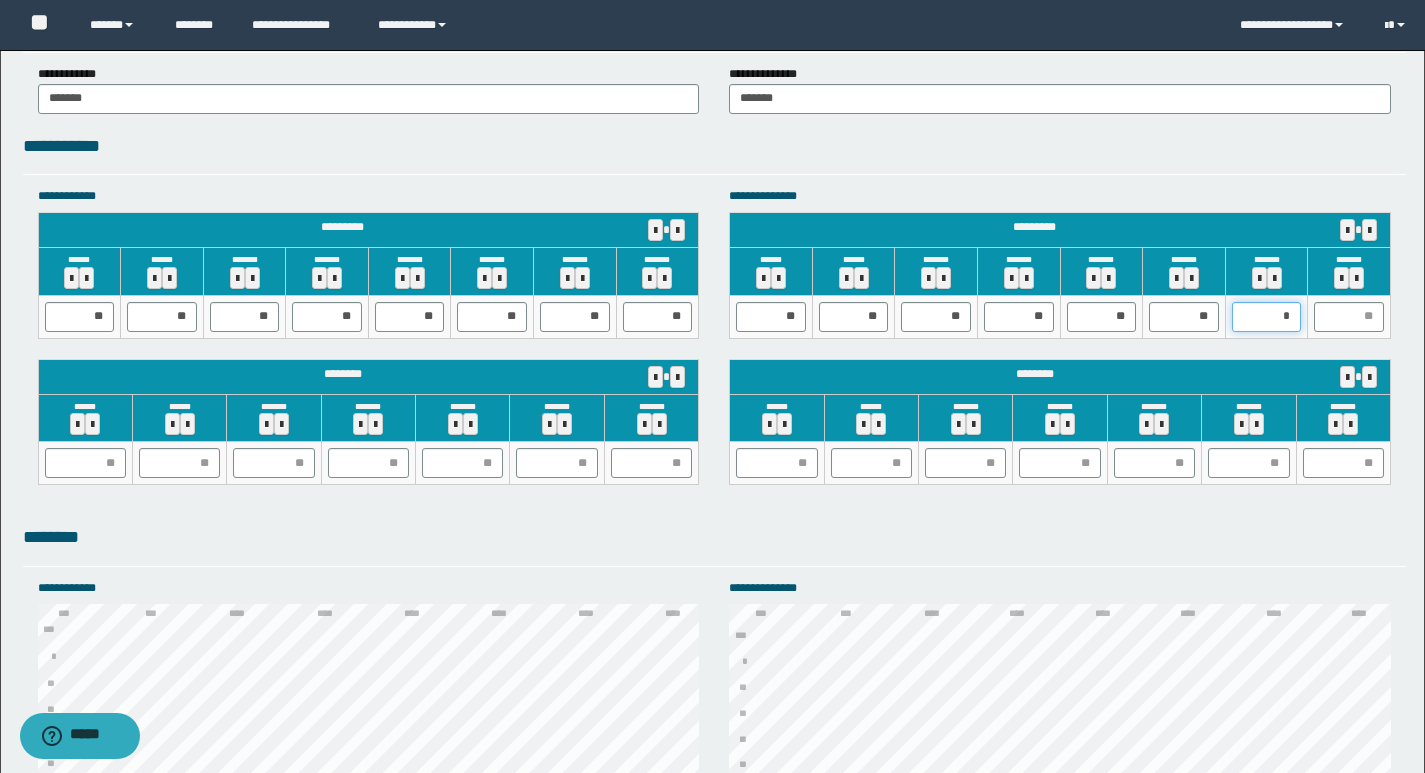 type on "**" 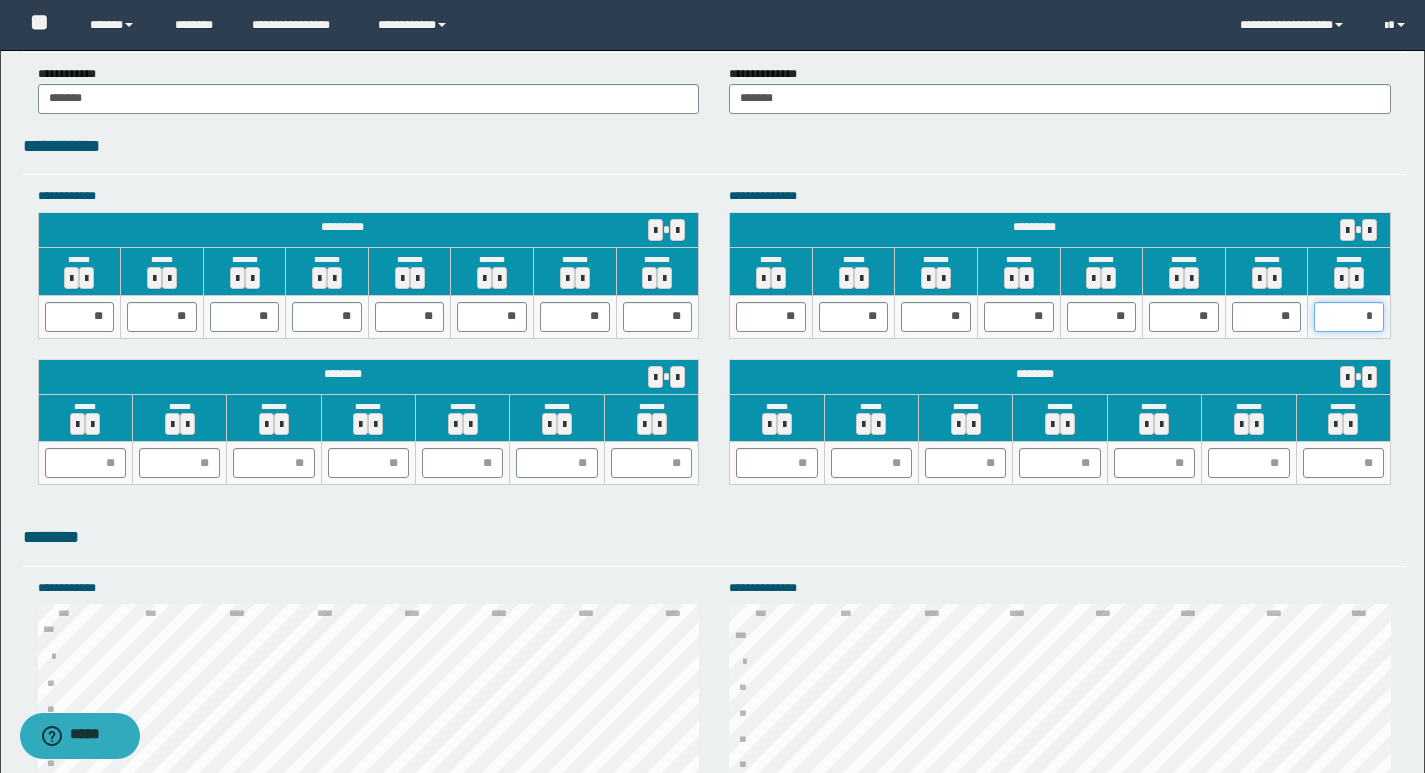 type on "**" 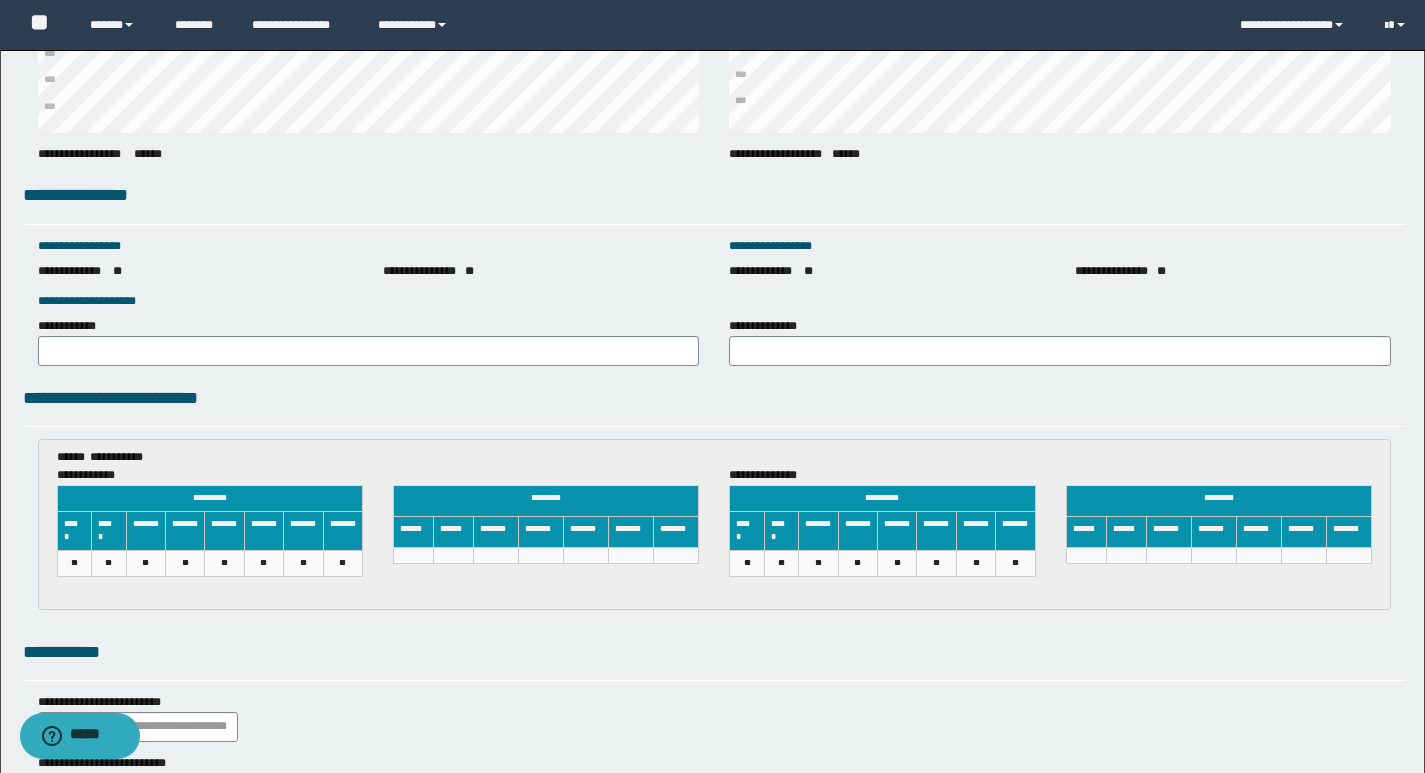 scroll, scrollTop: 2700, scrollLeft: 0, axis: vertical 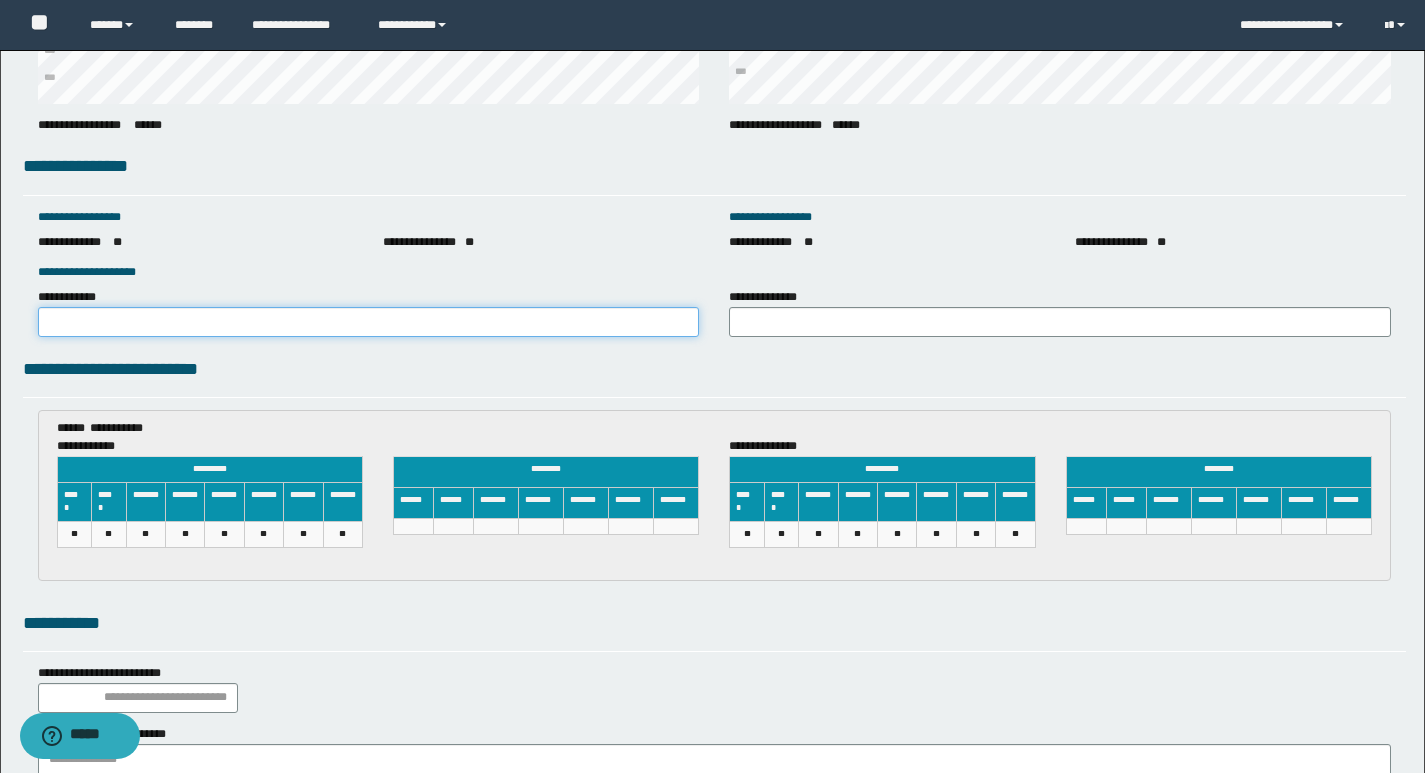 click on "**********" at bounding box center (369, 322) 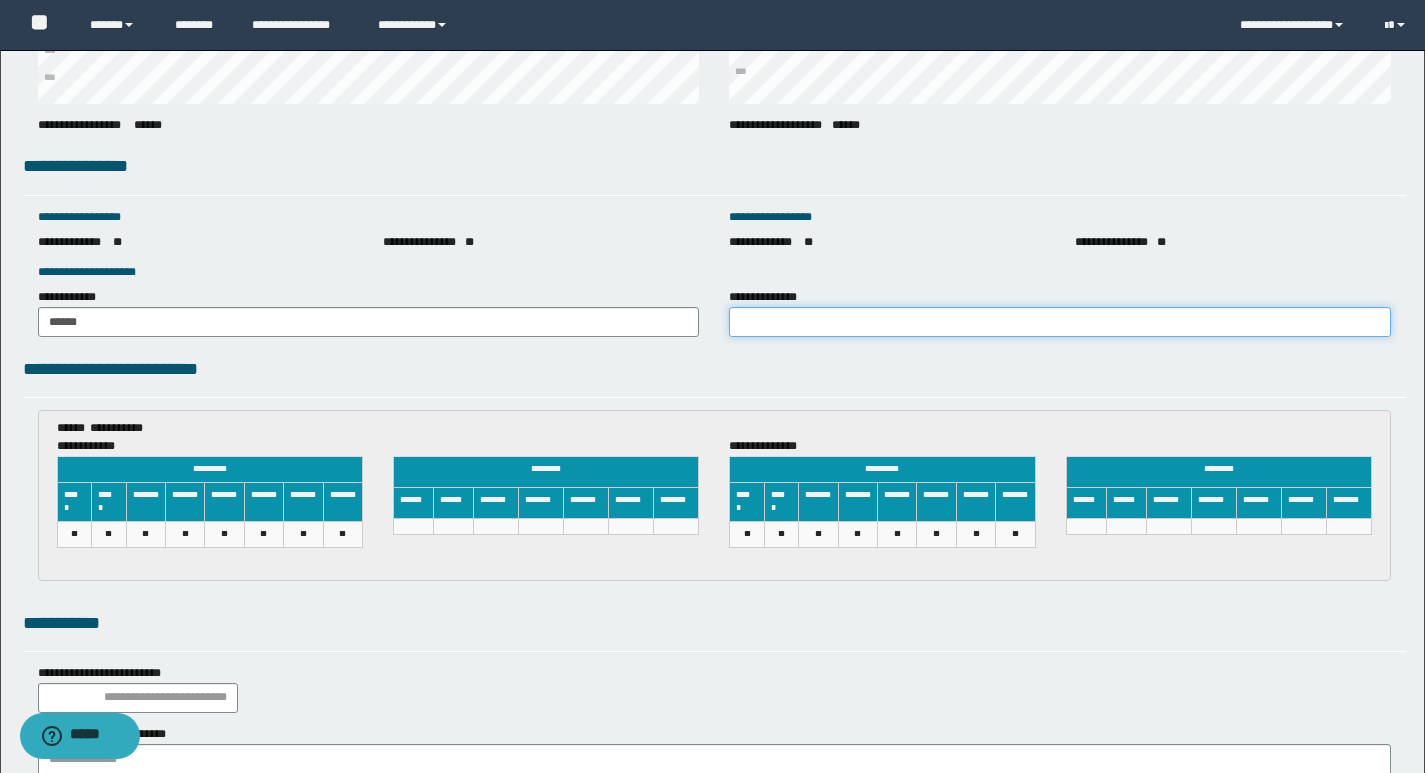 click on "**********" at bounding box center (1060, 322) 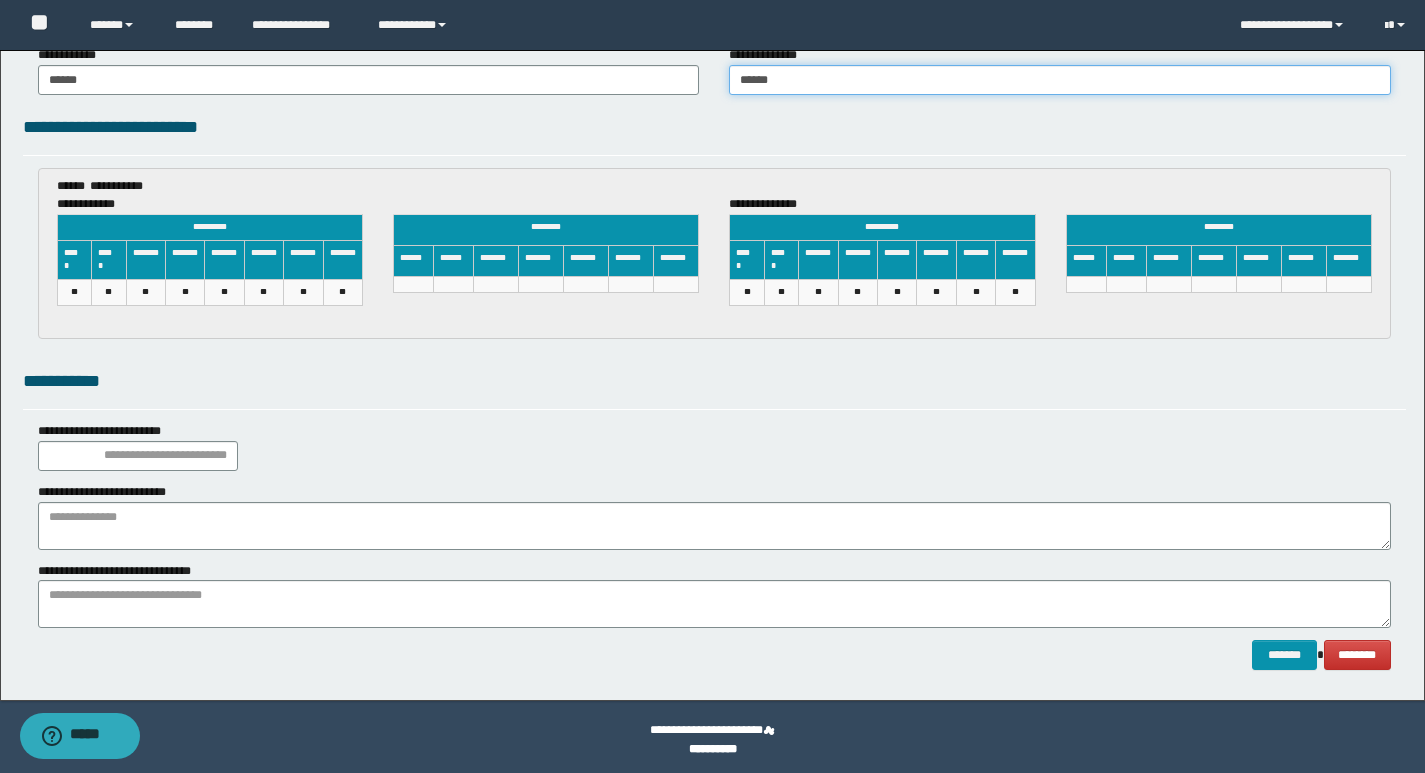 scroll, scrollTop: 2948, scrollLeft: 0, axis: vertical 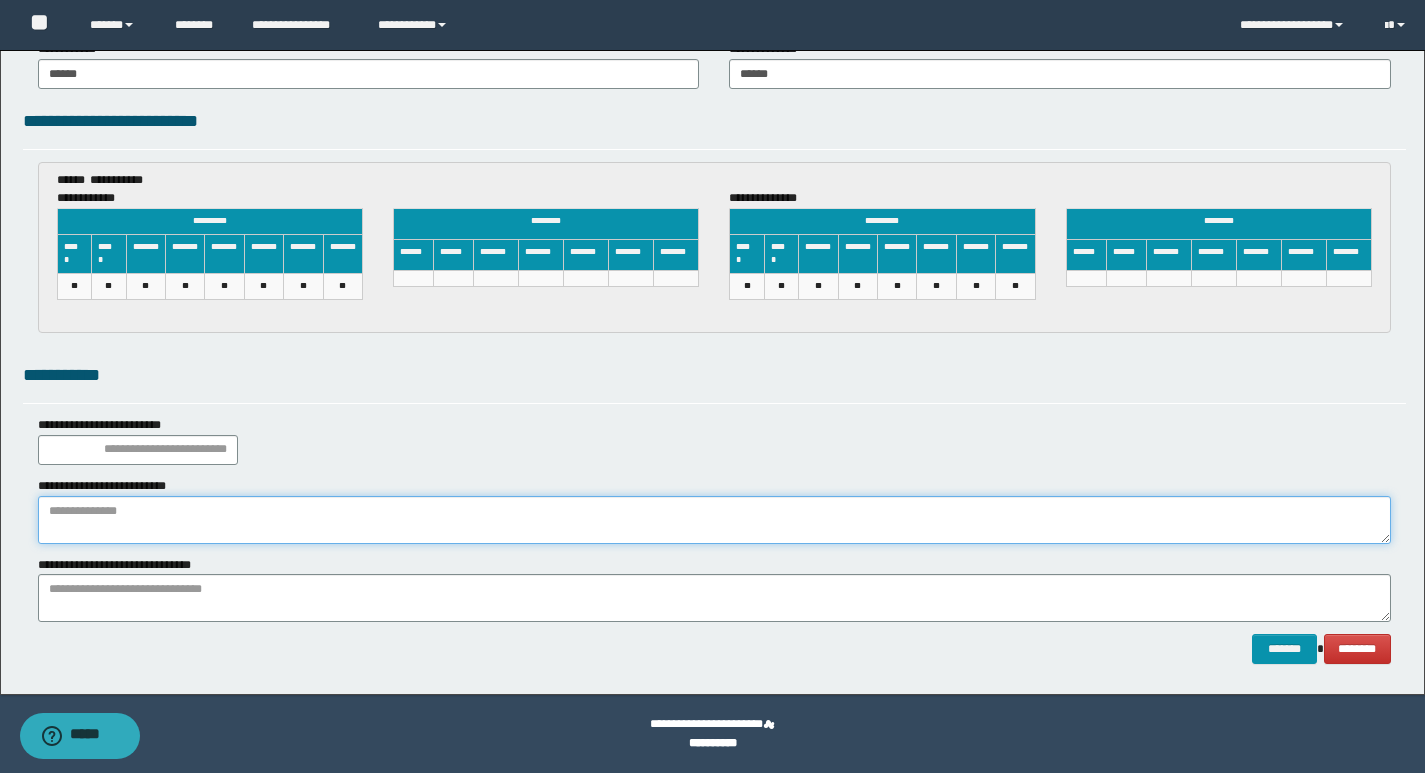 paste on "**********" 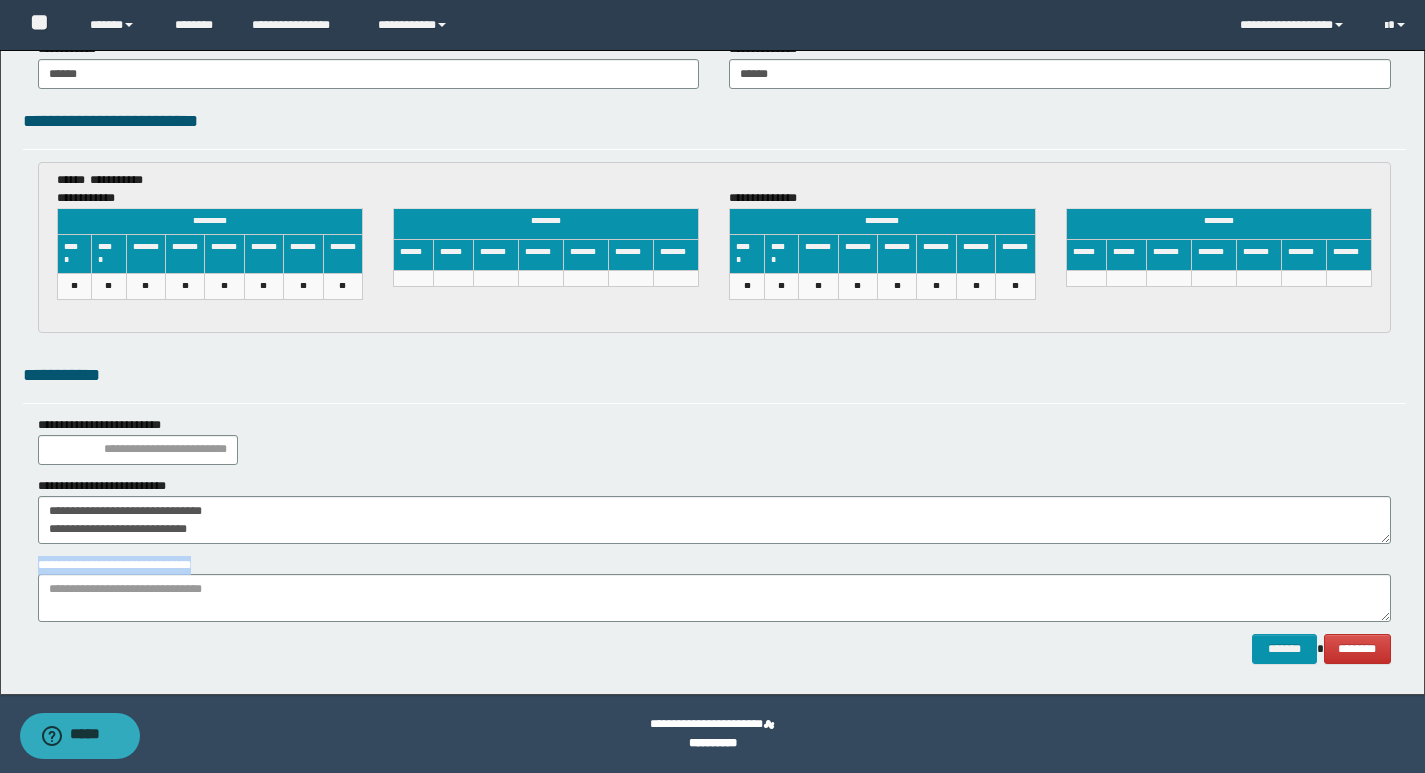 drag, startPoint x: 218, startPoint y: 558, endPoint x: 0, endPoint y: 569, distance: 218.27734 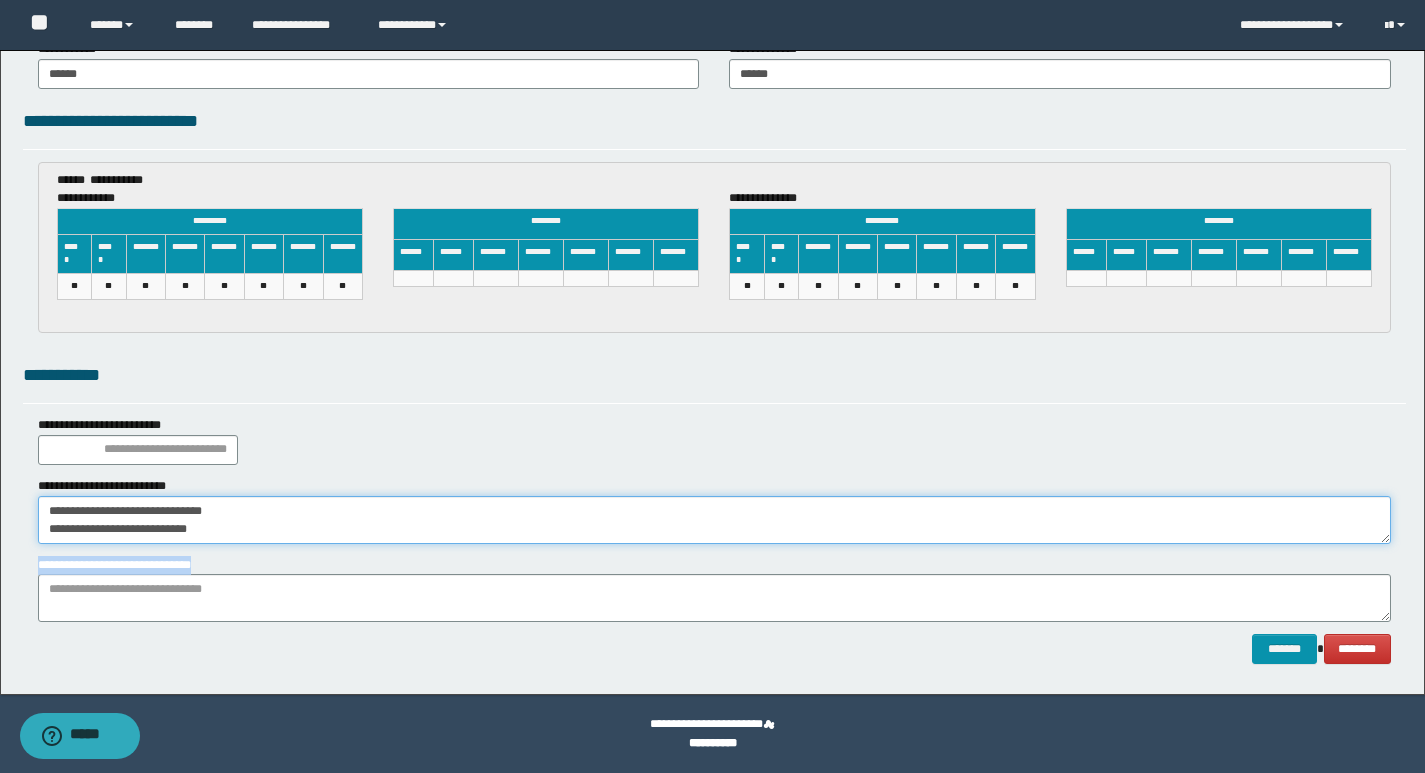 click on "**********" at bounding box center (714, 520) 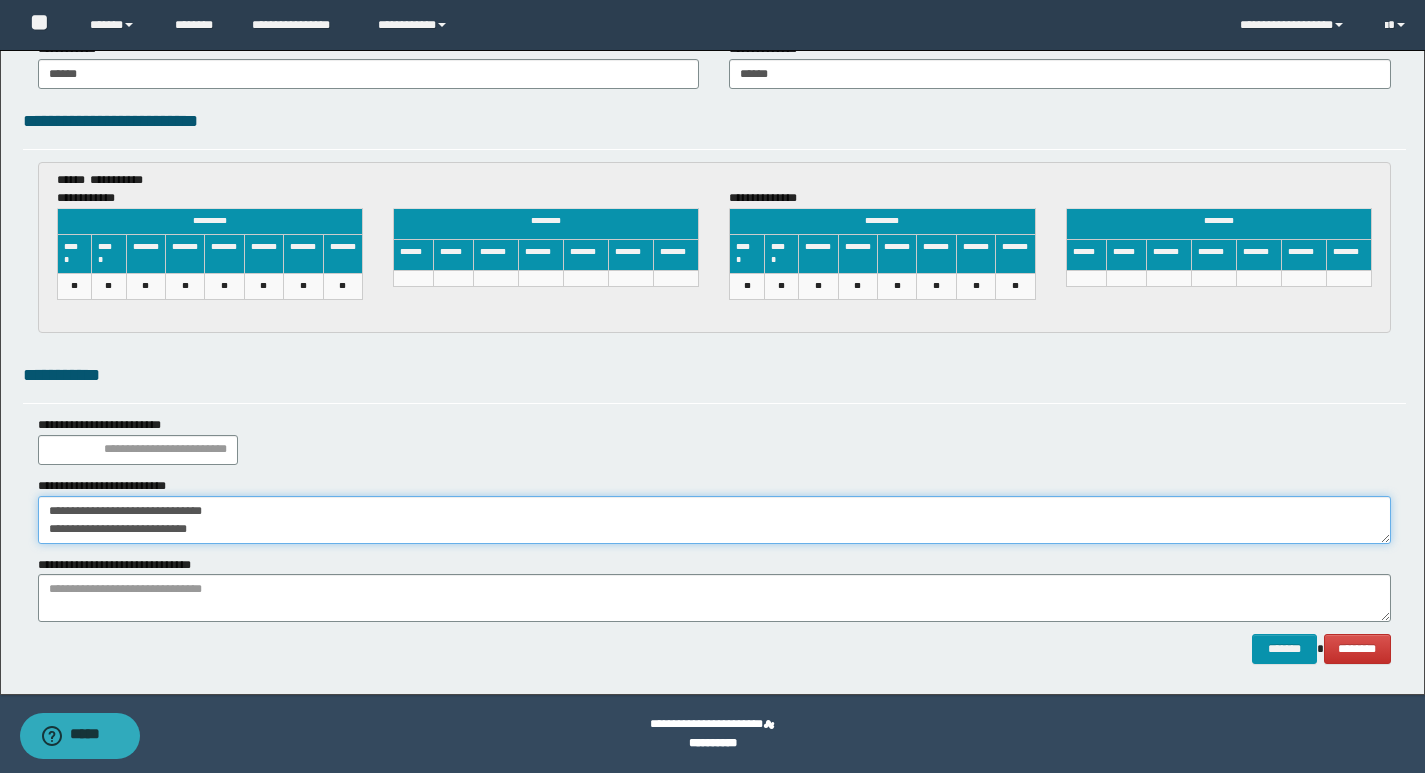drag, startPoint x: 220, startPoint y: 535, endPoint x: 0, endPoint y: 554, distance: 220.81892 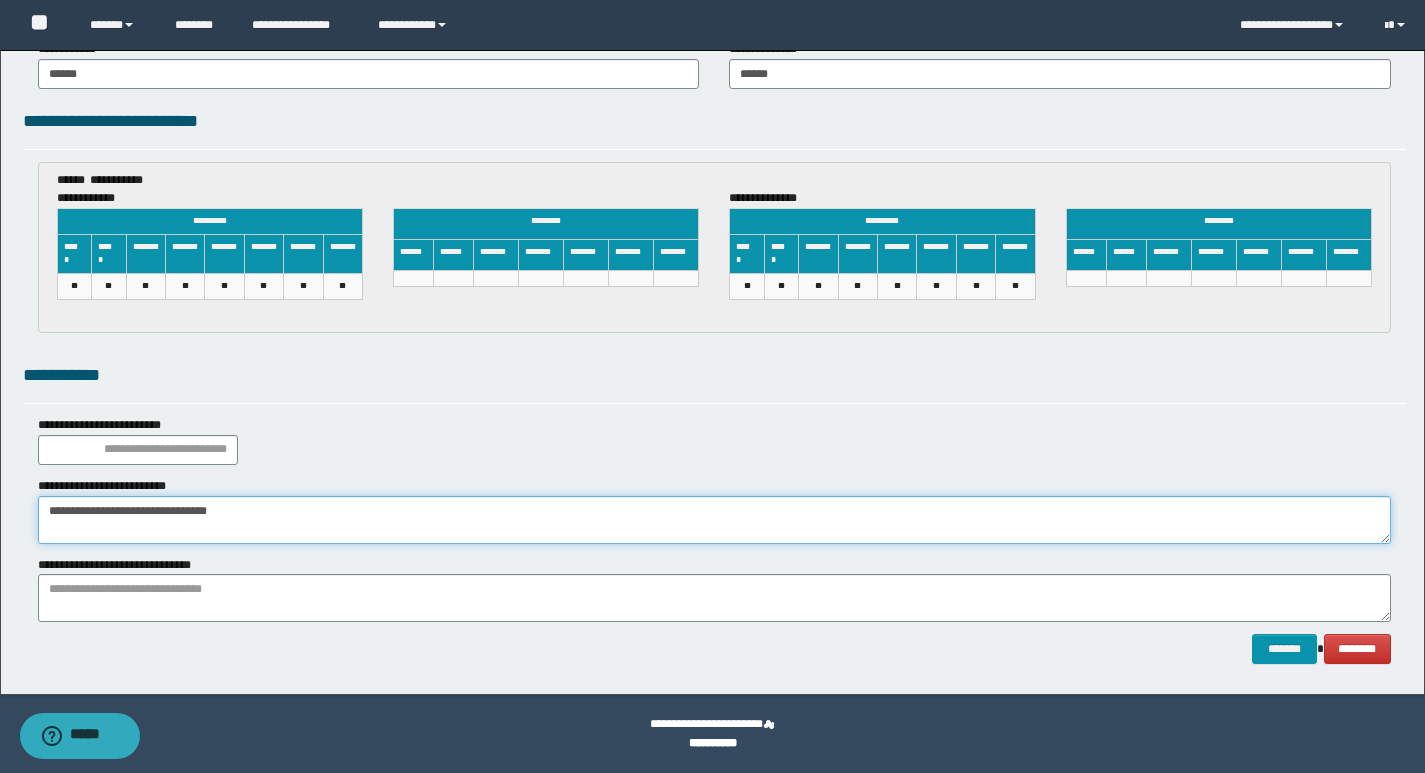 type on "**********" 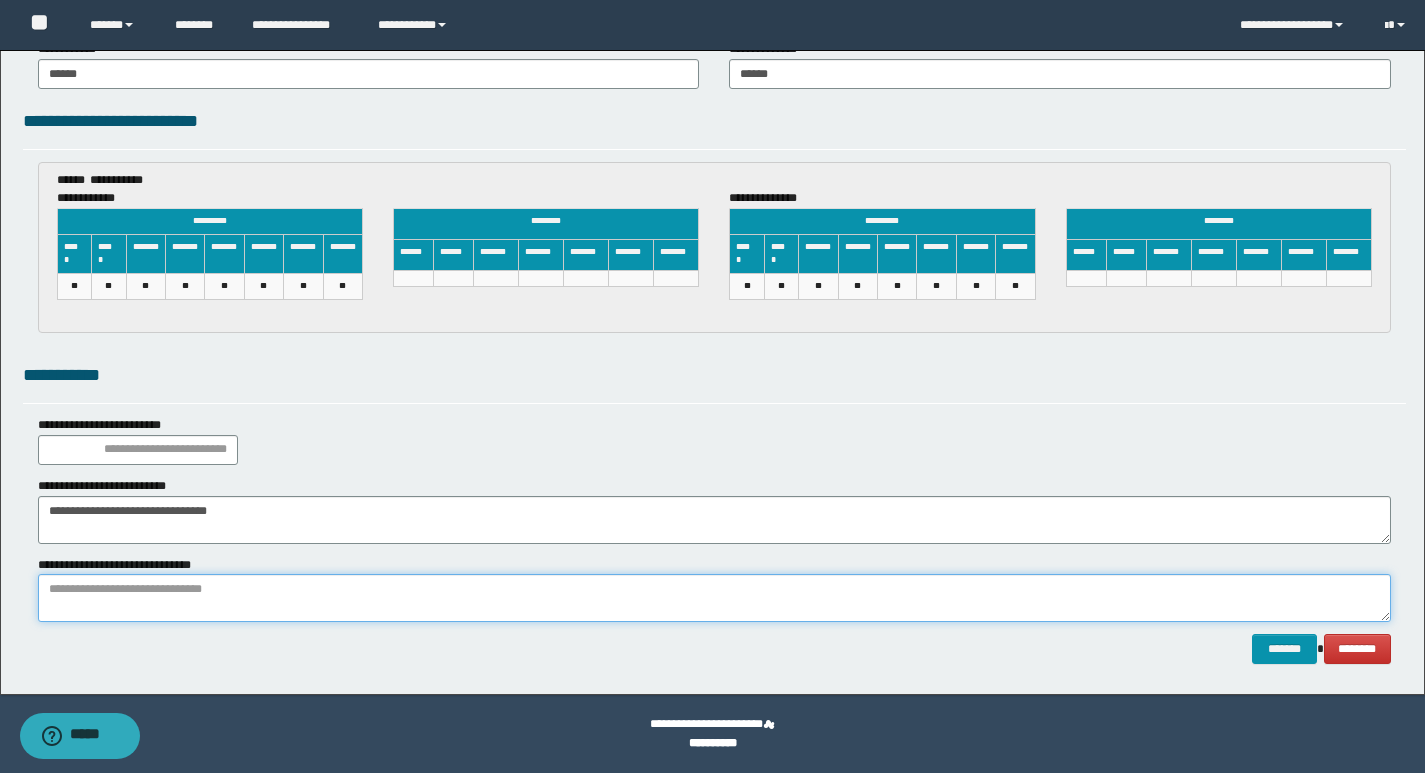 click at bounding box center (714, 598) 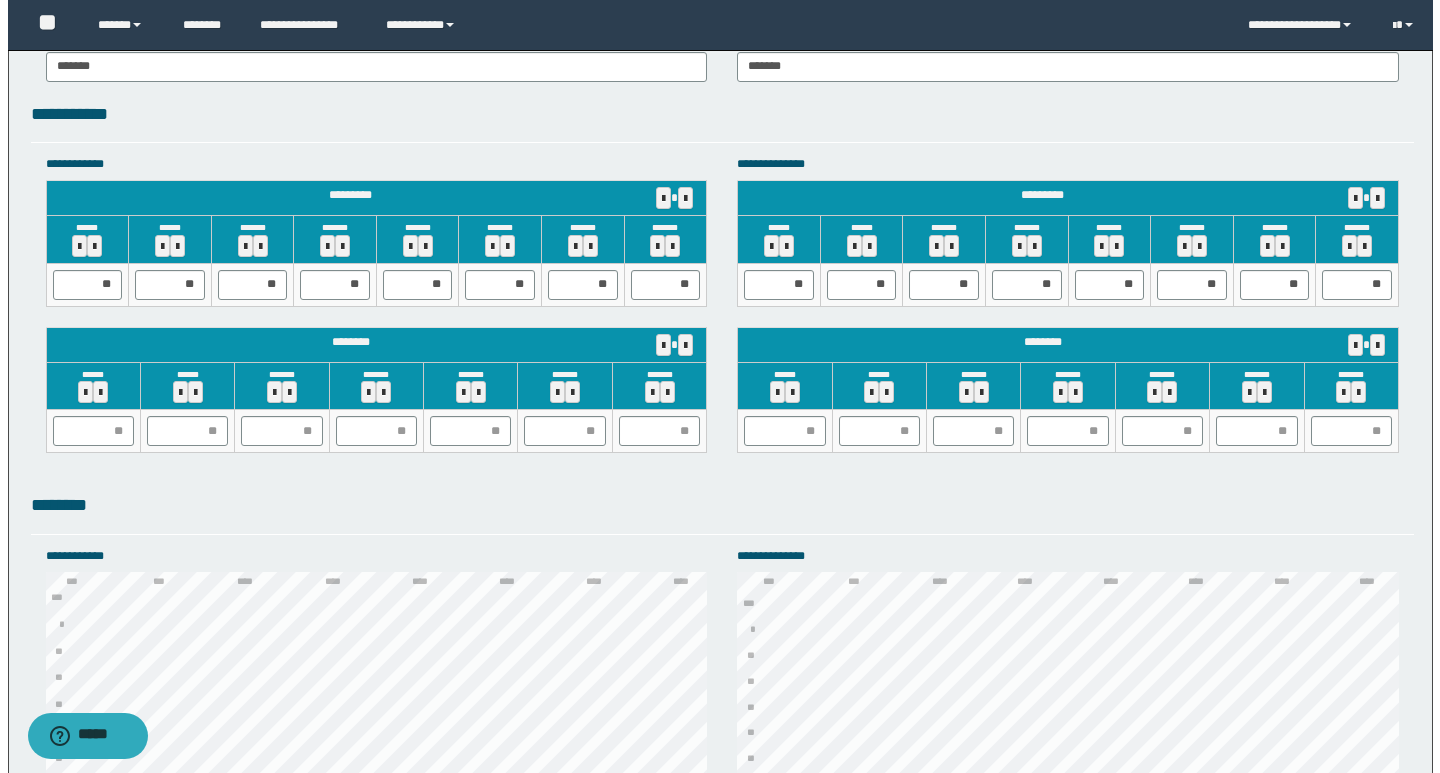 scroll, scrollTop: 2948, scrollLeft: 0, axis: vertical 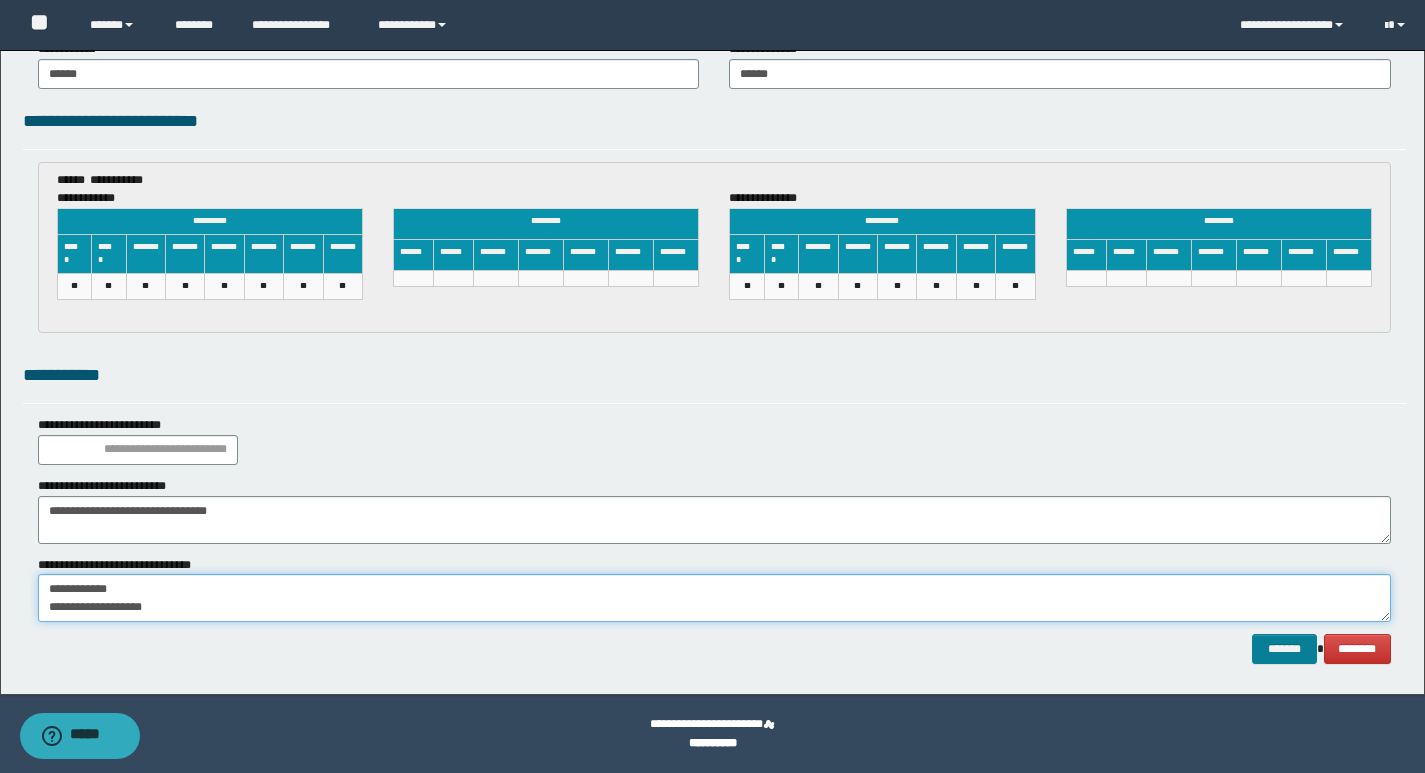 type on "**********" 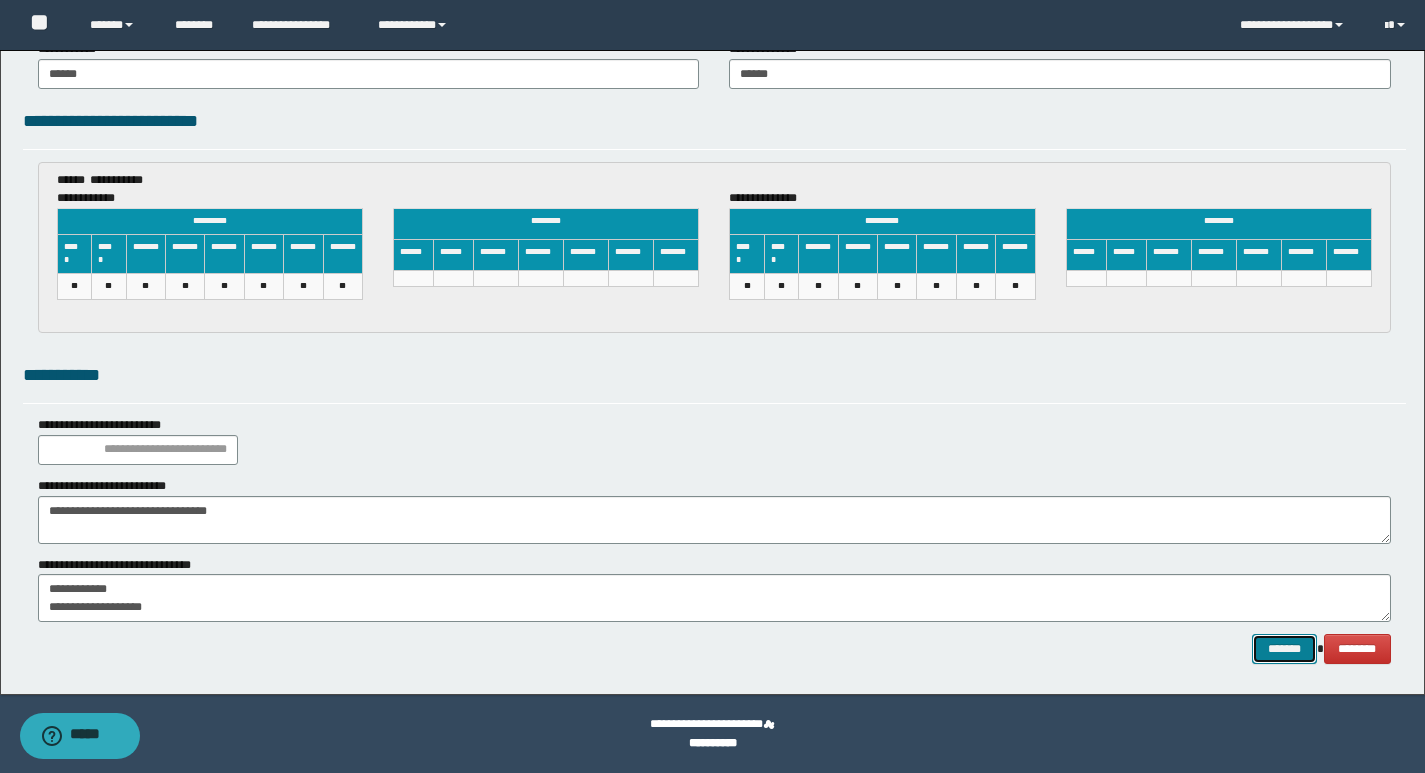 click on "*******" at bounding box center [1284, 649] 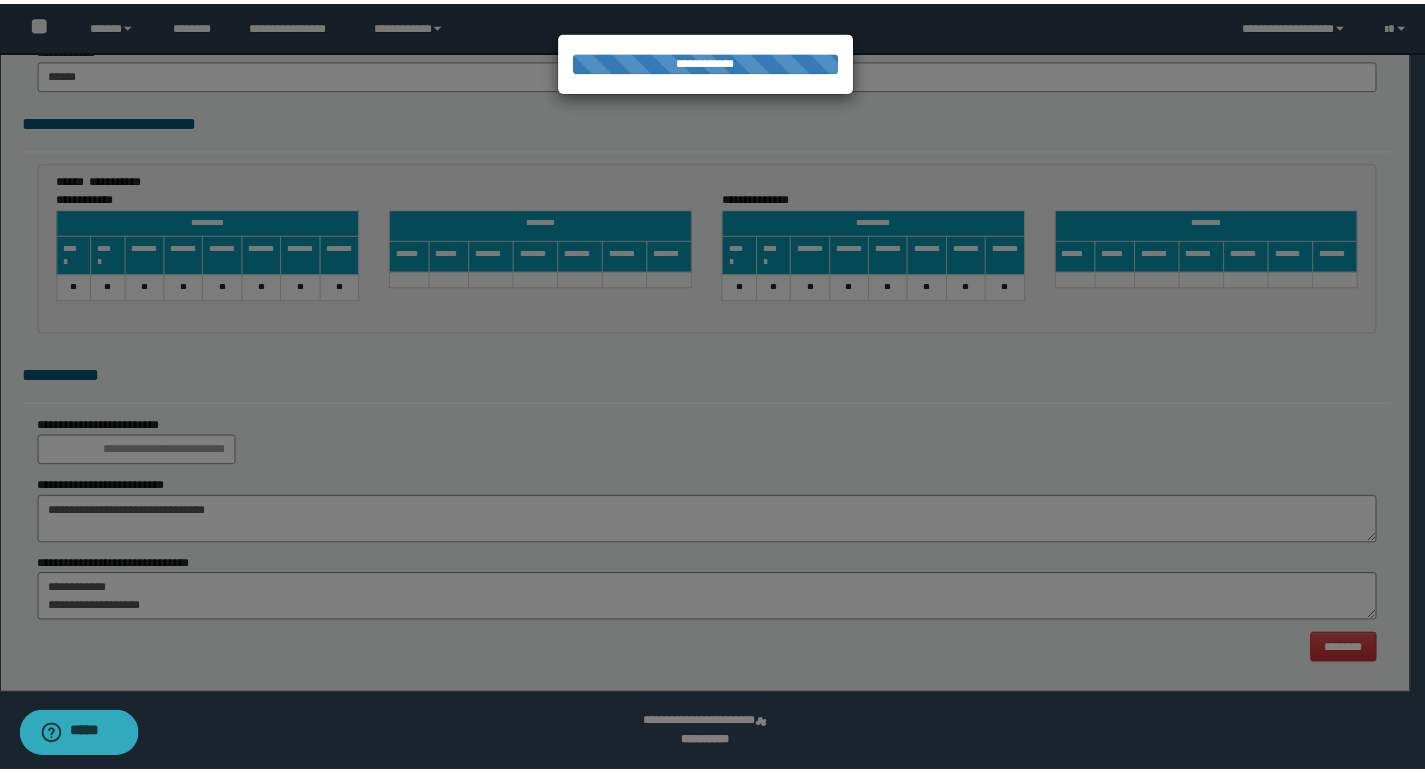 scroll, scrollTop: 0, scrollLeft: 0, axis: both 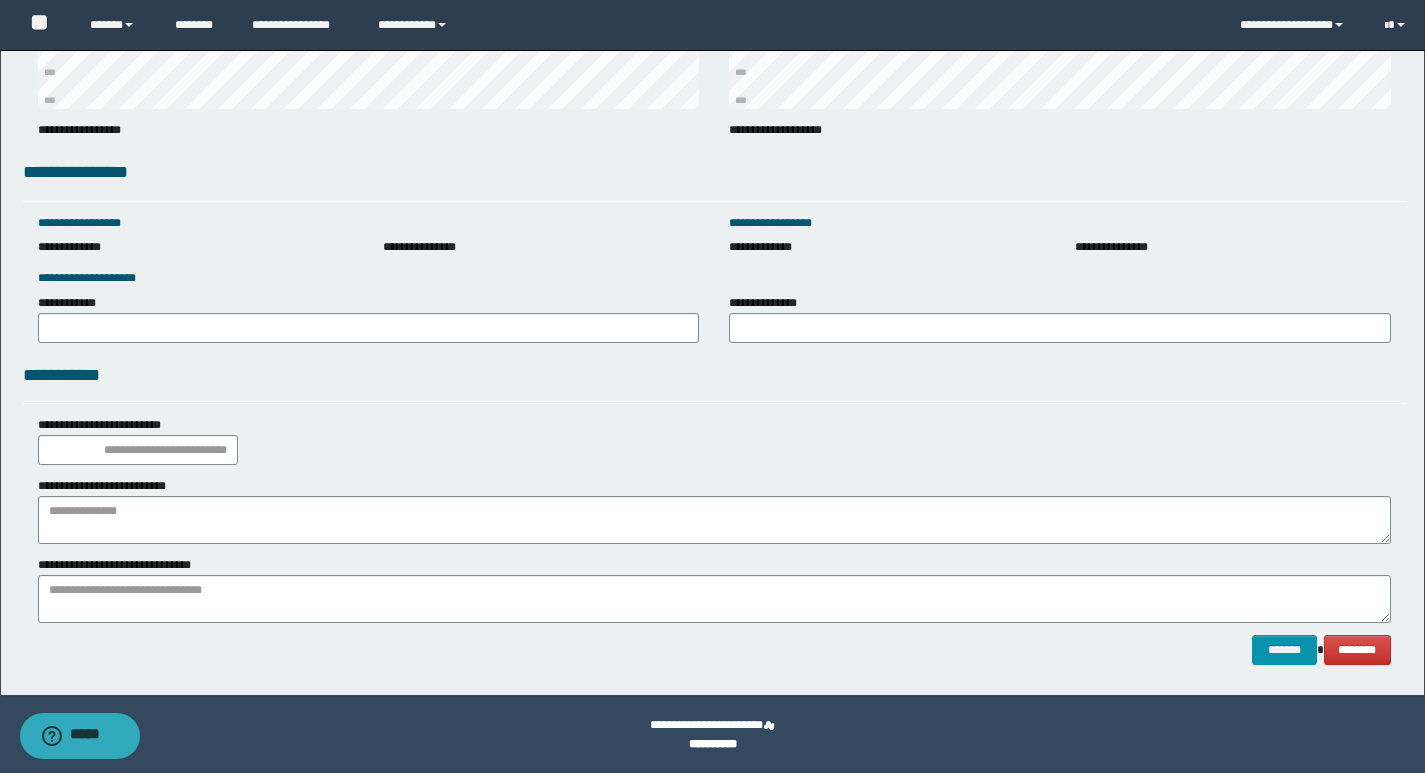 click on "**********" at bounding box center (712, -2343) 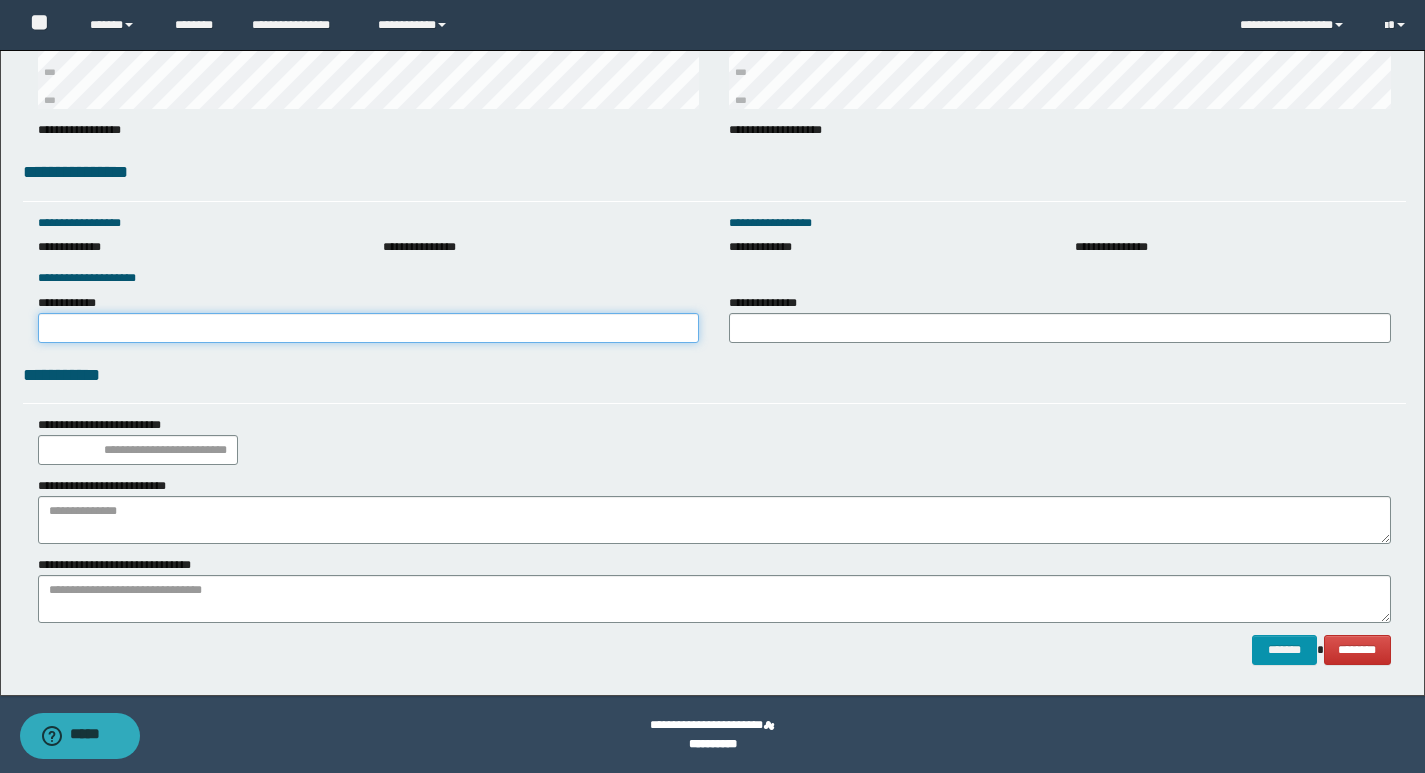 click on "**********" at bounding box center (369, 328) 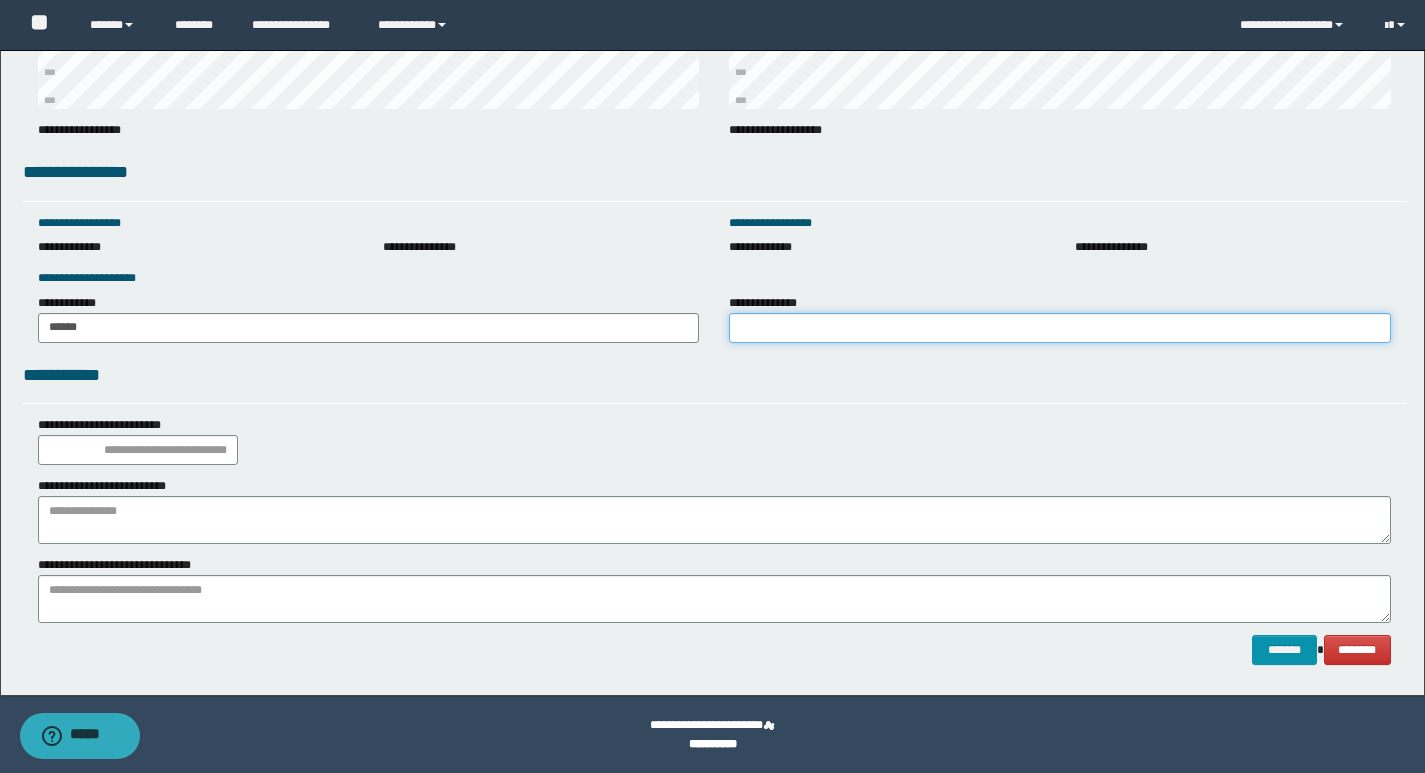 click on "**********" at bounding box center [1060, 328] 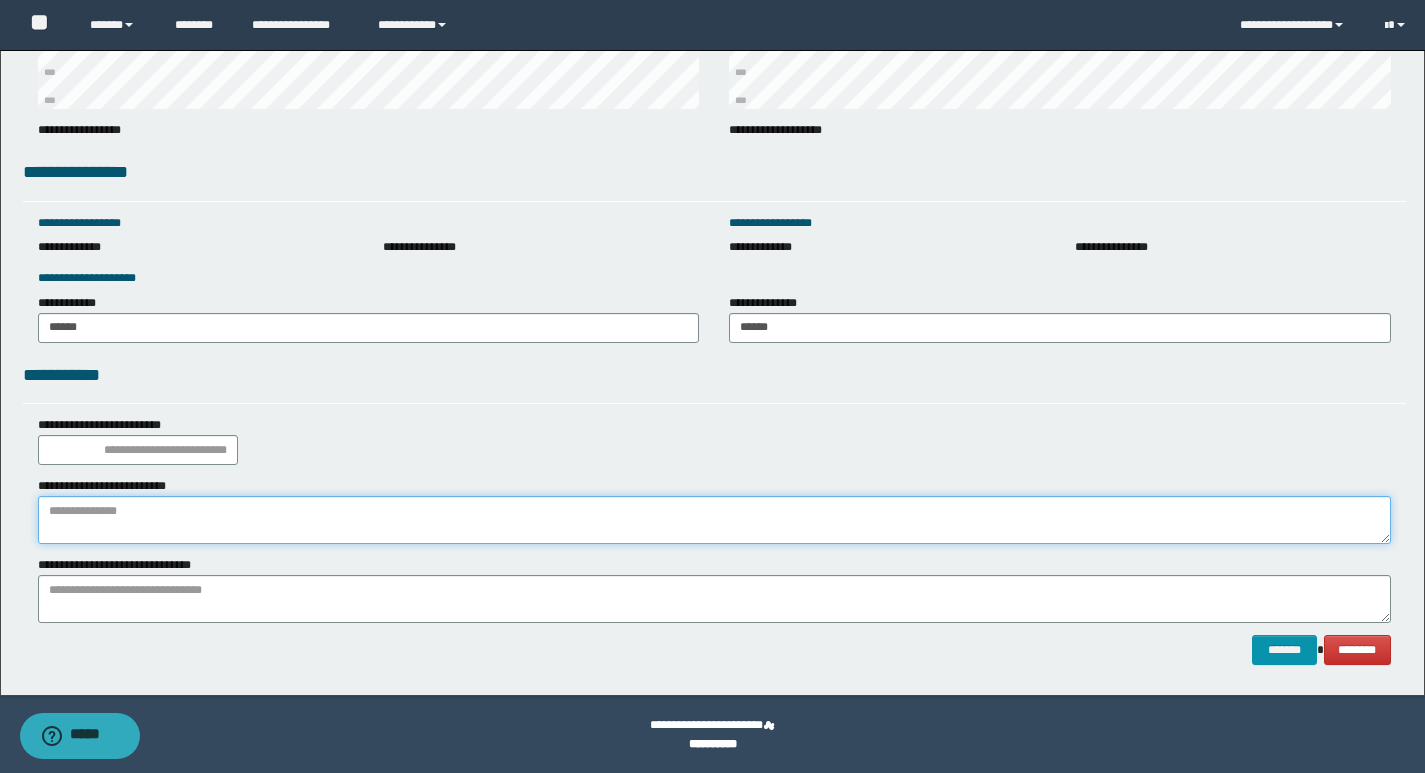 paste on "**********" 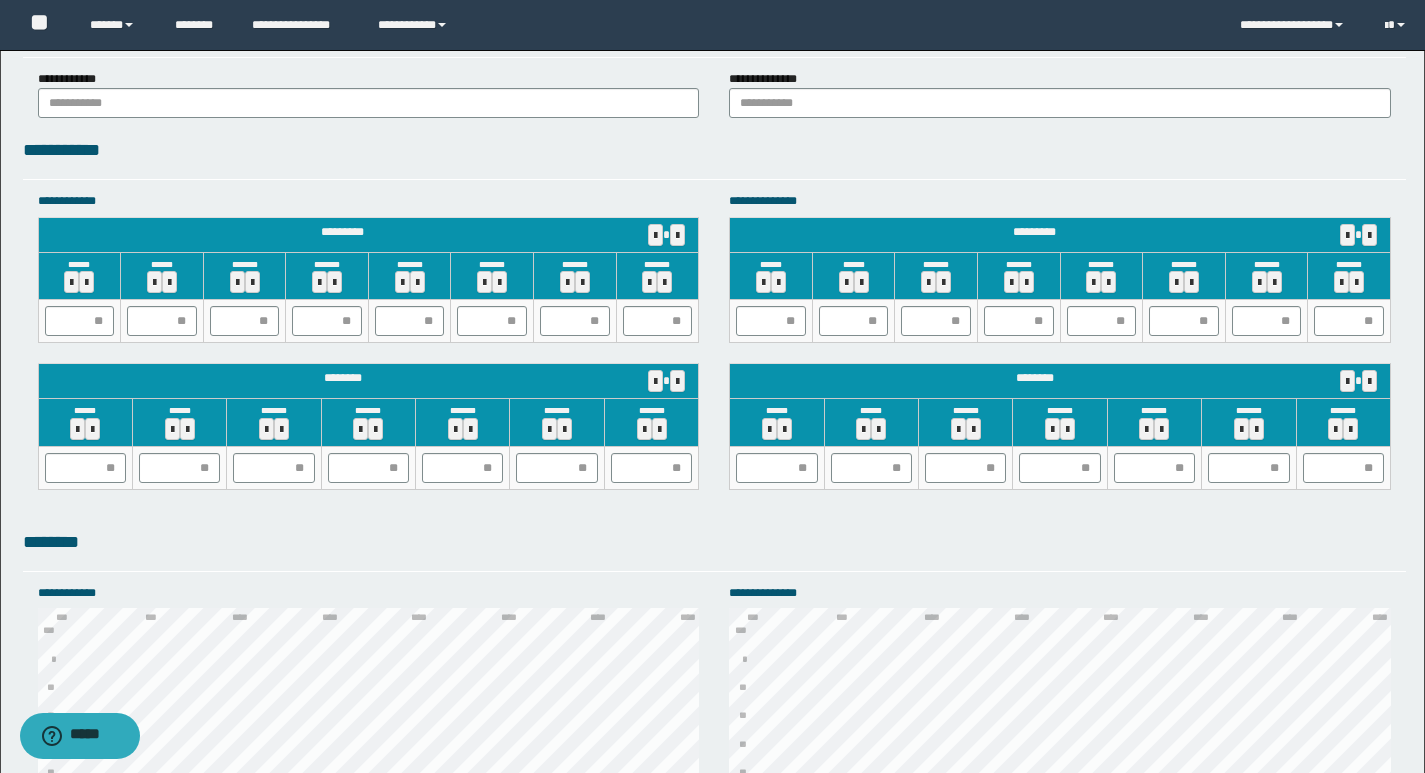 scroll, scrollTop: 1829, scrollLeft: 0, axis: vertical 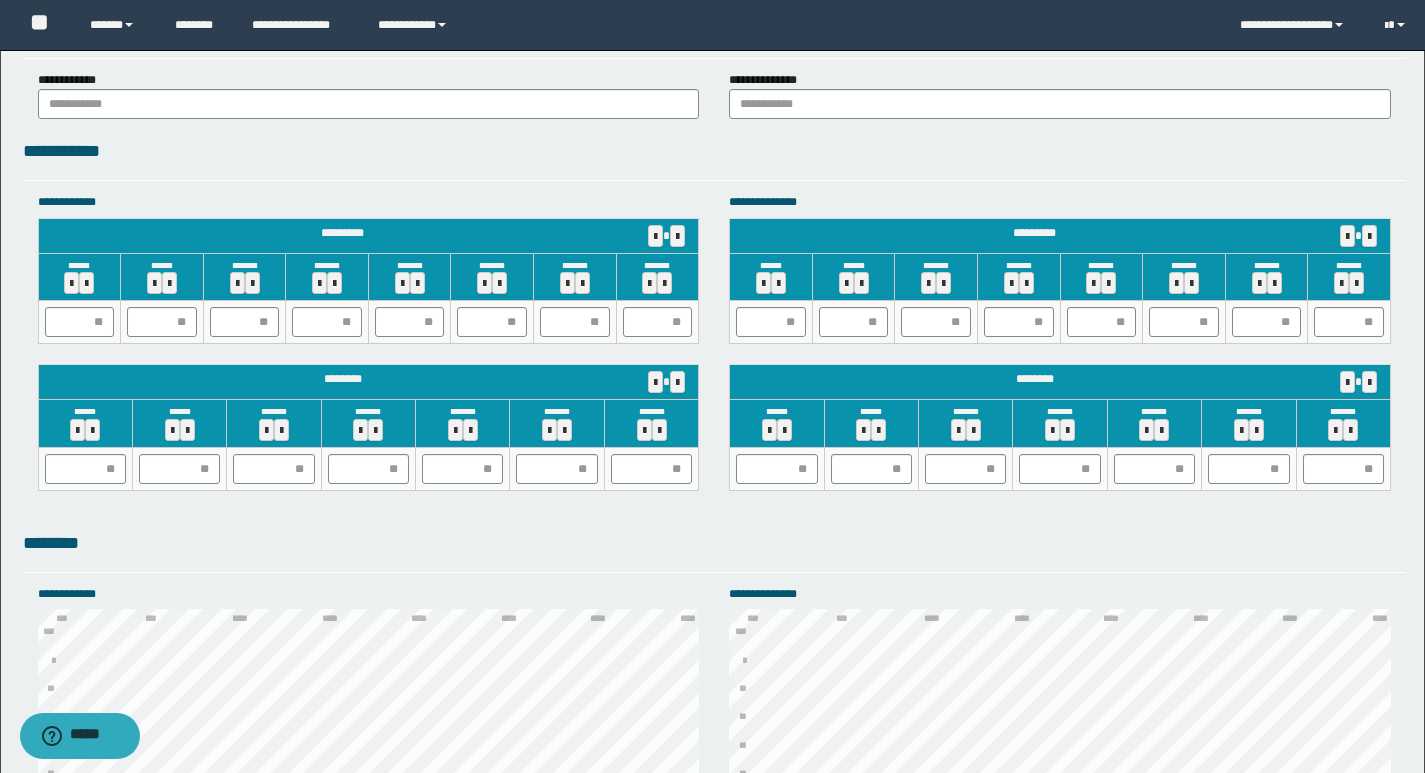 type on "**********" 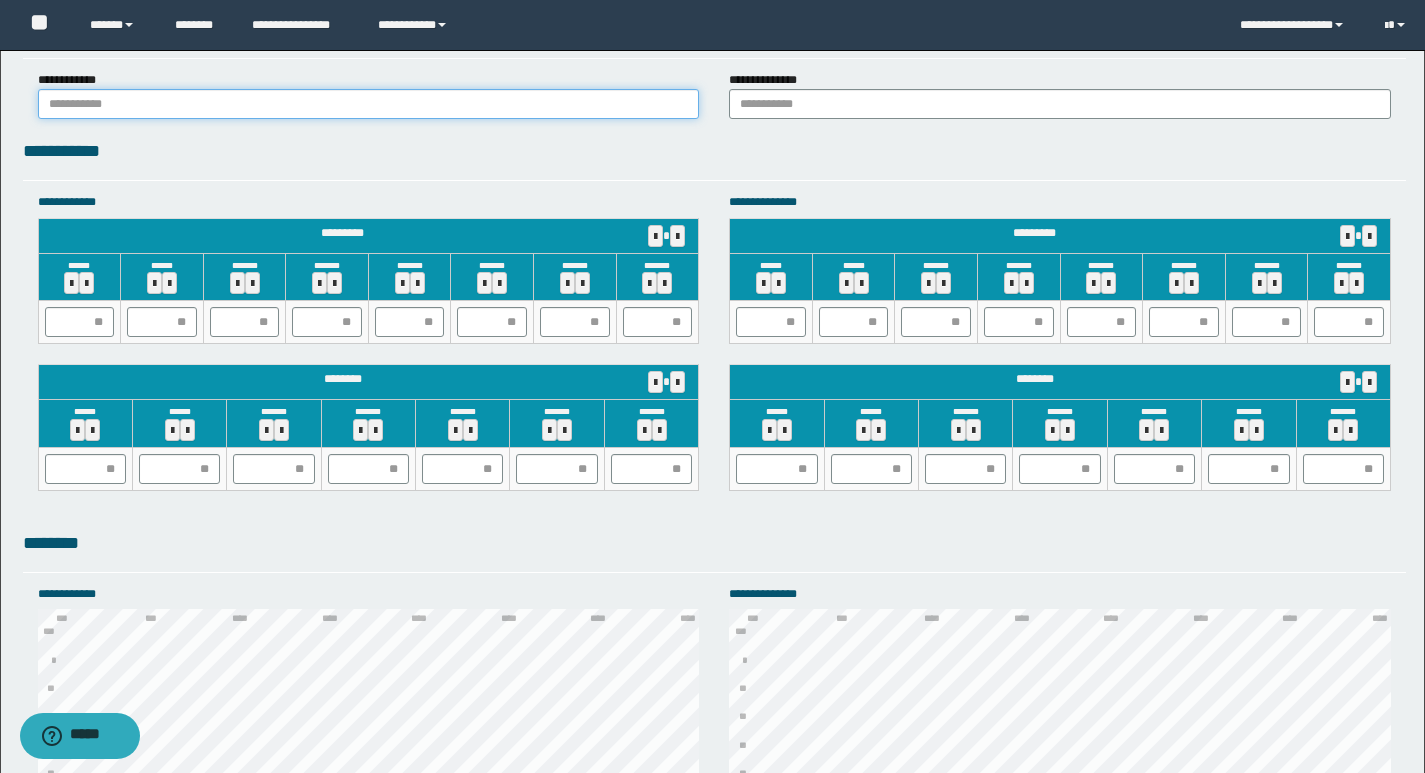 click at bounding box center (369, 104) 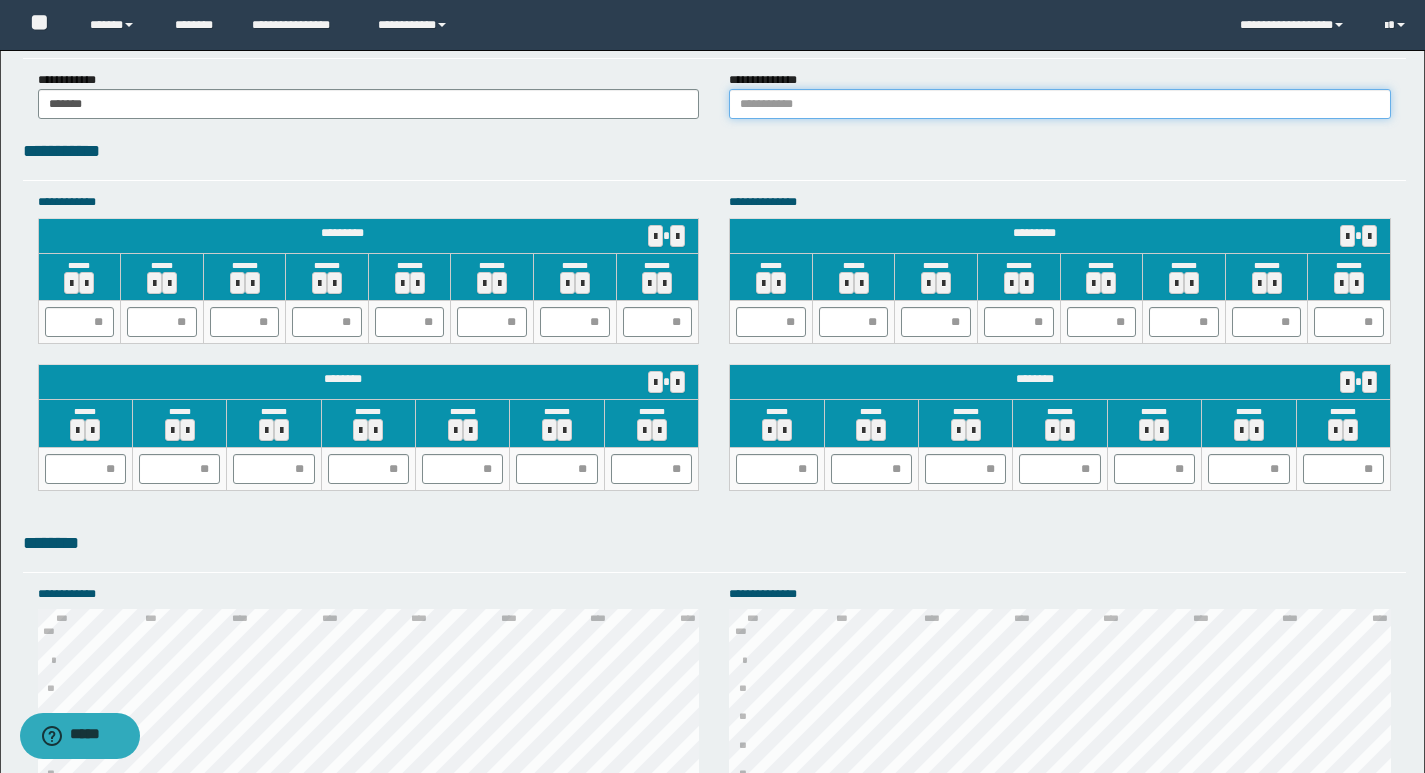 click at bounding box center [1060, 104] 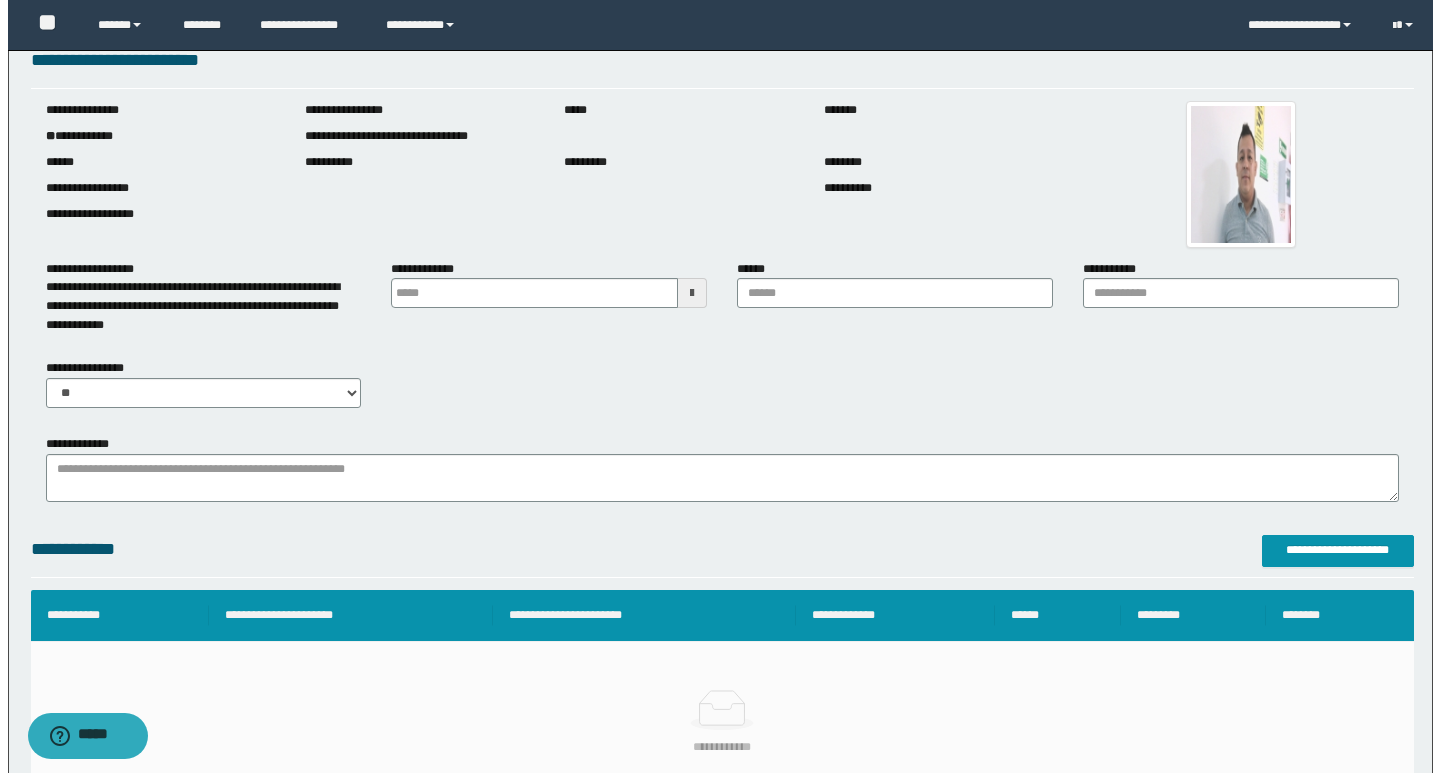 scroll, scrollTop: 3, scrollLeft: 0, axis: vertical 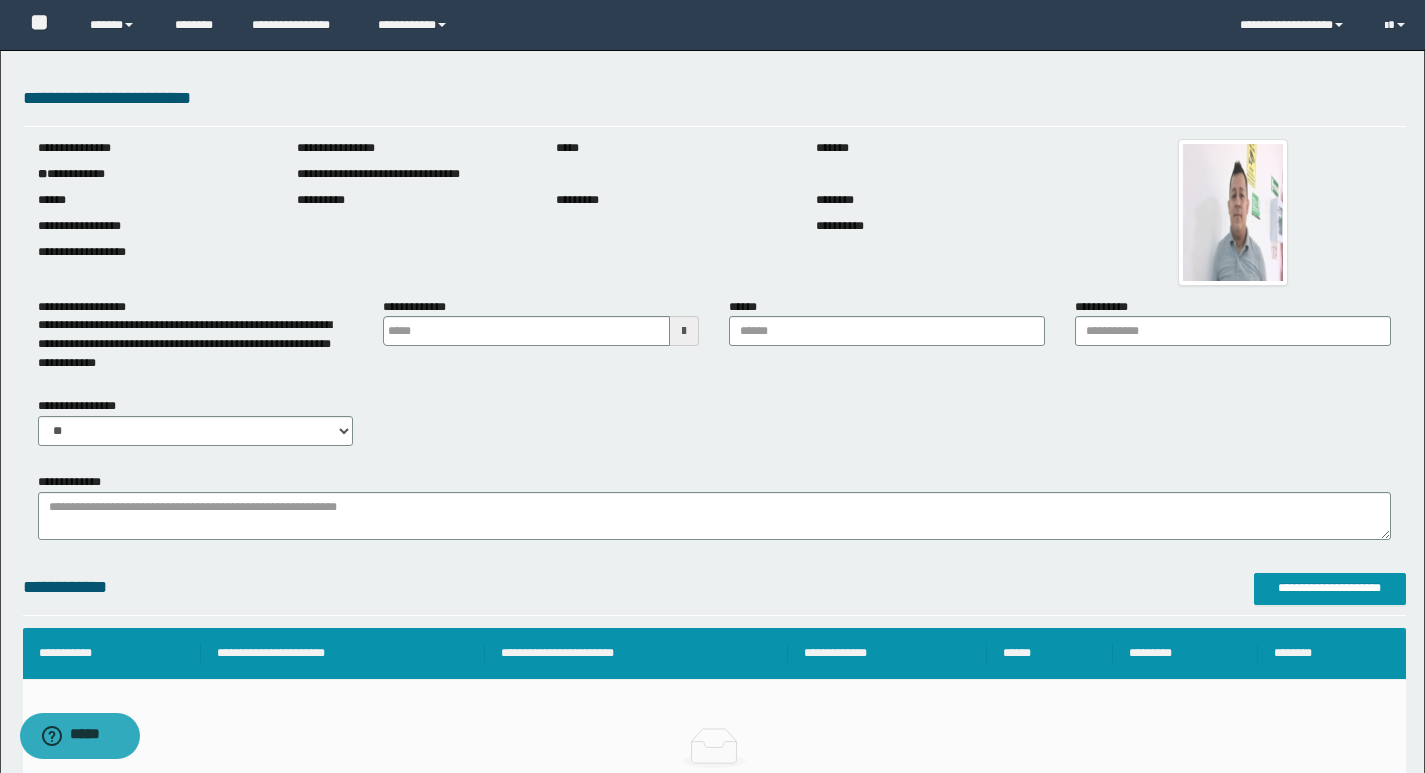 click at bounding box center (684, 331) 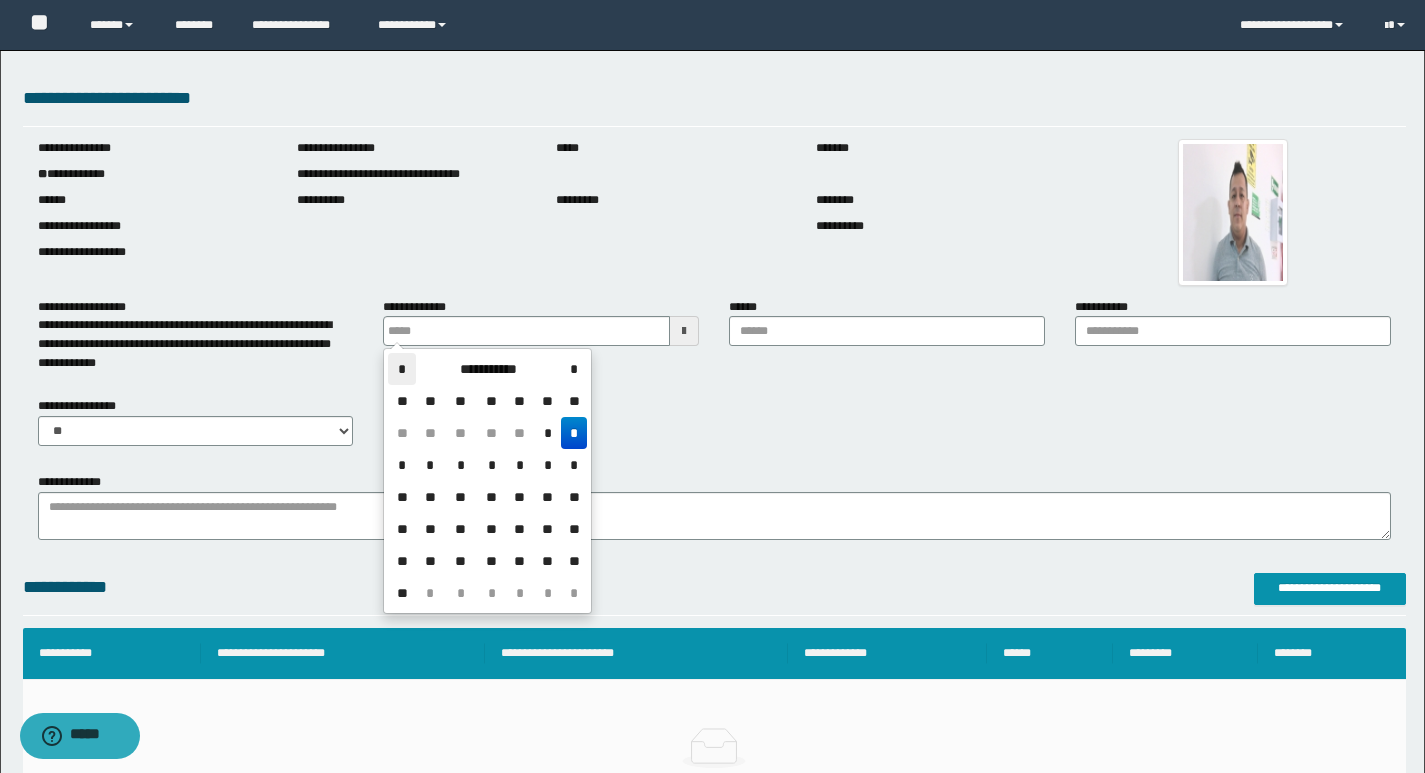 click on "*" at bounding box center [402, 369] 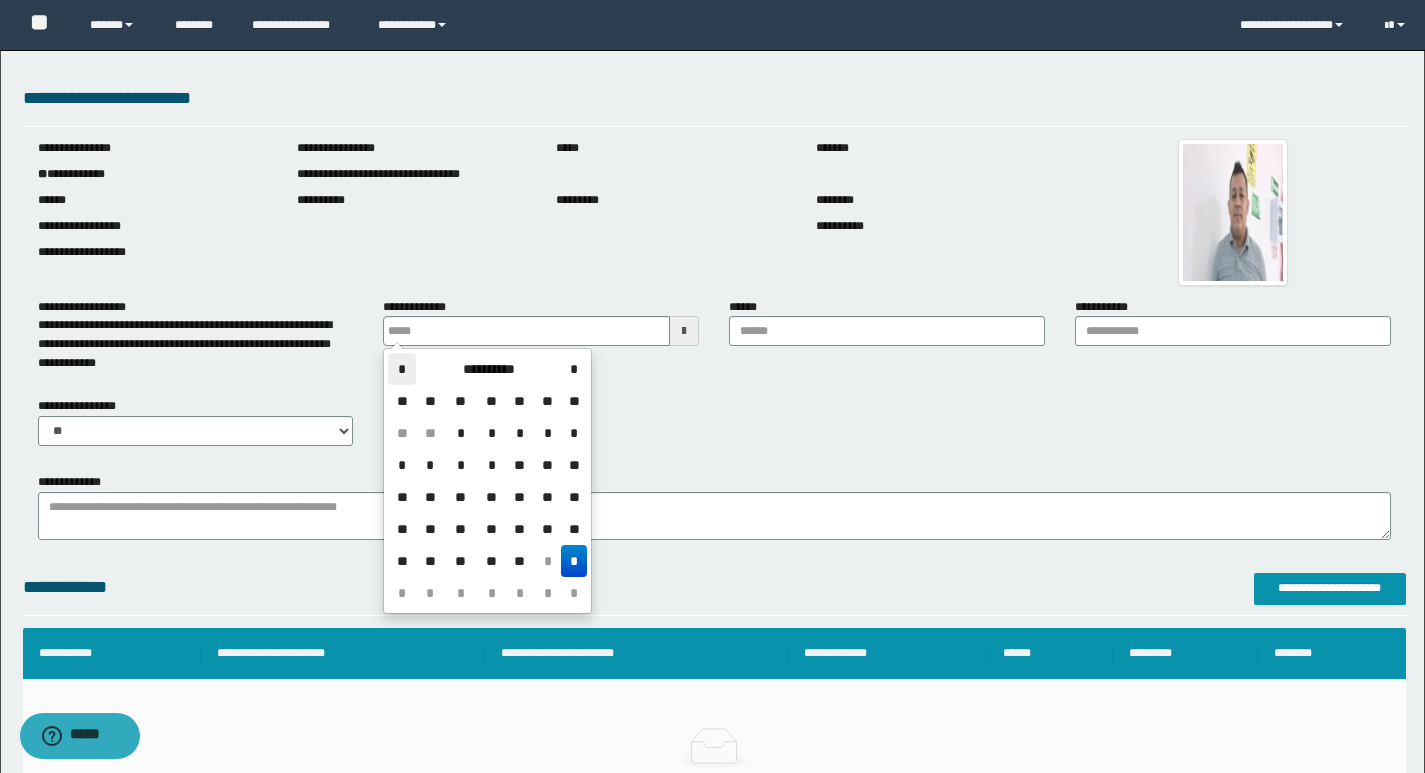 click on "*" at bounding box center [402, 369] 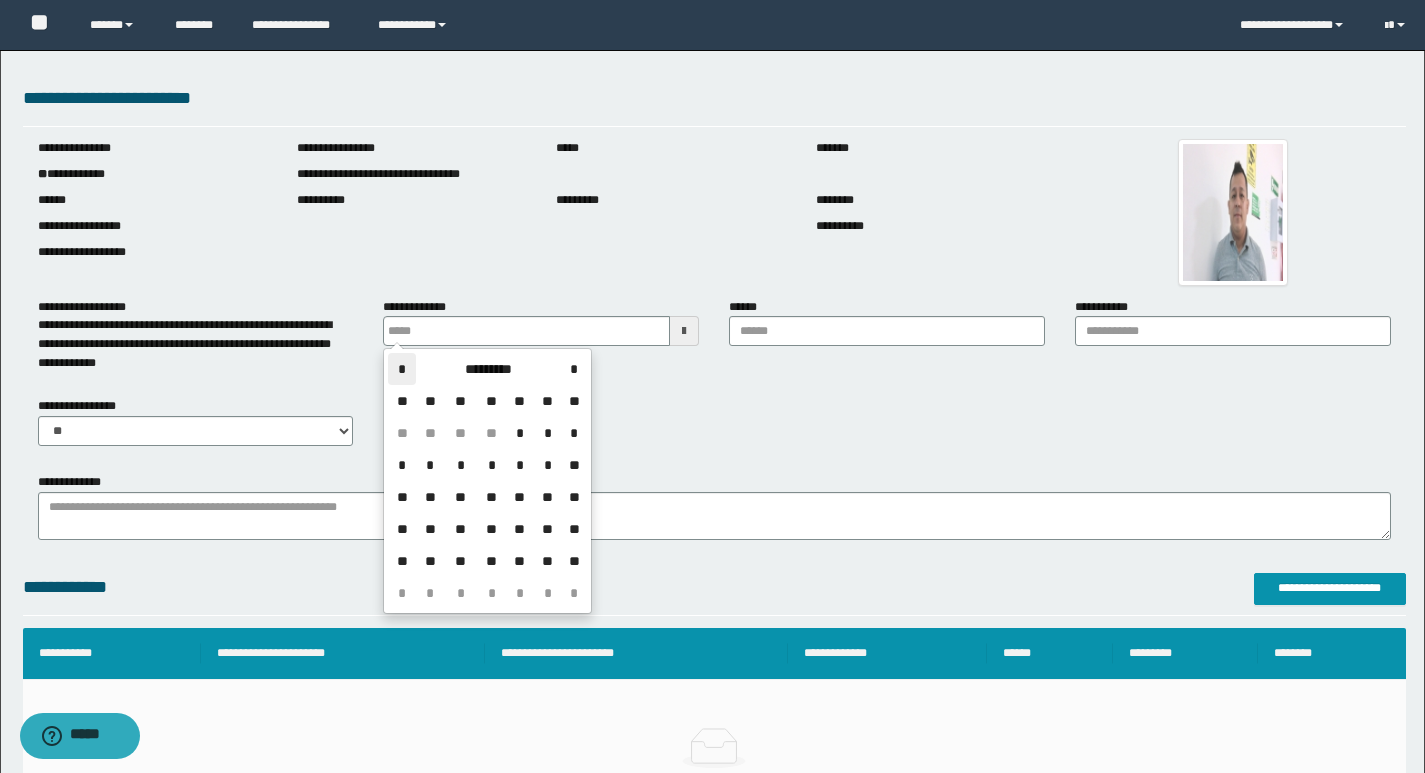 click on "*" at bounding box center [402, 369] 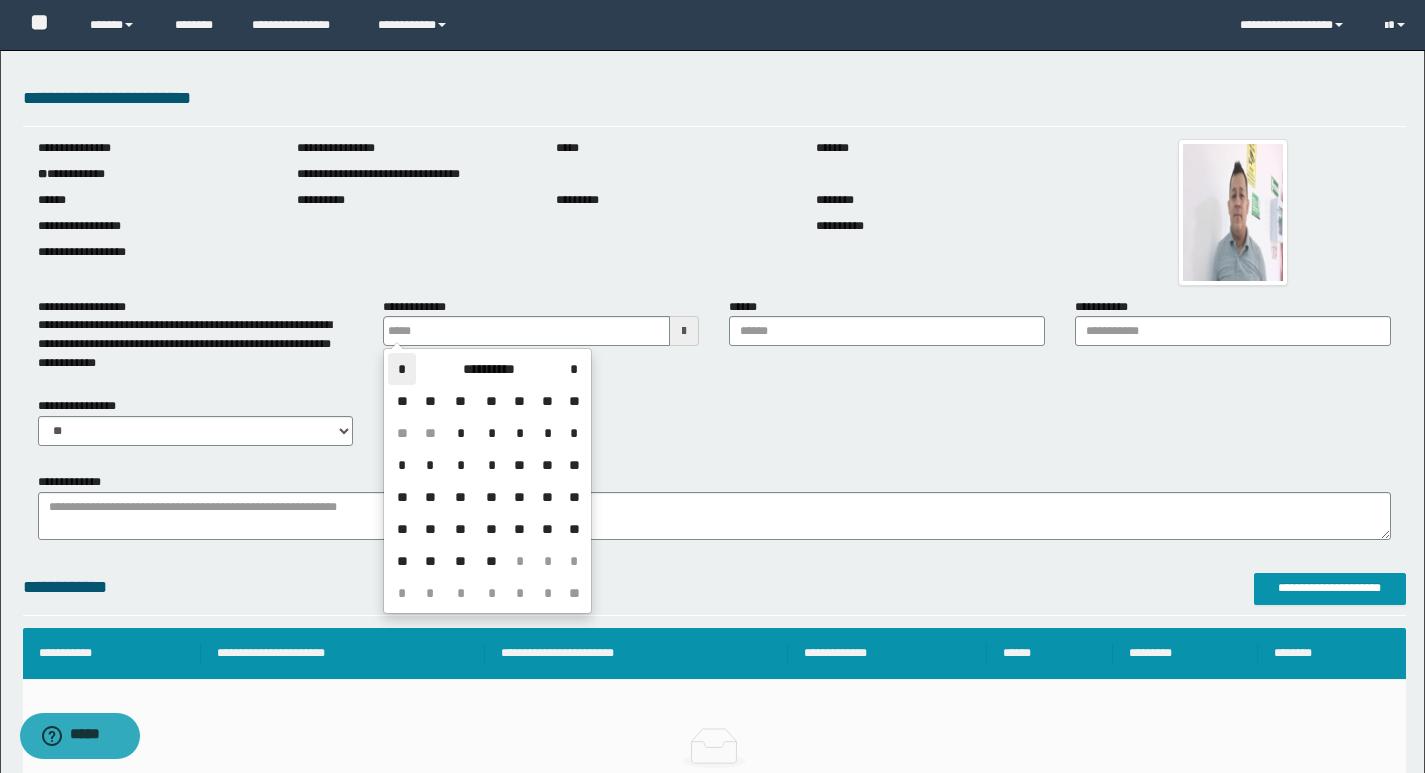 click on "*" at bounding box center (402, 369) 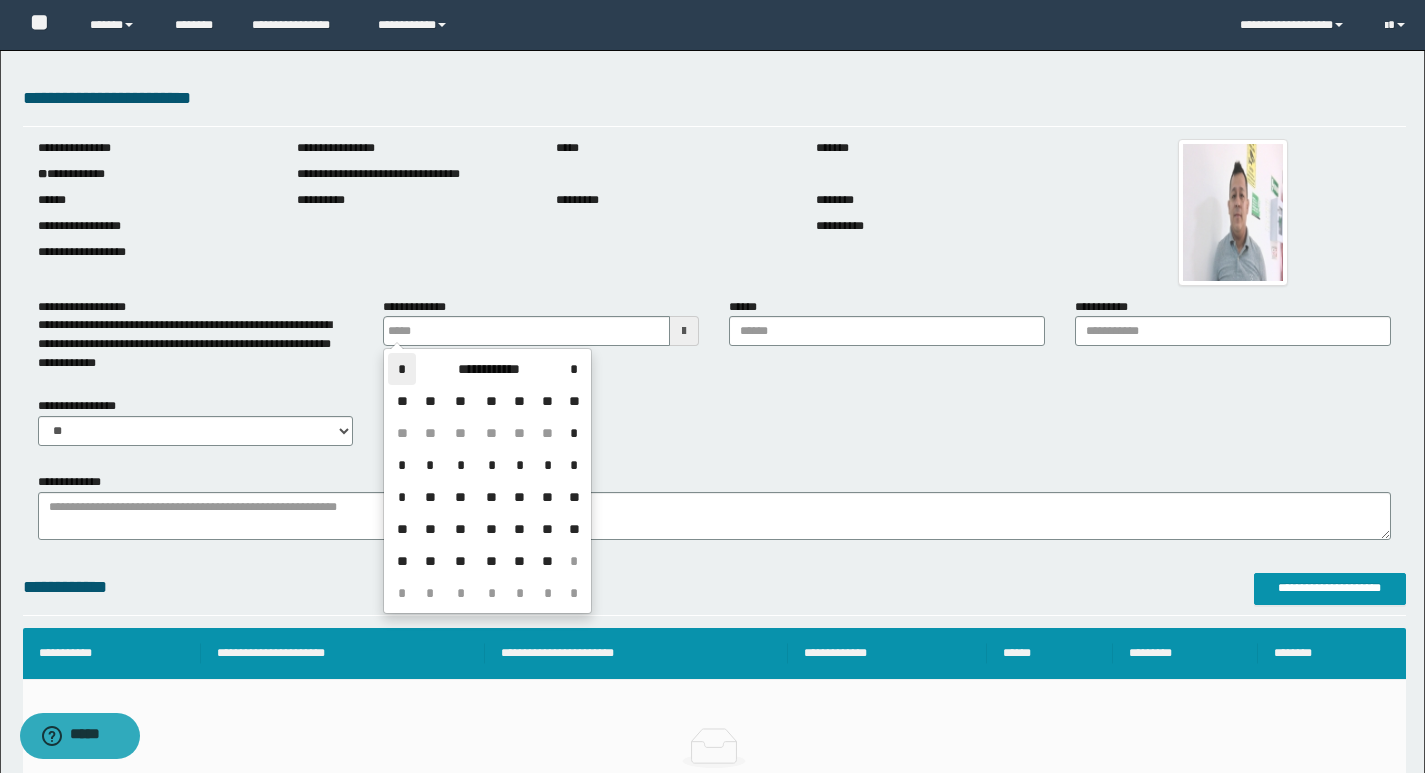click on "*" at bounding box center [402, 369] 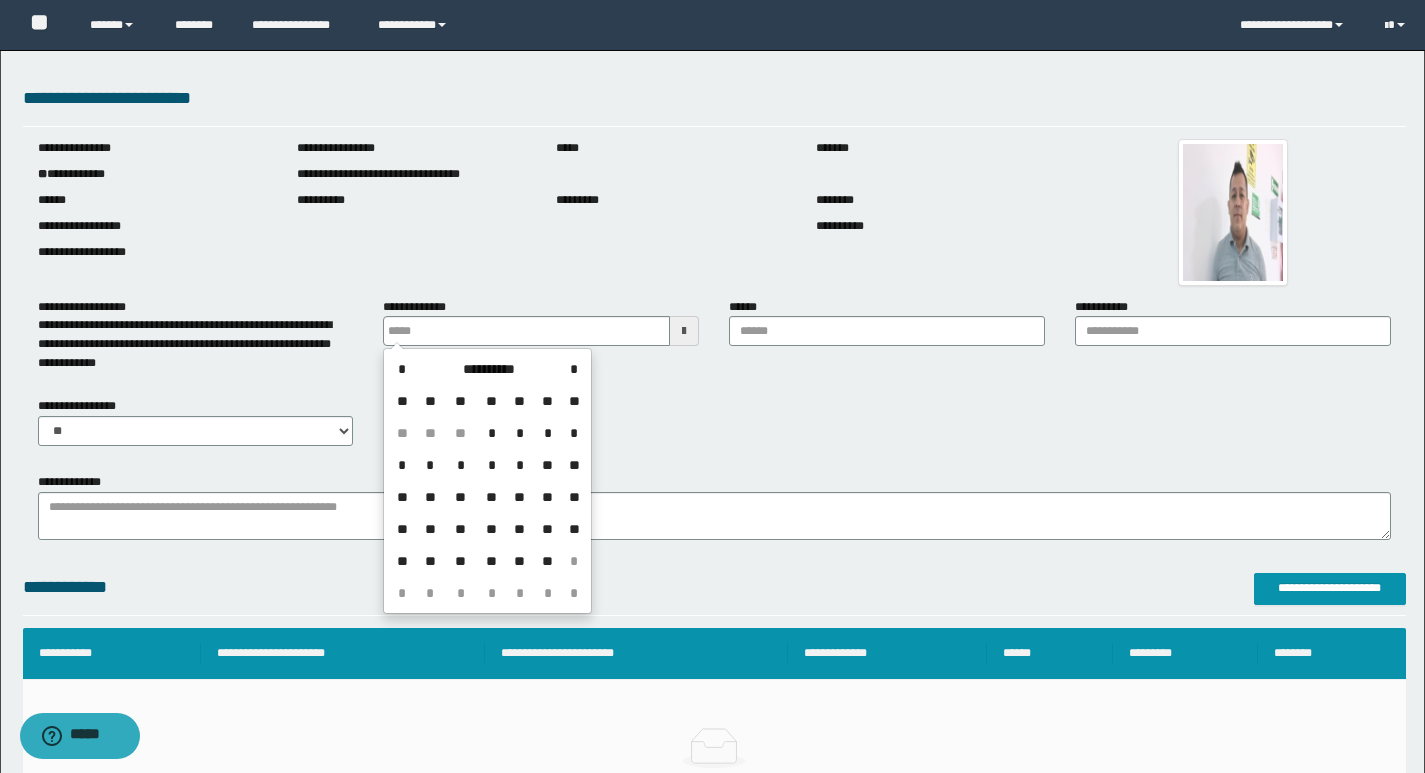 click on "**********" at bounding box center [487, 481] 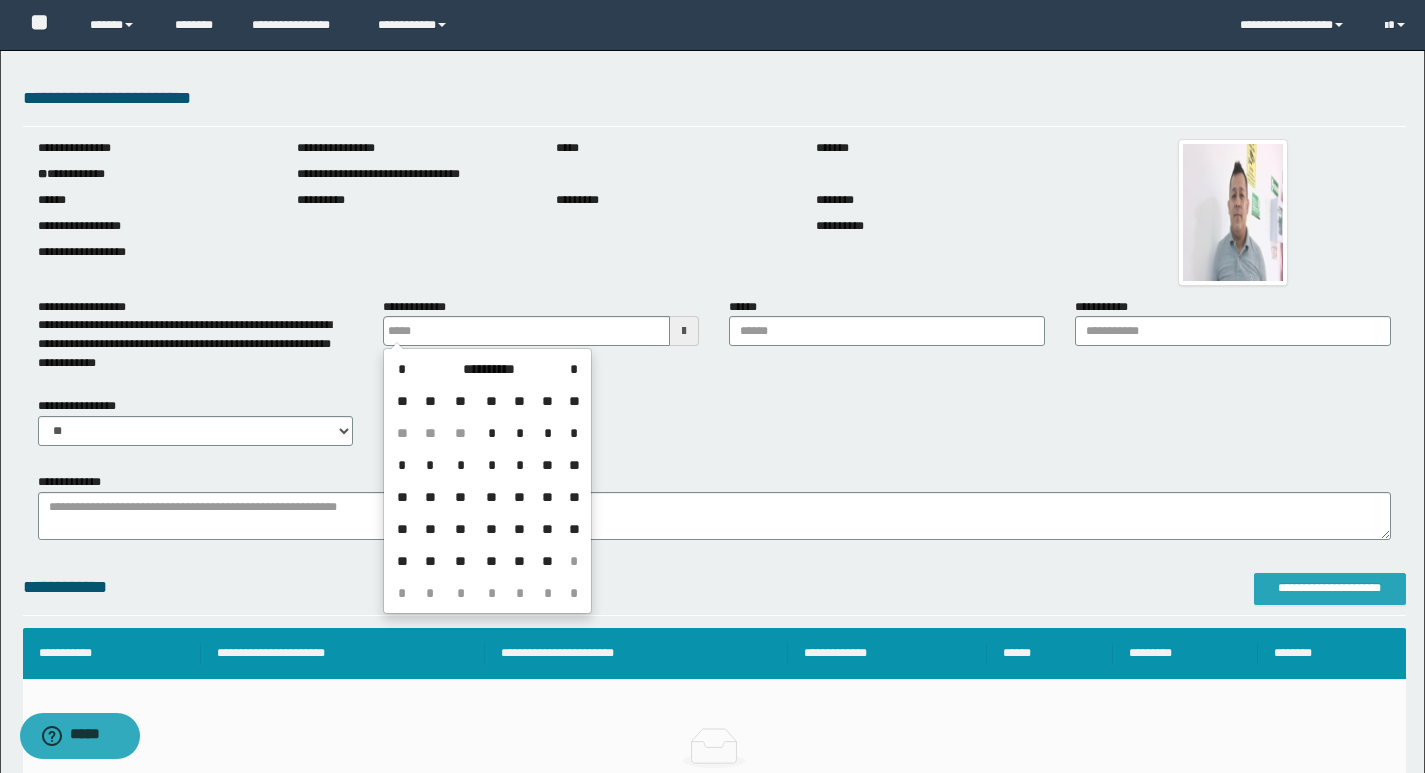 click on "**********" at bounding box center (1330, 588) 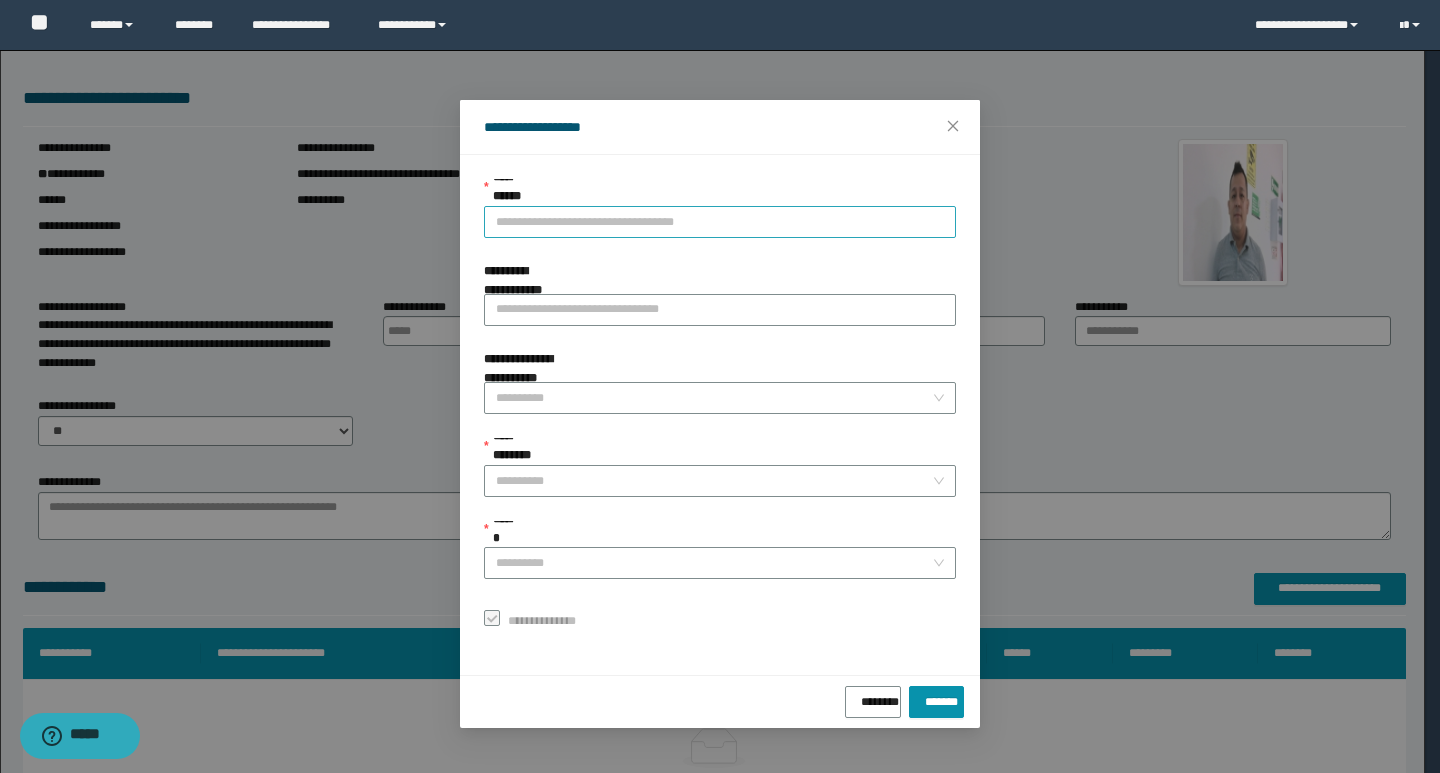 click on "**********" at bounding box center [720, 222] 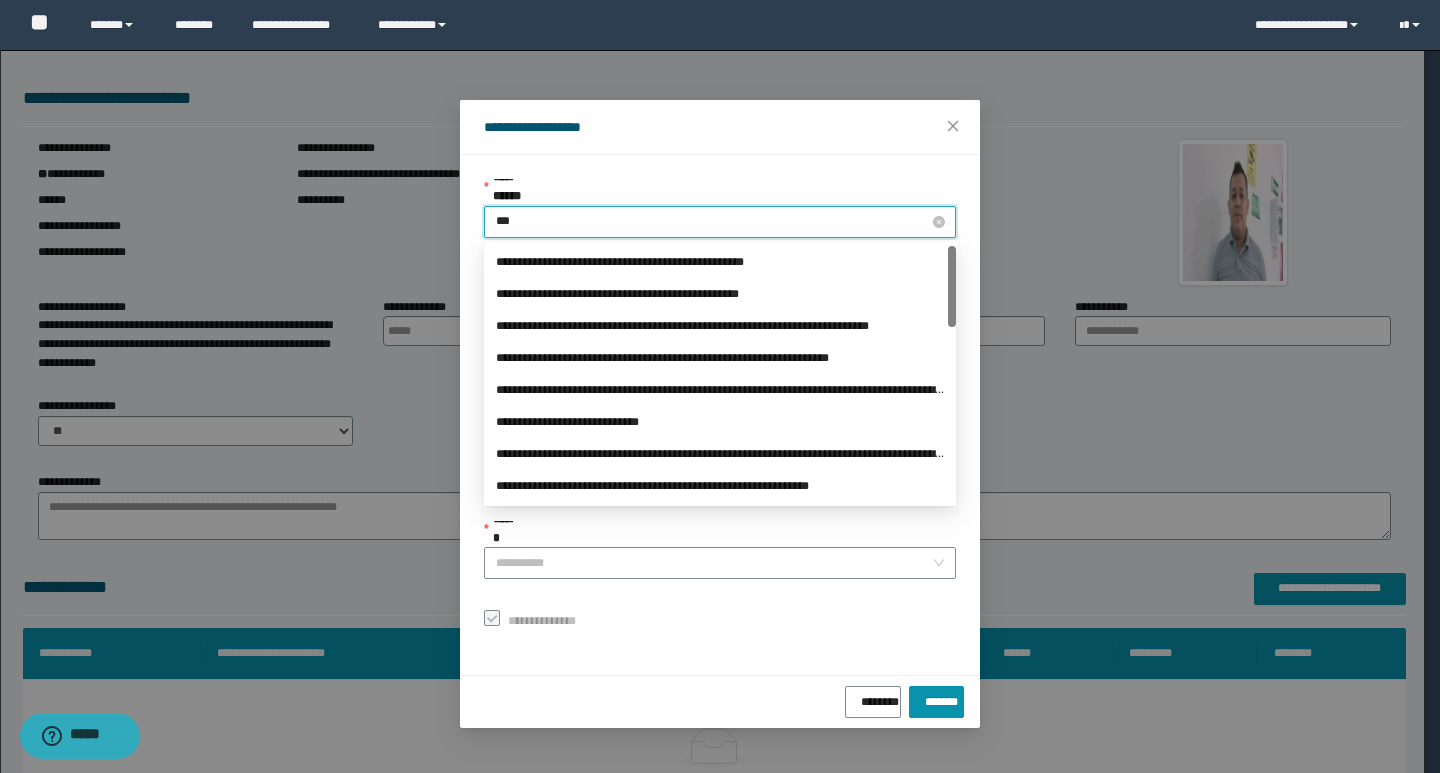 type on "****" 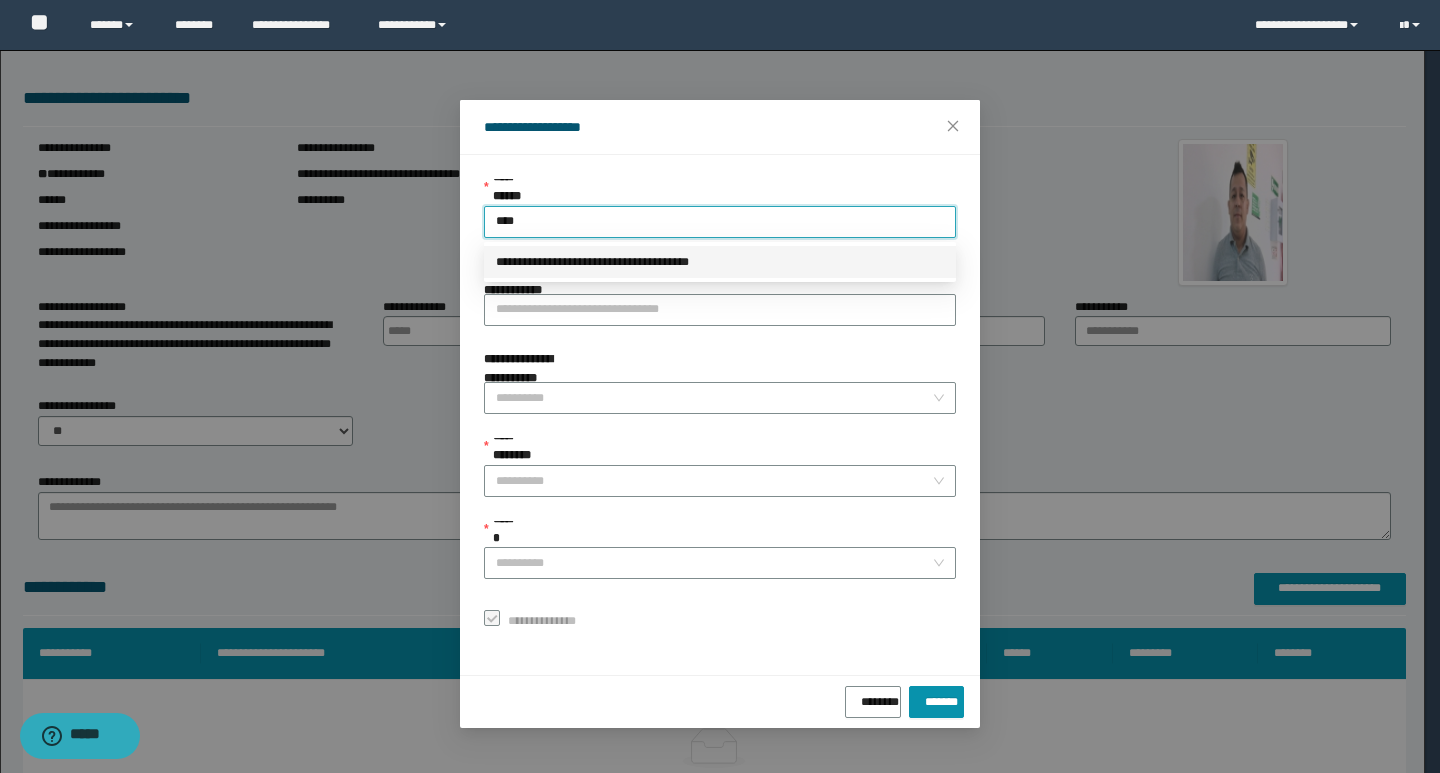 click on "**********" at bounding box center (720, 262) 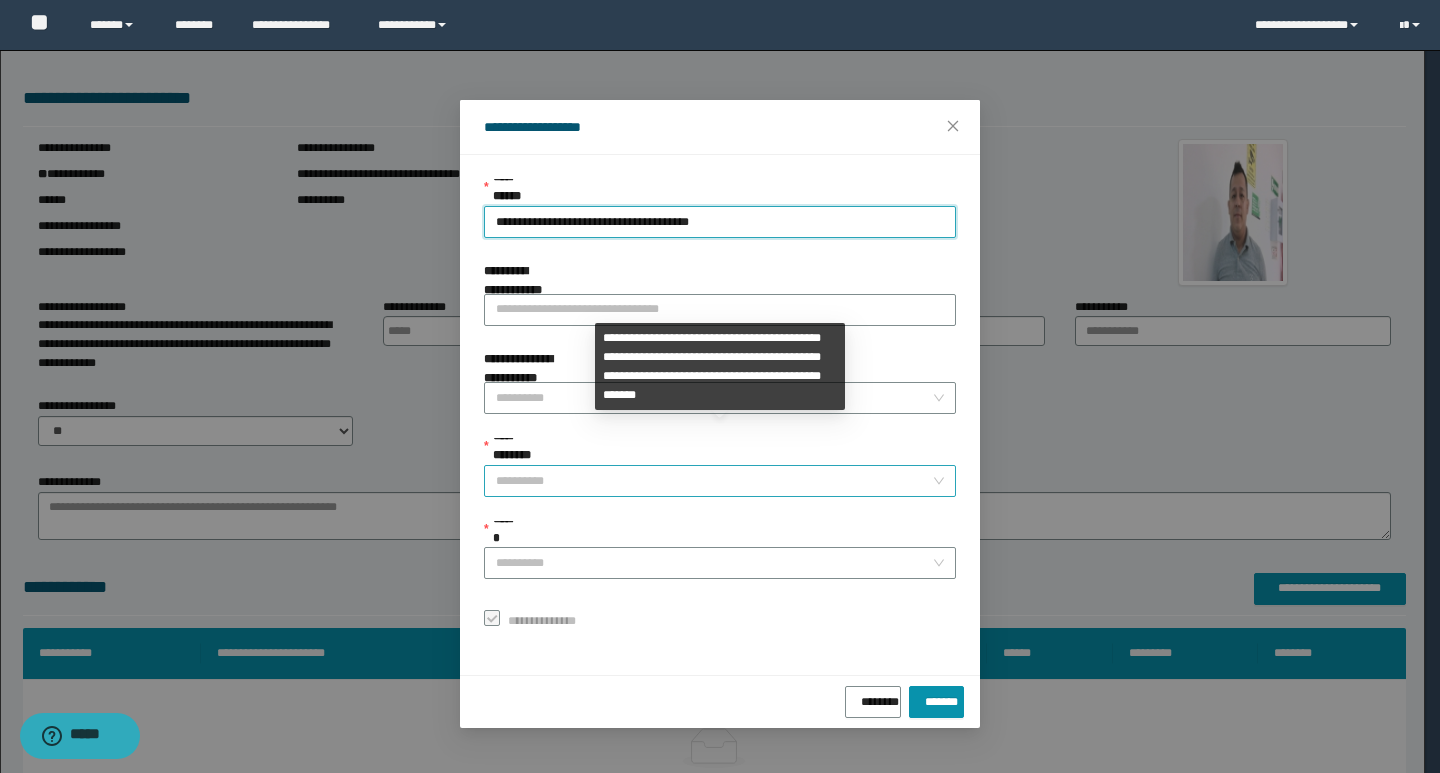 click on "**********" at bounding box center [714, 481] 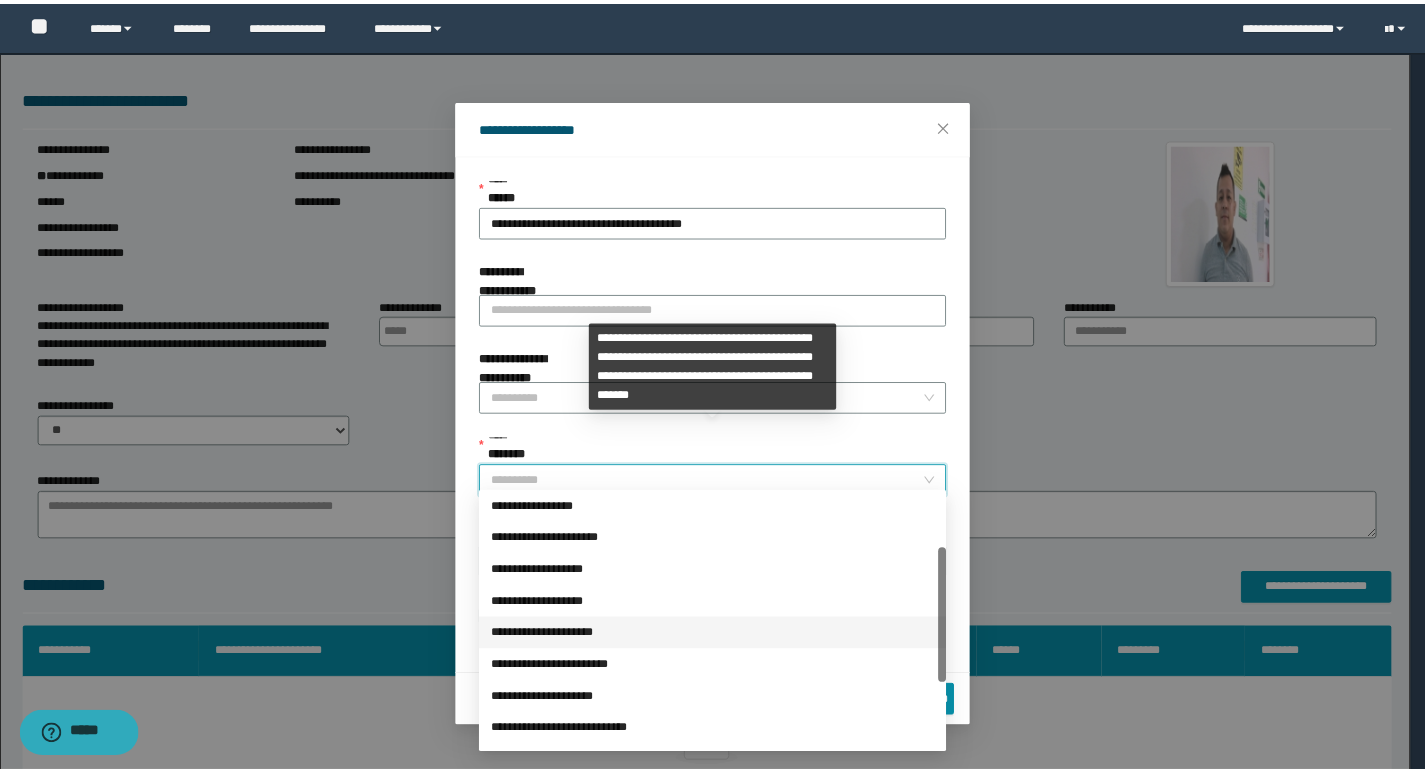 scroll, scrollTop: 224, scrollLeft: 0, axis: vertical 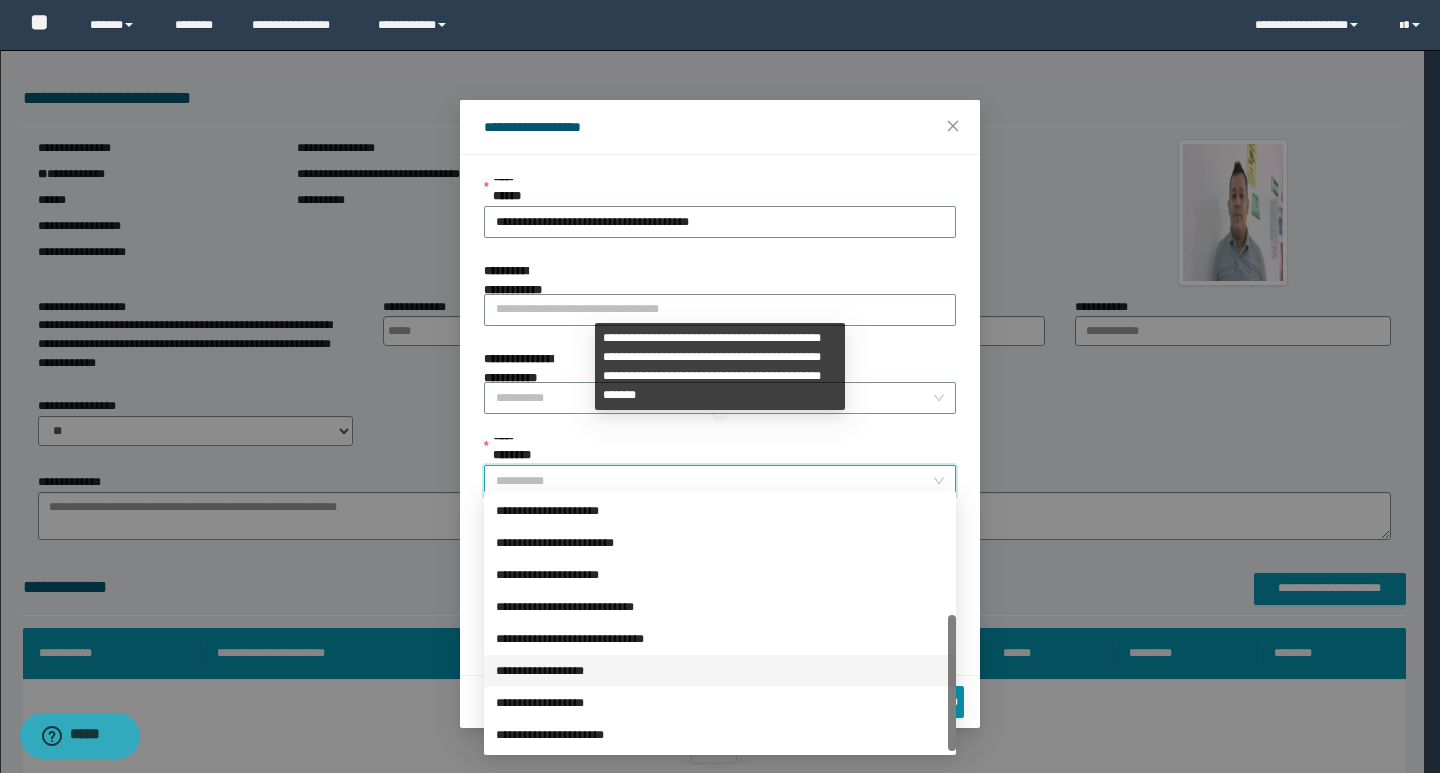 drag, startPoint x: 613, startPoint y: 671, endPoint x: 606, endPoint y: 648, distance: 24.04163 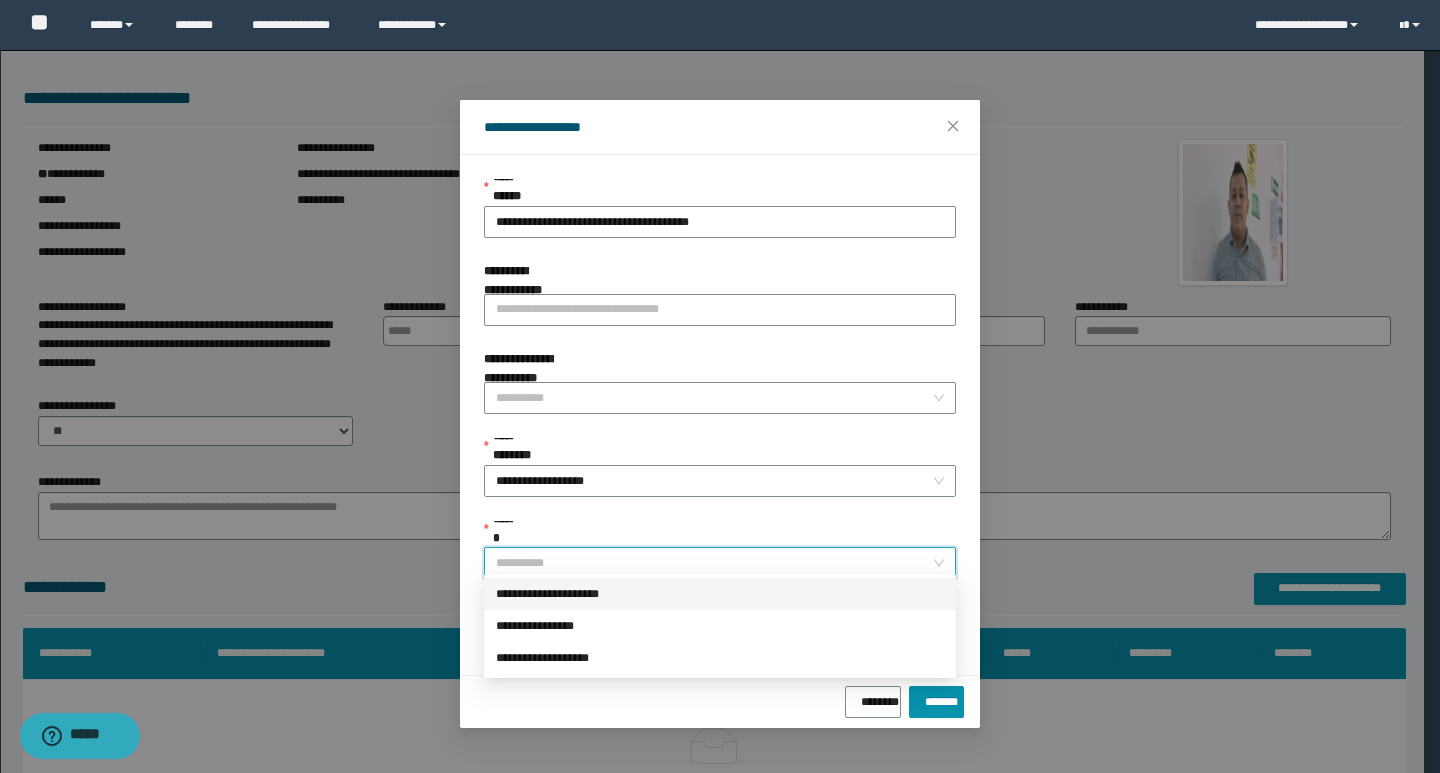 click on "******" at bounding box center [714, 563] 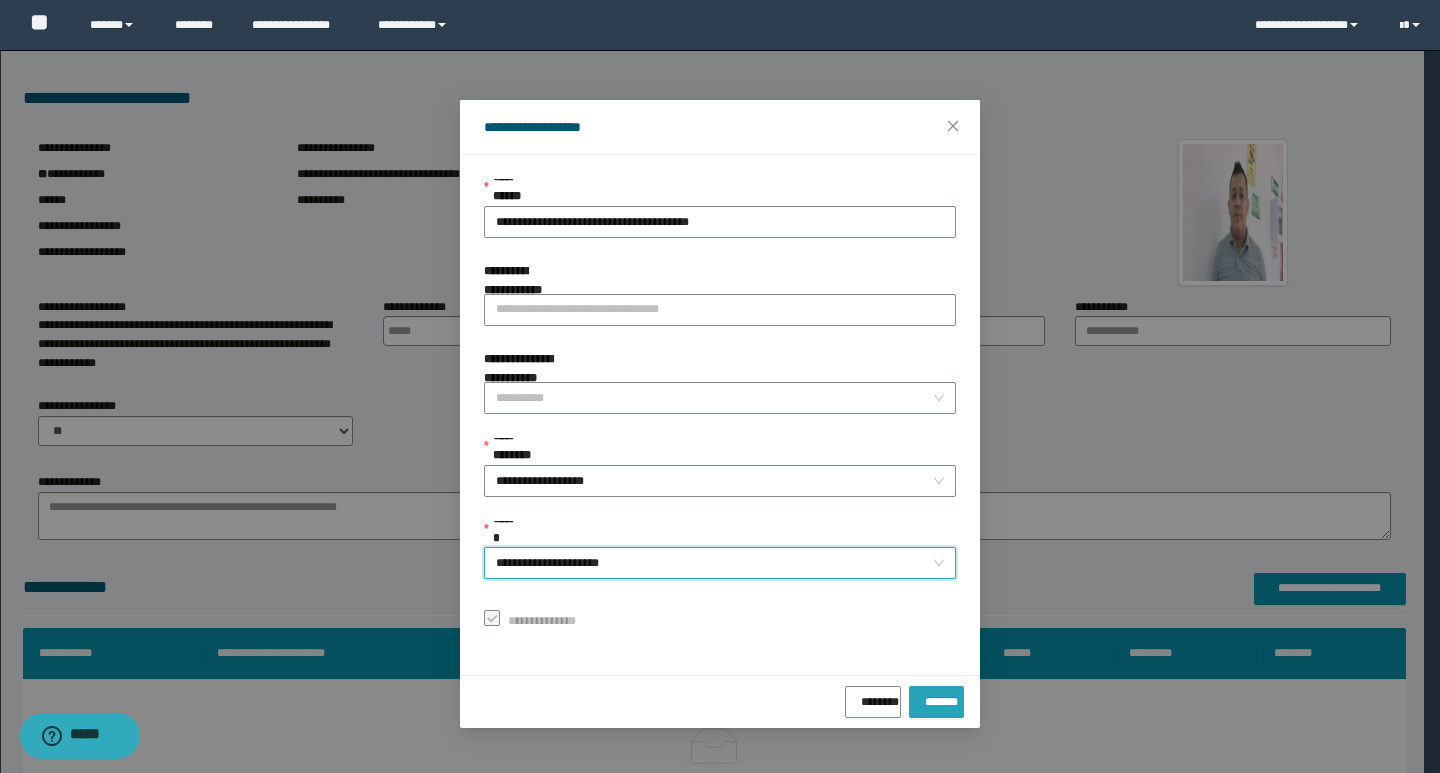 click on "*******" at bounding box center (936, 698) 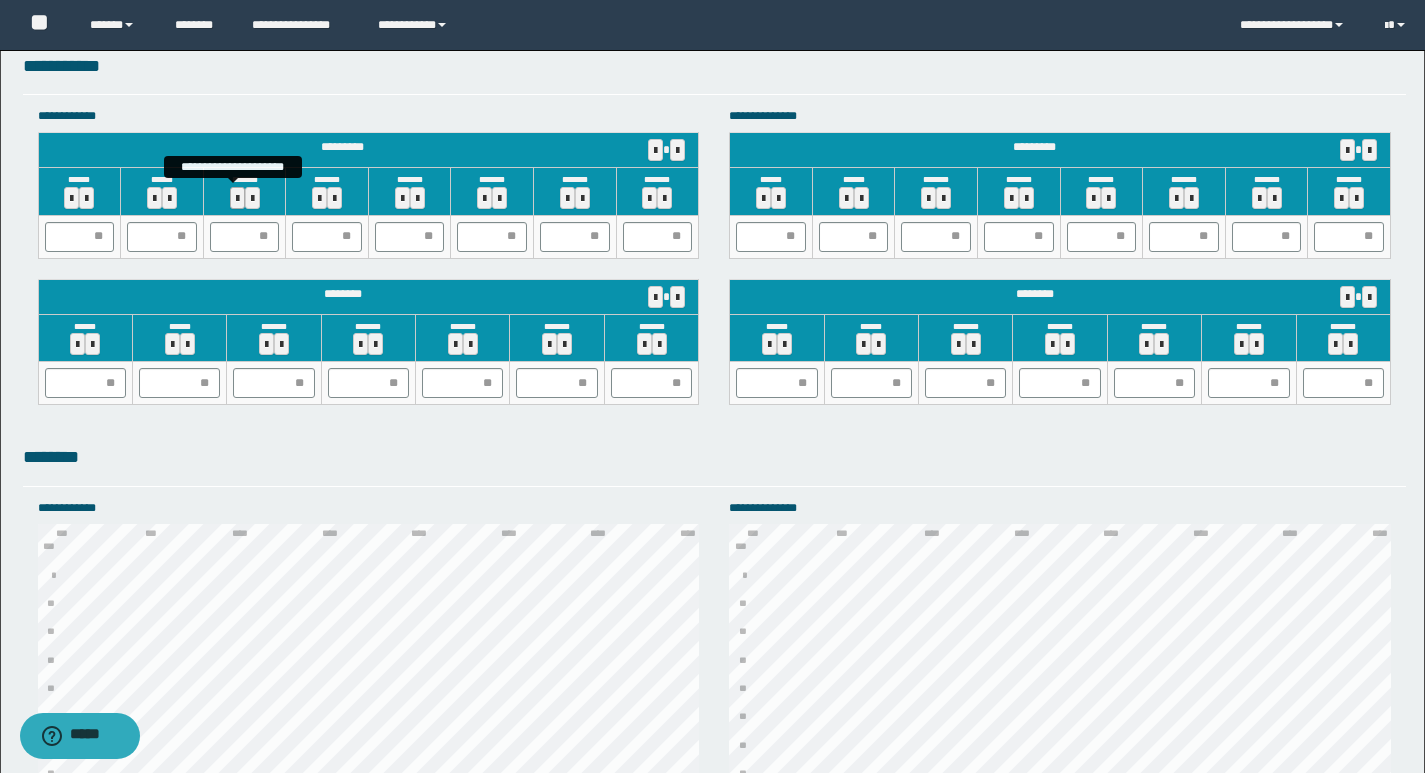scroll, scrollTop: 1903, scrollLeft: 0, axis: vertical 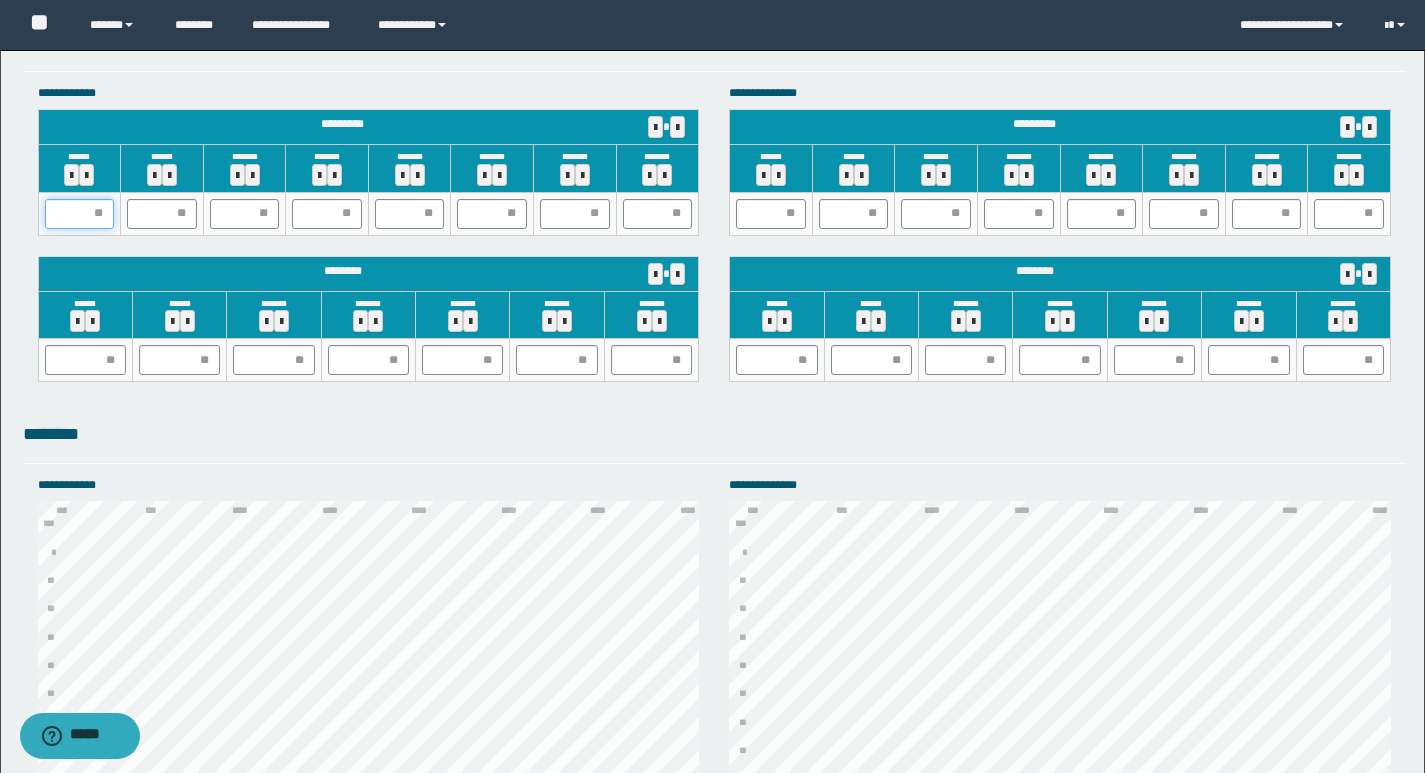 click at bounding box center (80, 214) 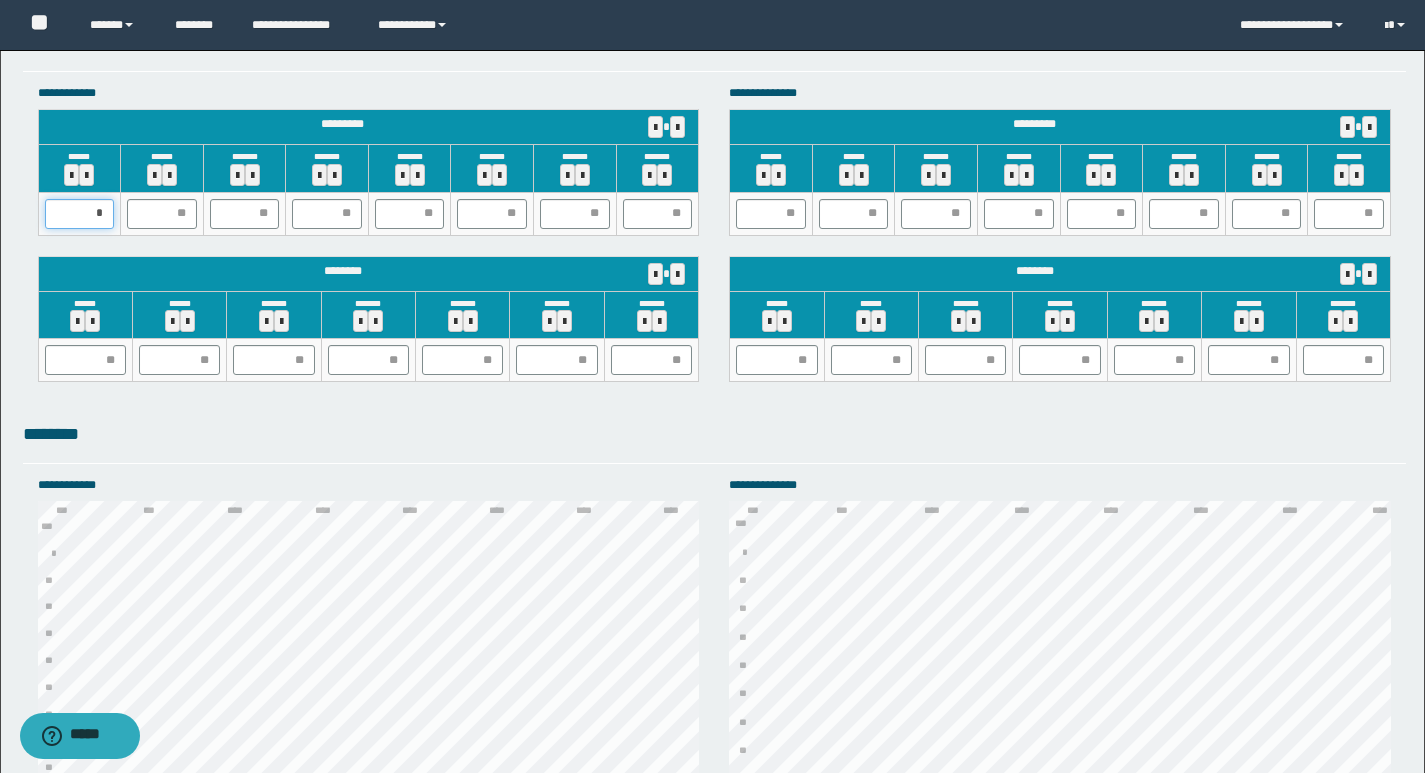 type on "**" 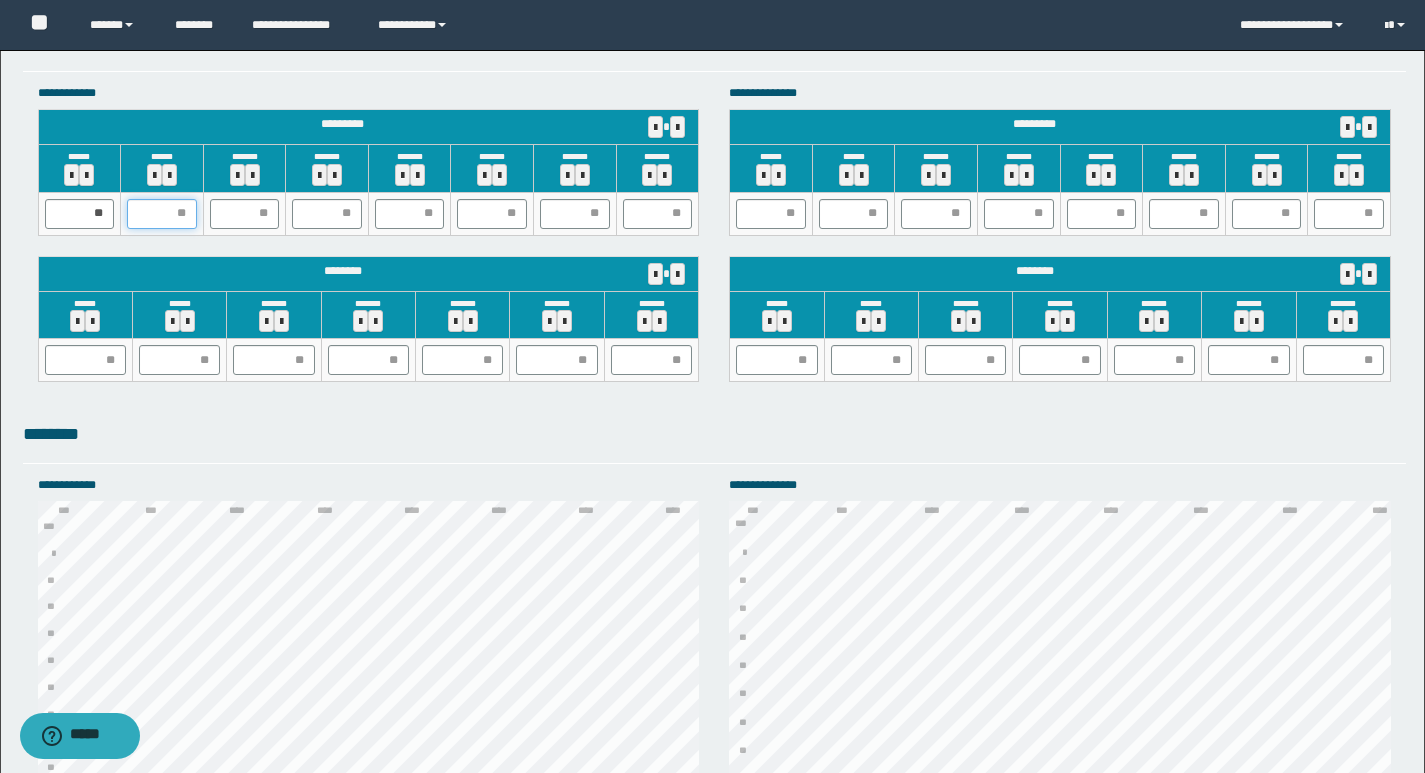type on "*" 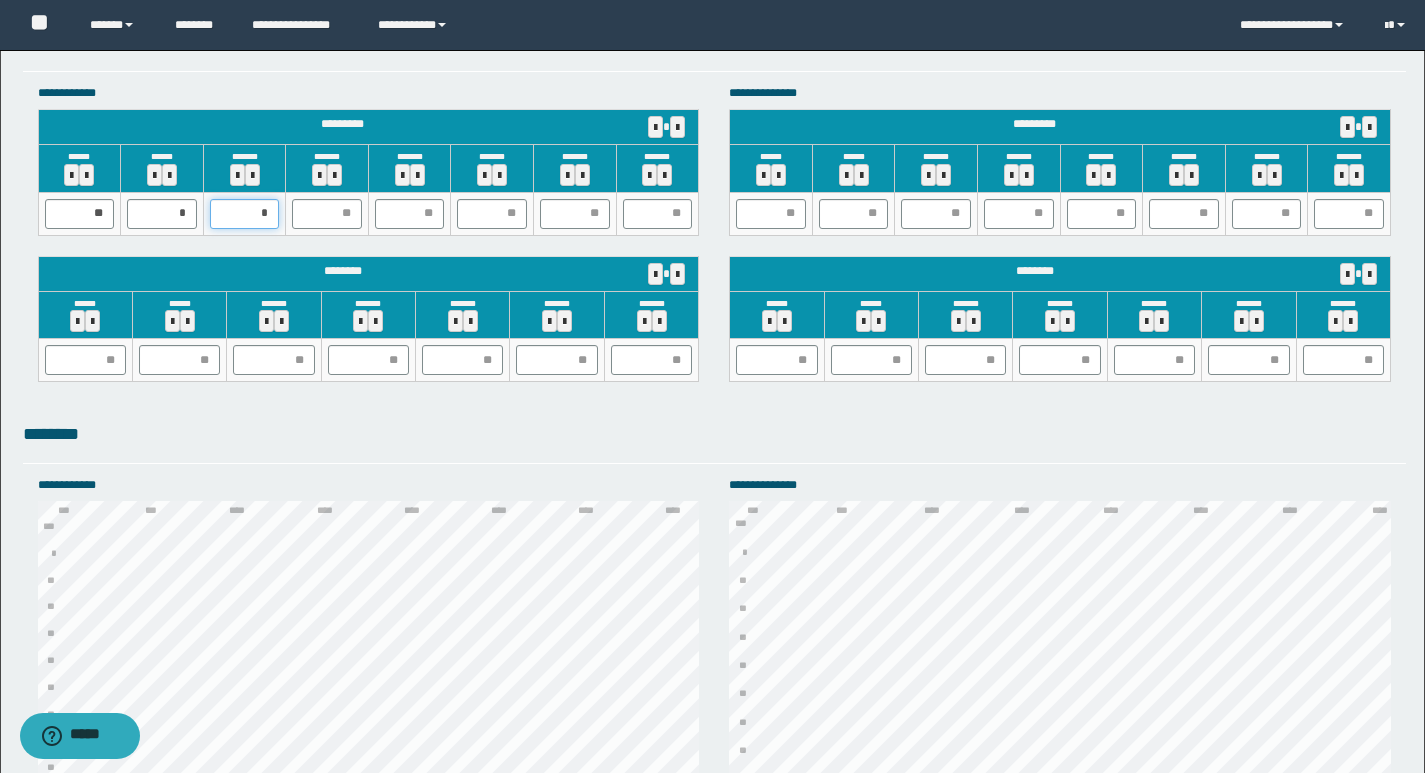 type on "**" 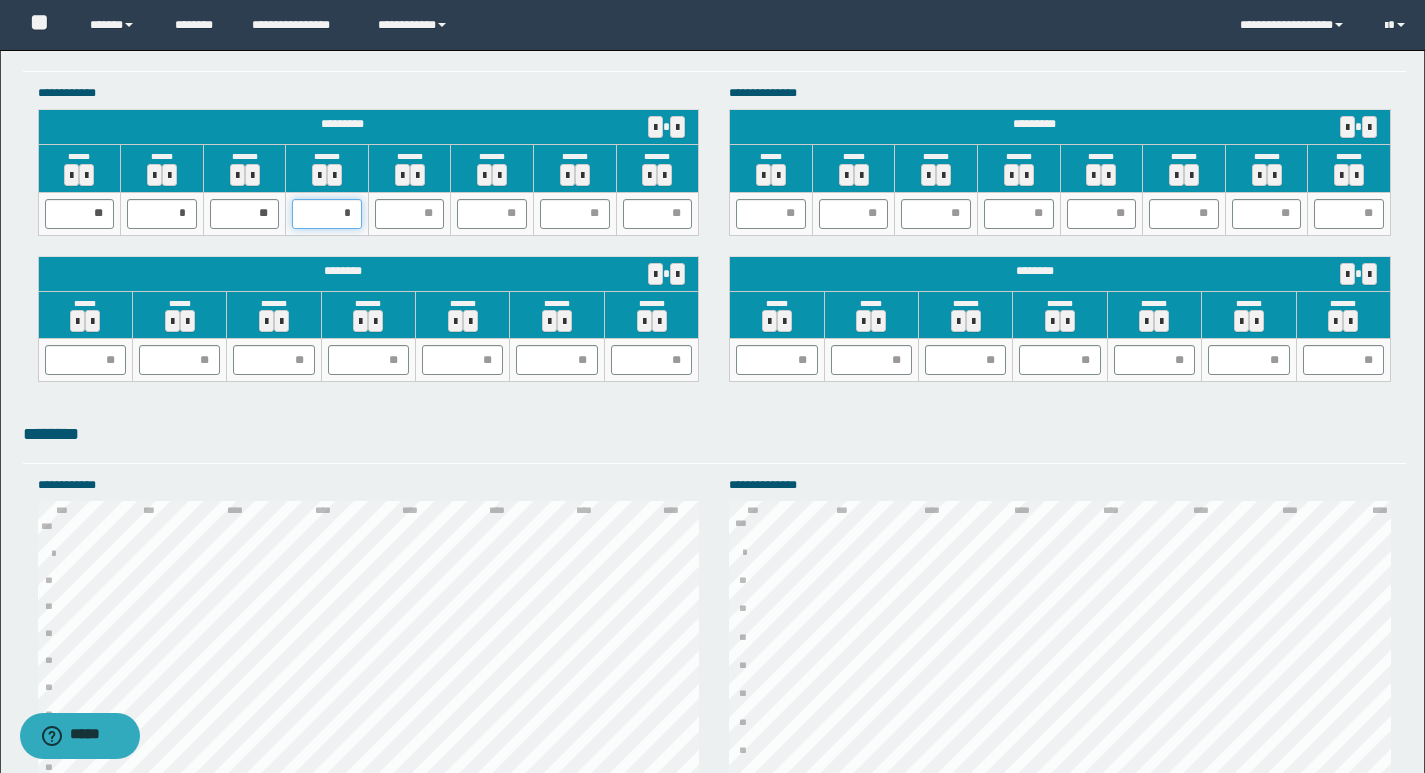 type on "**" 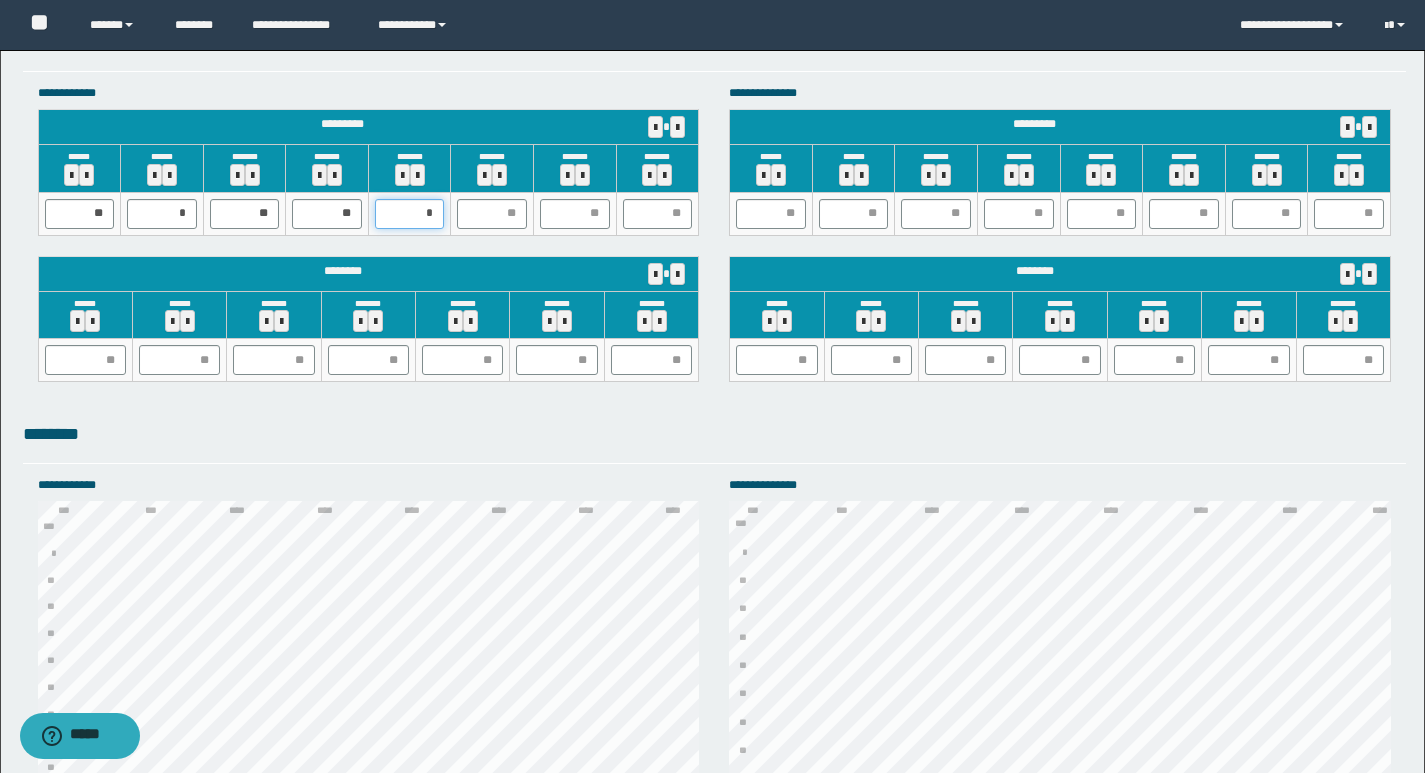 type on "**" 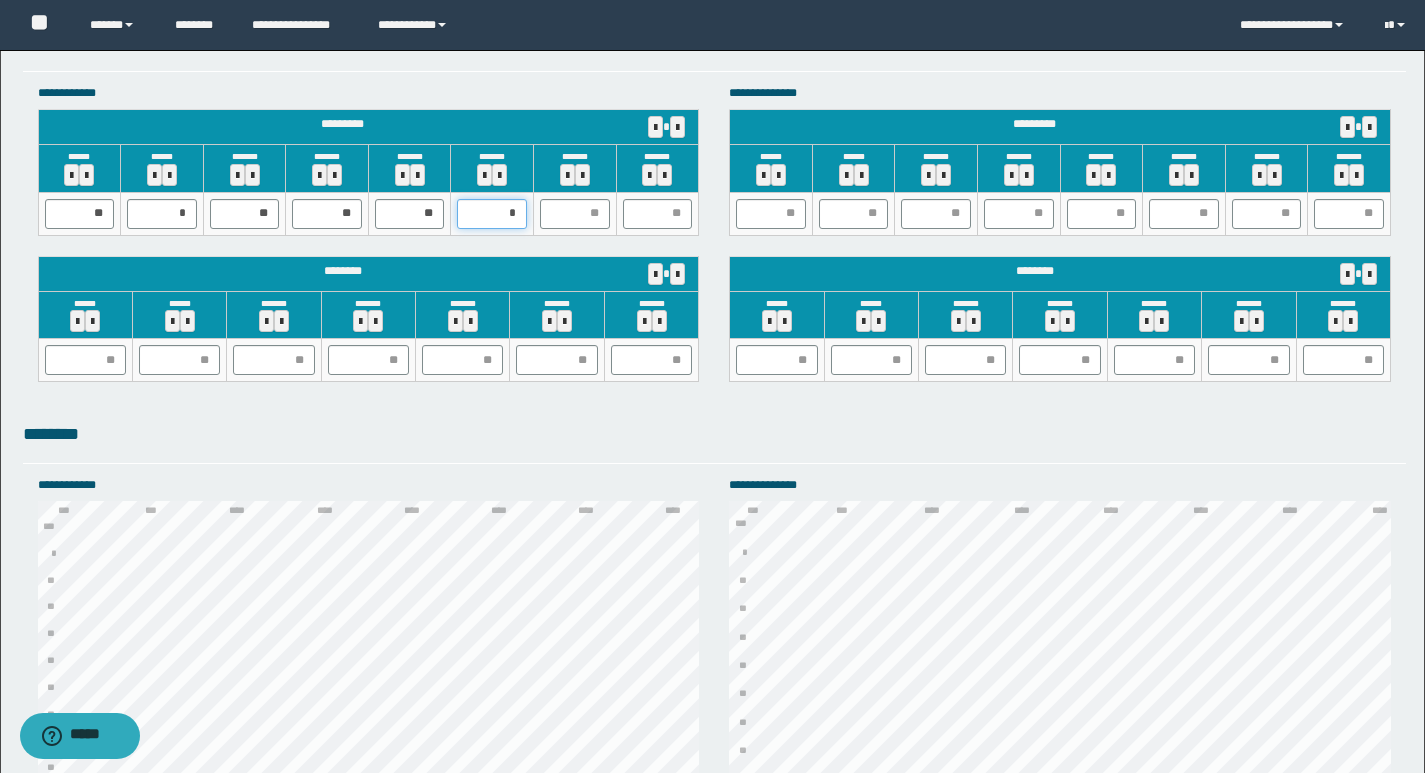 type on "**" 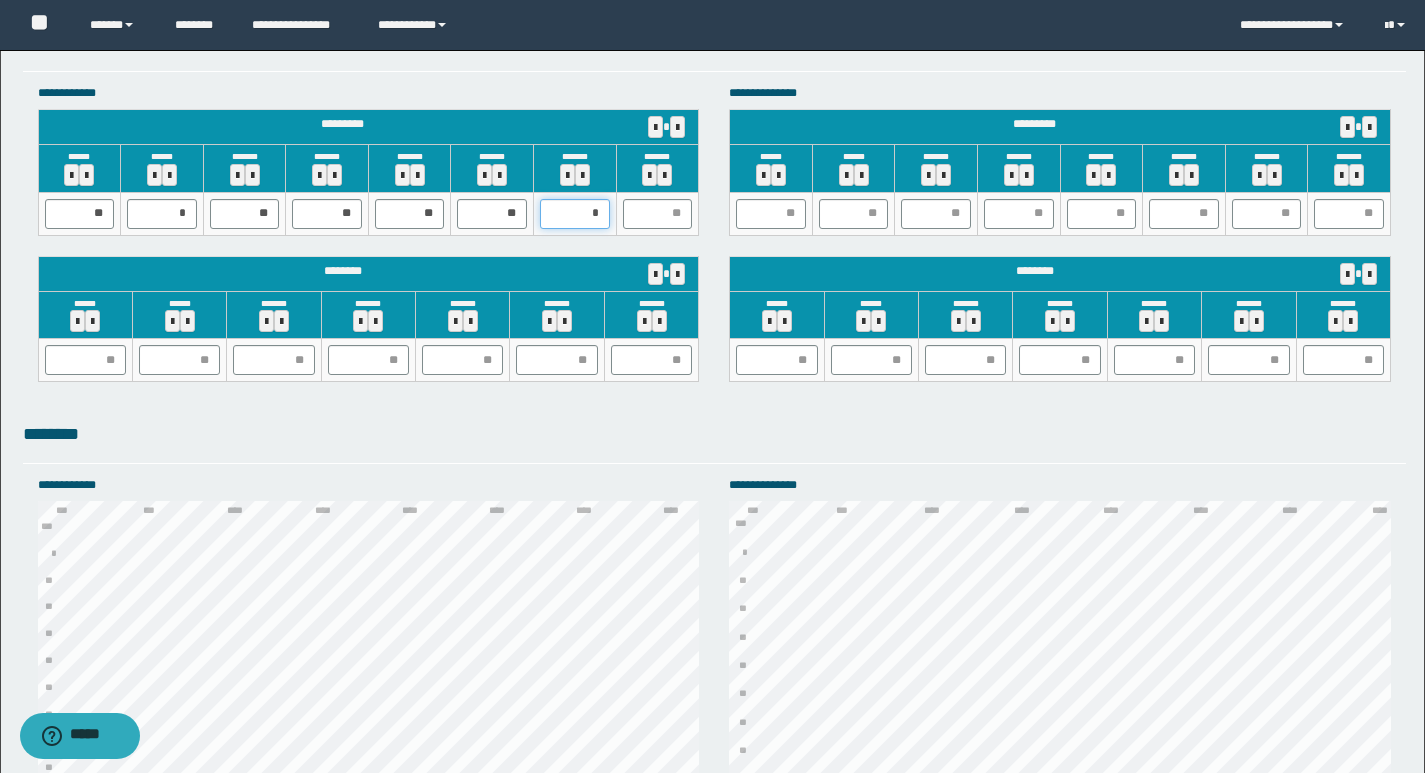 type on "**" 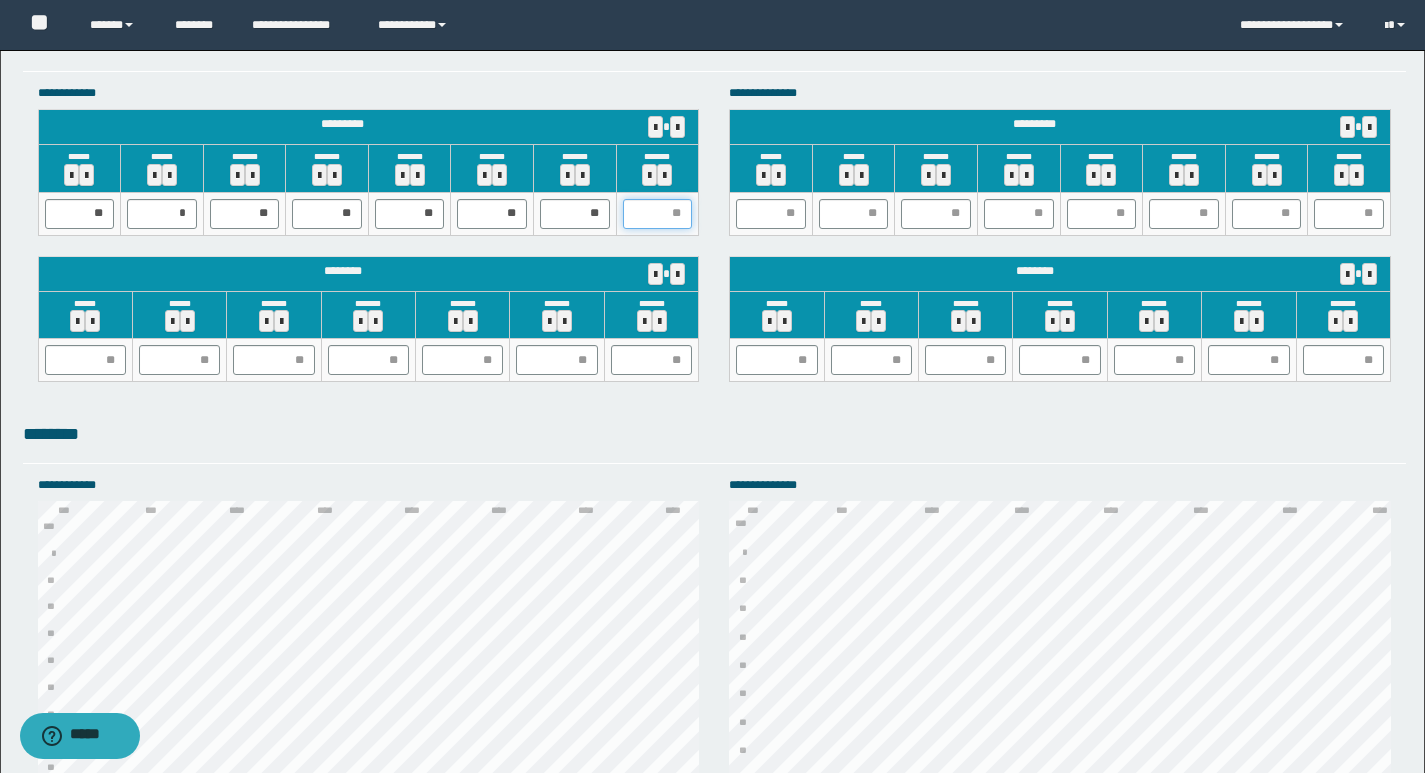 type on "*" 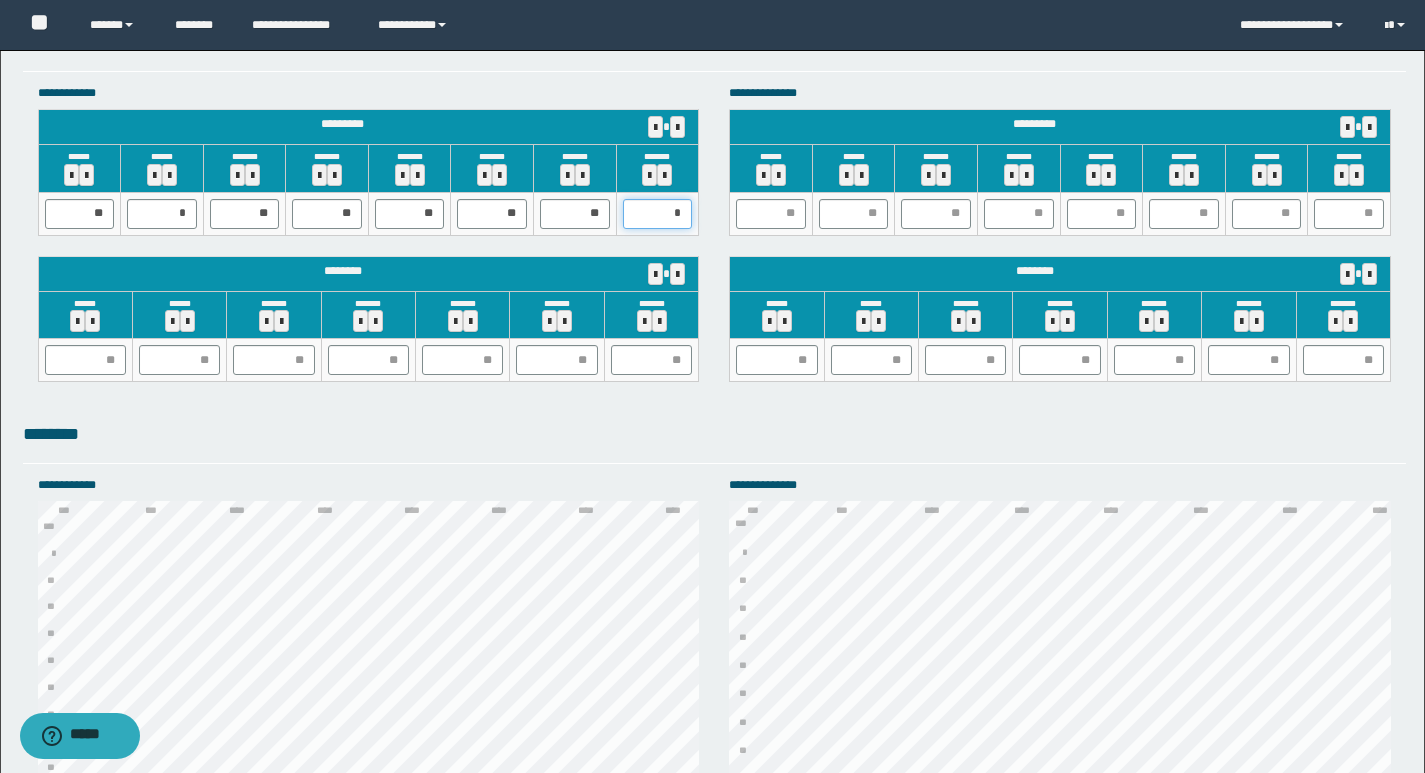 type on "**" 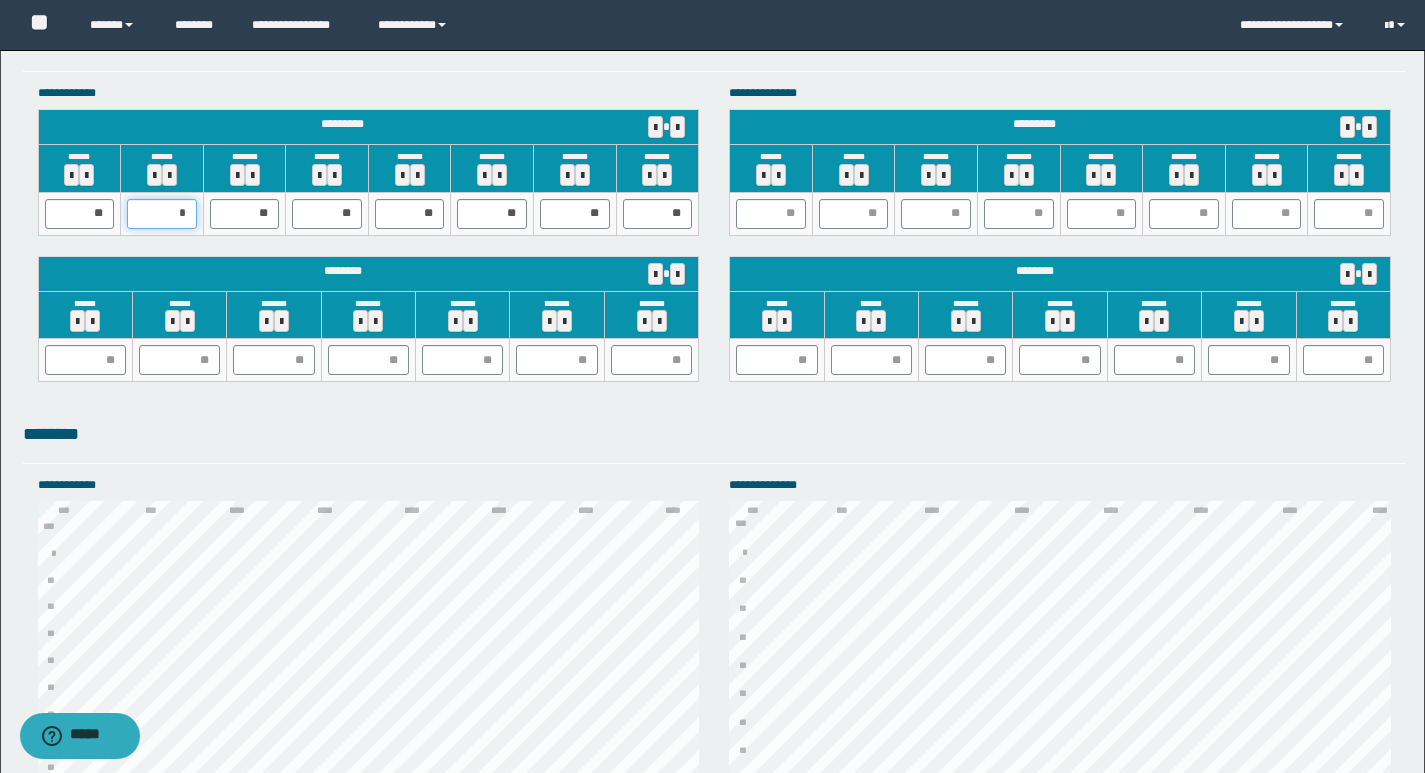 click on "*" at bounding box center (162, 214) 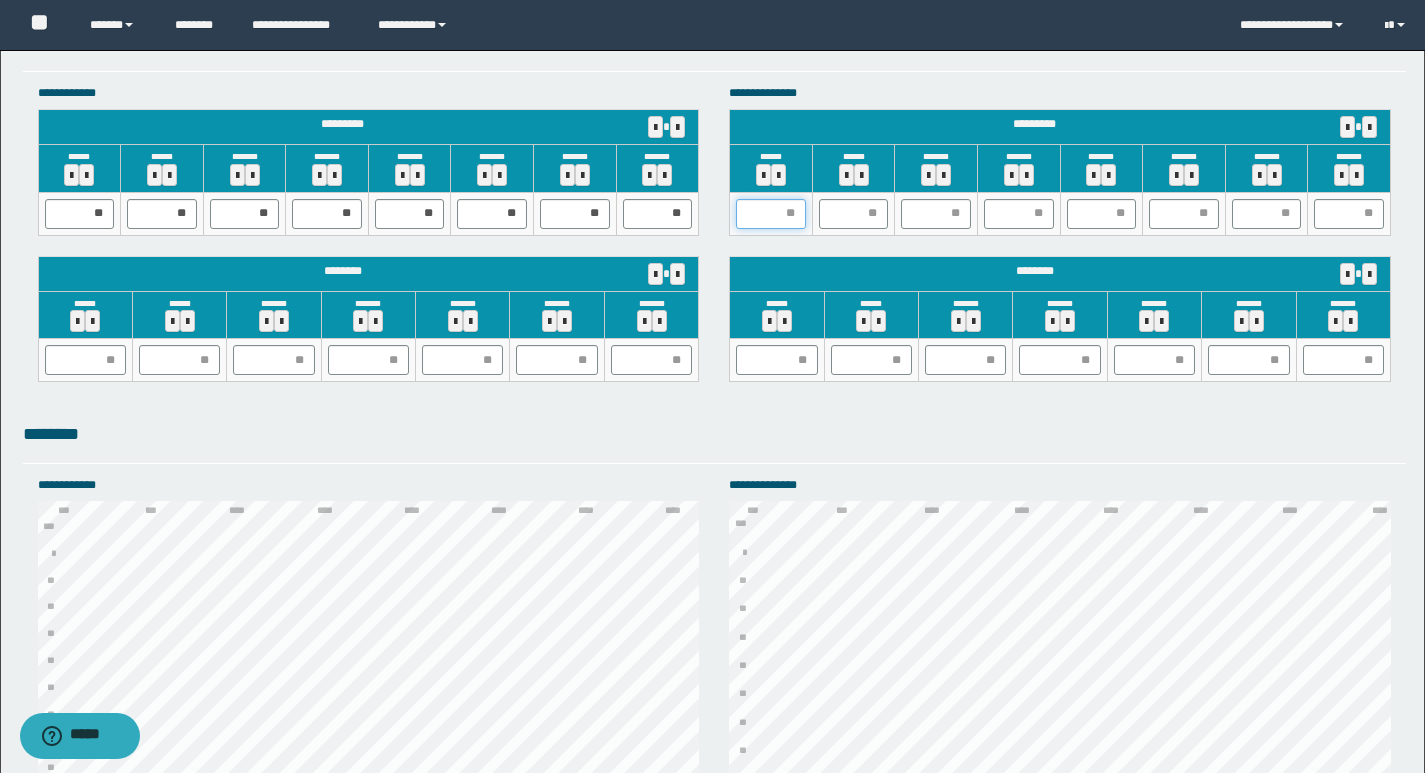 click at bounding box center (771, 214) 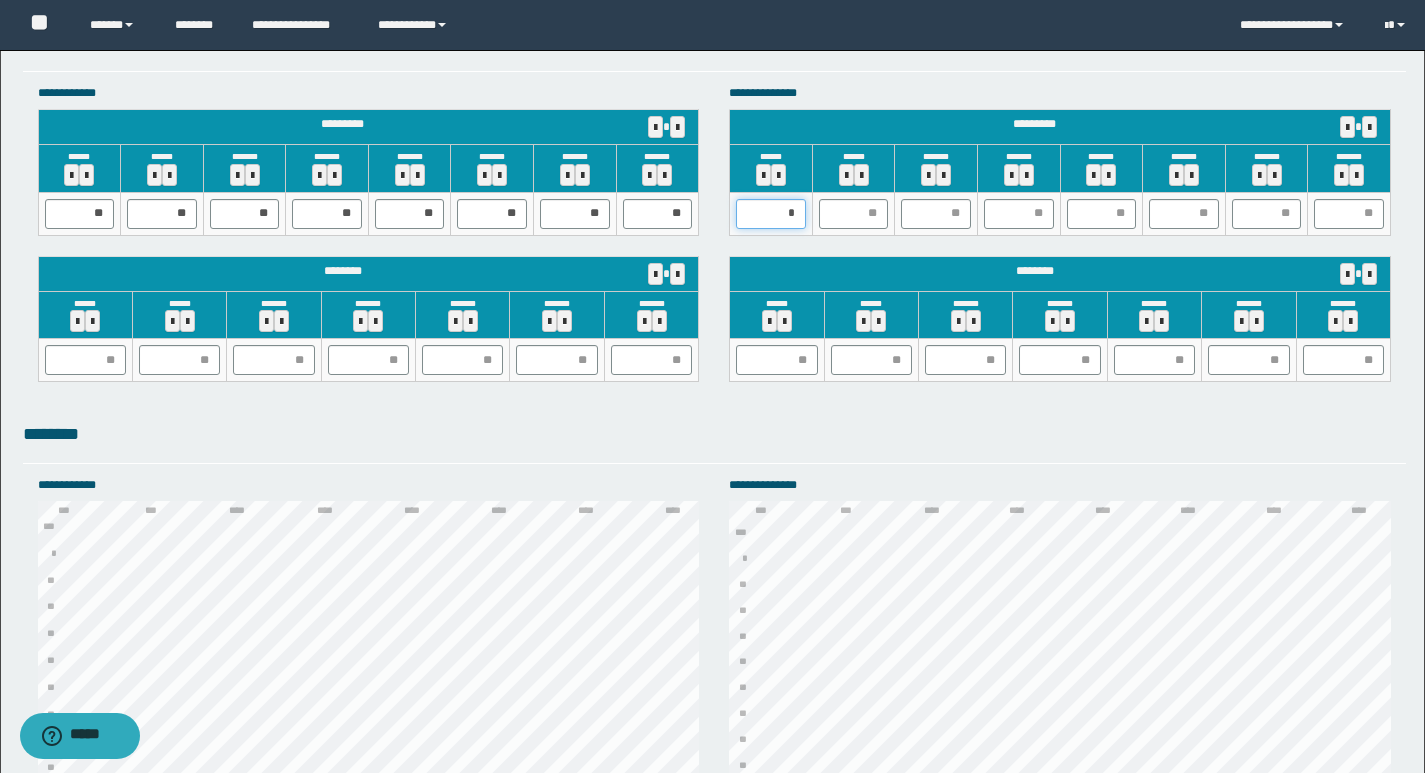 type on "**" 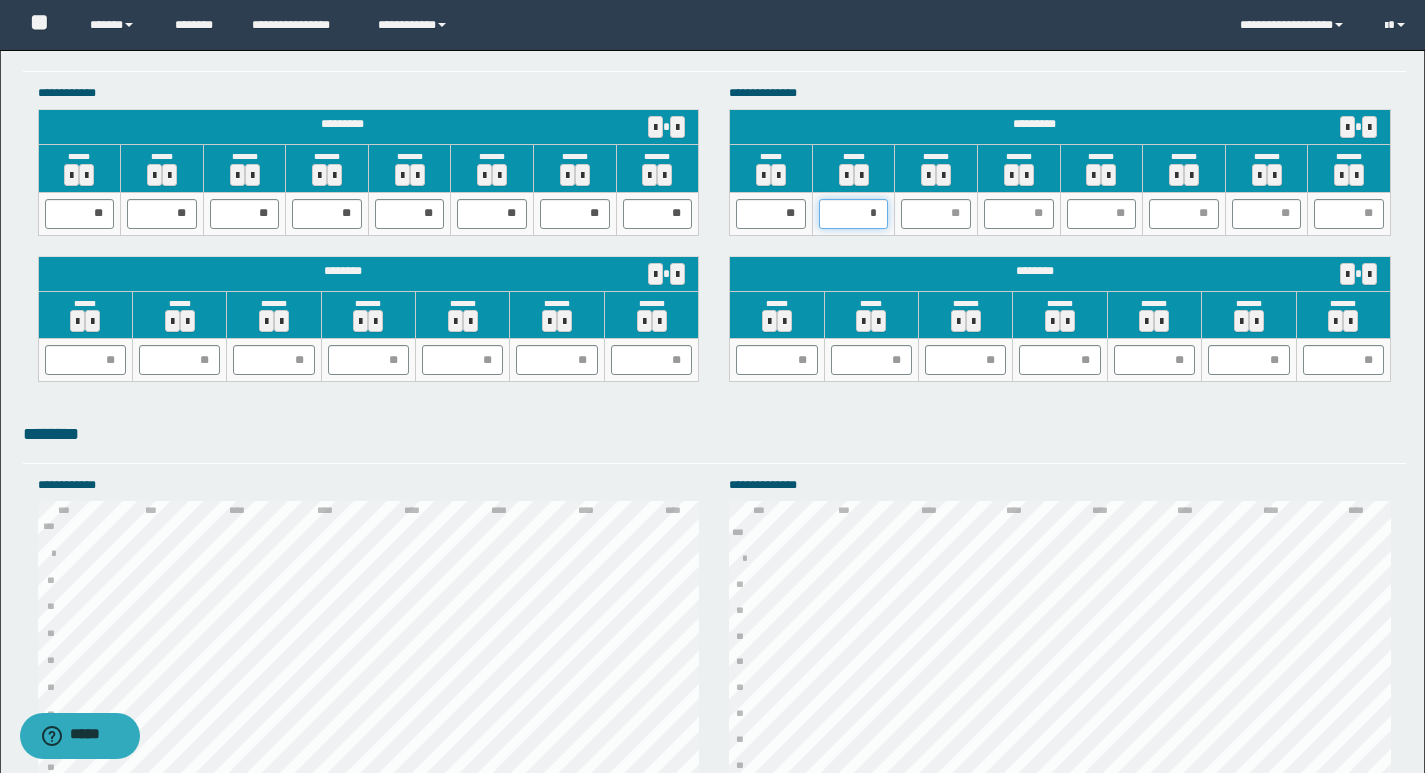 type on "**" 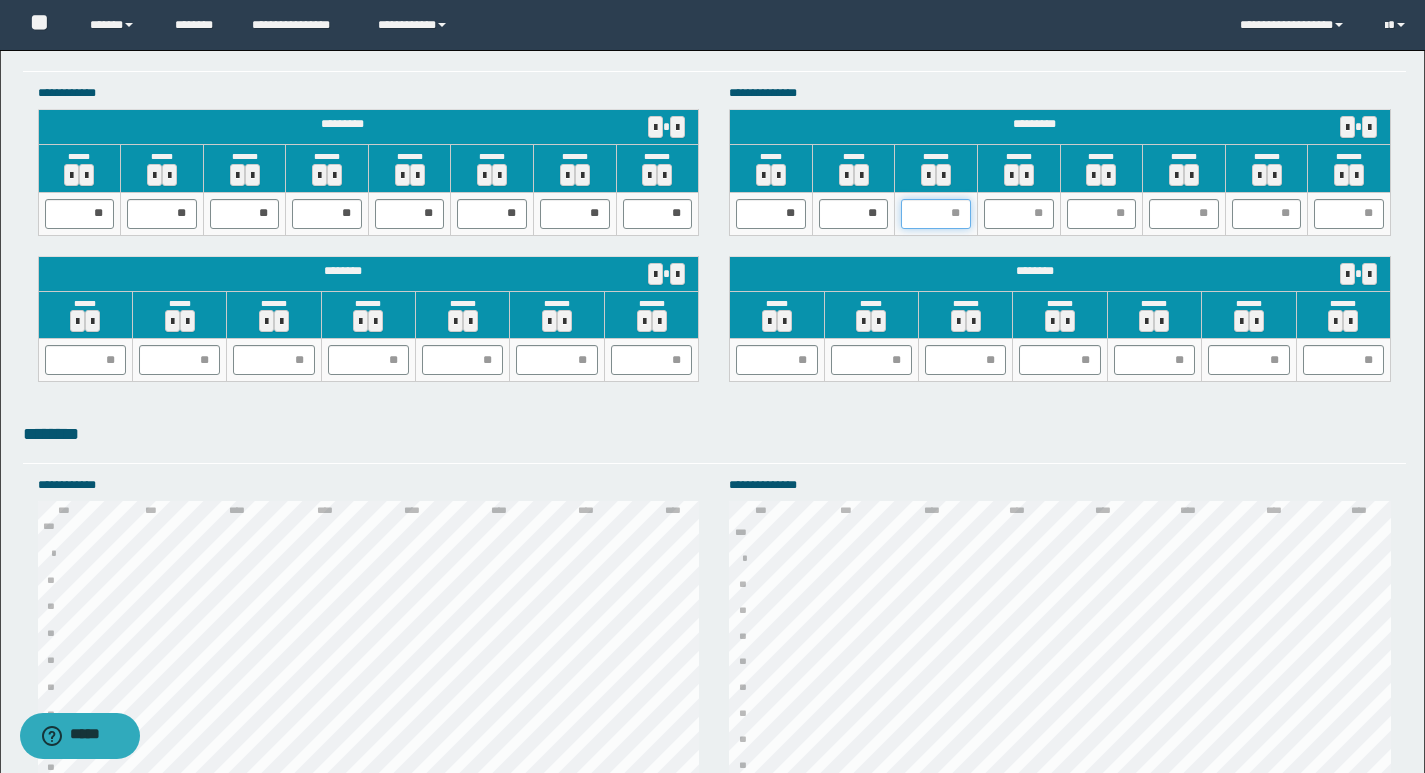 type on "*" 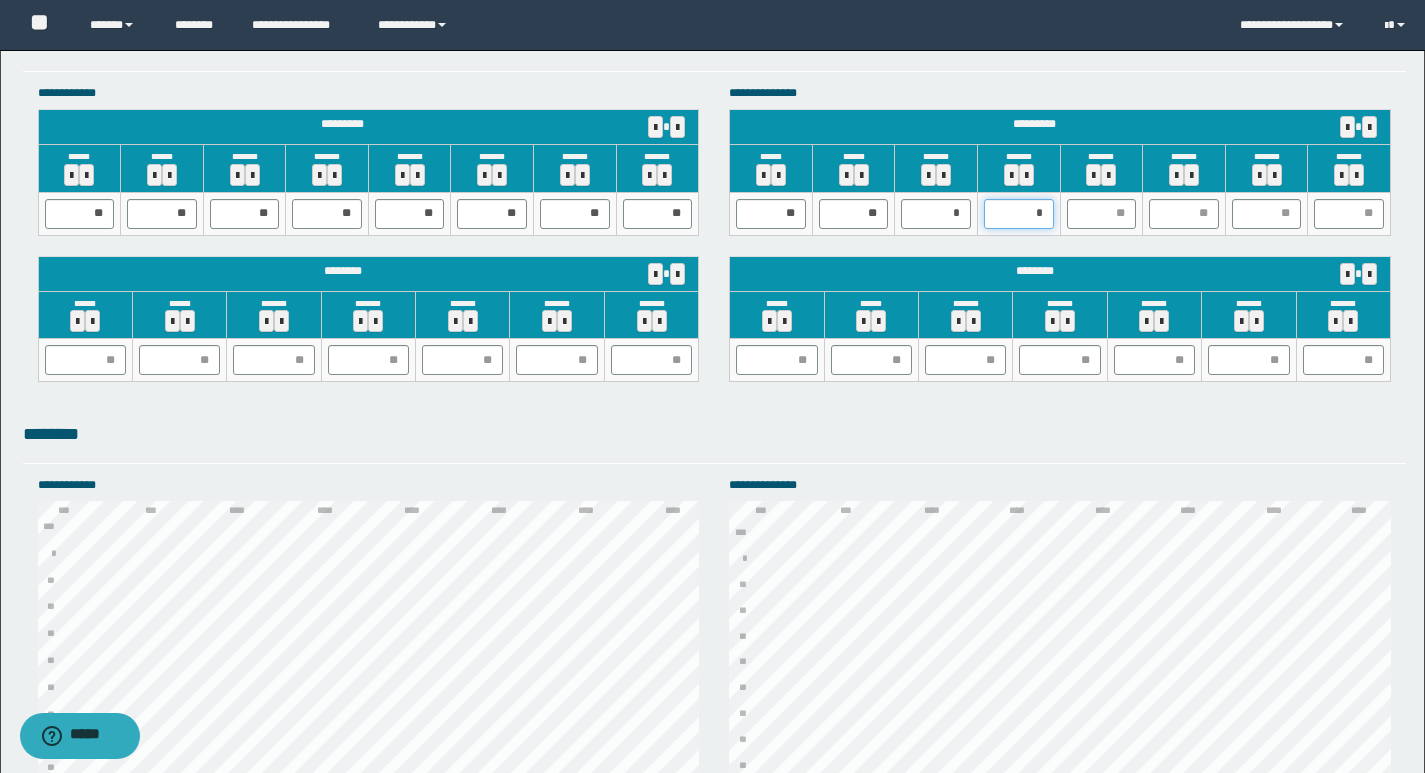type on "**" 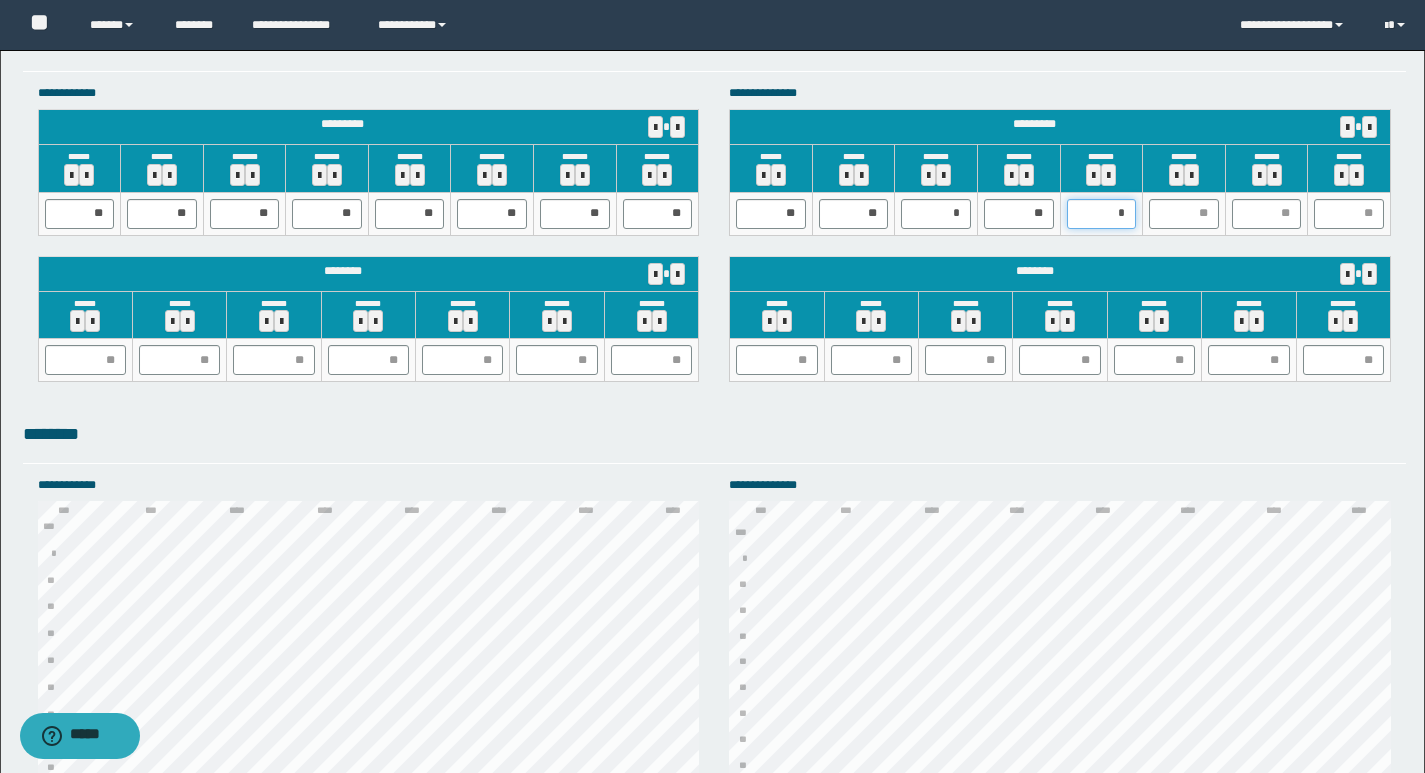 type on "**" 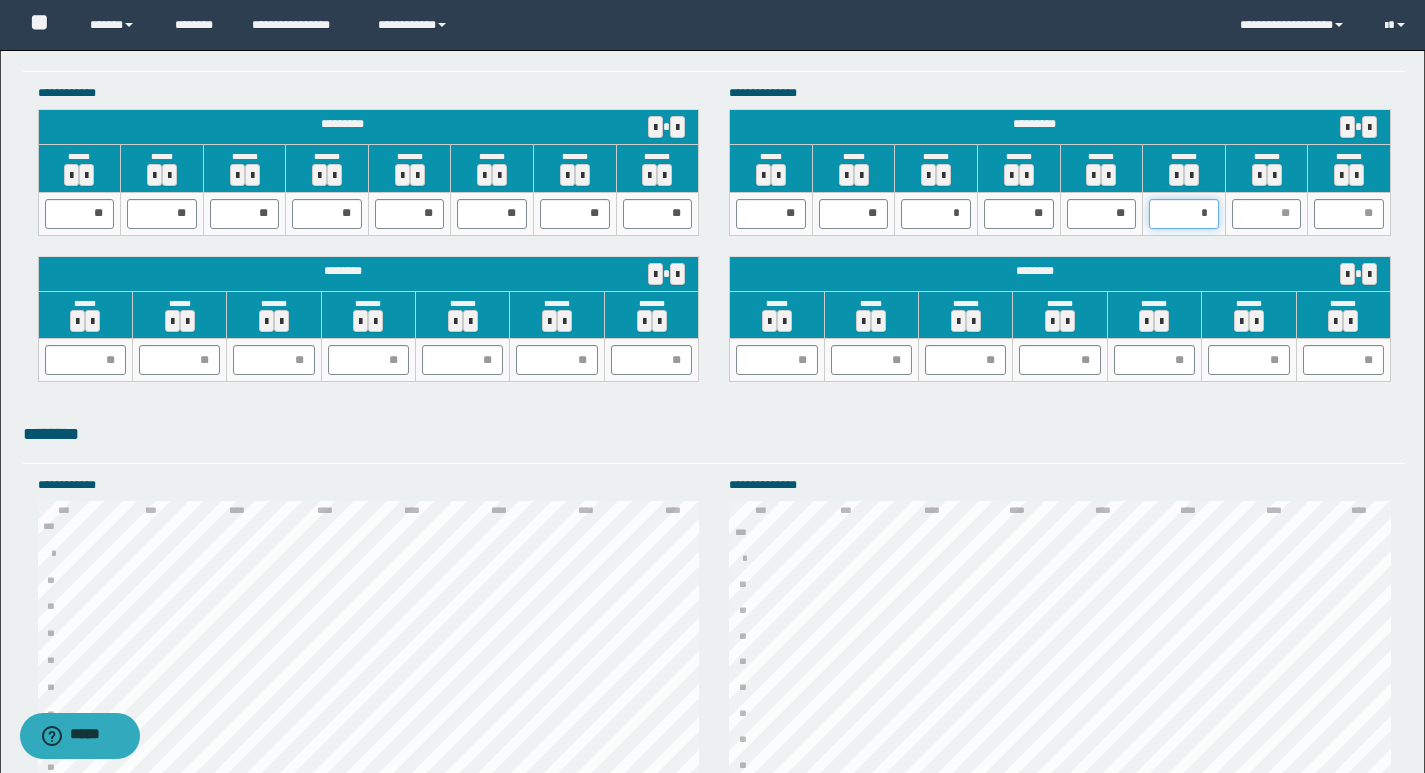 type on "**" 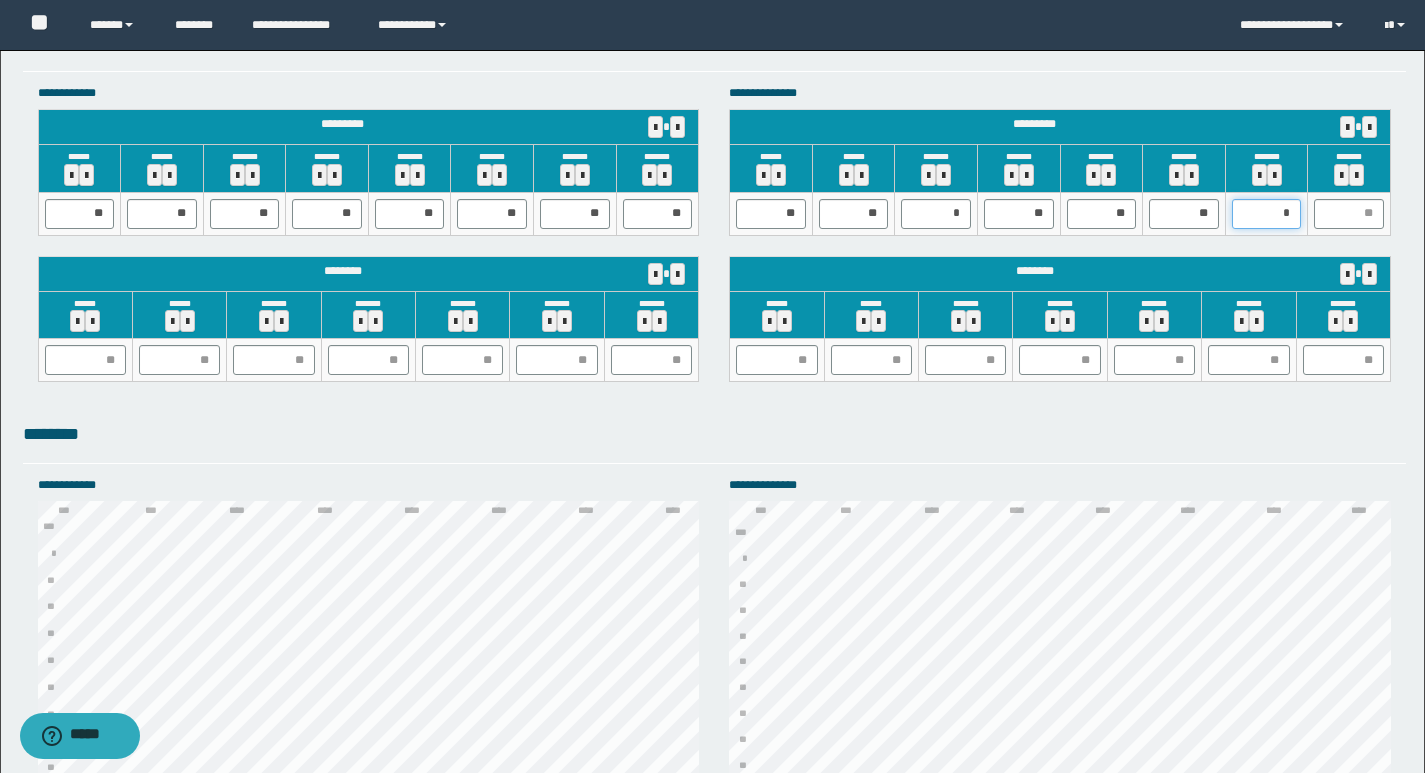 type on "**" 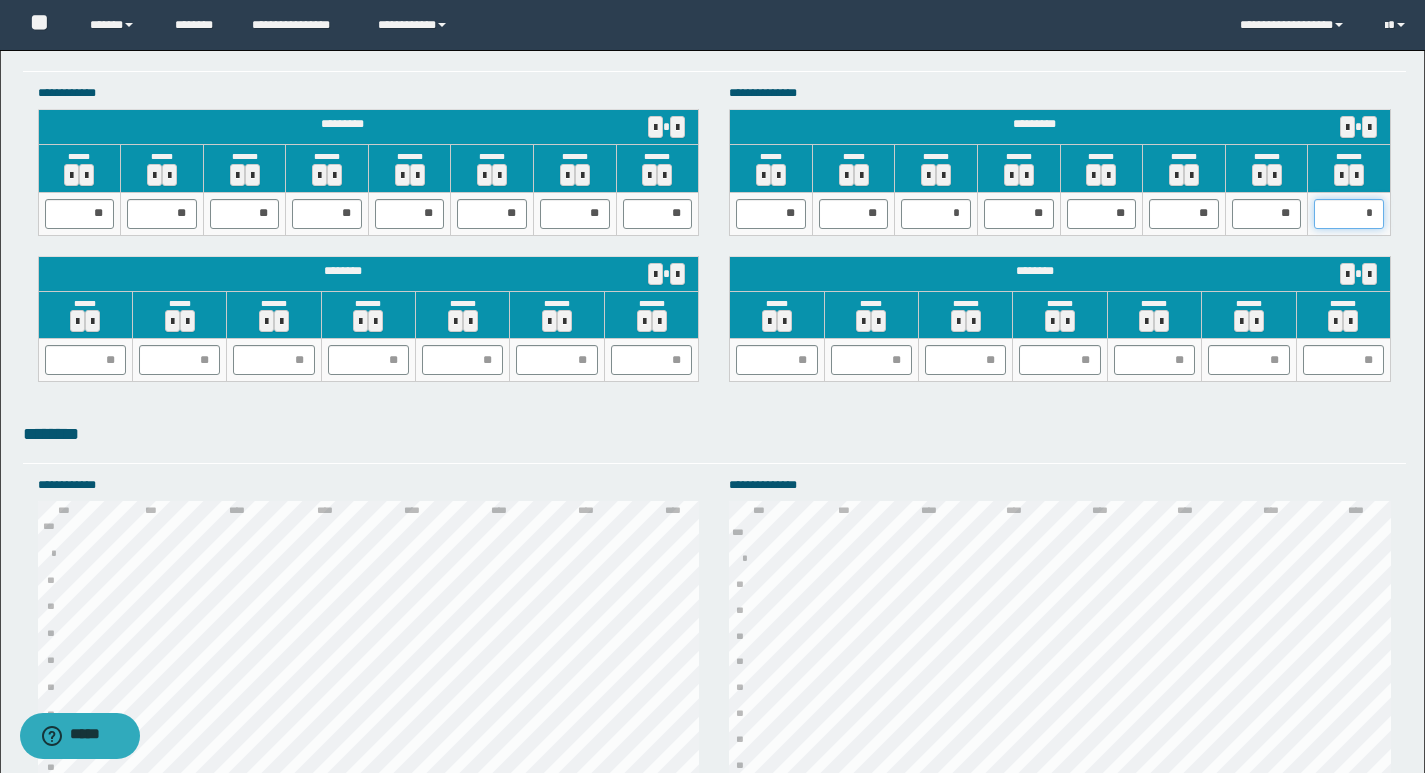 type on "**" 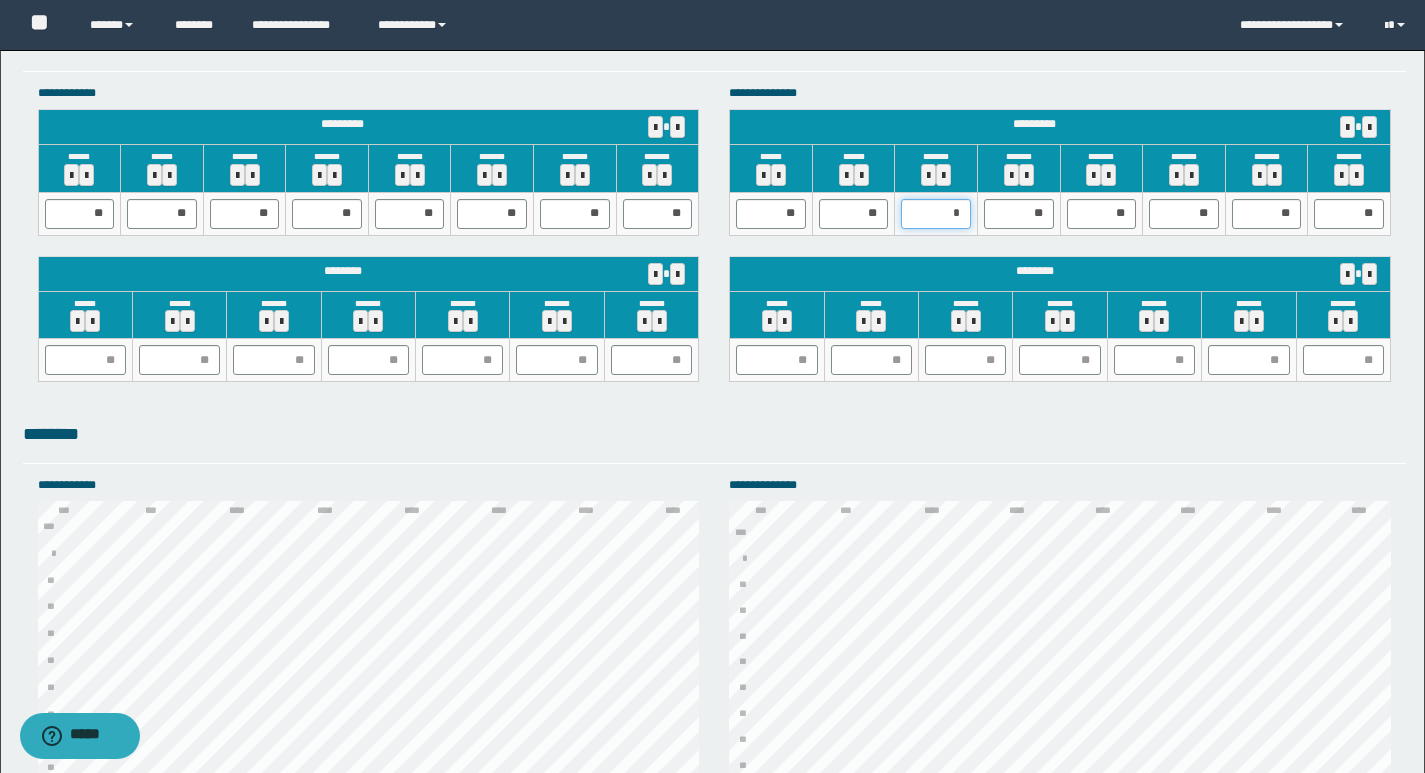 click on "*" at bounding box center [936, 214] 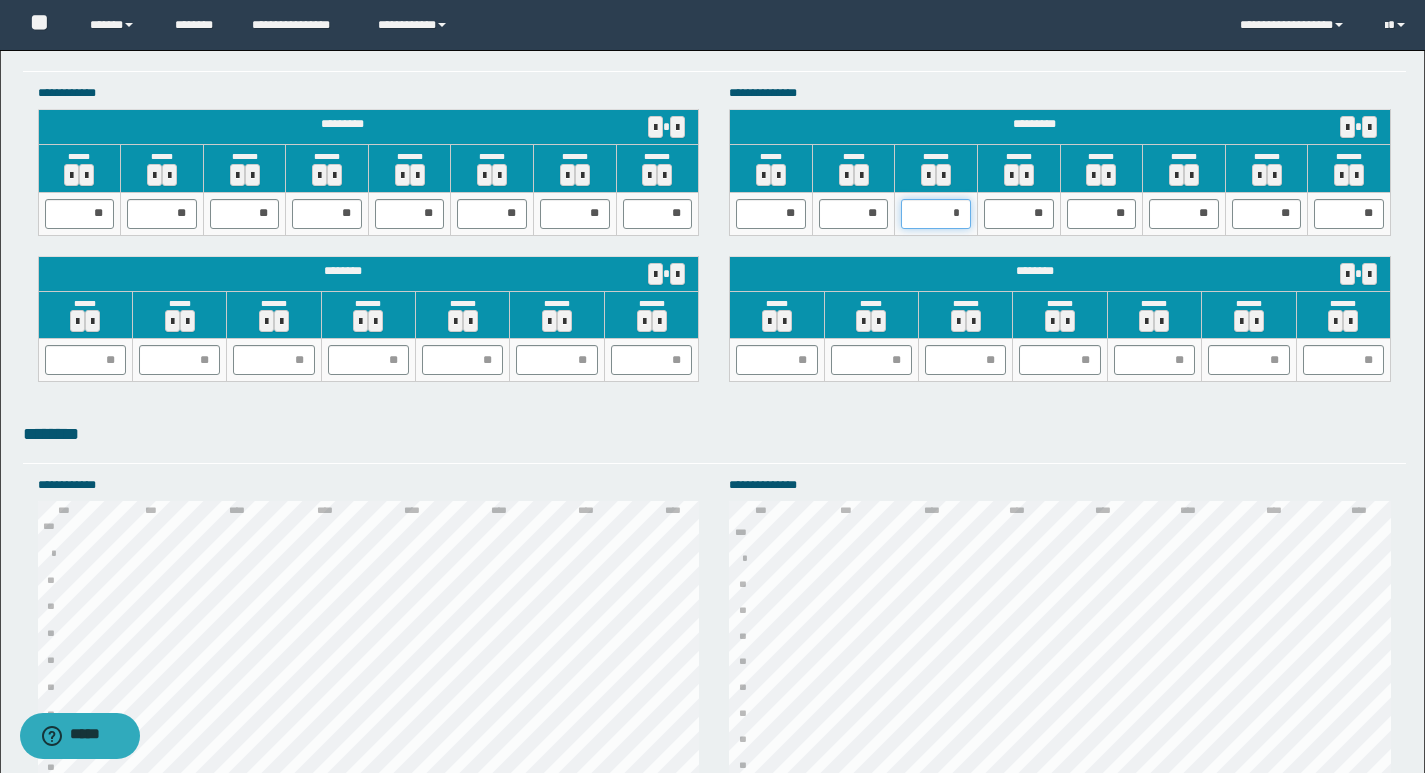 type on "**" 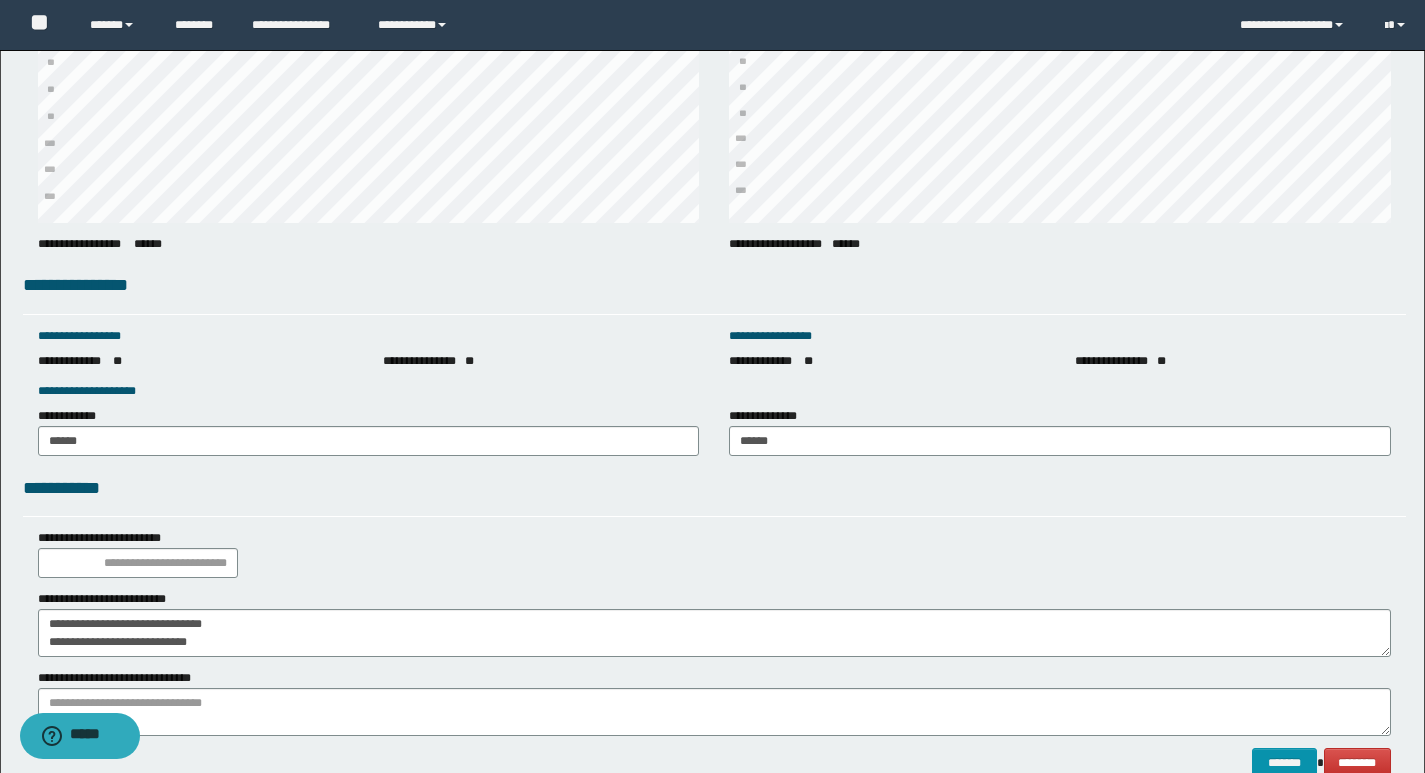 scroll, scrollTop: 2603, scrollLeft: 0, axis: vertical 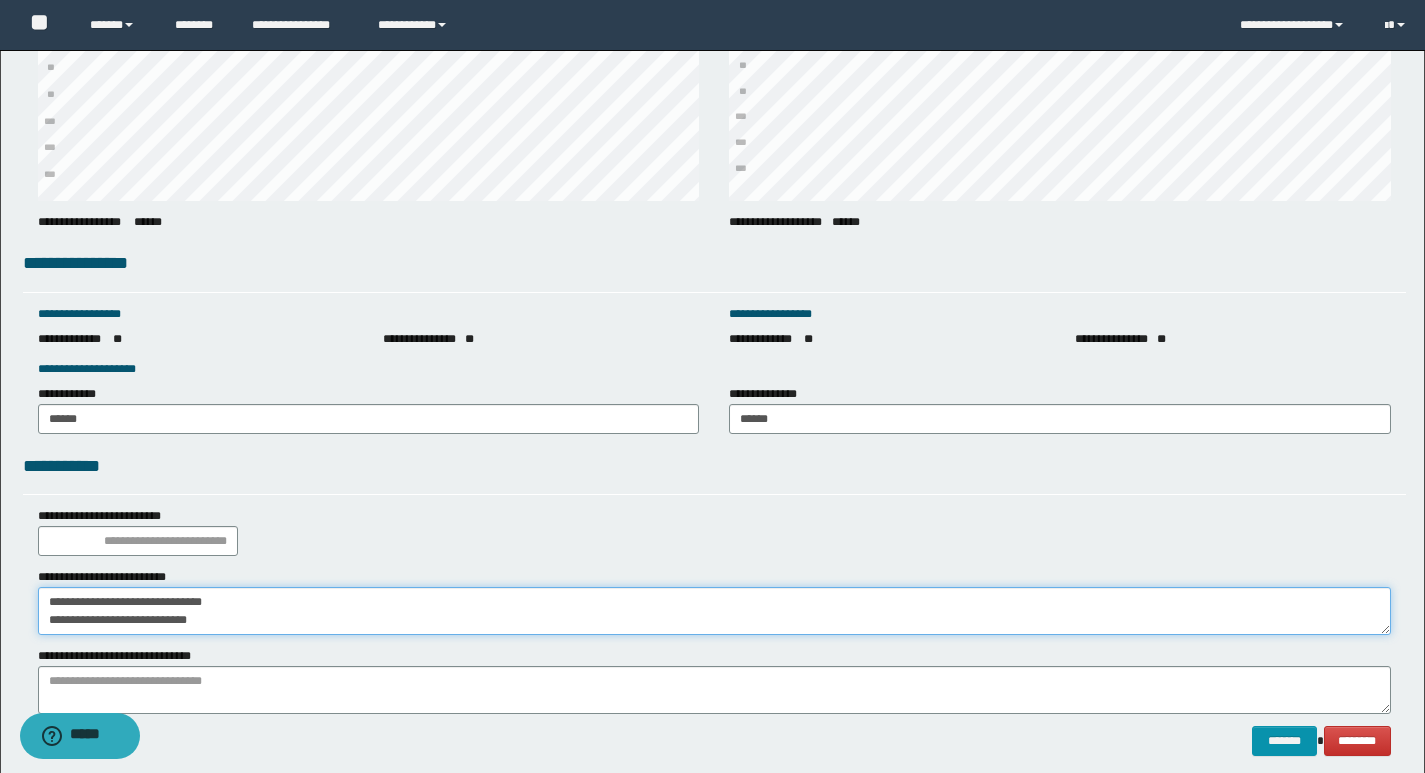 drag, startPoint x: 241, startPoint y: 623, endPoint x: 0, endPoint y: 711, distance: 256.56384 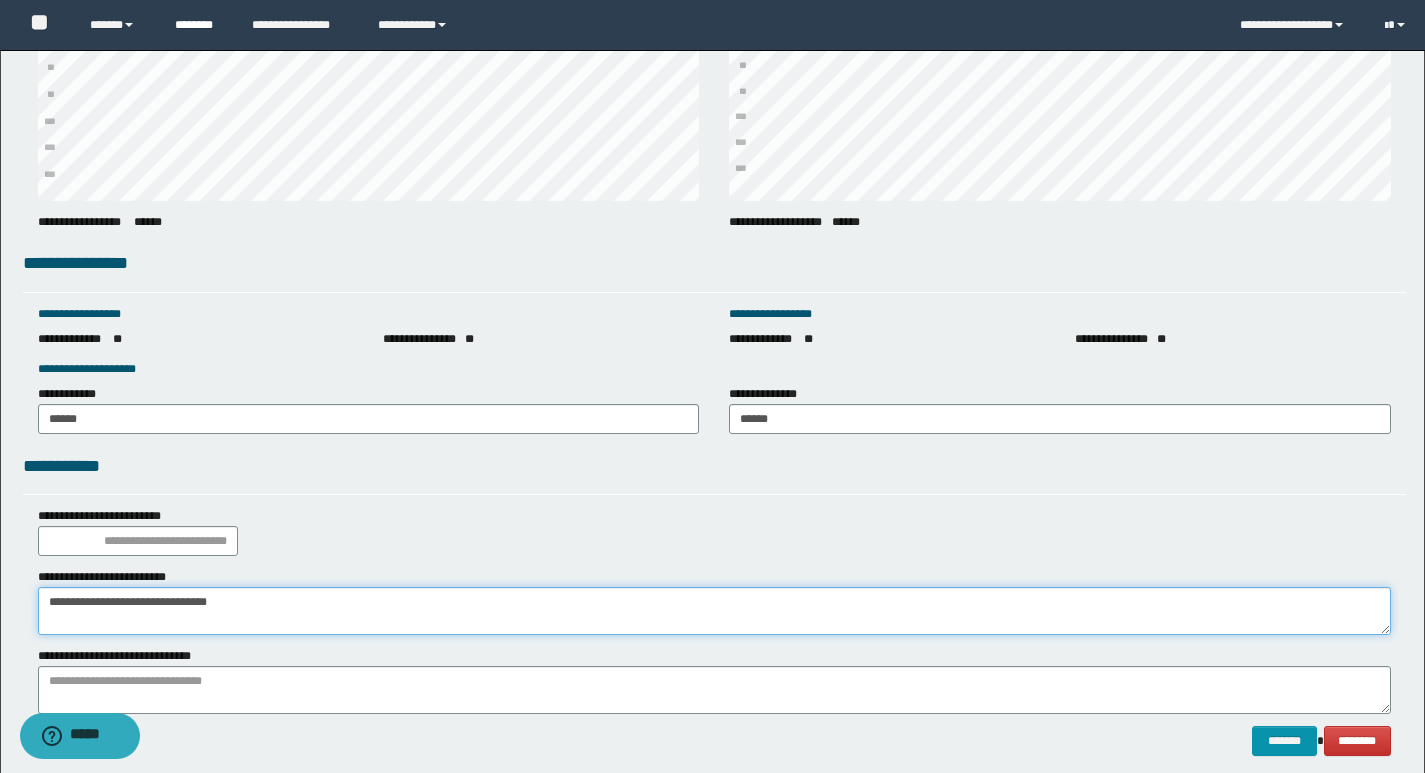 type on "**********" 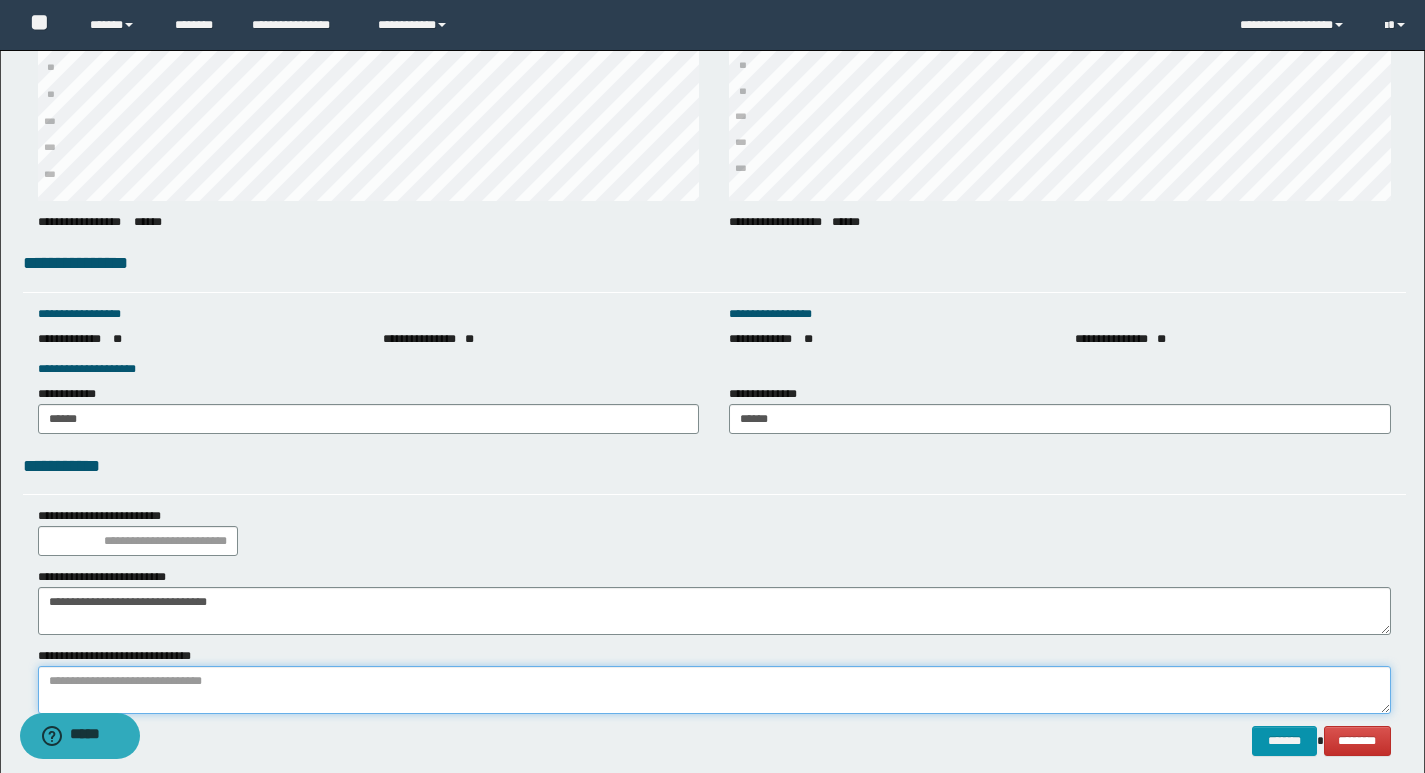 click at bounding box center [714, 690] 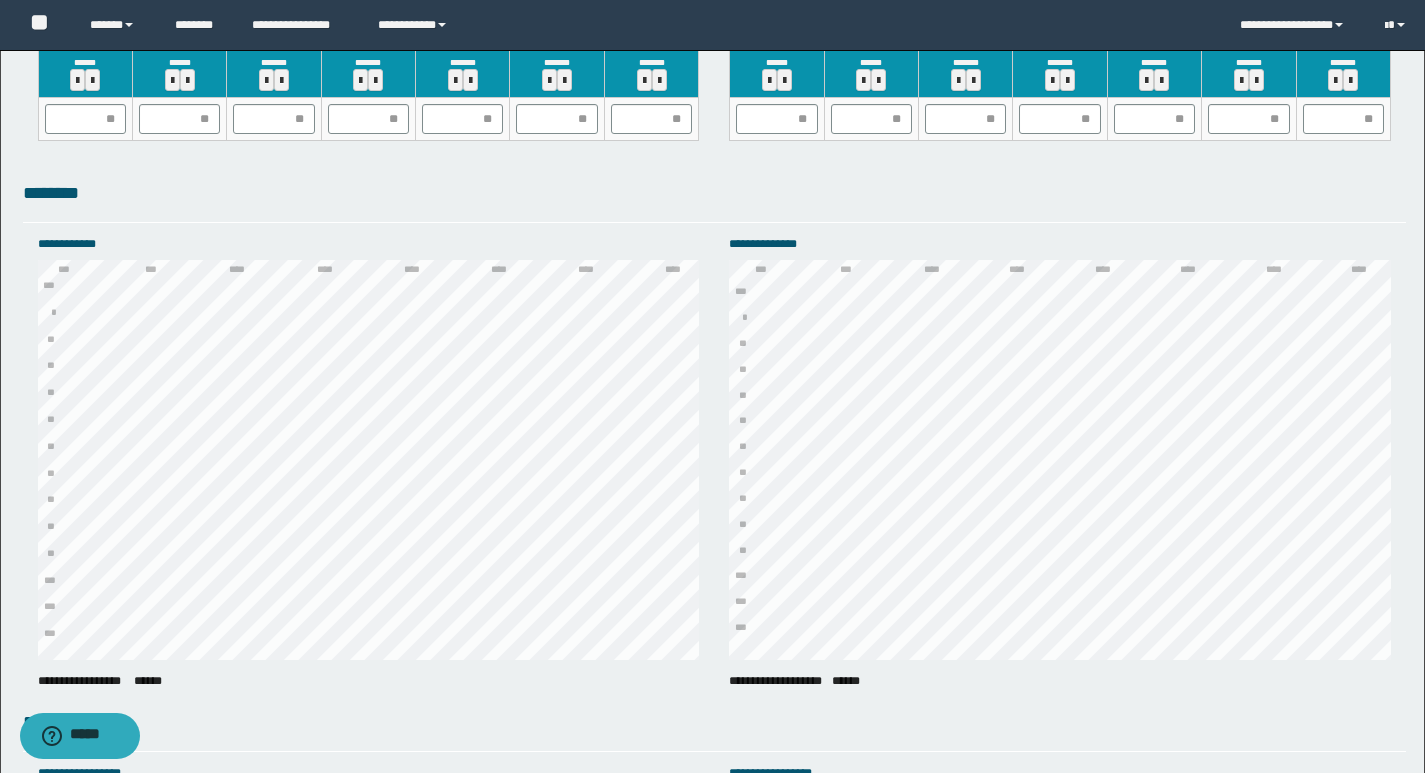 scroll, scrollTop: 2003, scrollLeft: 0, axis: vertical 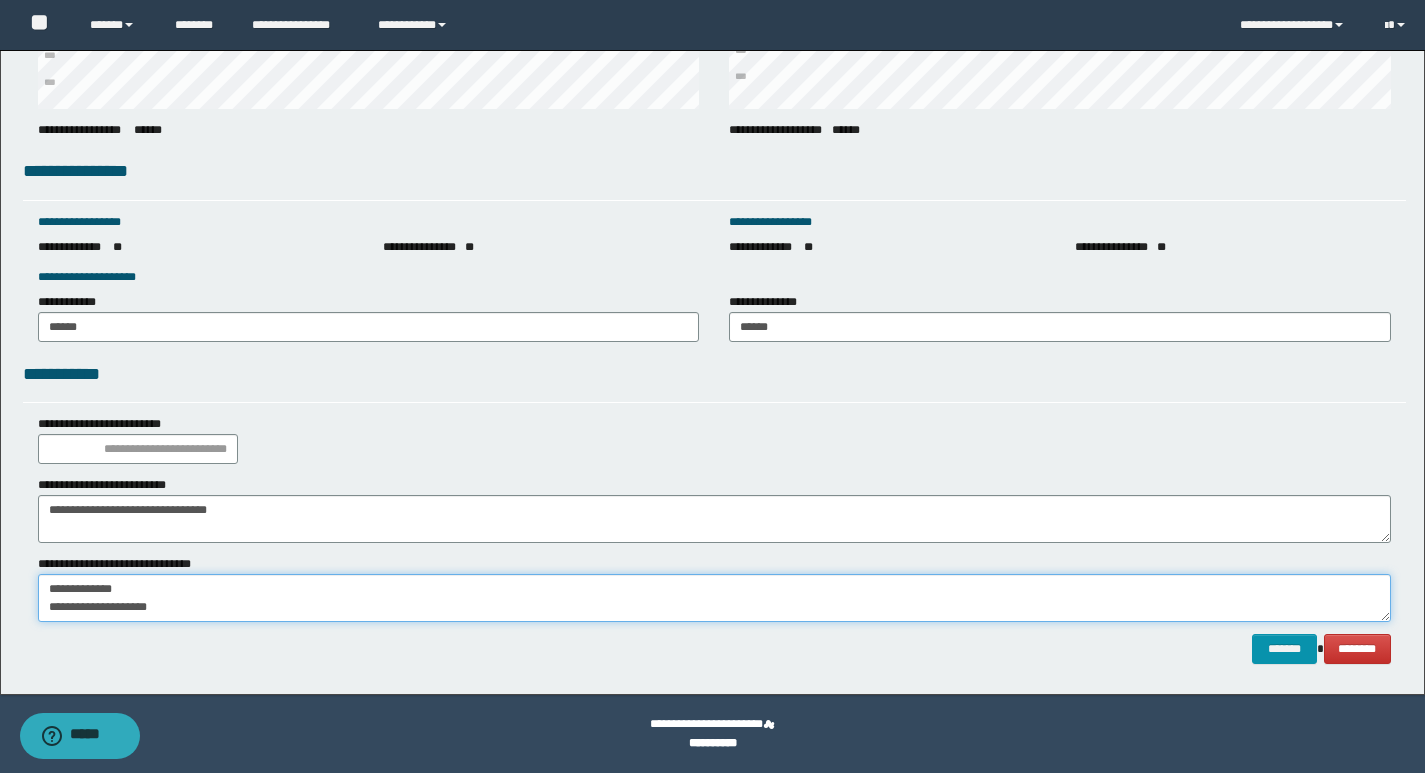 type on "**********" 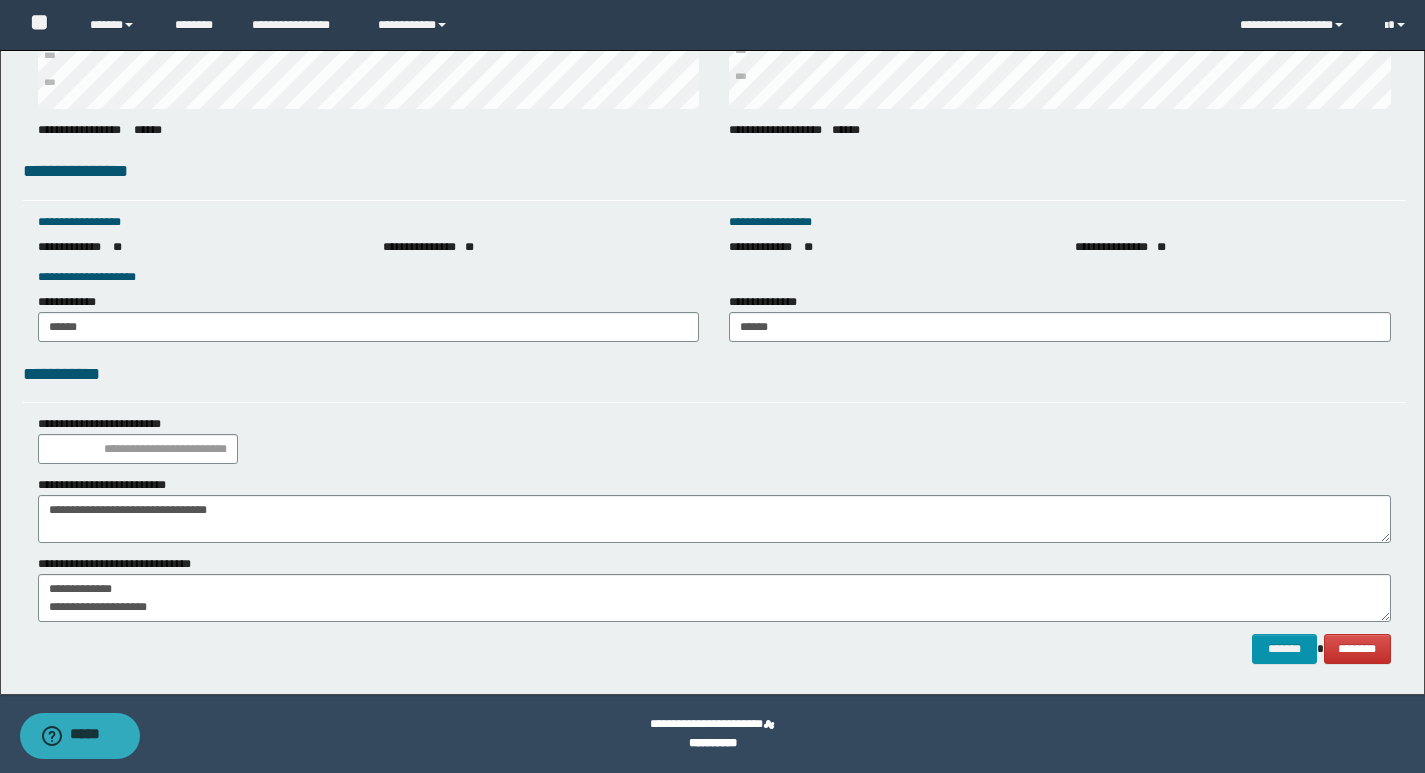 click on "**********" at bounding box center [712, -975] 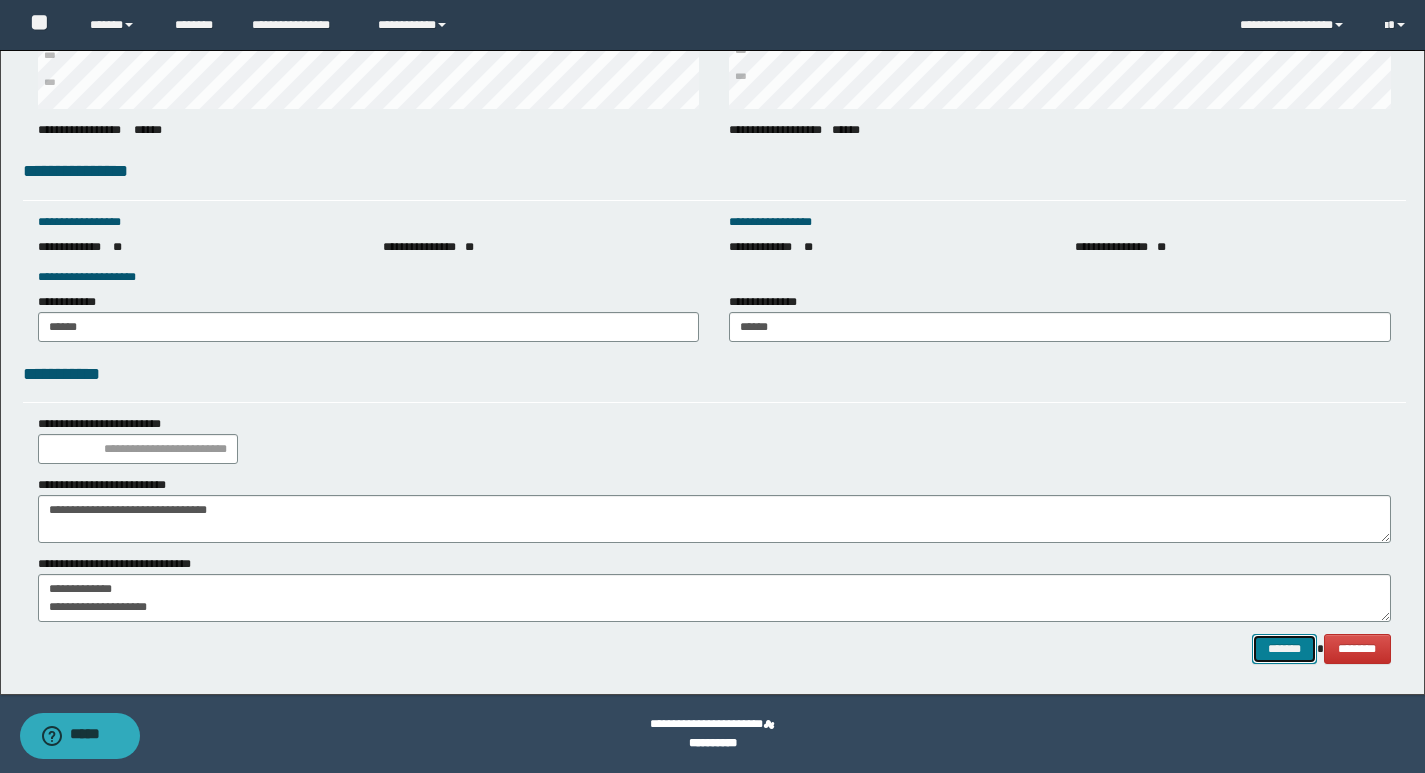 click on "*******" at bounding box center (1284, 649) 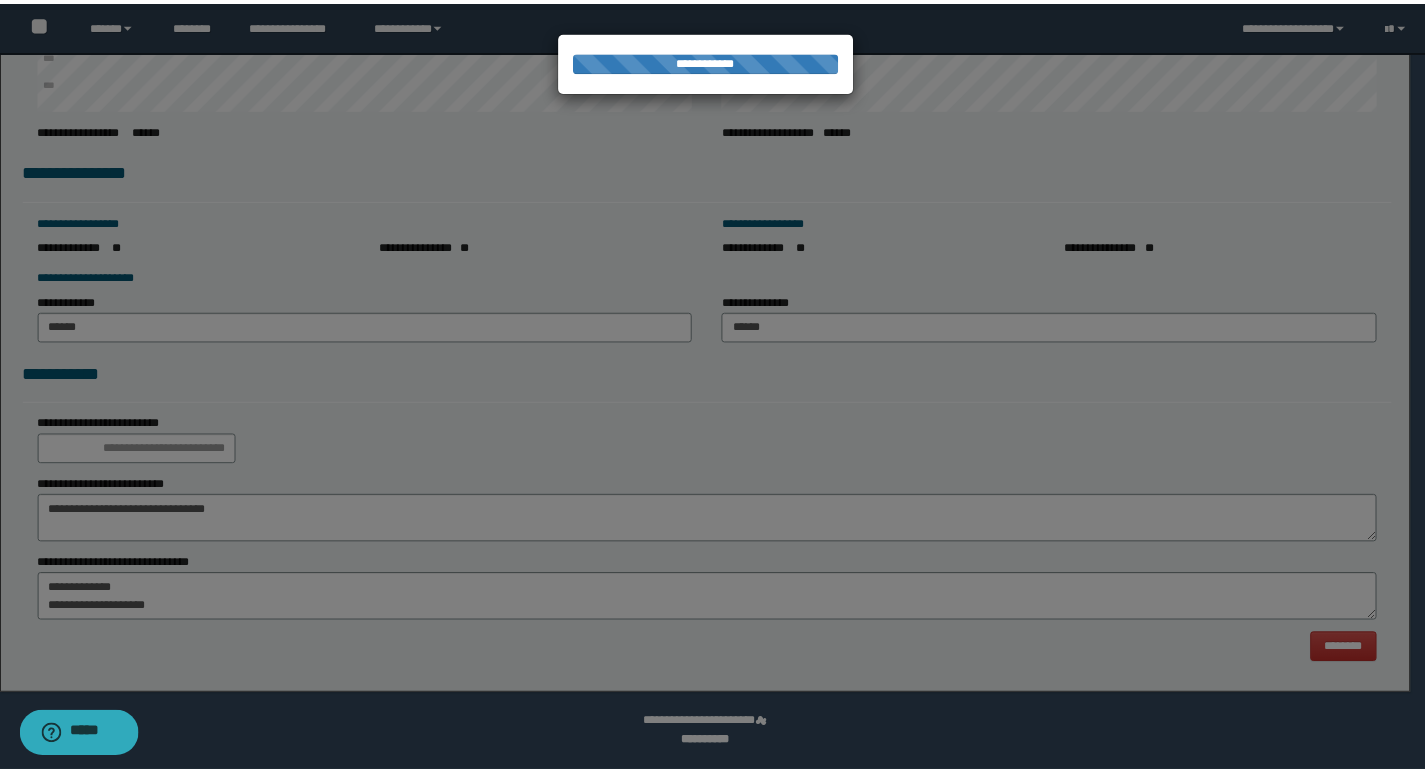 scroll, scrollTop: 0, scrollLeft: 0, axis: both 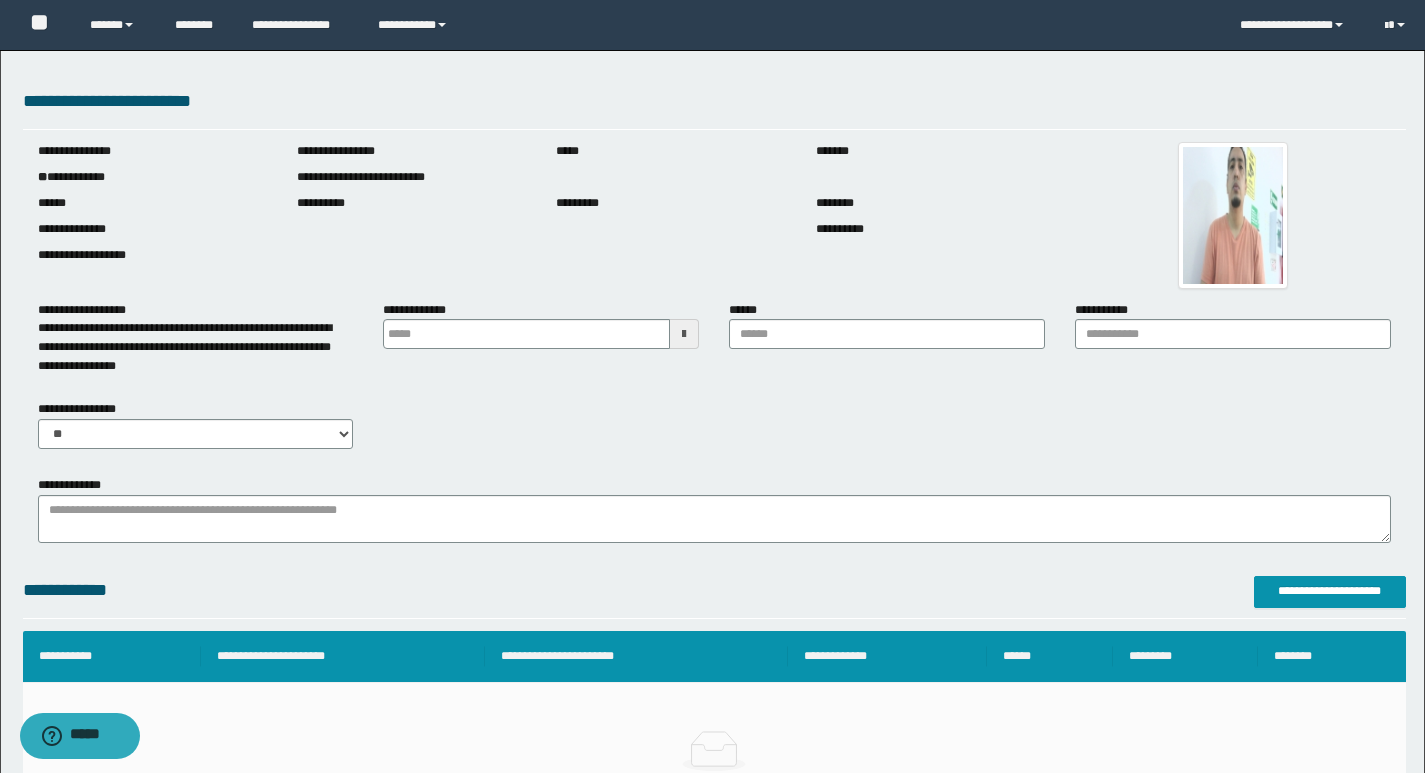 click at bounding box center [684, 334] 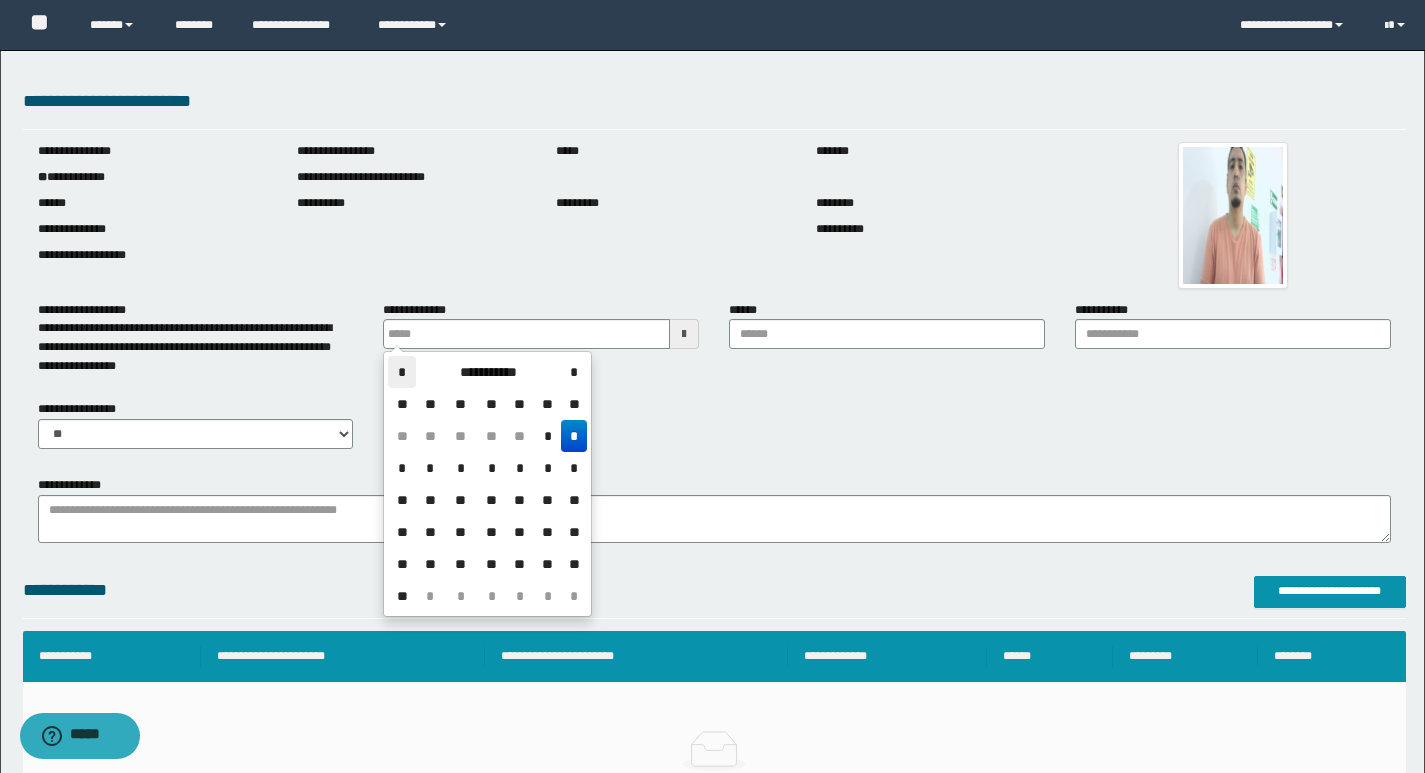click on "*" at bounding box center (402, 372) 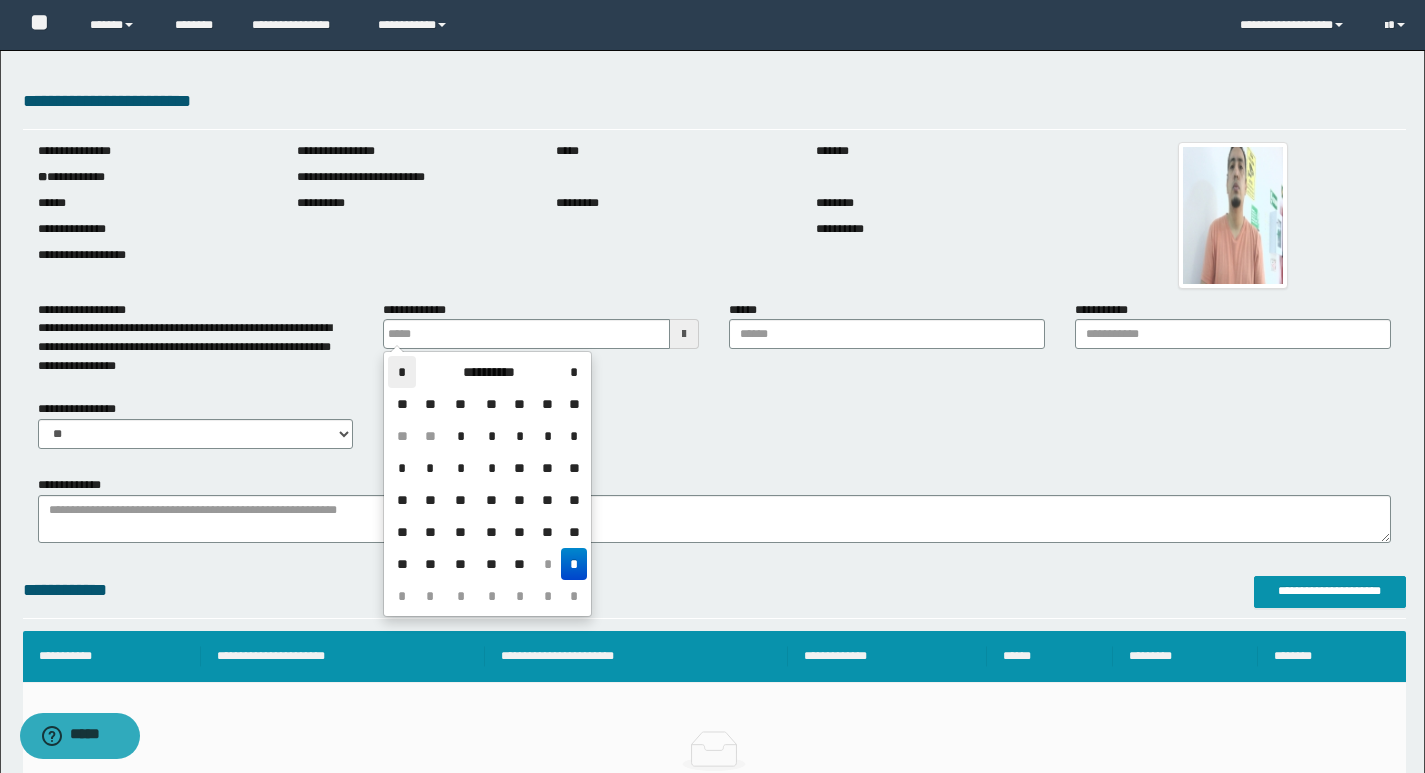 click on "*" at bounding box center [402, 372] 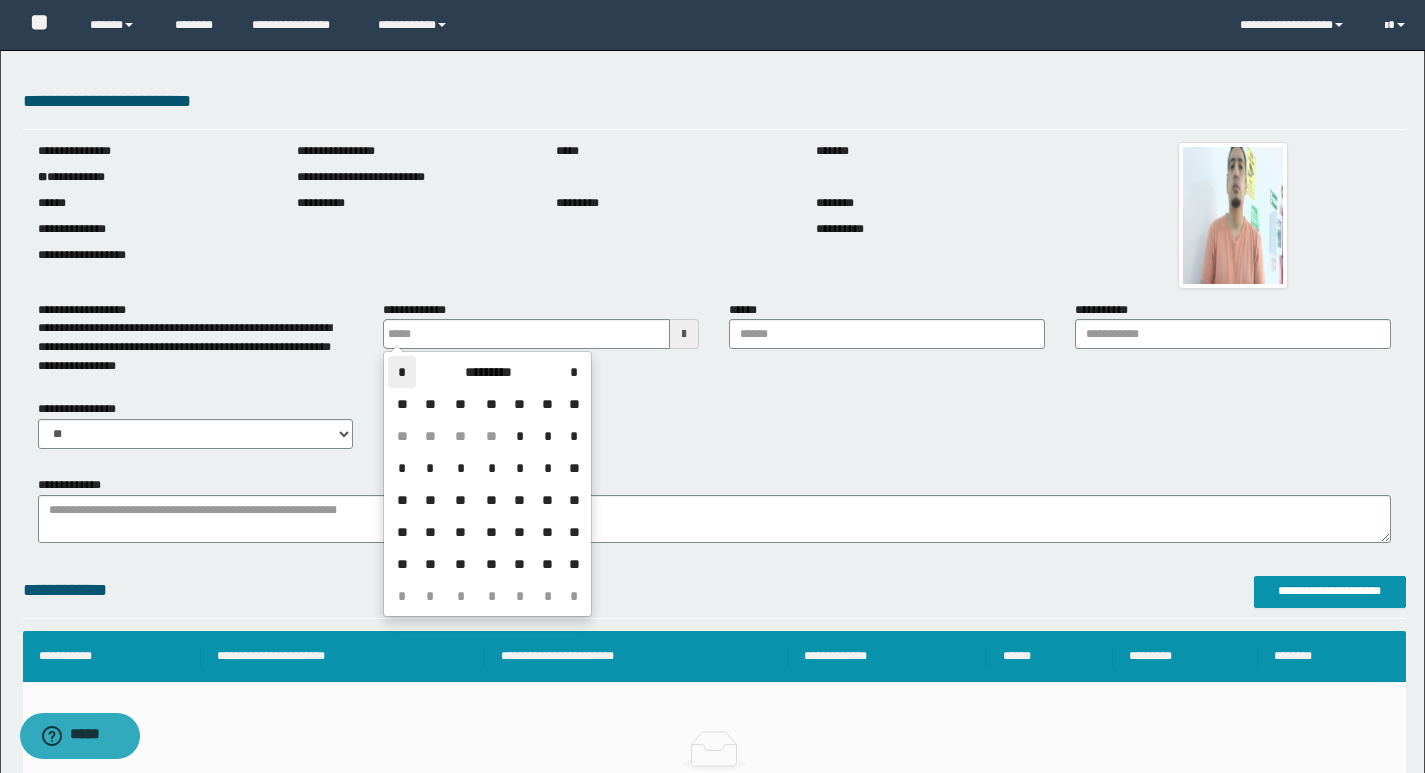 click on "*" at bounding box center (402, 372) 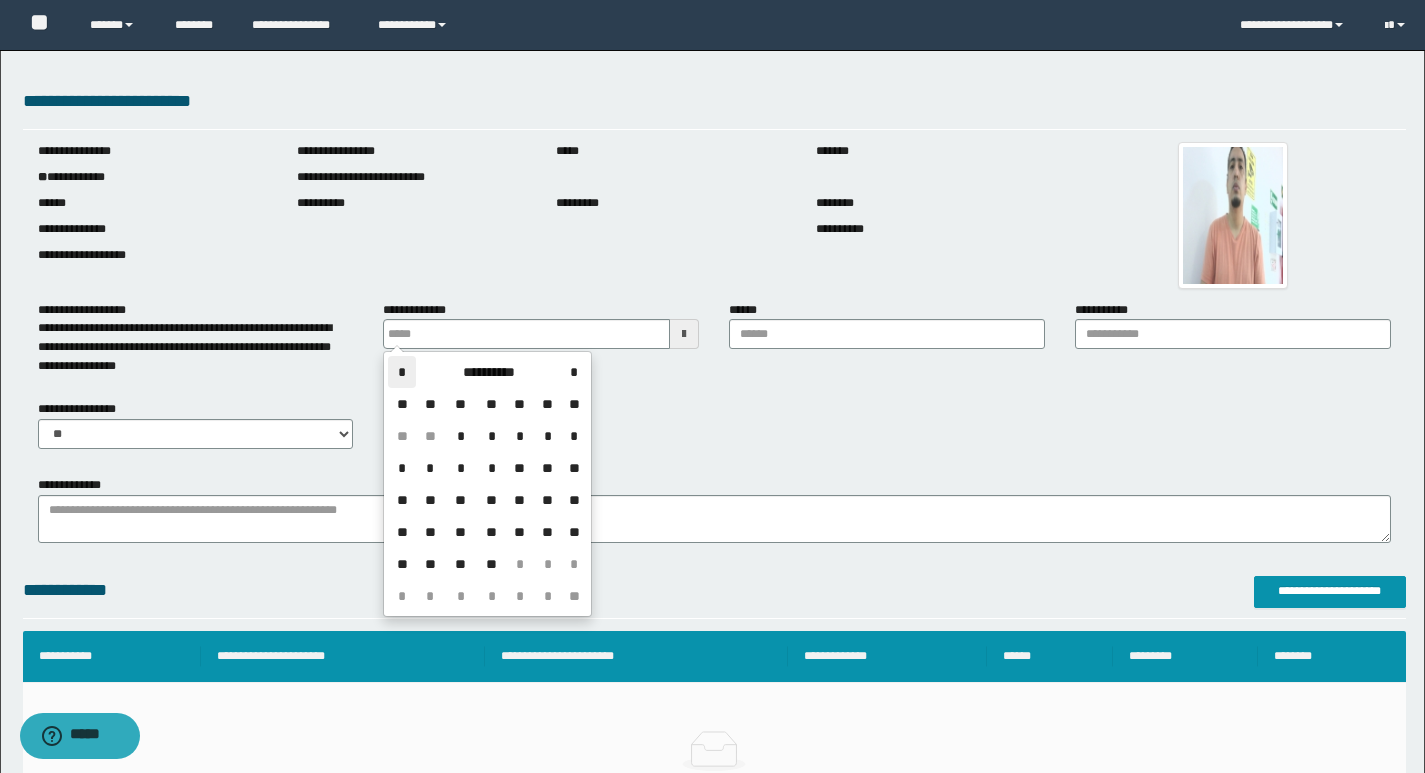 click on "*" at bounding box center (402, 372) 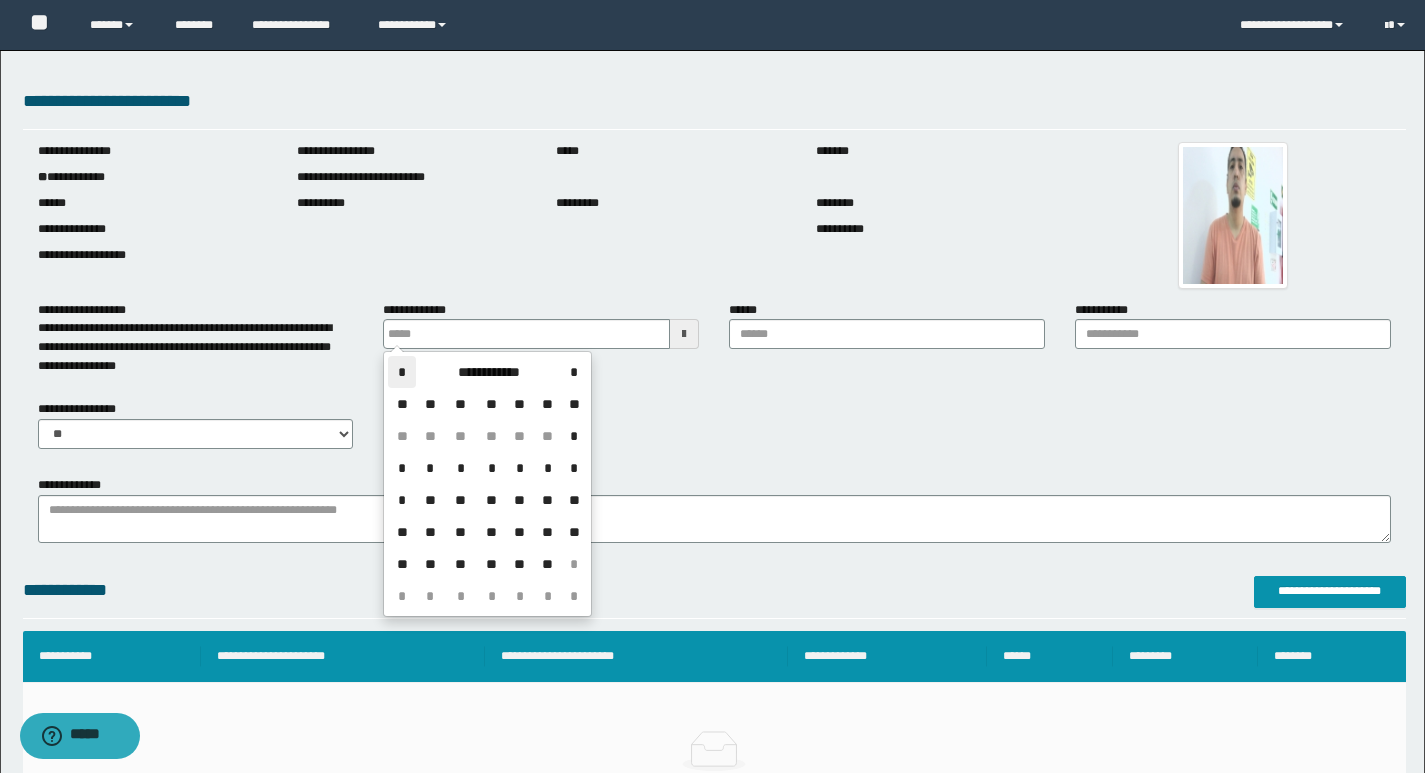 click on "*" at bounding box center [402, 372] 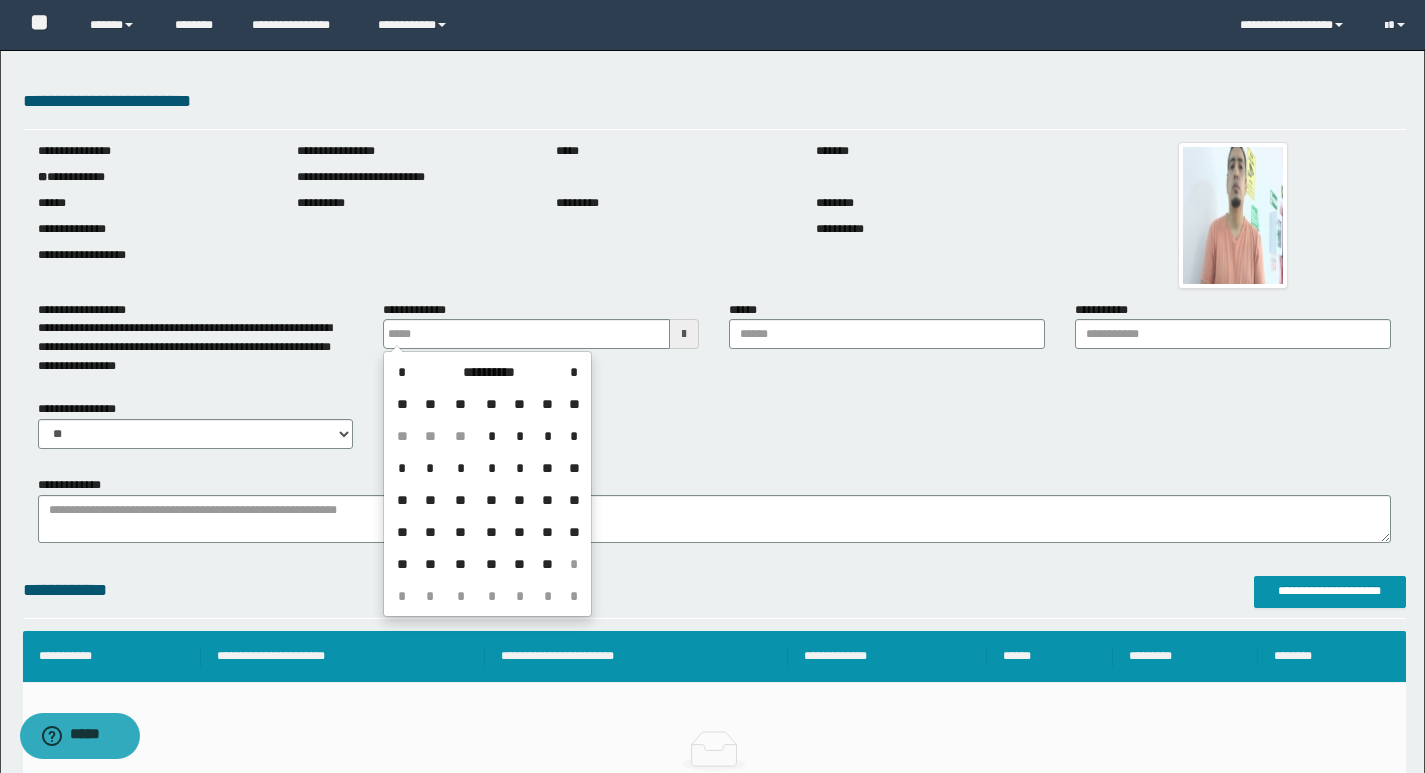 click on "**" at bounding box center (491, 532) 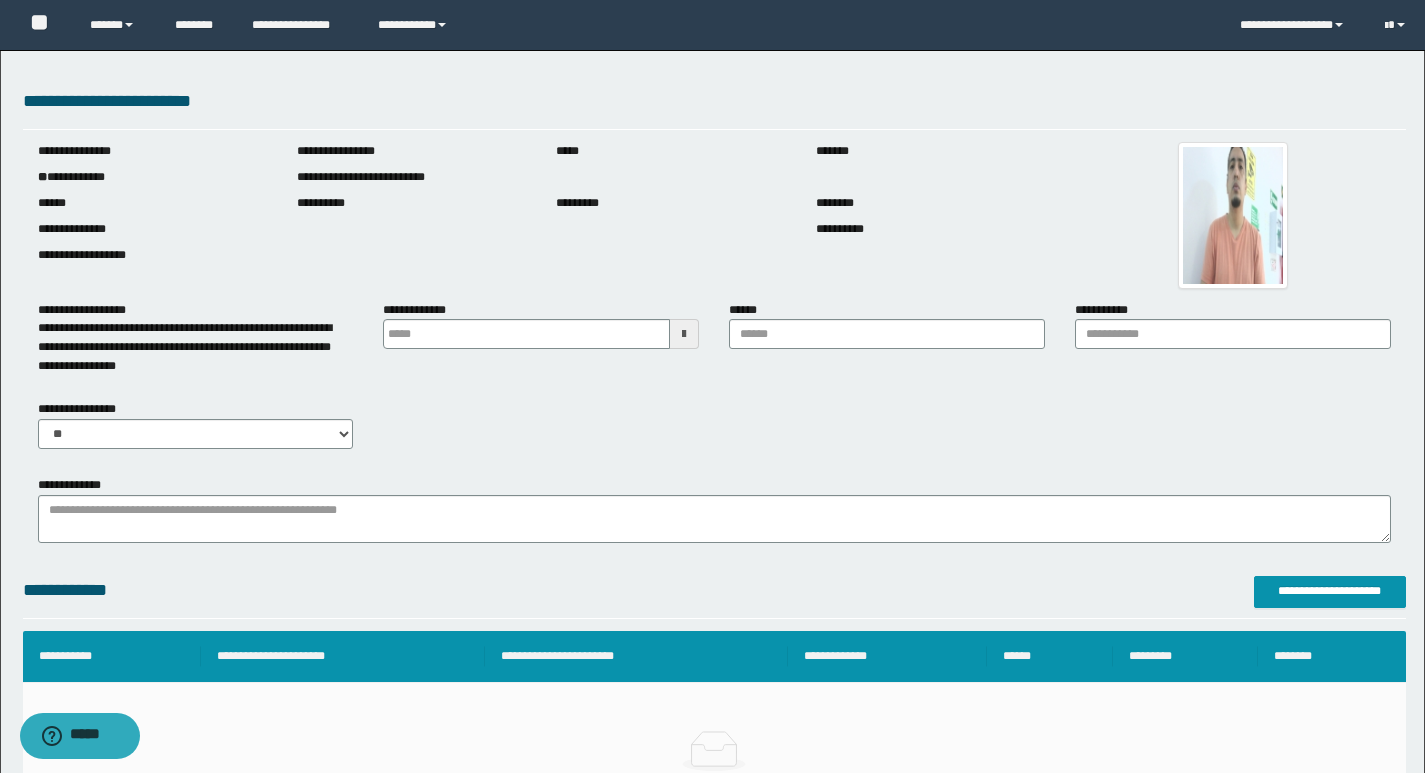 click on "**********" at bounding box center [712, 1737] 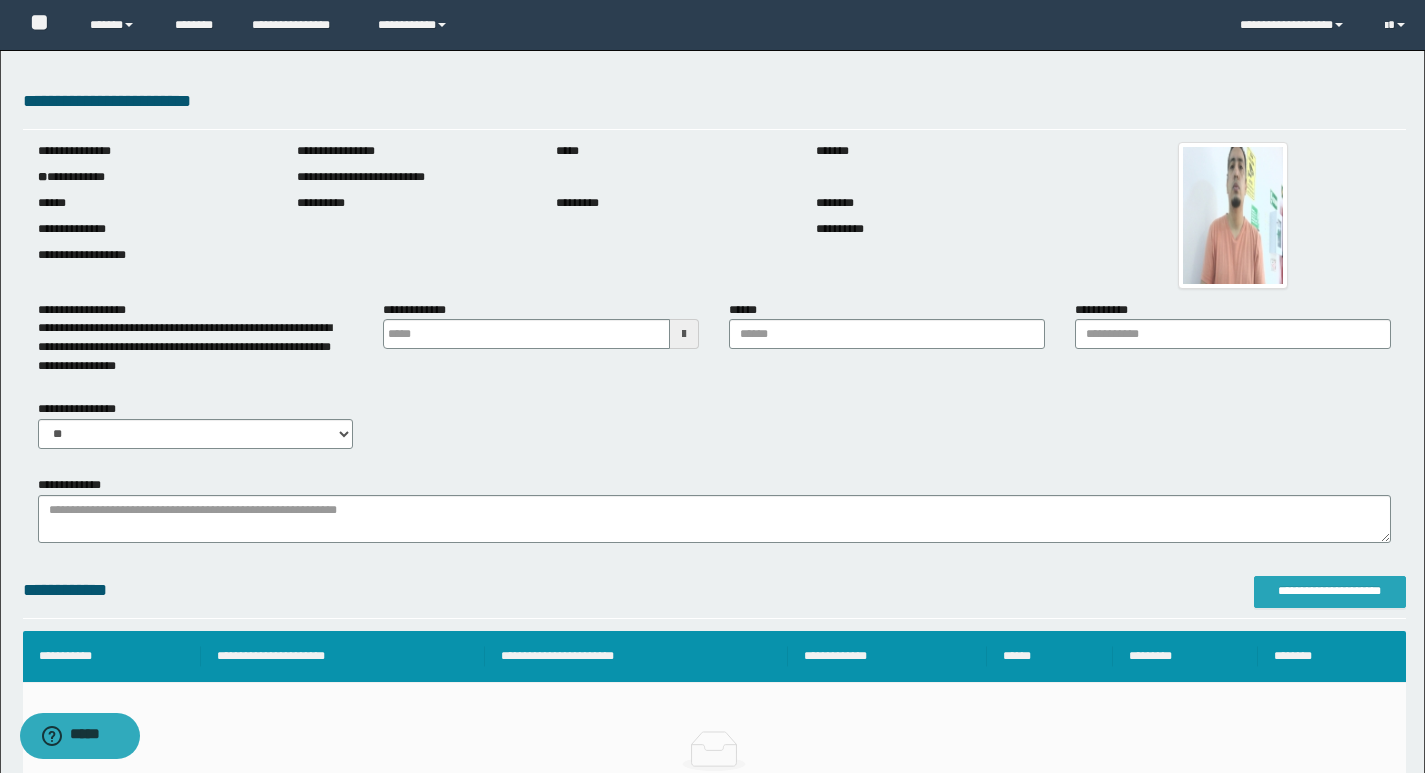 click on "**********" at bounding box center [1330, 592] 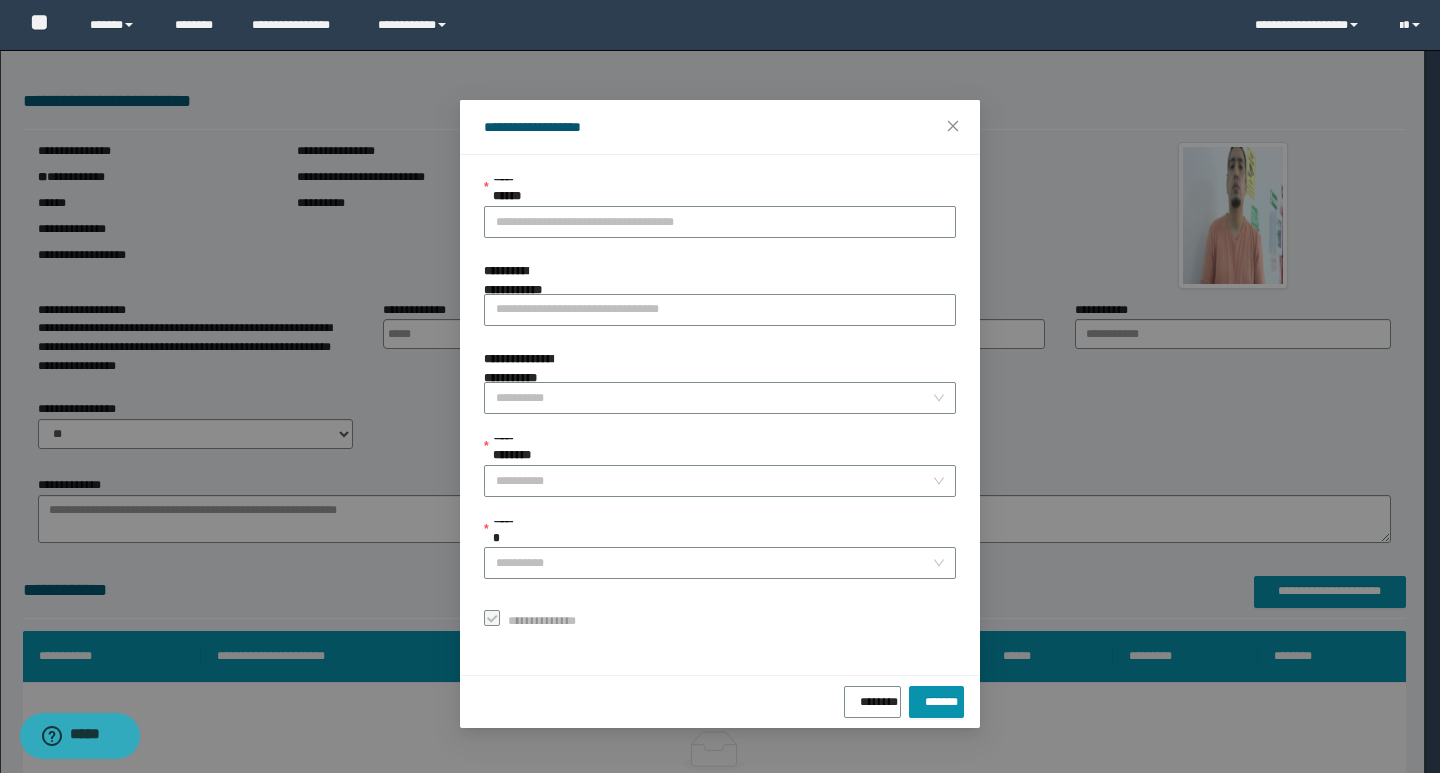 click on "**********" at bounding box center [720, 192] 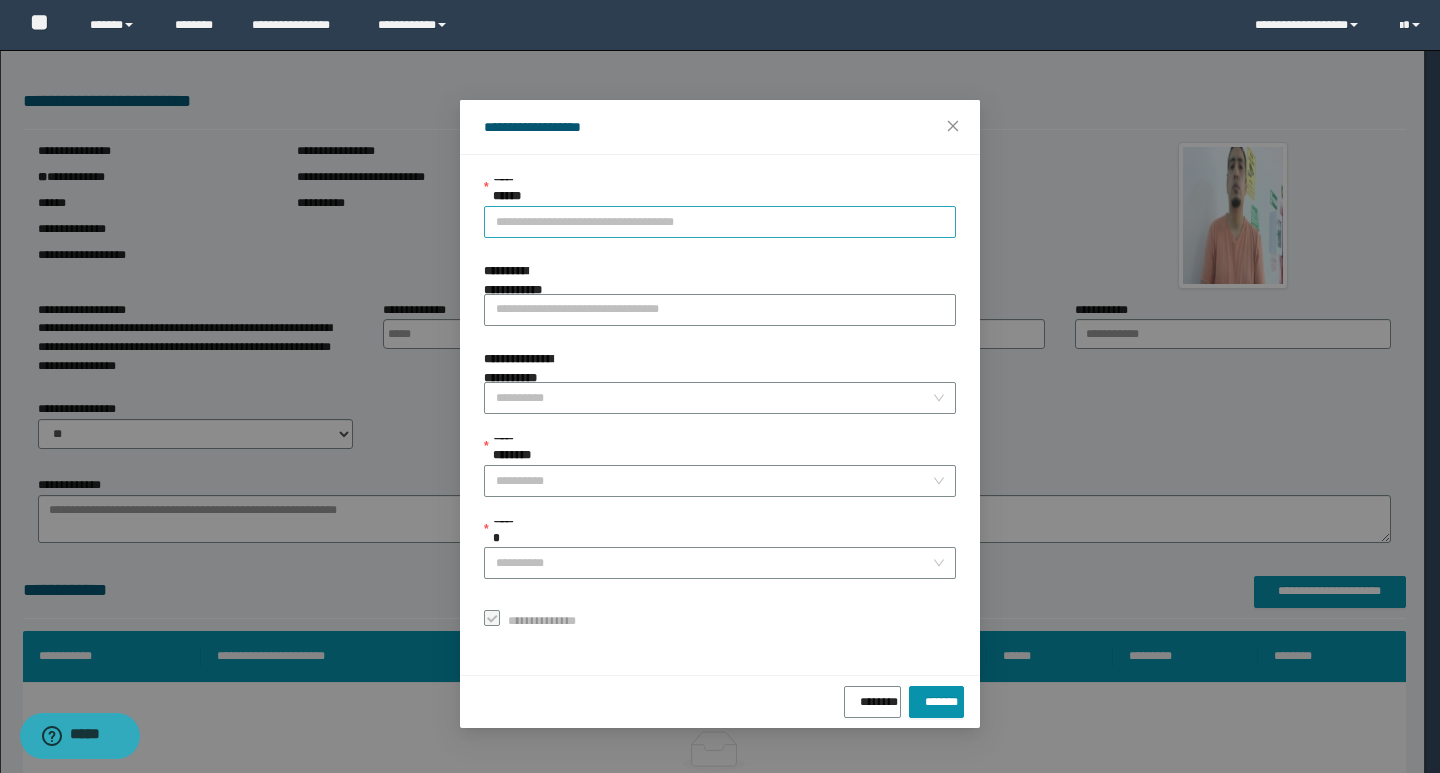click on "**********" at bounding box center (720, 222) 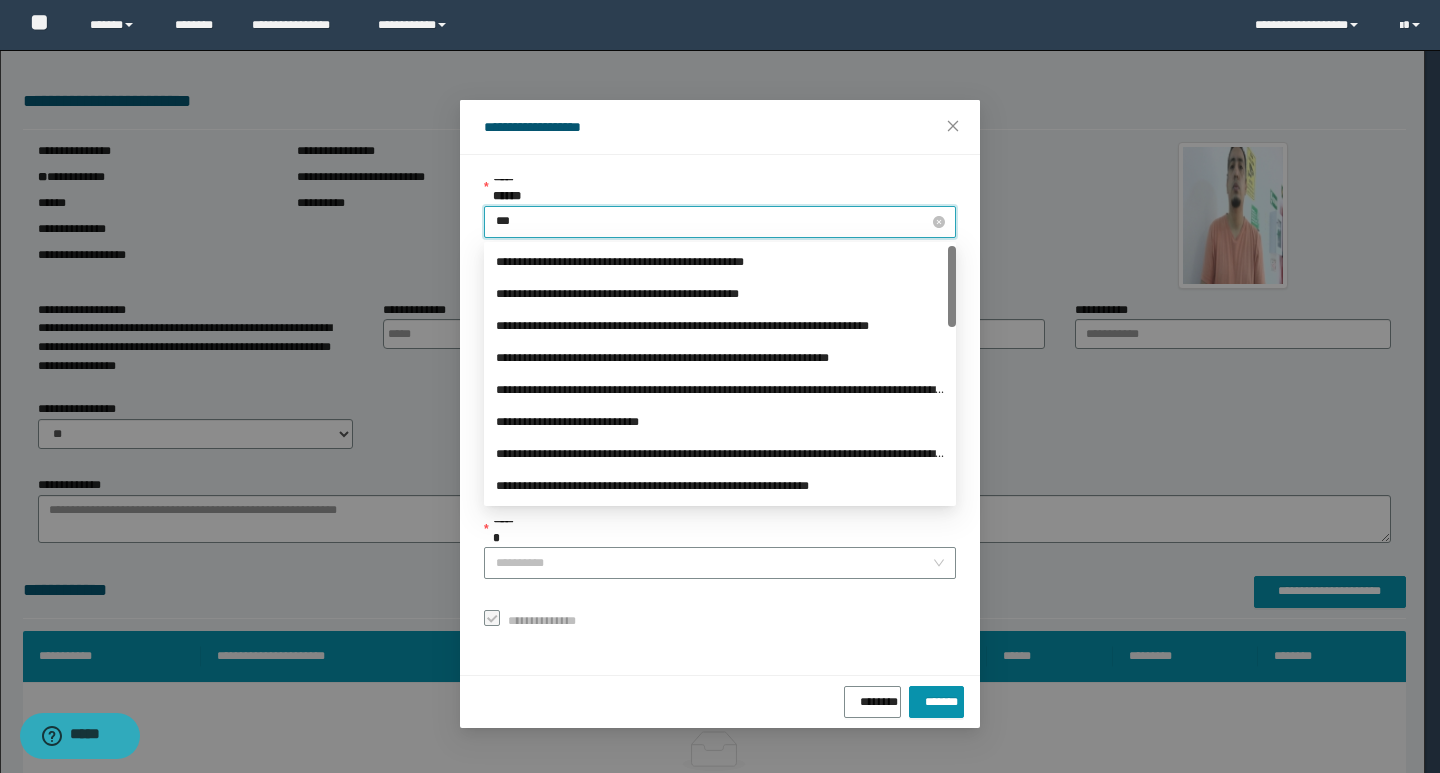 type on "****" 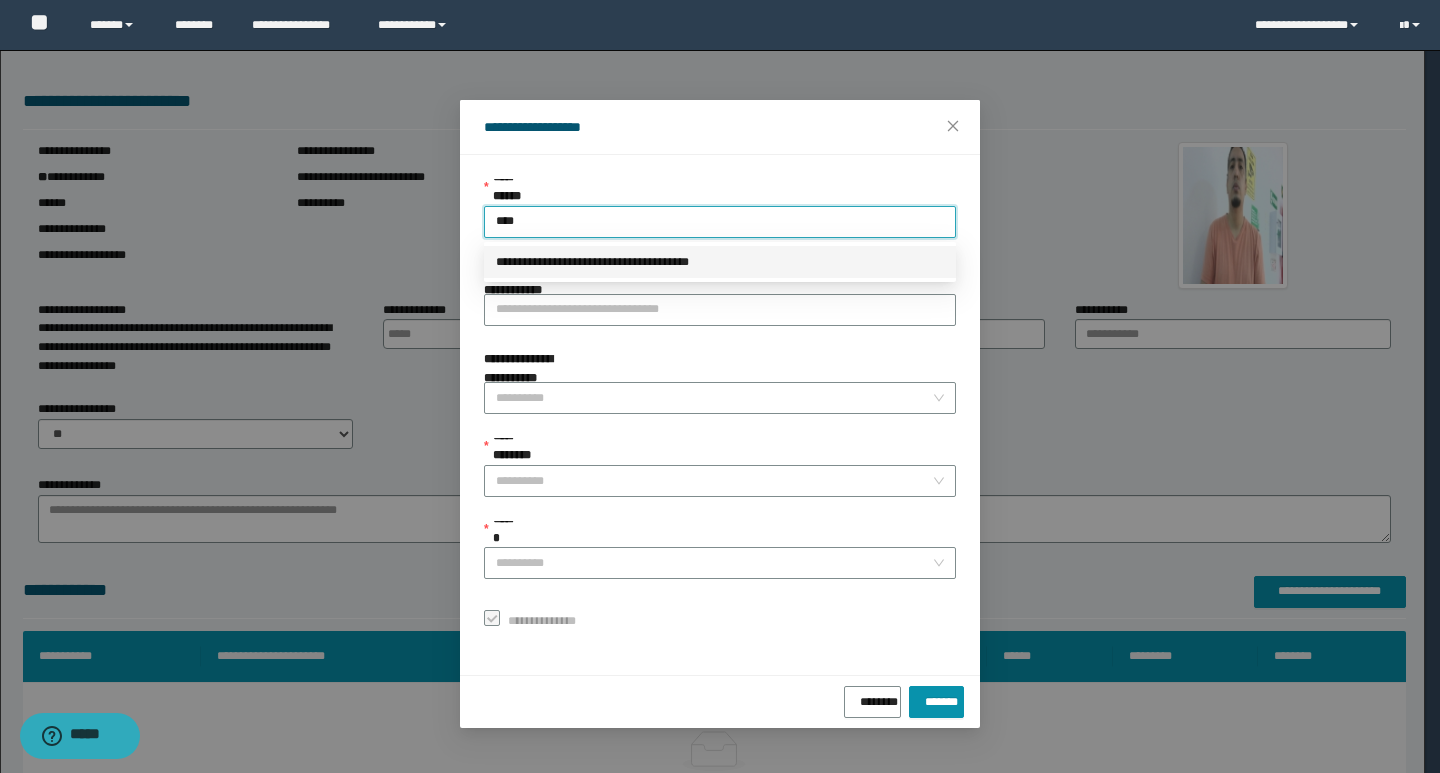 click on "**********" at bounding box center (720, 262) 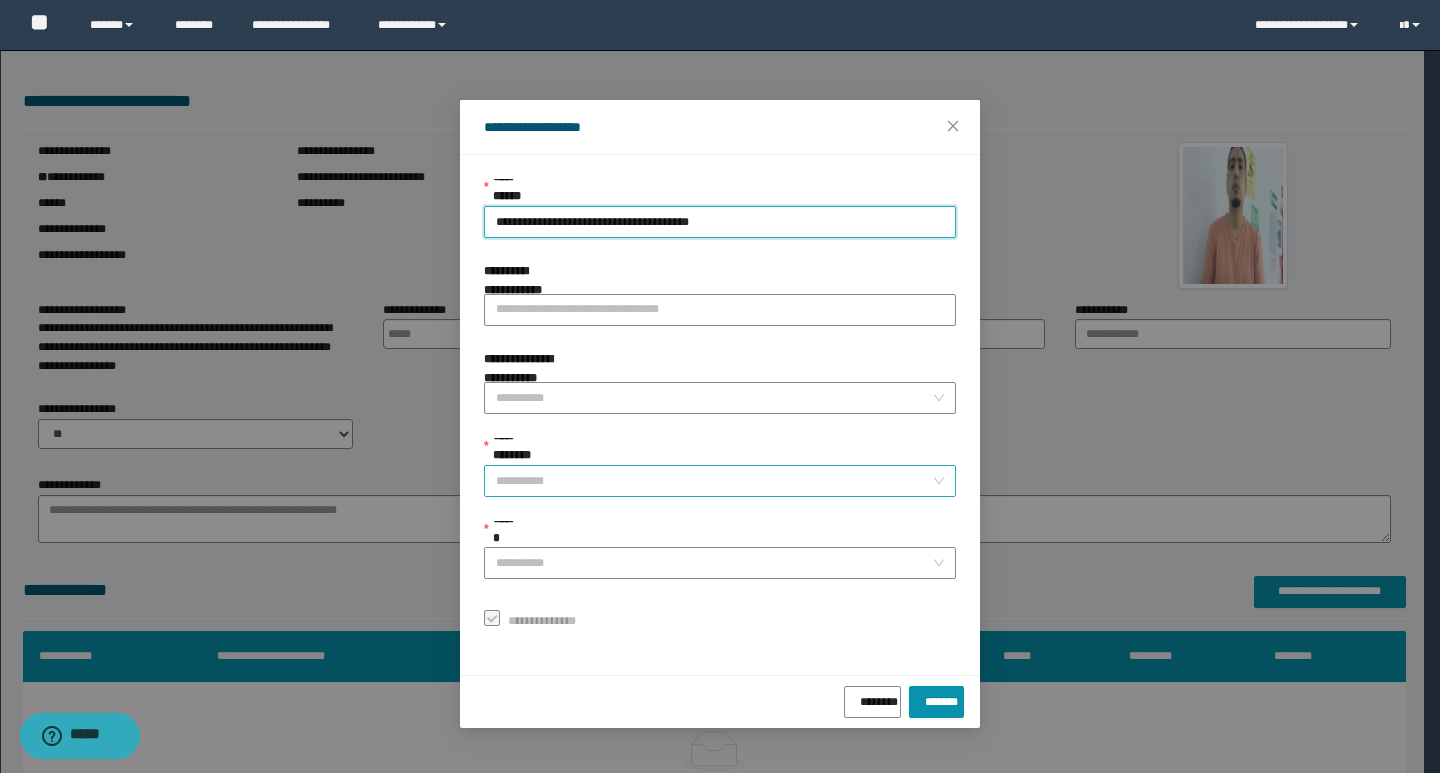 click on "**********" at bounding box center (714, 481) 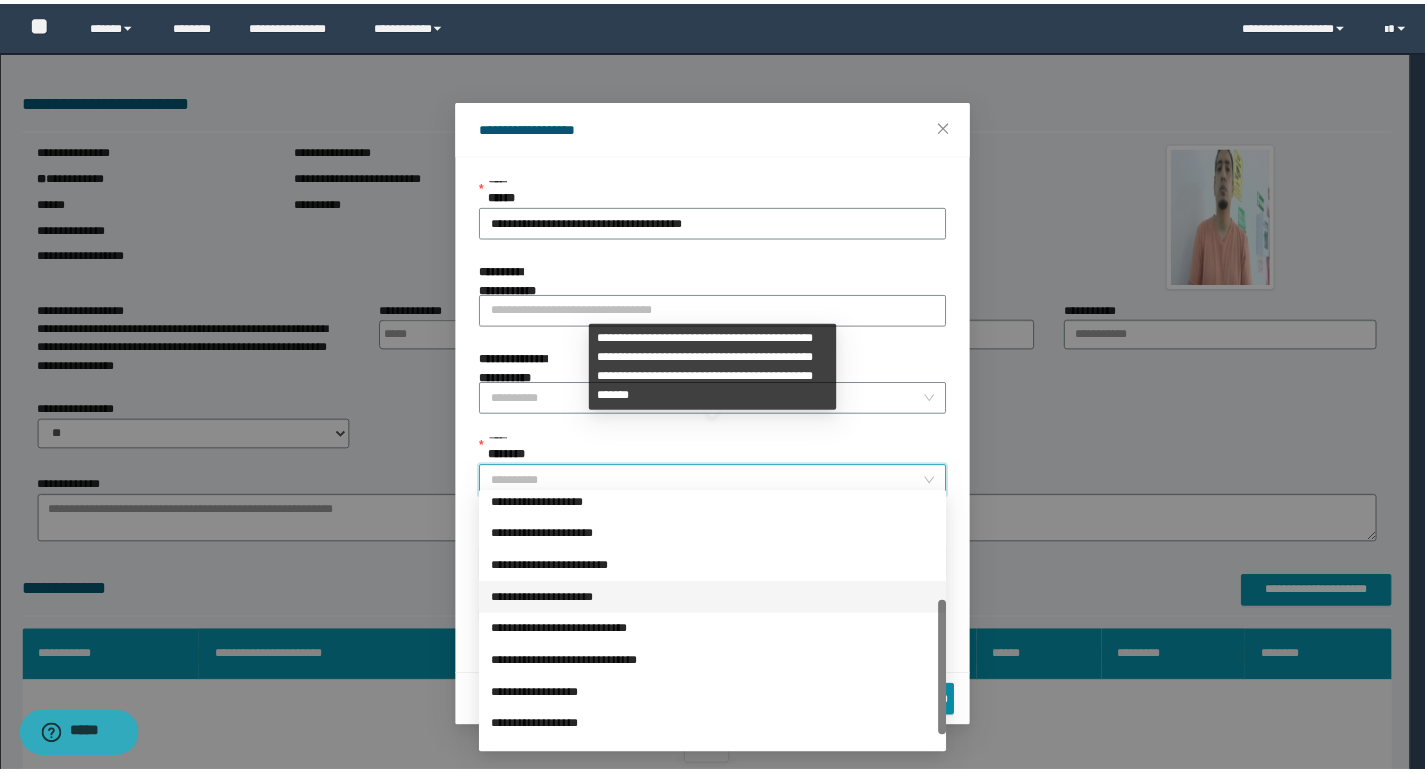 scroll, scrollTop: 224, scrollLeft: 0, axis: vertical 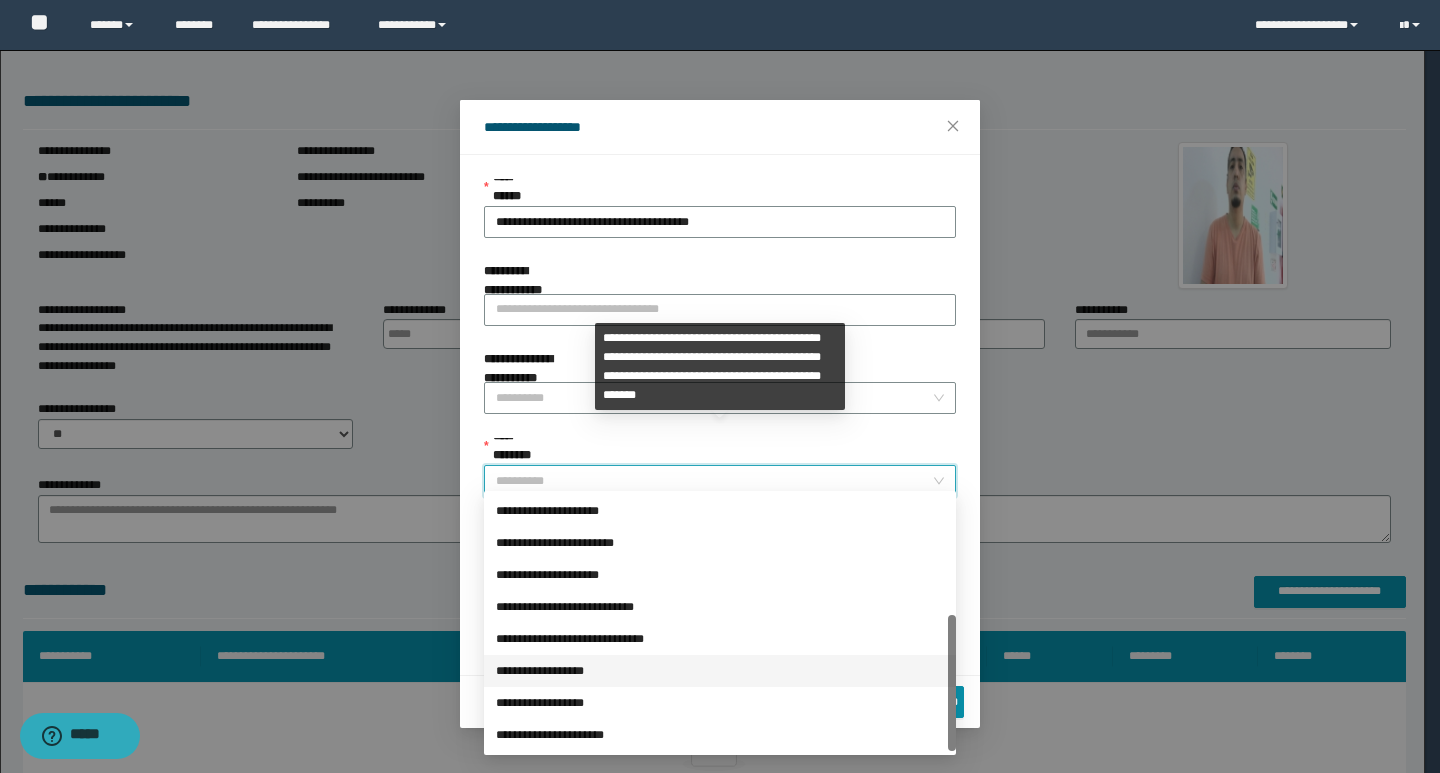 click on "**********" at bounding box center (720, 671) 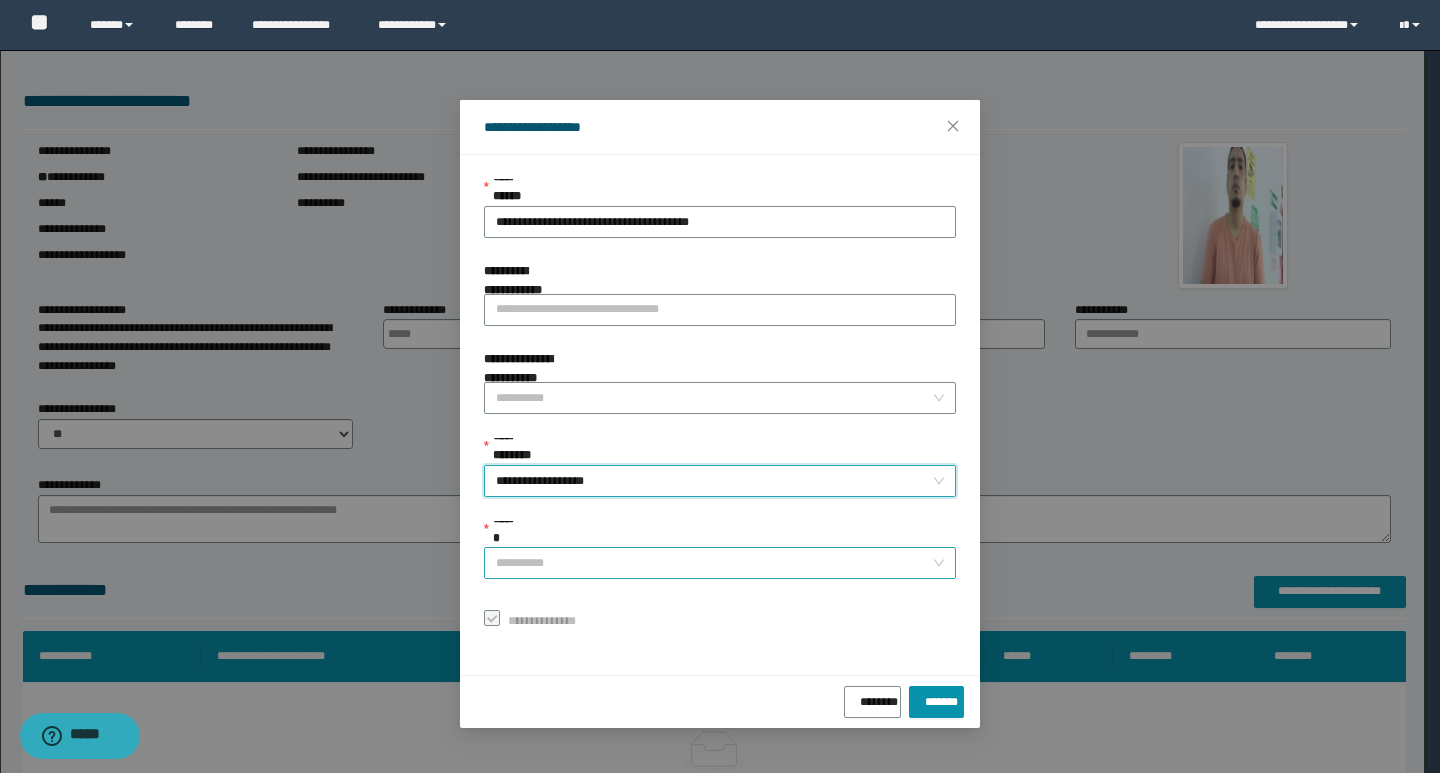 click on "******" at bounding box center (714, 563) 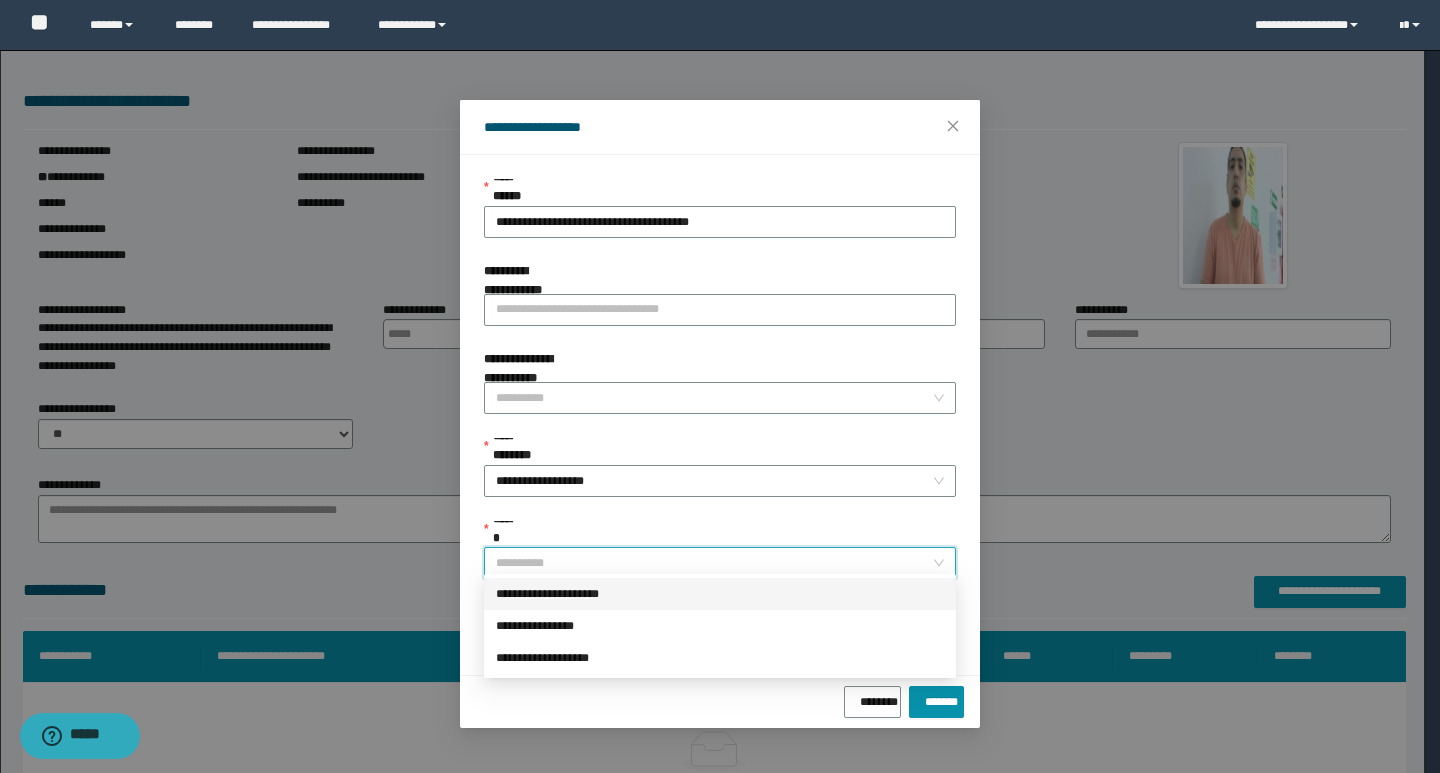 click on "**********" at bounding box center [720, 594] 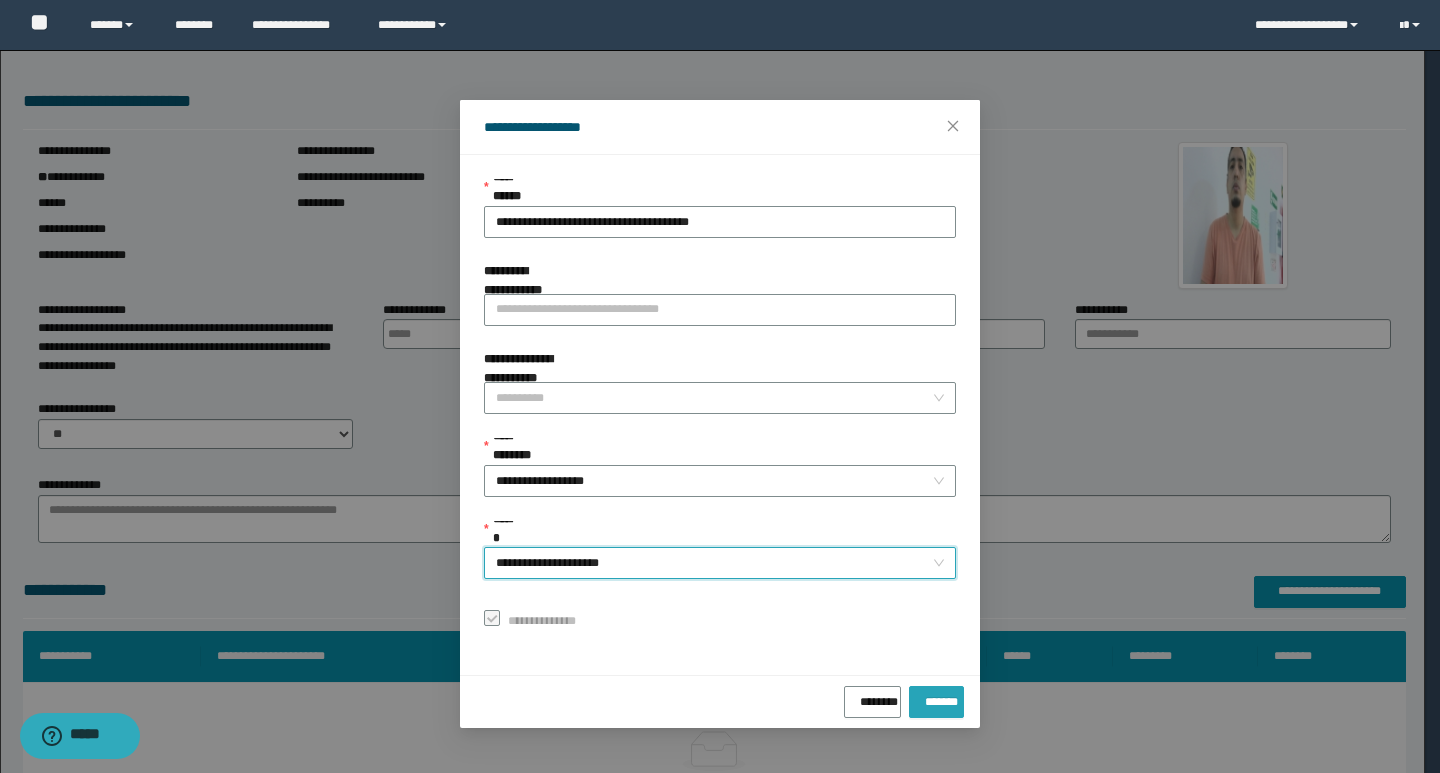 click on "*******" at bounding box center [936, 698] 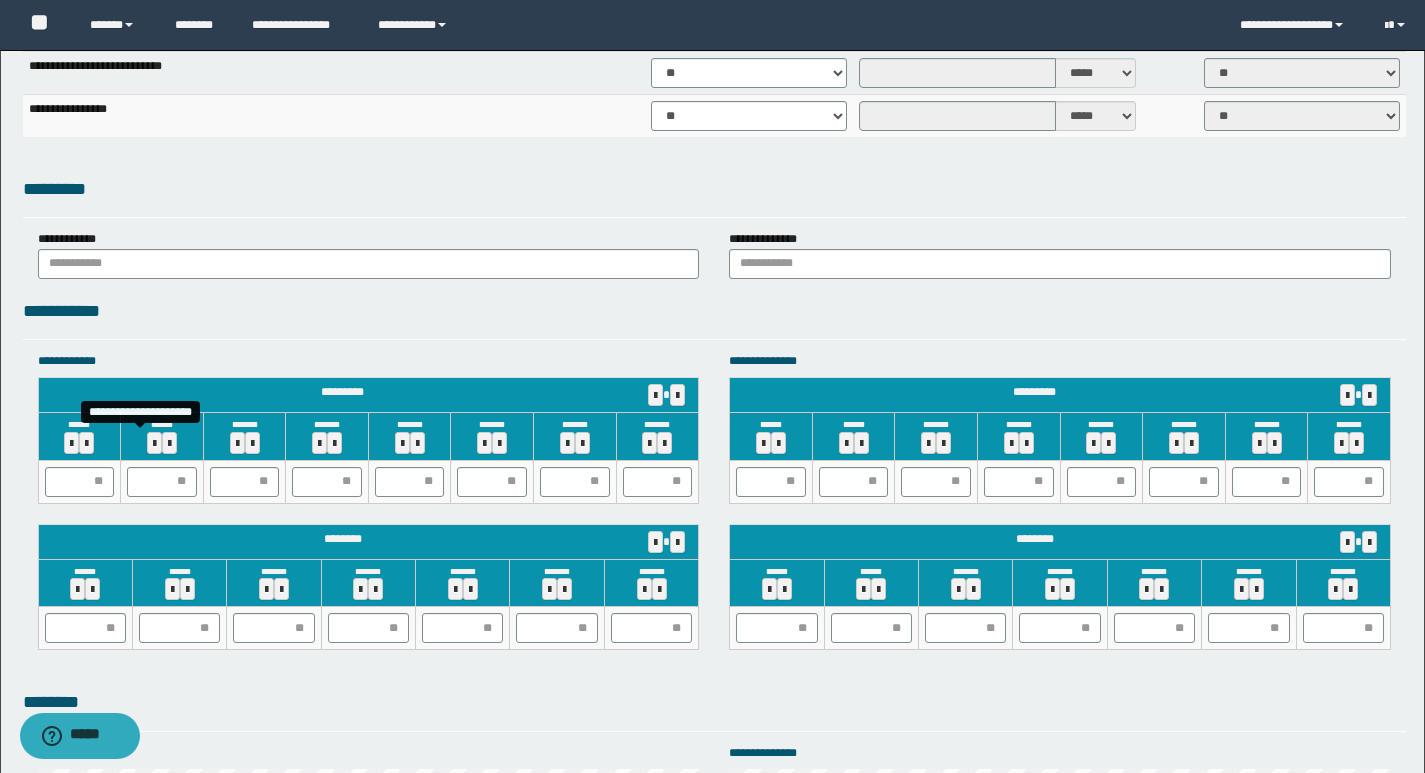 scroll, scrollTop: 1700, scrollLeft: 0, axis: vertical 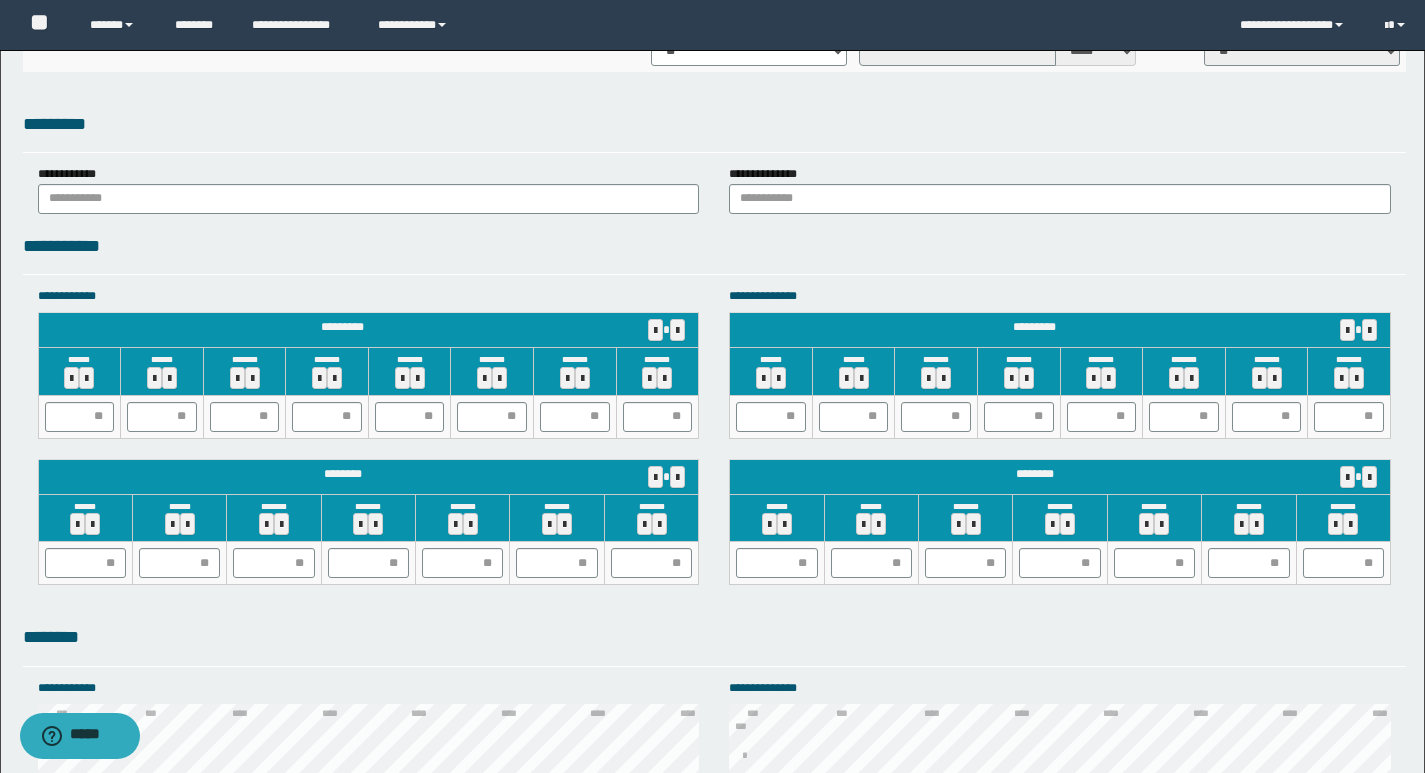 drag, startPoint x: 102, startPoint y: 183, endPoint x: 139, endPoint y: 214, distance: 48.270073 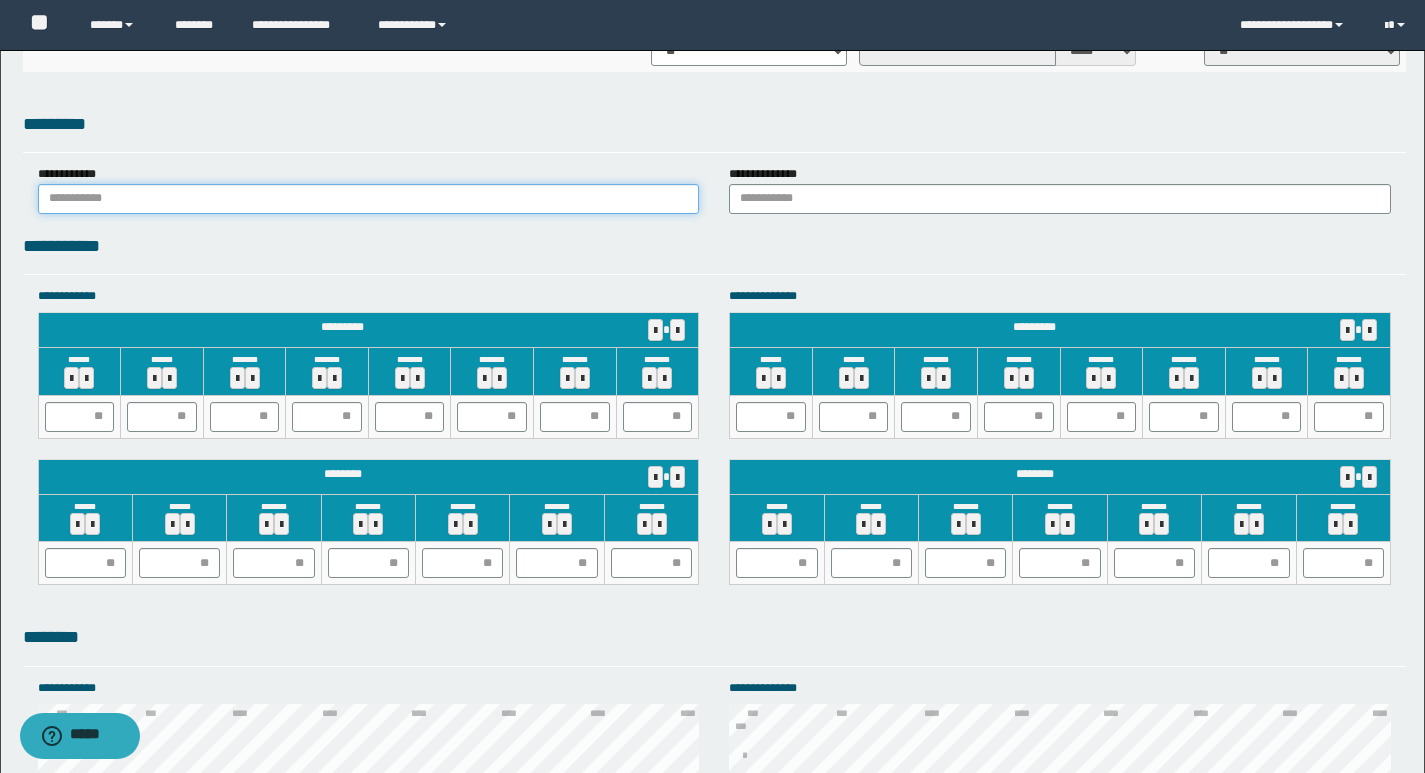 click at bounding box center [369, 199] 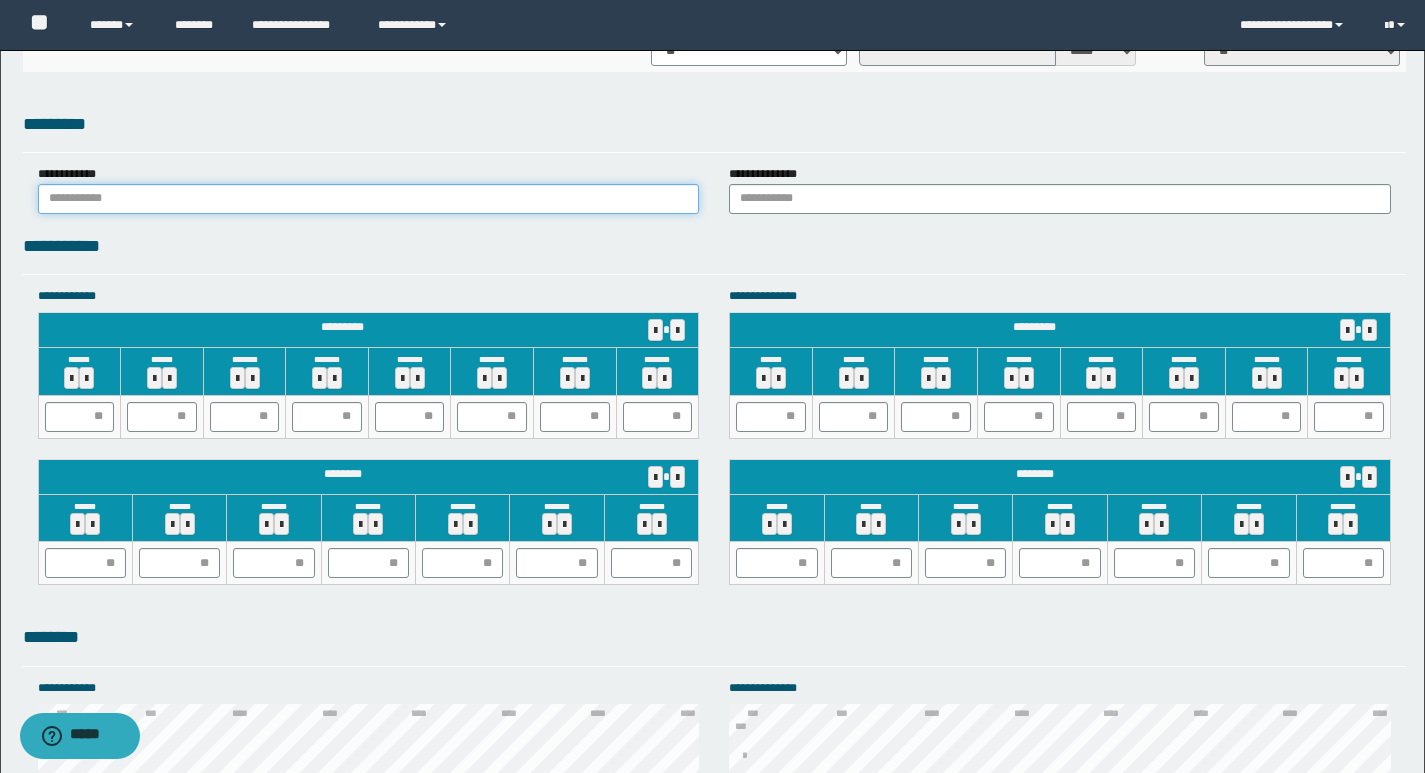 type on "******" 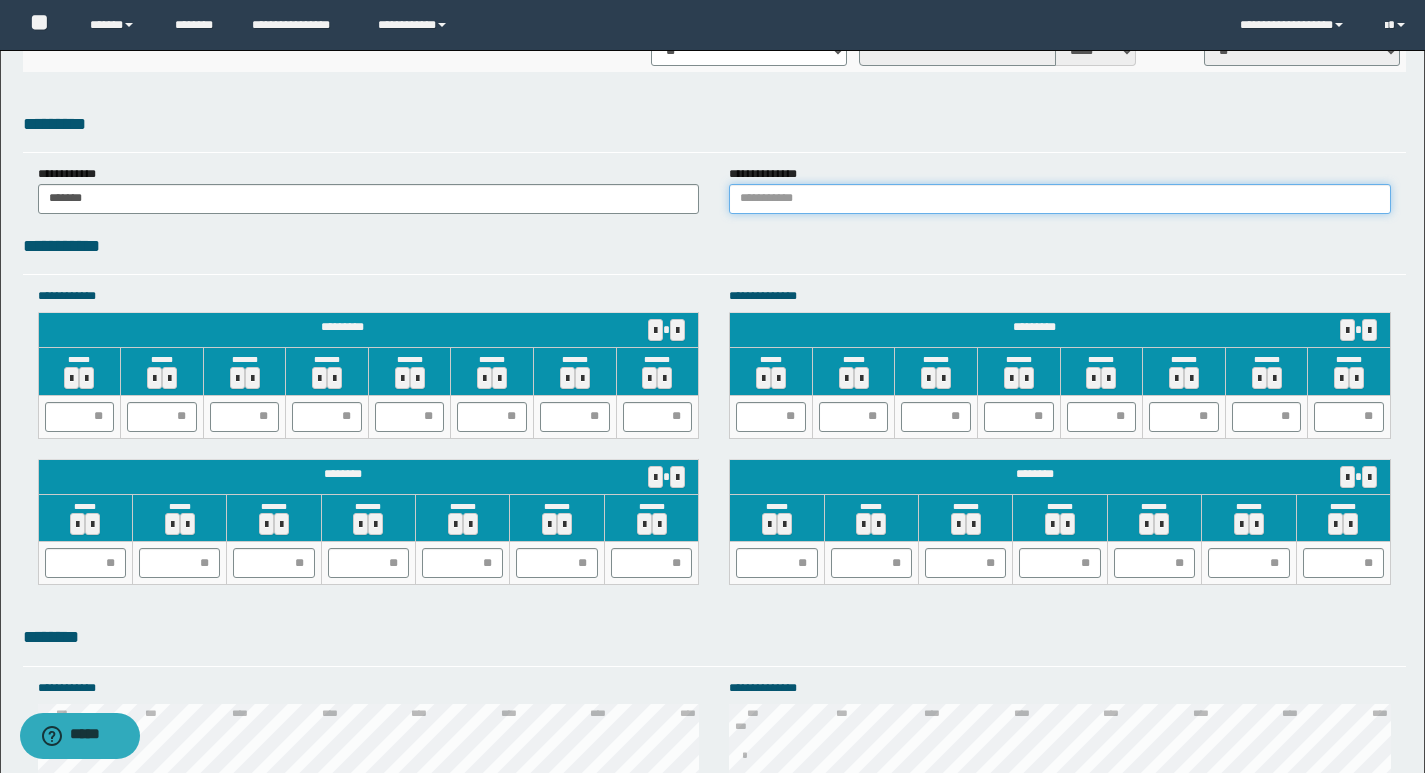 click at bounding box center (1060, 199) 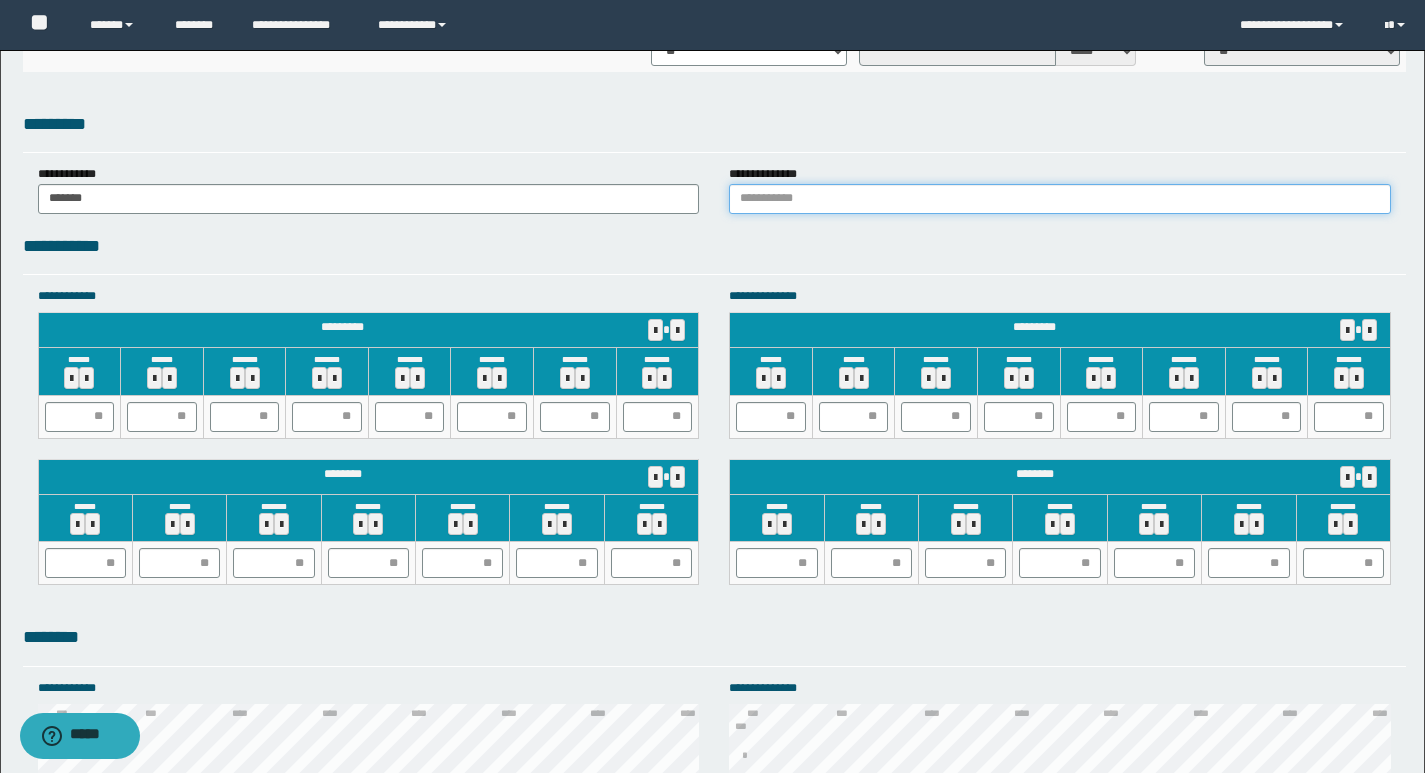 type on "******" 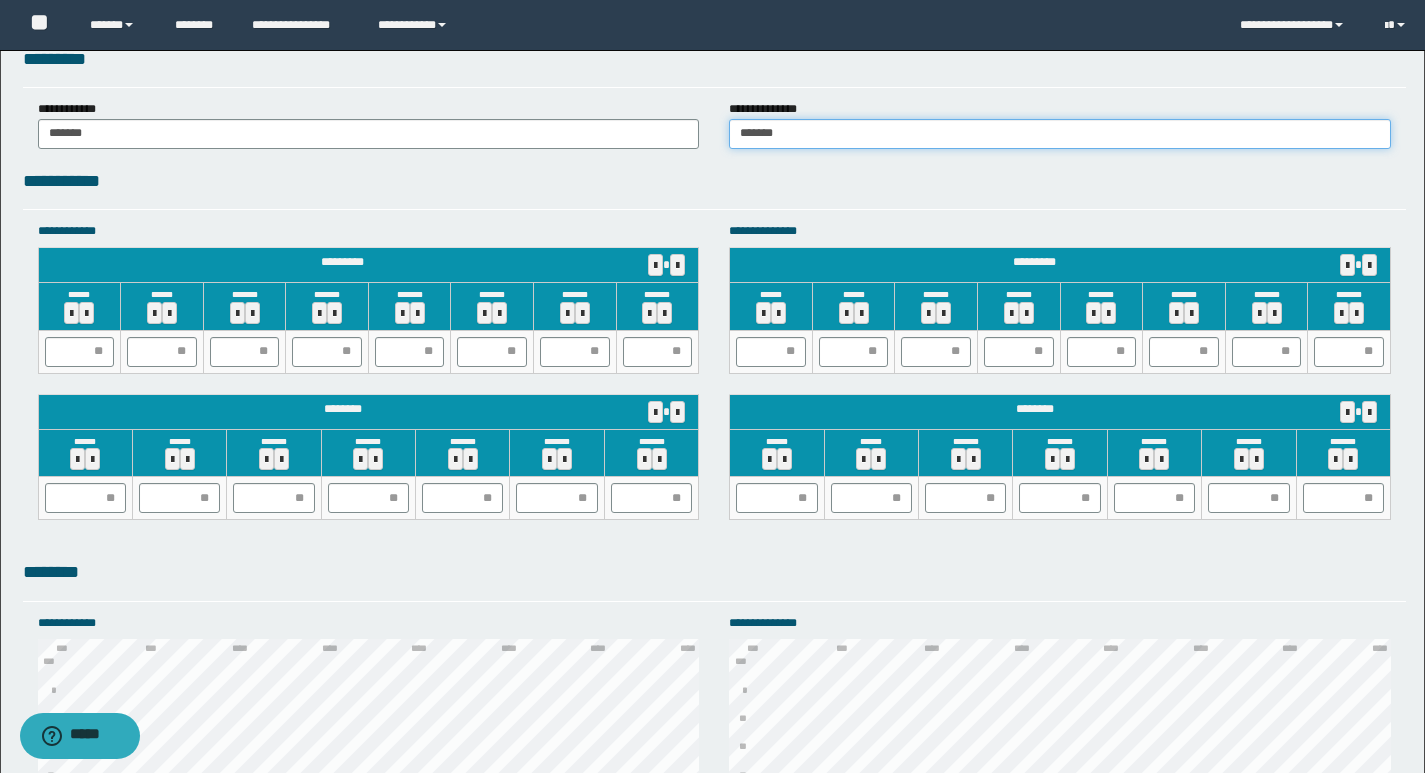 scroll, scrollTop: 1800, scrollLeft: 0, axis: vertical 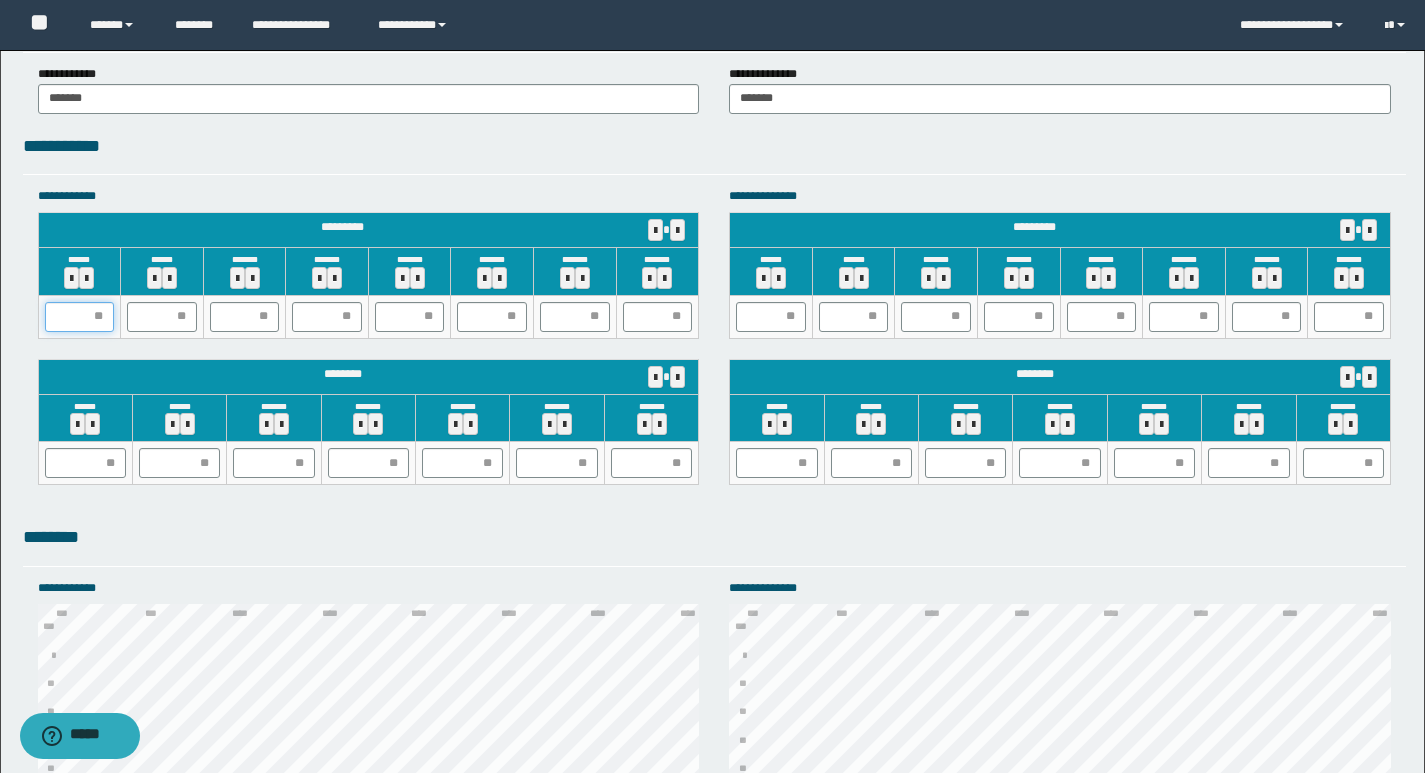 click at bounding box center (80, 317) 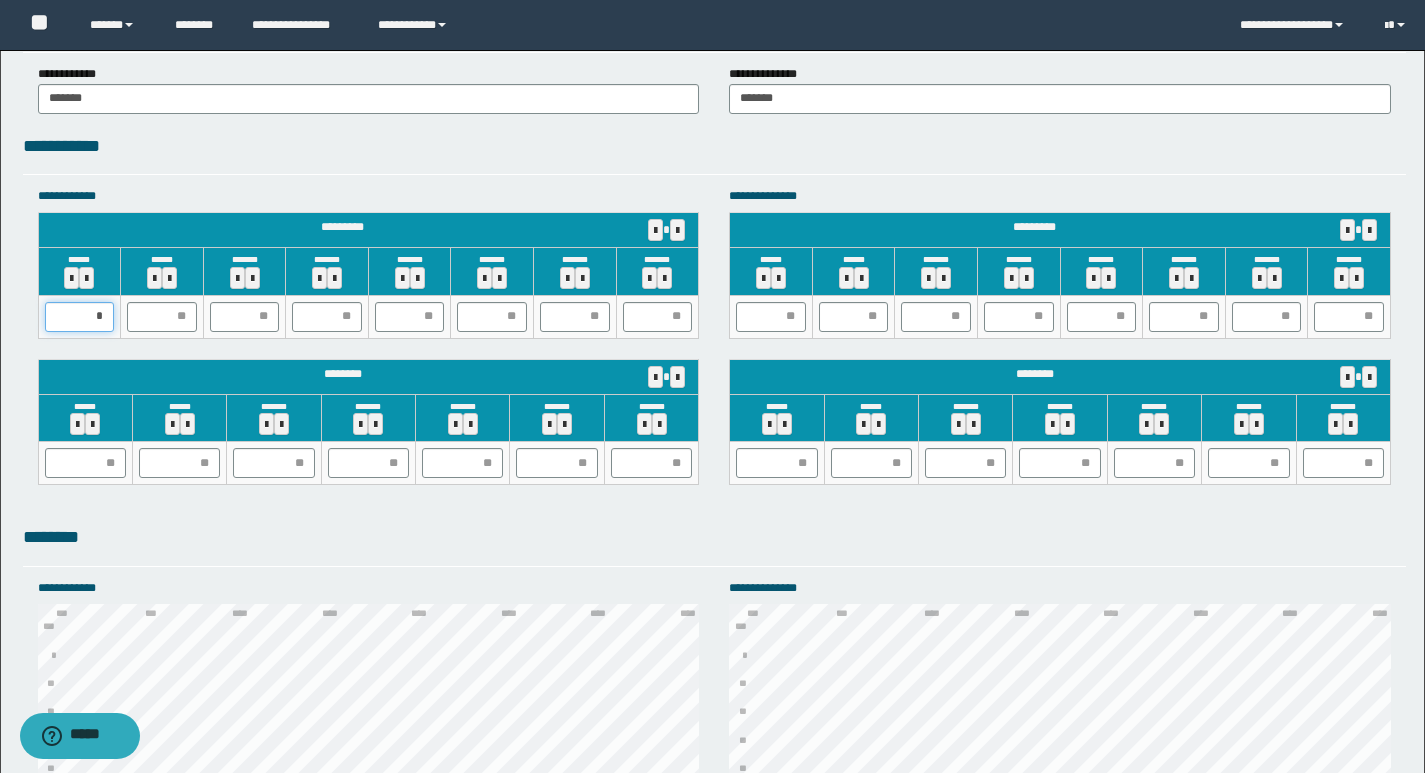 type on "**" 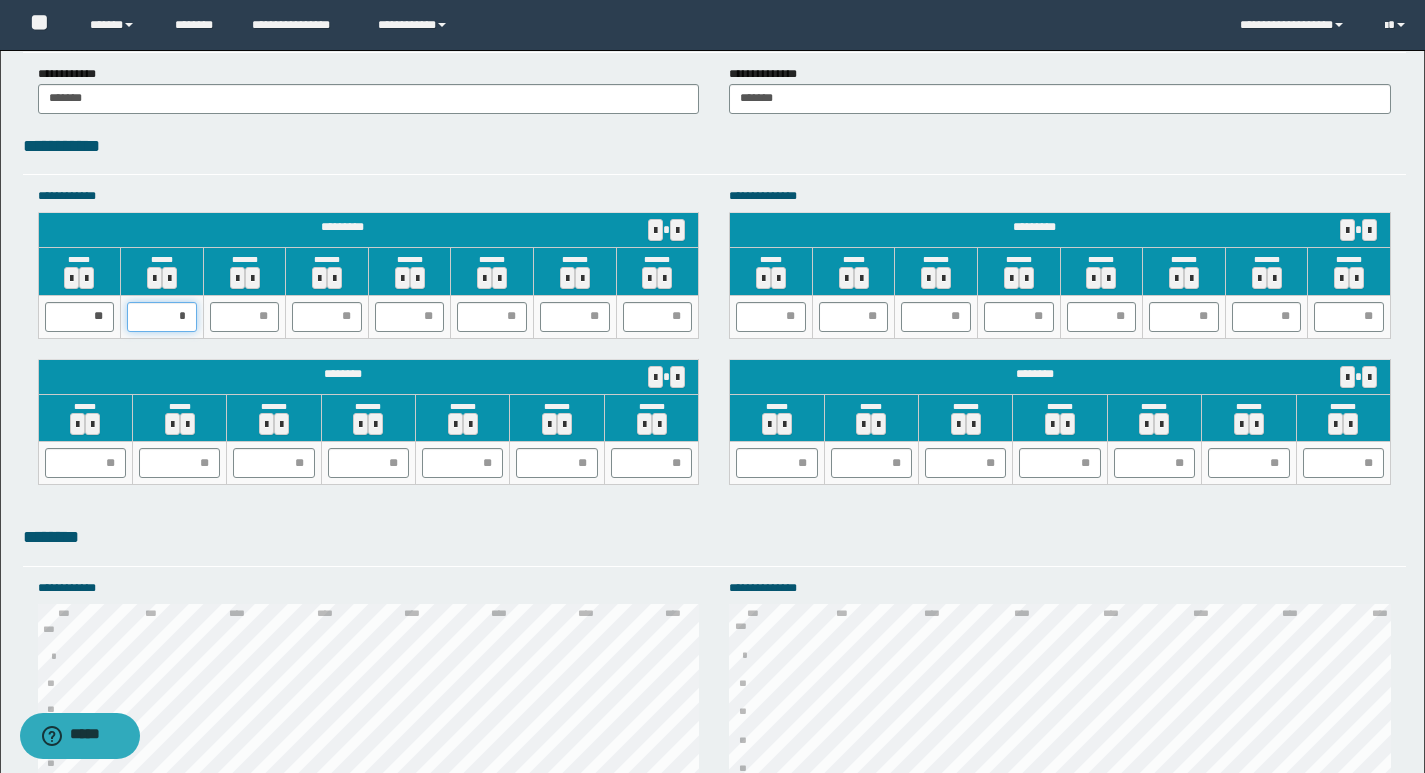 type on "**" 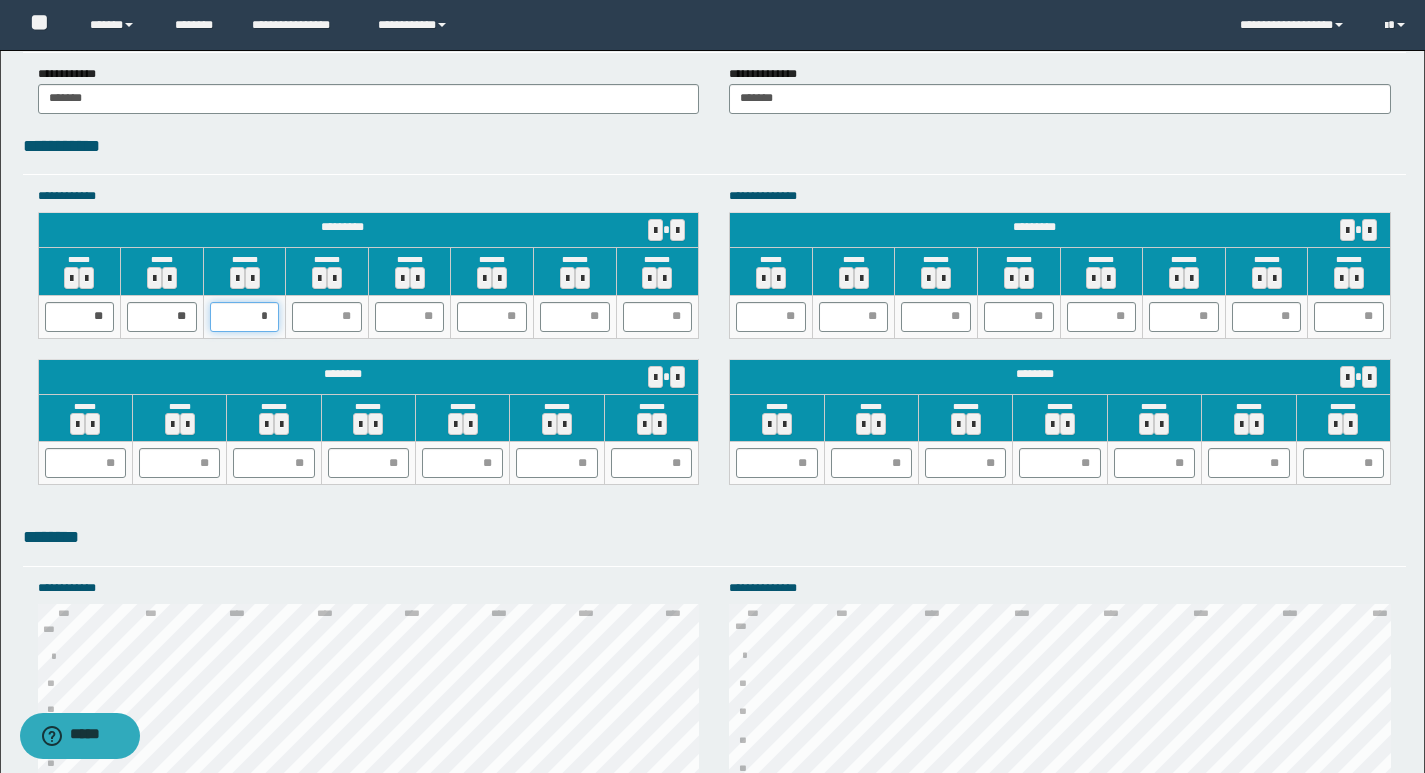 type on "*" 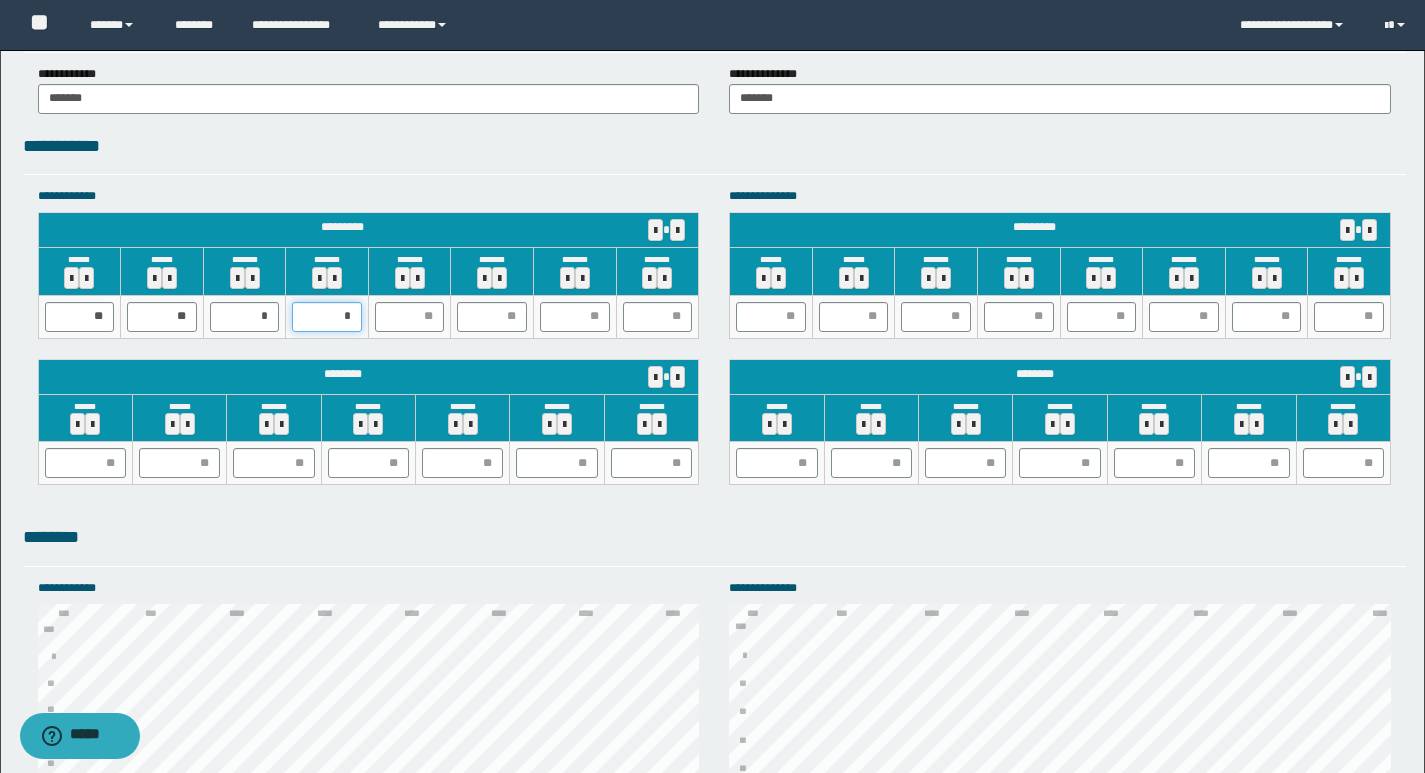 type on "**" 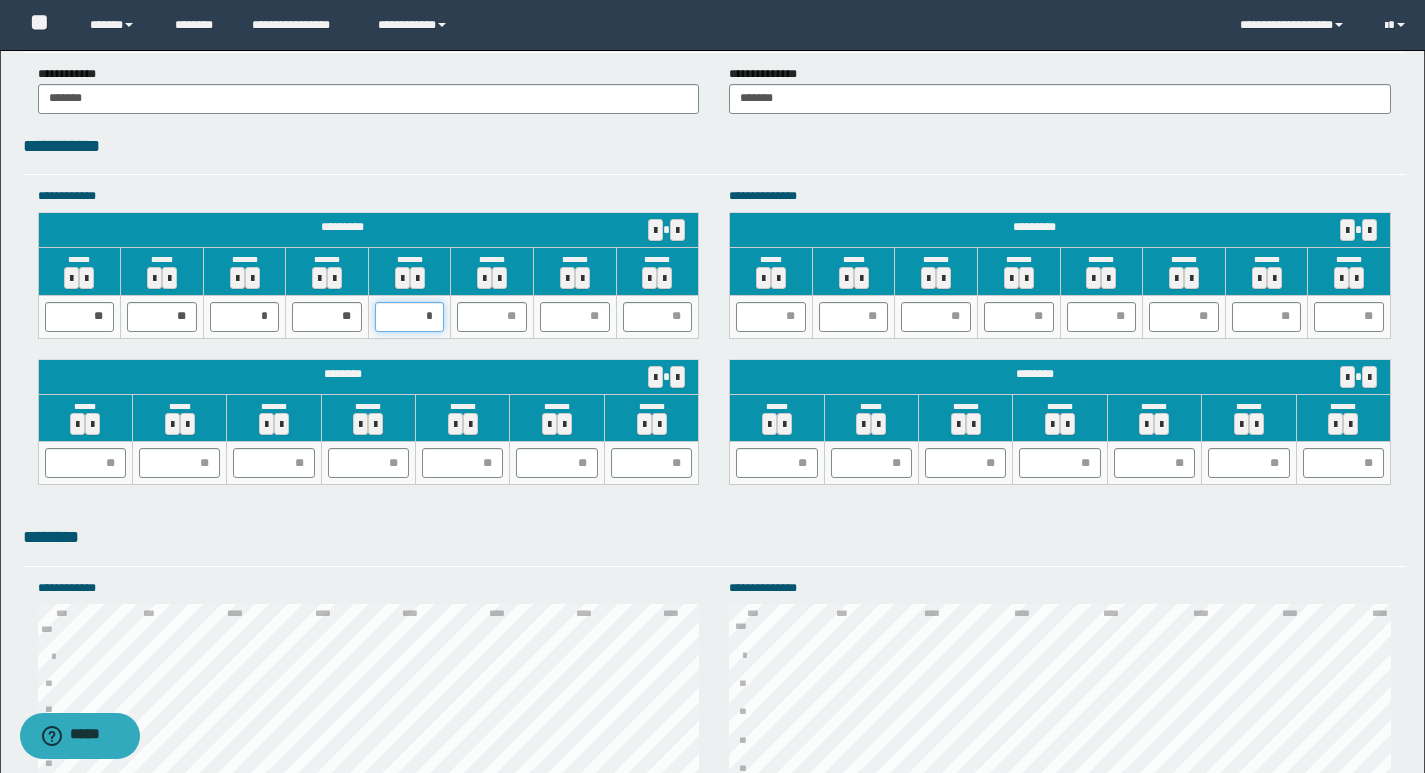type on "**" 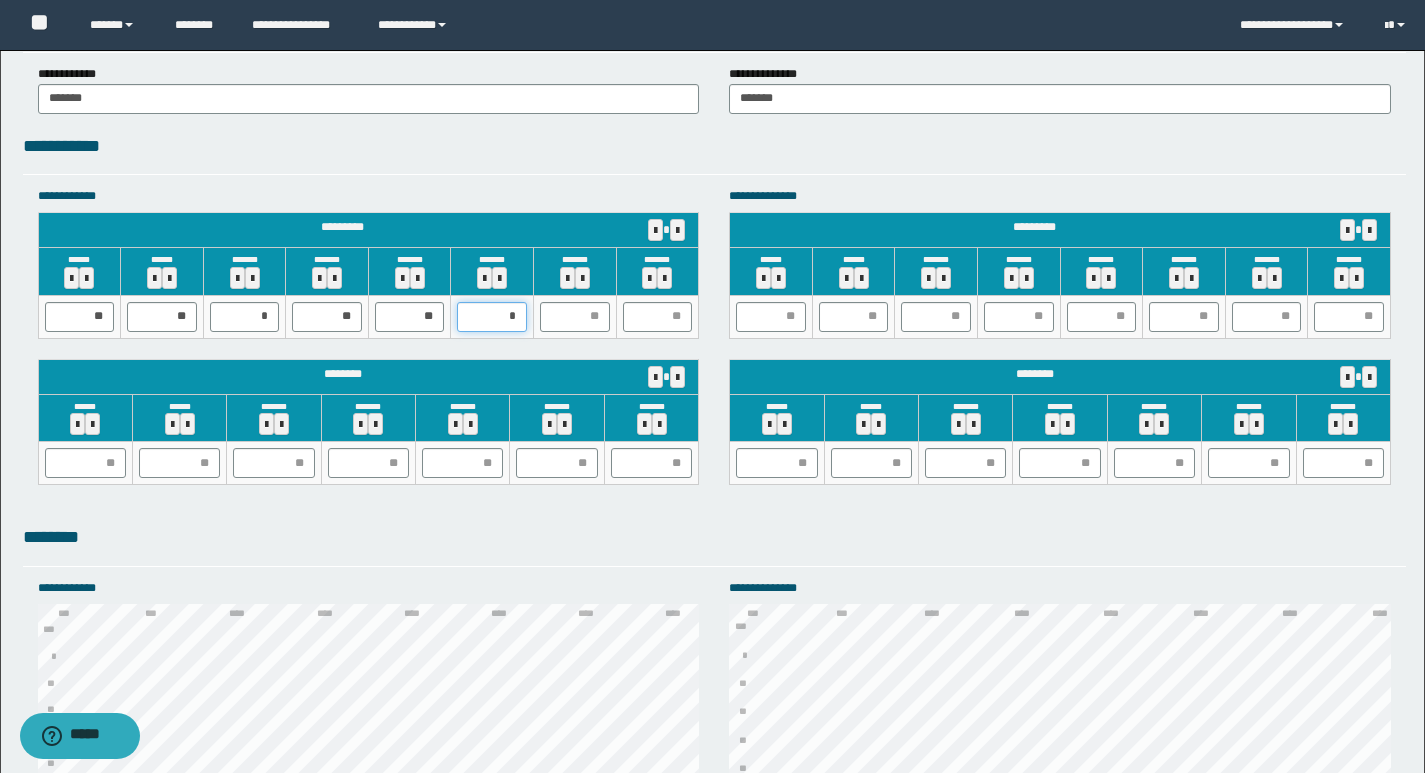 type on "**" 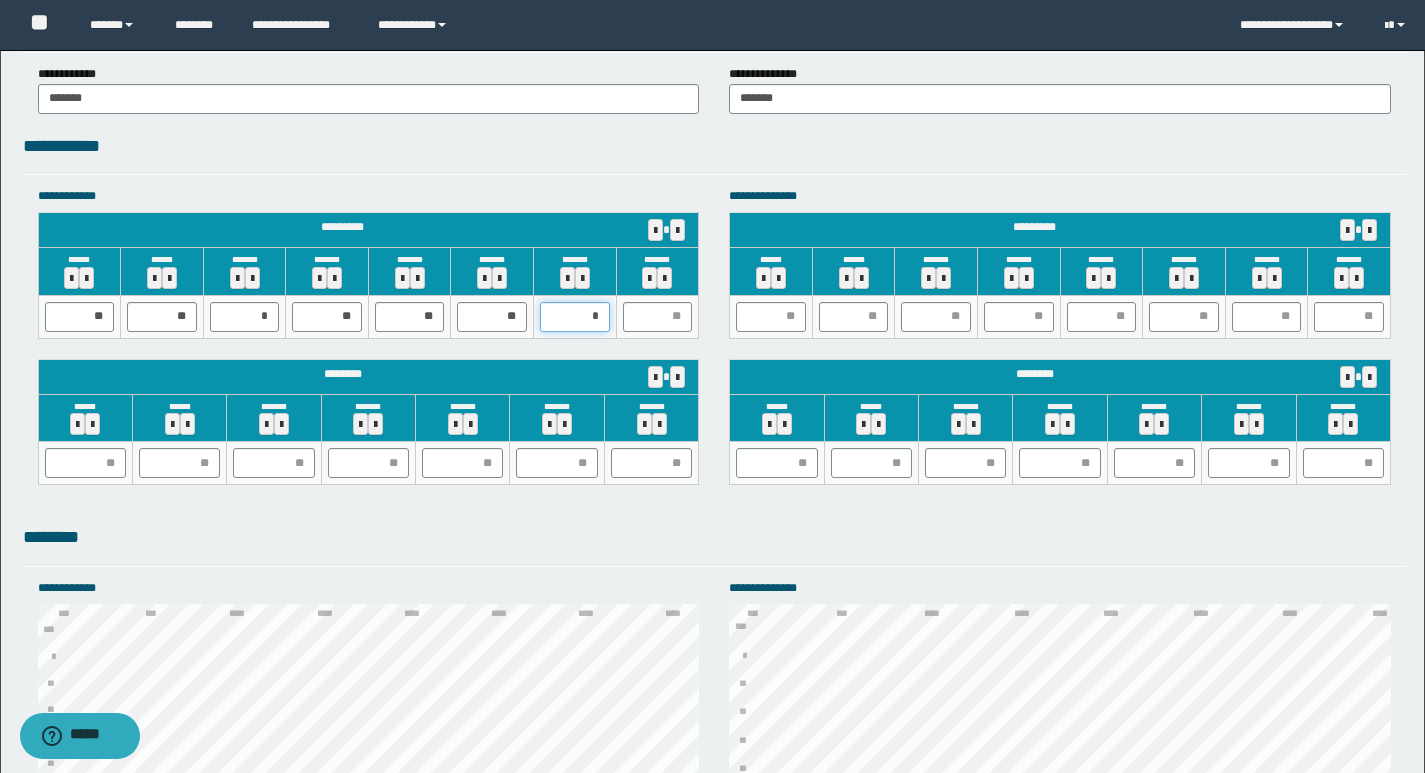 type on "**" 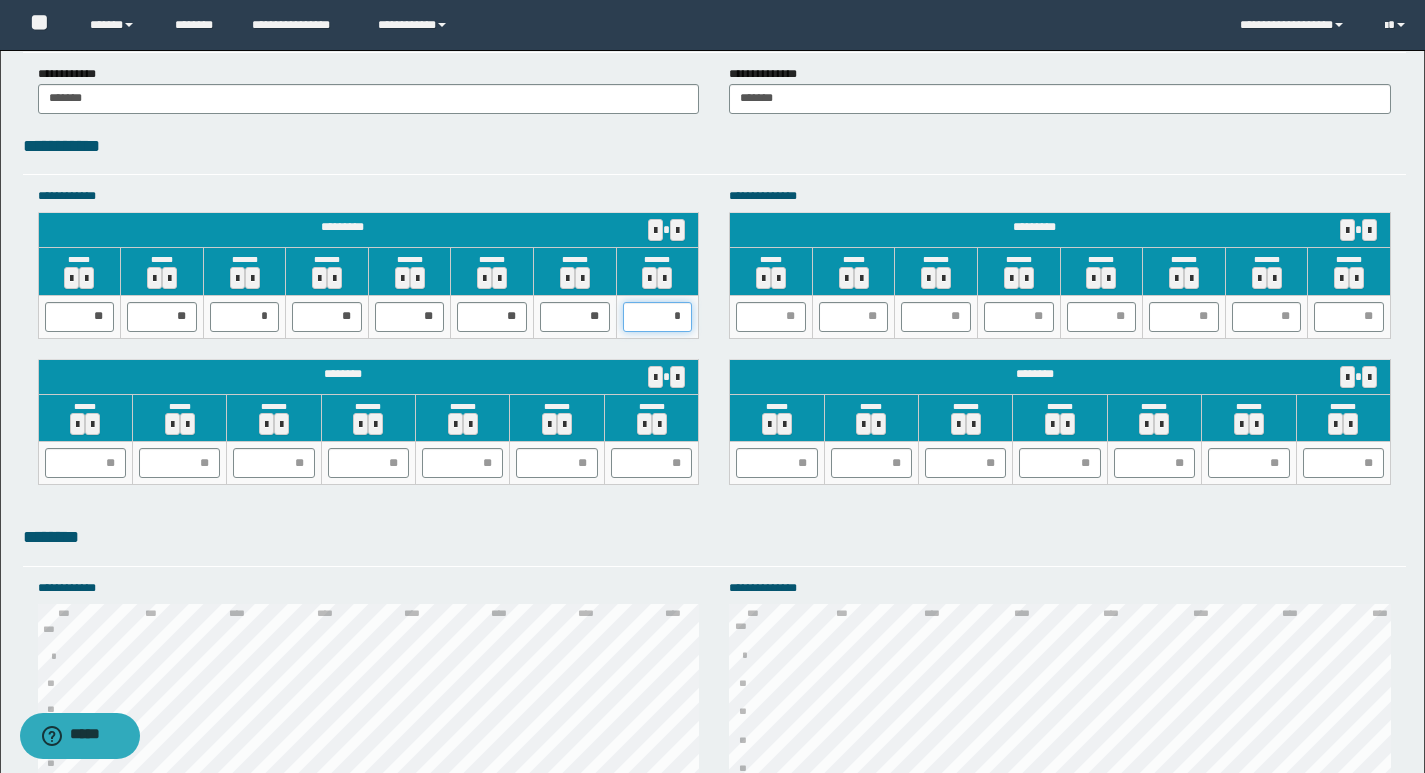 type on "**" 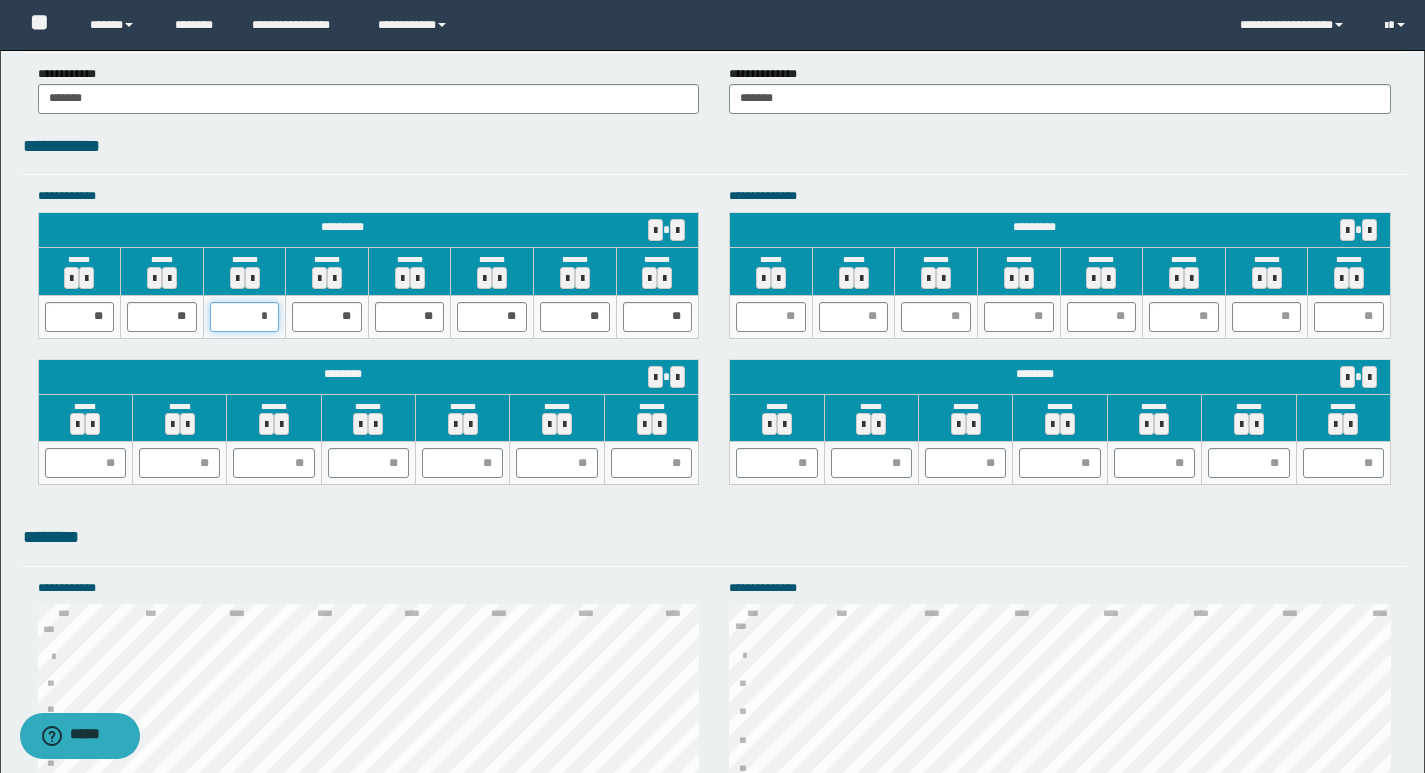 click on "*" at bounding box center [245, 317] 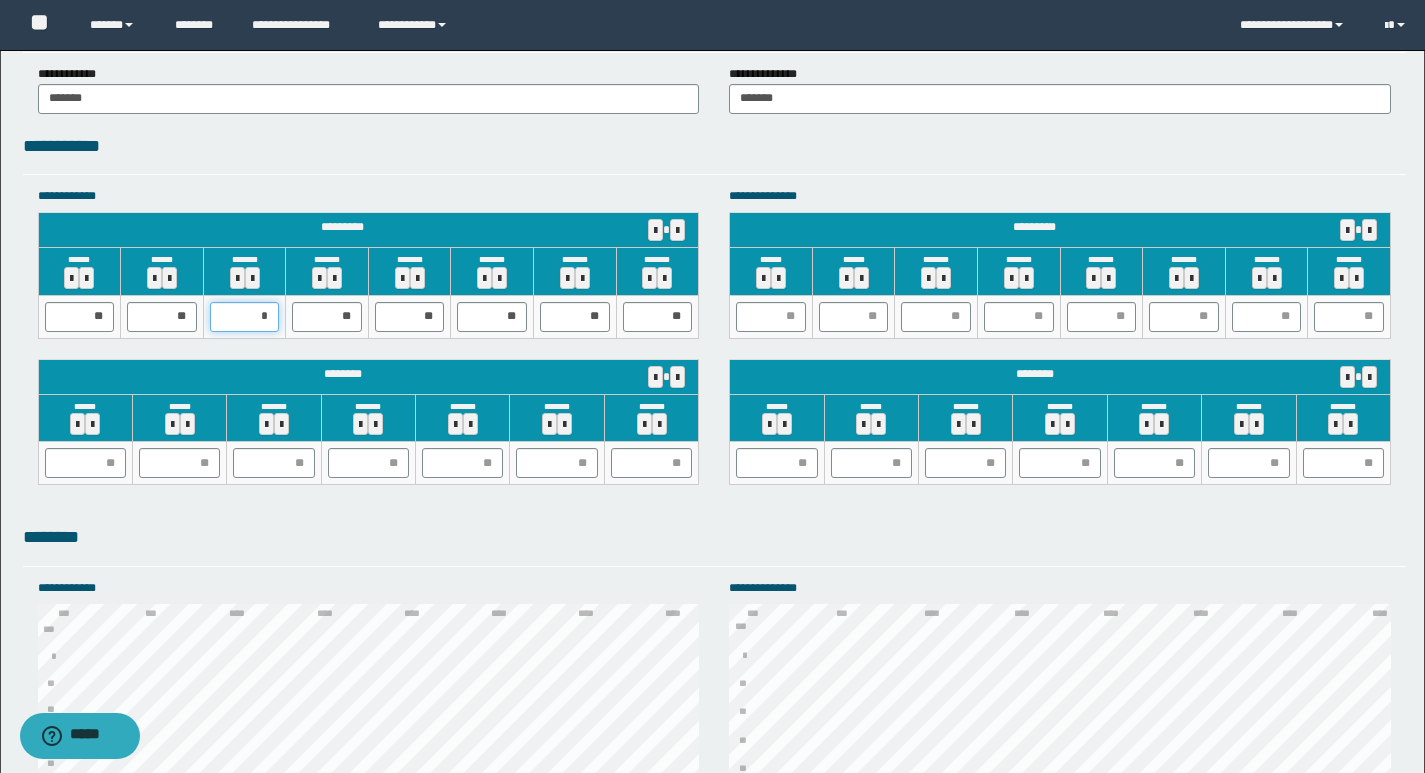 type on "**" 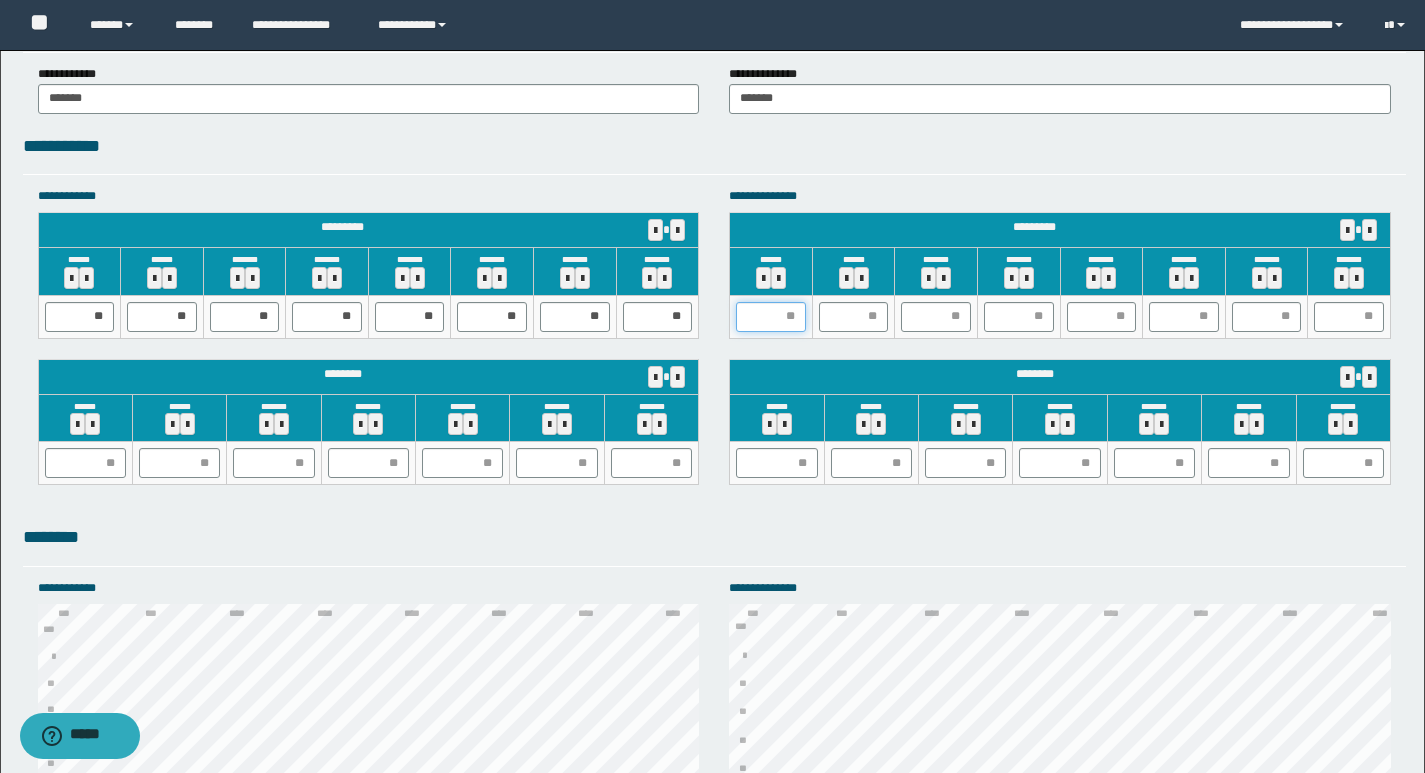 click at bounding box center [771, 317] 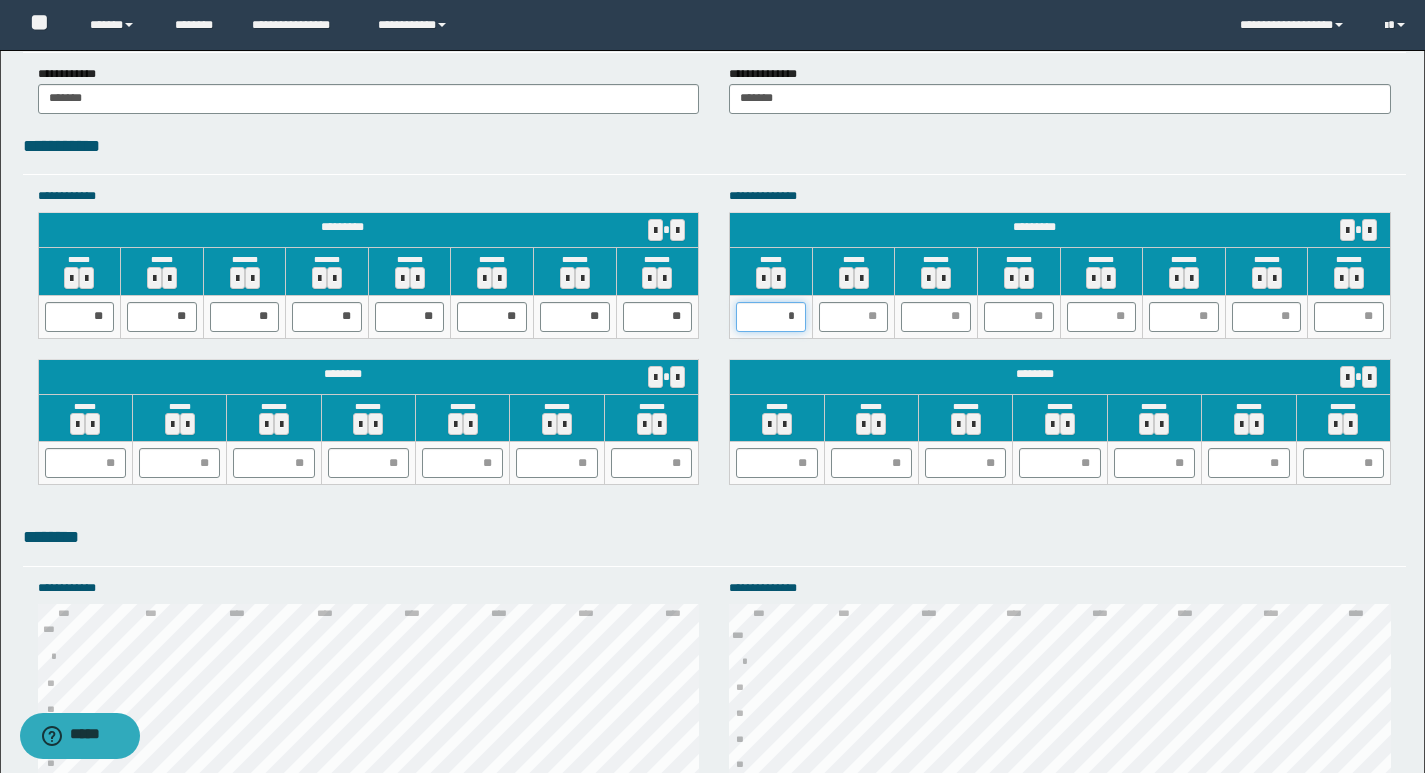 type on "**" 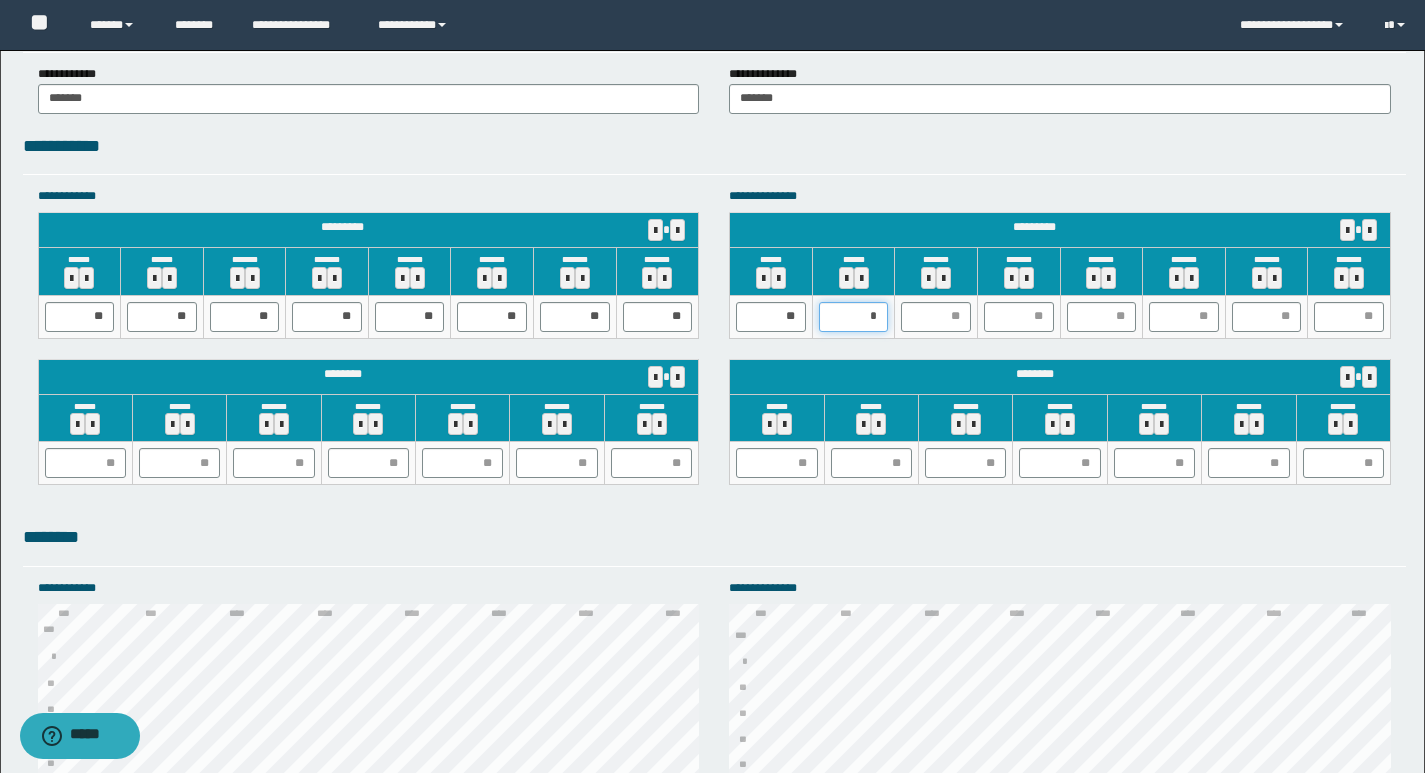 type on "**" 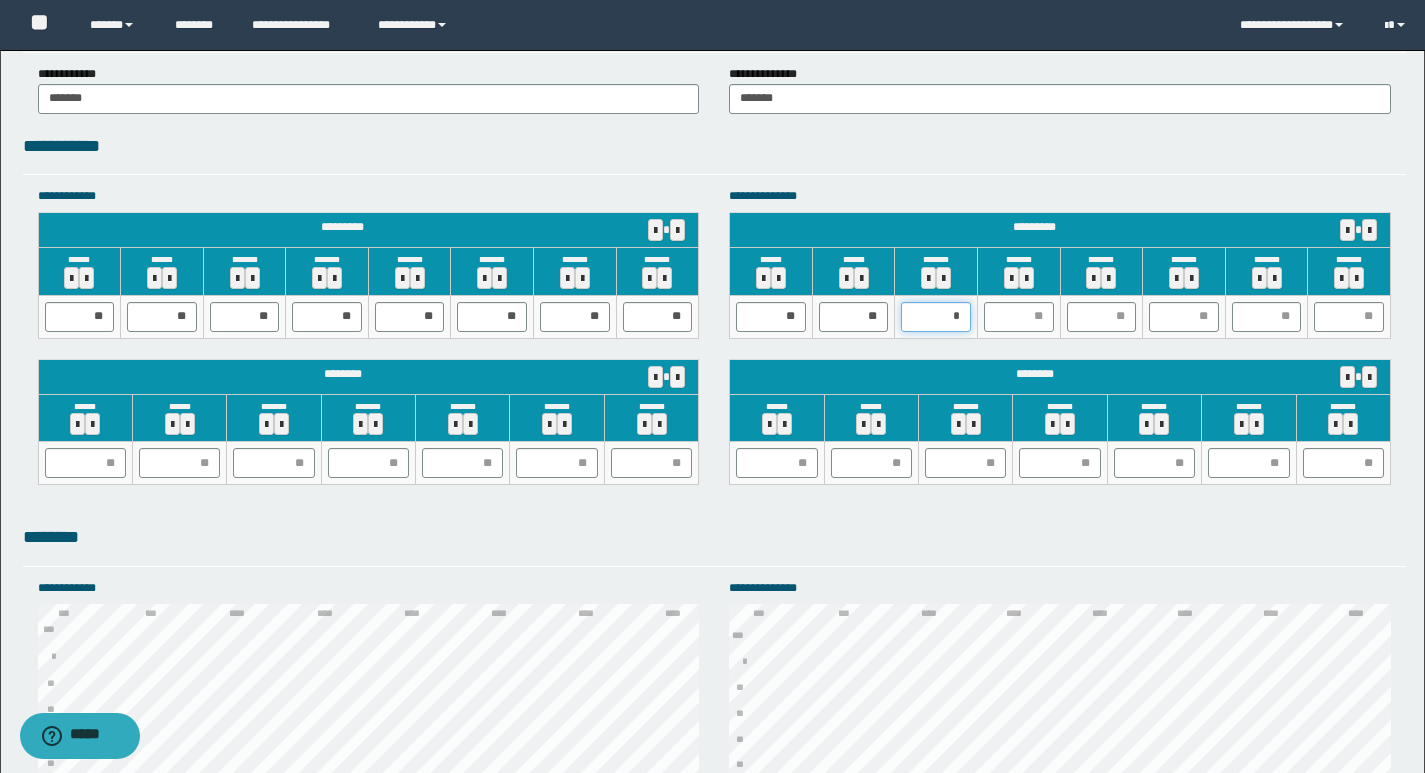 type on "**" 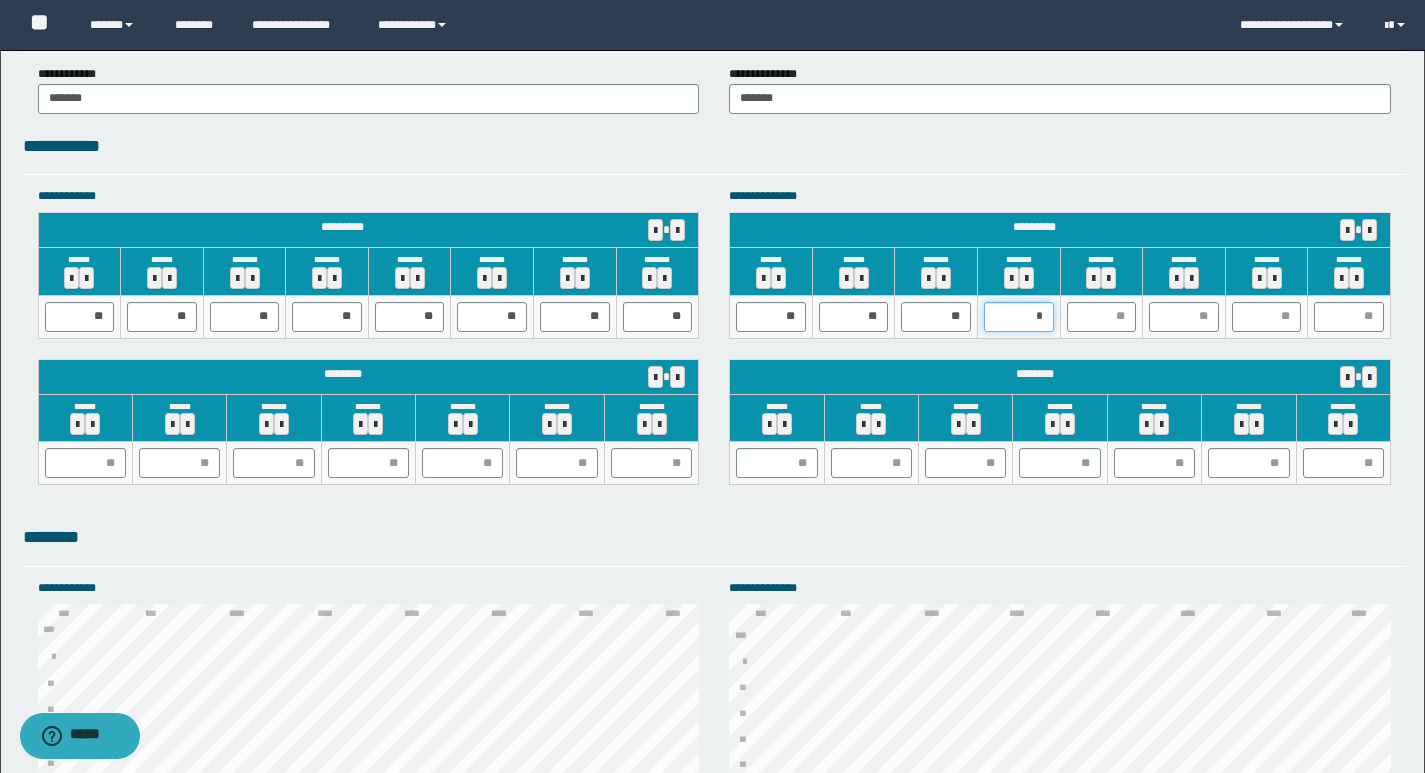 type on "**" 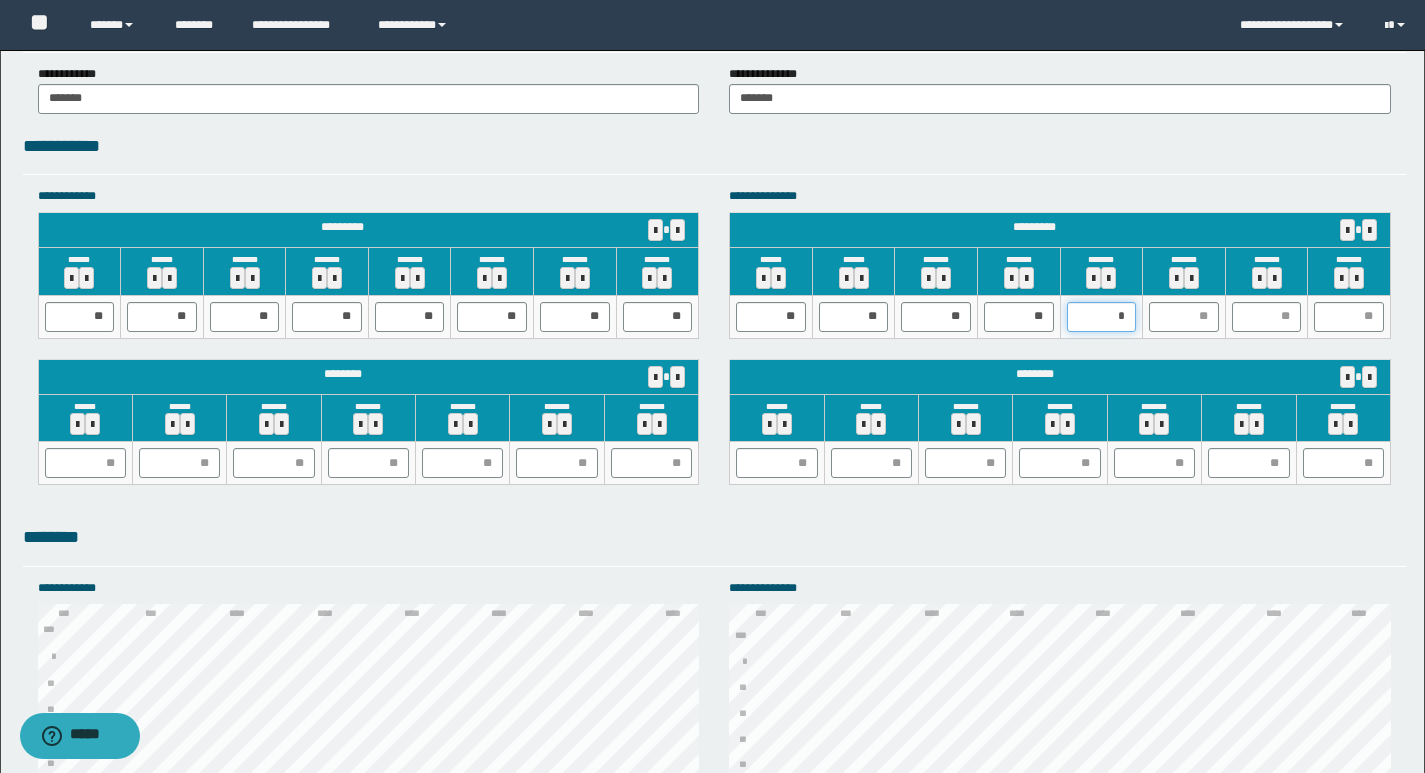 type on "**" 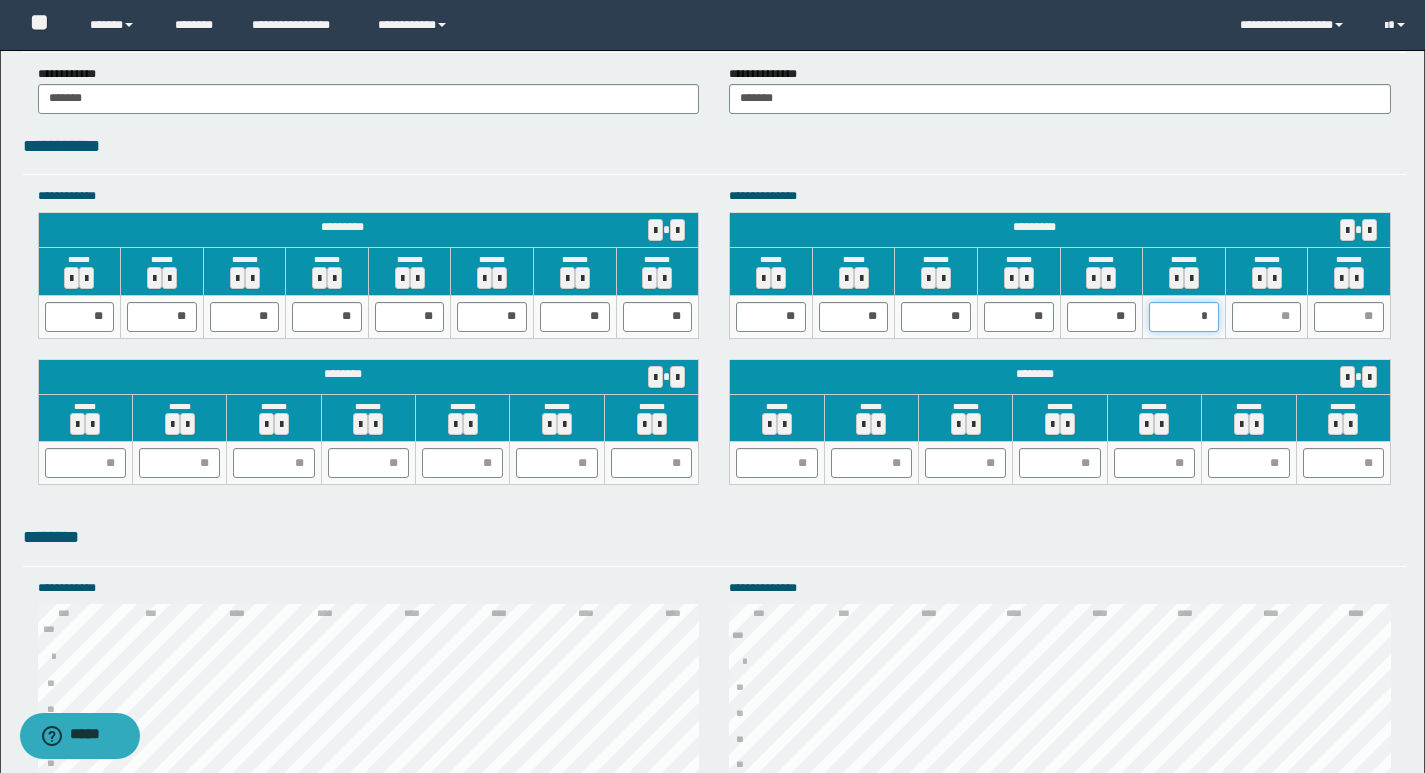 type on "**" 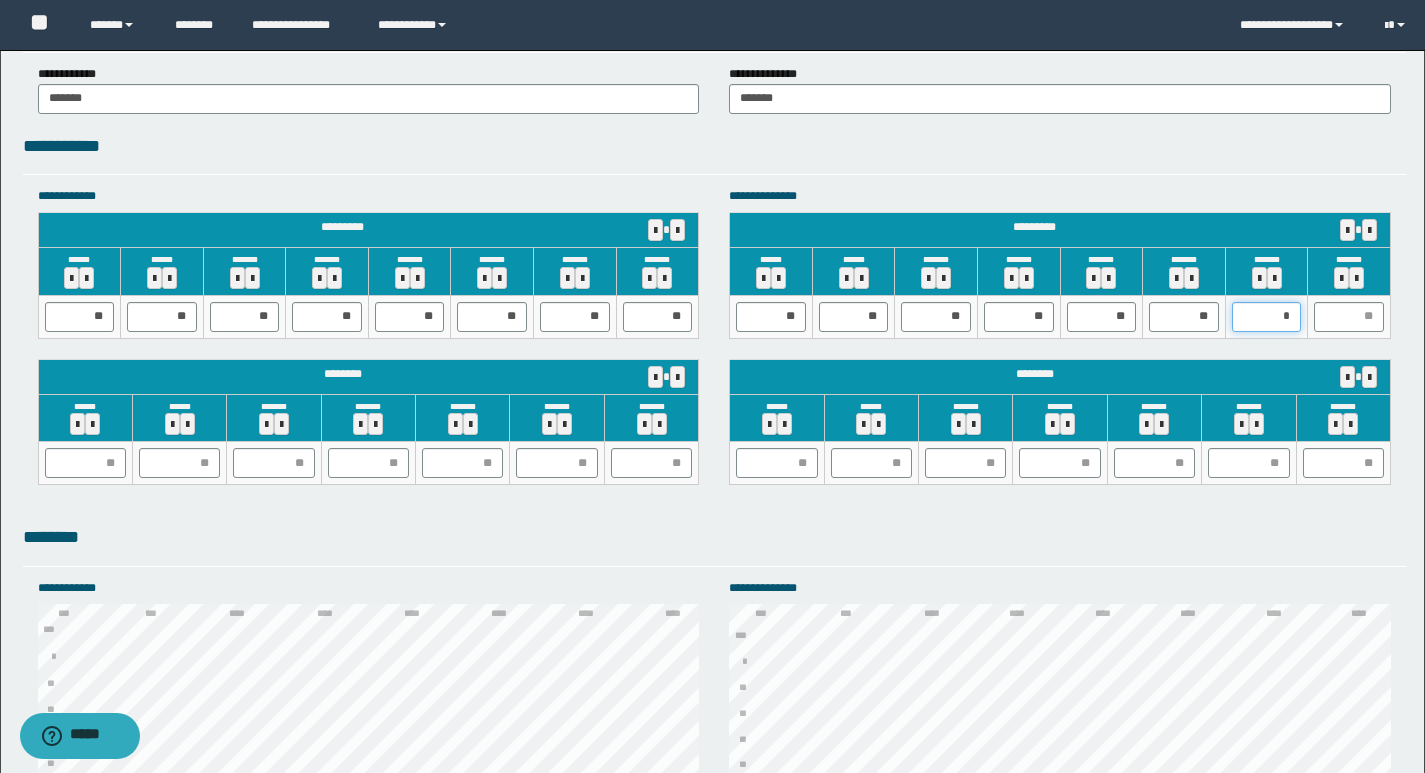 type on "**" 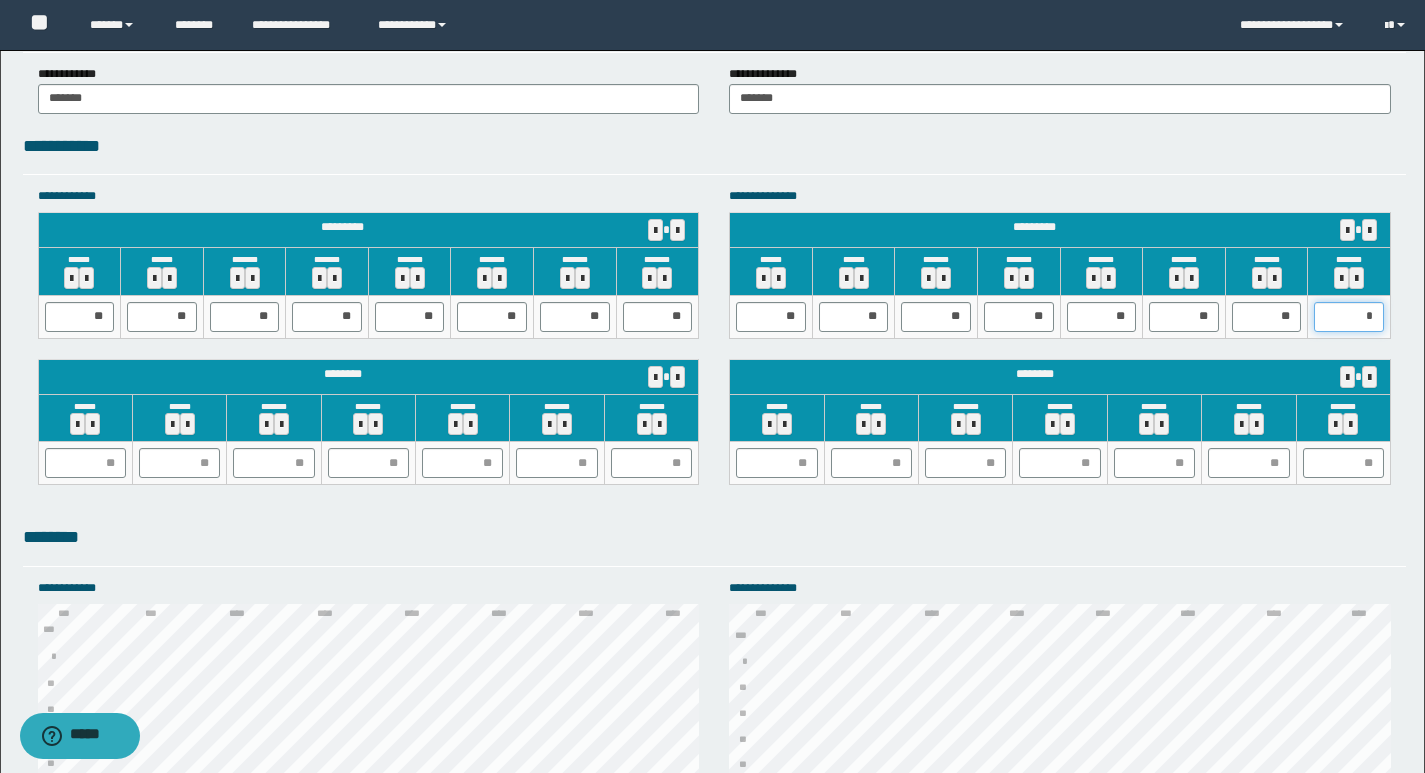 type on "**" 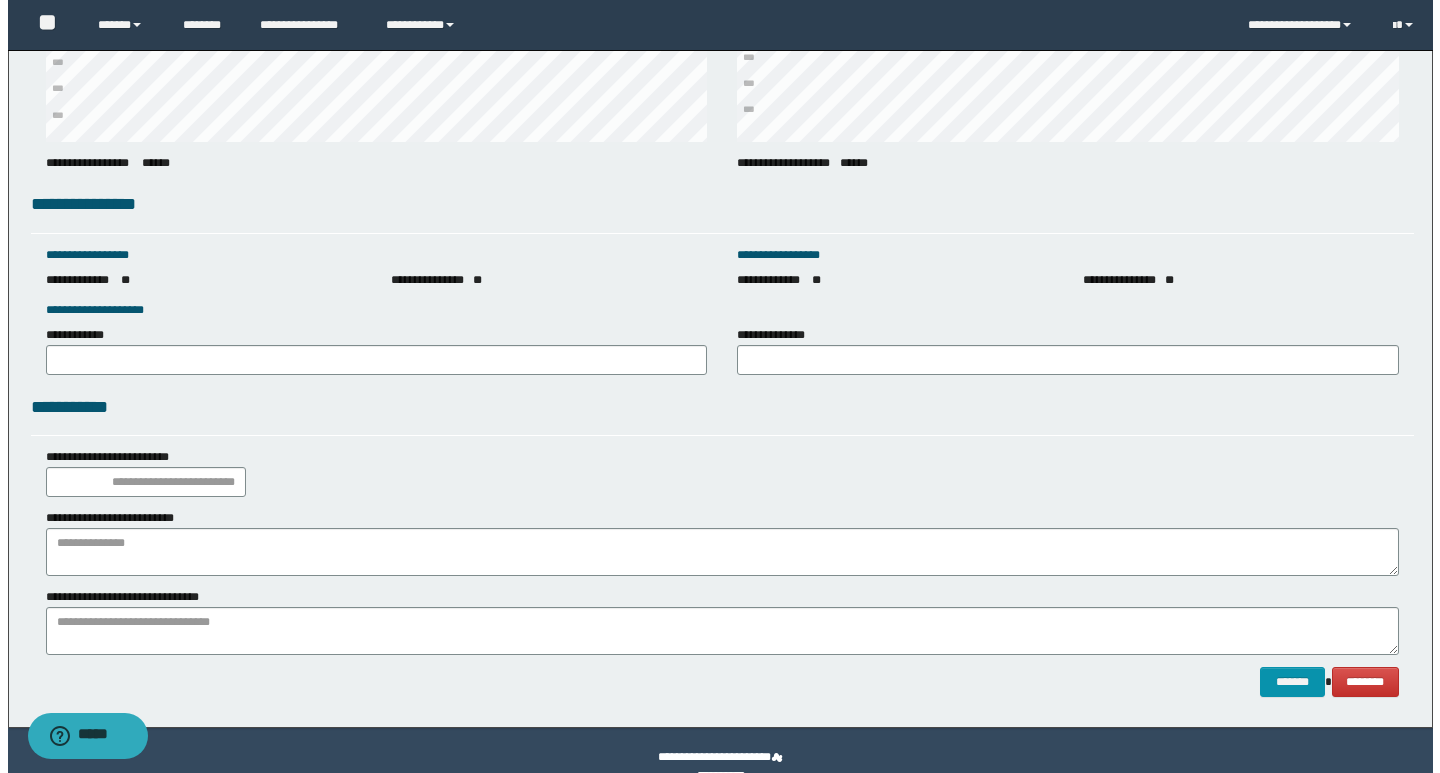 scroll, scrollTop: 2695, scrollLeft: 0, axis: vertical 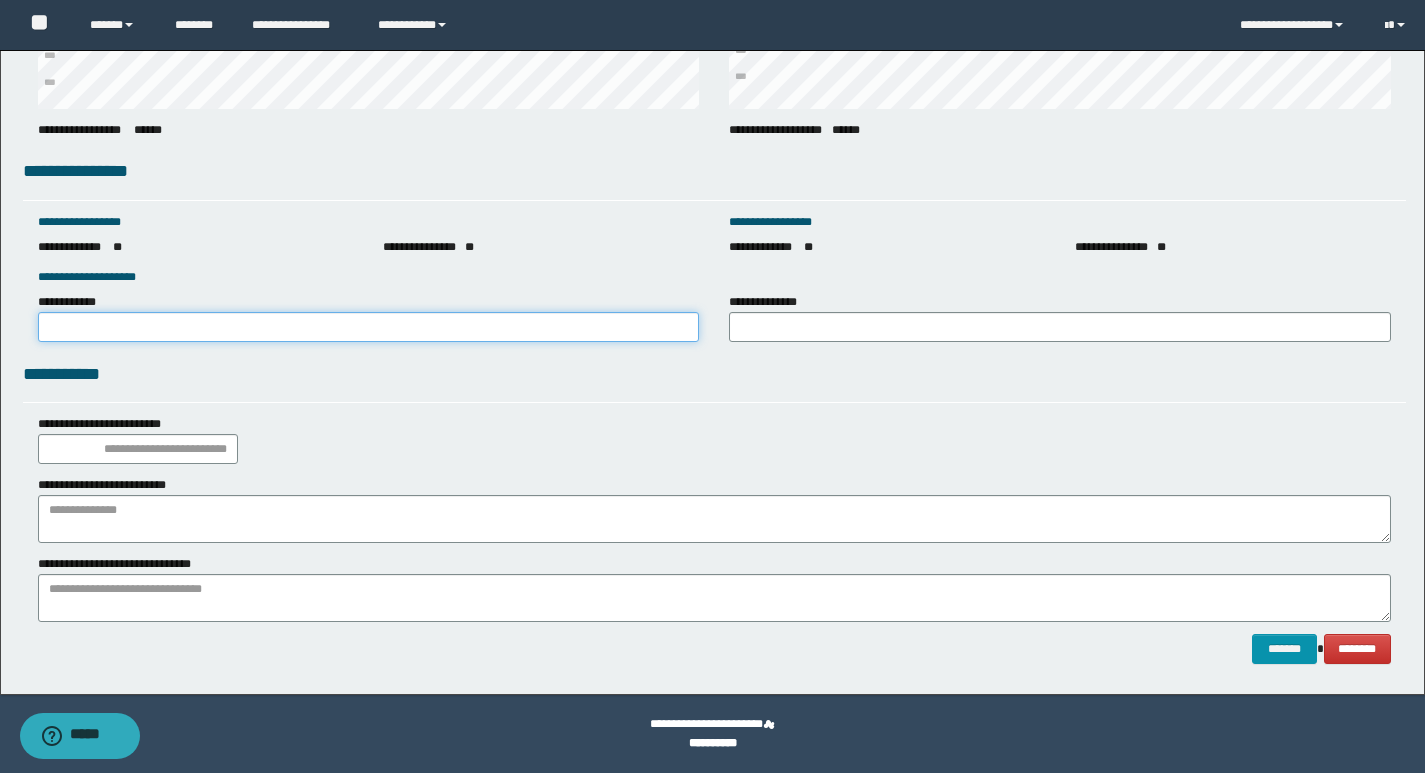 click on "**********" at bounding box center [369, 327] 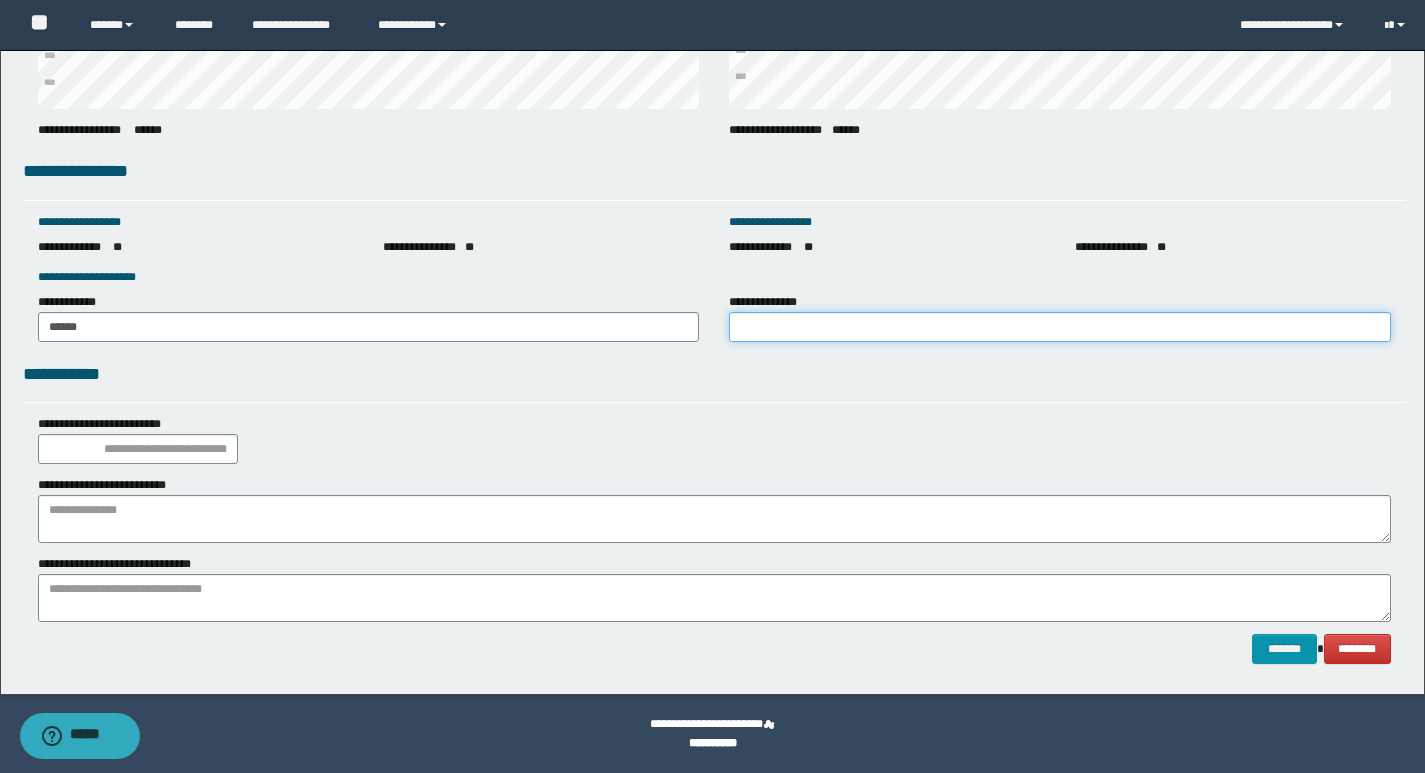 drag, startPoint x: 787, startPoint y: 322, endPoint x: 814, endPoint y: 328, distance: 27.658634 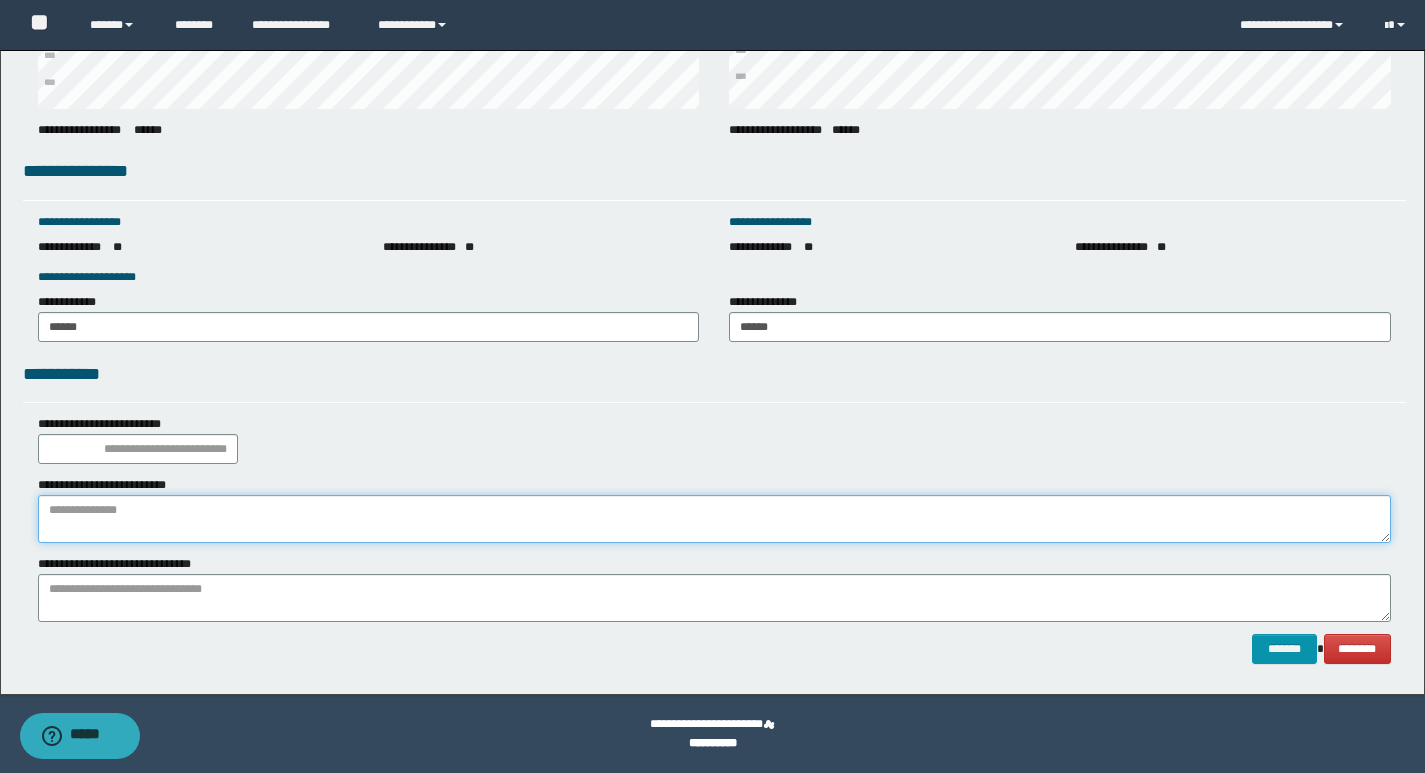 click at bounding box center [714, 519] 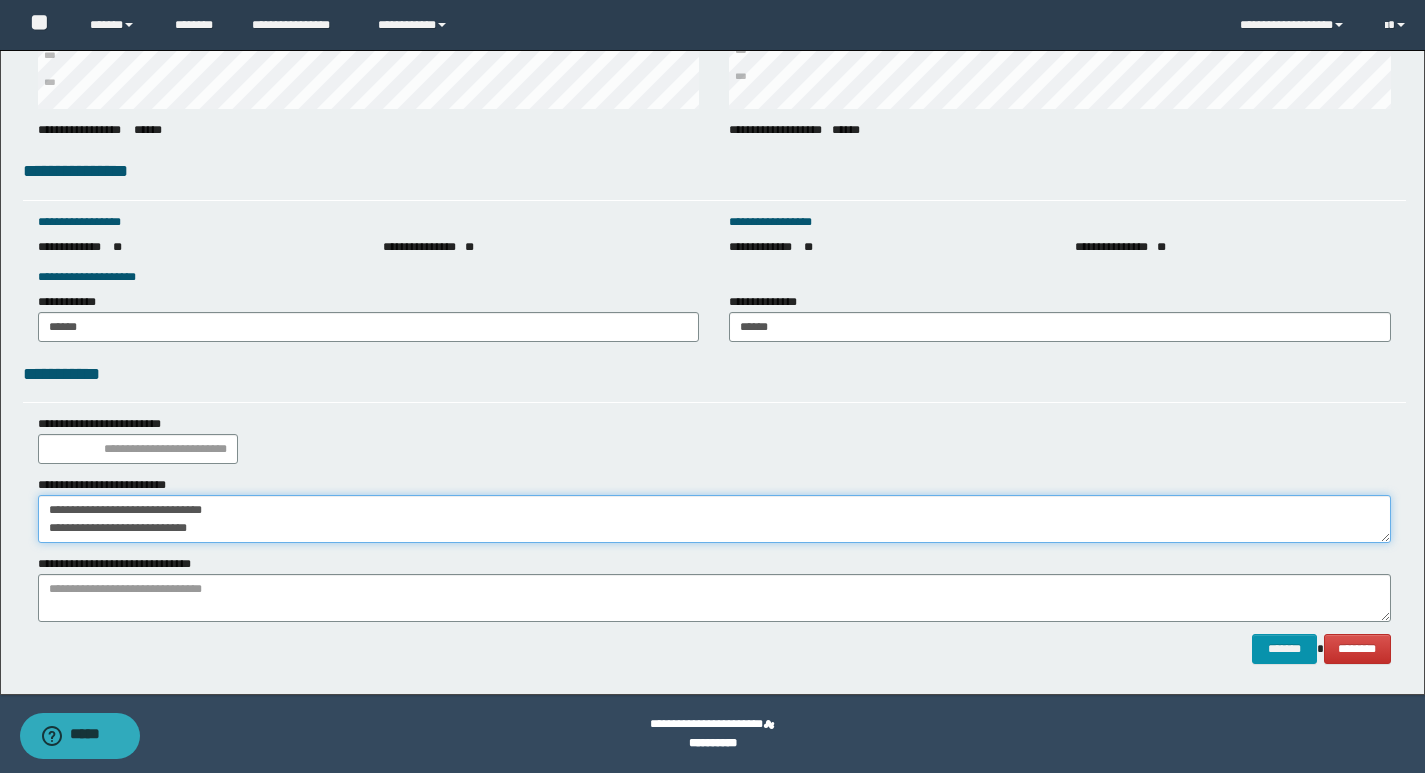 drag, startPoint x: 238, startPoint y: 536, endPoint x: 0, endPoint y: 602, distance: 246.98178 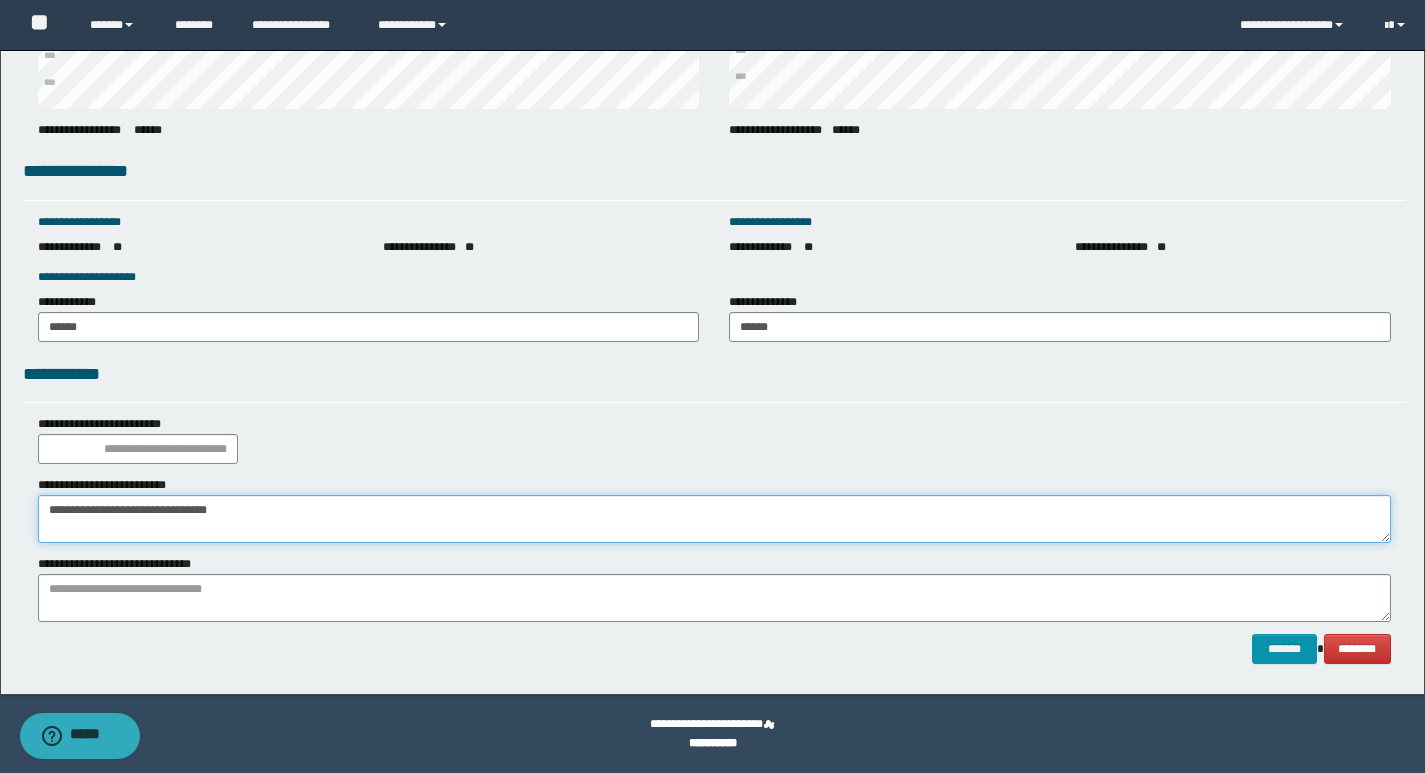 type on "**********" 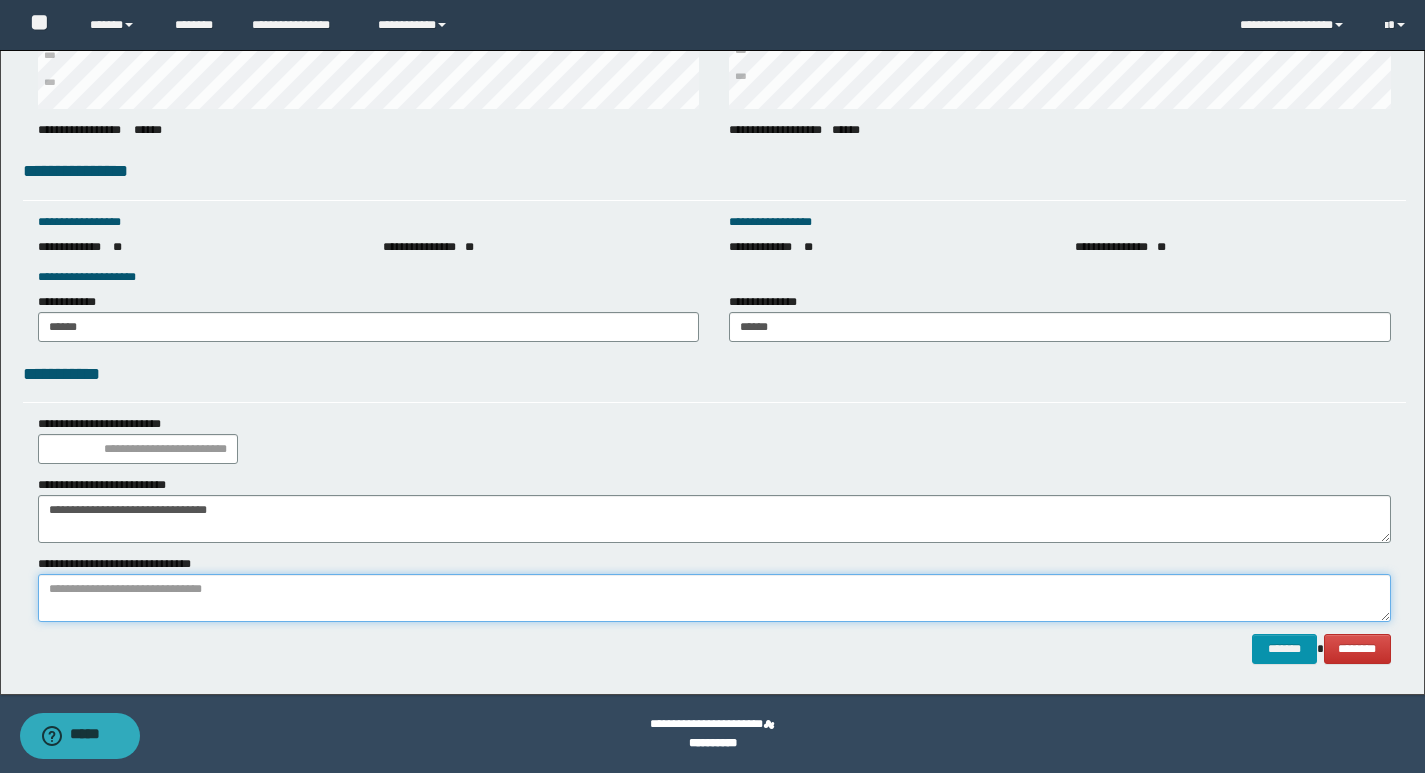 click at bounding box center [714, 598] 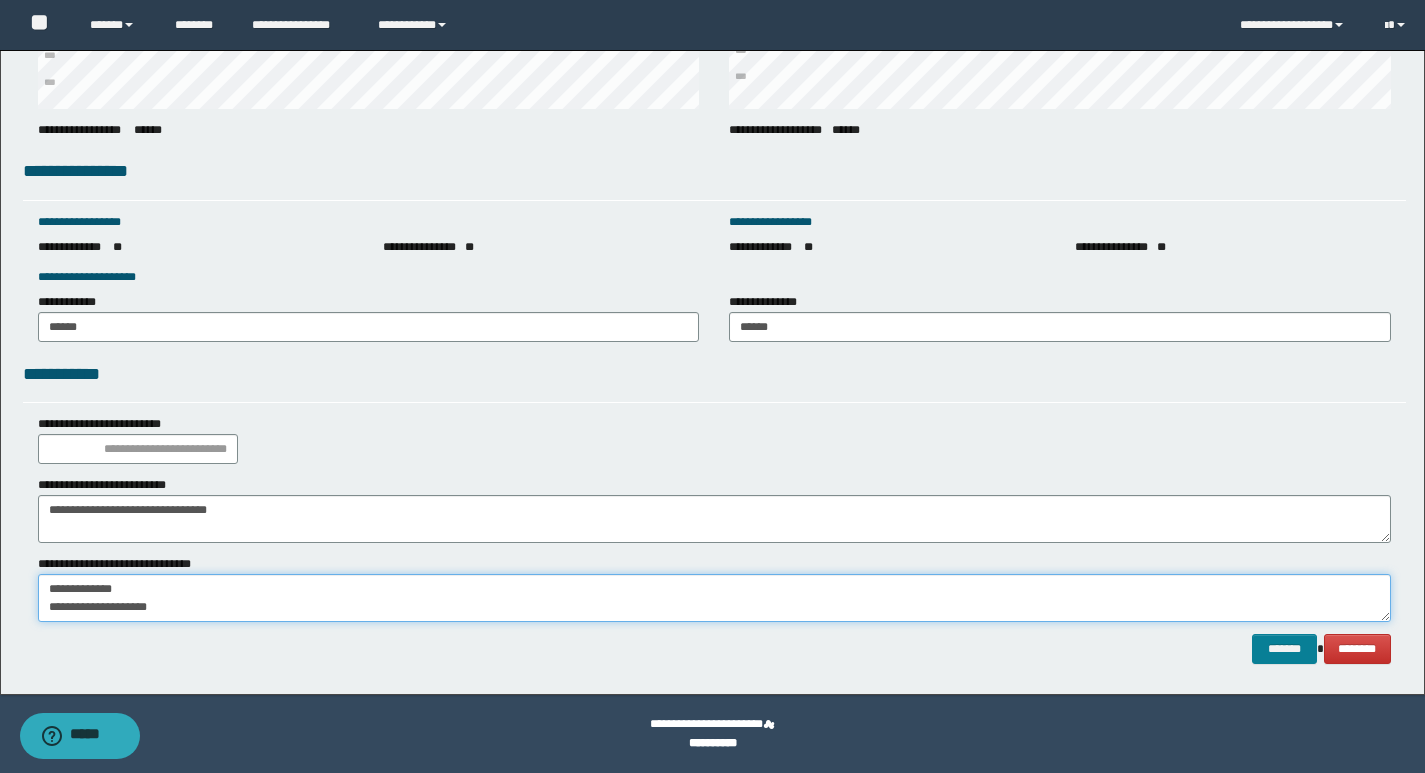 type on "**********" 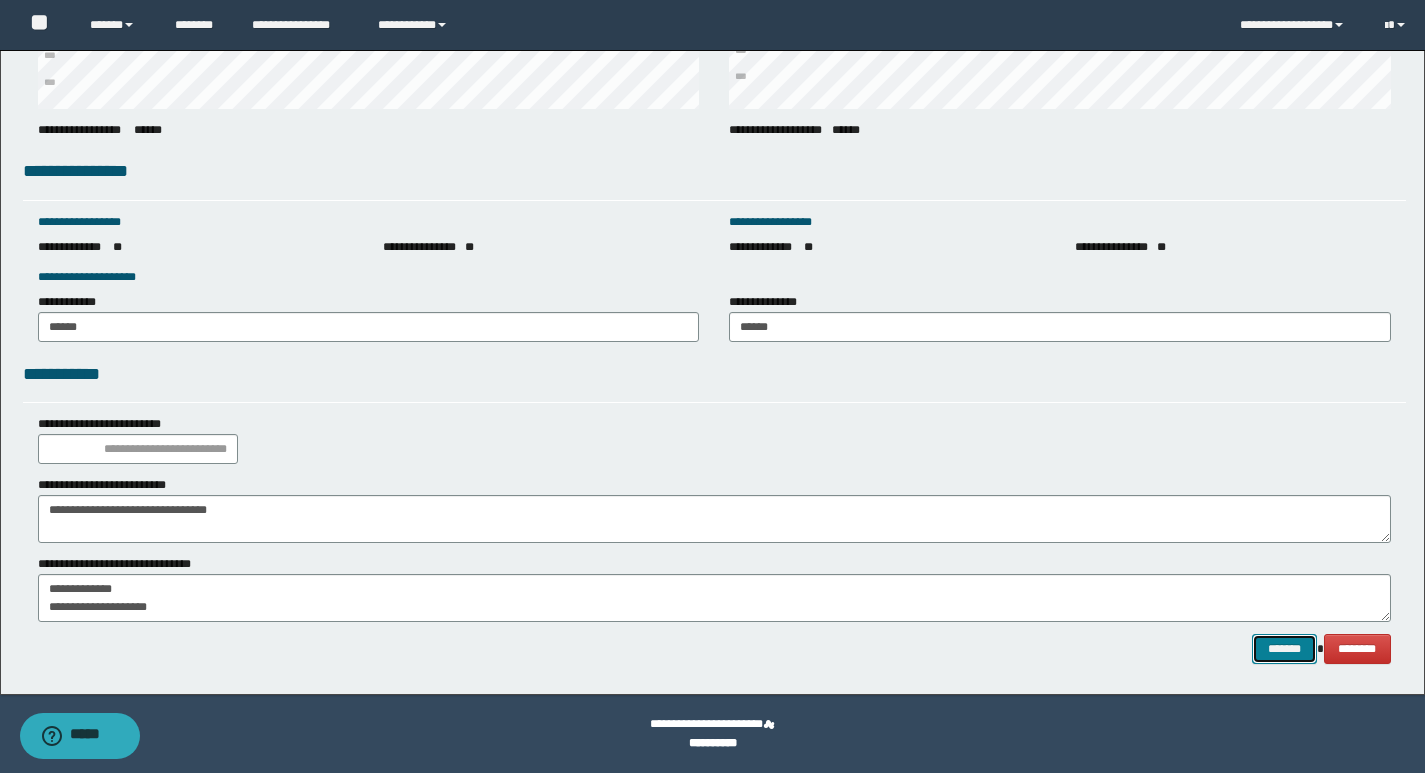 click on "*******" at bounding box center [1284, 649] 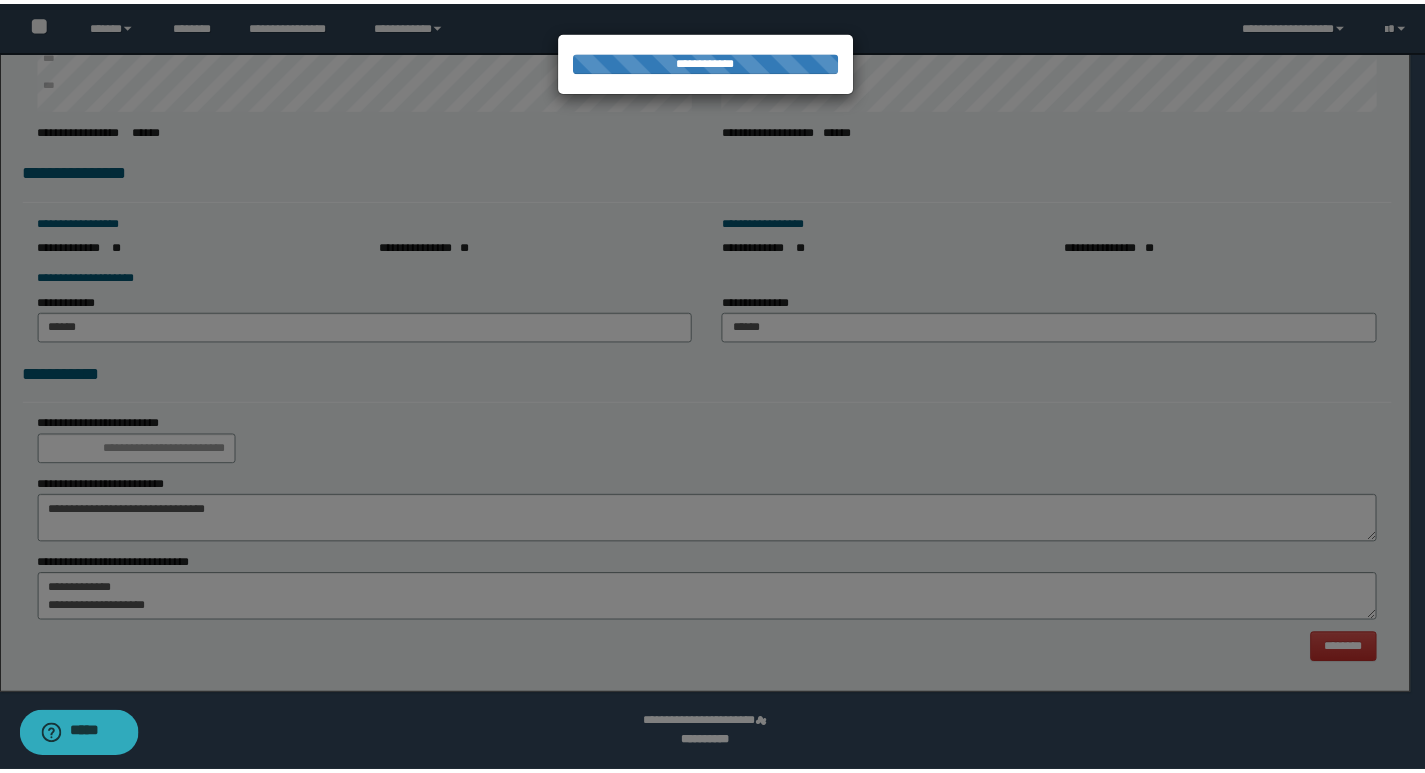 scroll, scrollTop: 0, scrollLeft: 0, axis: both 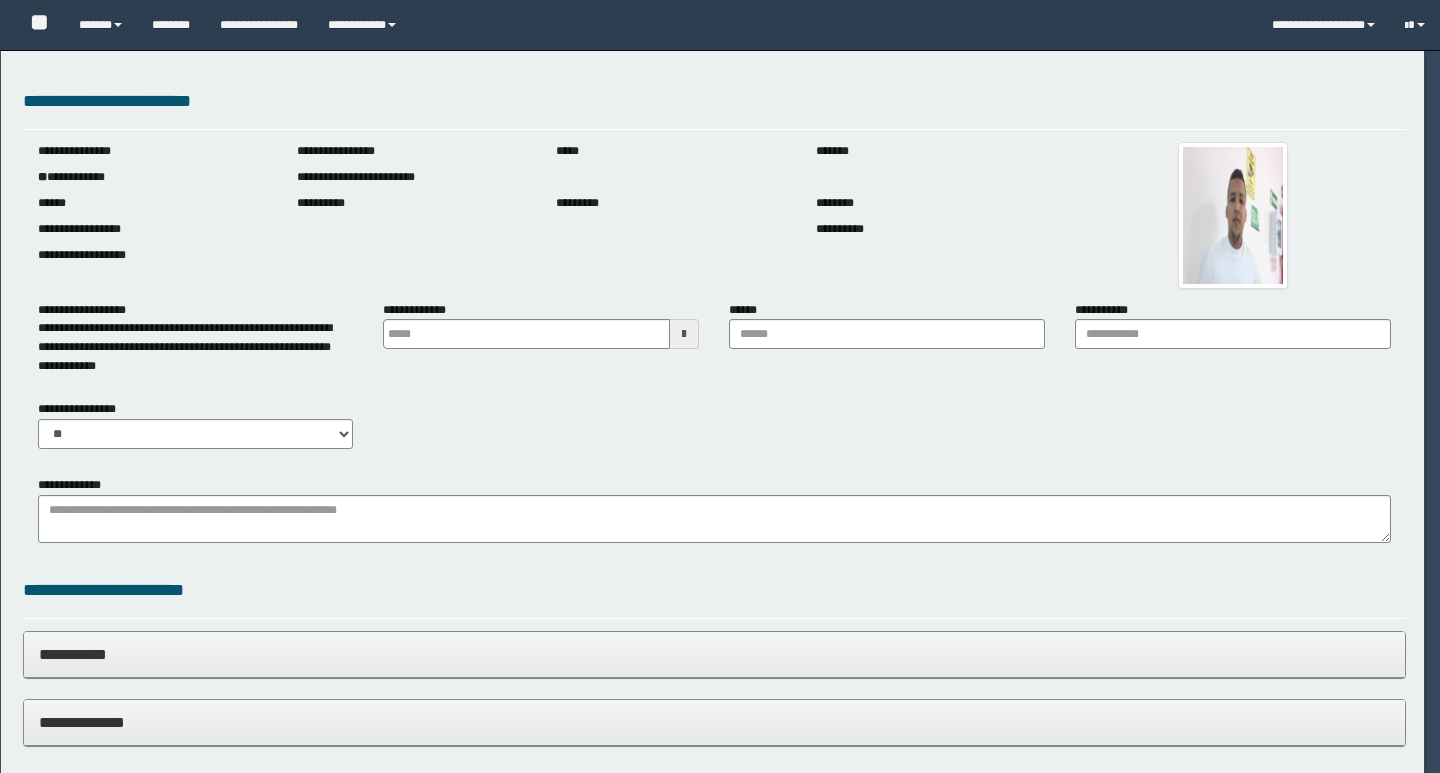 type 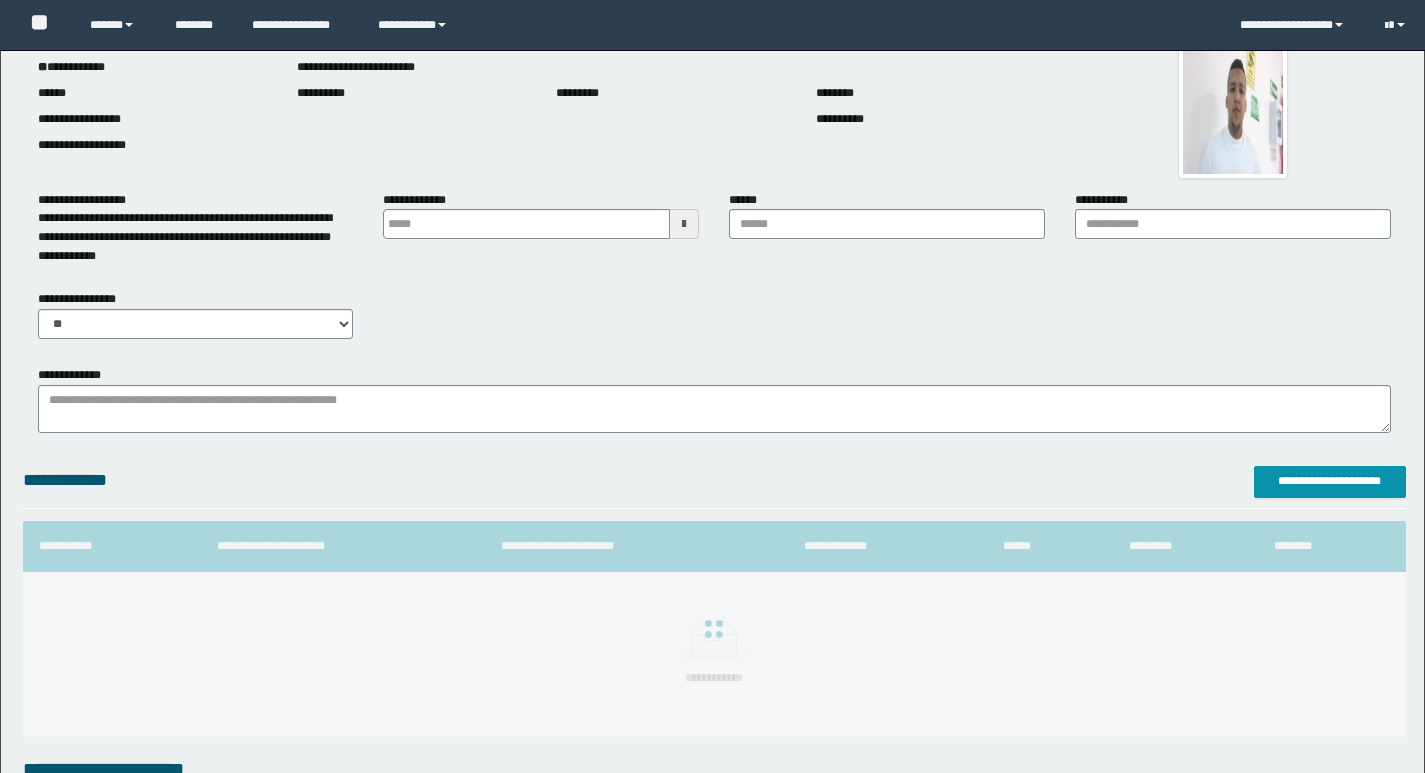 scroll, scrollTop: 2539, scrollLeft: 0, axis: vertical 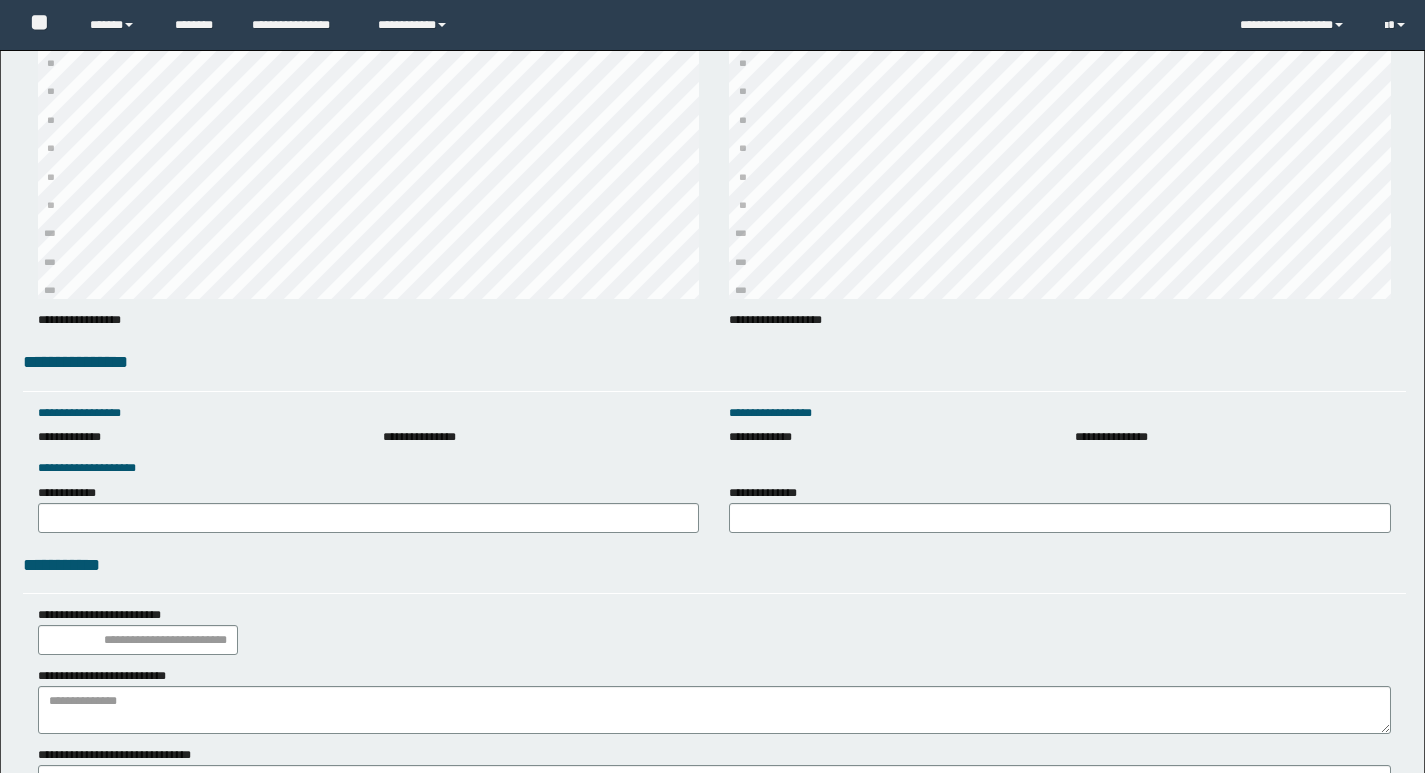 drag, startPoint x: 1439, startPoint y: 96, endPoint x: 1439, endPoint y: 724, distance: 628 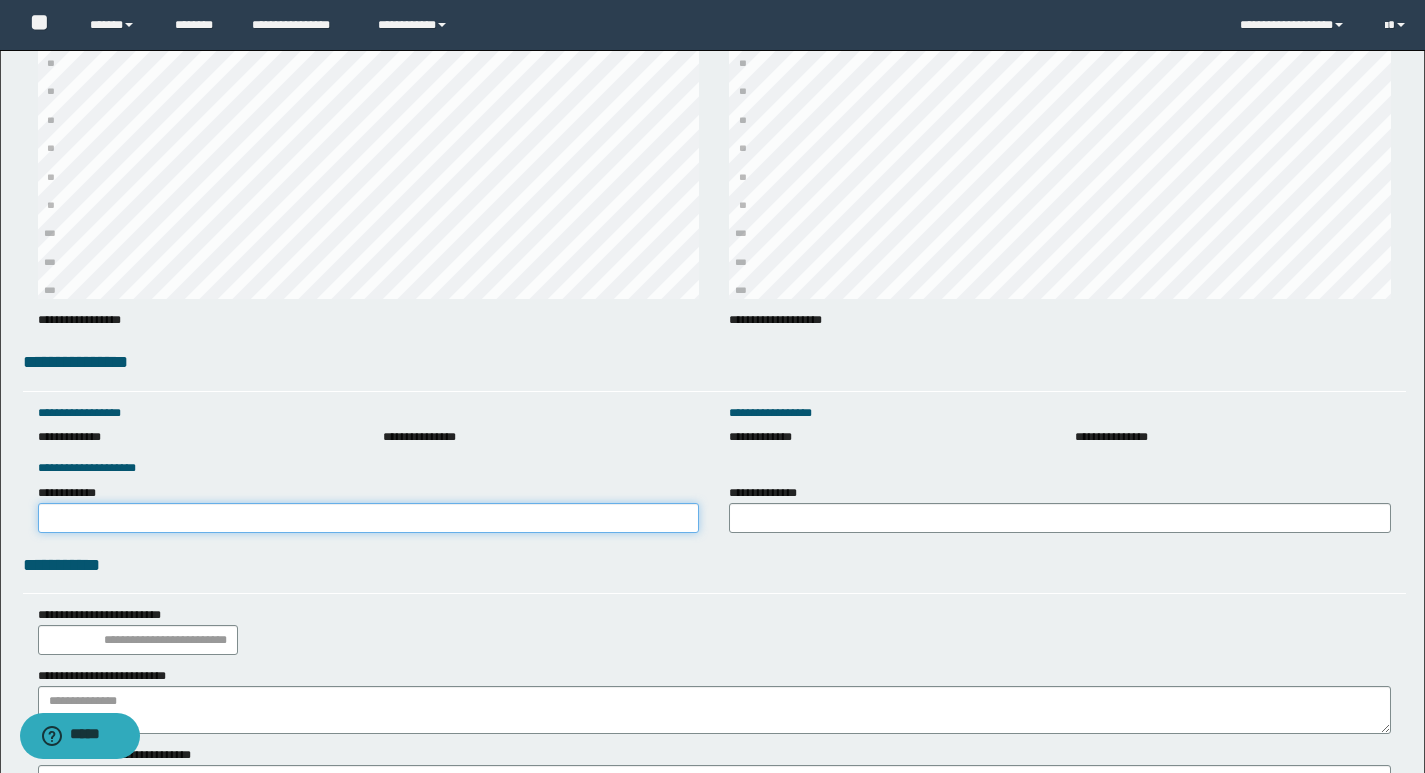 drag, startPoint x: 234, startPoint y: 508, endPoint x: 246, endPoint y: 530, distance: 25.059929 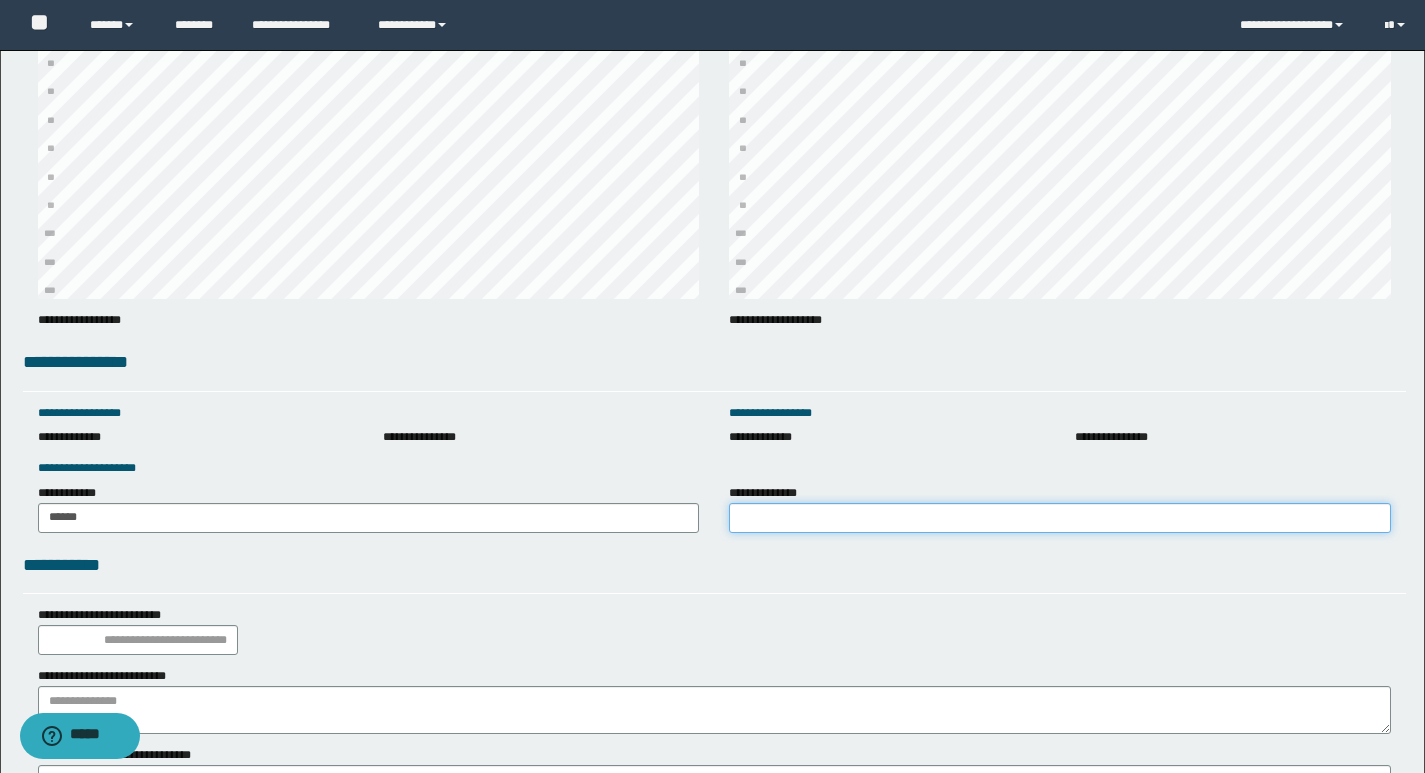 click on "**********" at bounding box center (1060, 518) 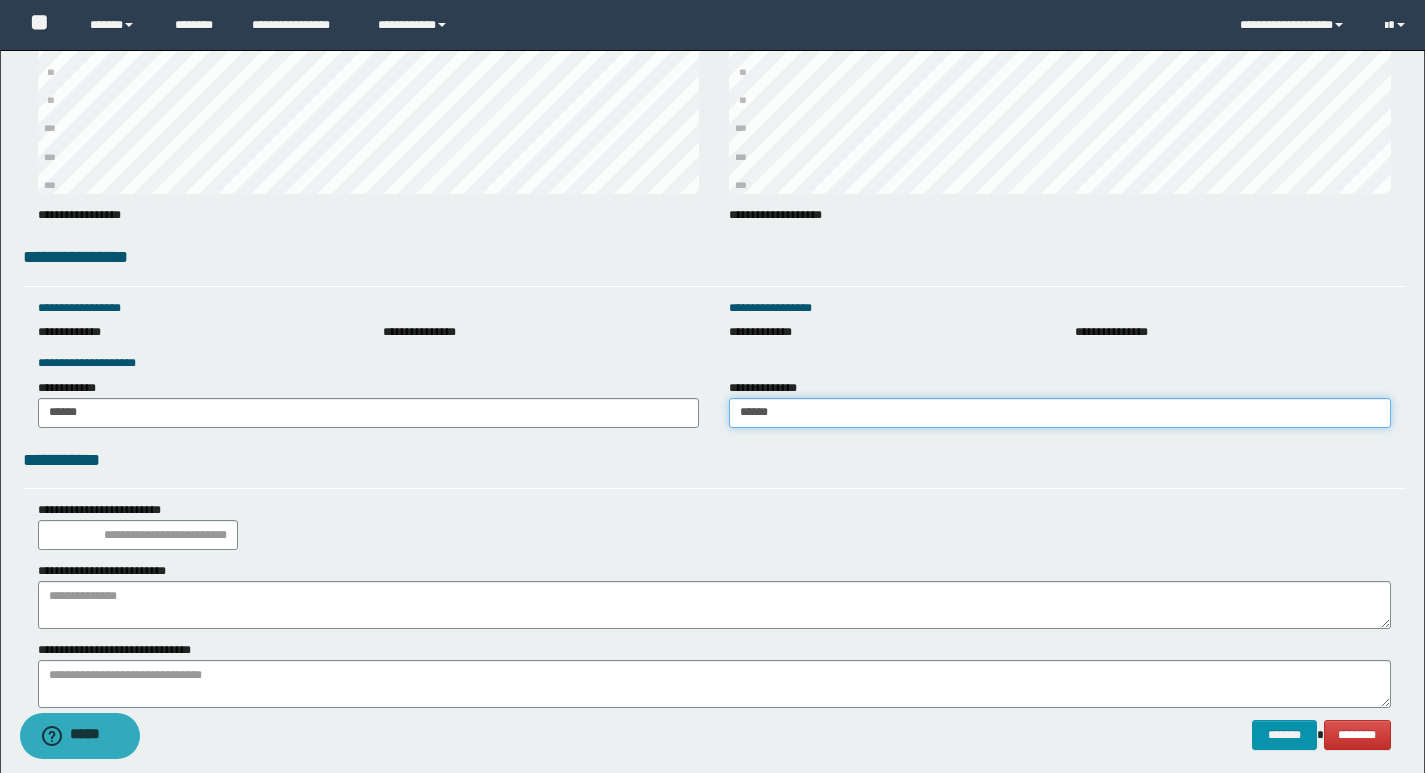 scroll, scrollTop: 2729, scrollLeft: 0, axis: vertical 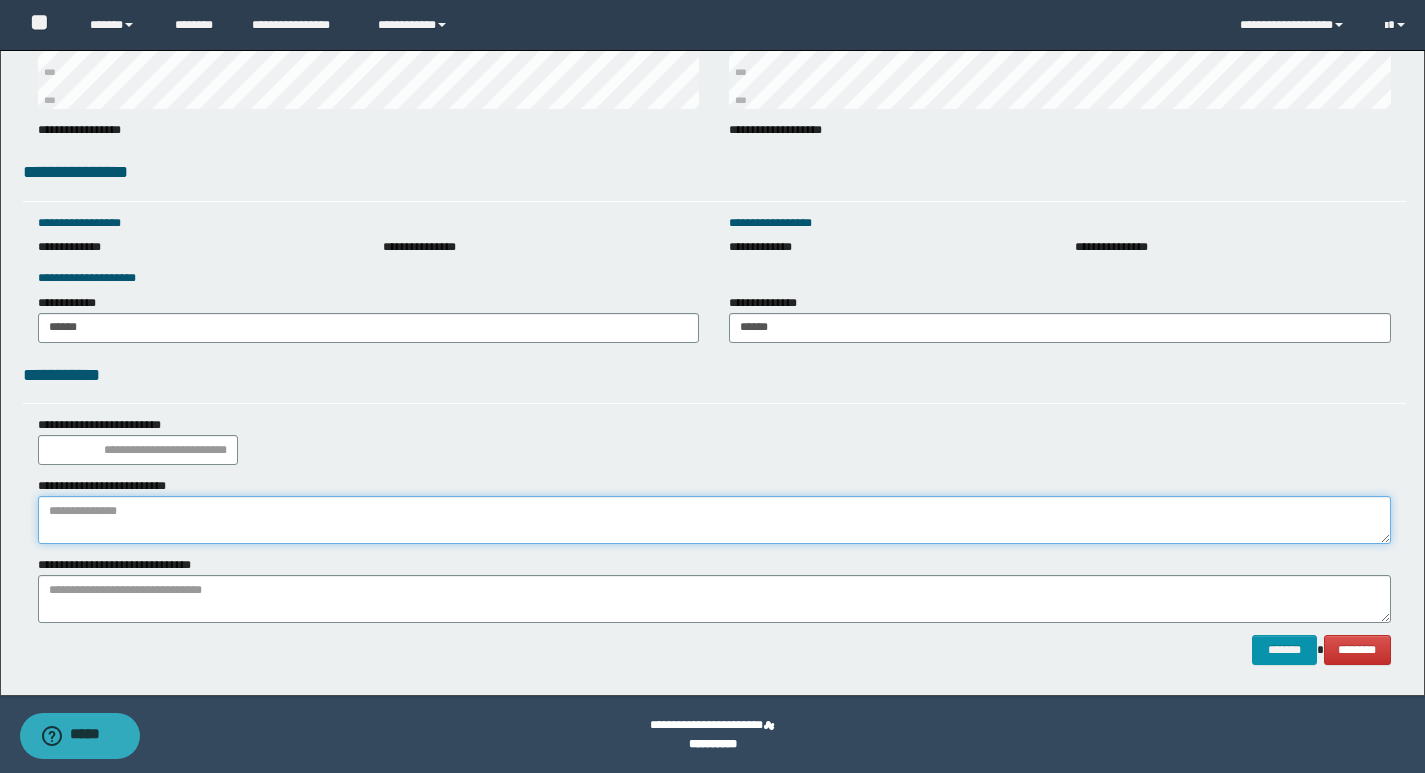 paste on "**********" 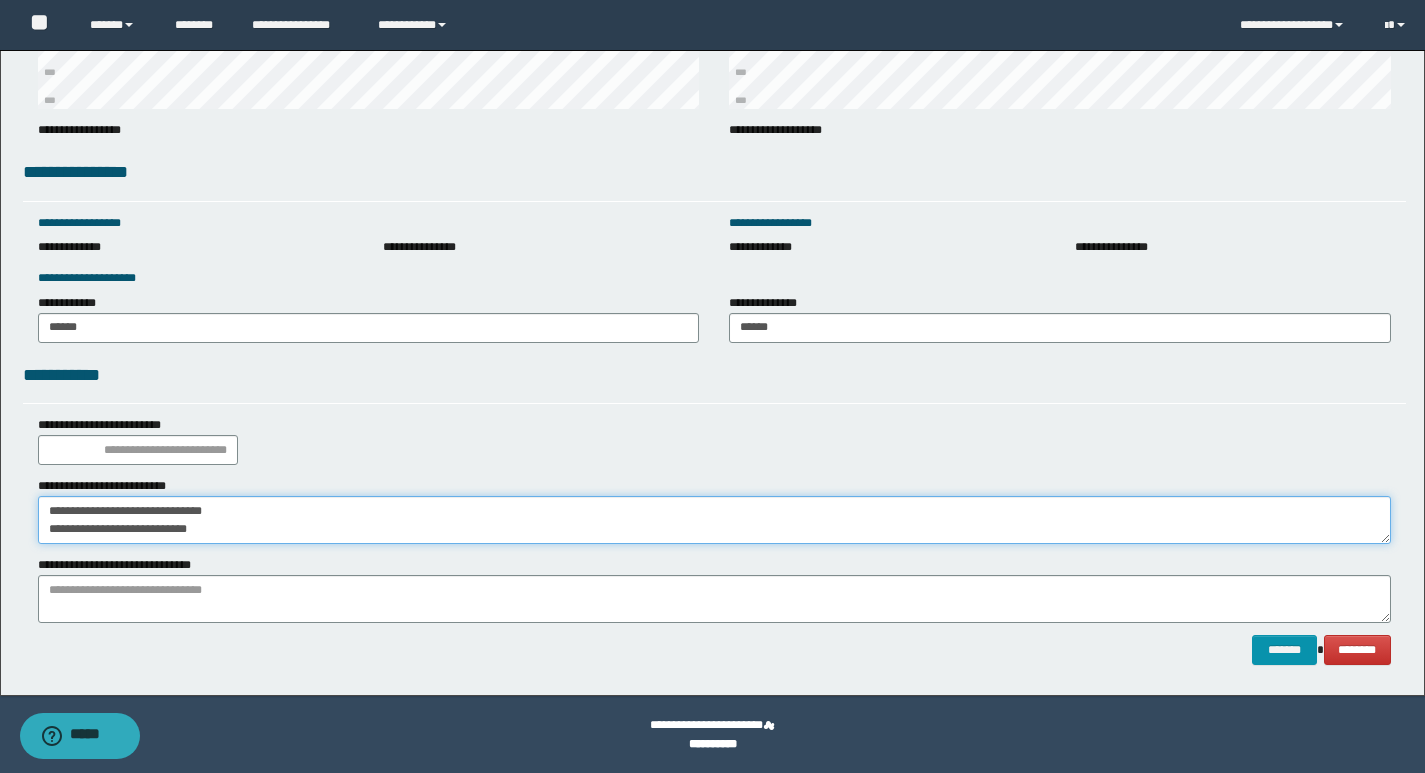 type on "**********" 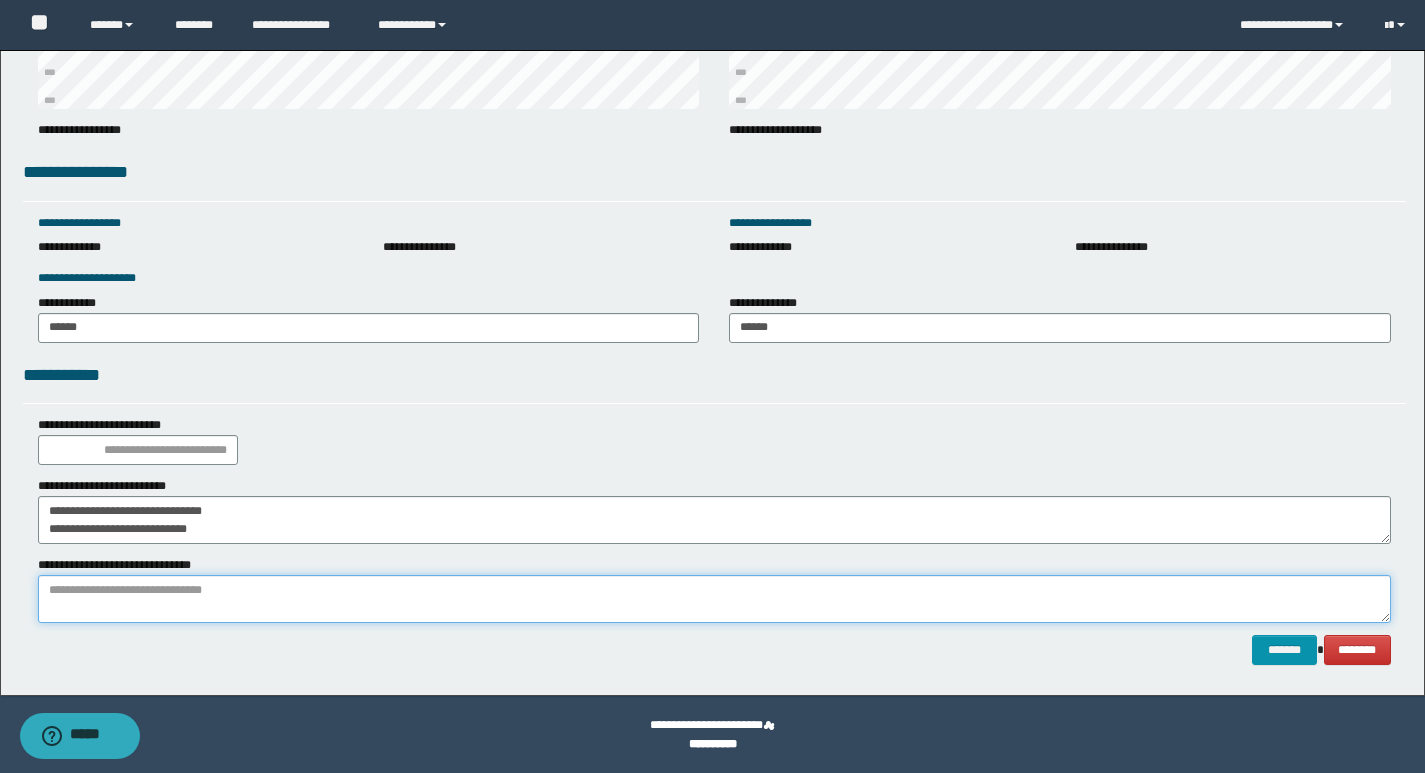 click at bounding box center (714, 599) 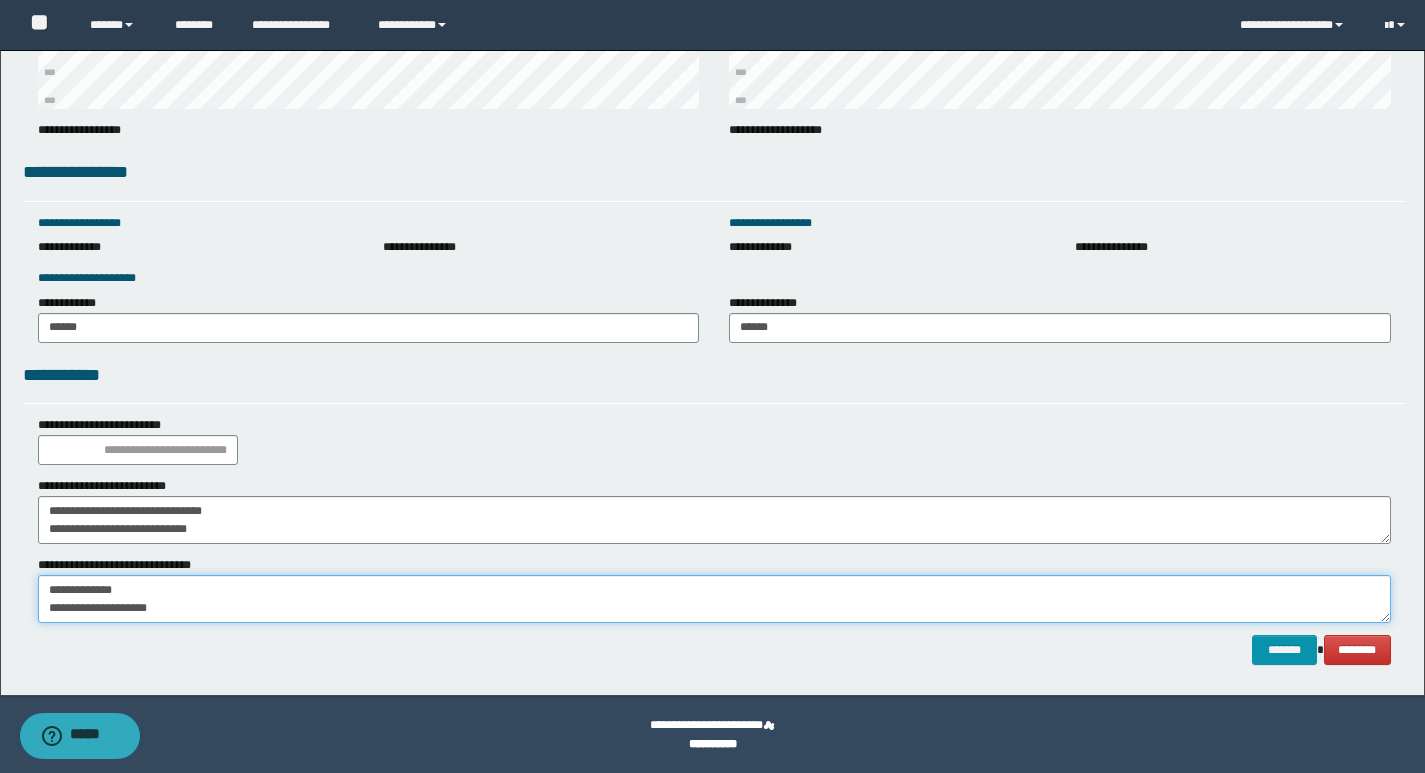 type on "**********" 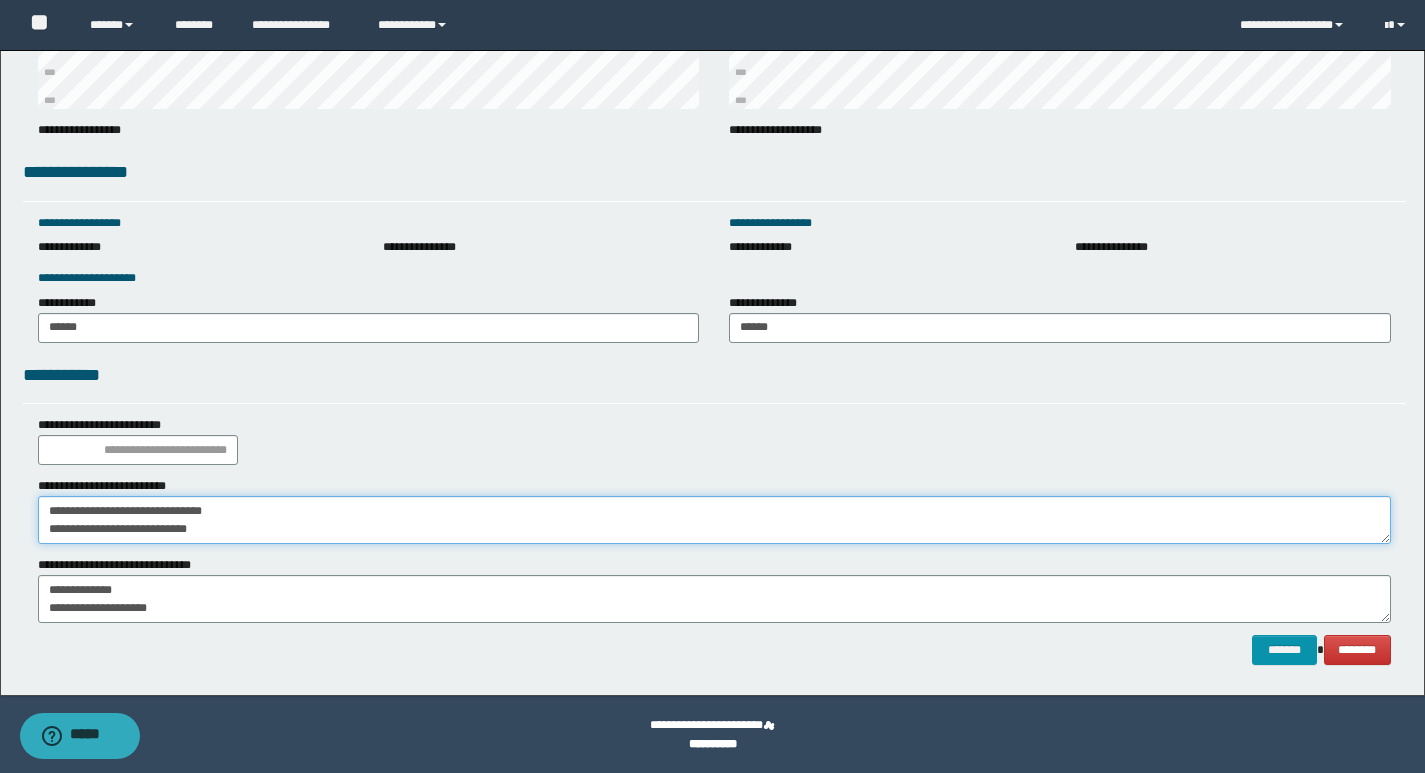 drag, startPoint x: 241, startPoint y: 524, endPoint x: 0, endPoint y: 551, distance: 242.50774 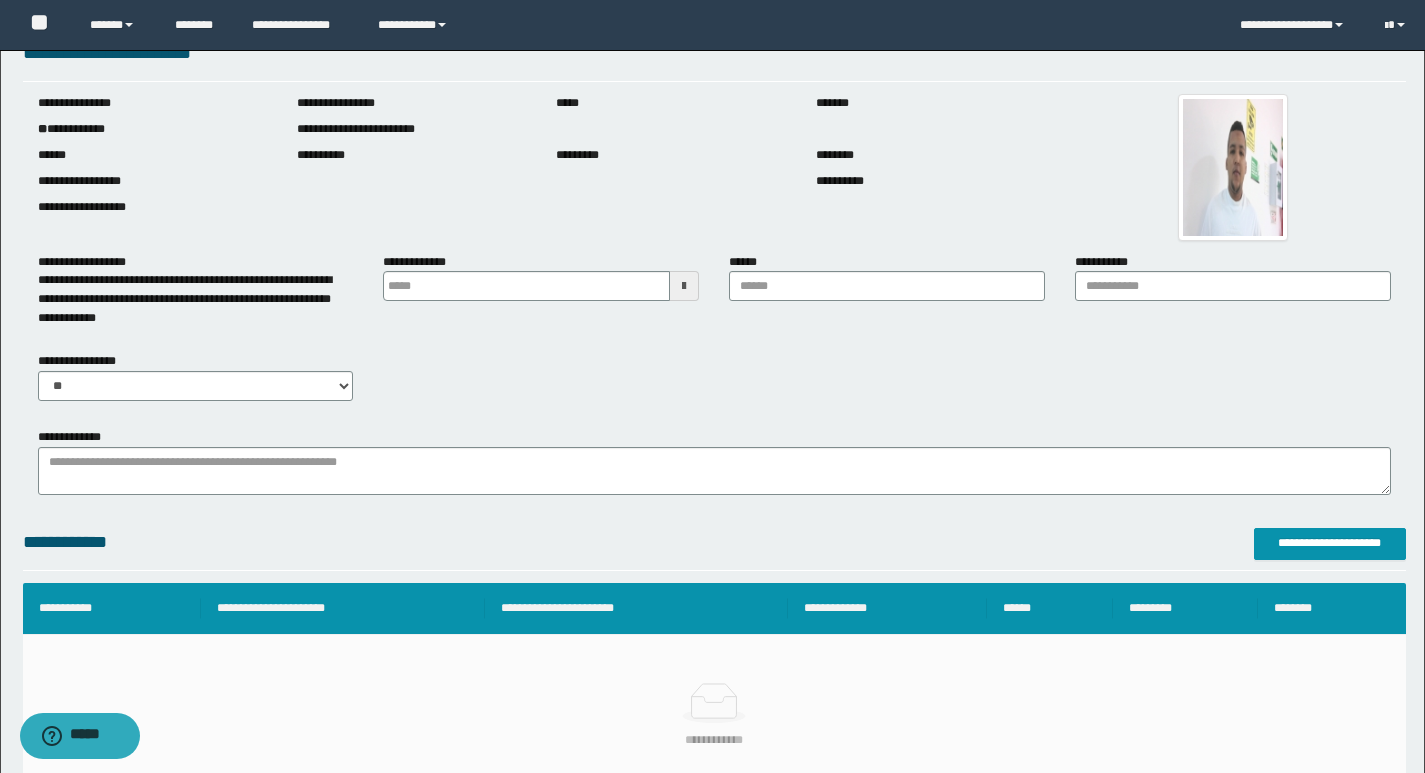 scroll, scrollTop: 0, scrollLeft: 0, axis: both 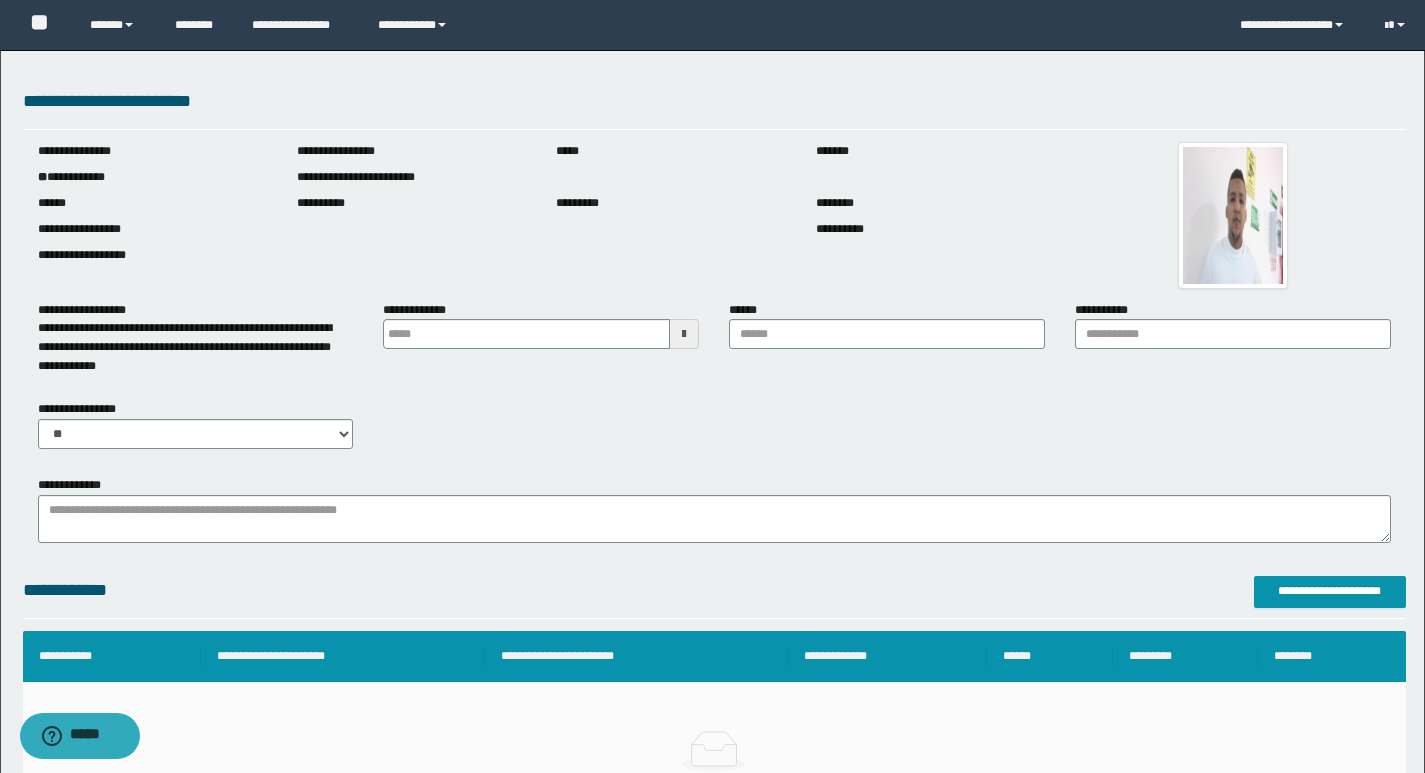 type 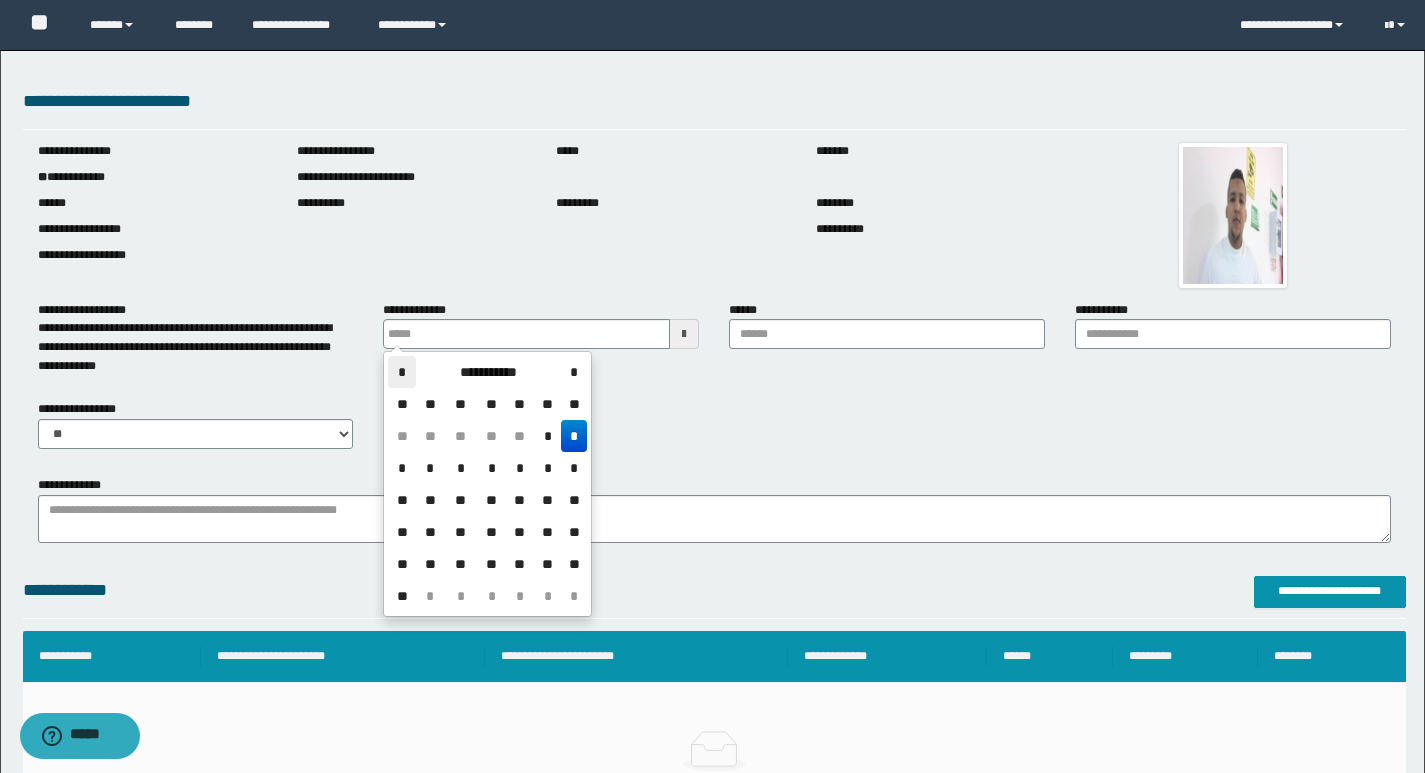 click on "*" at bounding box center (402, 372) 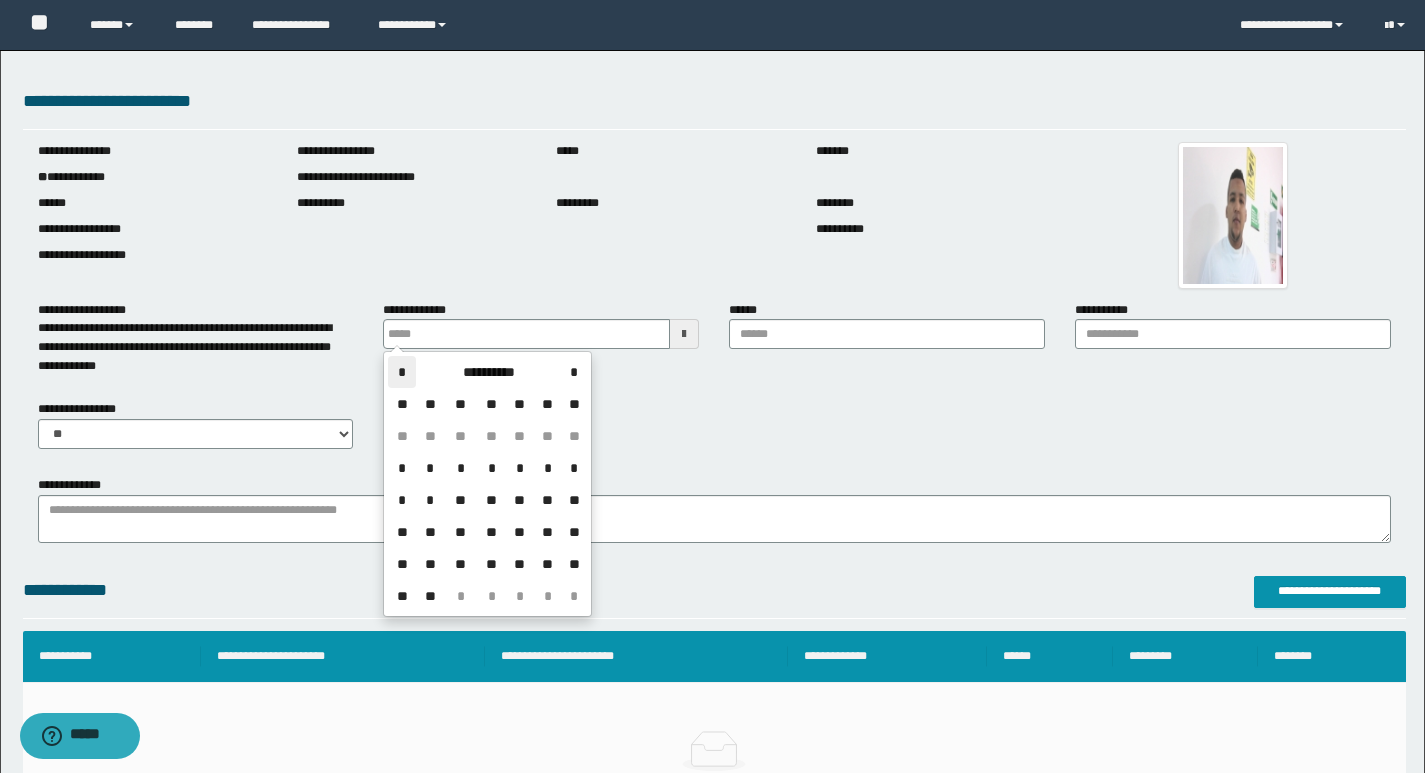 click on "*" at bounding box center (402, 372) 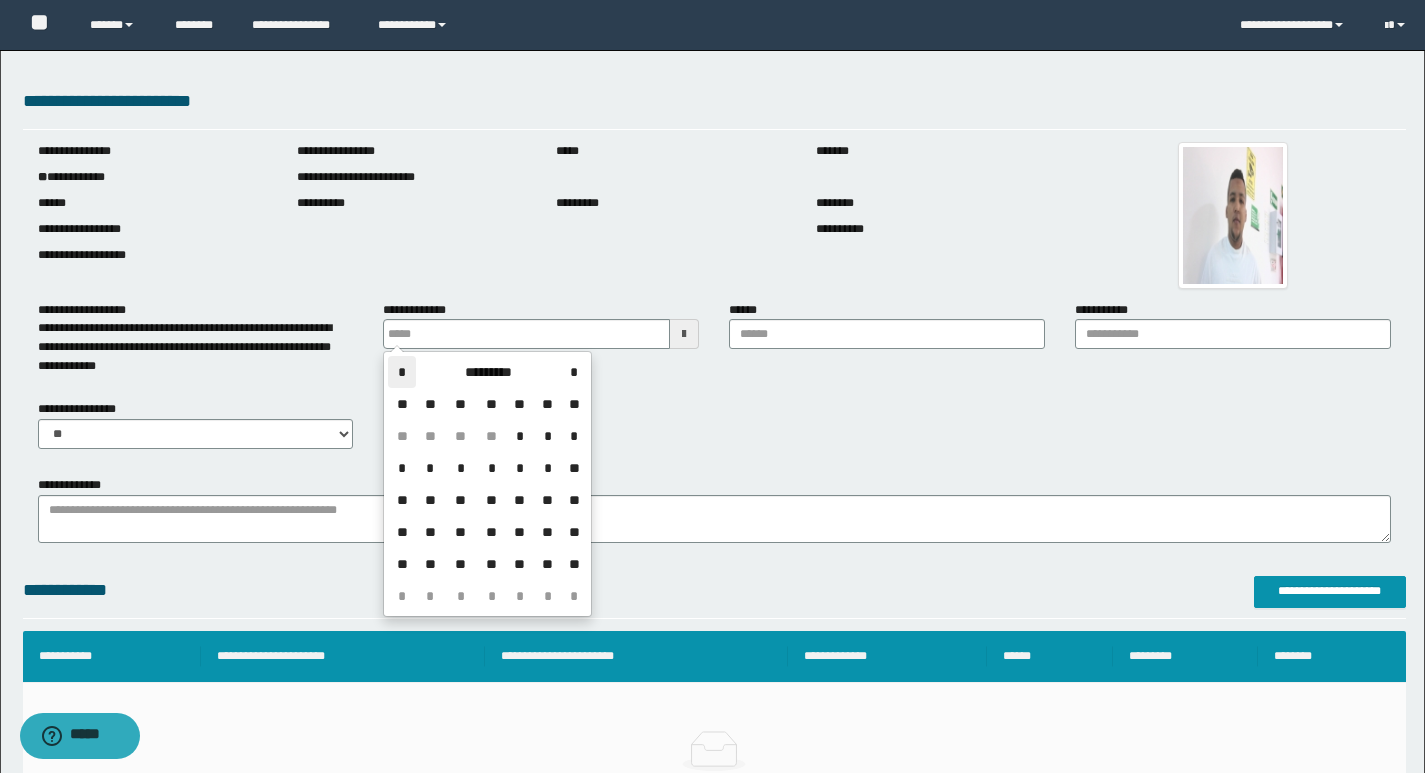 click on "*" at bounding box center [402, 372] 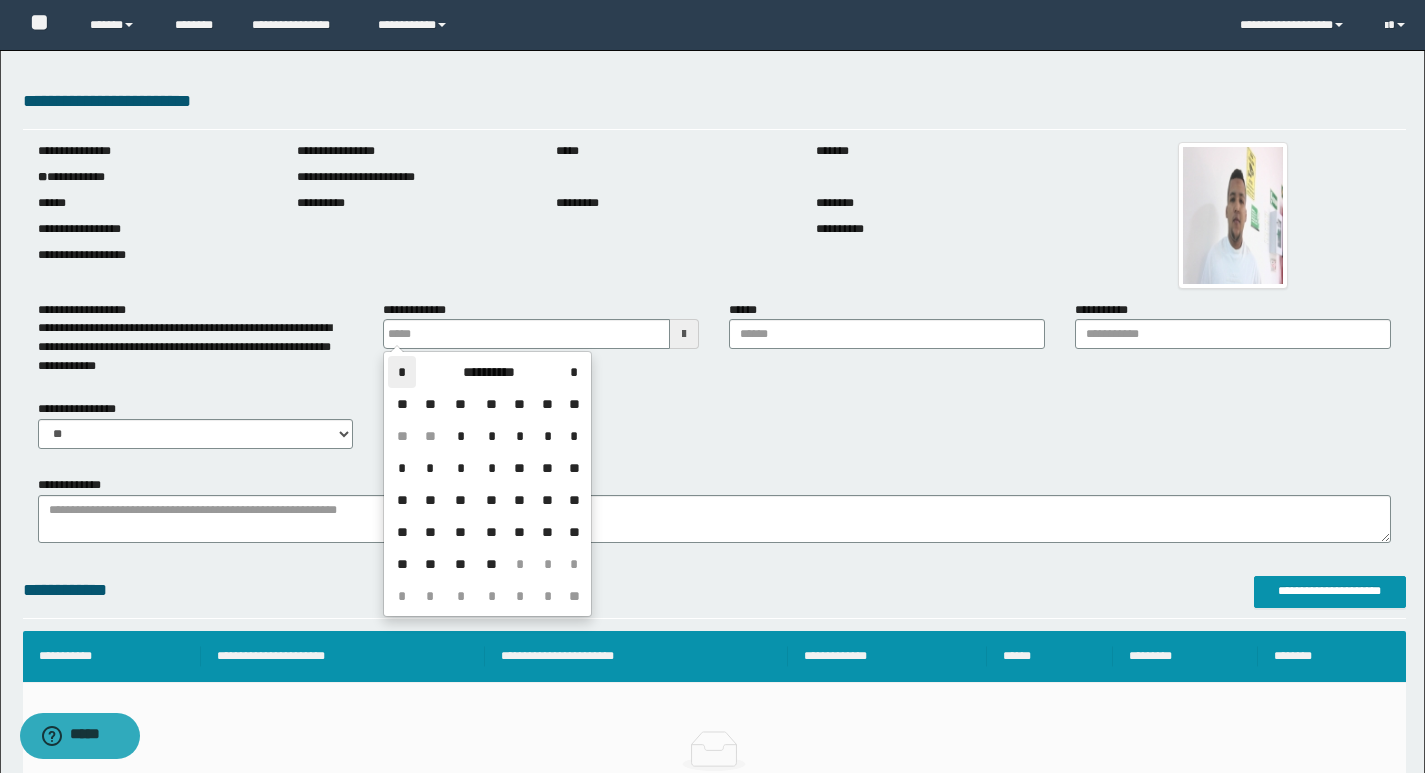 click on "*" at bounding box center [402, 372] 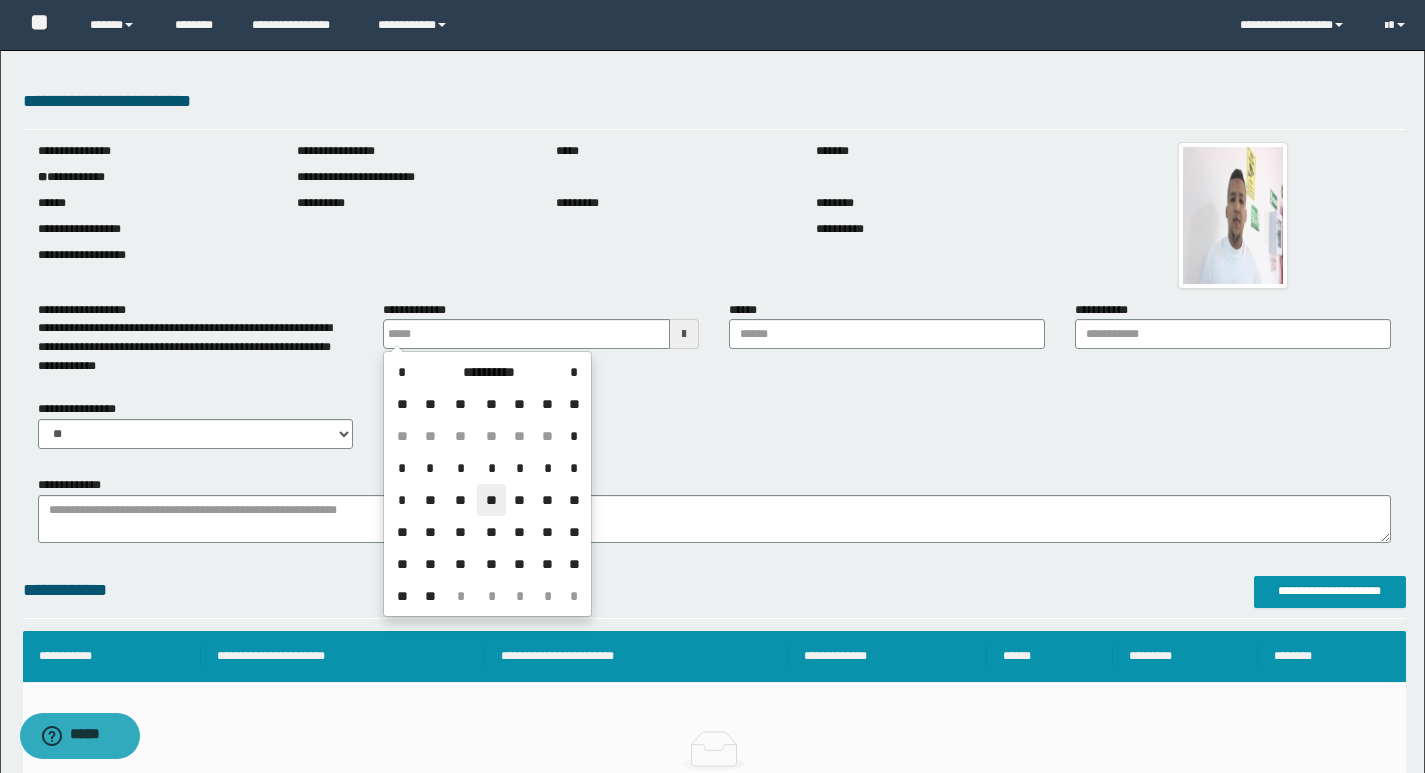 click on "**" at bounding box center (491, 500) 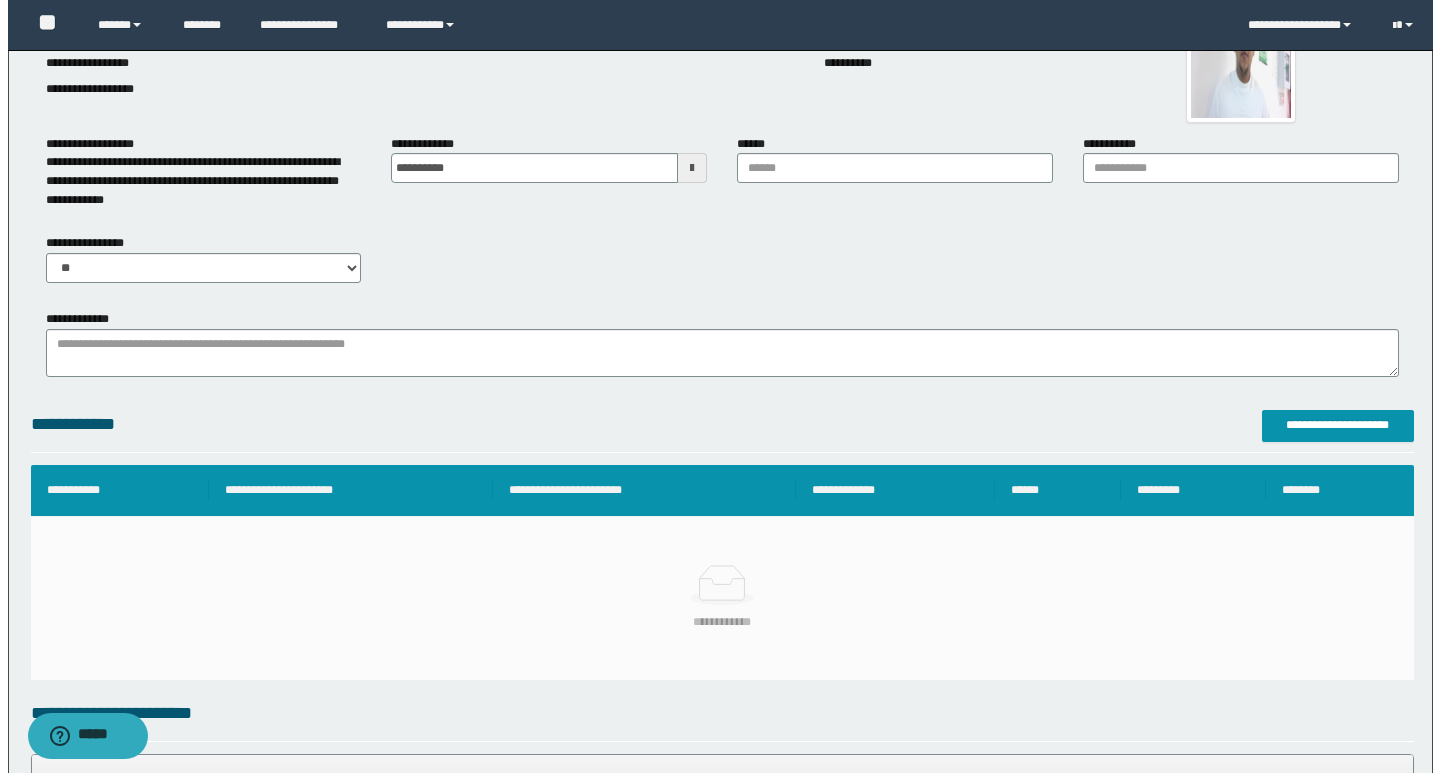 scroll, scrollTop: 200, scrollLeft: 0, axis: vertical 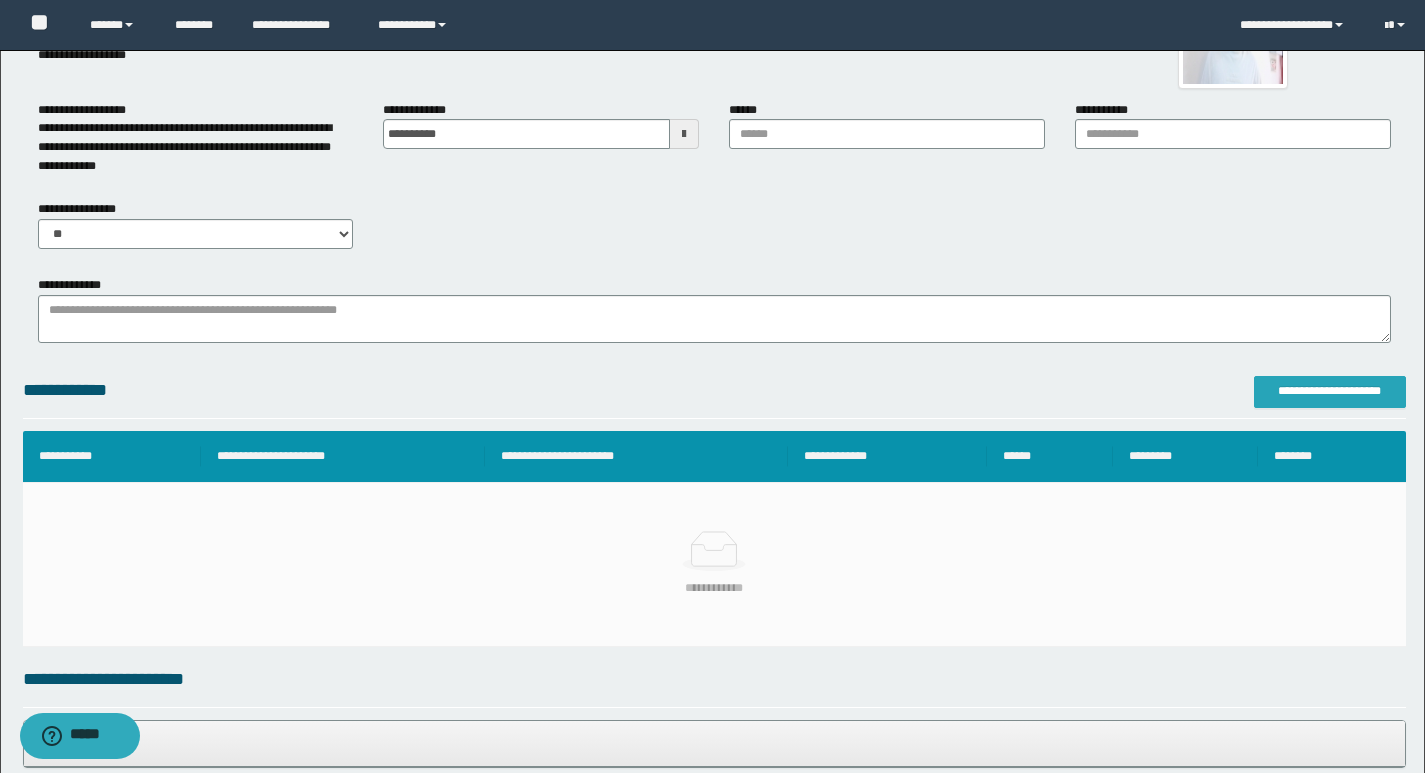click on "**********" at bounding box center [1330, 391] 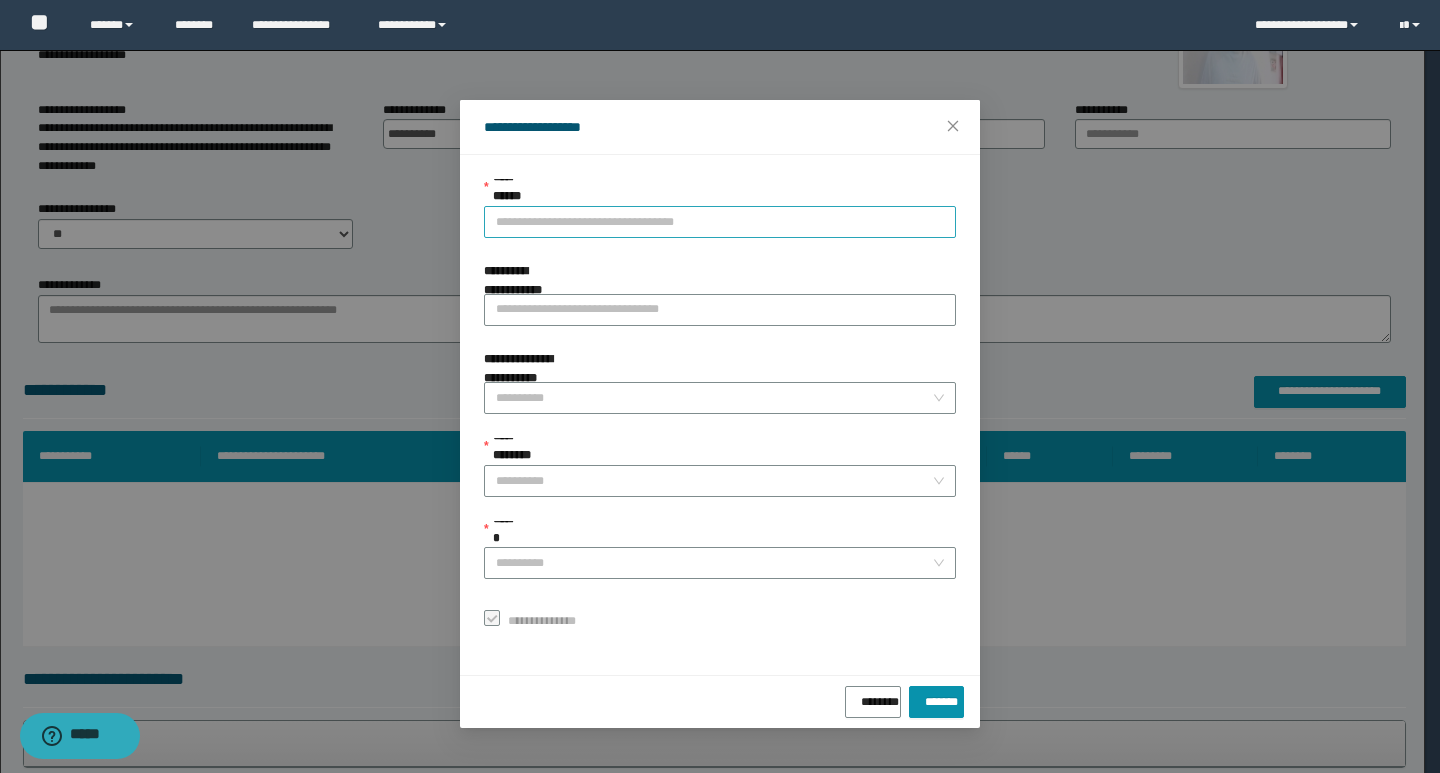 click on "**********" at bounding box center [720, 222] 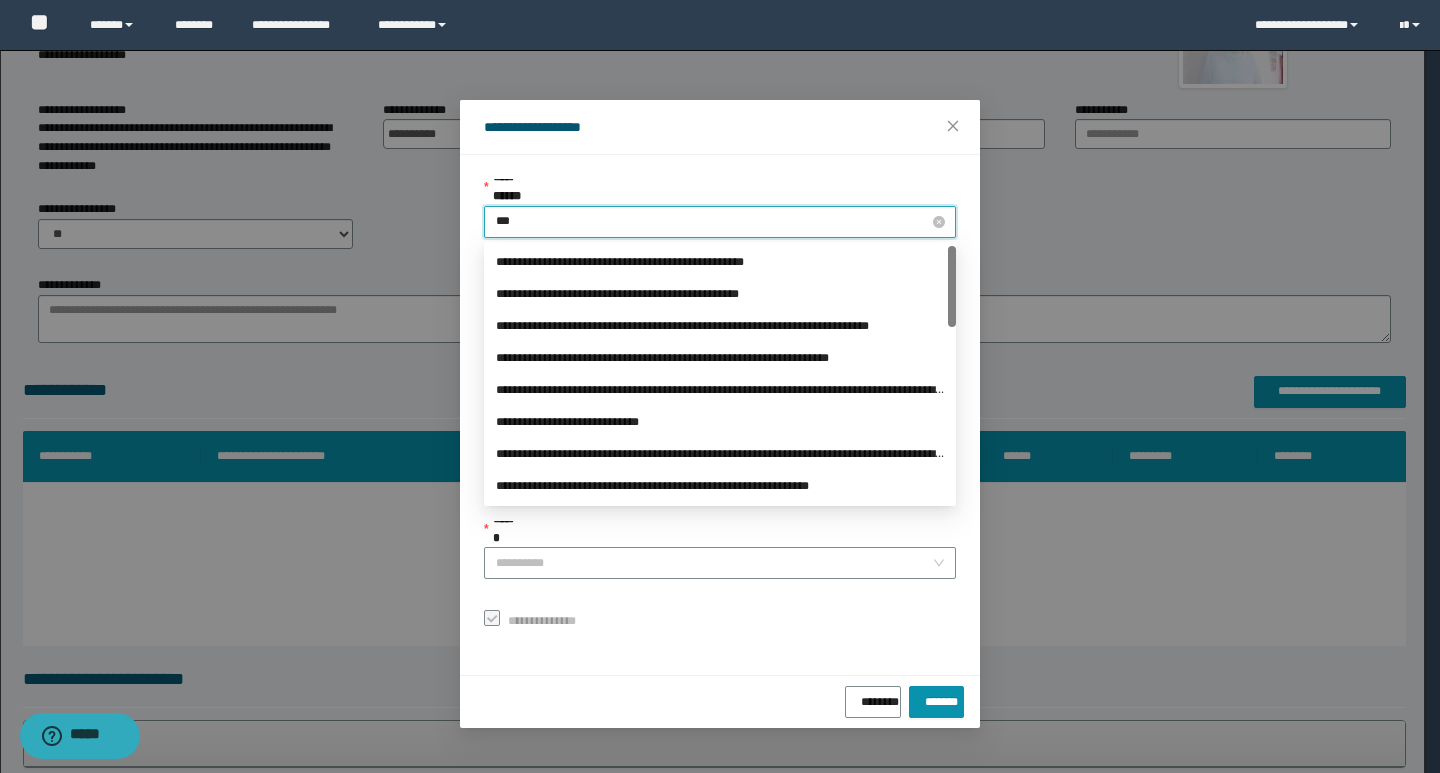 type on "****" 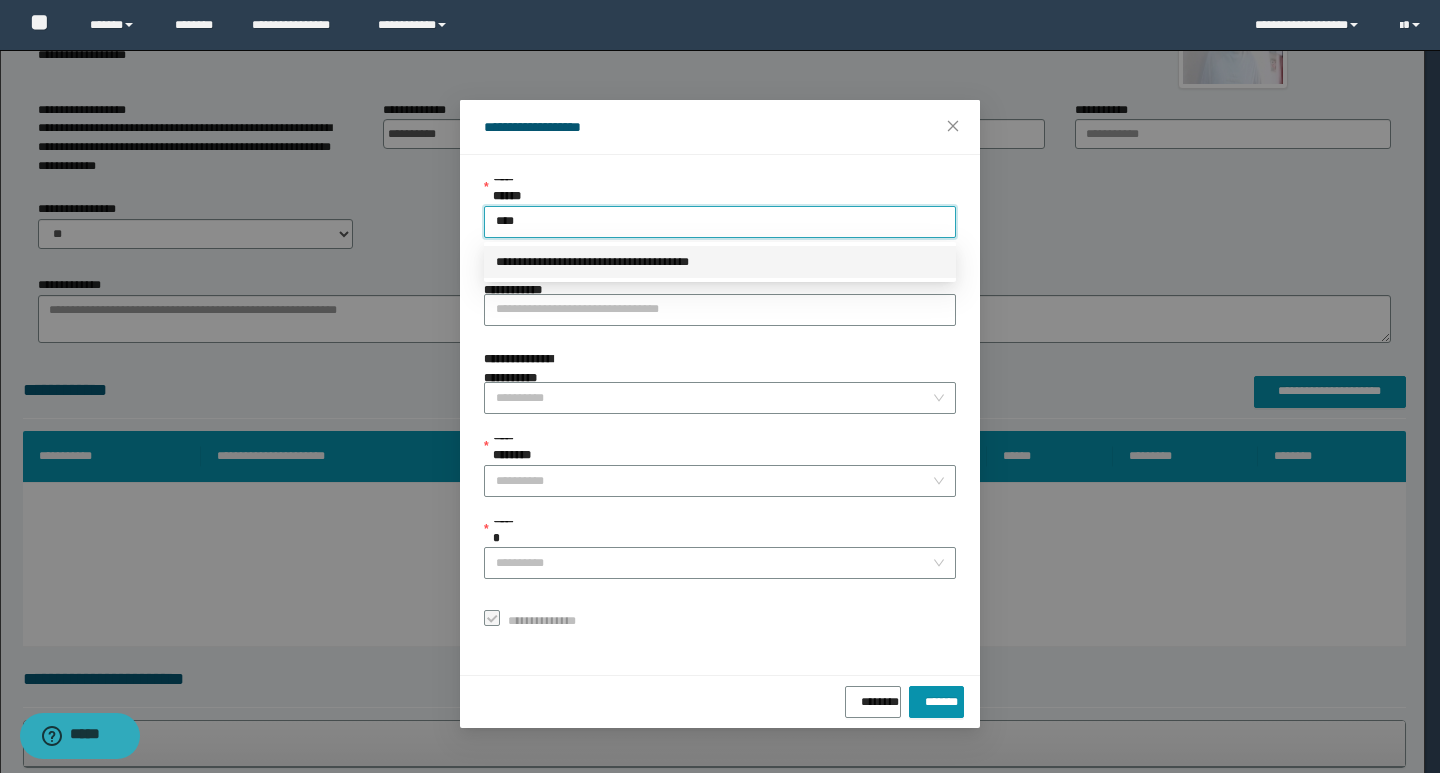 click on "**********" at bounding box center (720, 262) 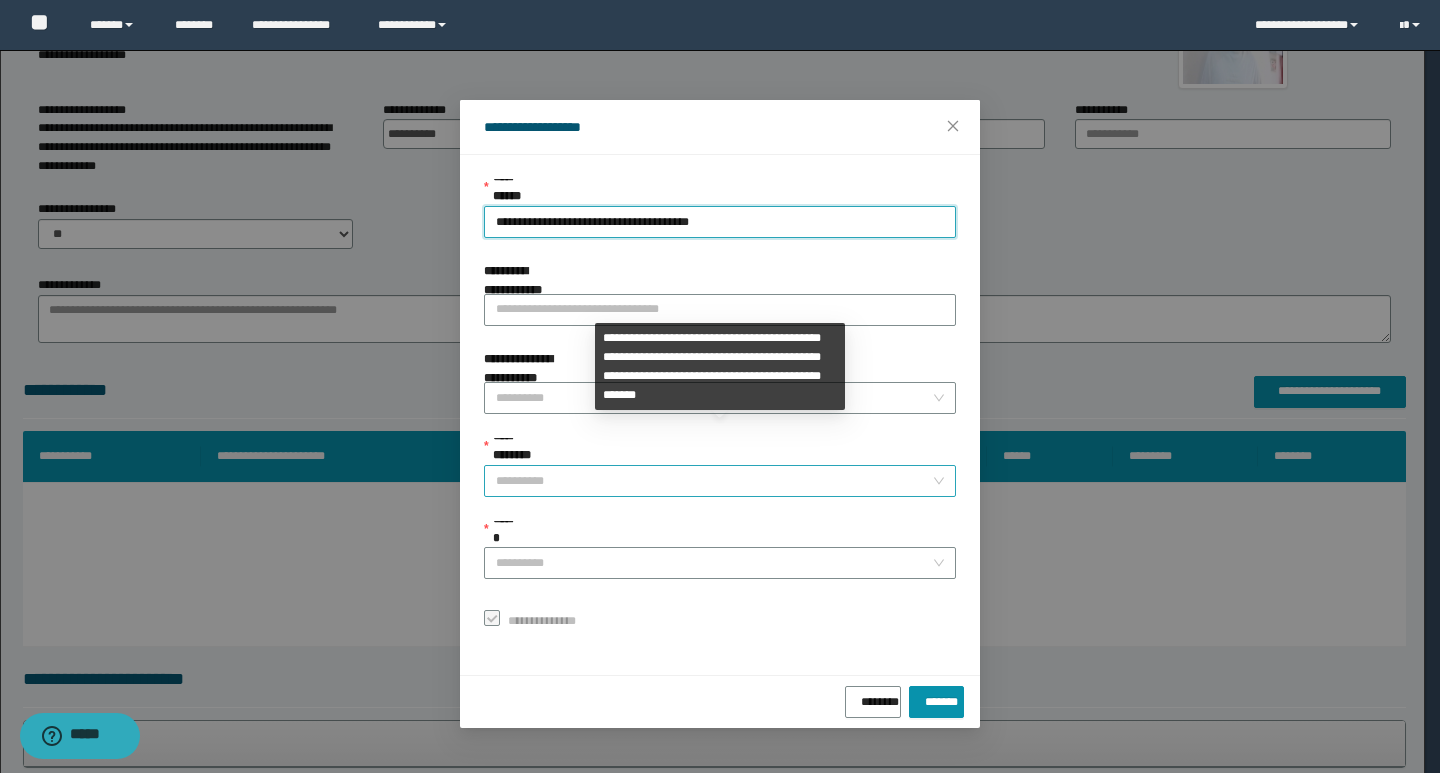 click on "**********" at bounding box center [714, 481] 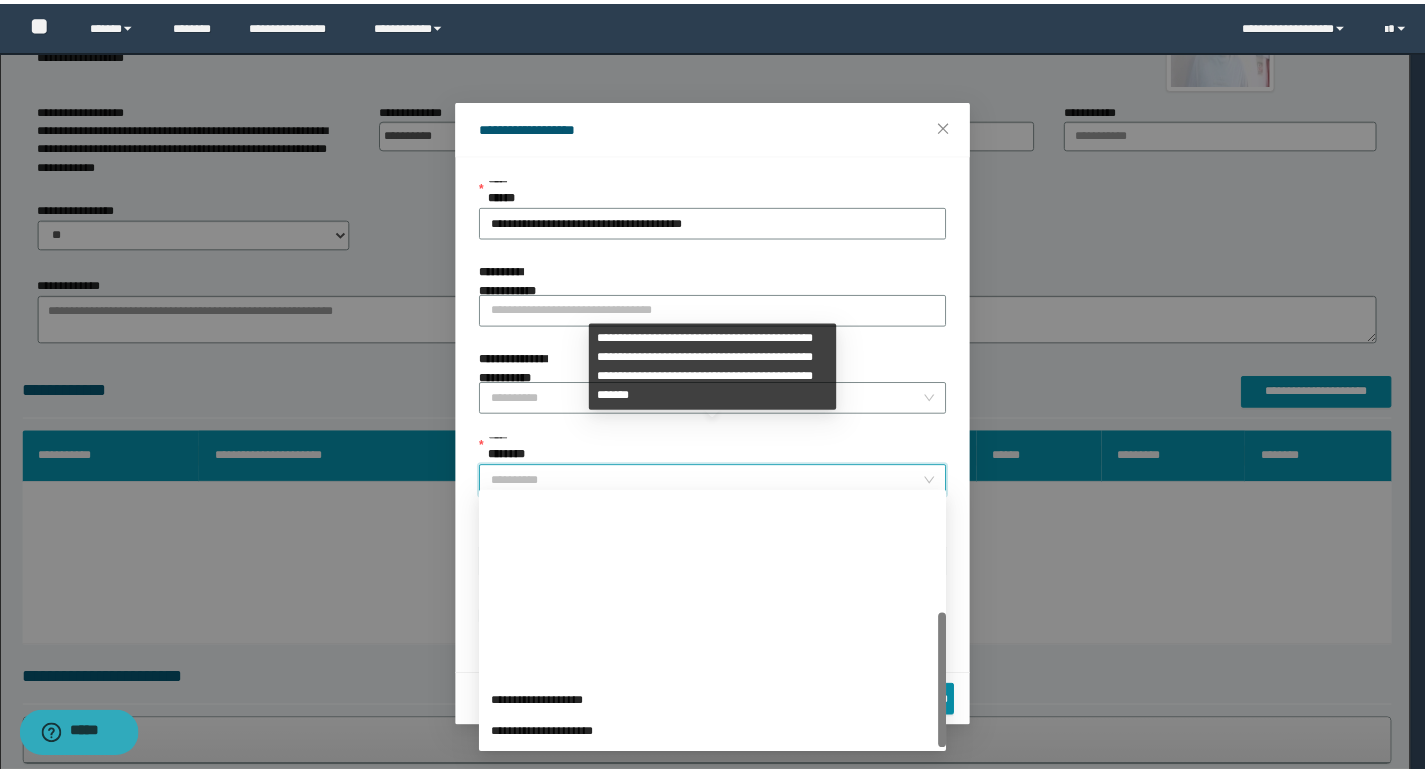 scroll, scrollTop: 224, scrollLeft: 0, axis: vertical 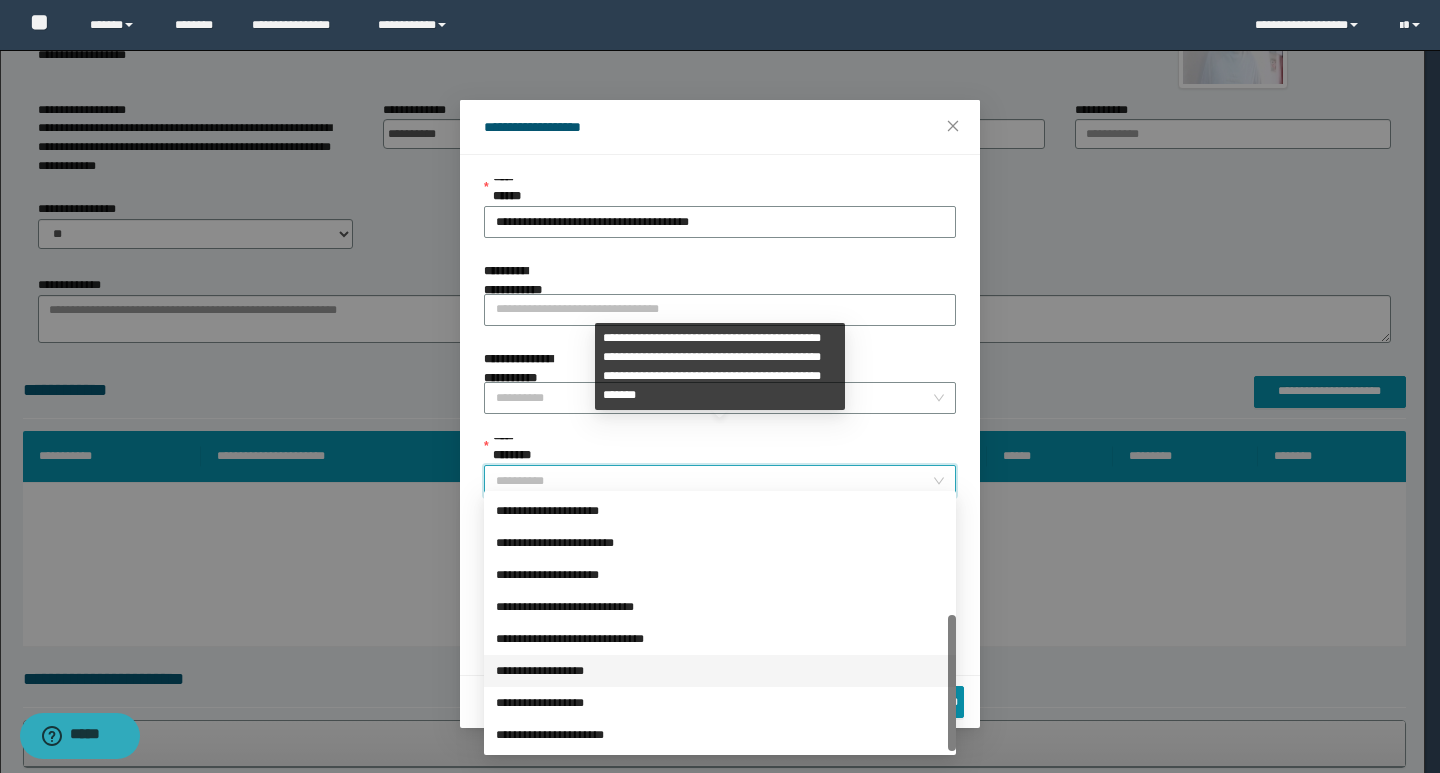 click on "**********" at bounding box center [720, 671] 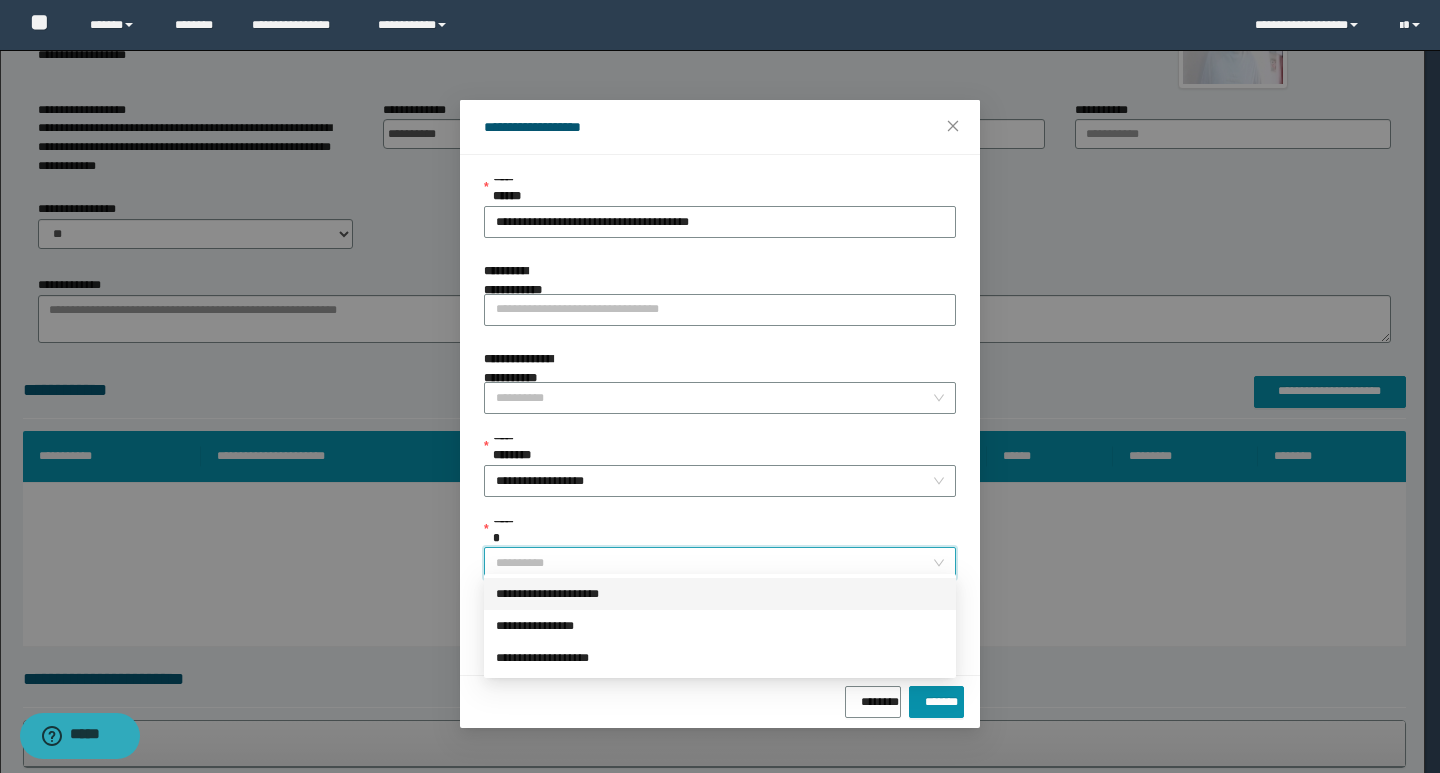 click on "******" at bounding box center (714, 563) 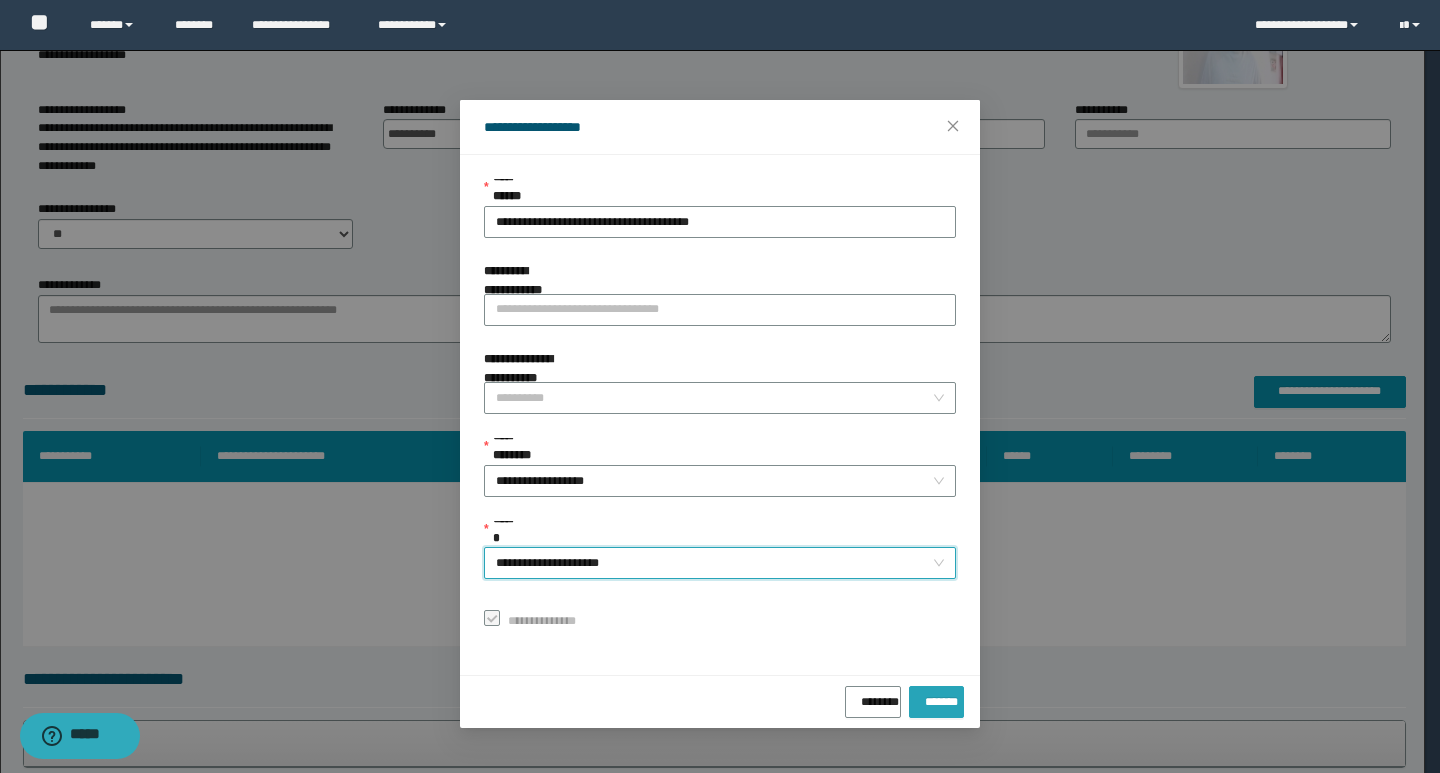 click on "*******" at bounding box center (936, 698) 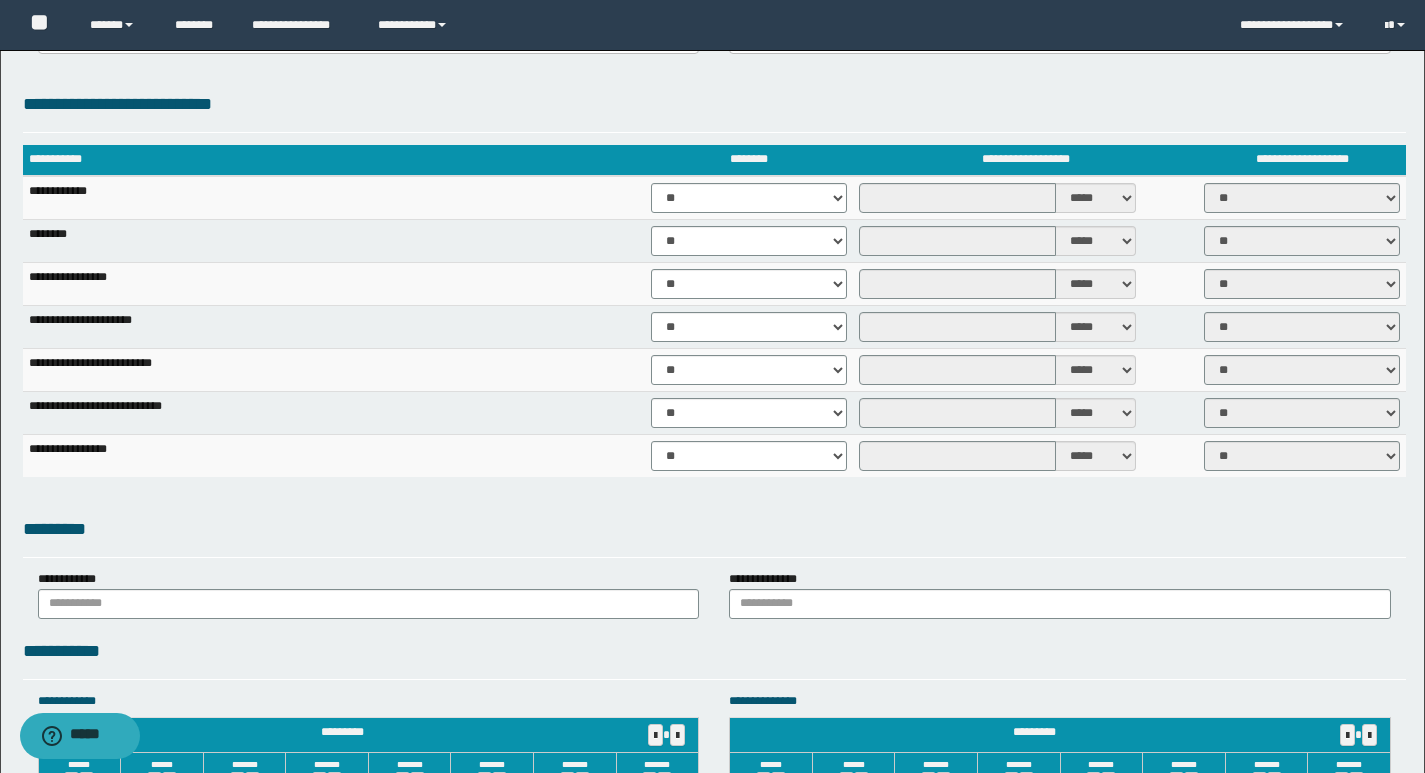 scroll, scrollTop: 1500, scrollLeft: 0, axis: vertical 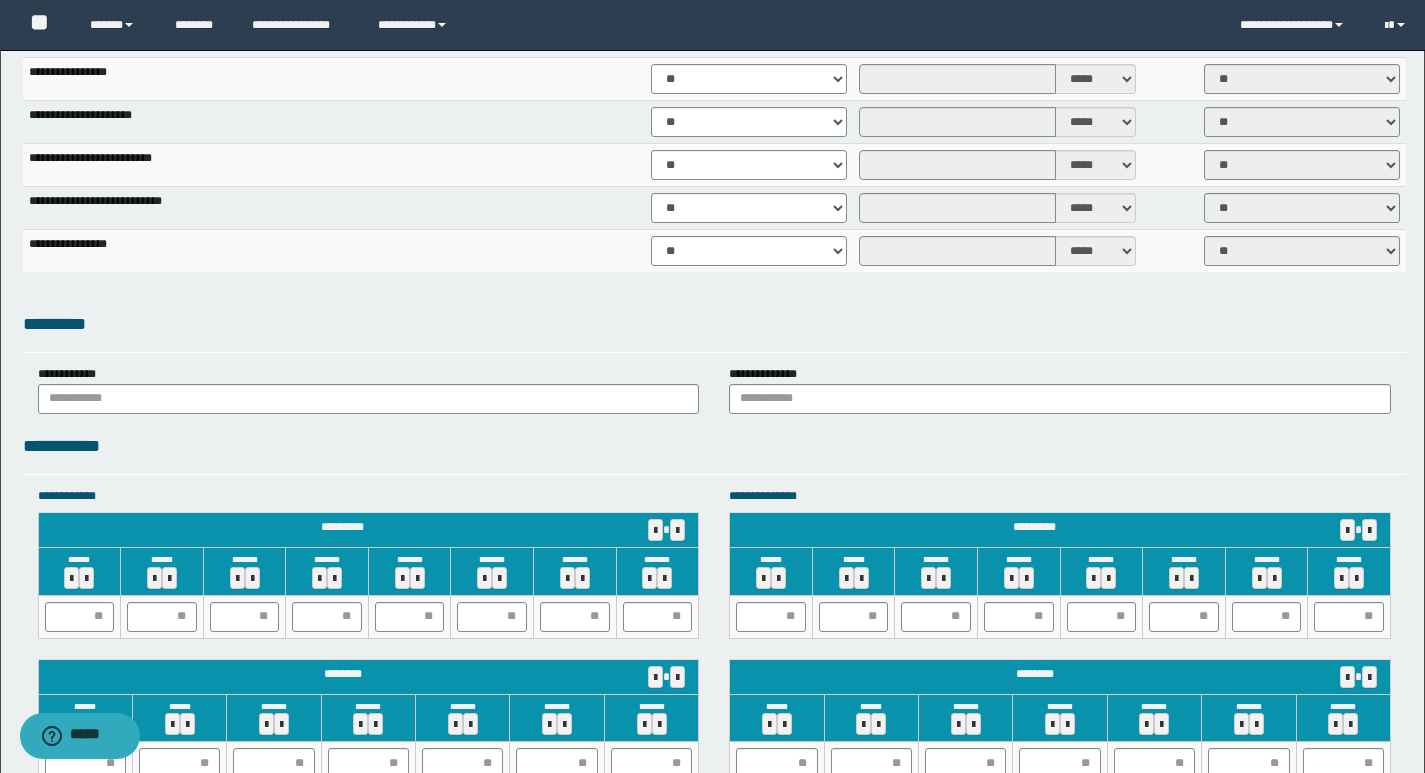 click on "**********" at bounding box center (712, 220) 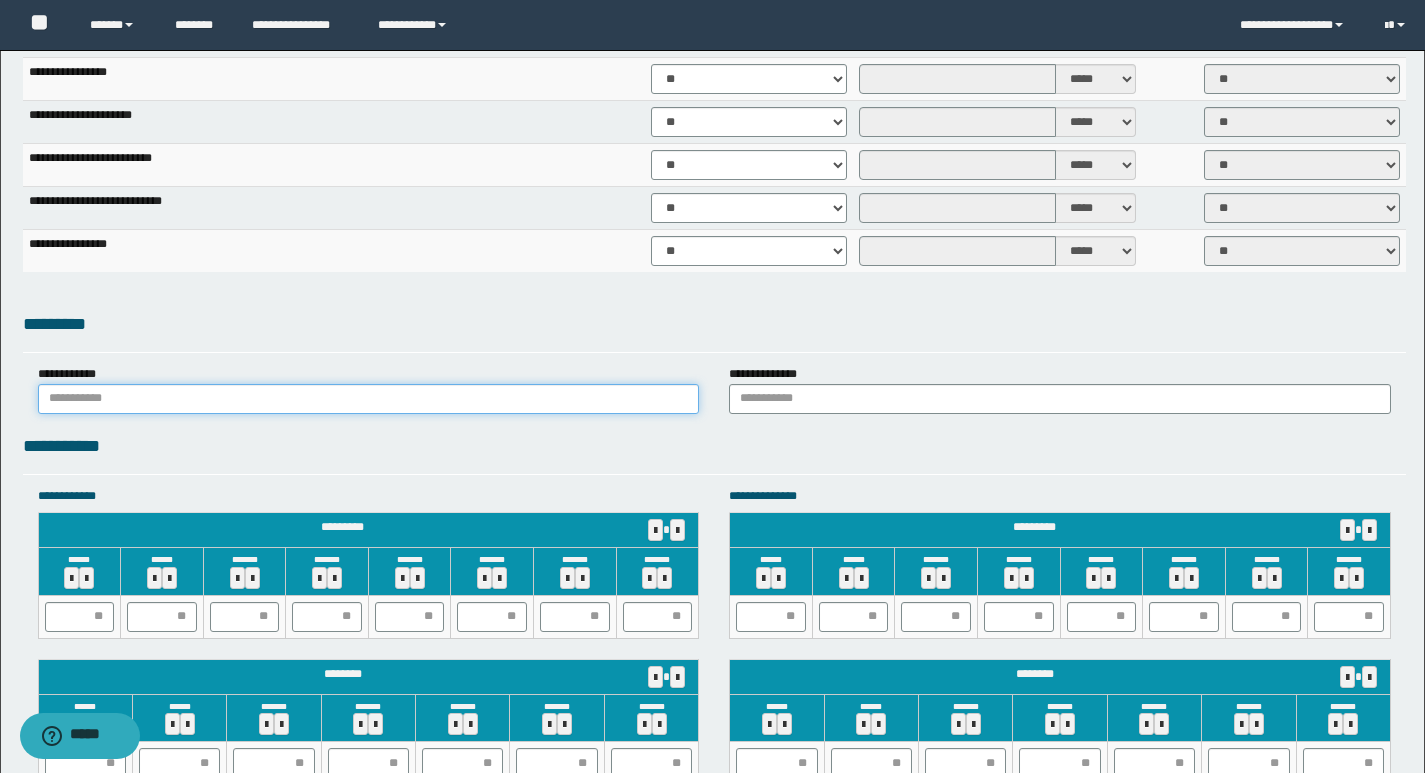 drag, startPoint x: 196, startPoint y: 396, endPoint x: 198, endPoint y: 414, distance: 18.110771 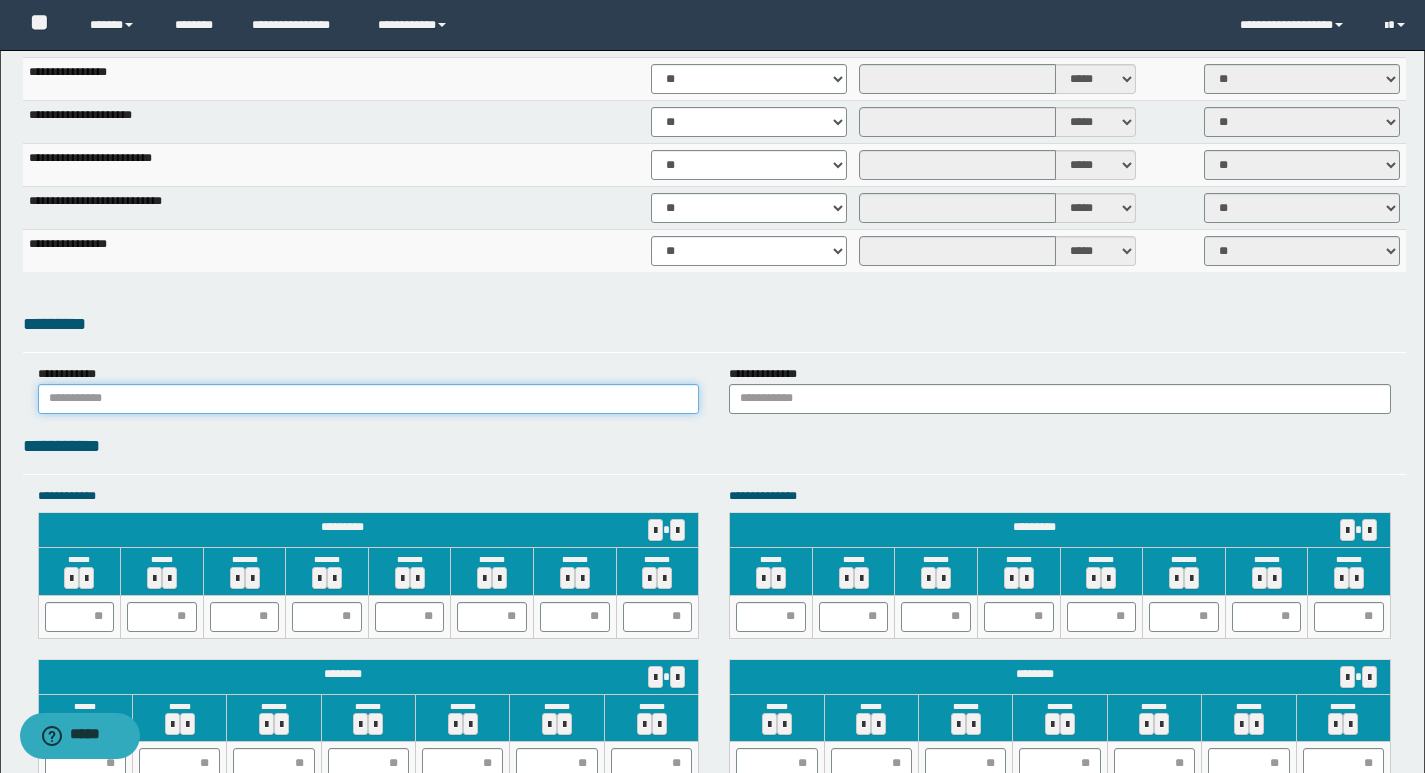click at bounding box center (369, 399) 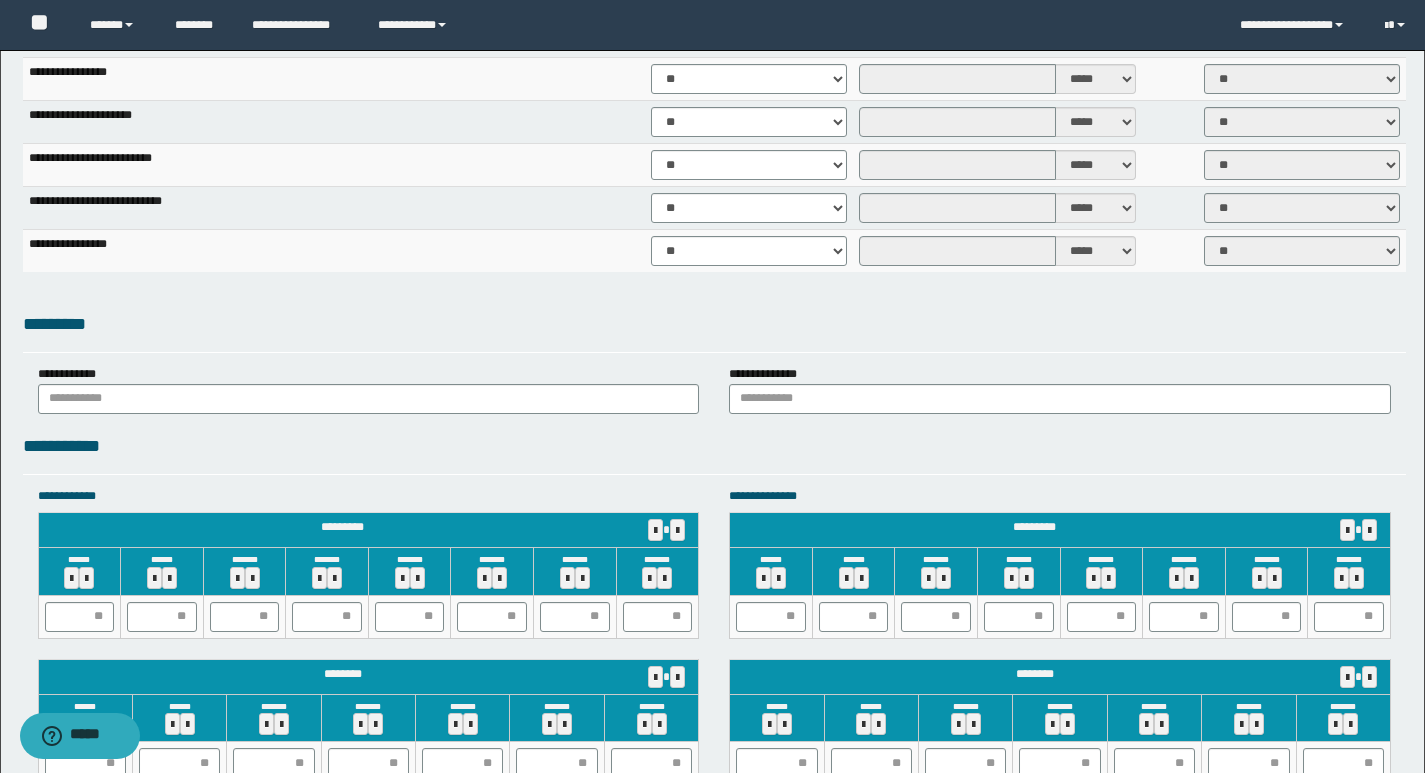click on "**********" at bounding box center [768, 374] 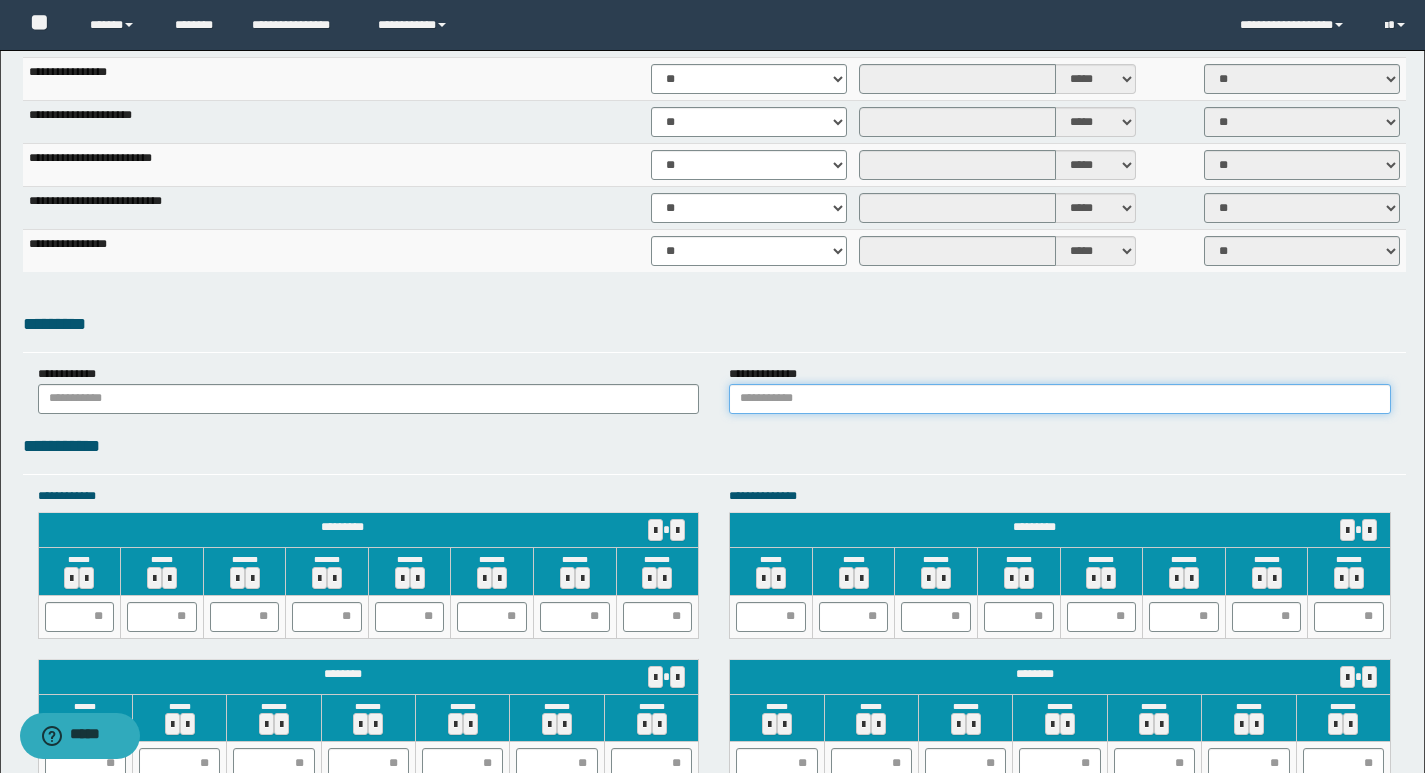 click at bounding box center [1060, 399] 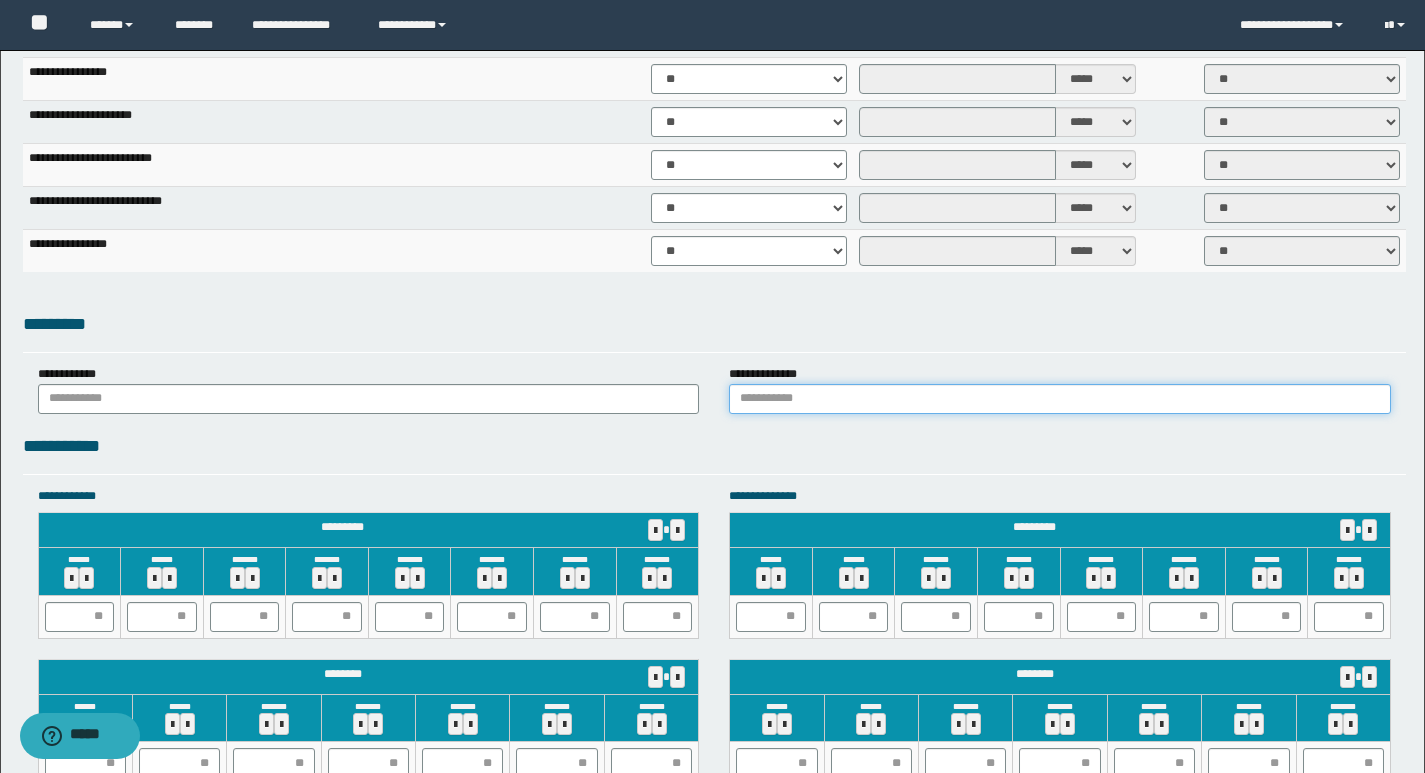 type on "******" 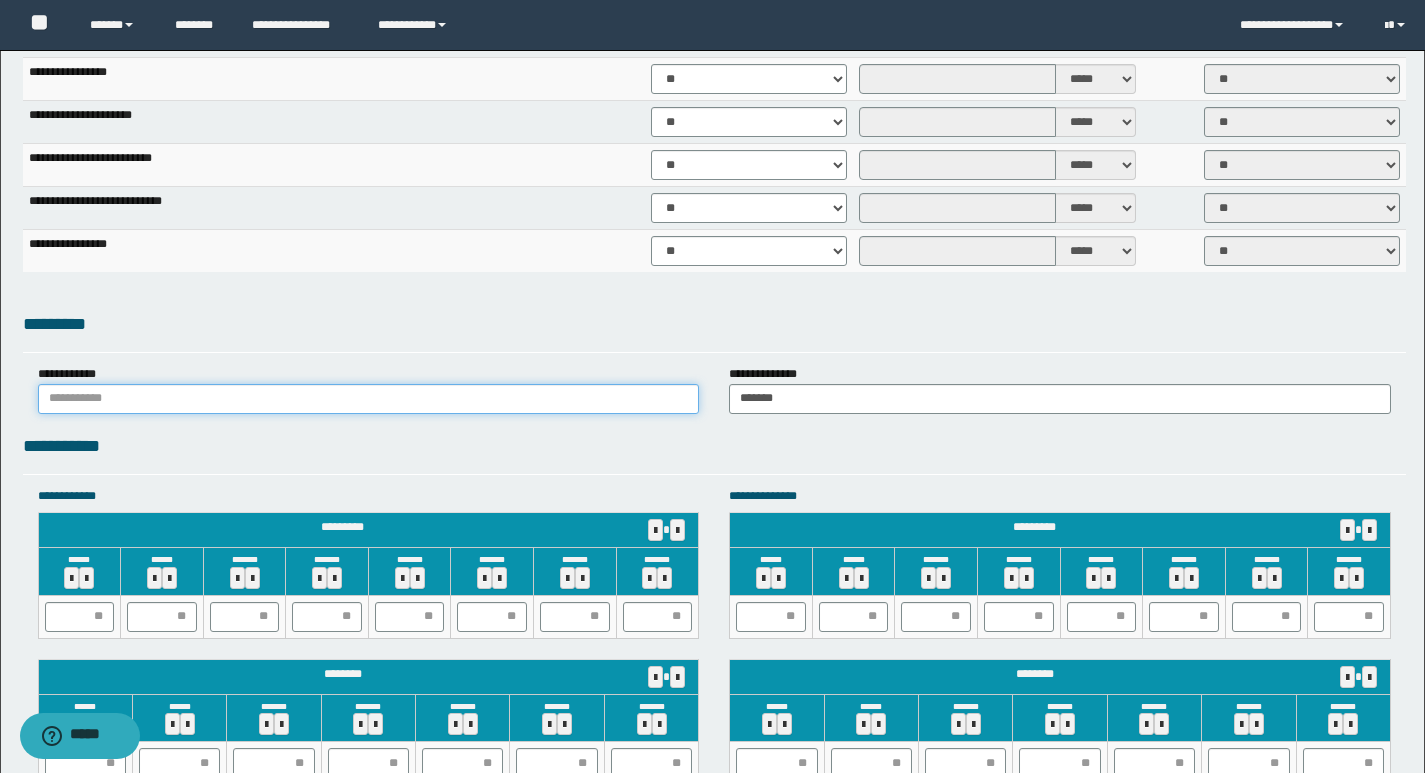 click at bounding box center [369, 399] 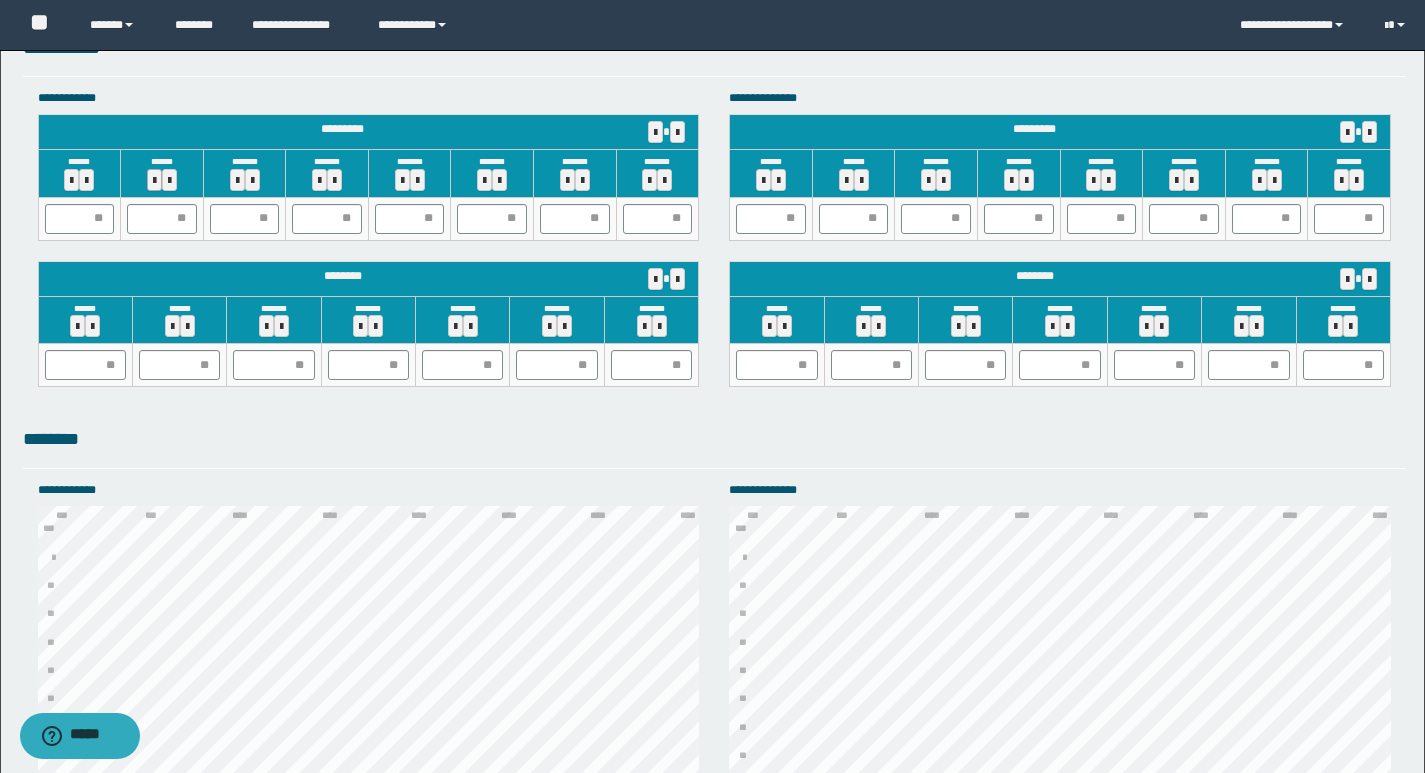scroll, scrollTop: 1800, scrollLeft: 0, axis: vertical 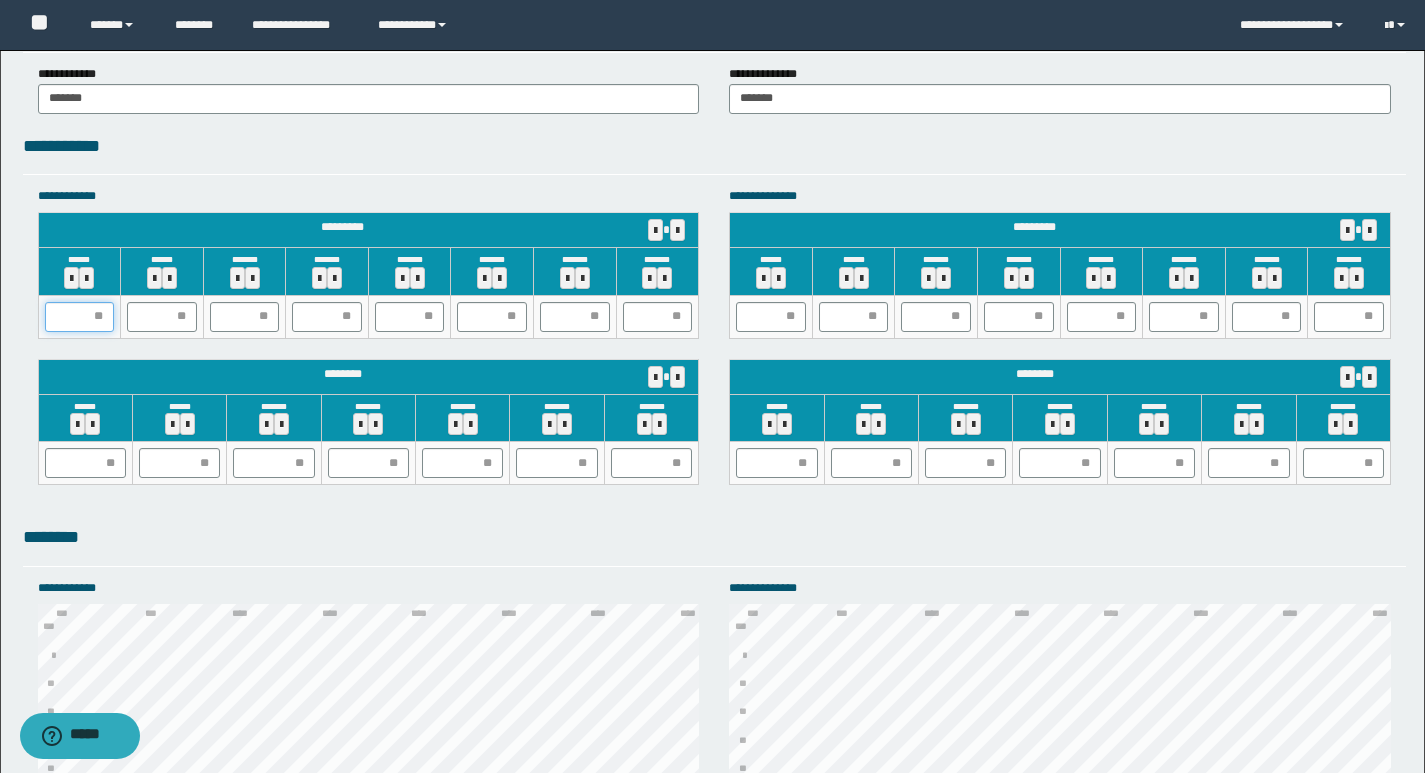 click at bounding box center [80, 317] 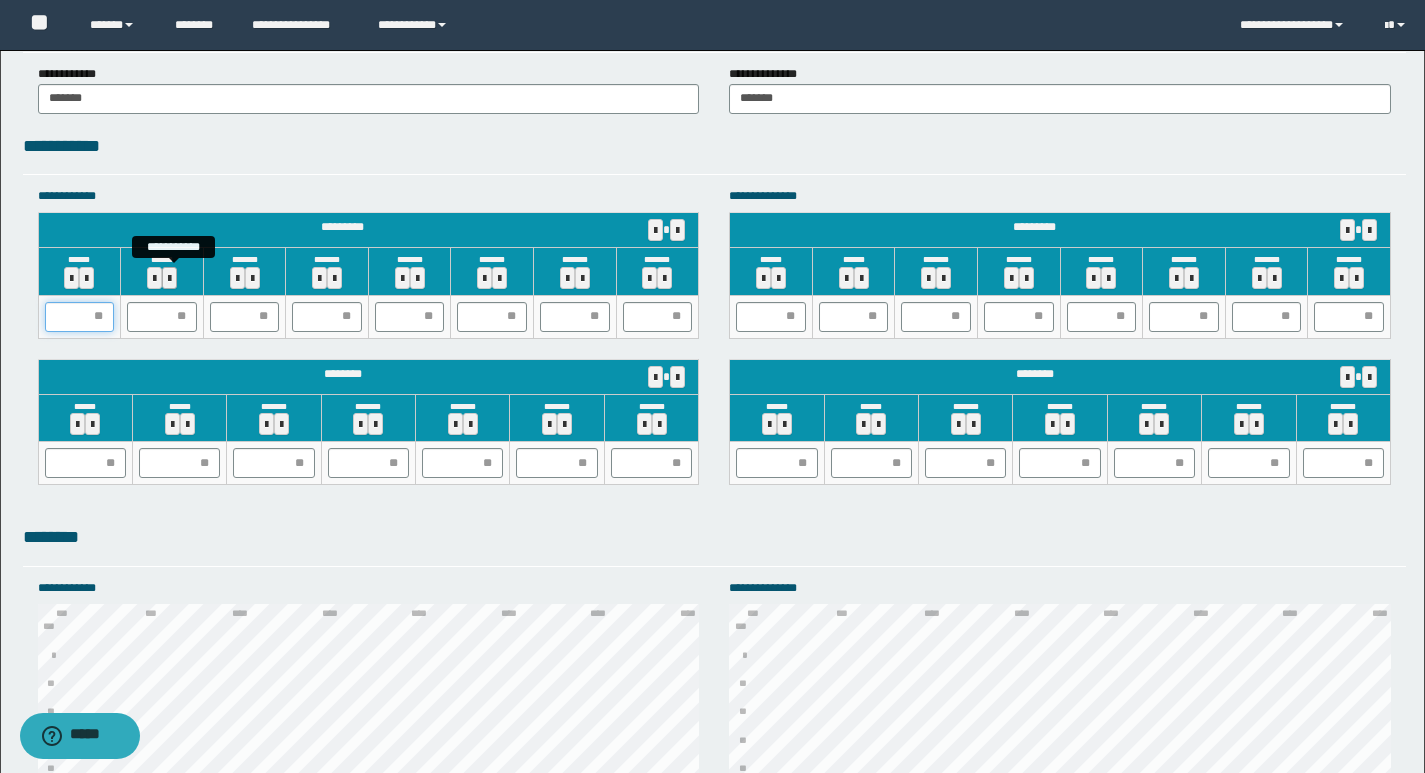 scroll, scrollTop: 1900, scrollLeft: 0, axis: vertical 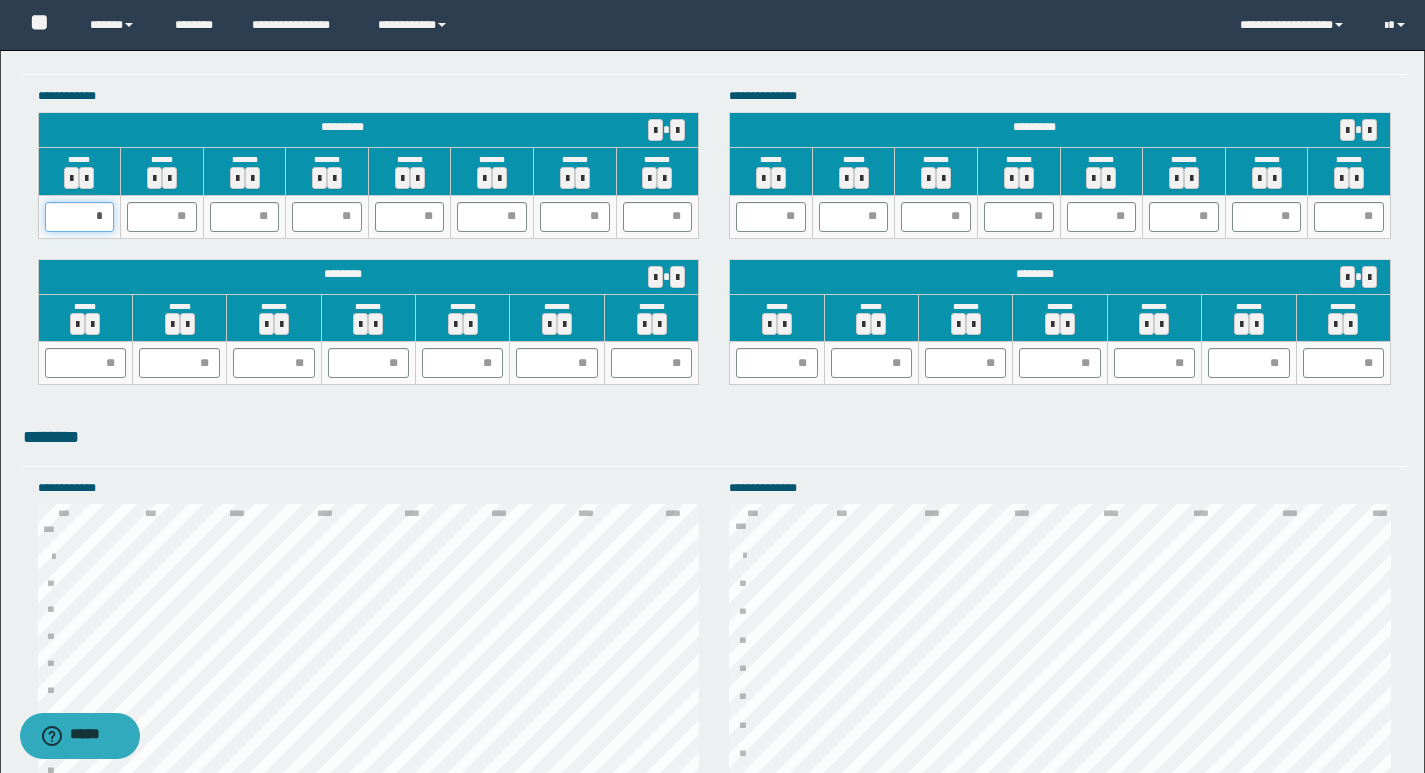 type on "**" 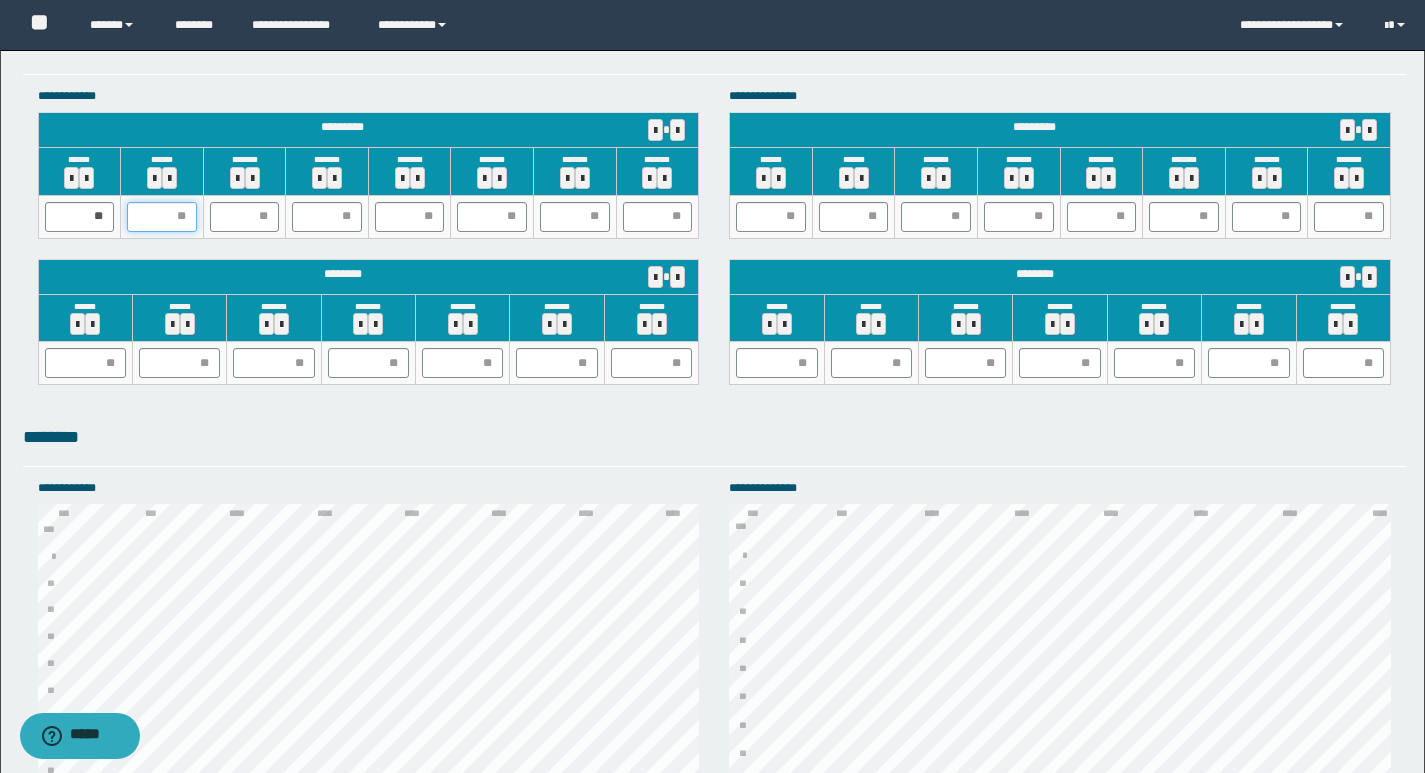 click at bounding box center (162, 217) 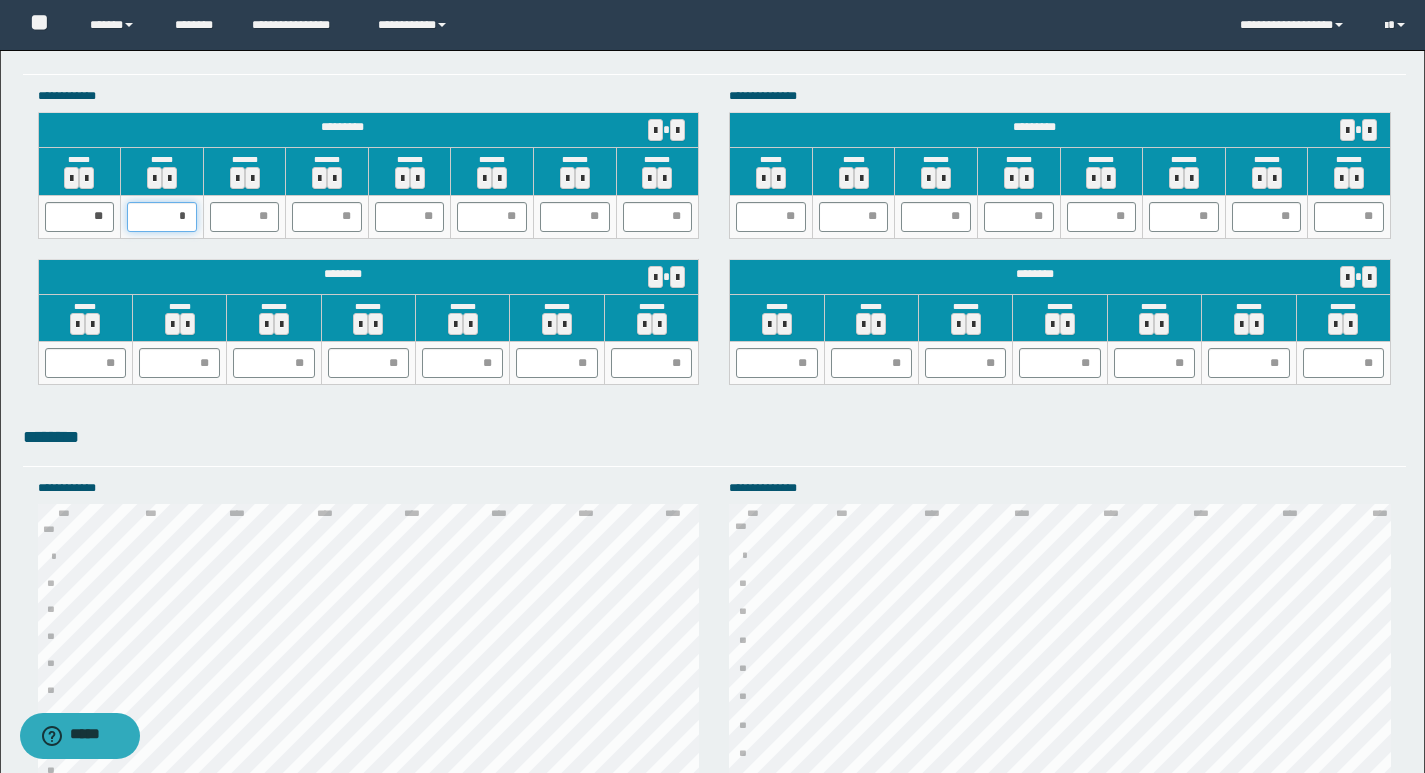 type on "**" 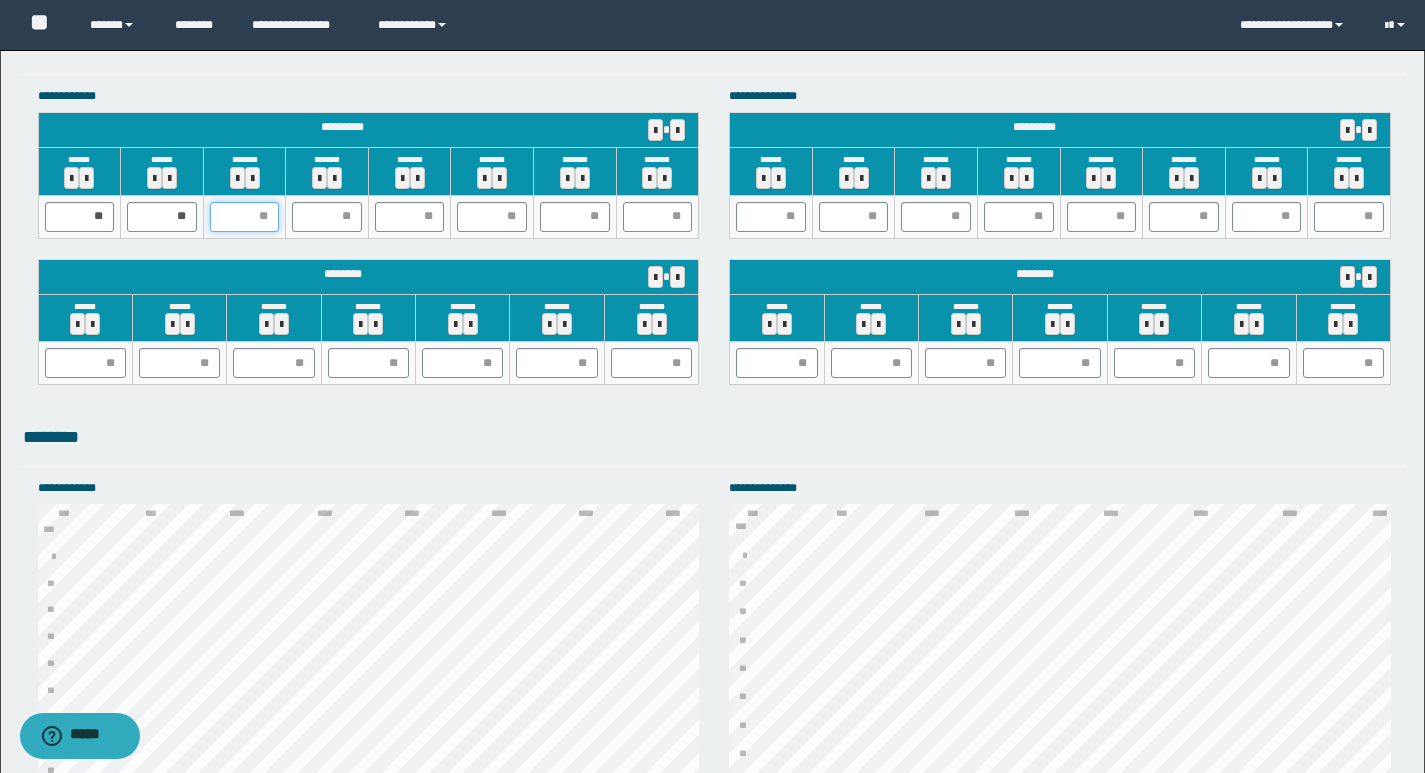 click at bounding box center [245, 217] 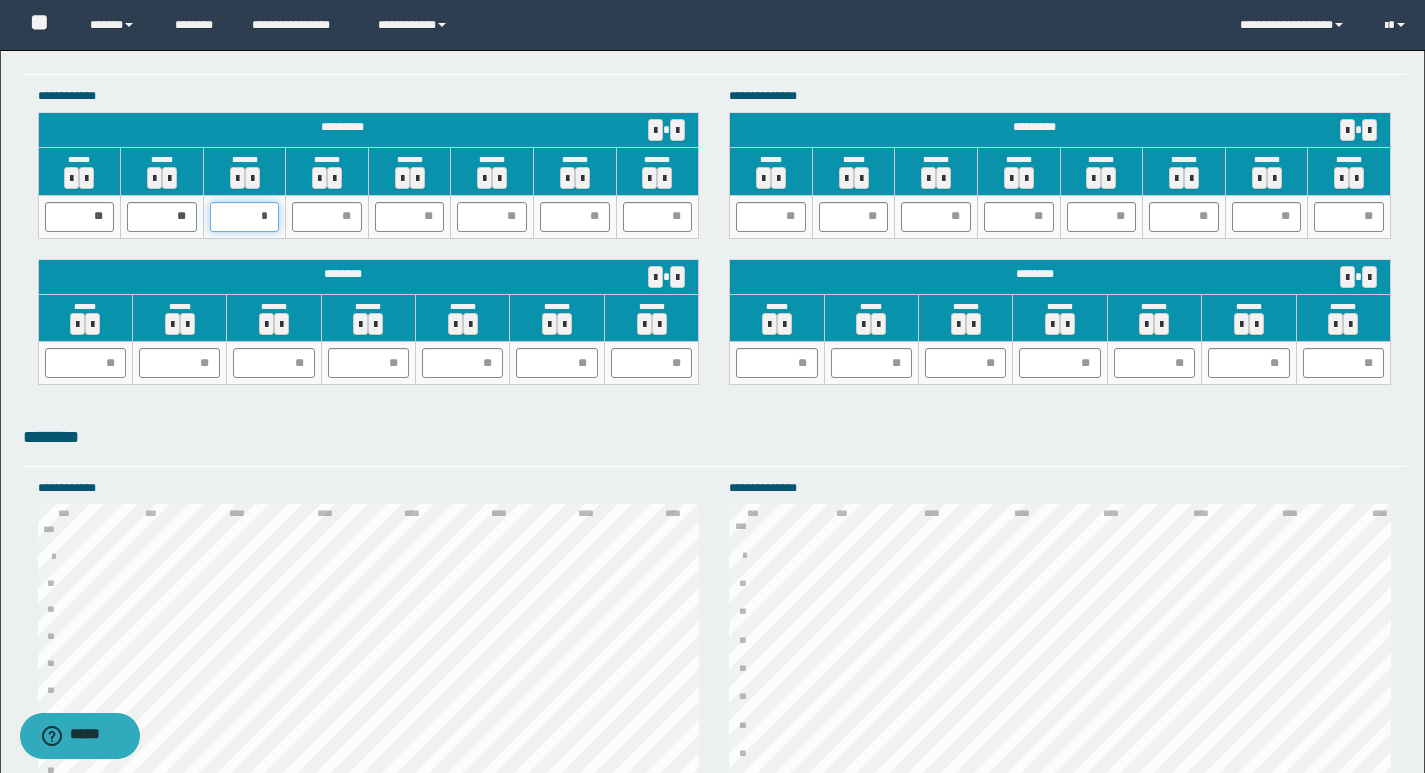 type on "**" 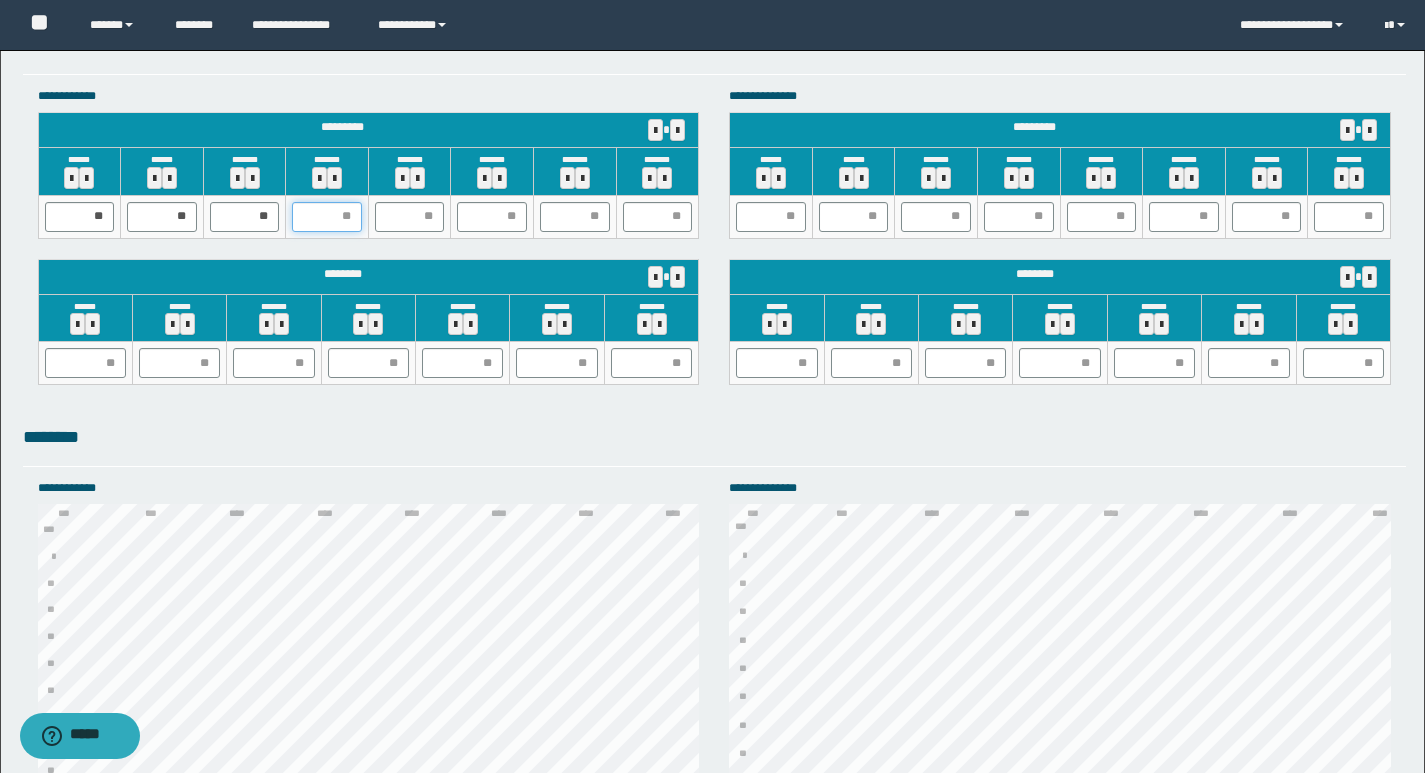 click at bounding box center (327, 217) 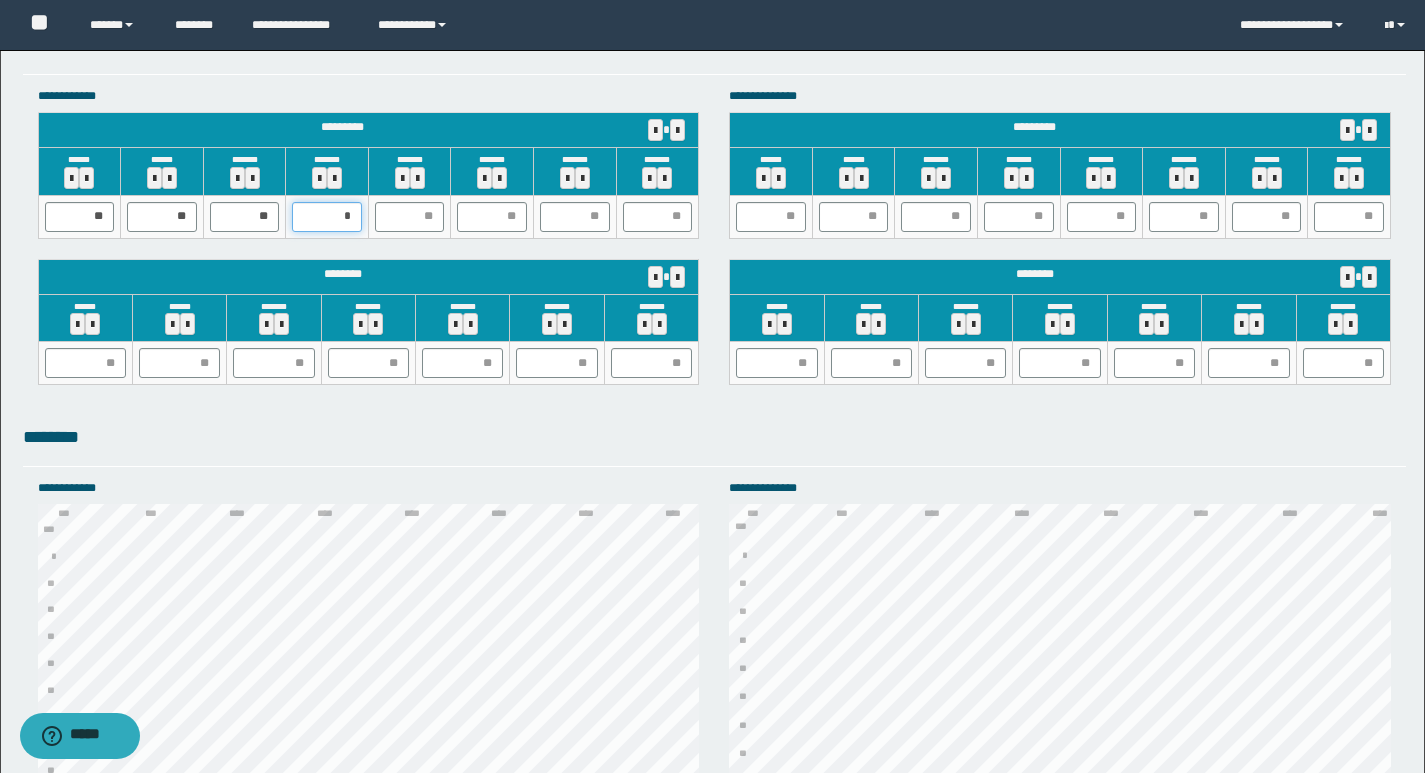 type on "**" 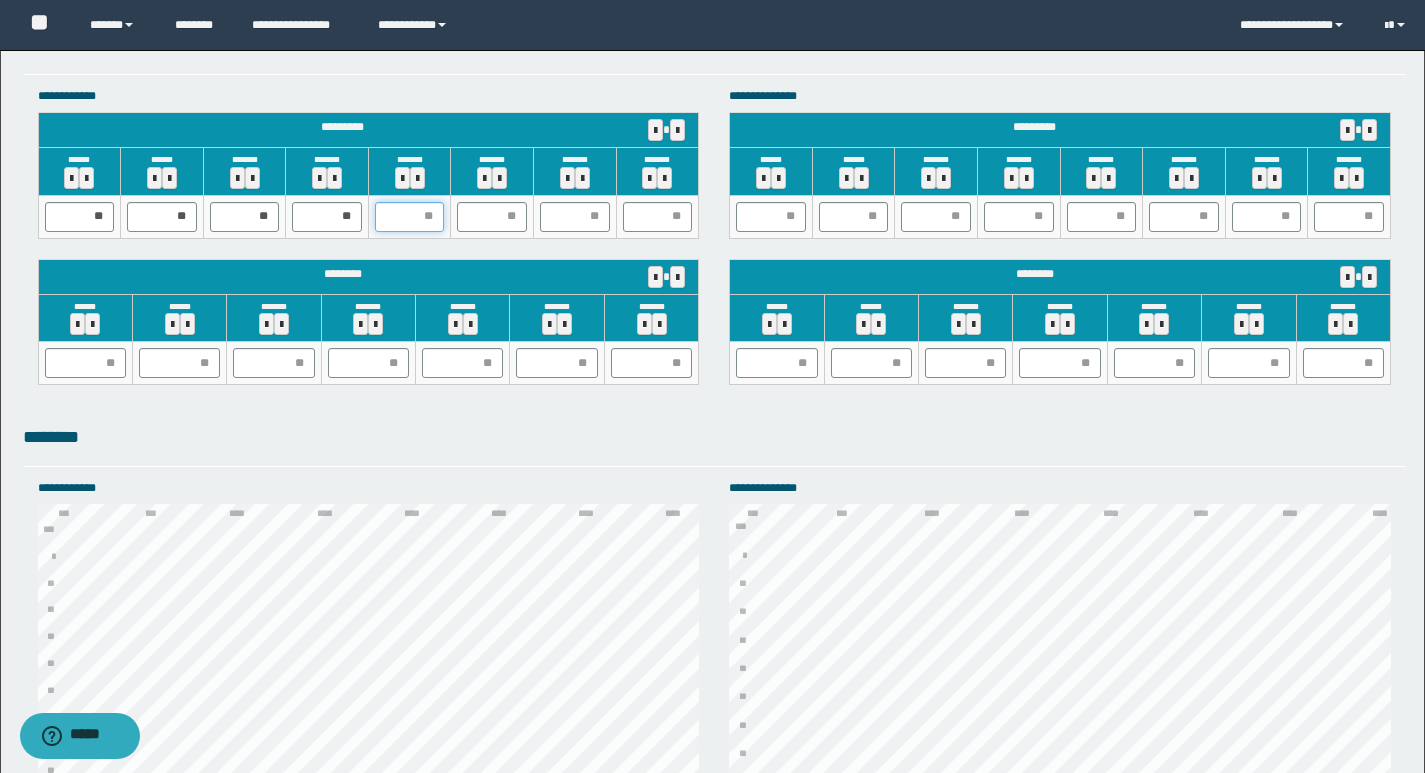 click at bounding box center [410, 217] 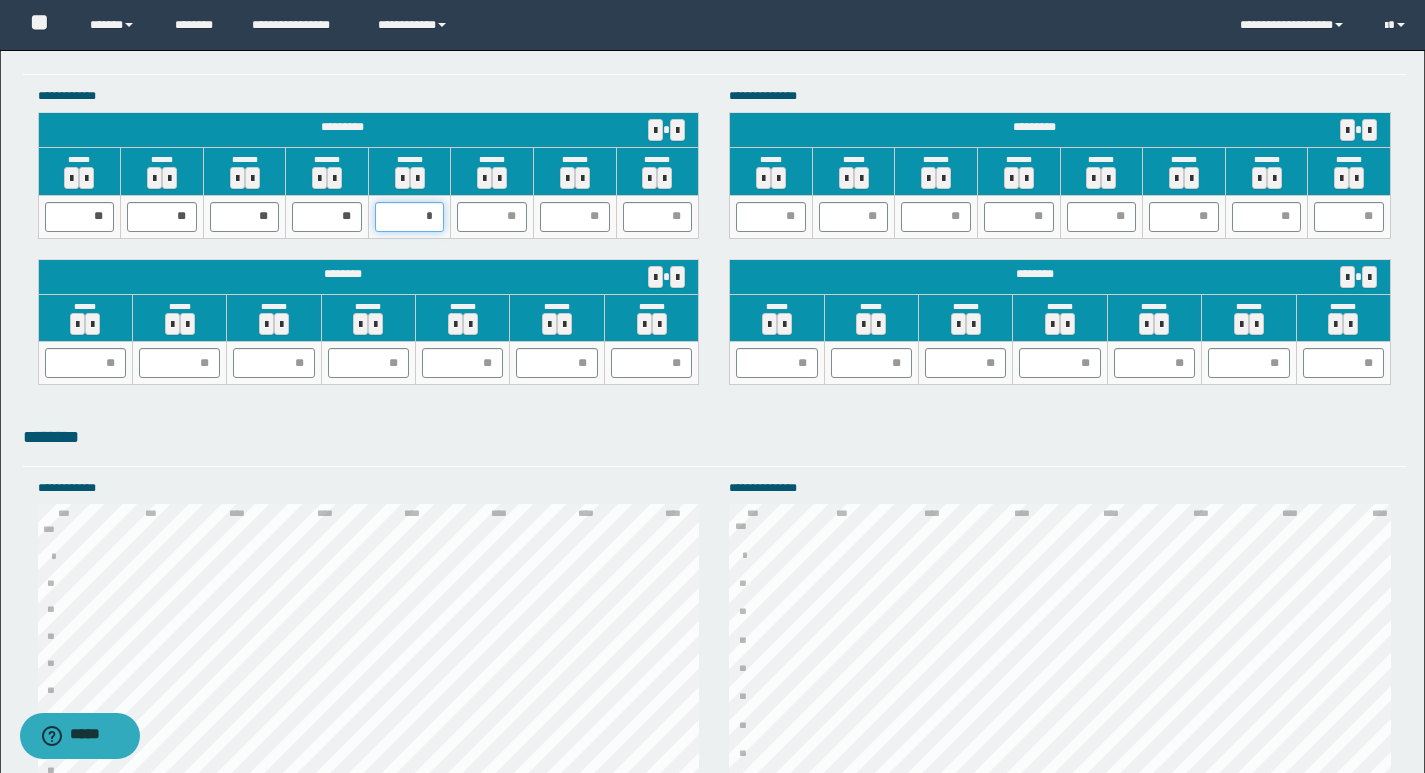type on "**" 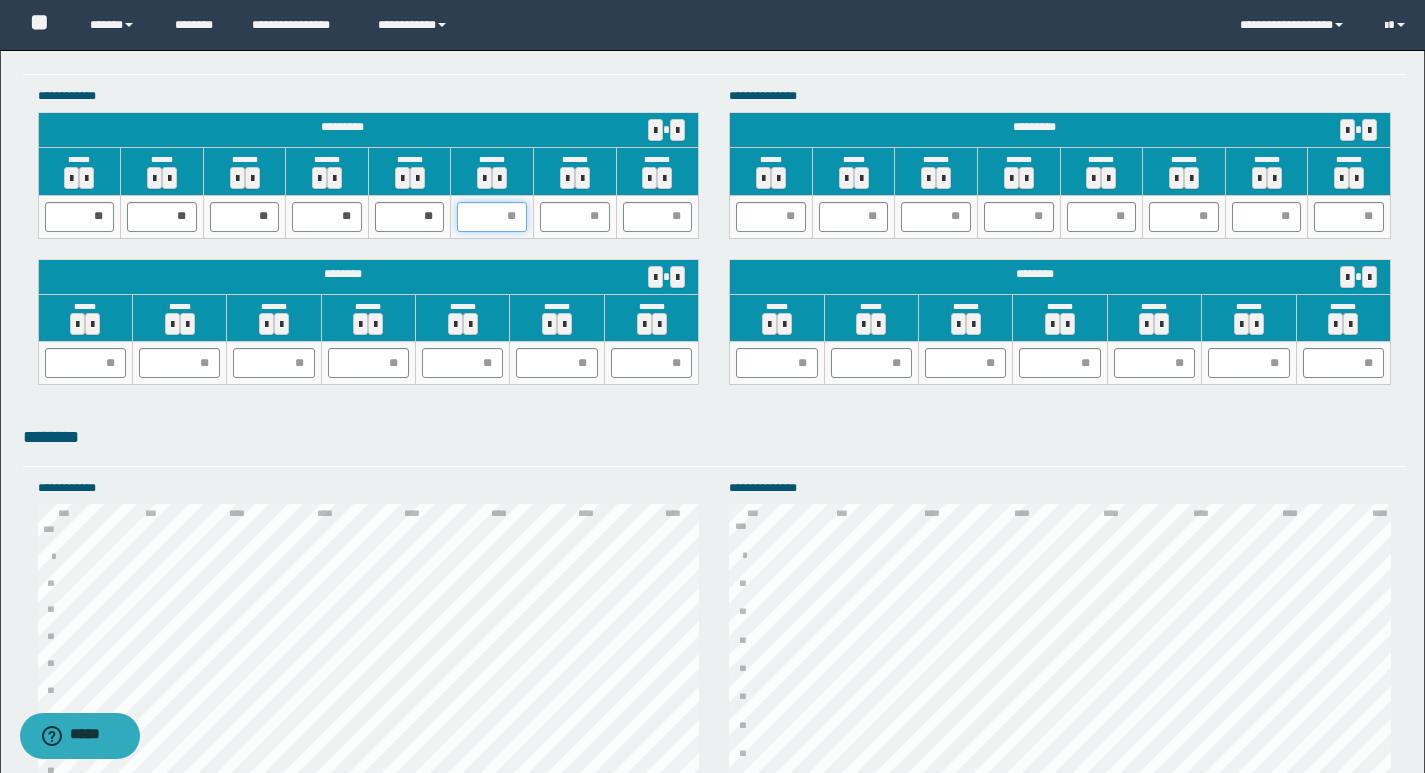 click at bounding box center (492, 217) 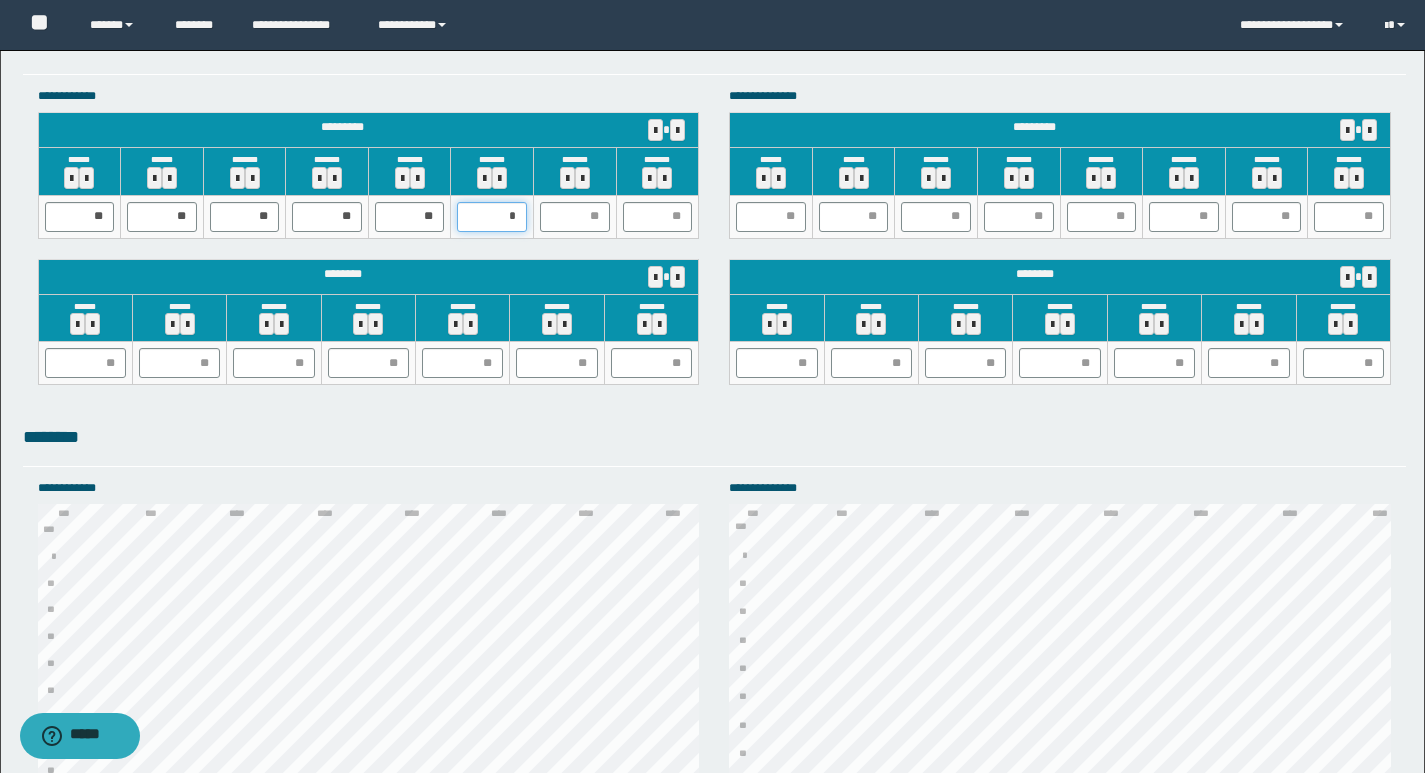 type on "**" 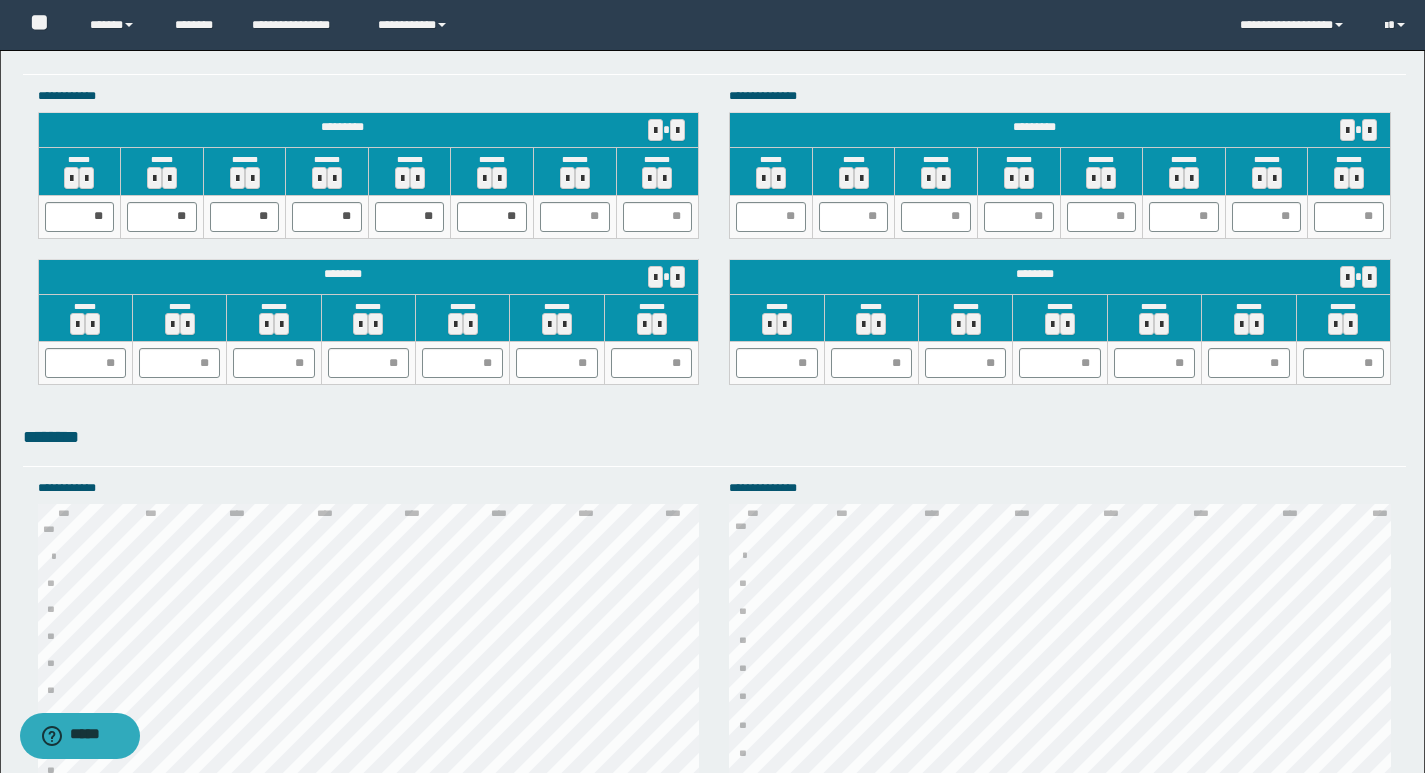 drag, startPoint x: 615, startPoint y: 210, endPoint x: 591, endPoint y: 221, distance: 26.400757 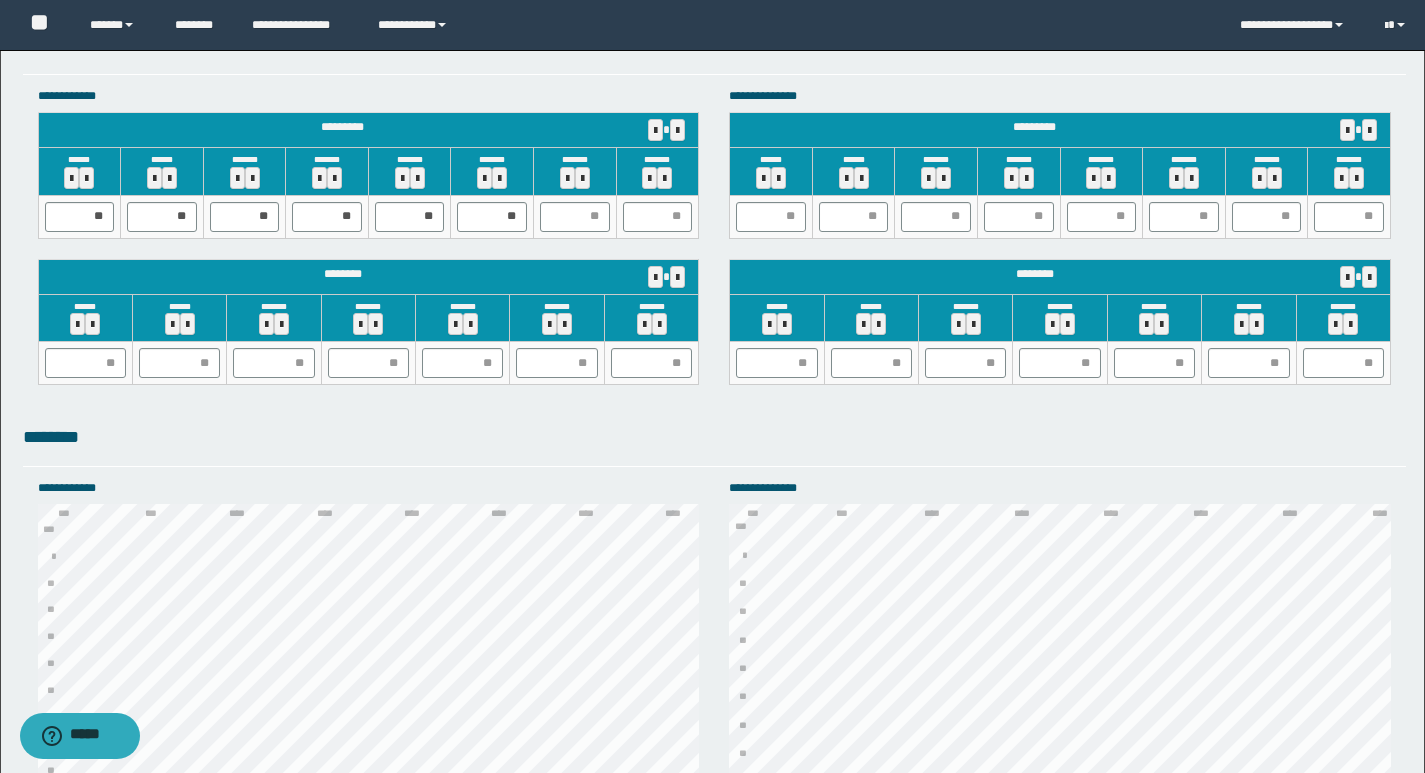 click at bounding box center (575, 216) 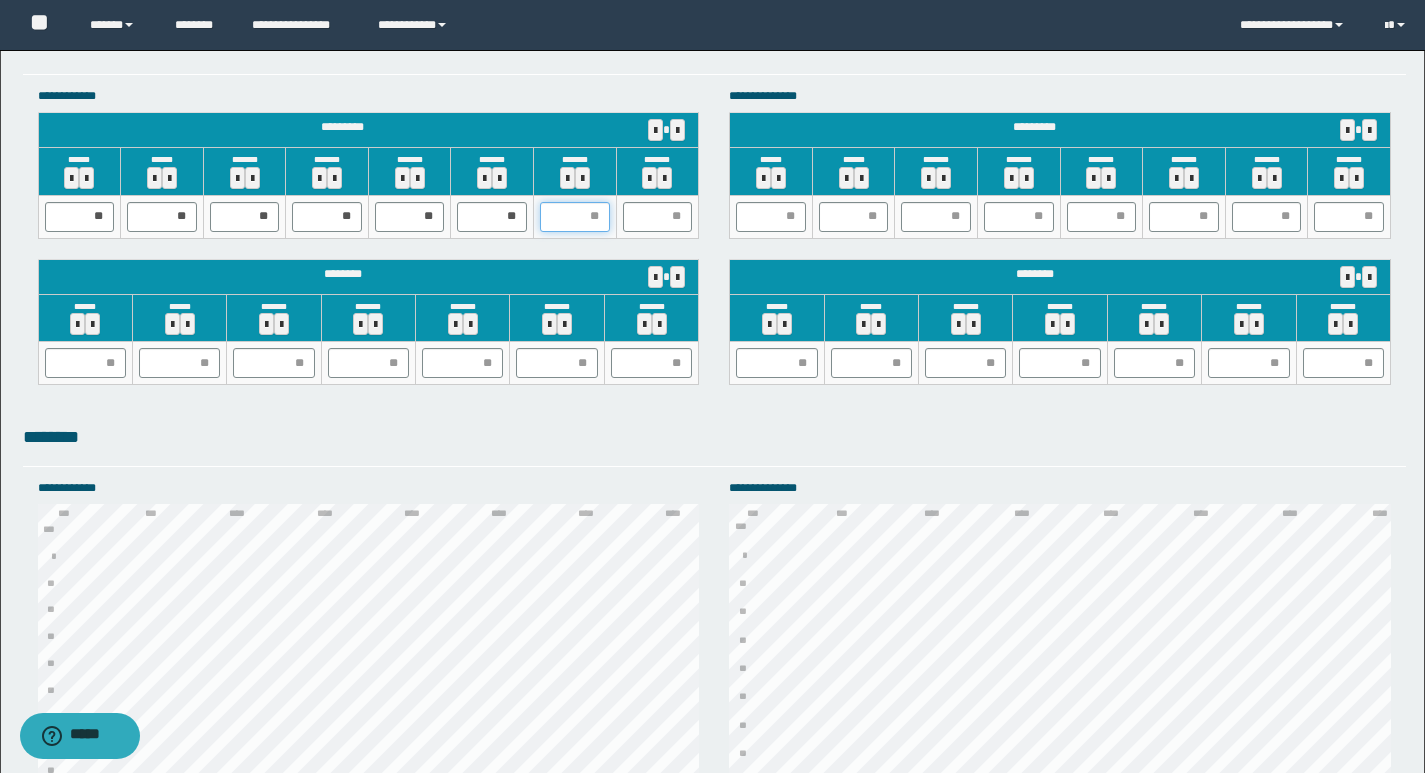 click at bounding box center (575, 217) 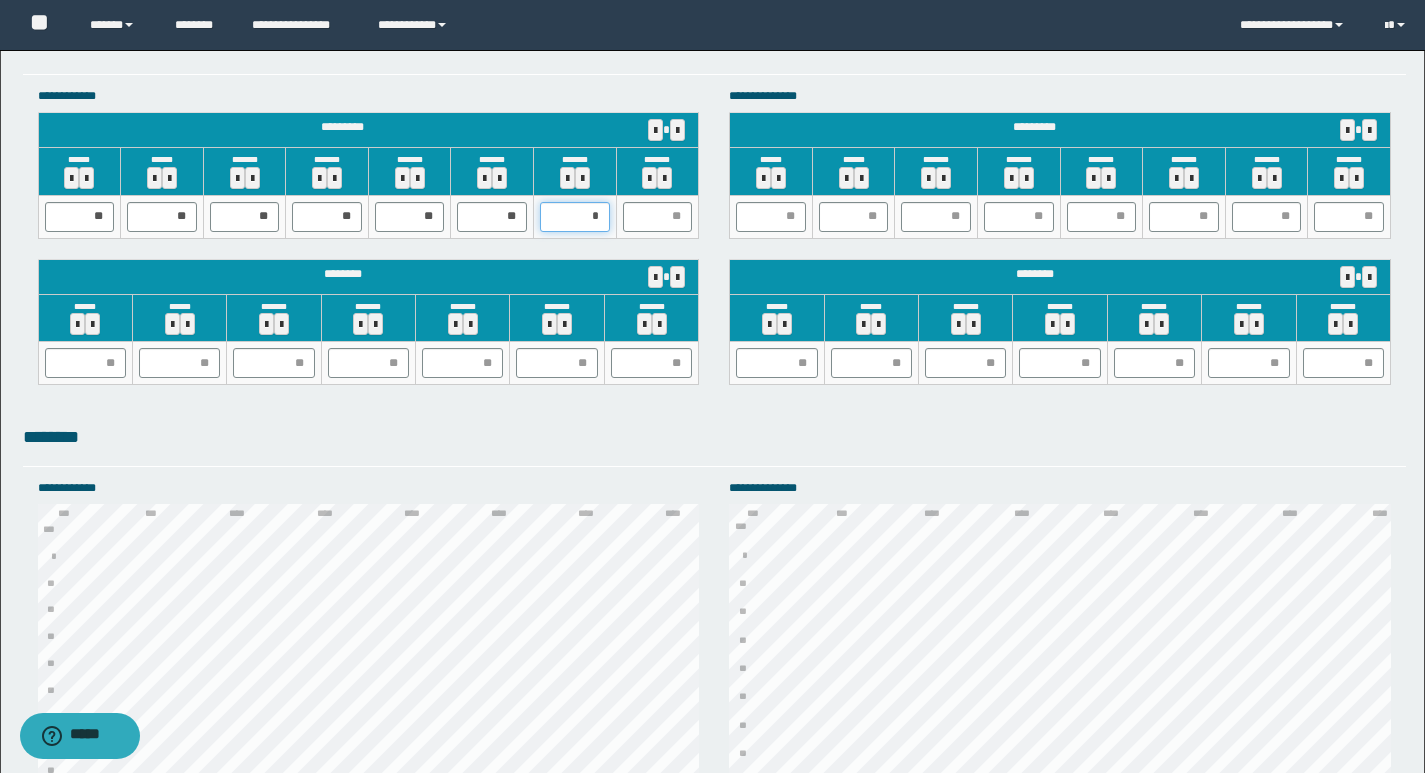 type on "**" 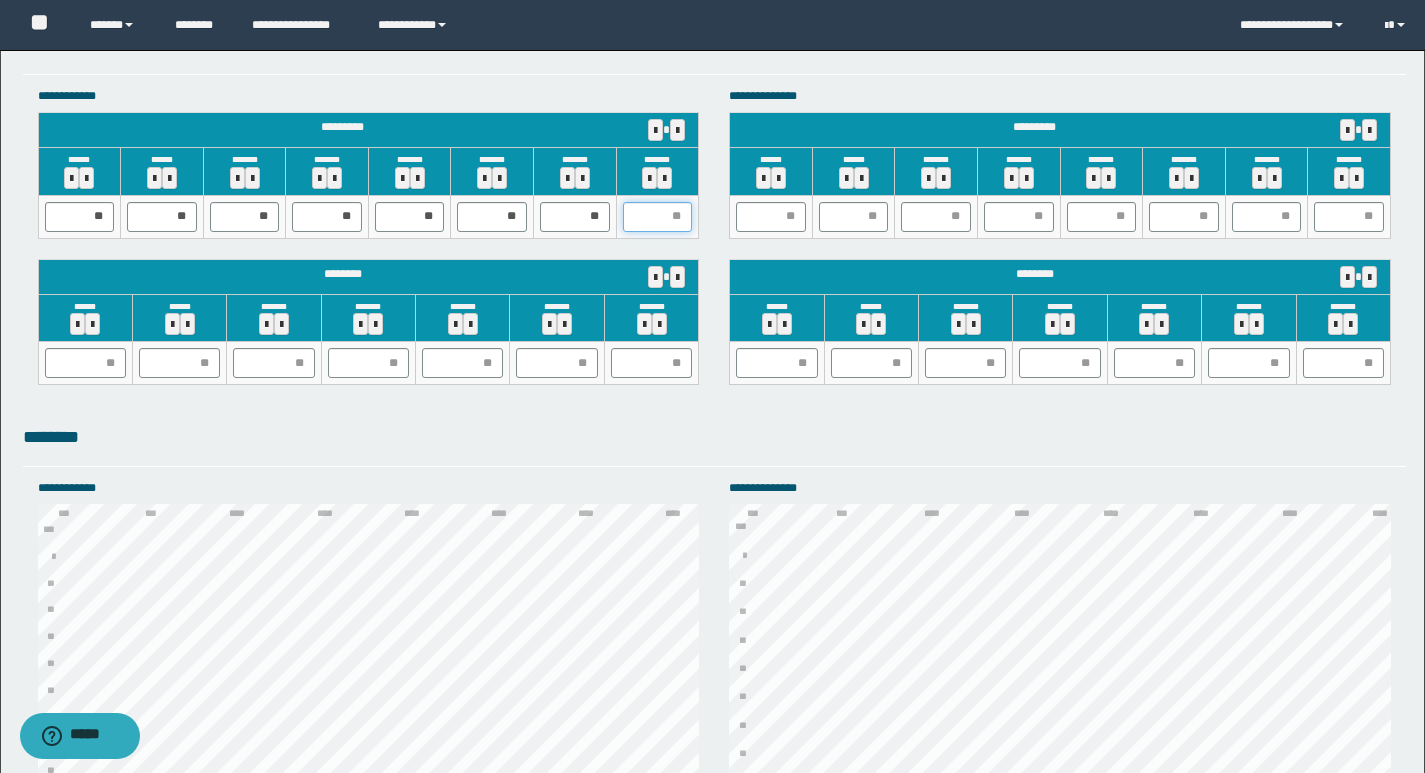 click at bounding box center (658, 217) 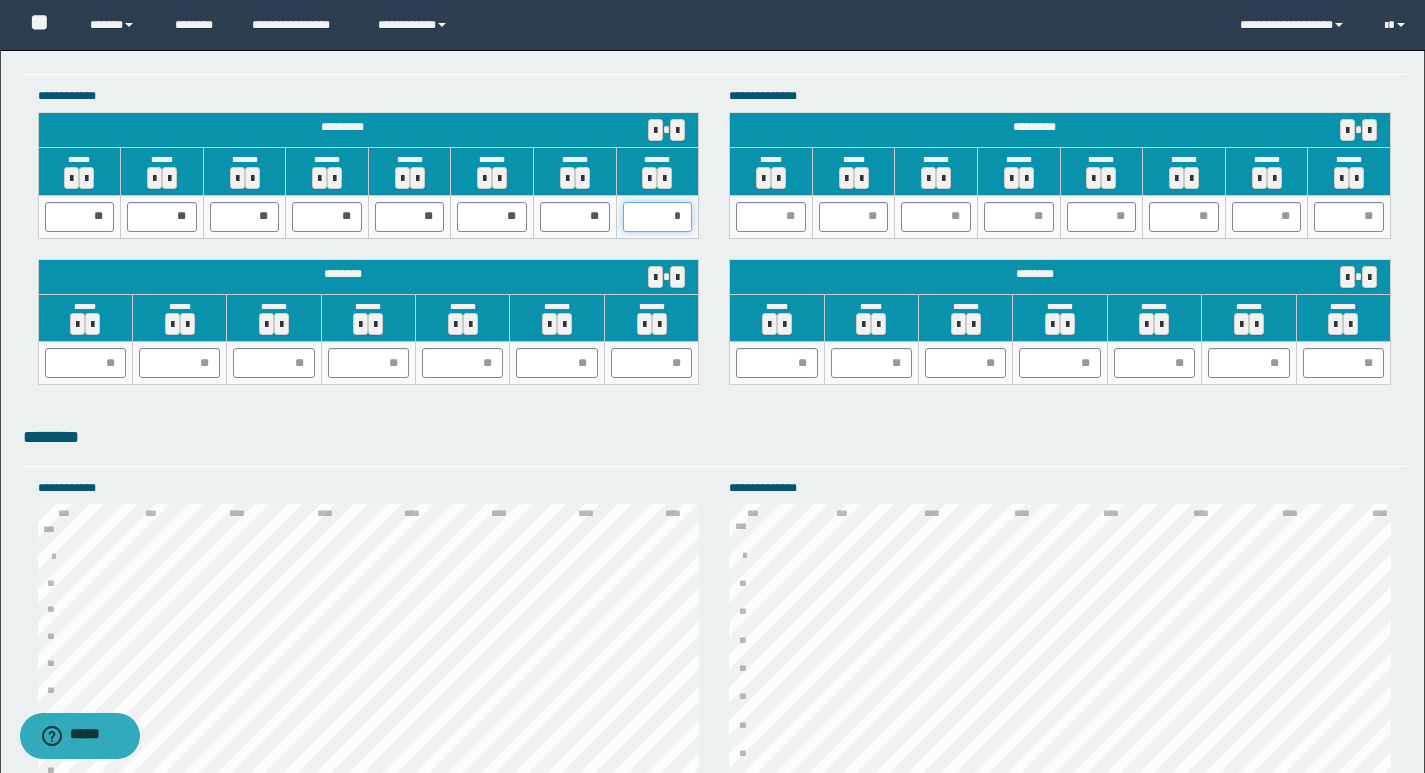 type on "**" 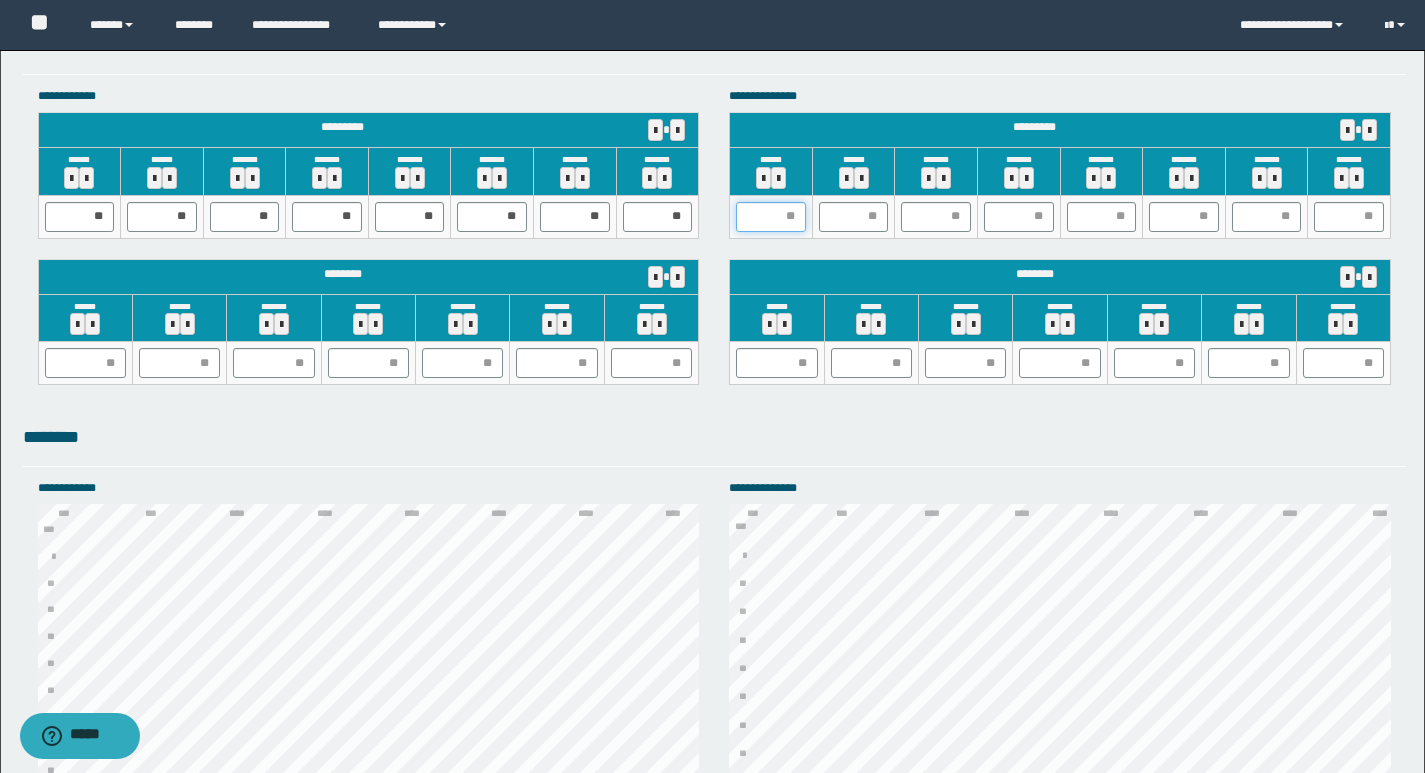 click at bounding box center (771, 217) 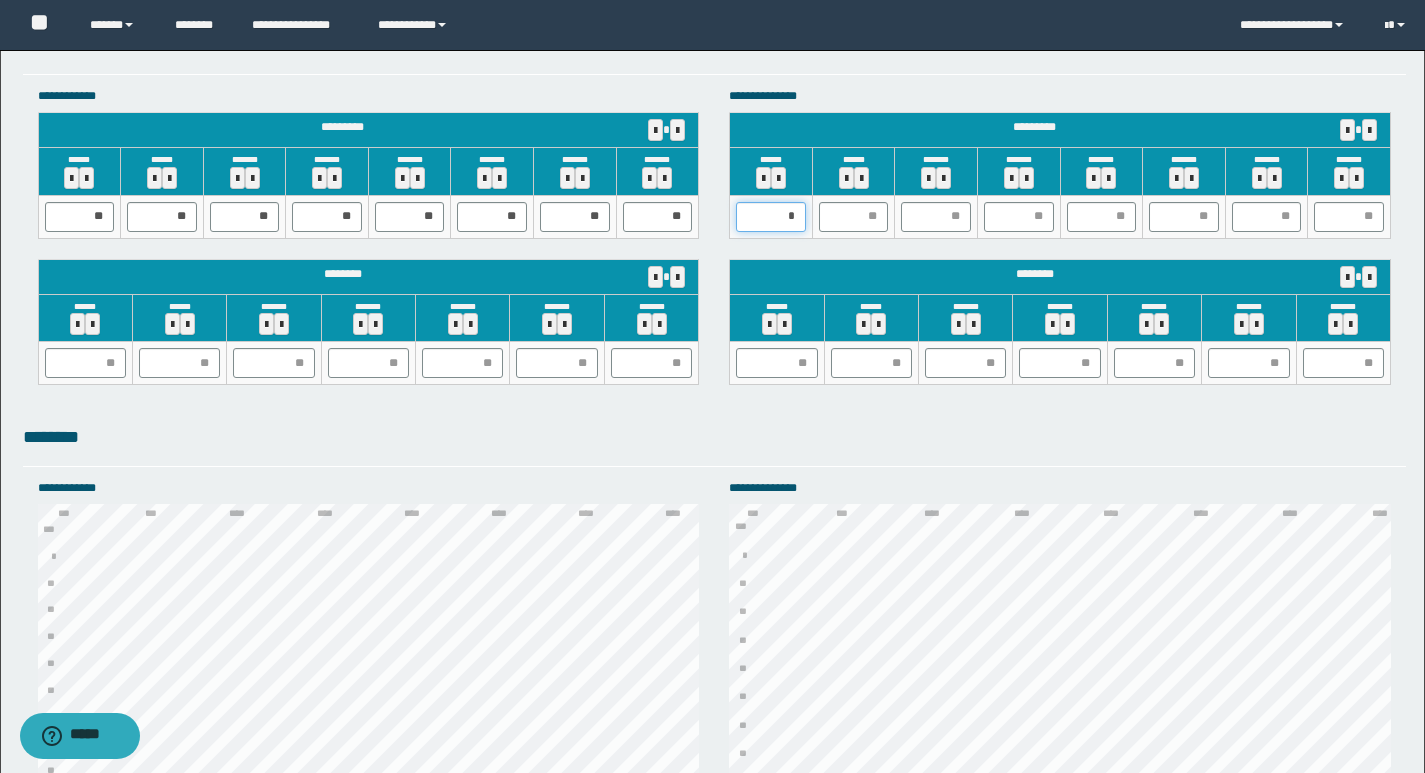 type on "**" 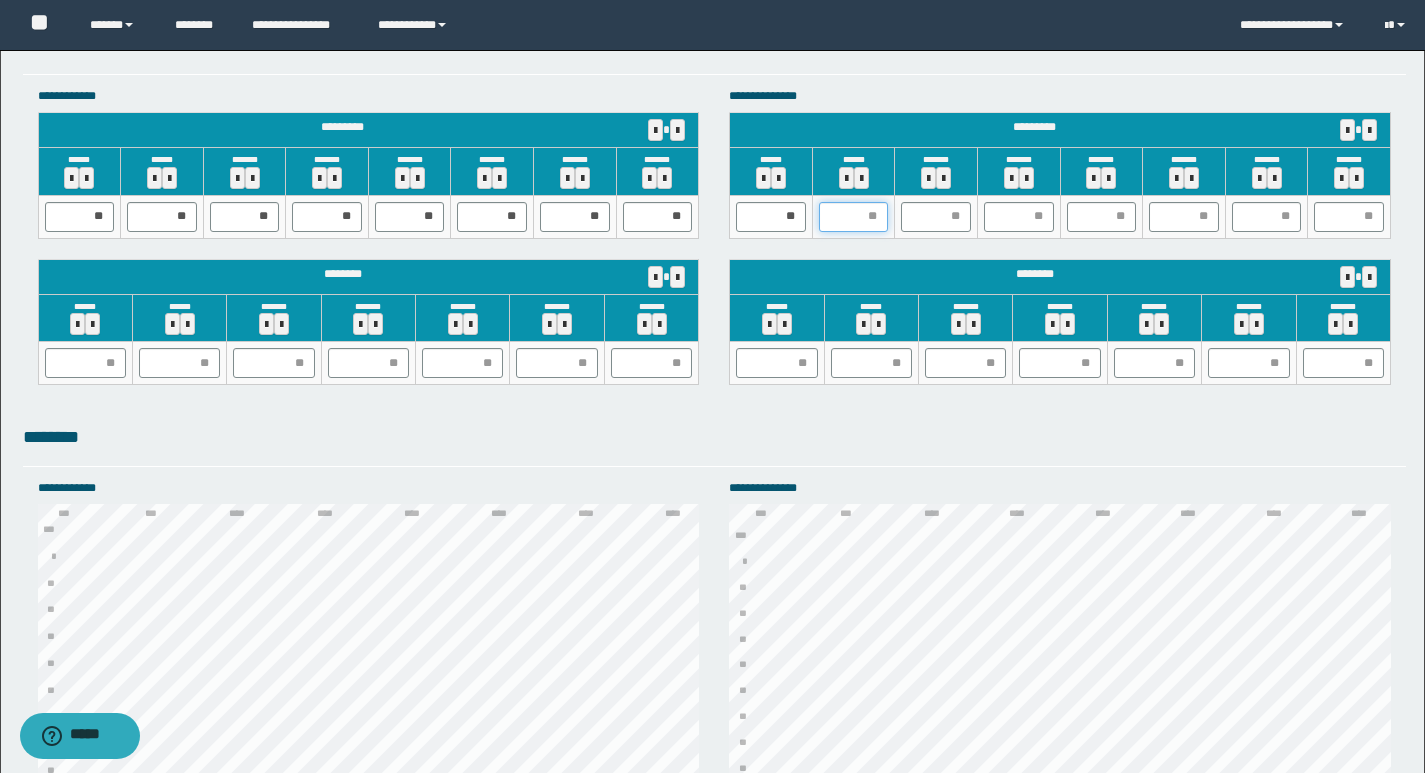 click at bounding box center [854, 217] 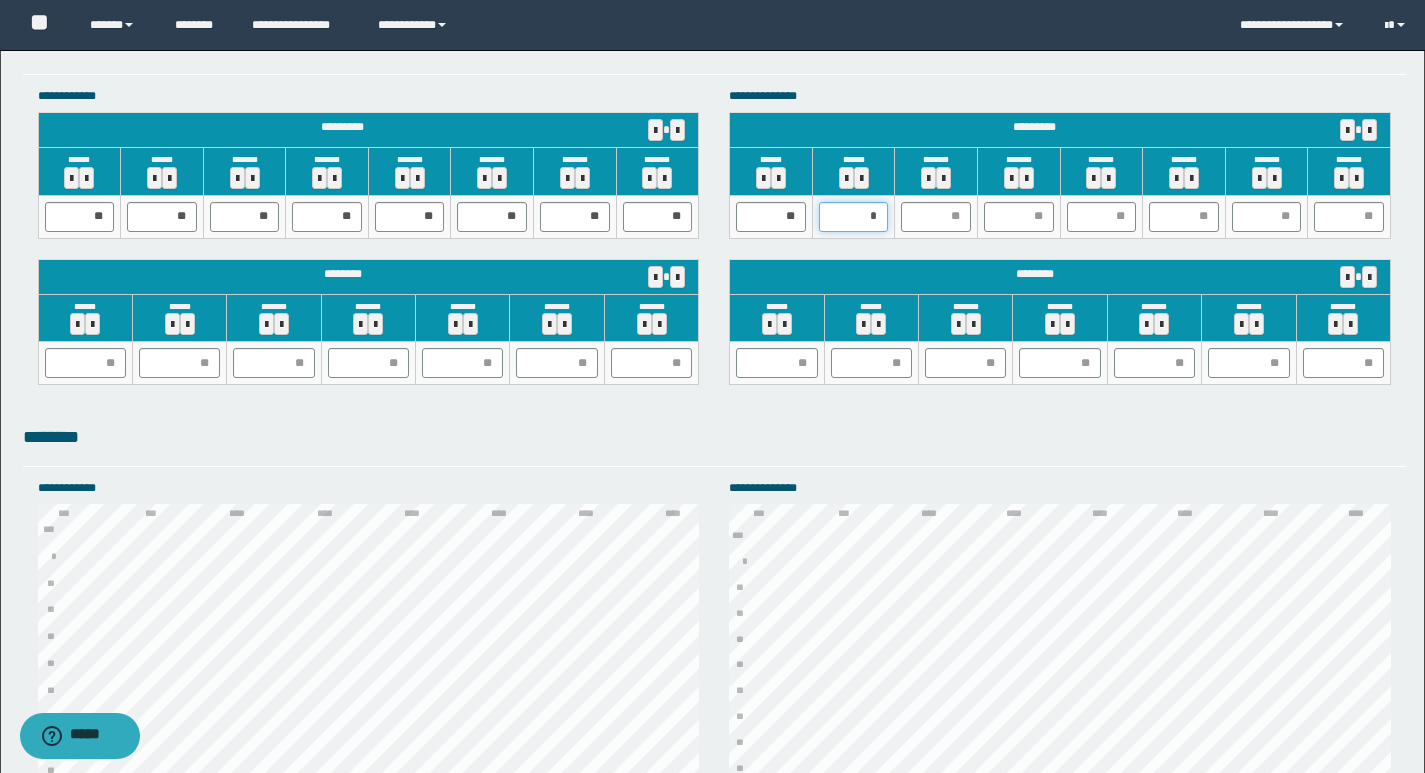 type on "**" 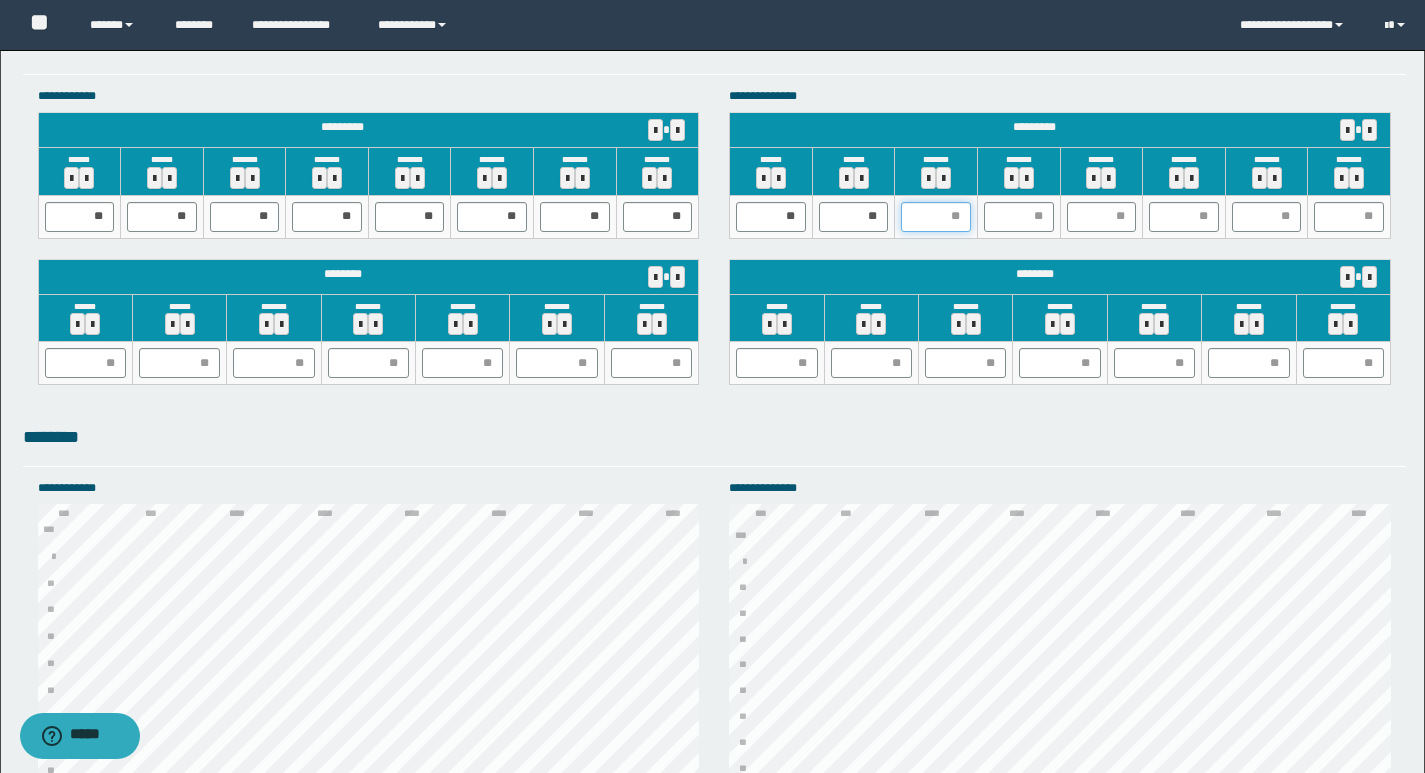 click at bounding box center (936, 217) 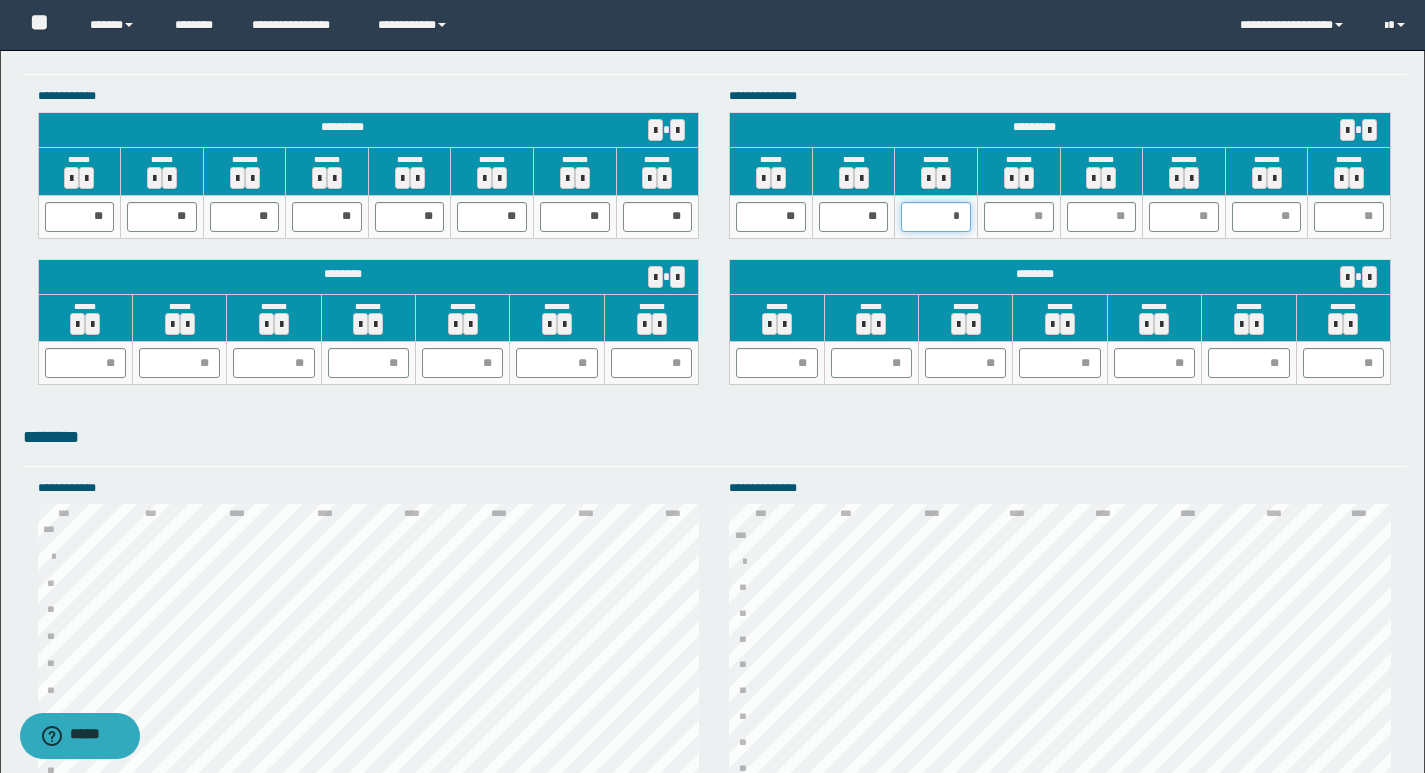 type on "**" 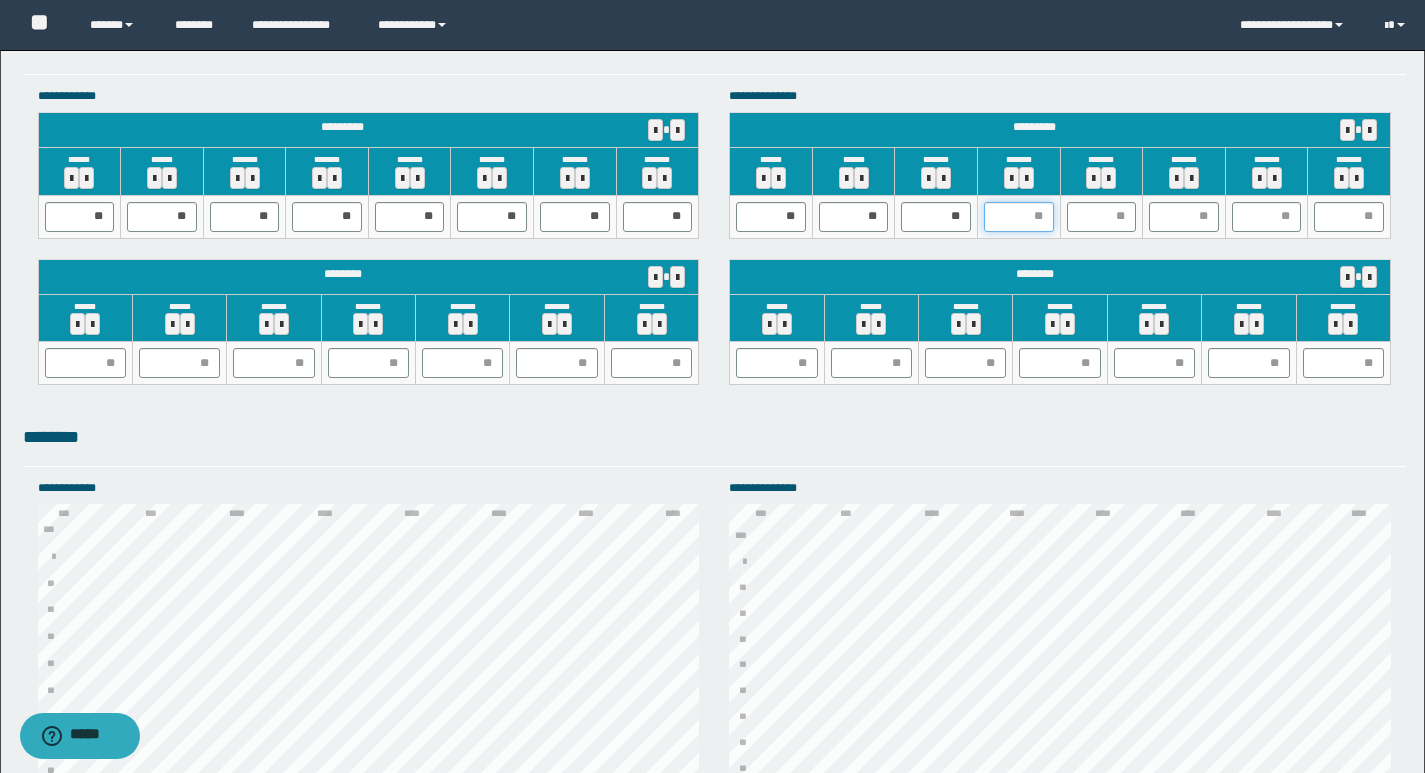 click at bounding box center (1019, 217) 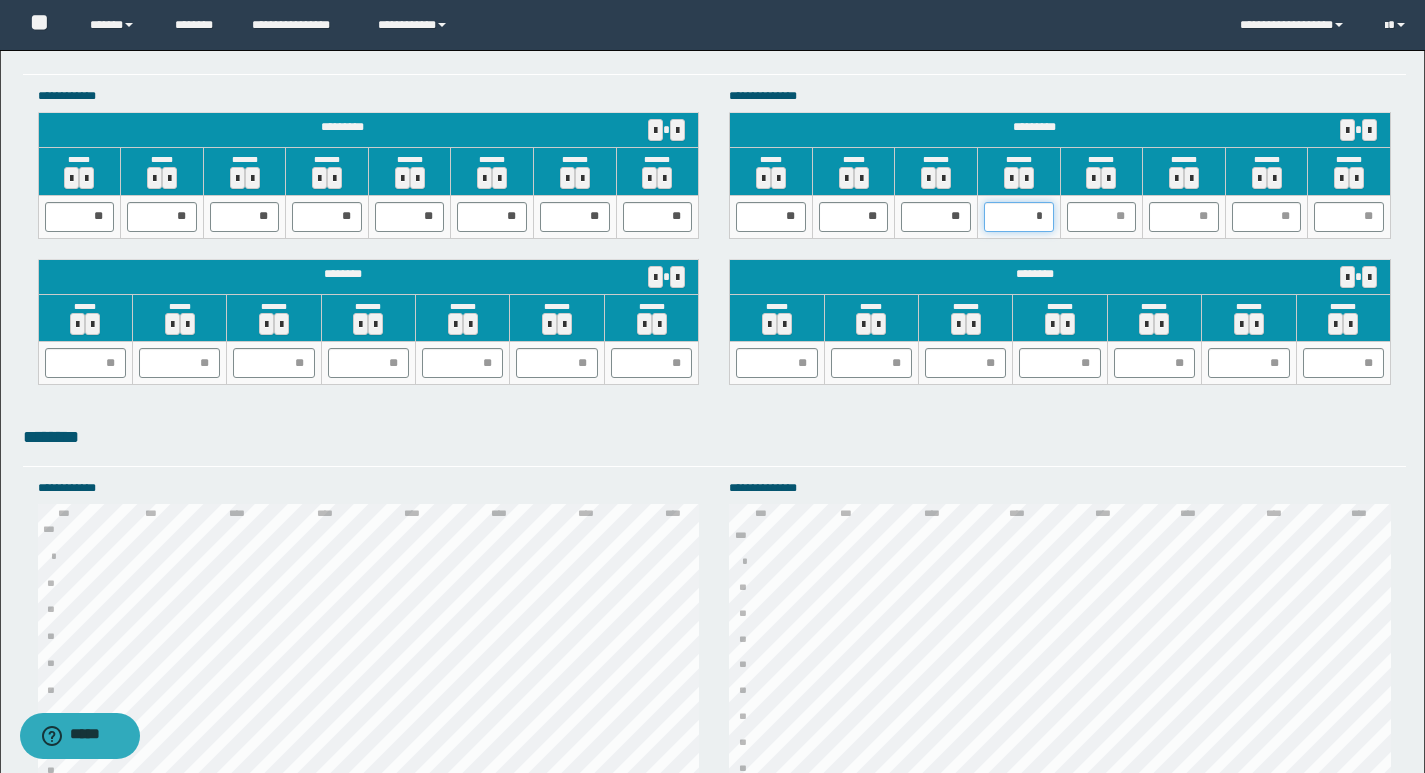 type on "**" 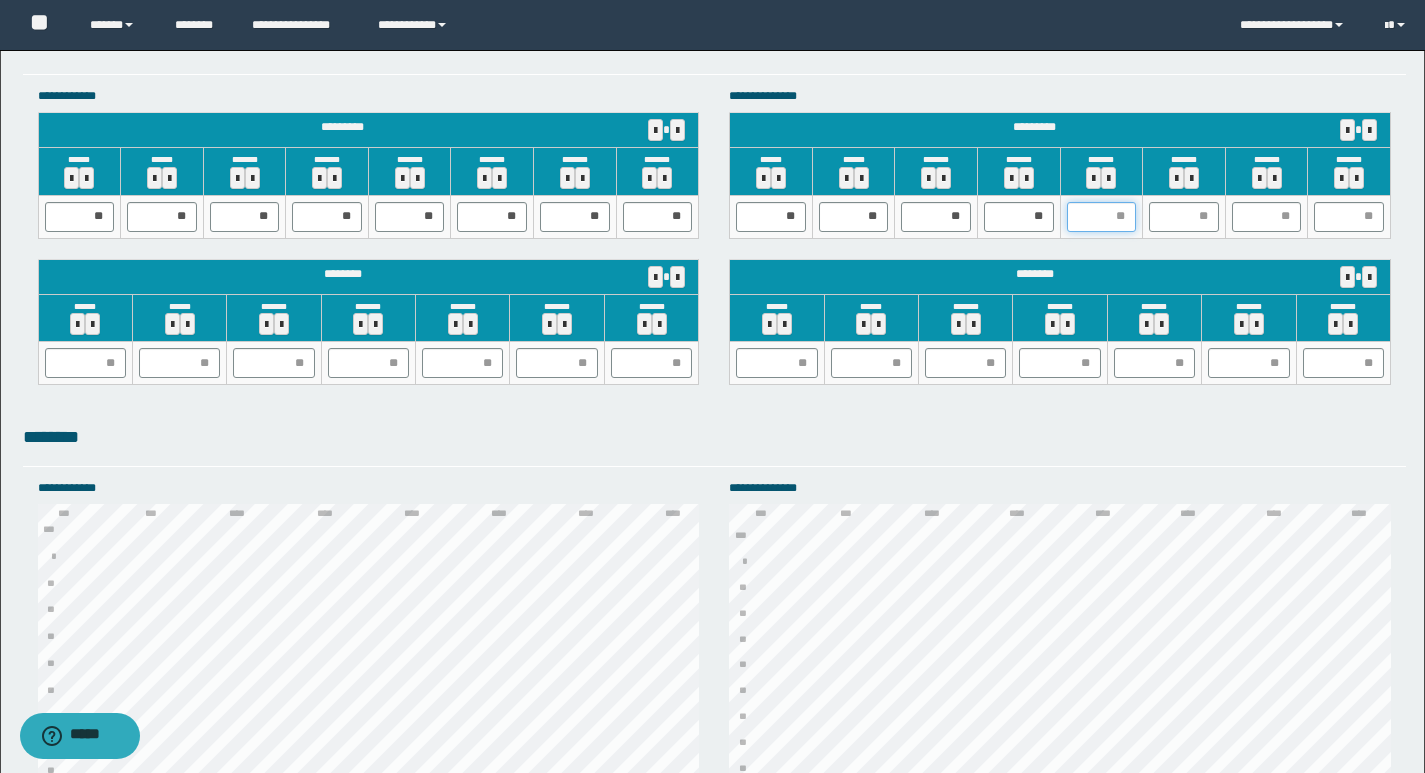 click at bounding box center (1102, 217) 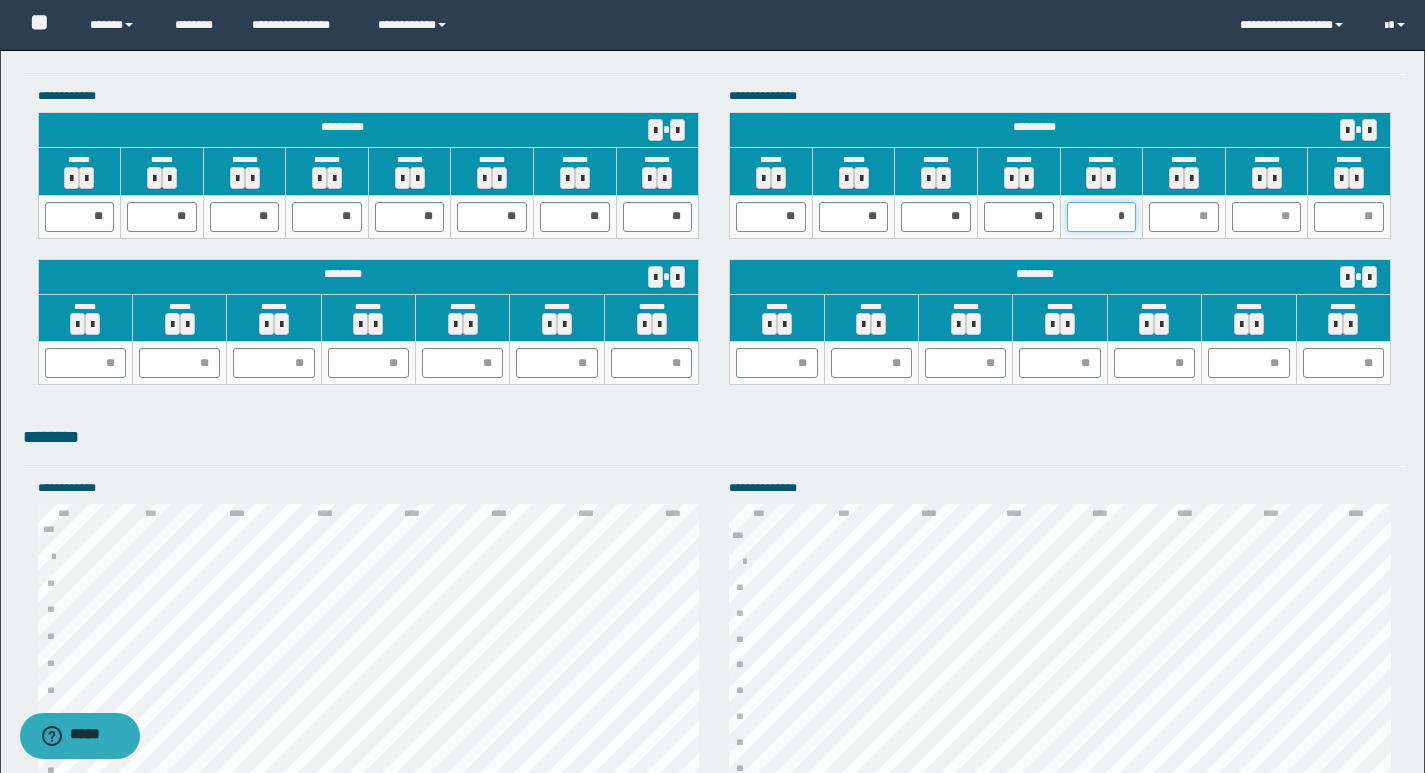 type on "**" 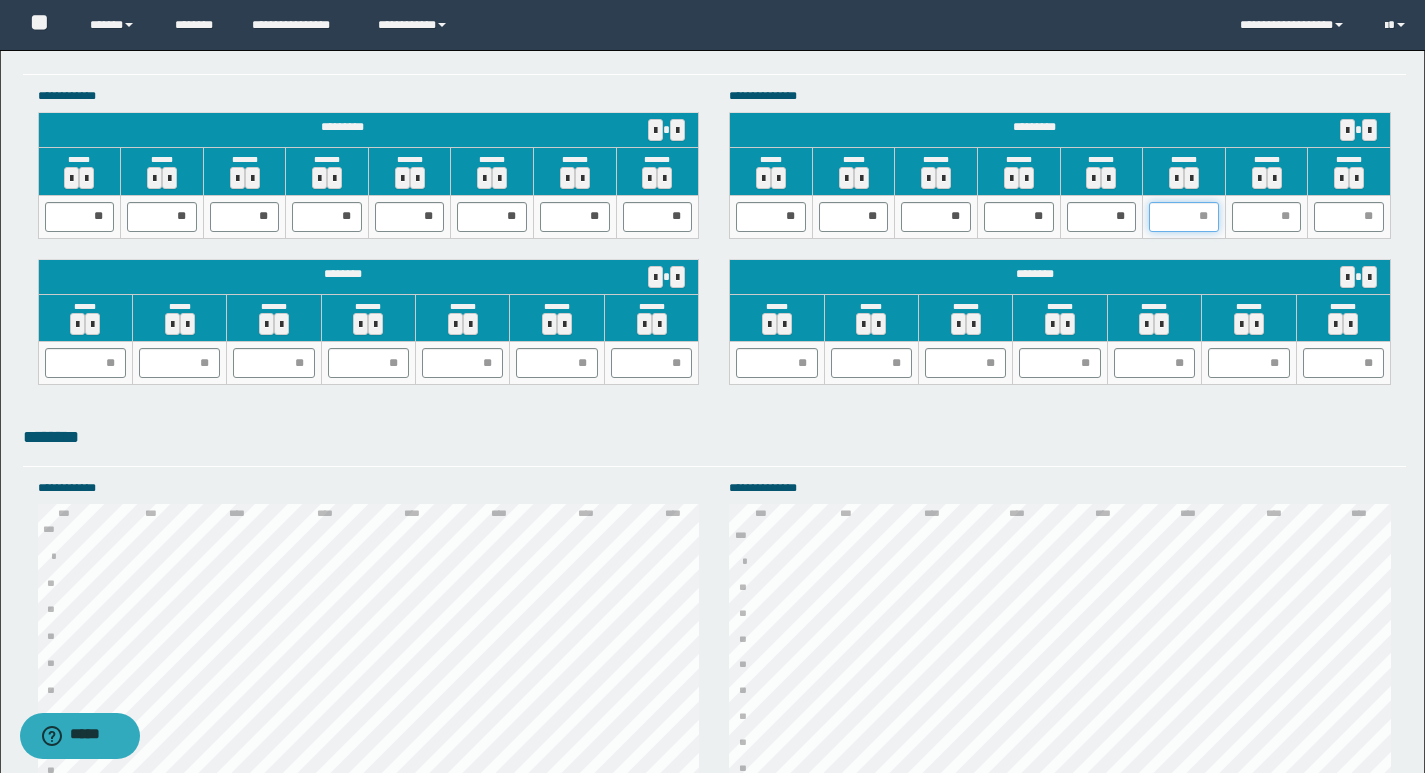 click at bounding box center [1184, 217] 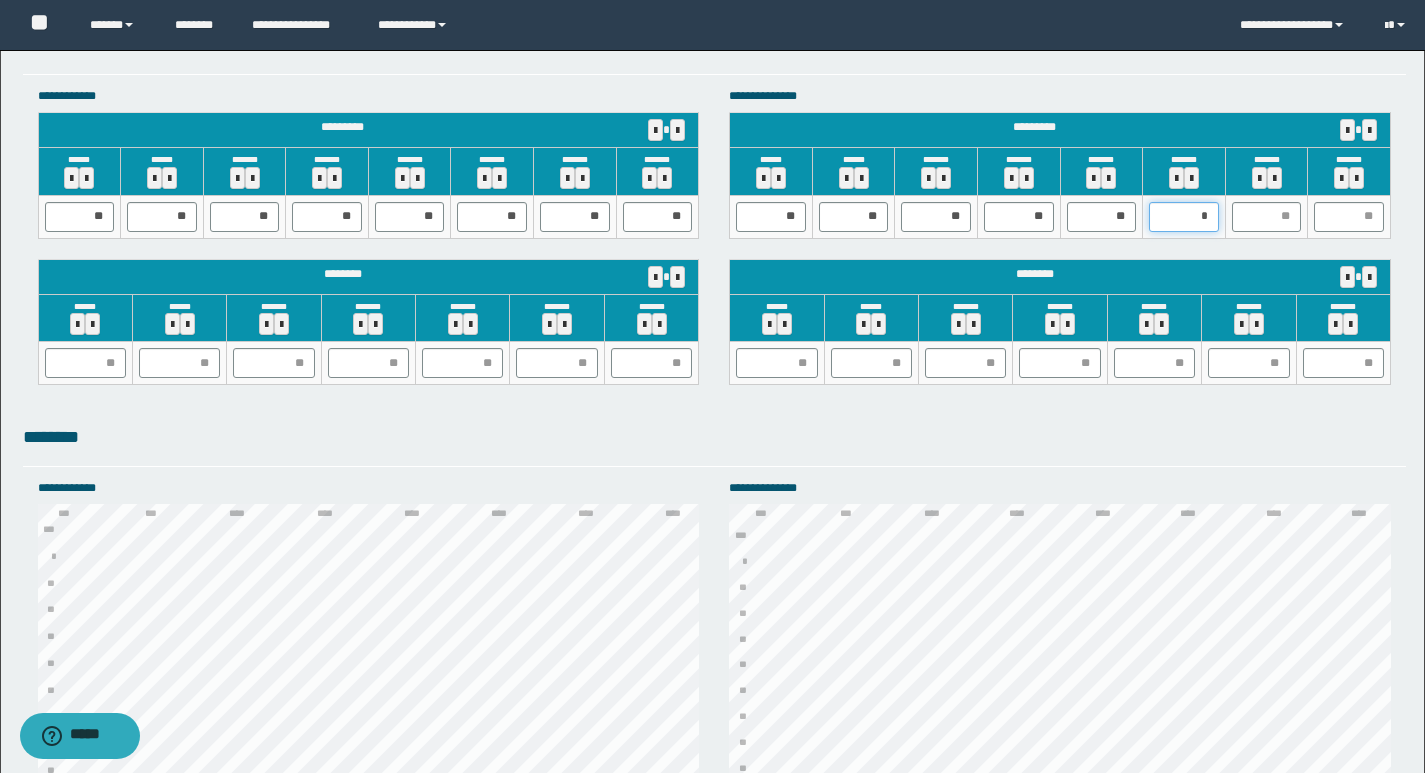 type on "**" 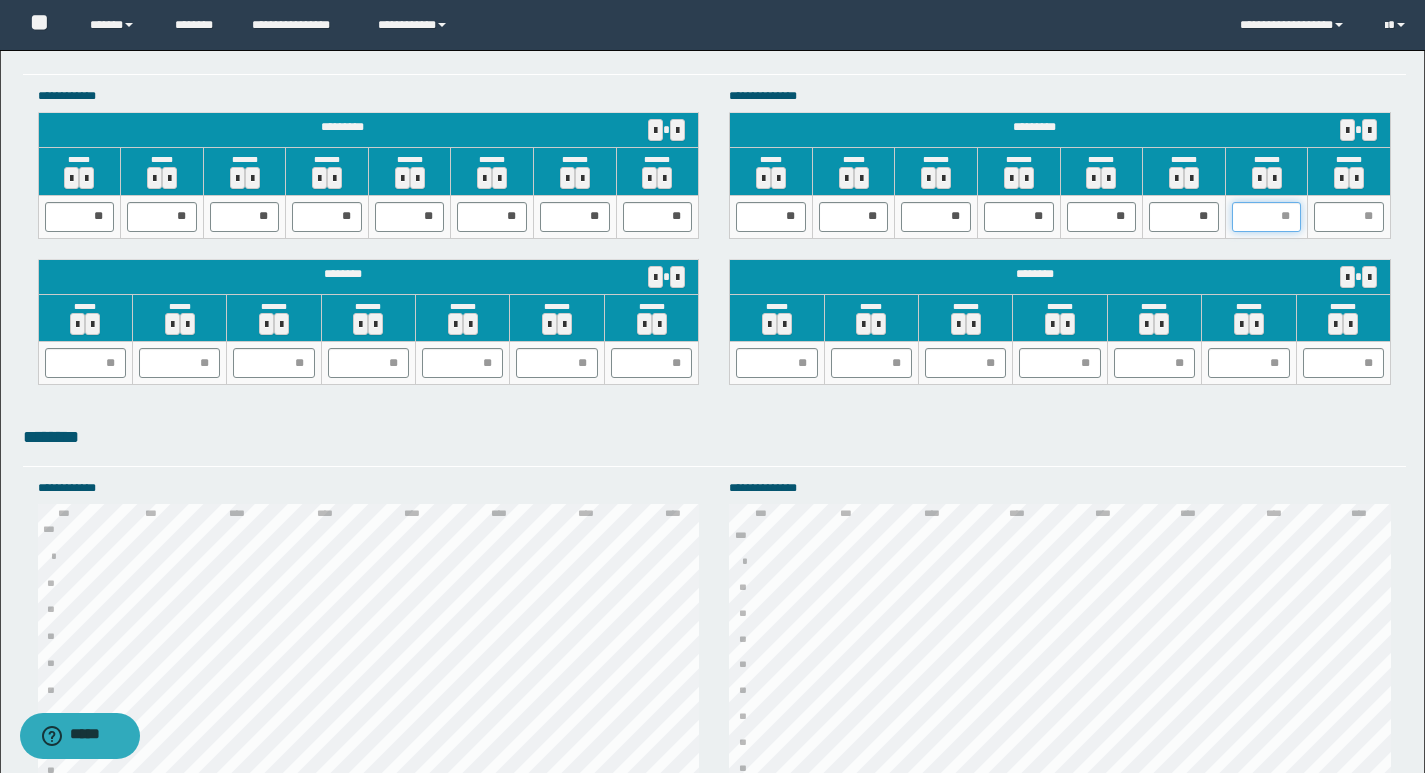 click at bounding box center [1267, 217] 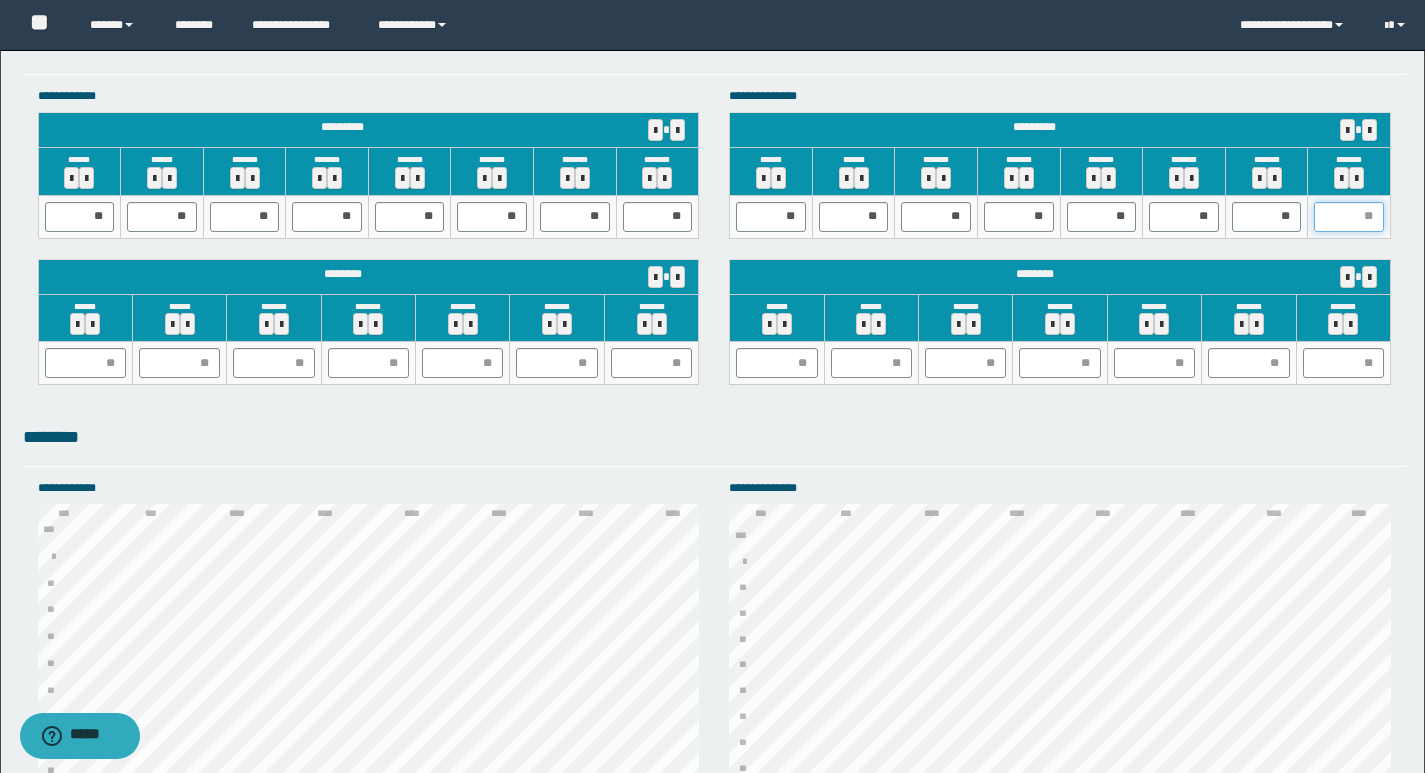 click at bounding box center (1349, 217) 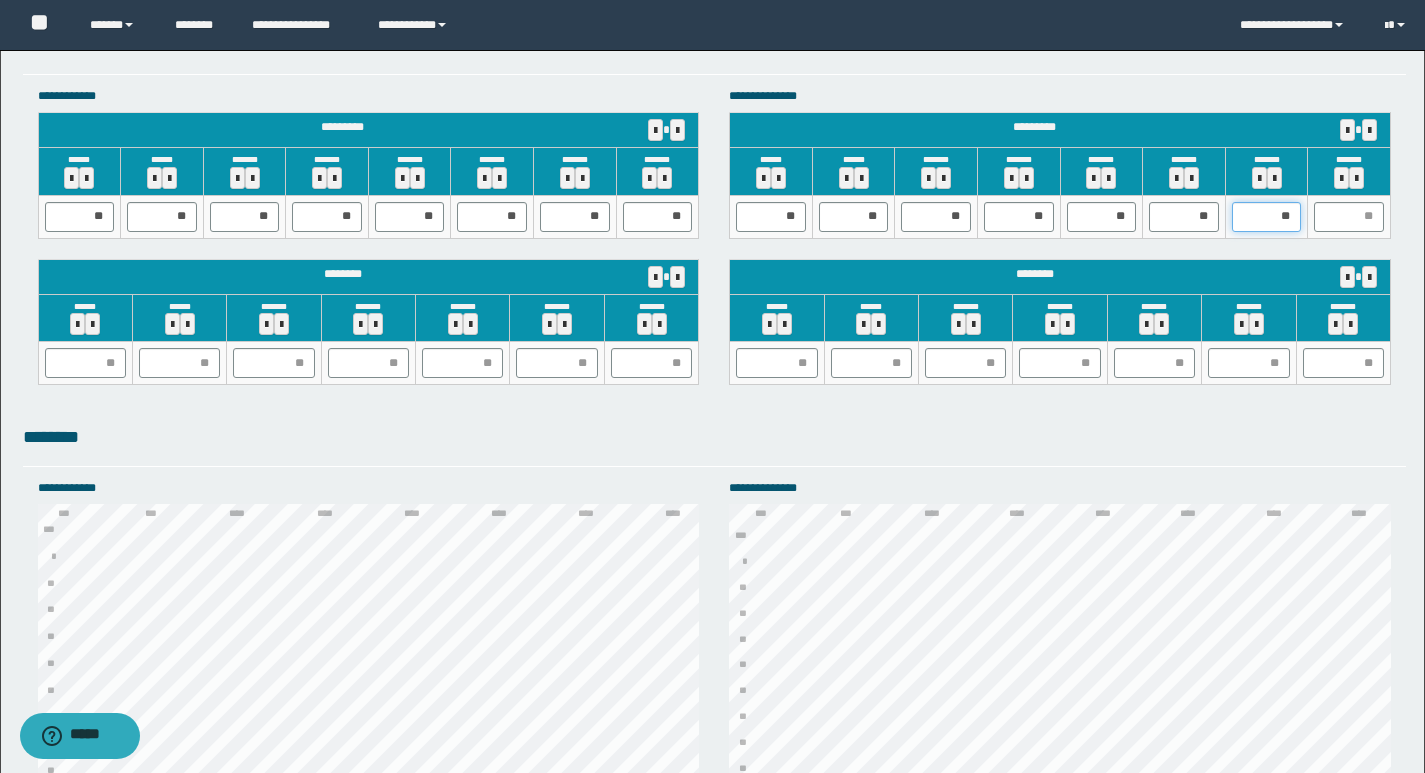 drag, startPoint x: 1284, startPoint y: 215, endPoint x: 1222, endPoint y: 235, distance: 65.14599 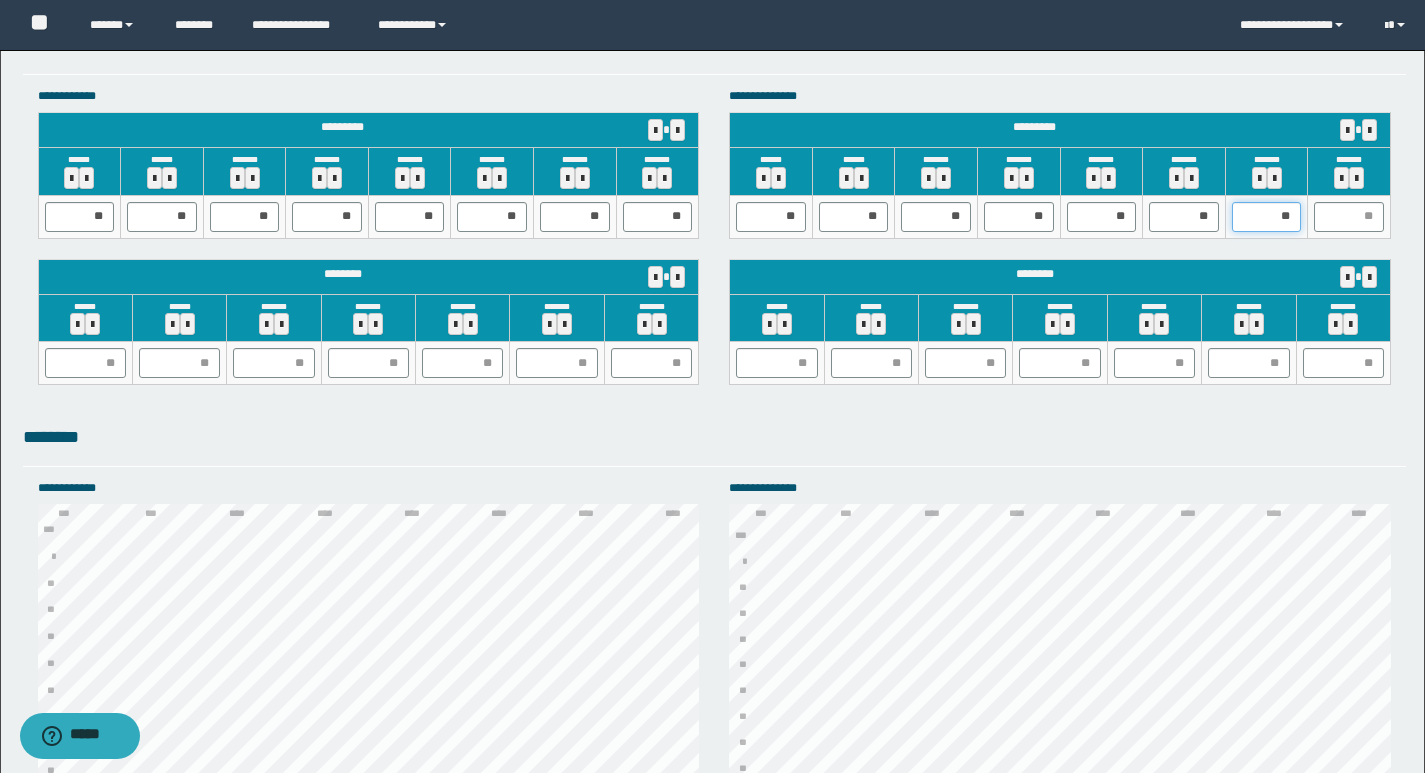 click on "**
**
**
**
**
**
**" at bounding box center [1060, 216] 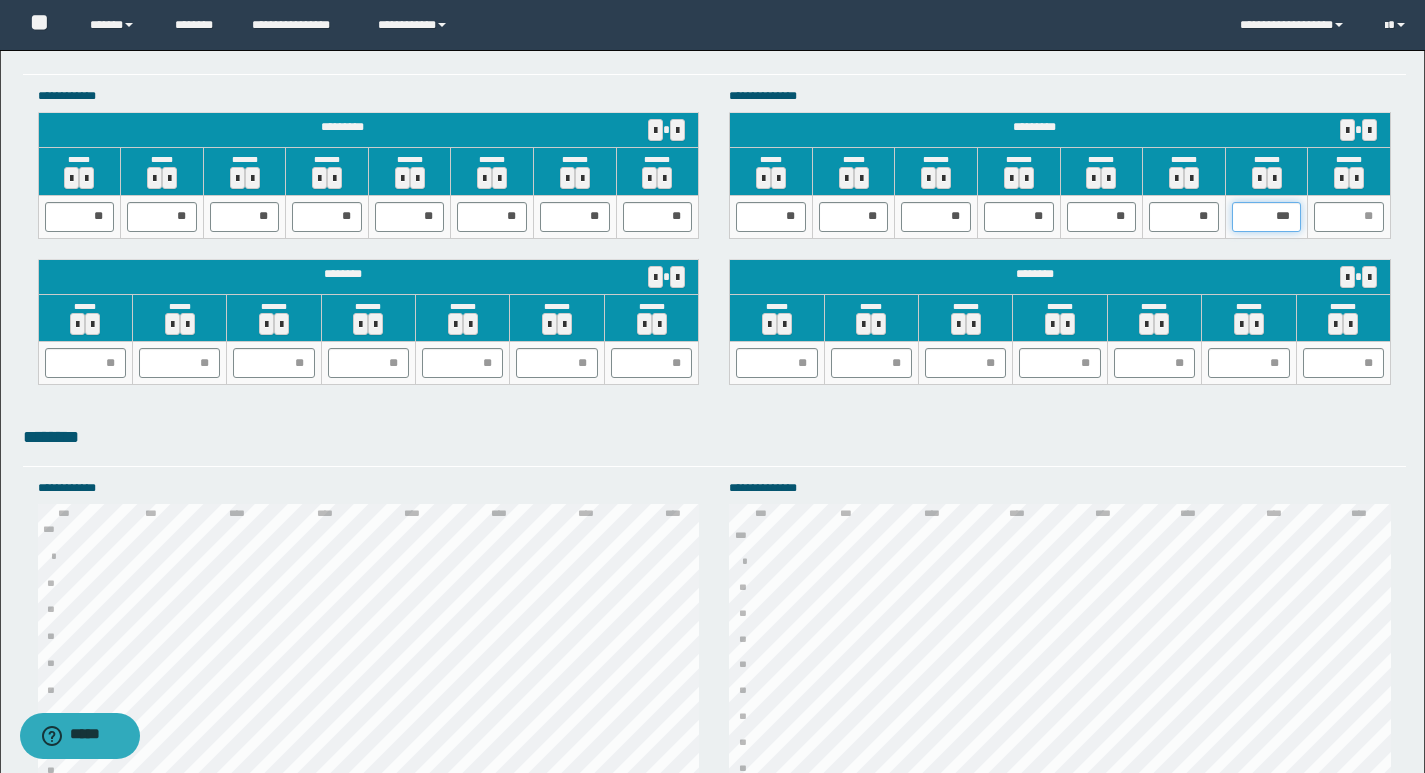 type on "**" 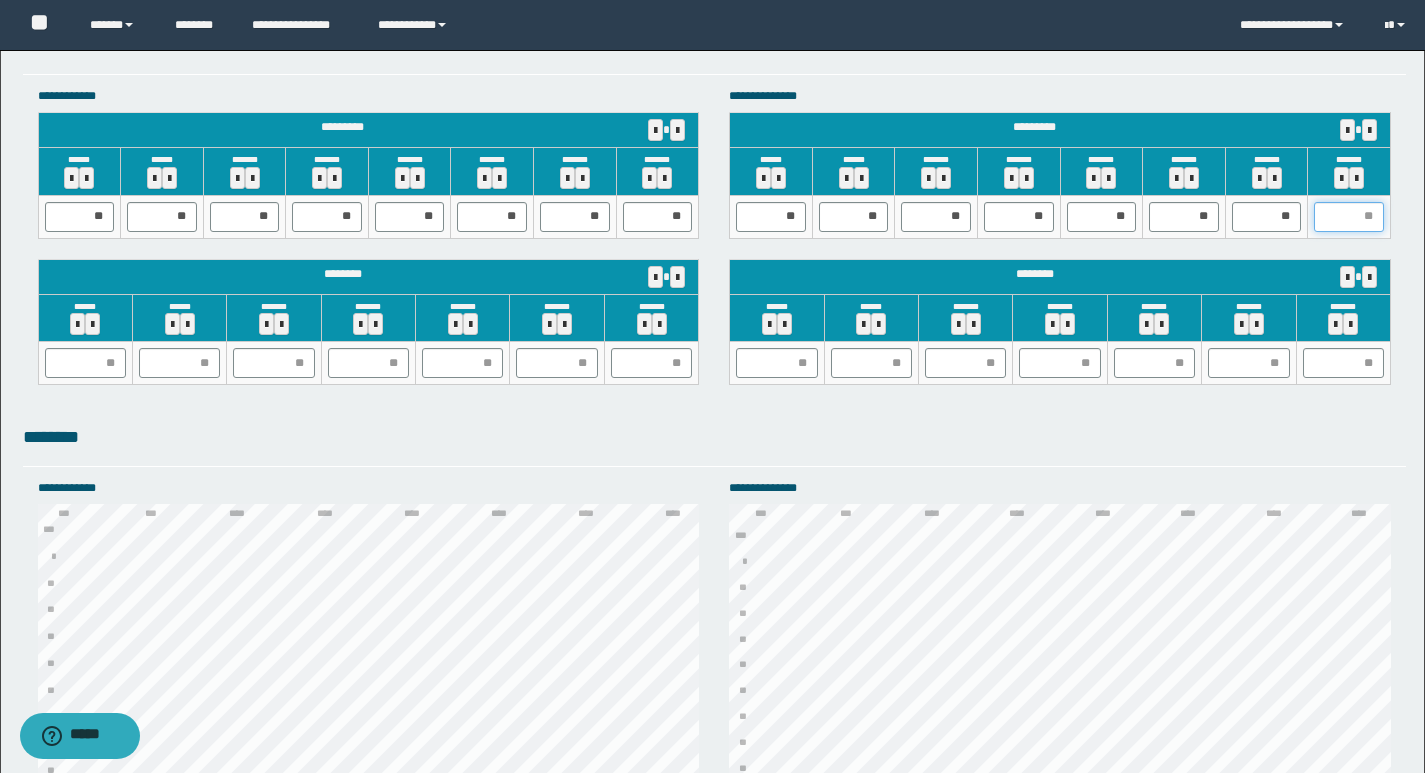 click at bounding box center (1349, 217) 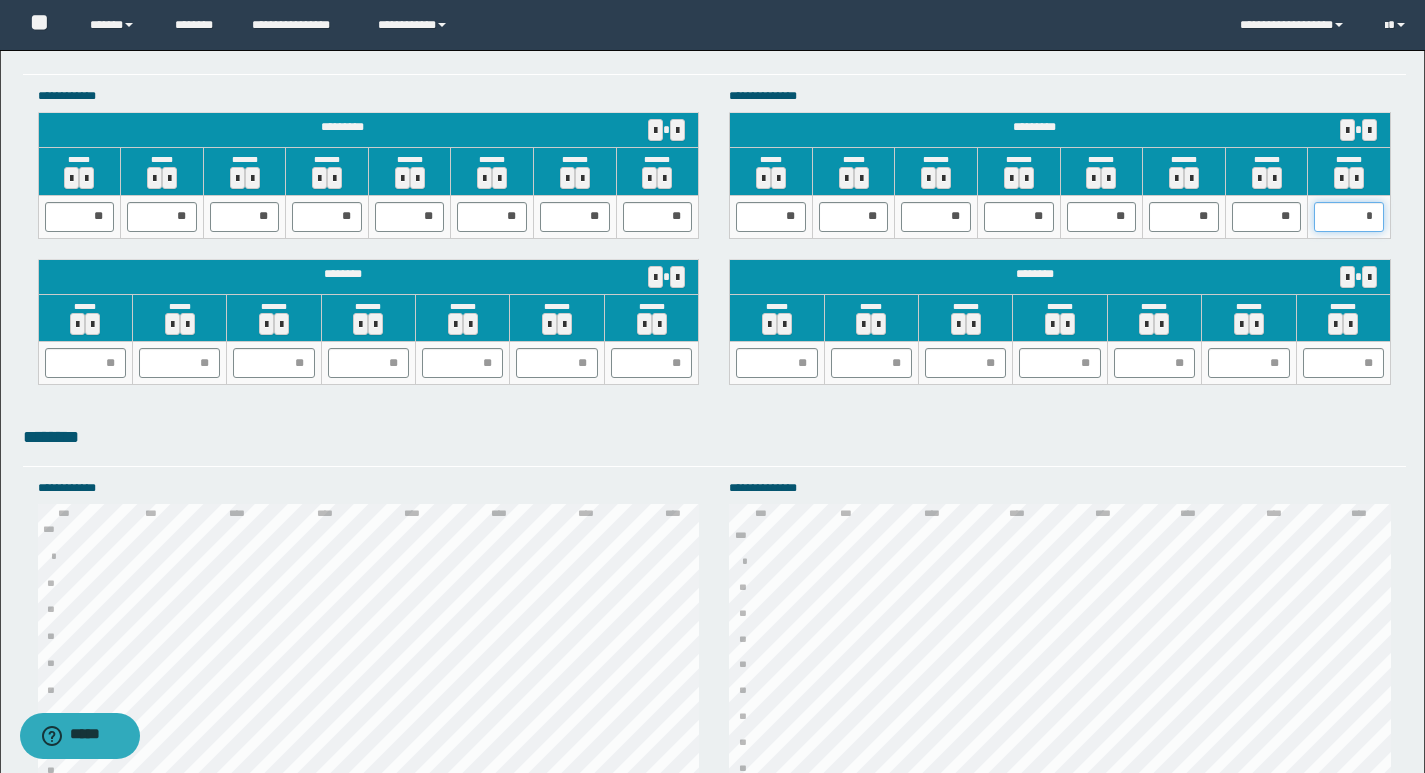 type on "**" 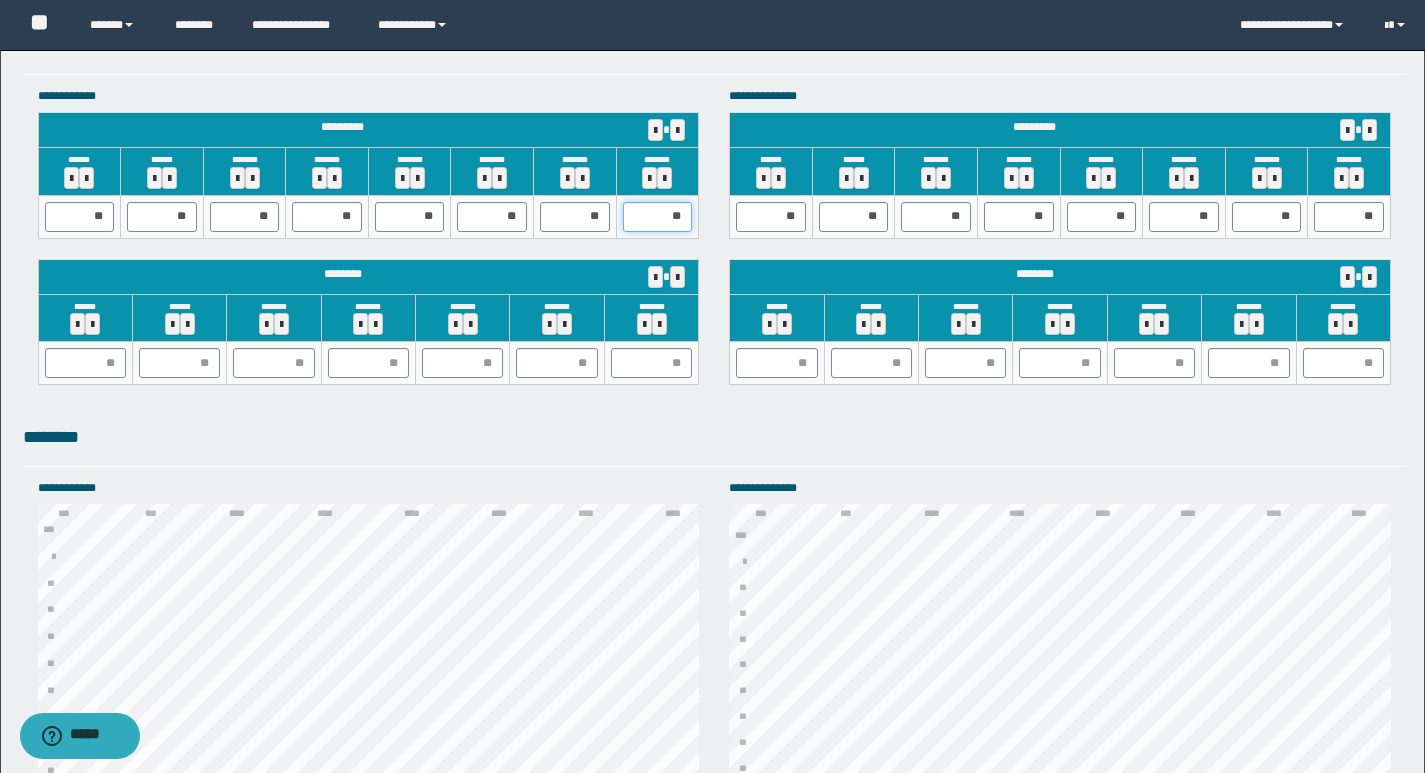 drag, startPoint x: 682, startPoint y: 213, endPoint x: 593, endPoint y: 219, distance: 89.20202 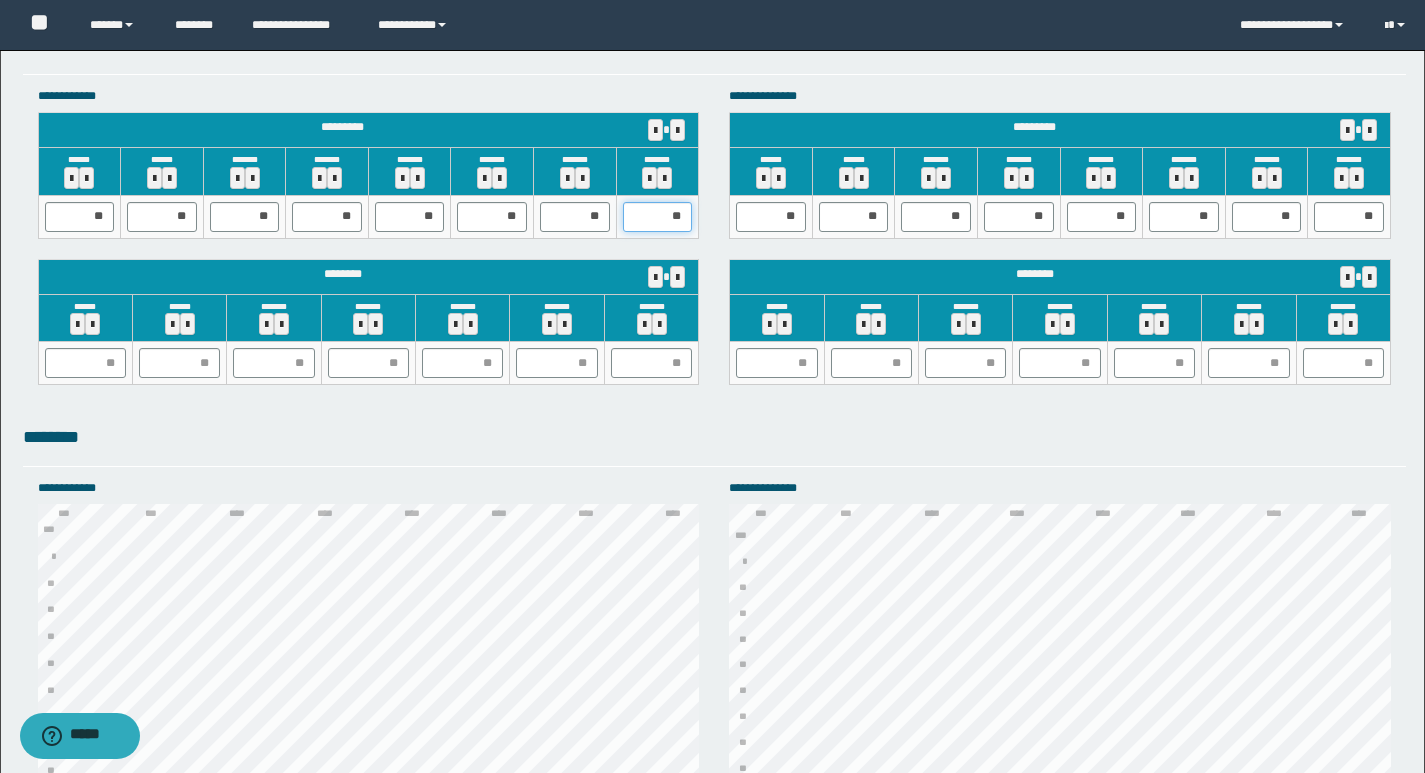 click on "**
**
**
**
**
**
**
**" at bounding box center [368, 216] 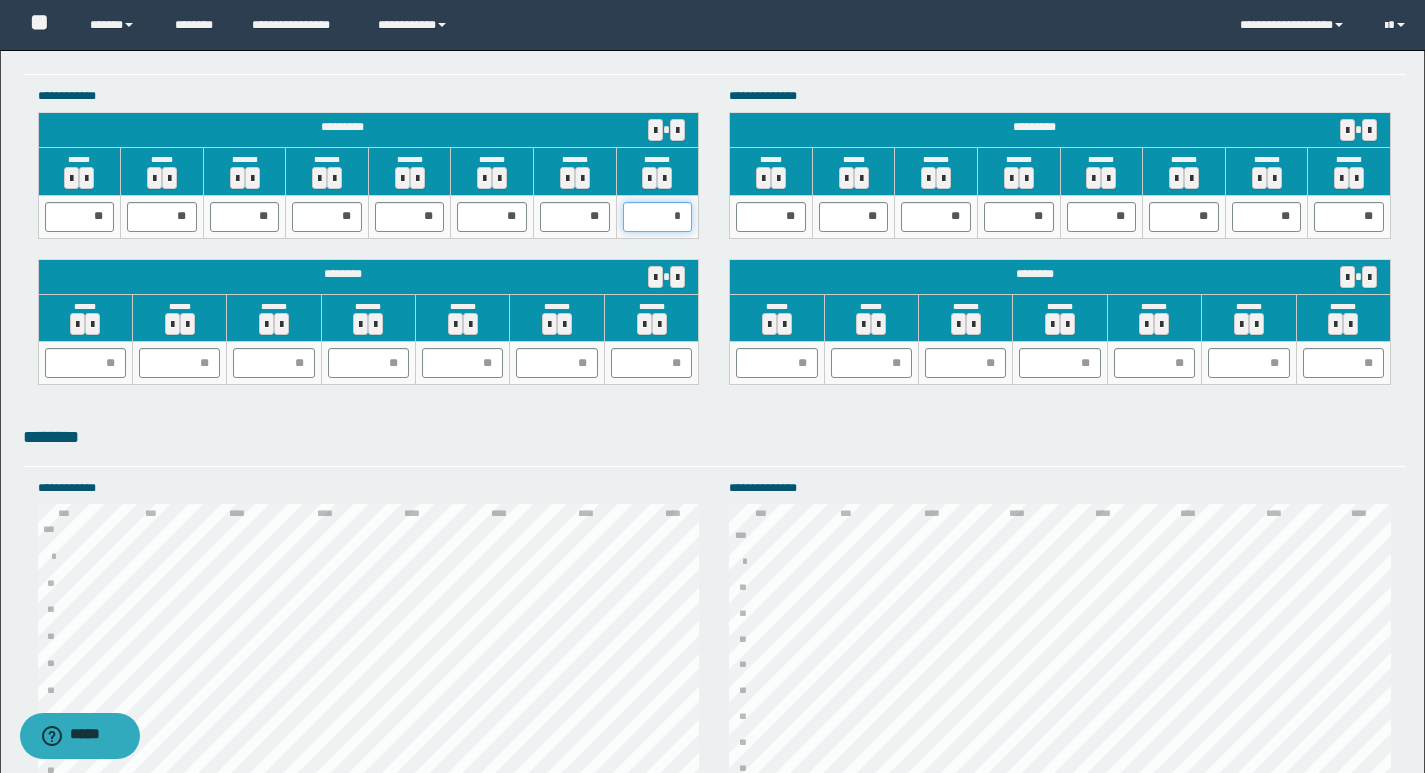 type on "**" 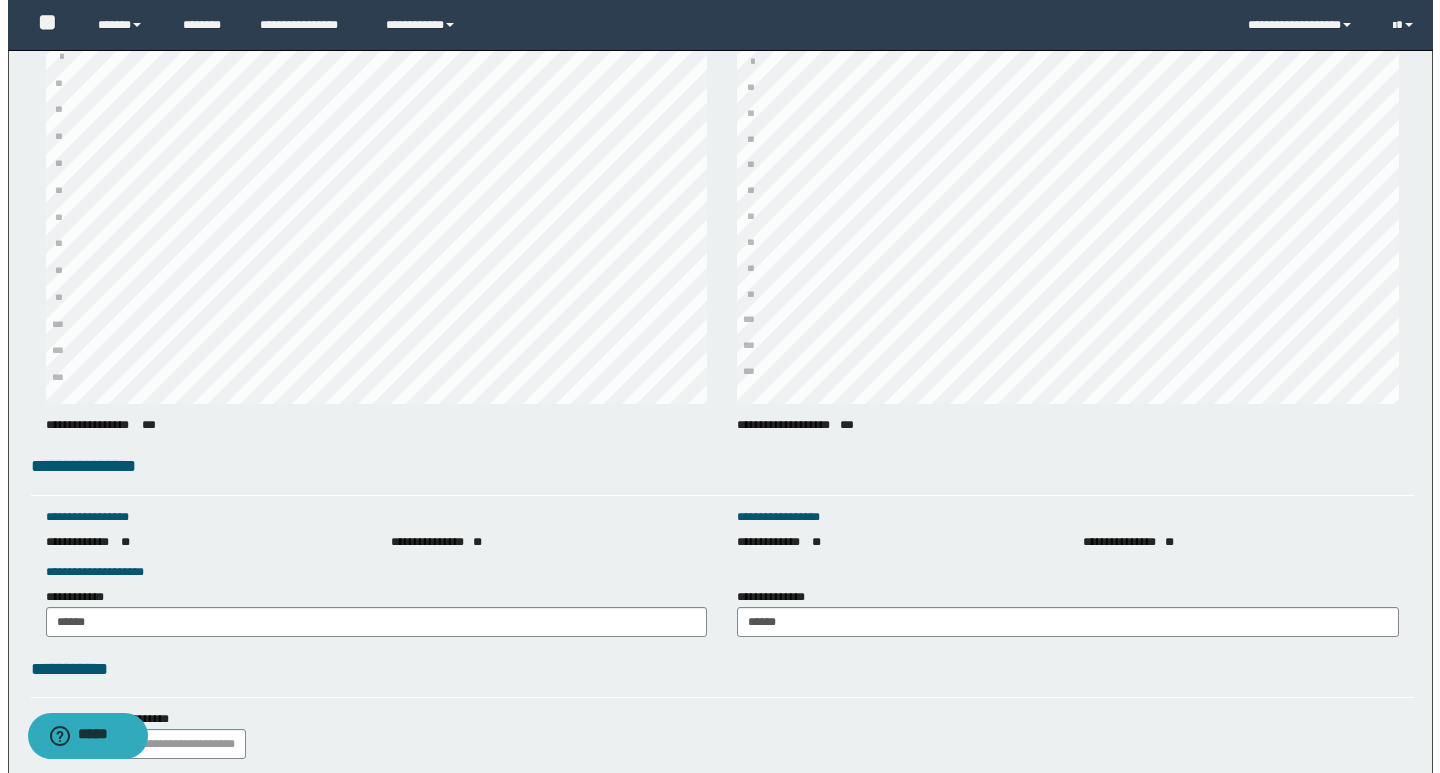scroll, scrollTop: 2695, scrollLeft: 0, axis: vertical 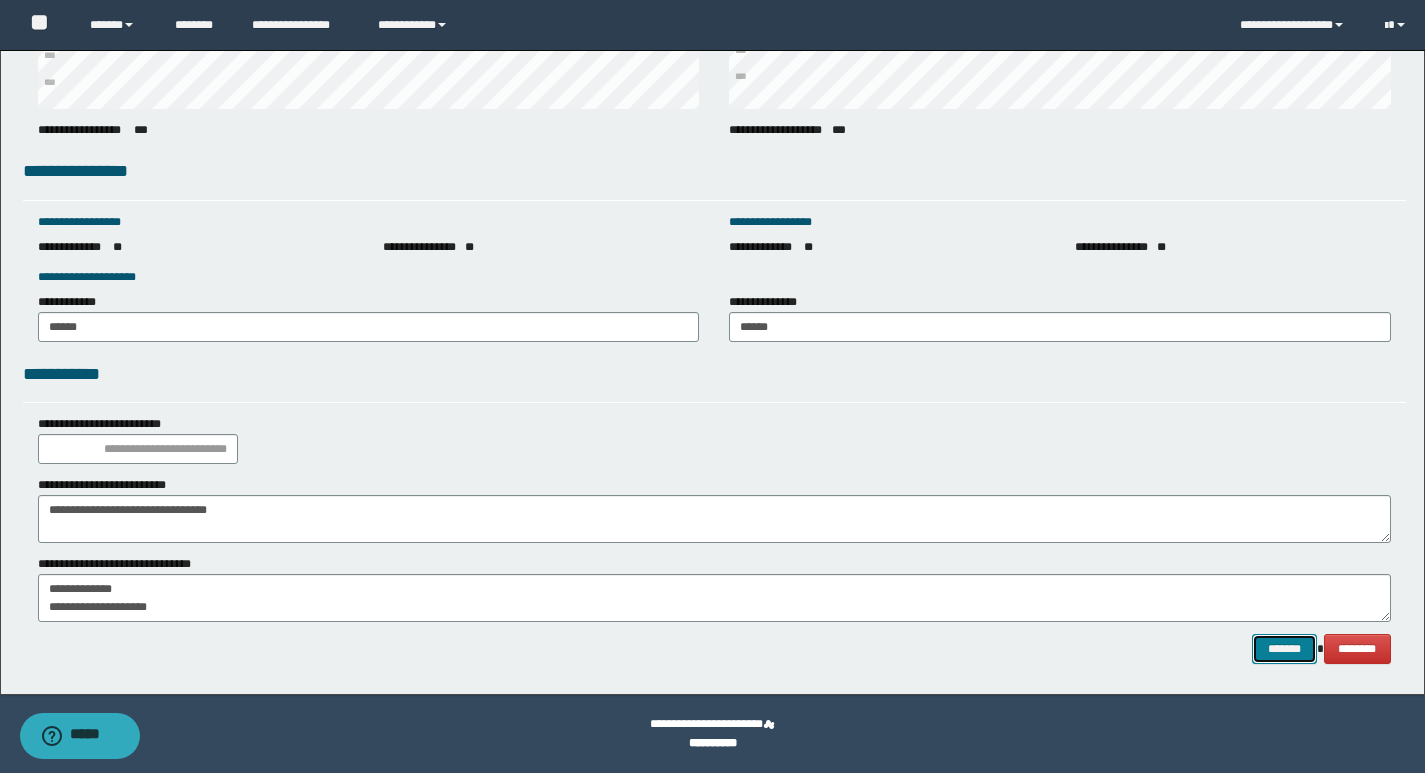 click on "*******" at bounding box center (1284, 649) 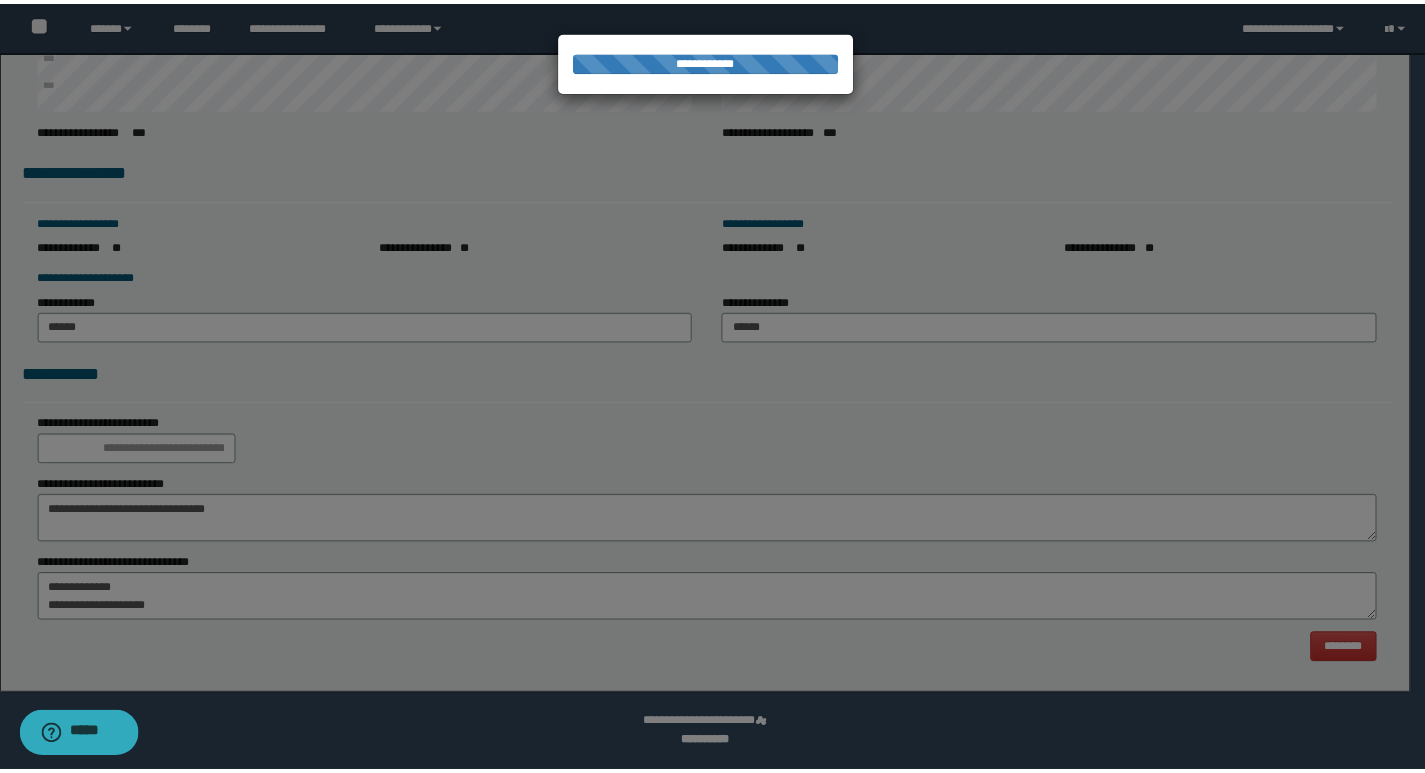 scroll, scrollTop: 0, scrollLeft: 0, axis: both 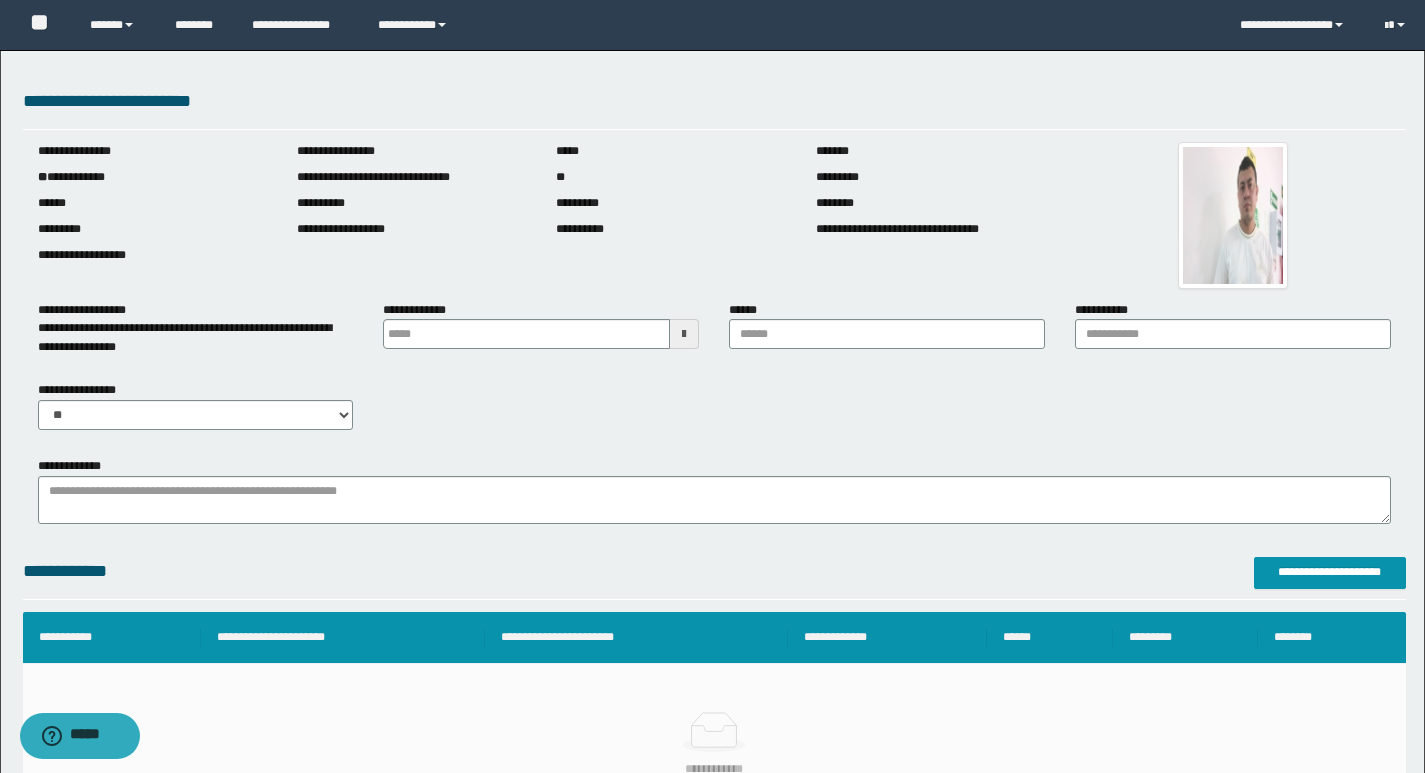 click at bounding box center [684, 334] 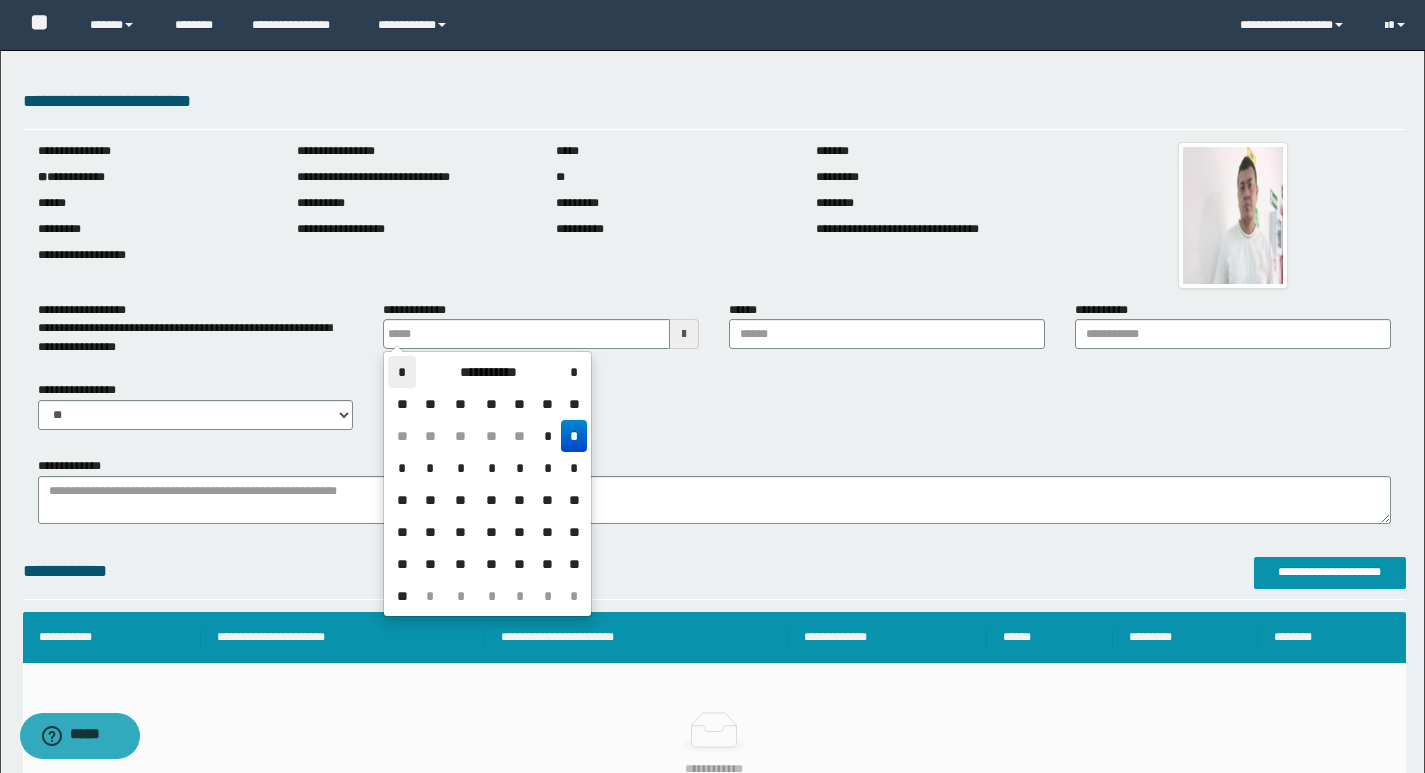 click on "*" at bounding box center (402, 372) 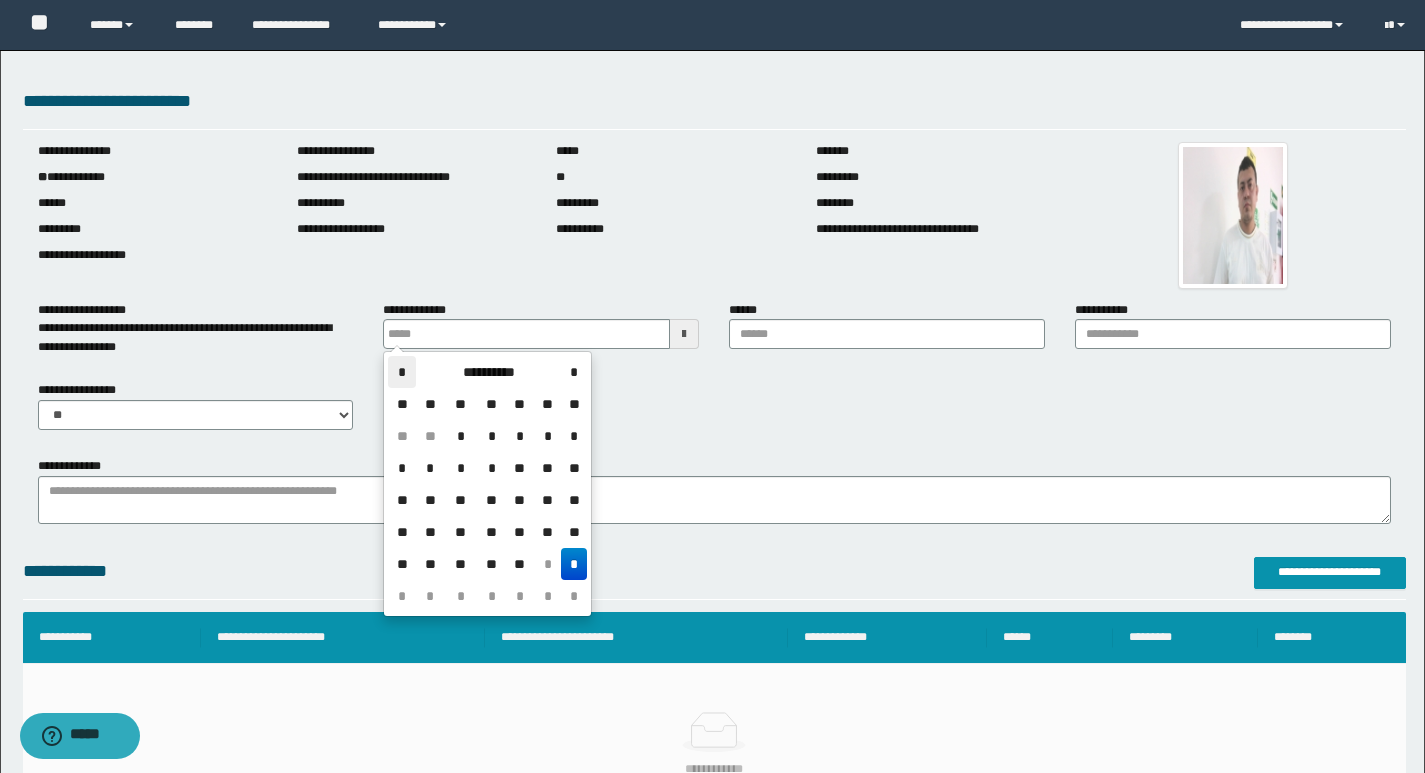 click on "*" at bounding box center [402, 372] 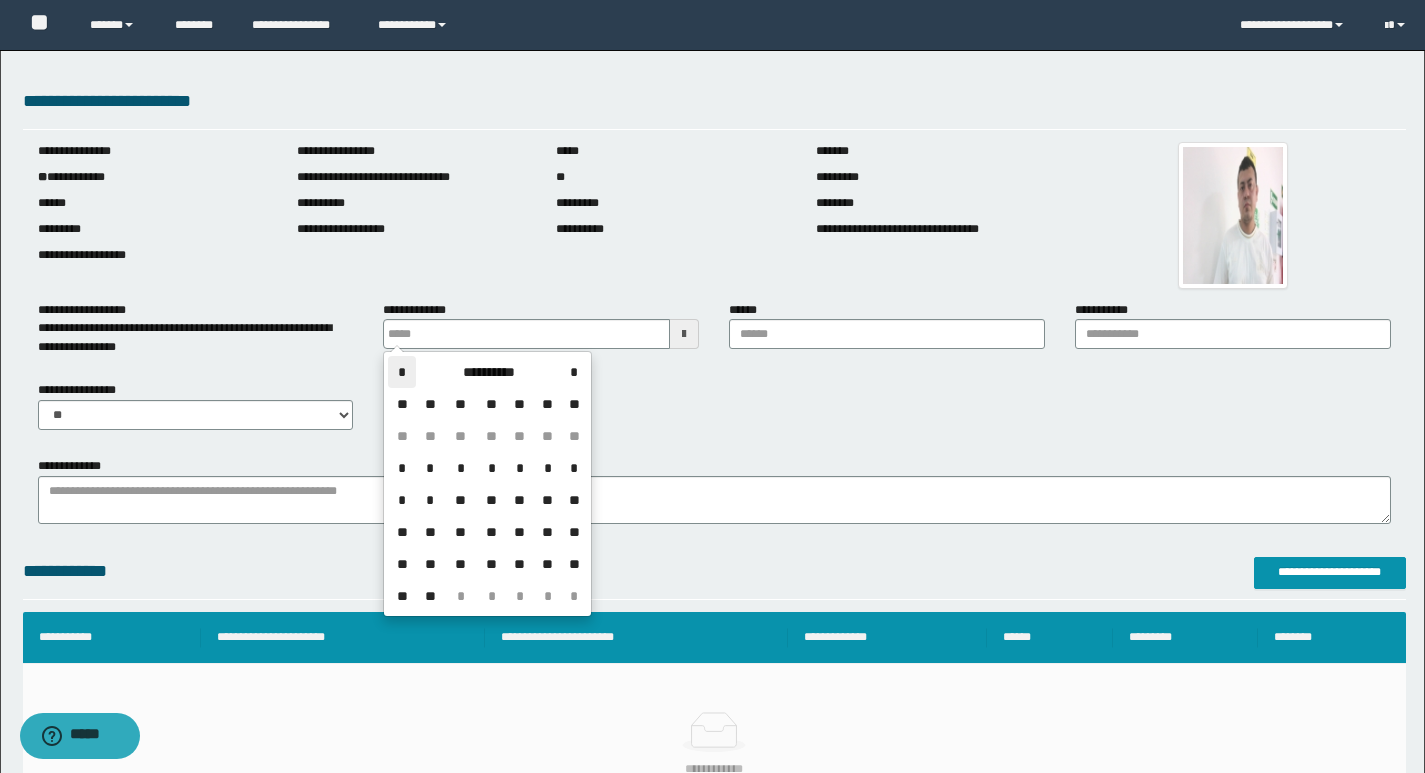 click on "*" at bounding box center (402, 372) 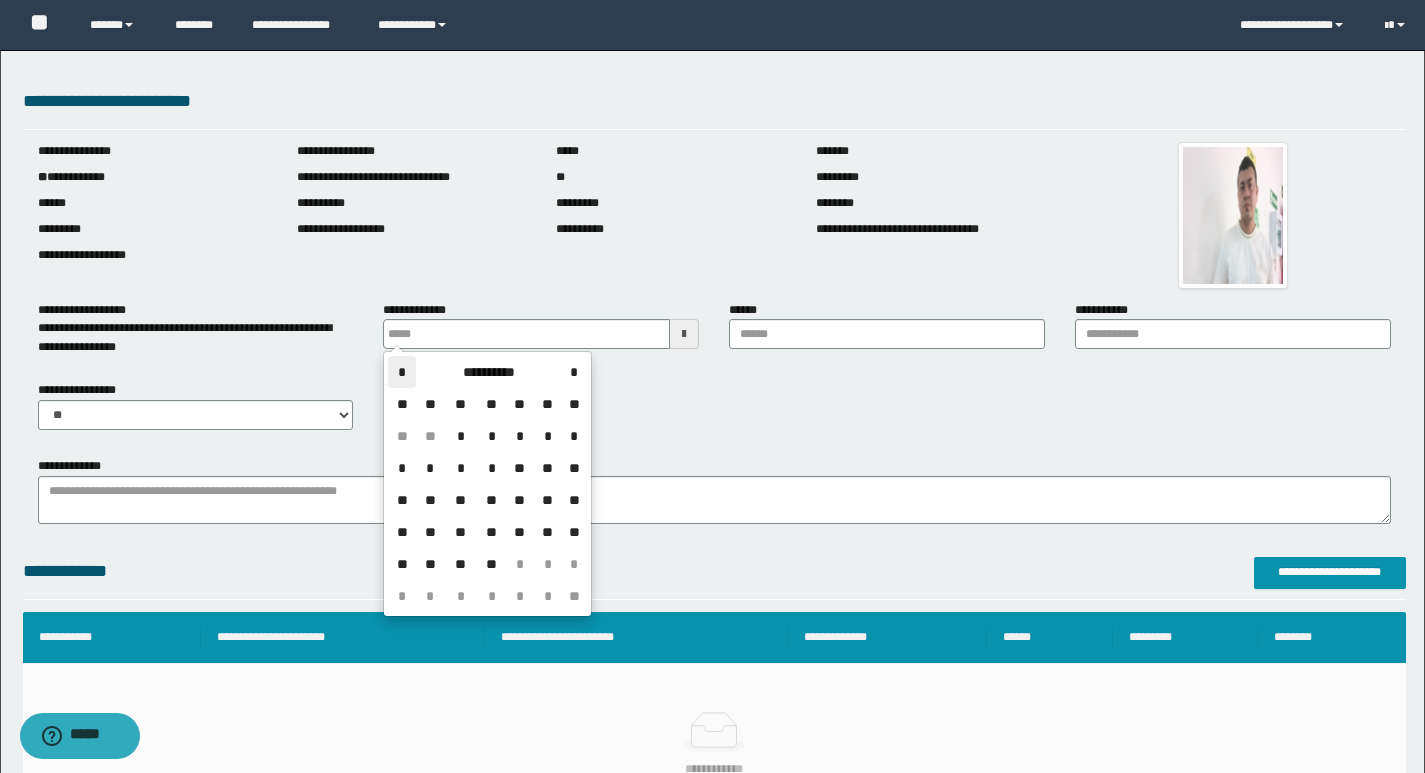 click on "*" at bounding box center (402, 372) 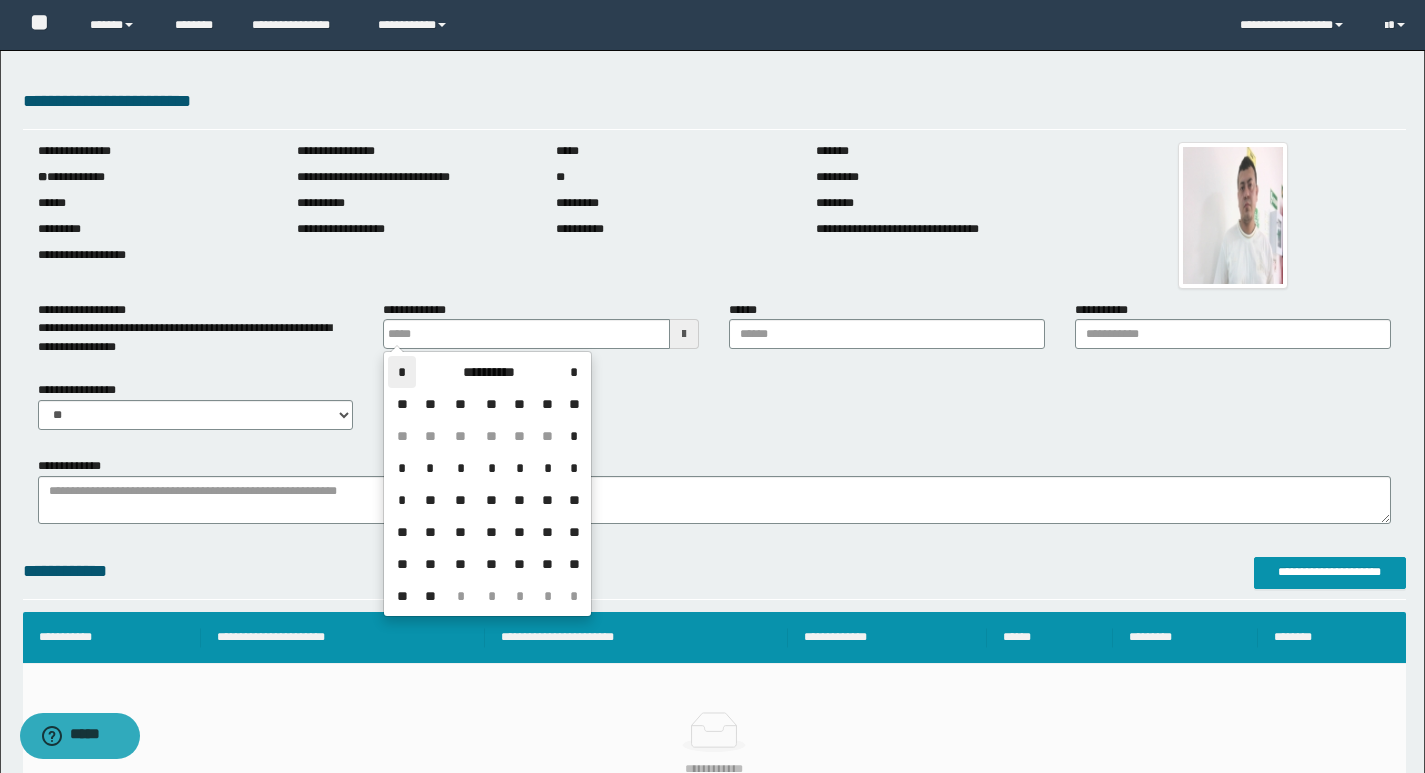 click on "*" at bounding box center (402, 372) 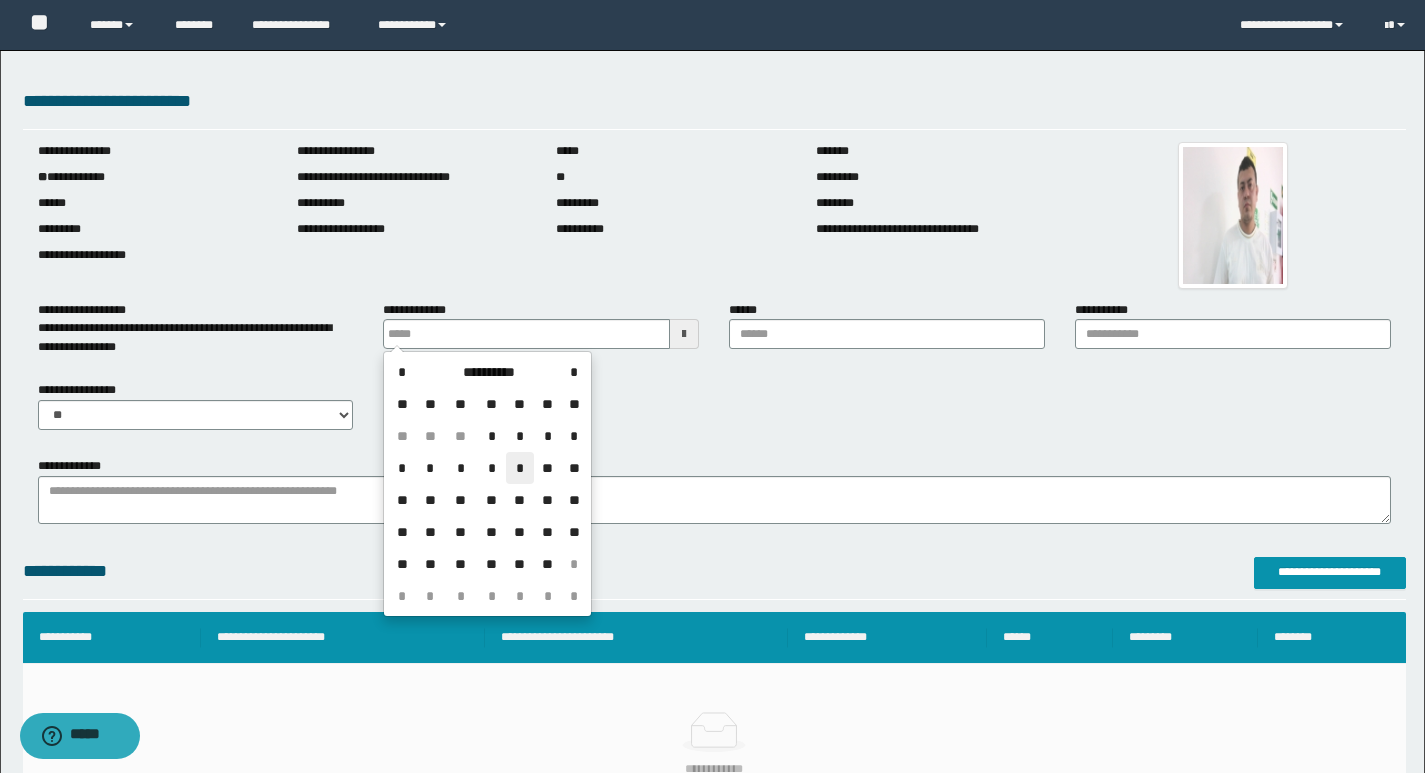 click on "*" at bounding box center [520, 468] 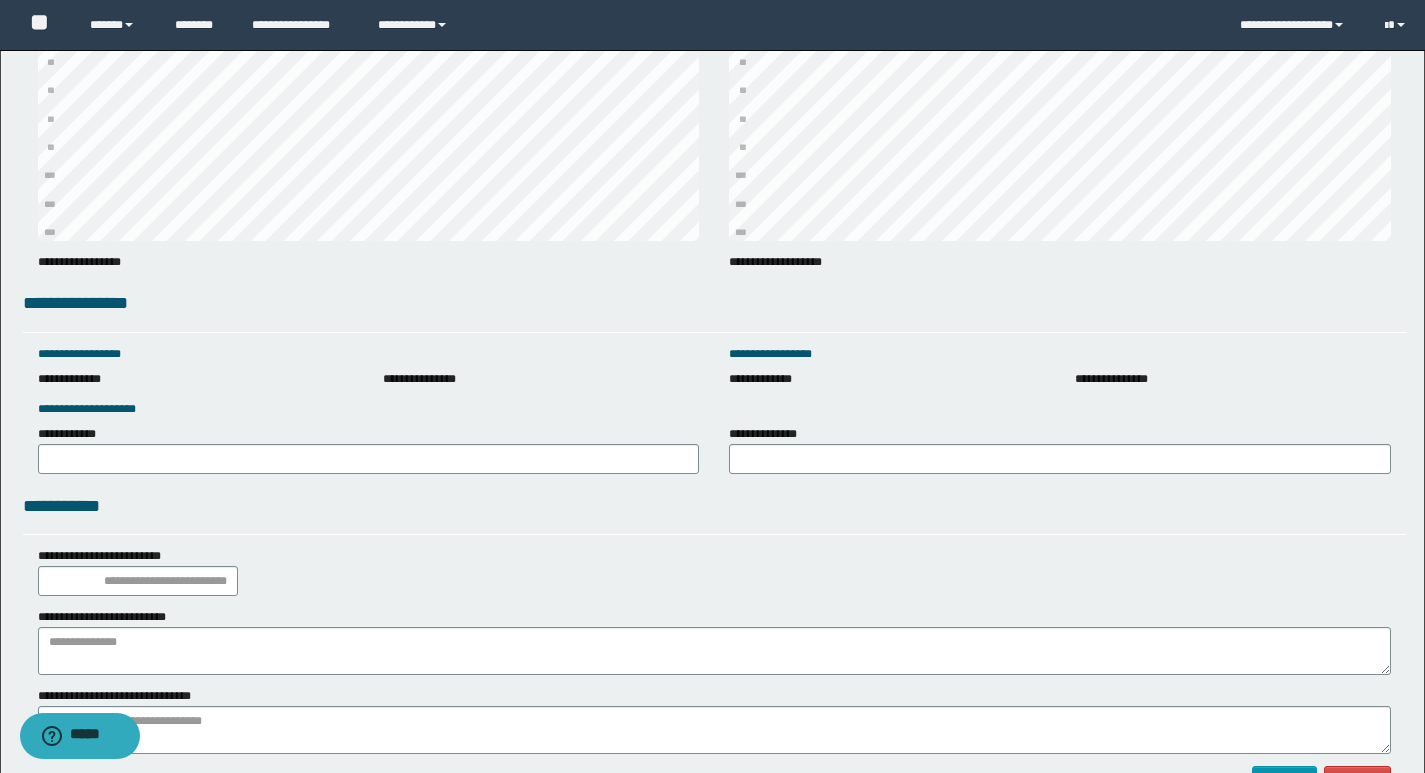 scroll, scrollTop: 2588, scrollLeft: 0, axis: vertical 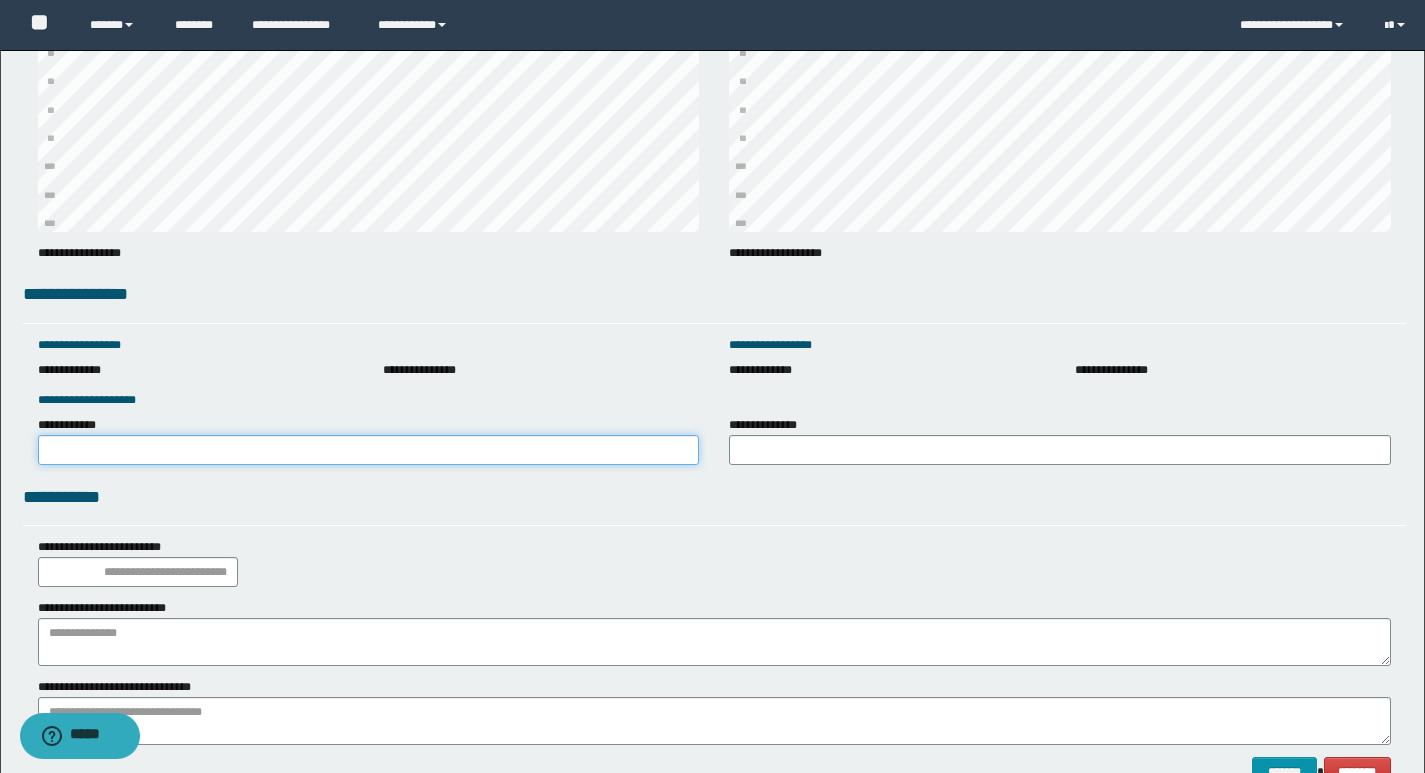 click on "**********" at bounding box center (369, 450) 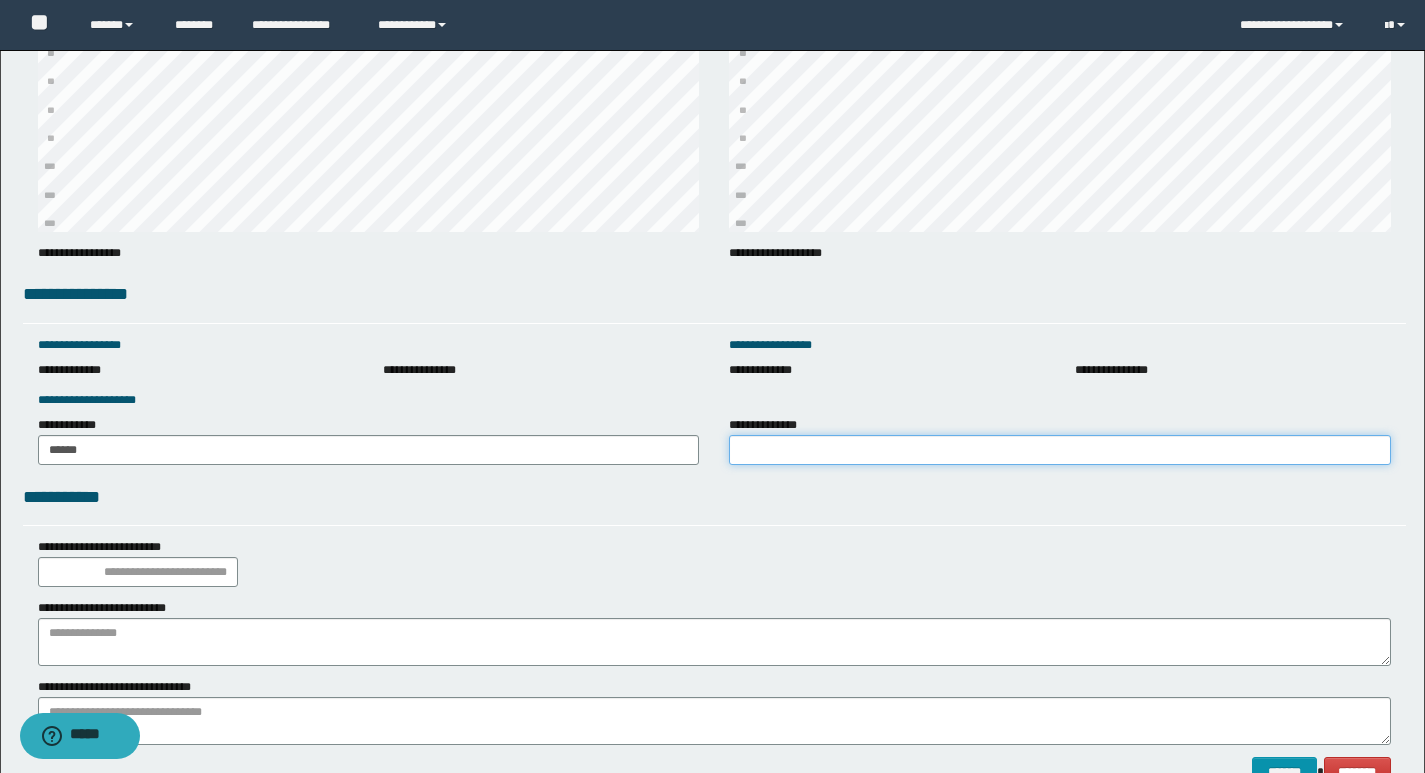 click on "**********" at bounding box center (1060, 450) 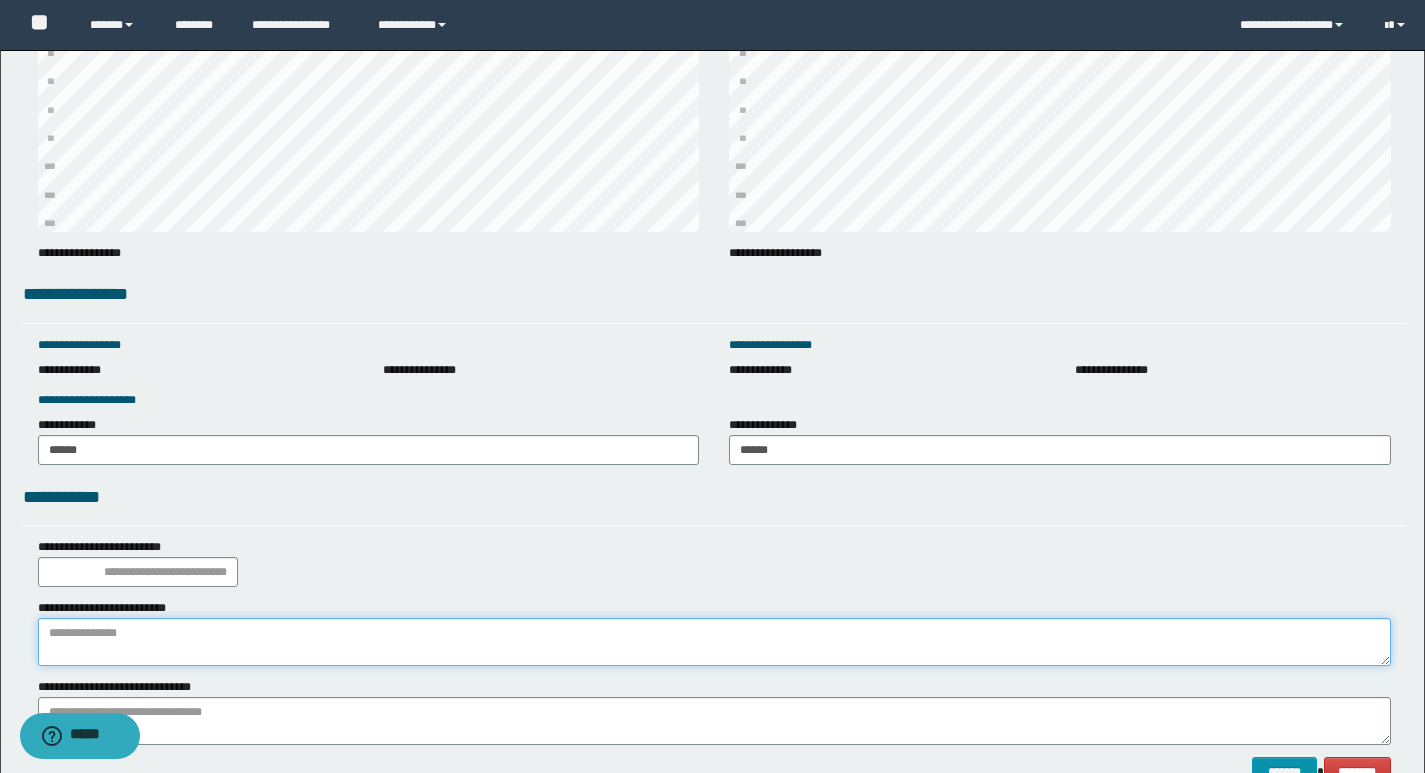 paste on "**********" 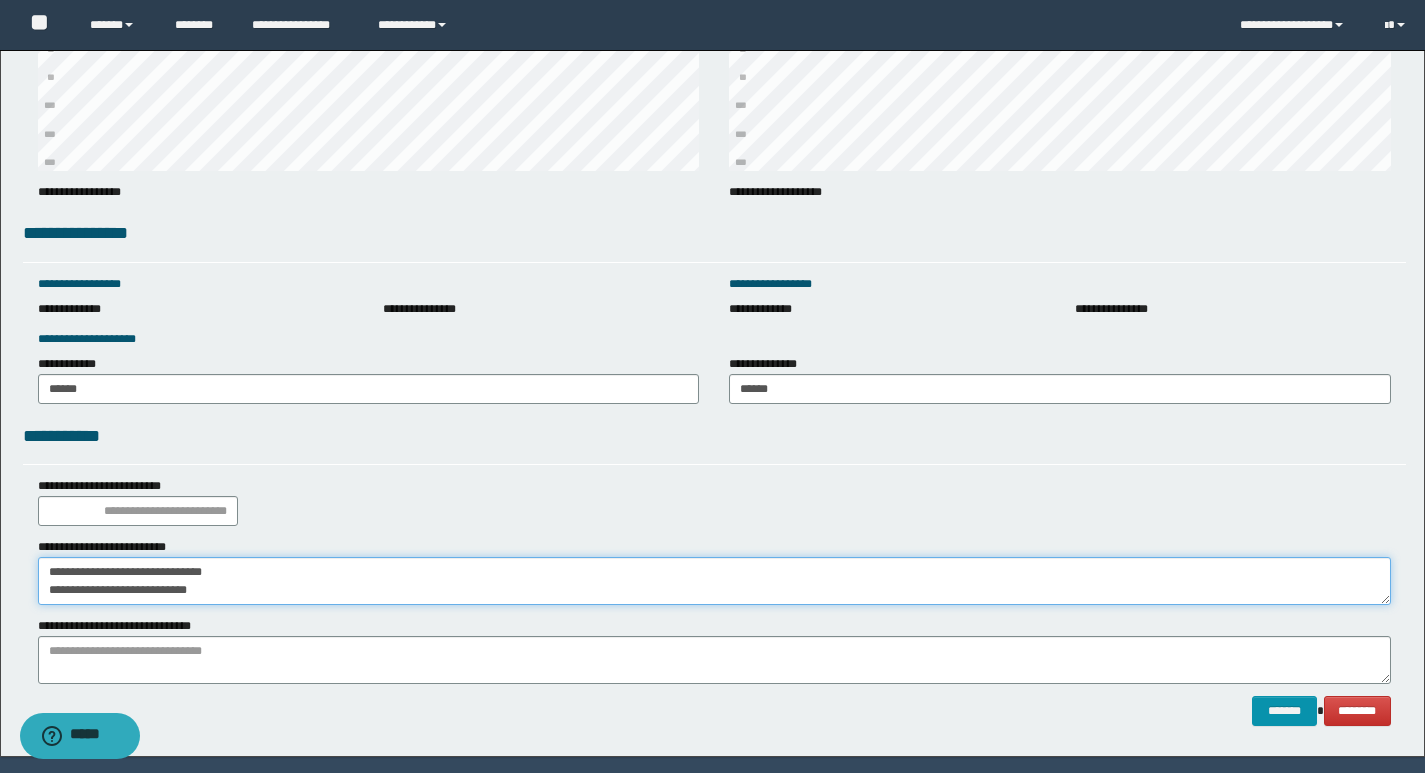 scroll, scrollTop: 2711, scrollLeft: 0, axis: vertical 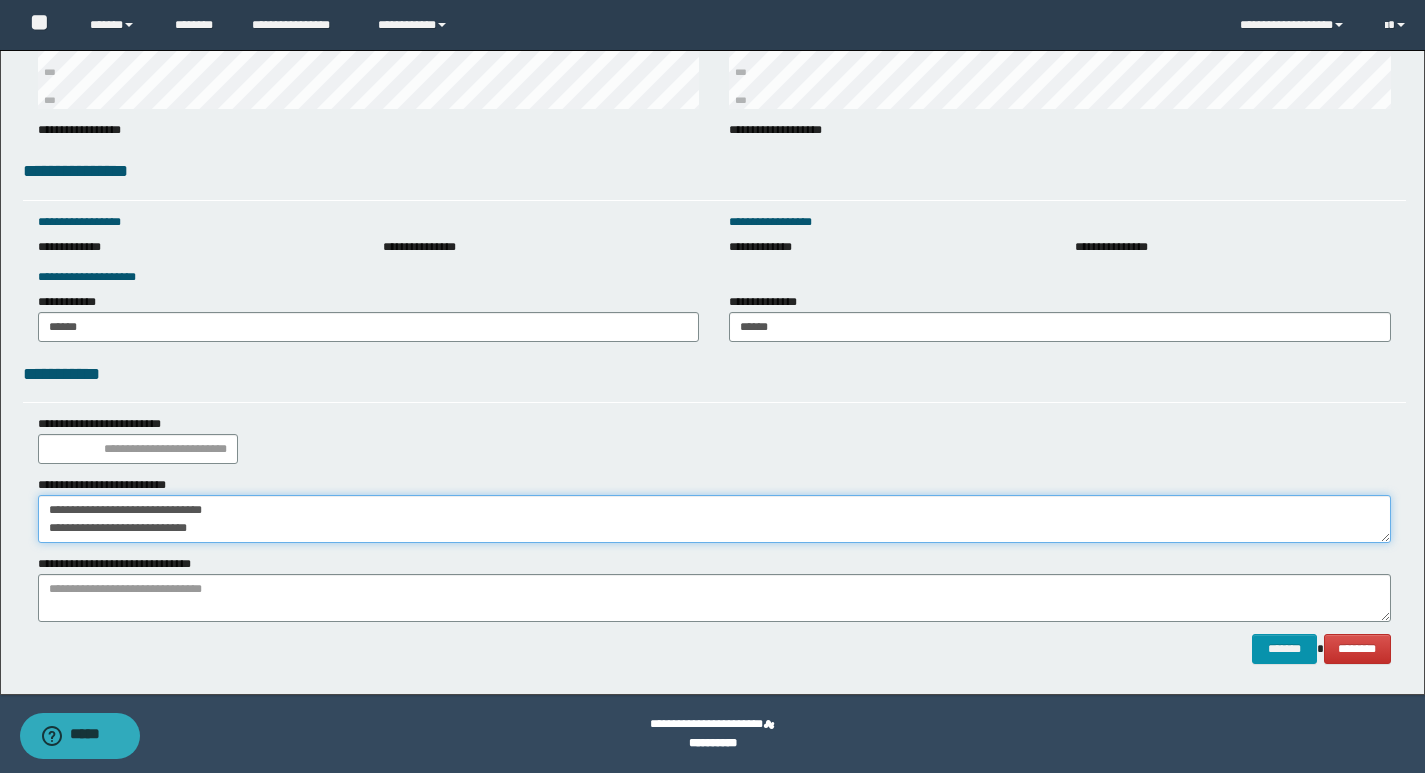 type on "**********" 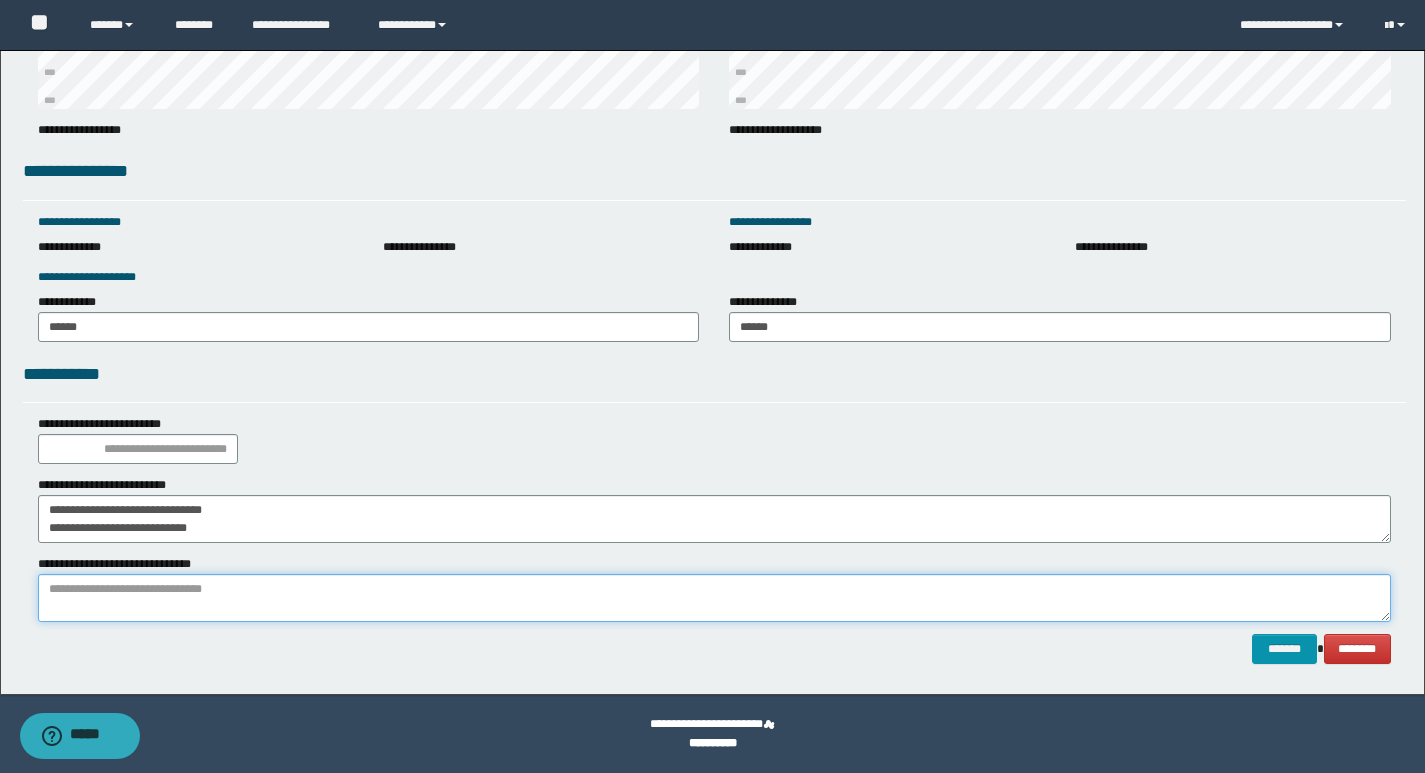 click at bounding box center (714, 598) 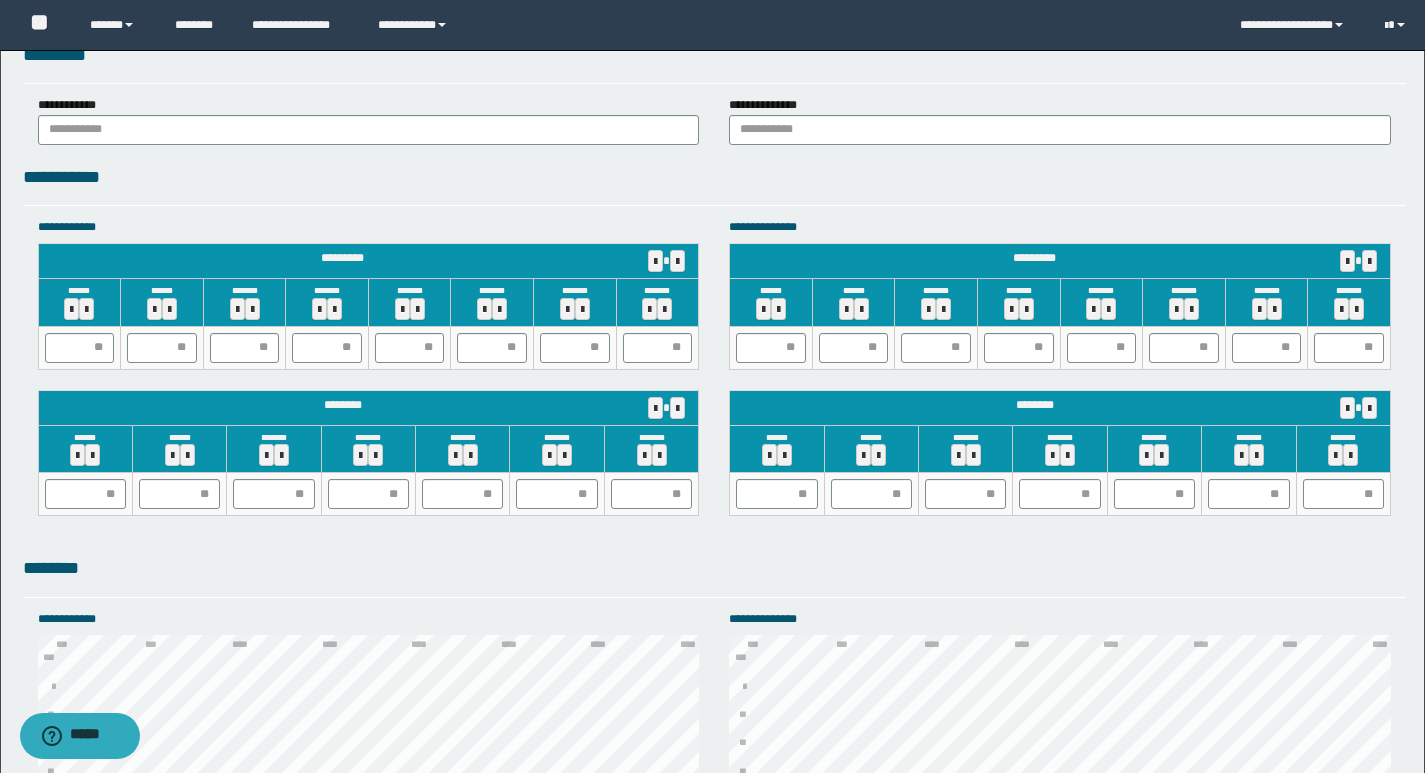 scroll, scrollTop: 1711, scrollLeft: 0, axis: vertical 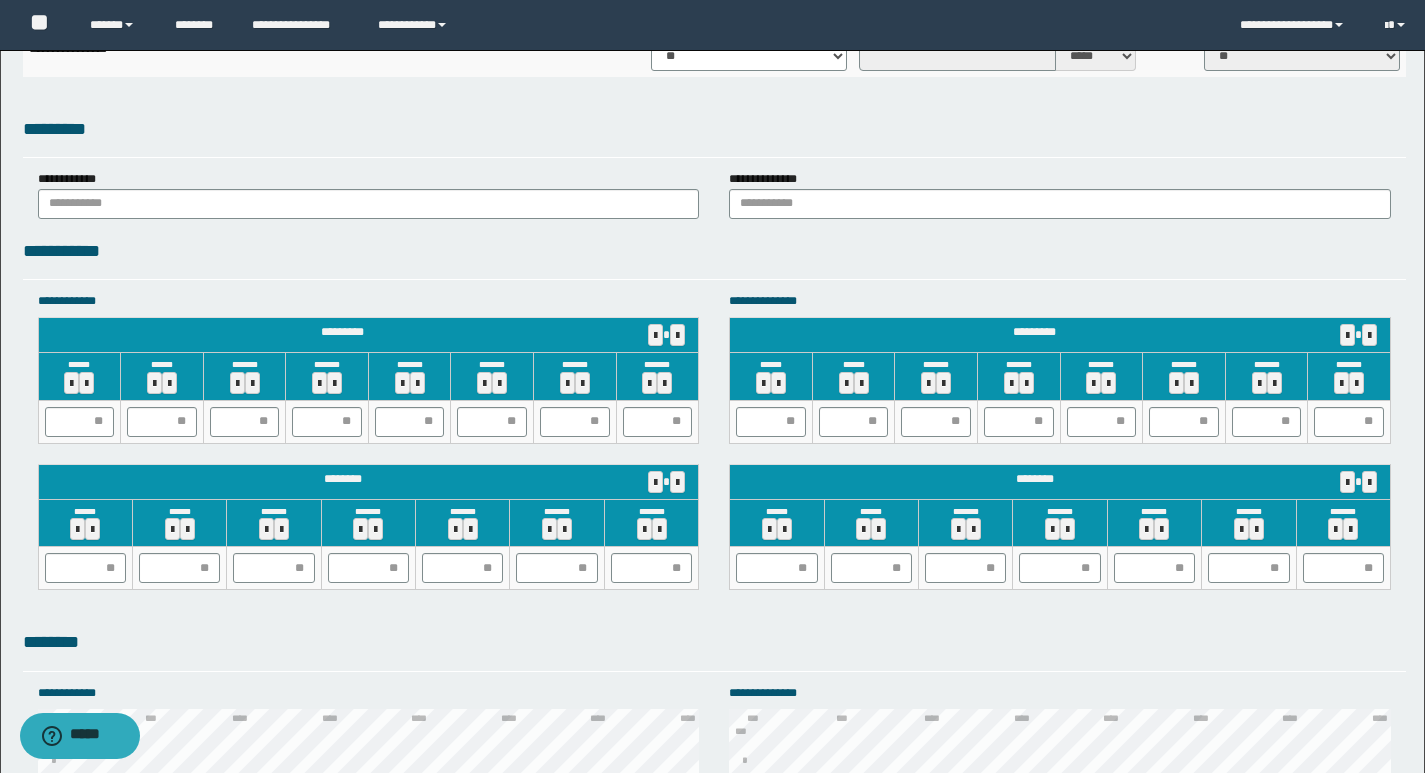 type on "**********" 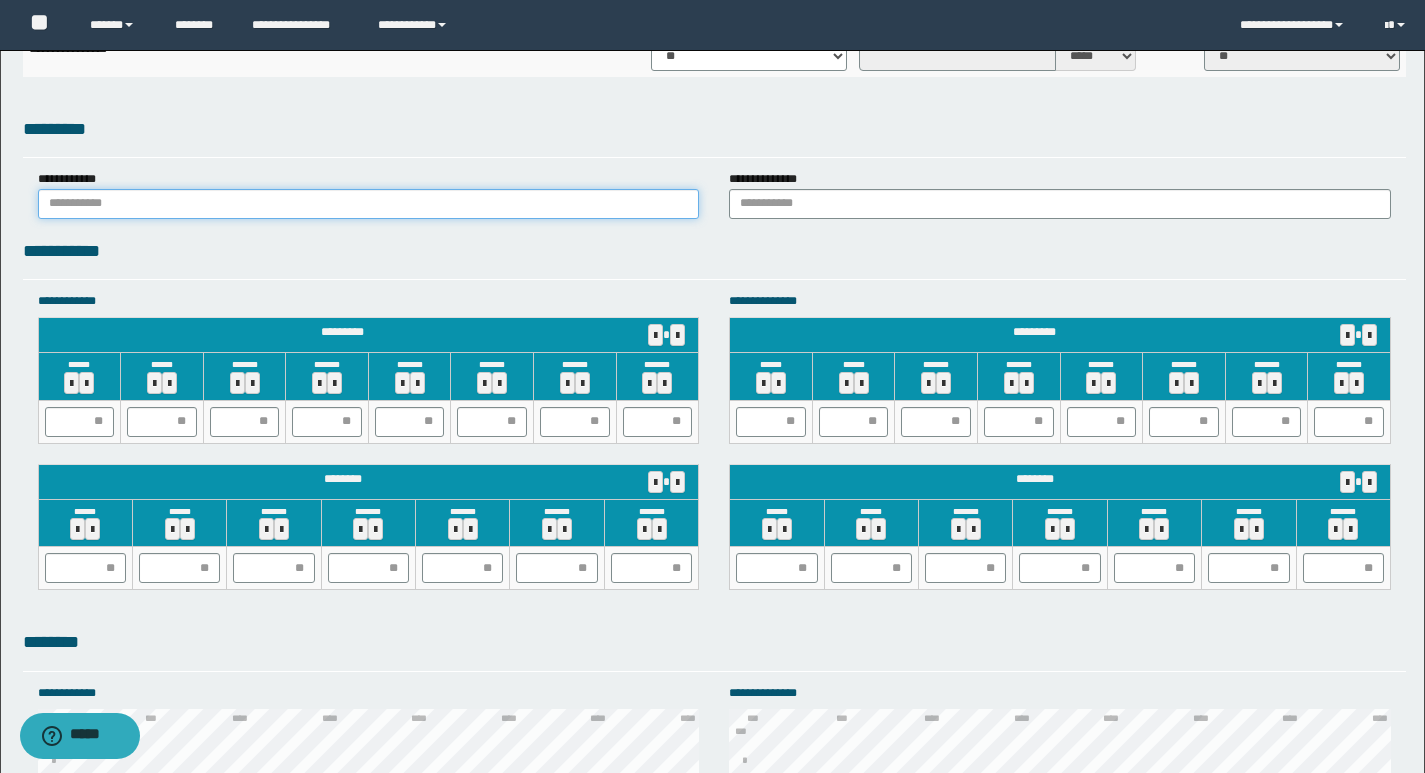 drag, startPoint x: 100, startPoint y: 201, endPoint x: 110, endPoint y: 204, distance: 10.440307 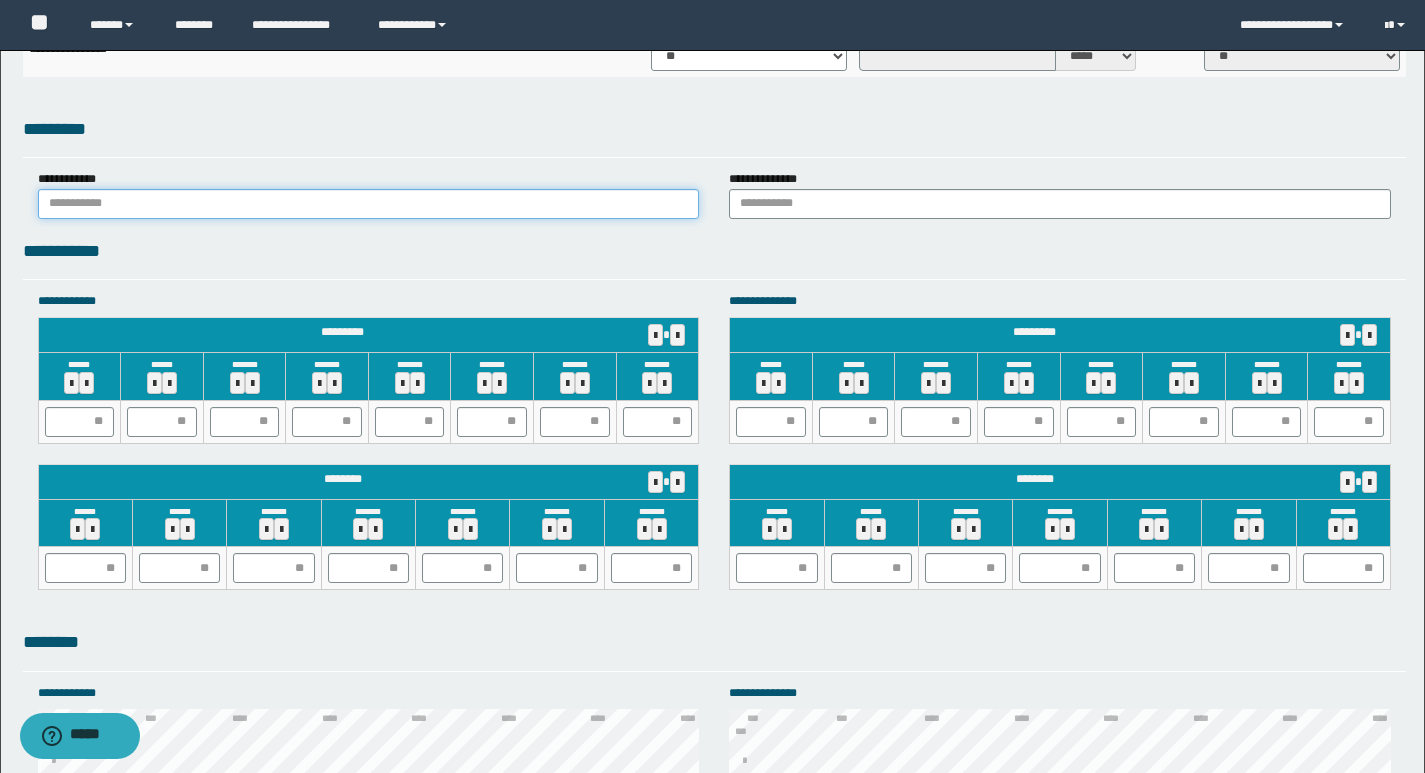 click at bounding box center [369, 204] 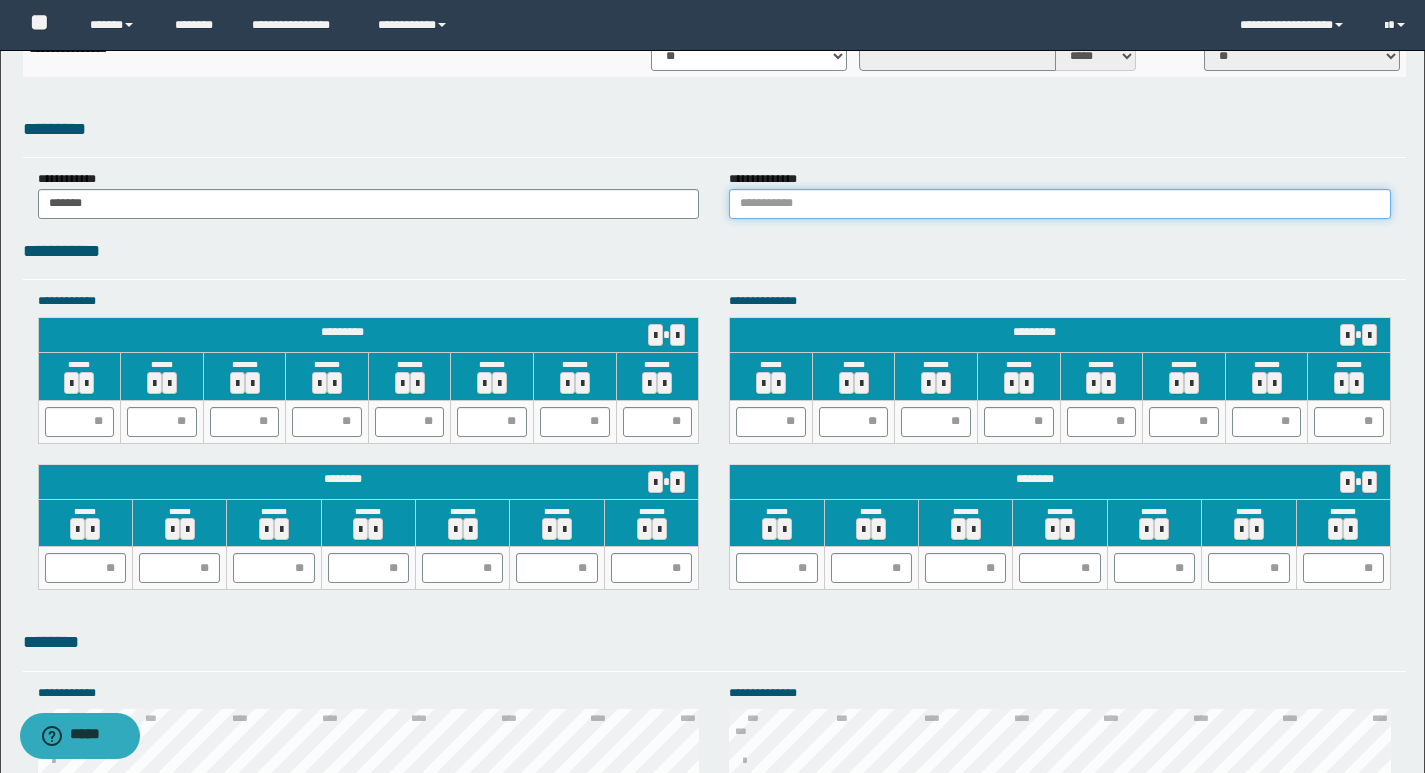 drag, startPoint x: 883, startPoint y: 203, endPoint x: 873, endPoint y: 210, distance: 12.206555 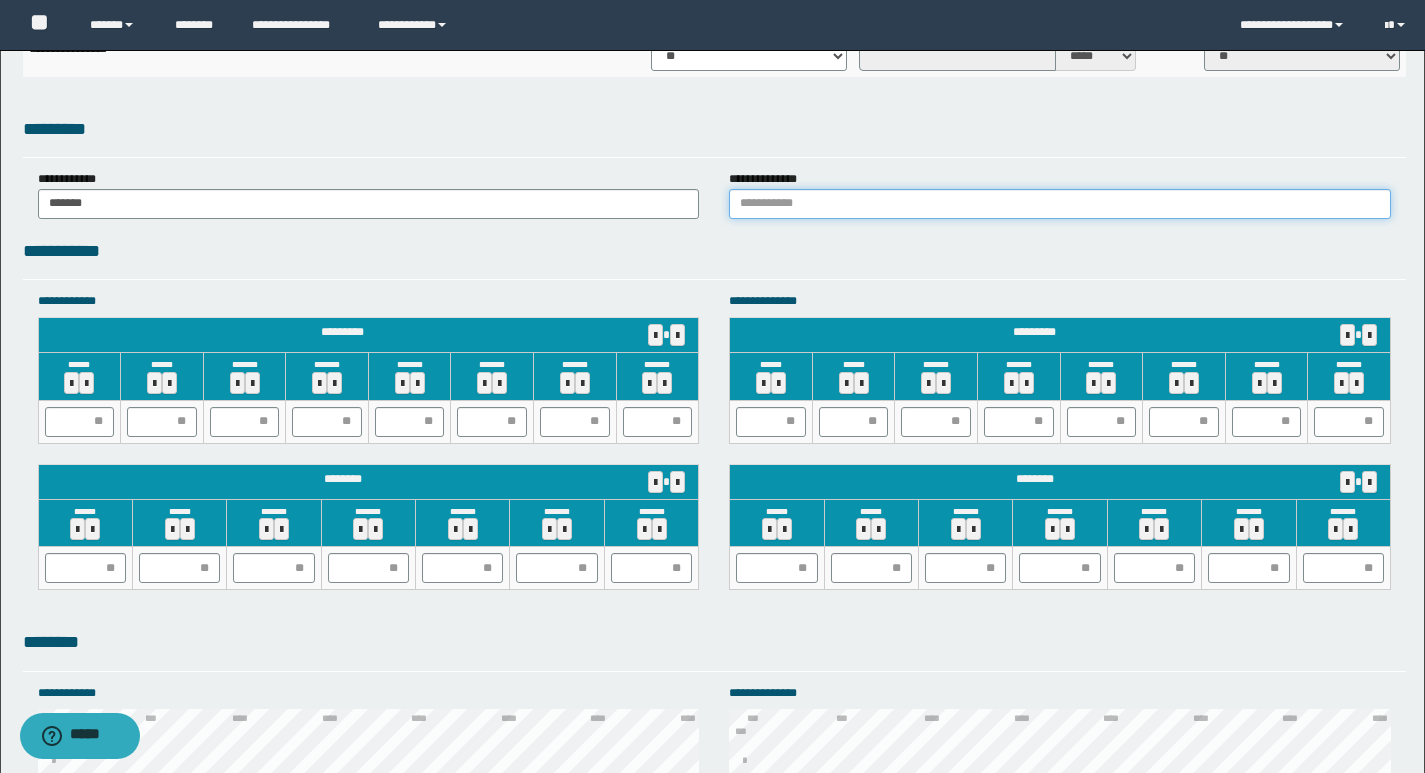 click at bounding box center (1060, 204) 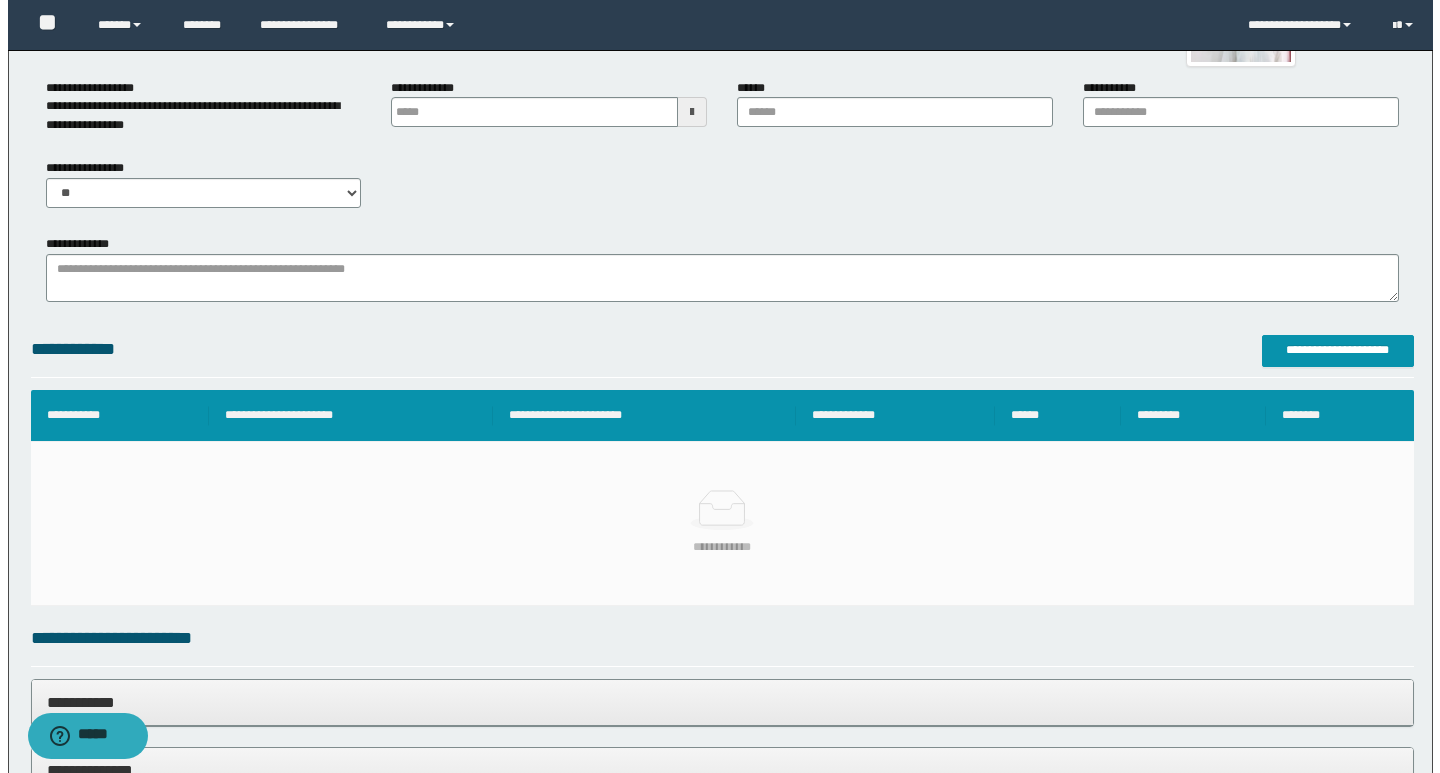 scroll, scrollTop: 211, scrollLeft: 0, axis: vertical 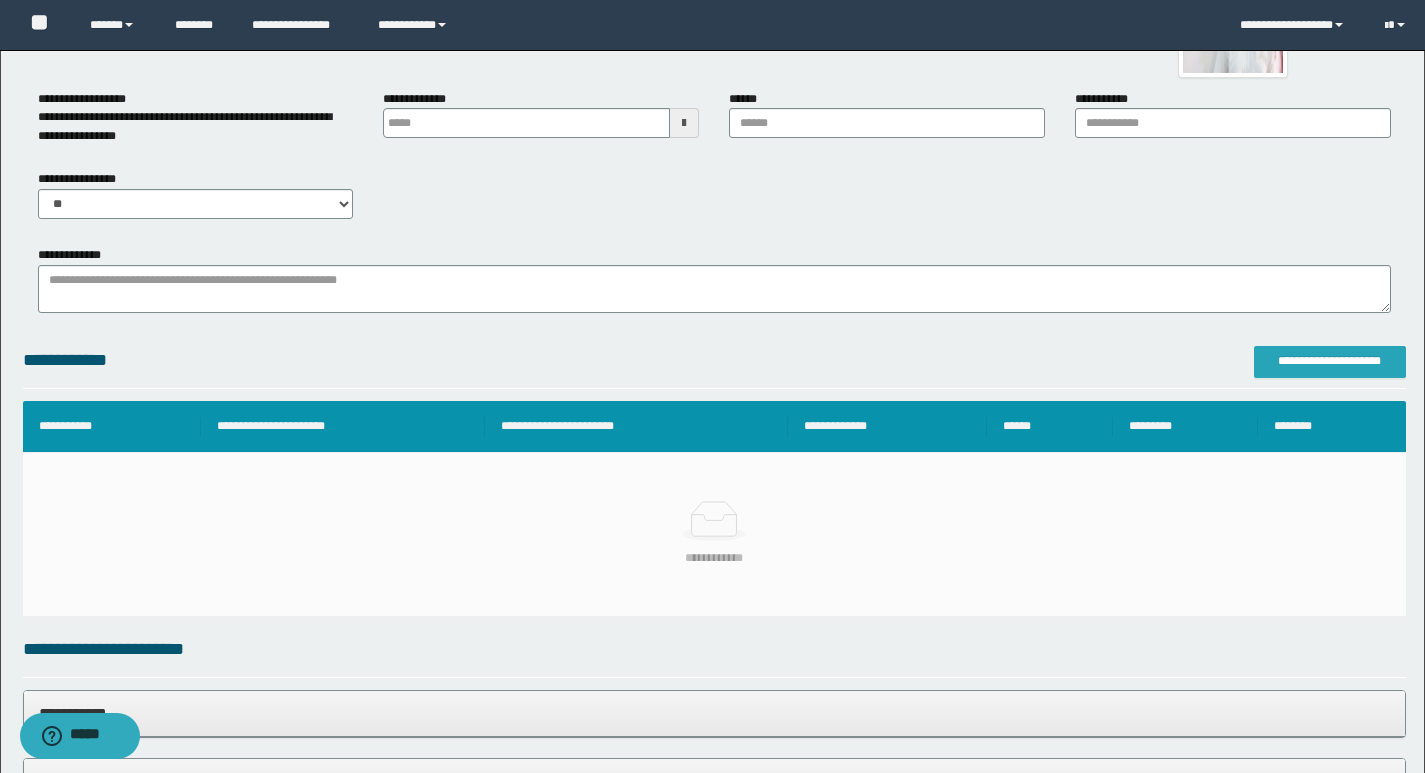 click on "**********" at bounding box center (1330, 361) 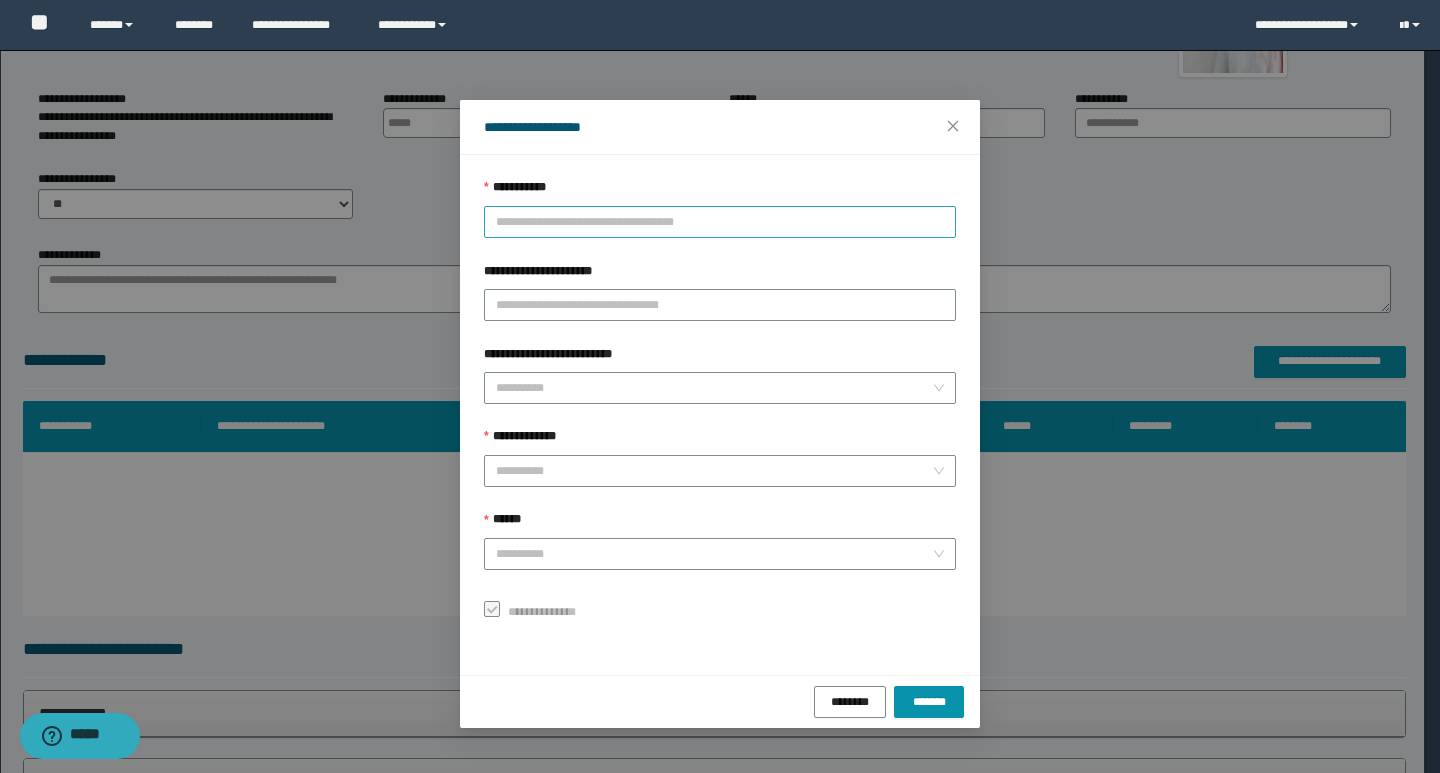 click on "**********" at bounding box center [720, 222] 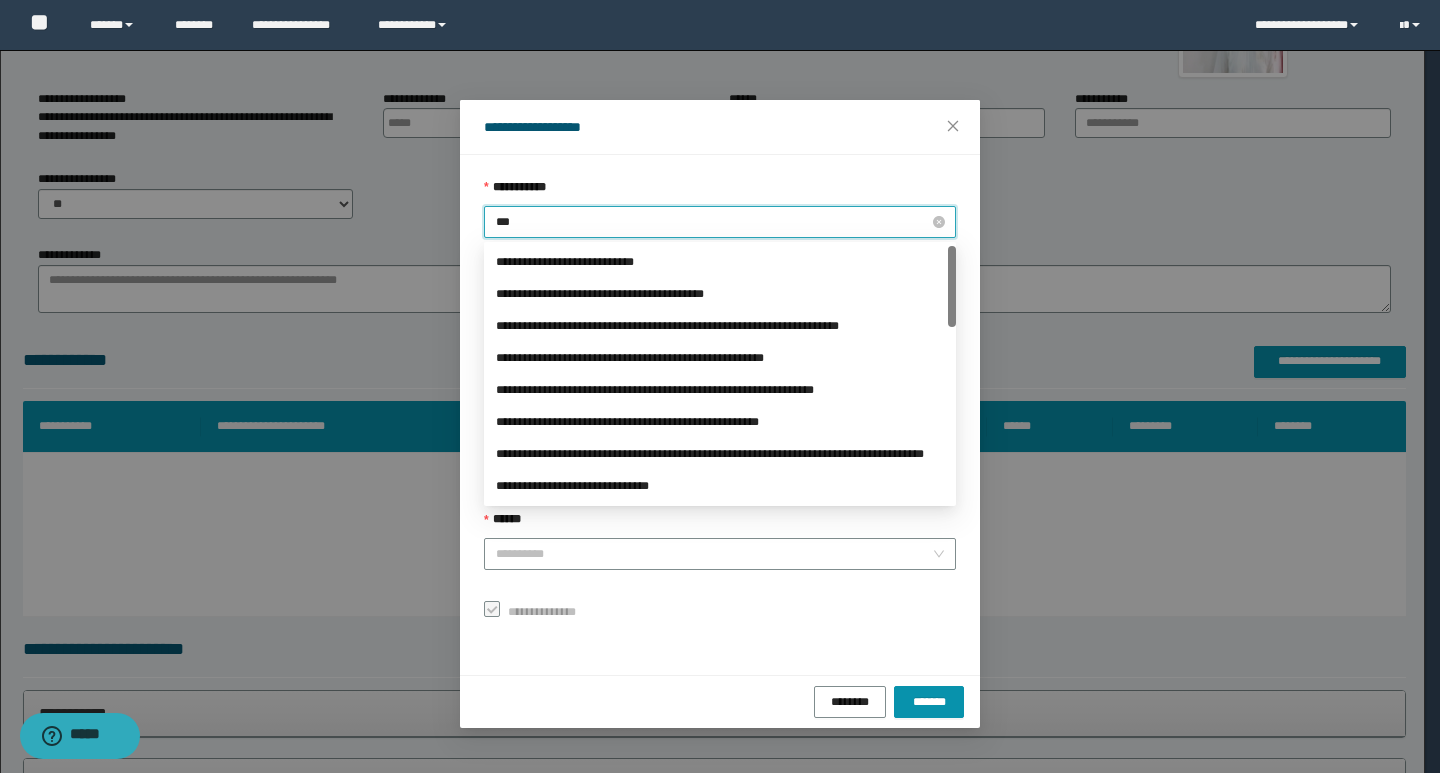 type on "****" 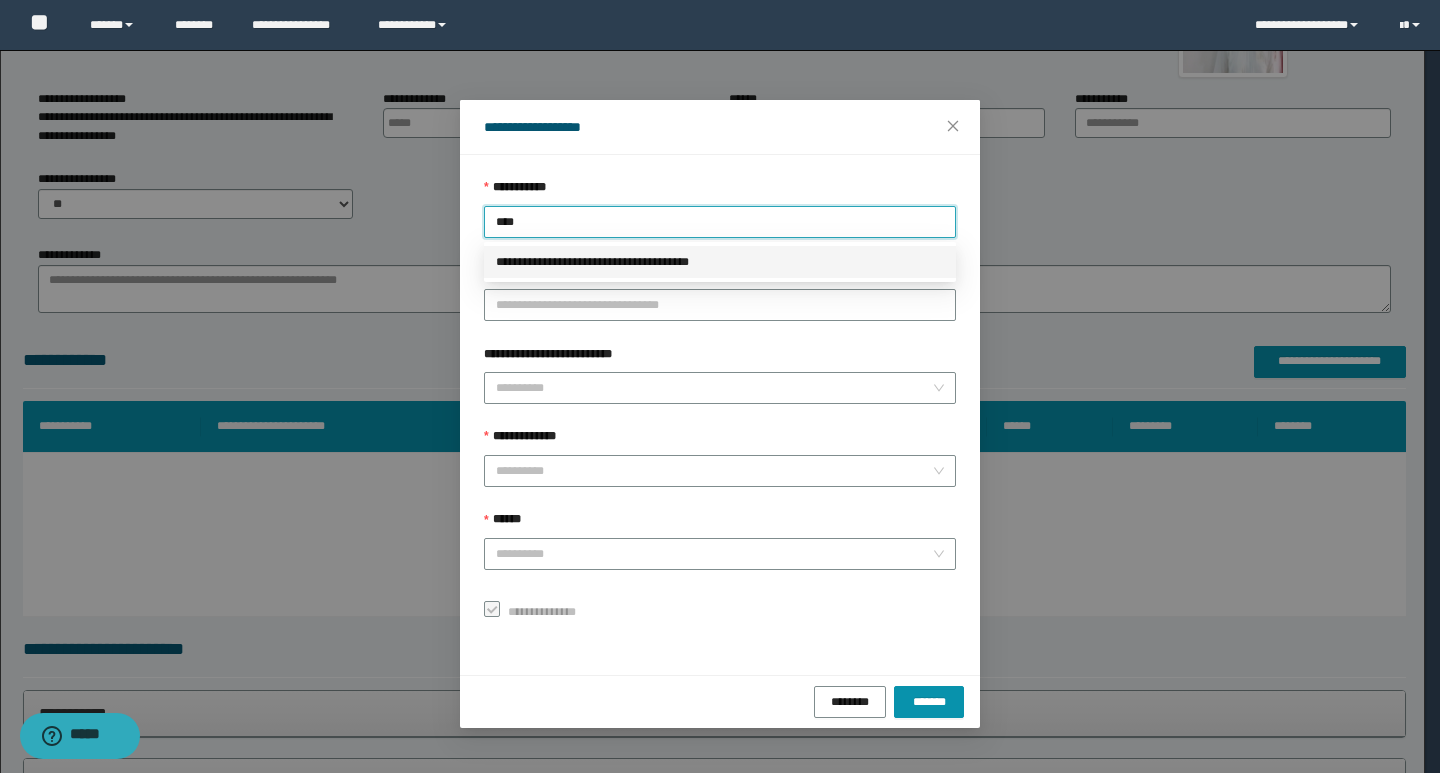 click on "**********" at bounding box center (720, 262) 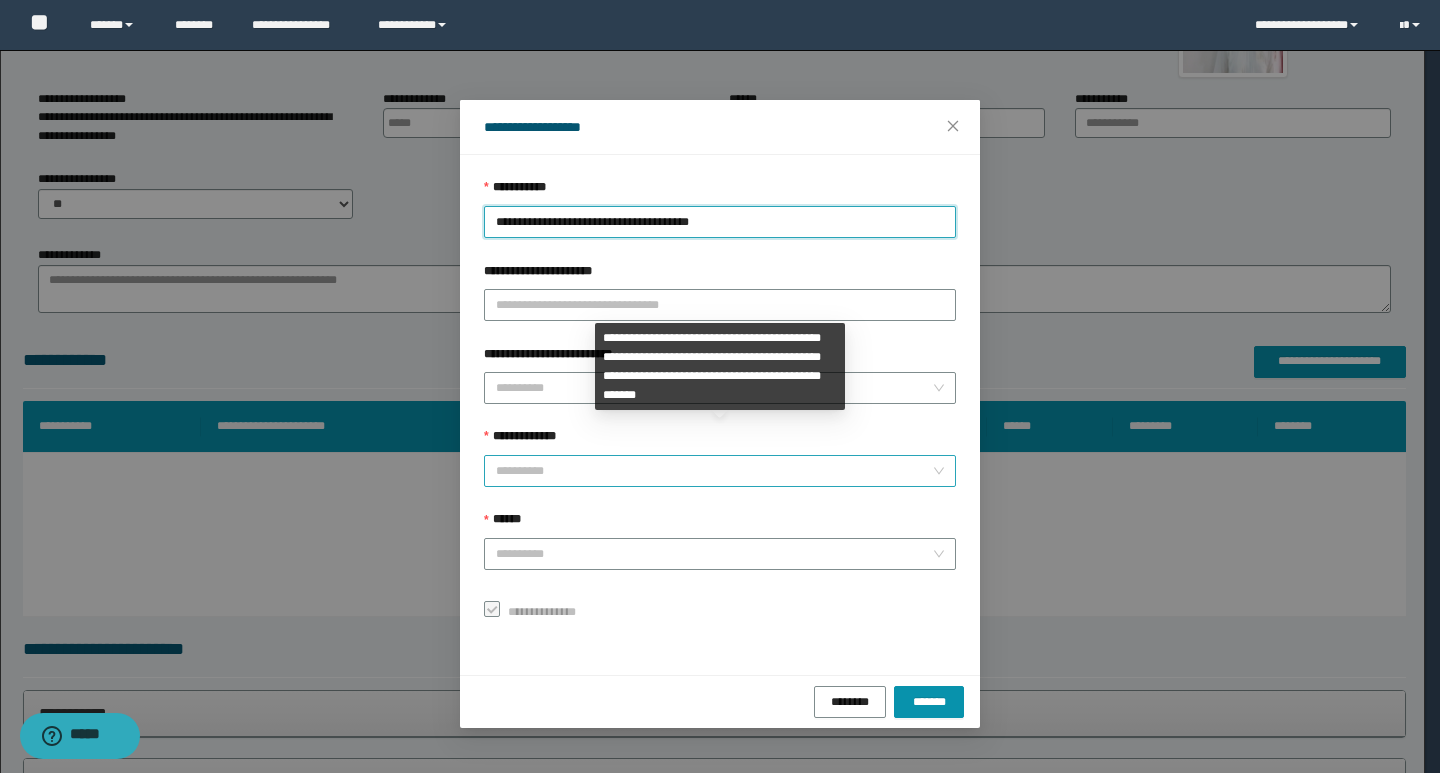 click on "**********" at bounding box center (714, 471) 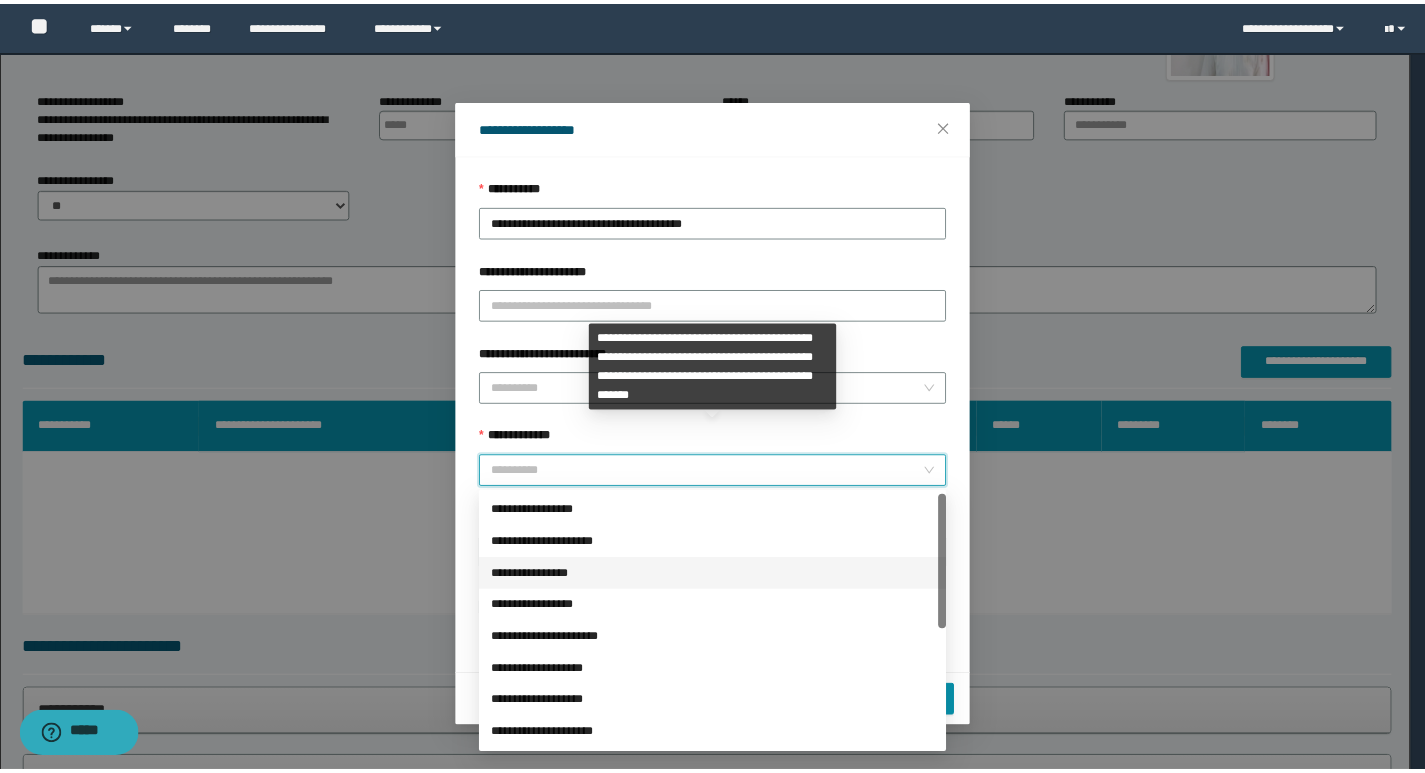scroll, scrollTop: 224, scrollLeft: 0, axis: vertical 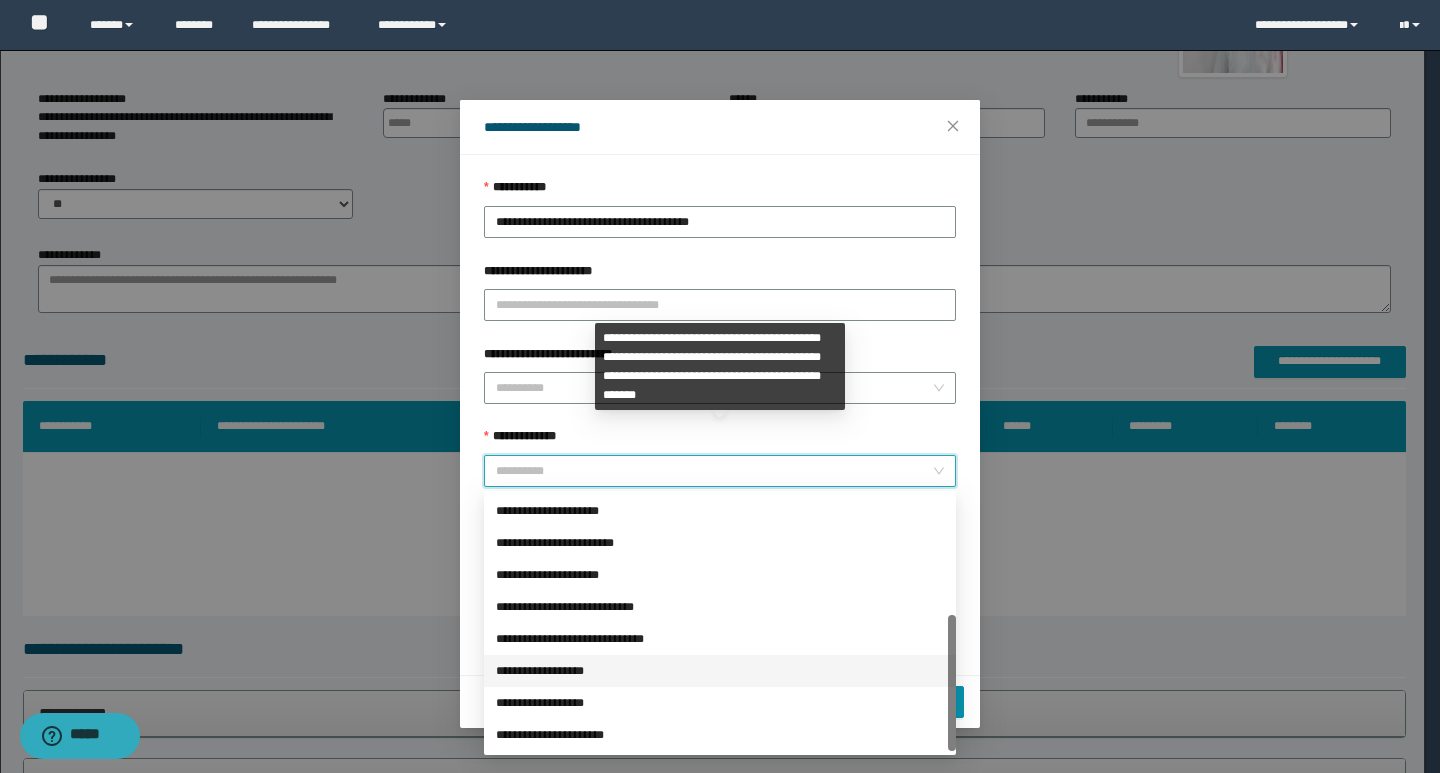 click on "**********" at bounding box center [720, 671] 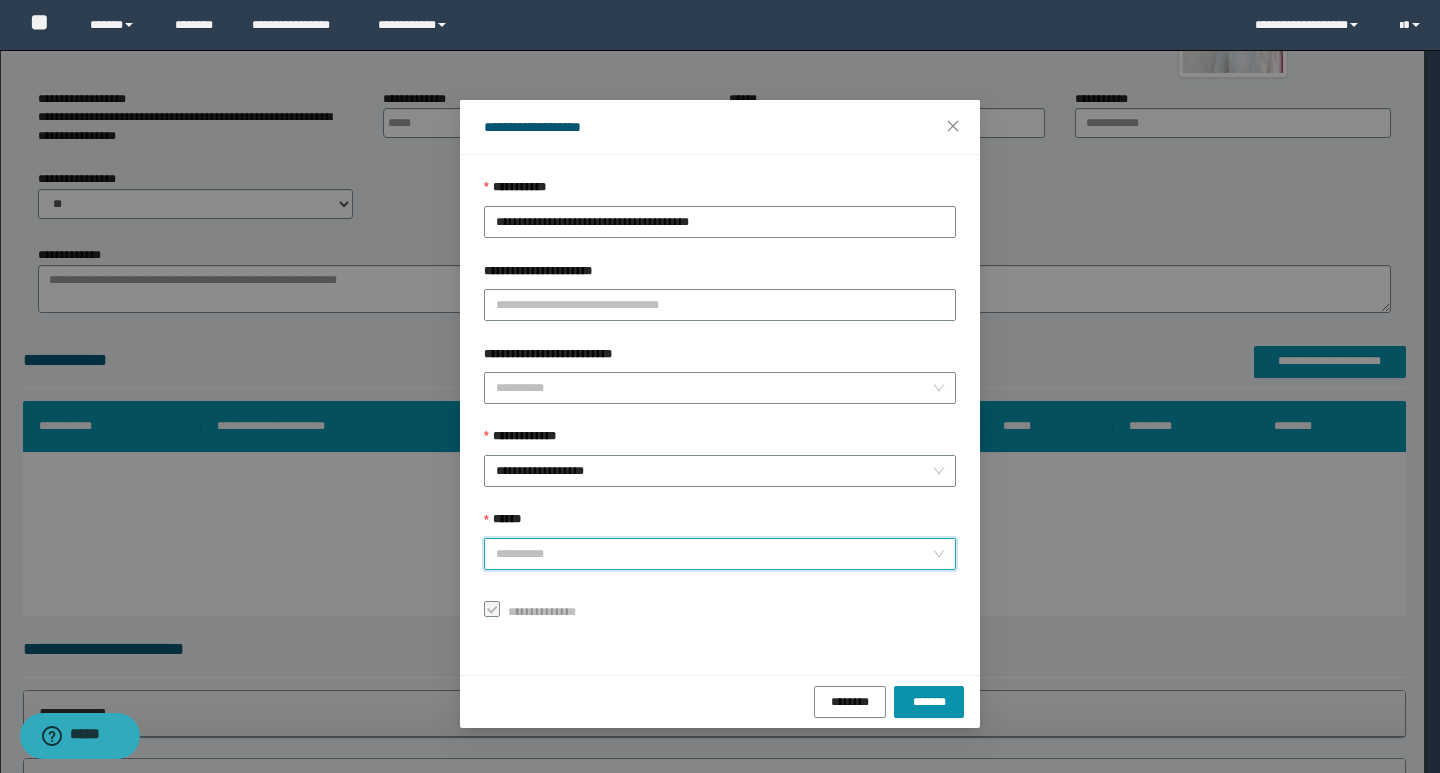 click on "******" at bounding box center (714, 554) 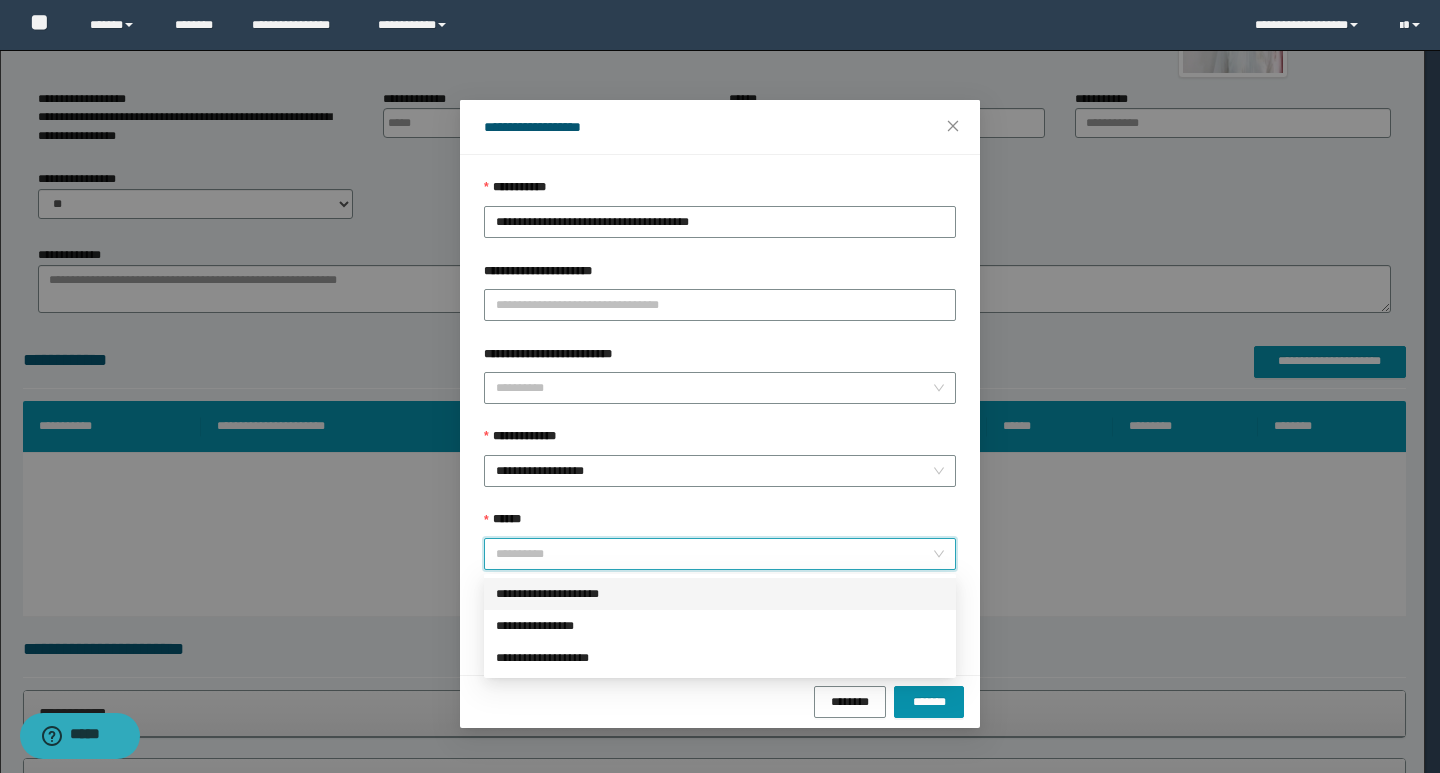 click on "**********" at bounding box center [720, 594] 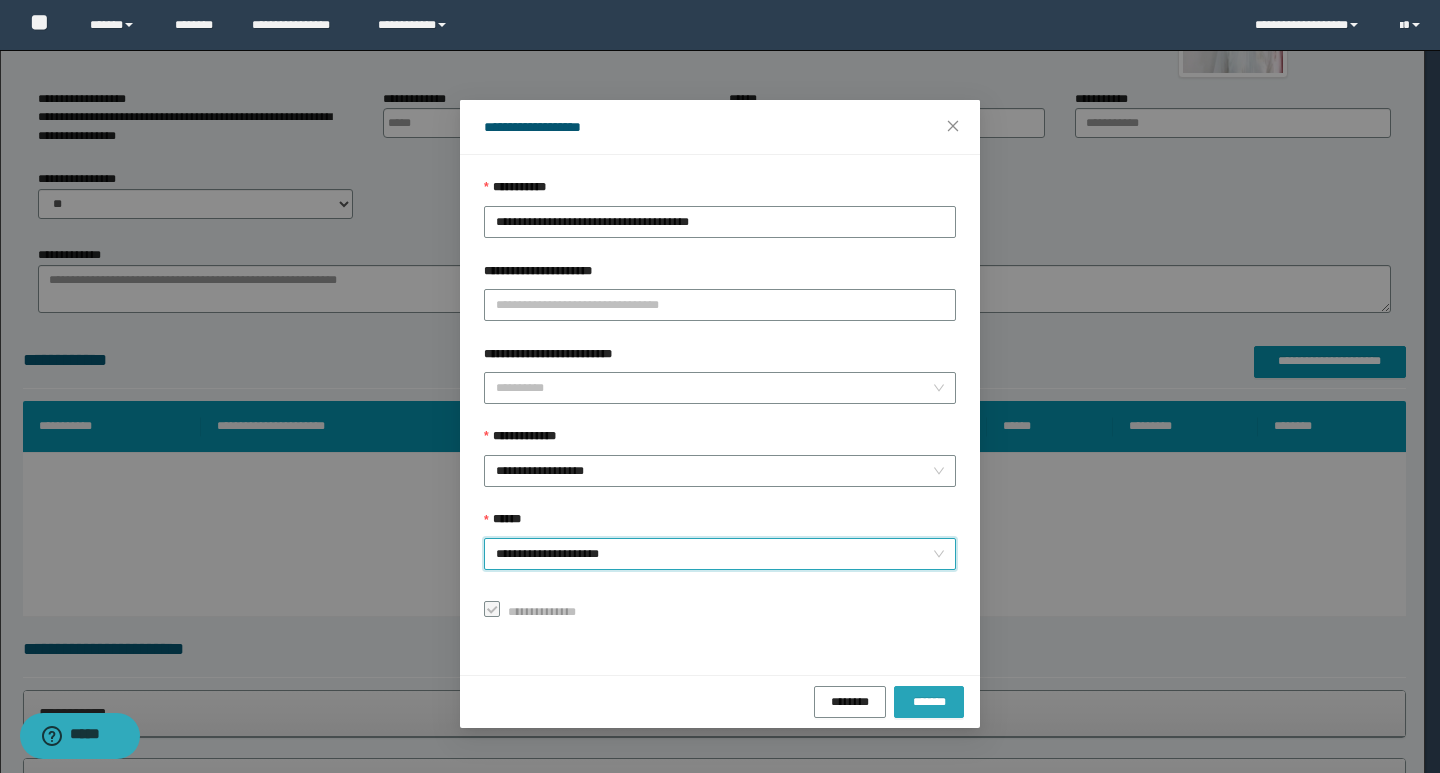 click on "*******" at bounding box center (929, 701) 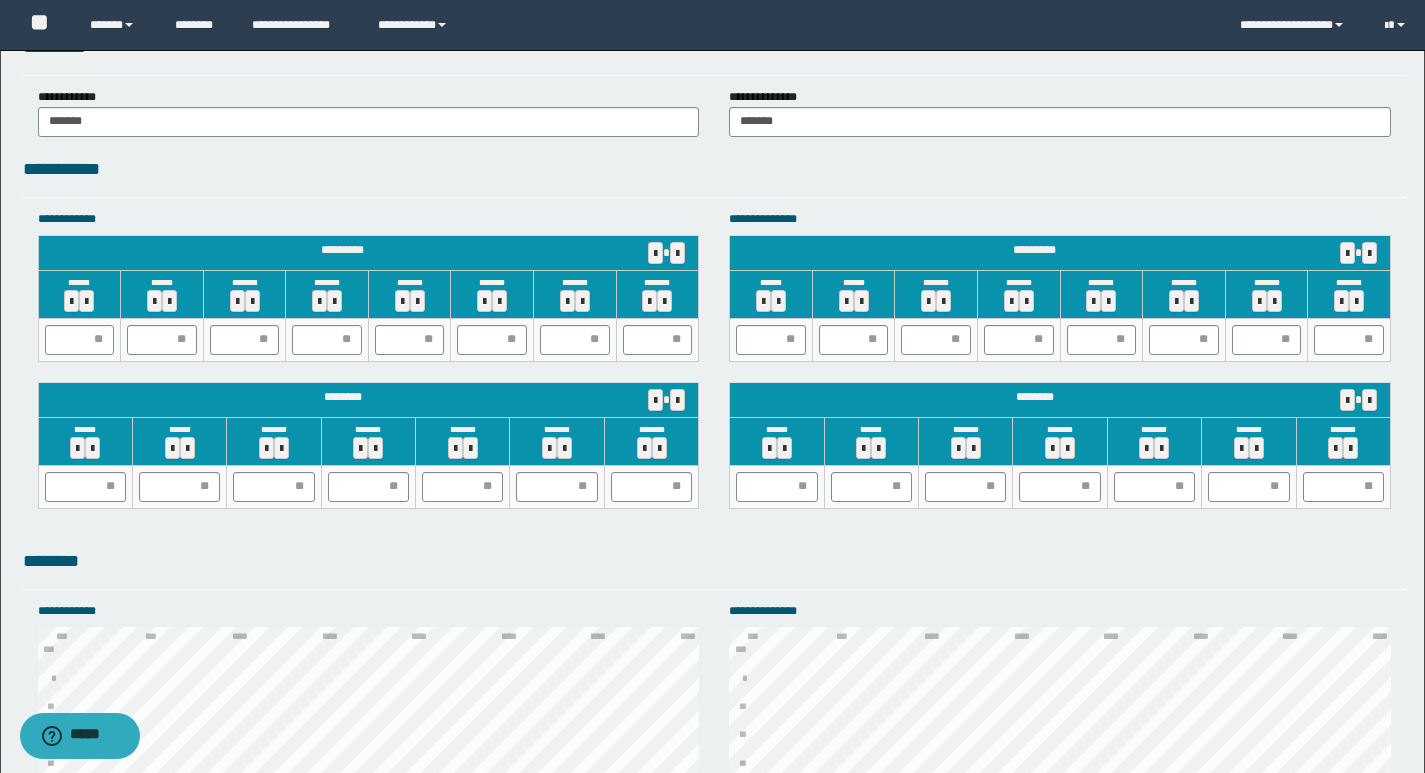 scroll, scrollTop: 1911, scrollLeft: 0, axis: vertical 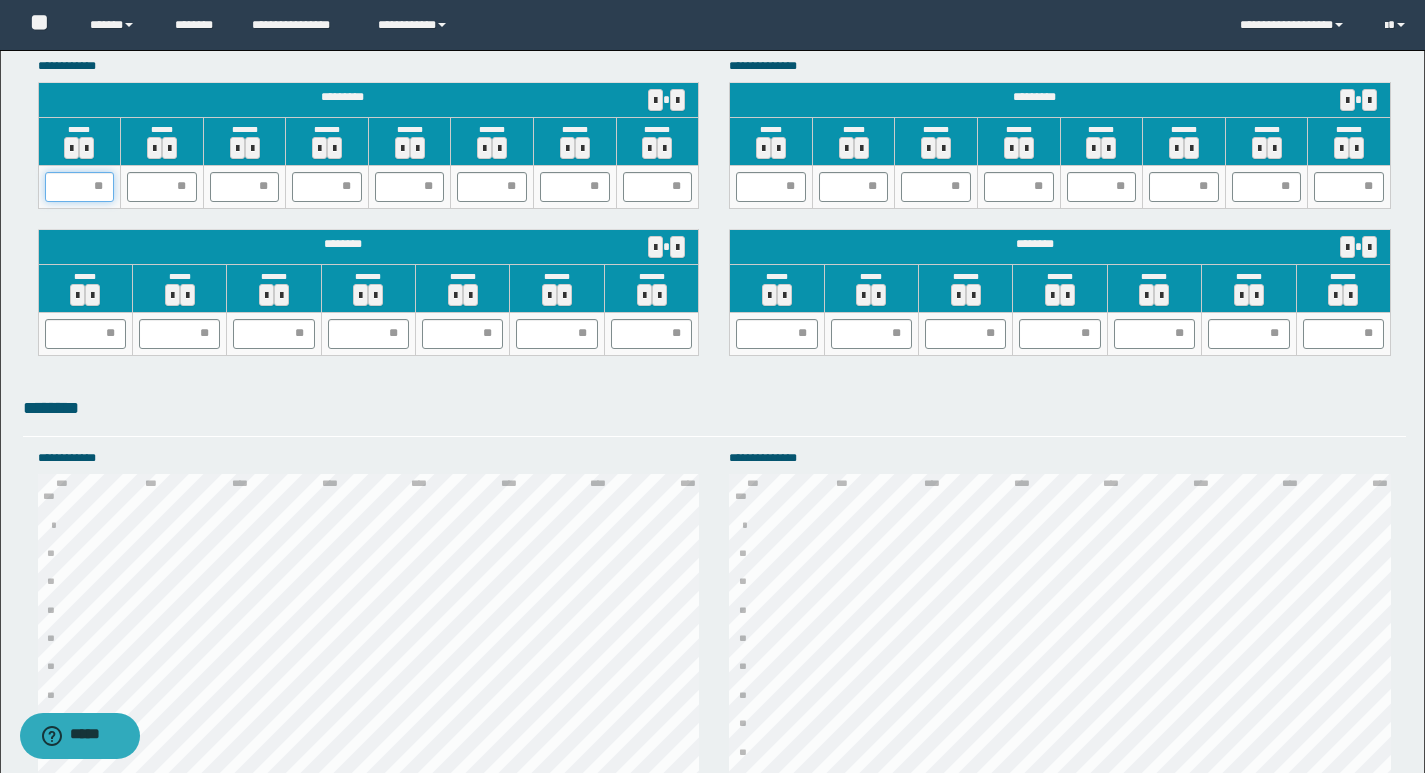 click at bounding box center [80, 187] 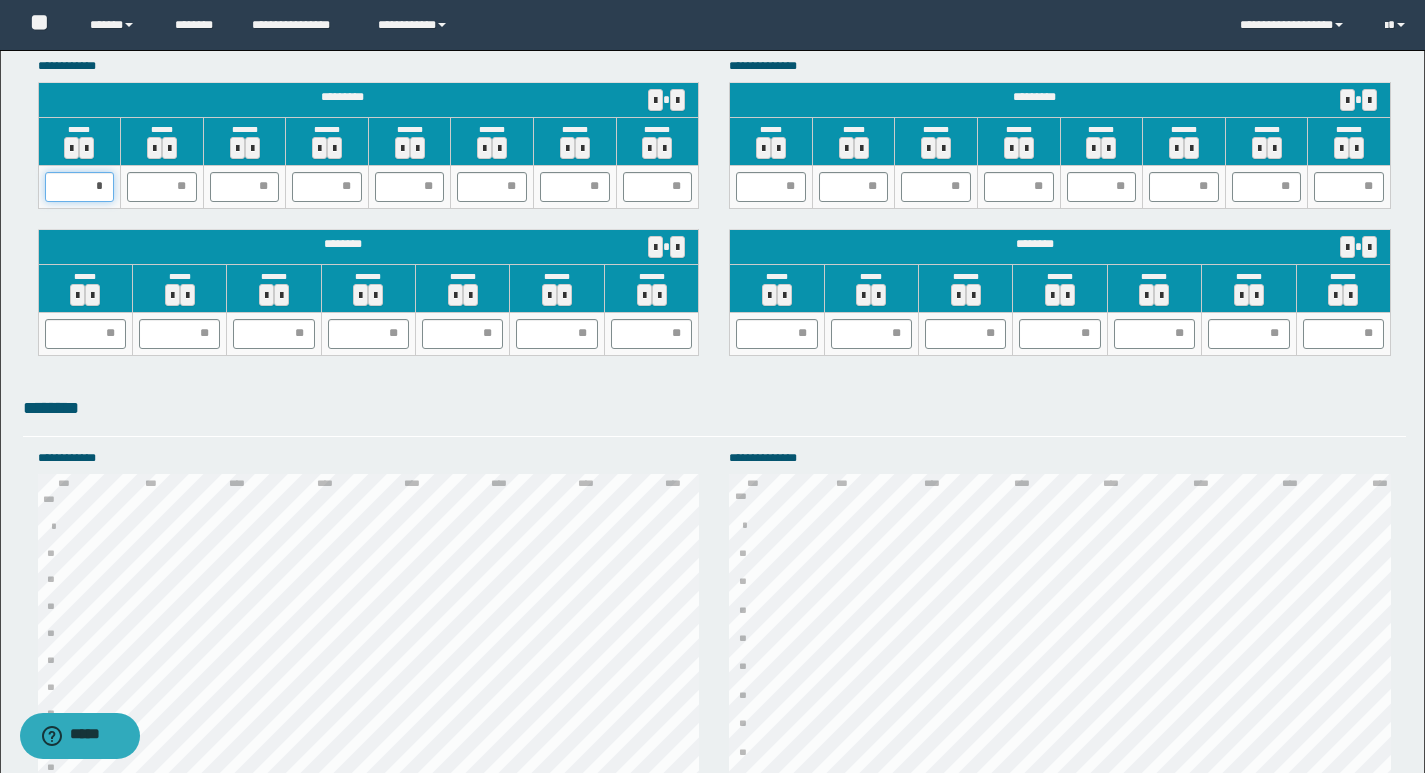 type on "**" 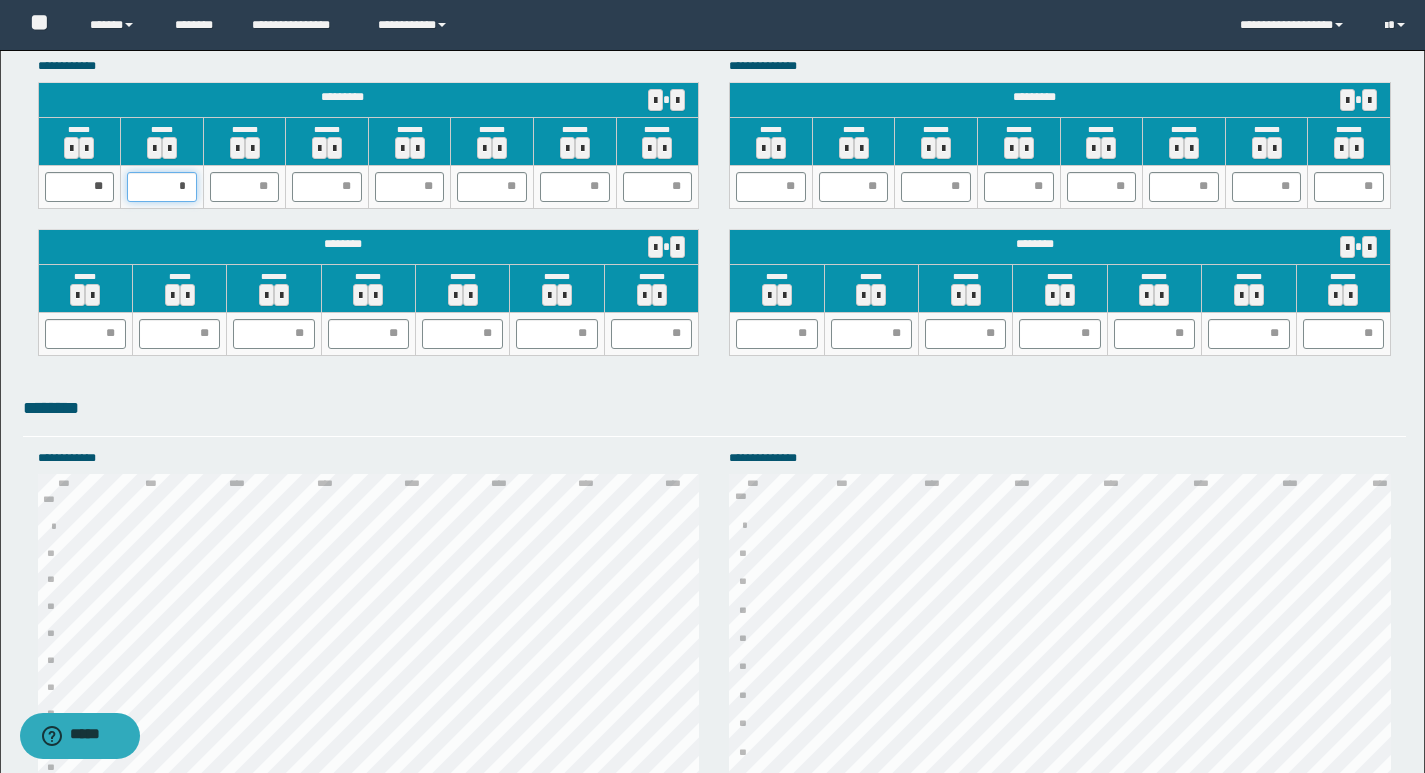 type on "**" 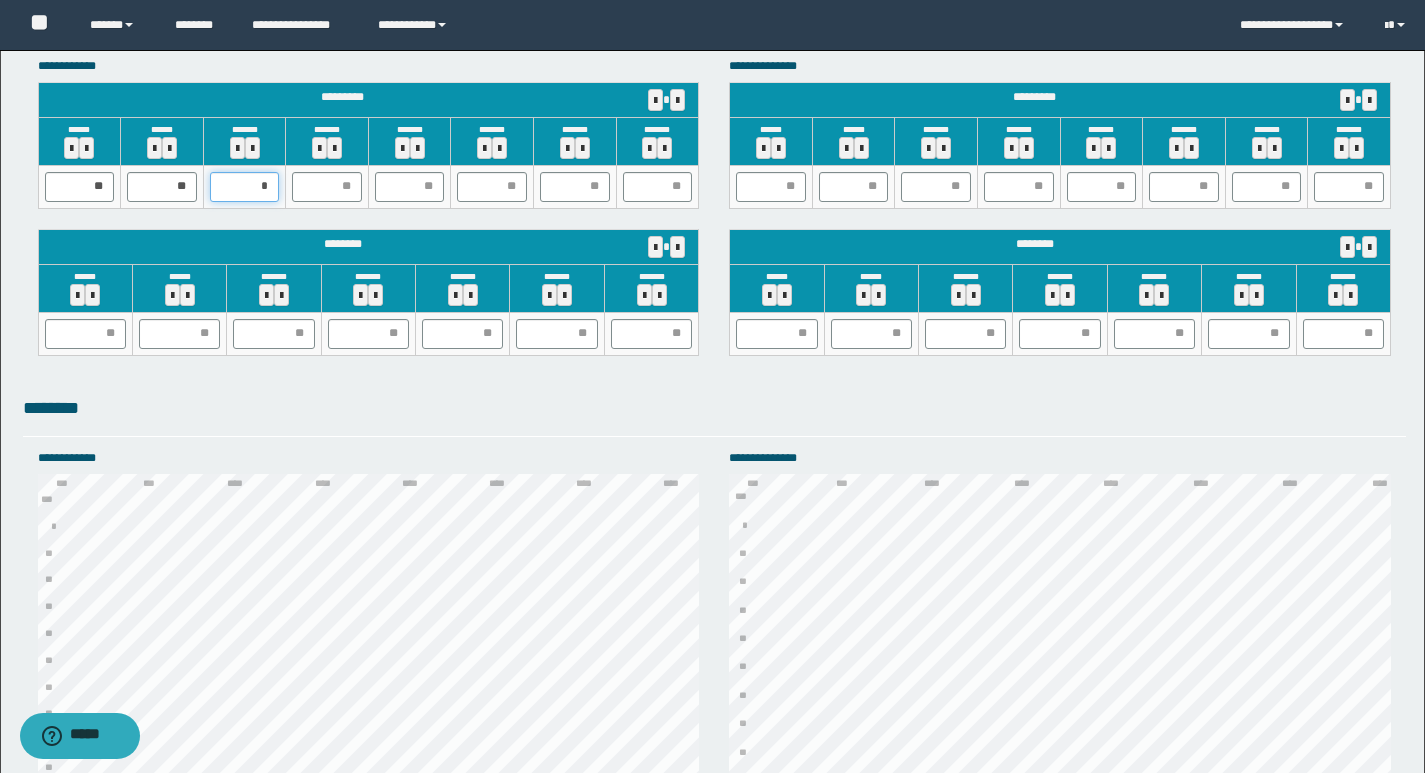 type on "**" 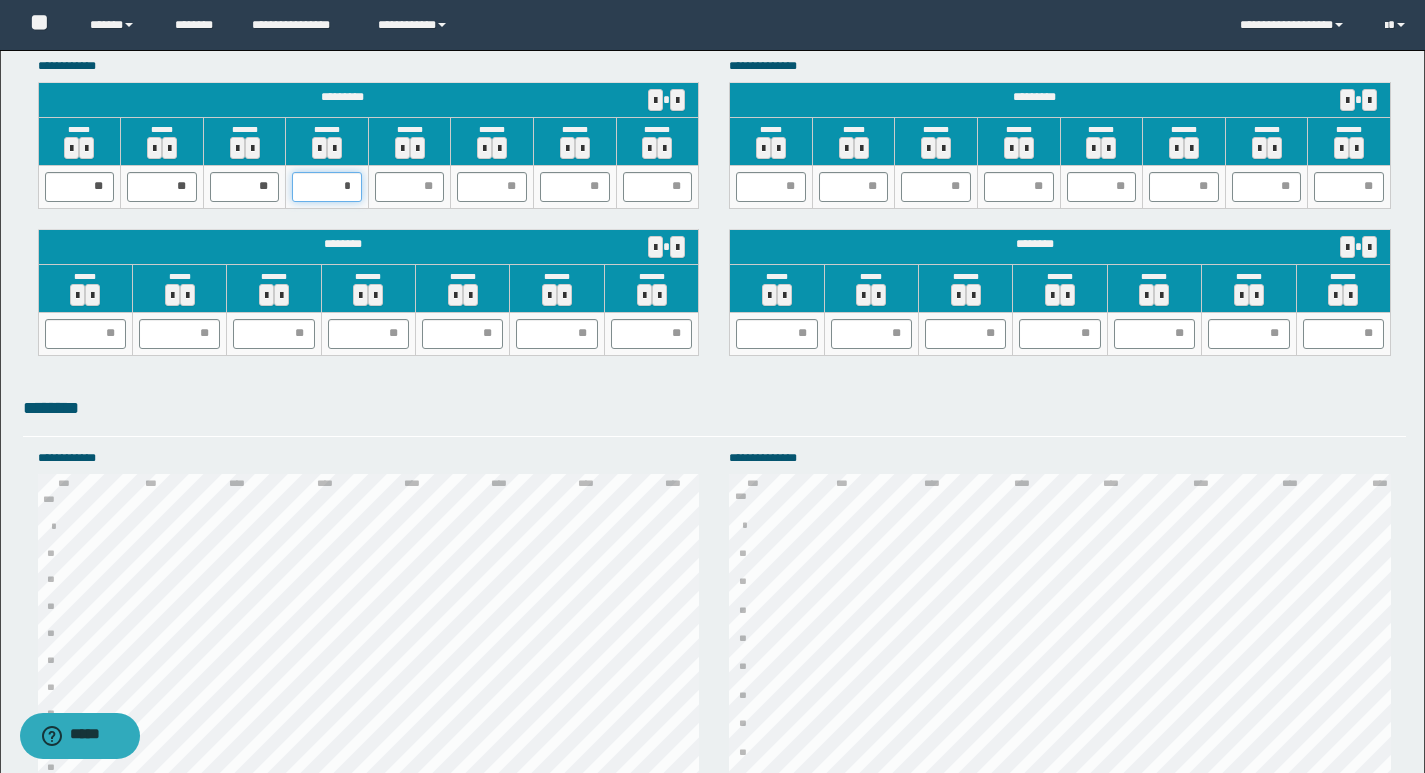type on "**" 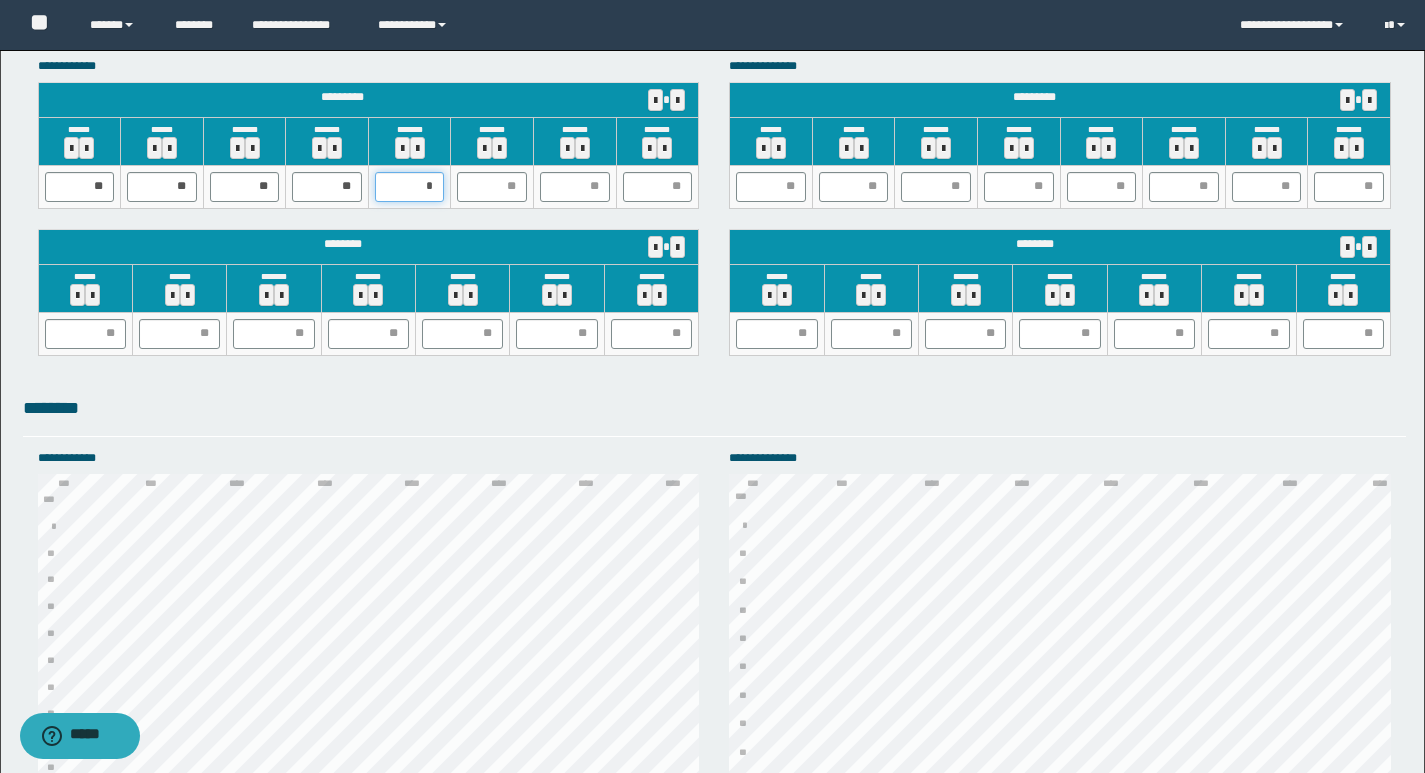 type on "**" 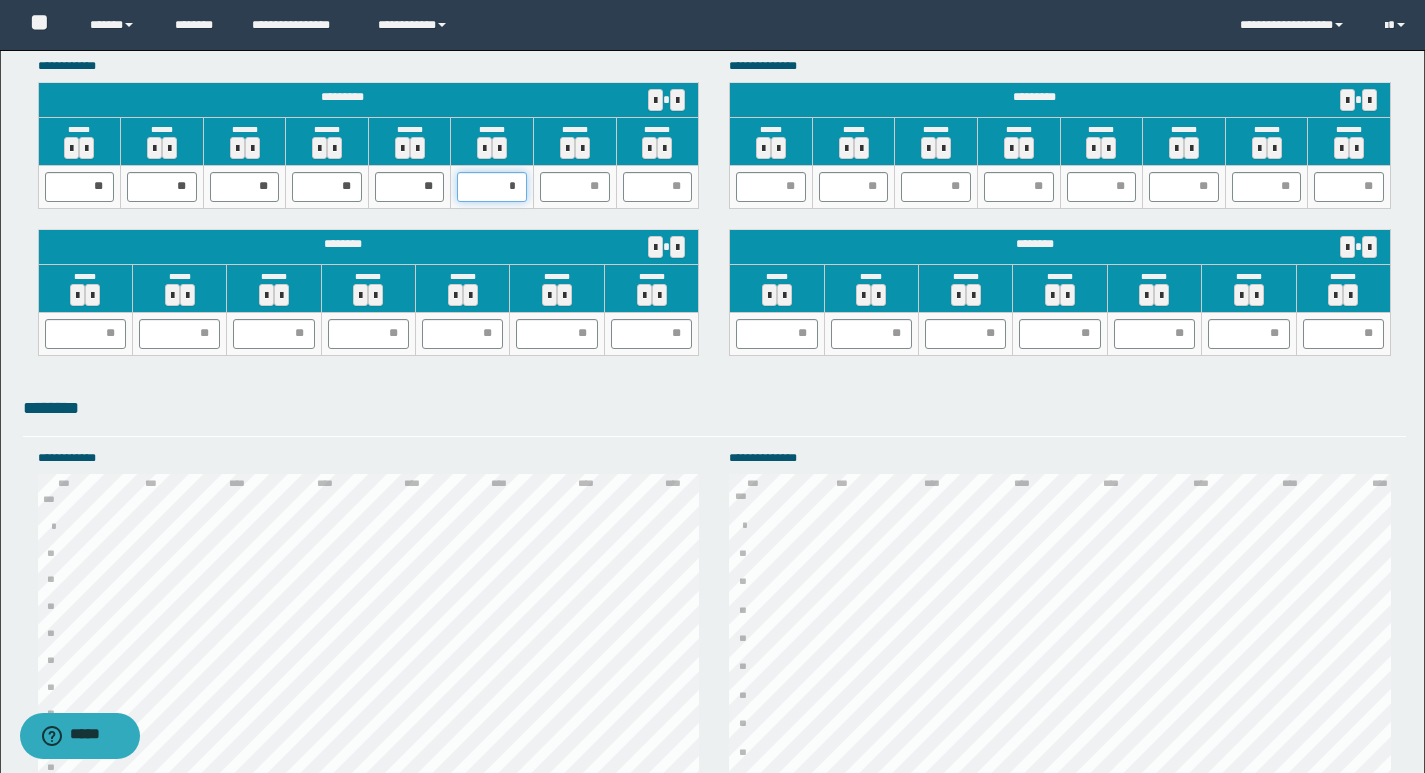 type on "**" 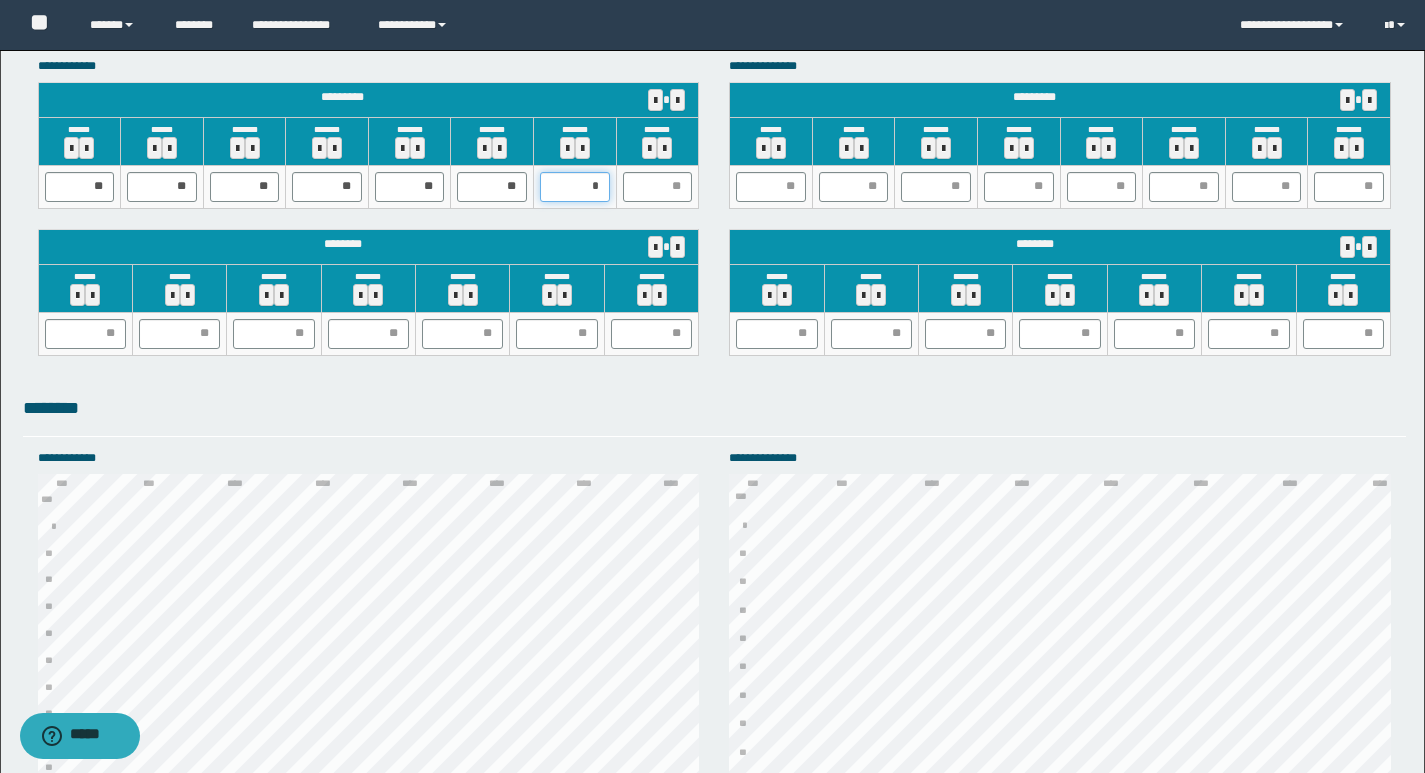 type on "**" 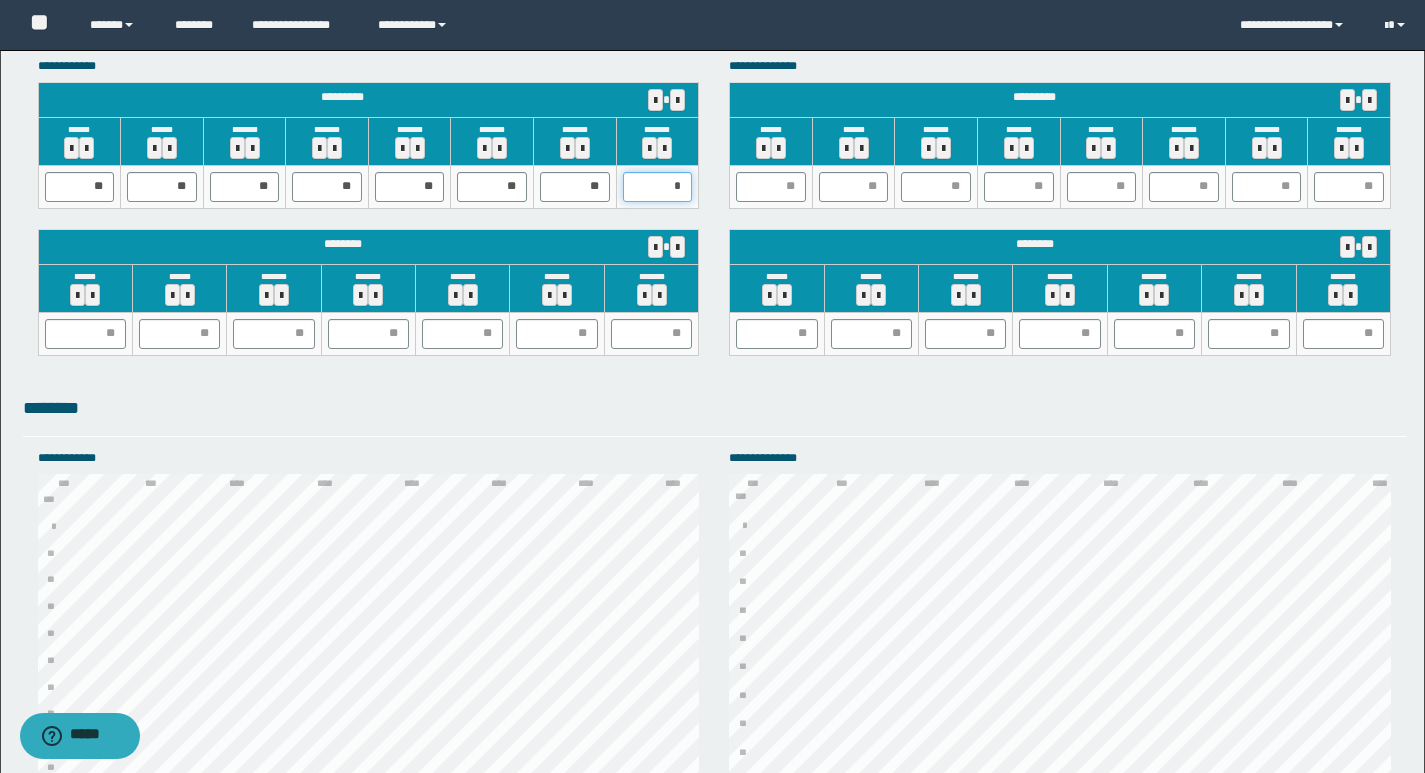 type on "**" 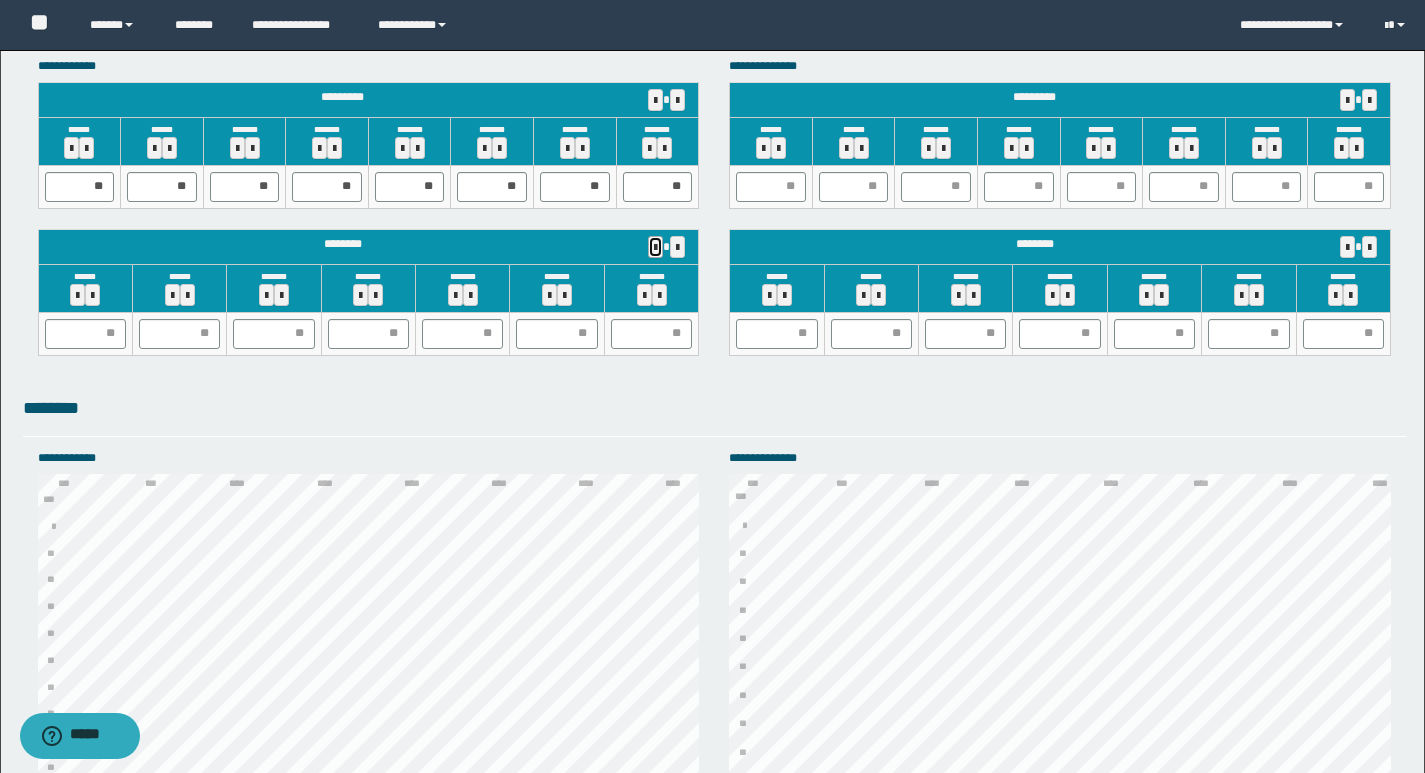 type 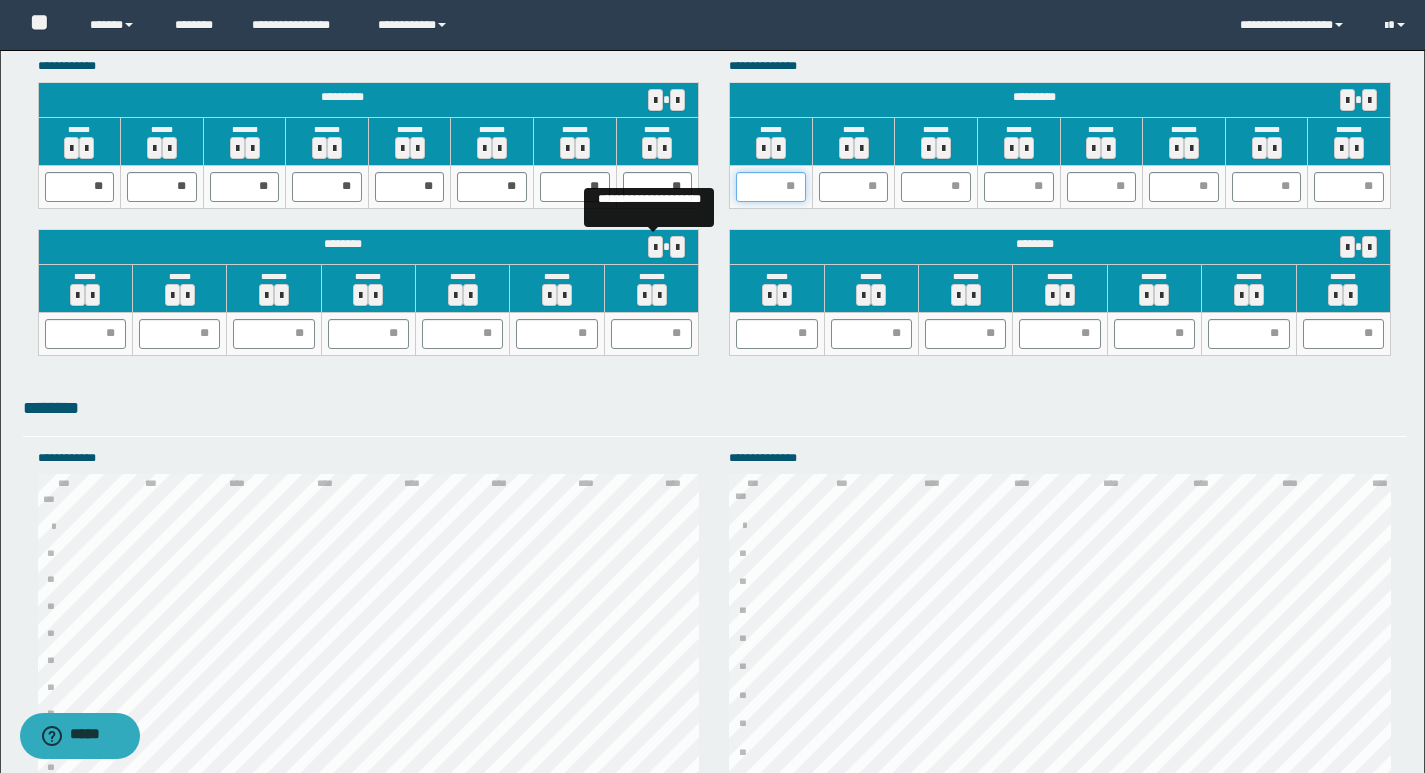 drag, startPoint x: 796, startPoint y: 180, endPoint x: 813, endPoint y: 209, distance: 33.61547 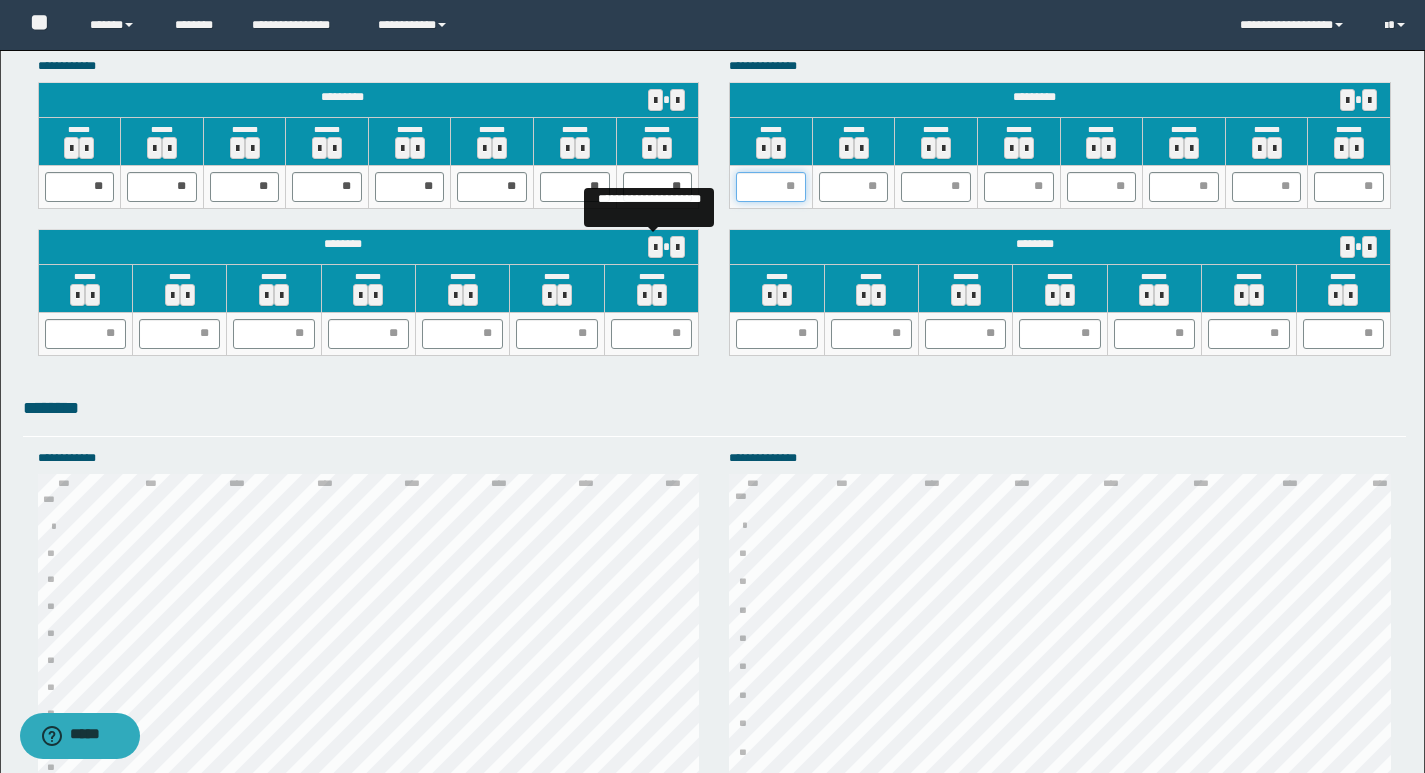 click at bounding box center [771, 186] 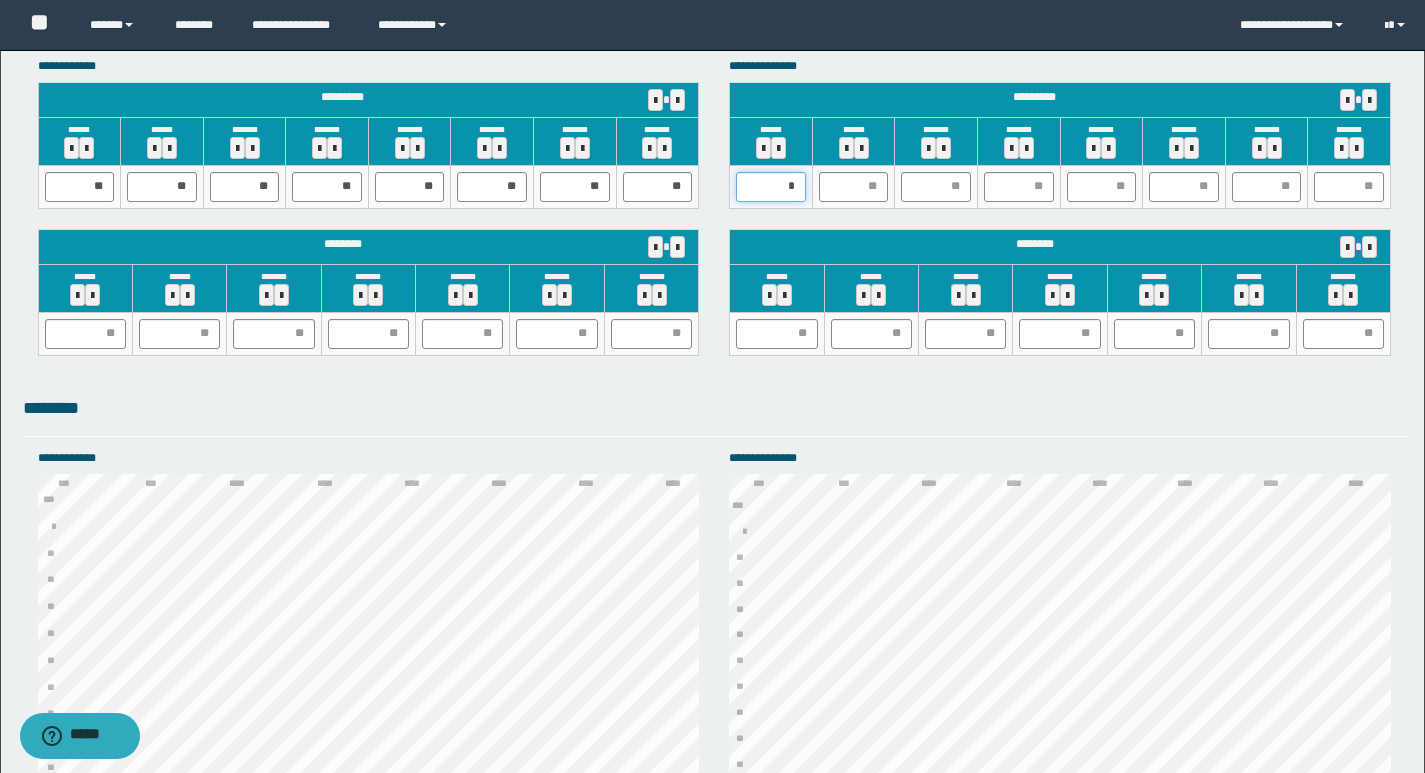 type on "**" 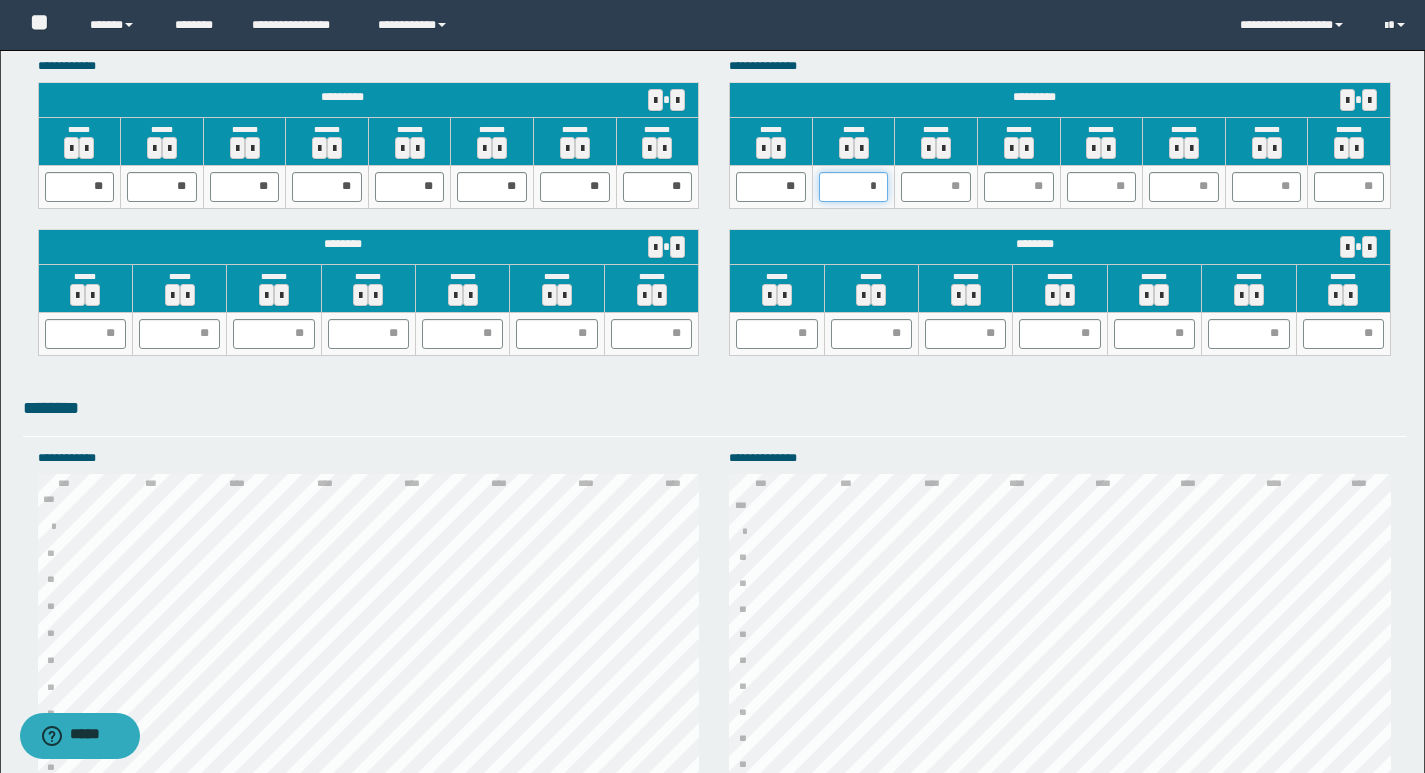 type on "**" 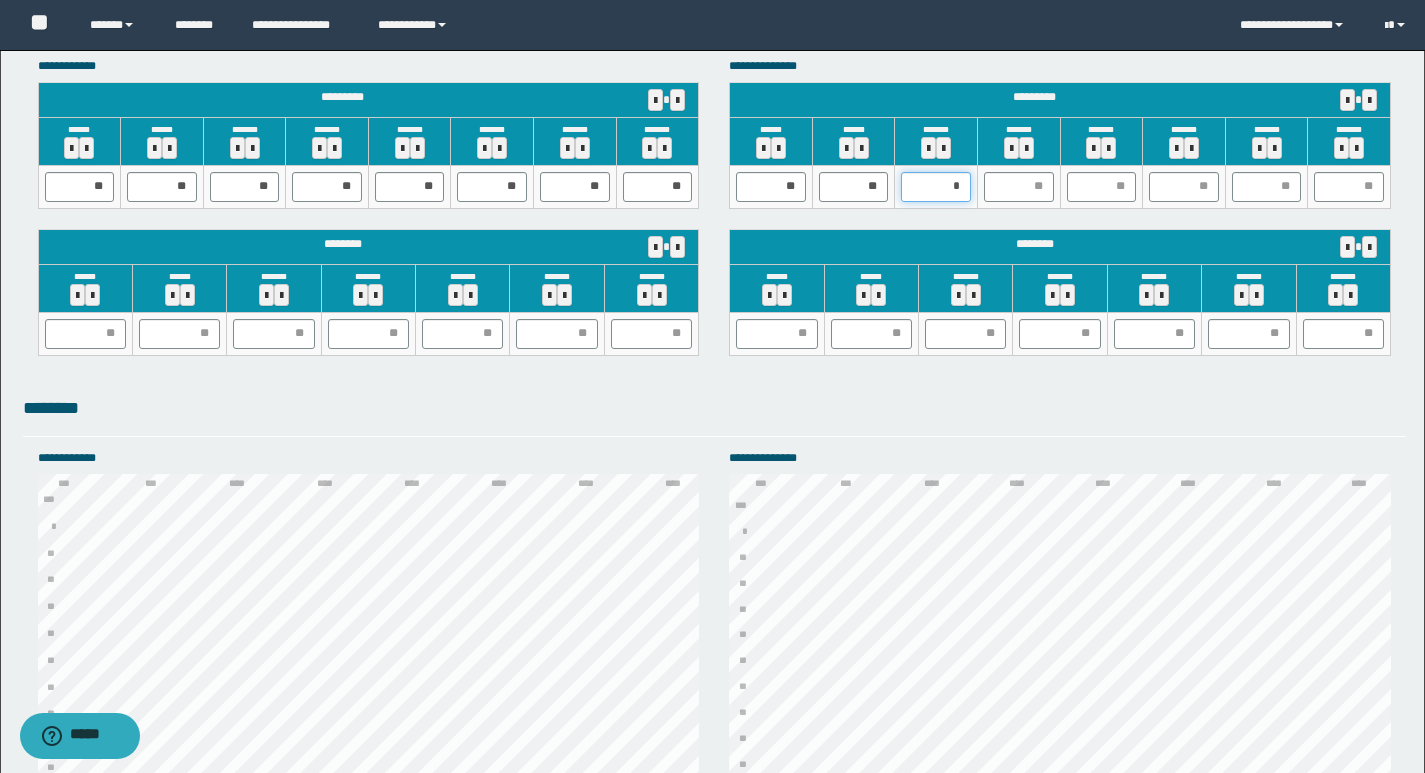 type on "**" 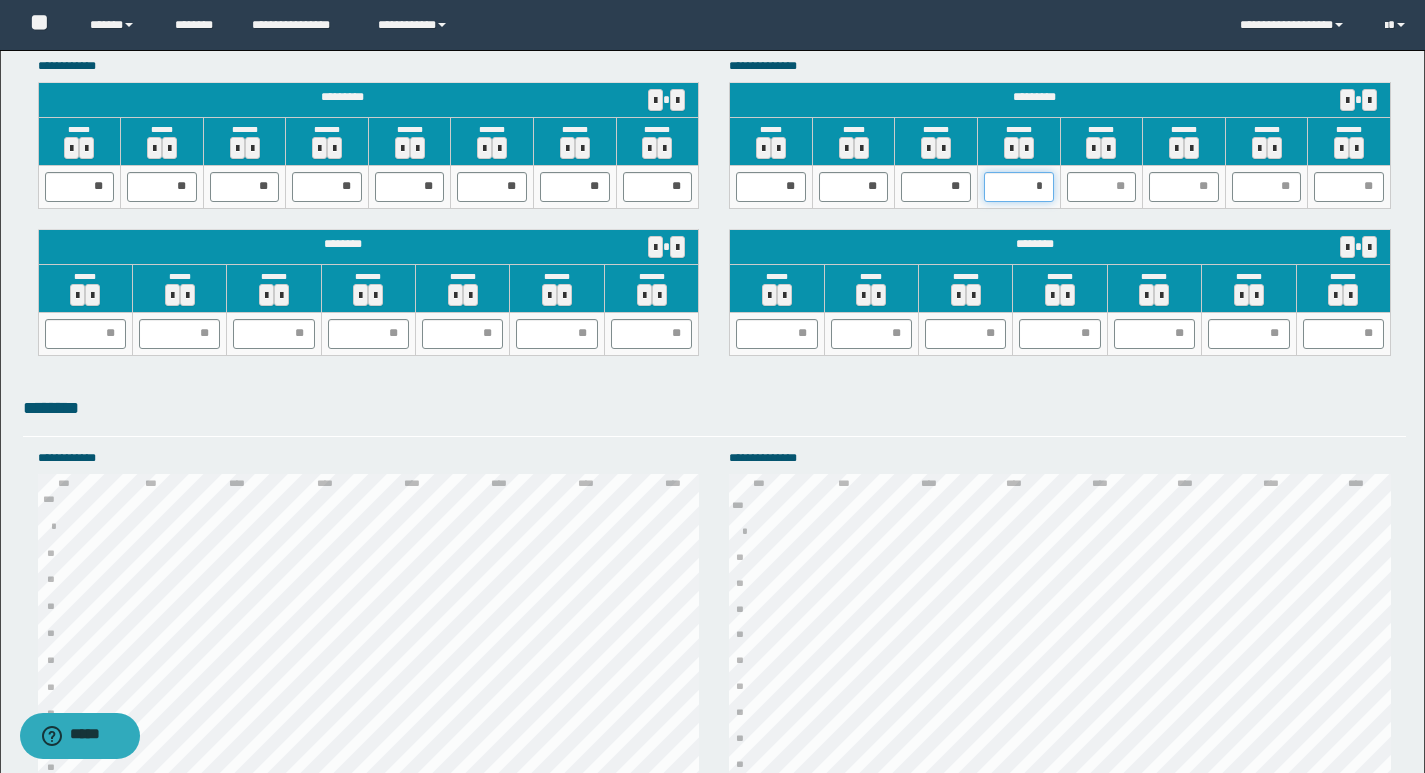 type on "**" 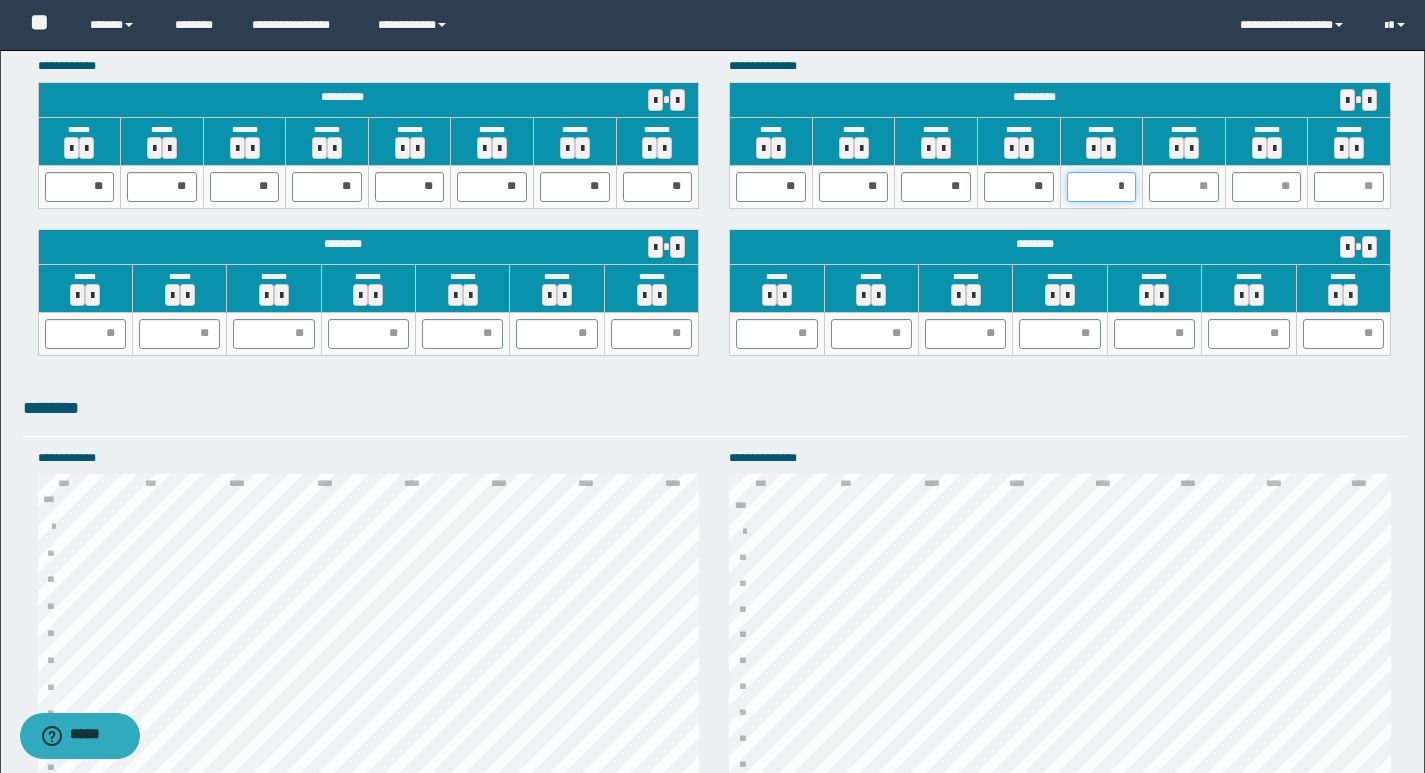 type on "**" 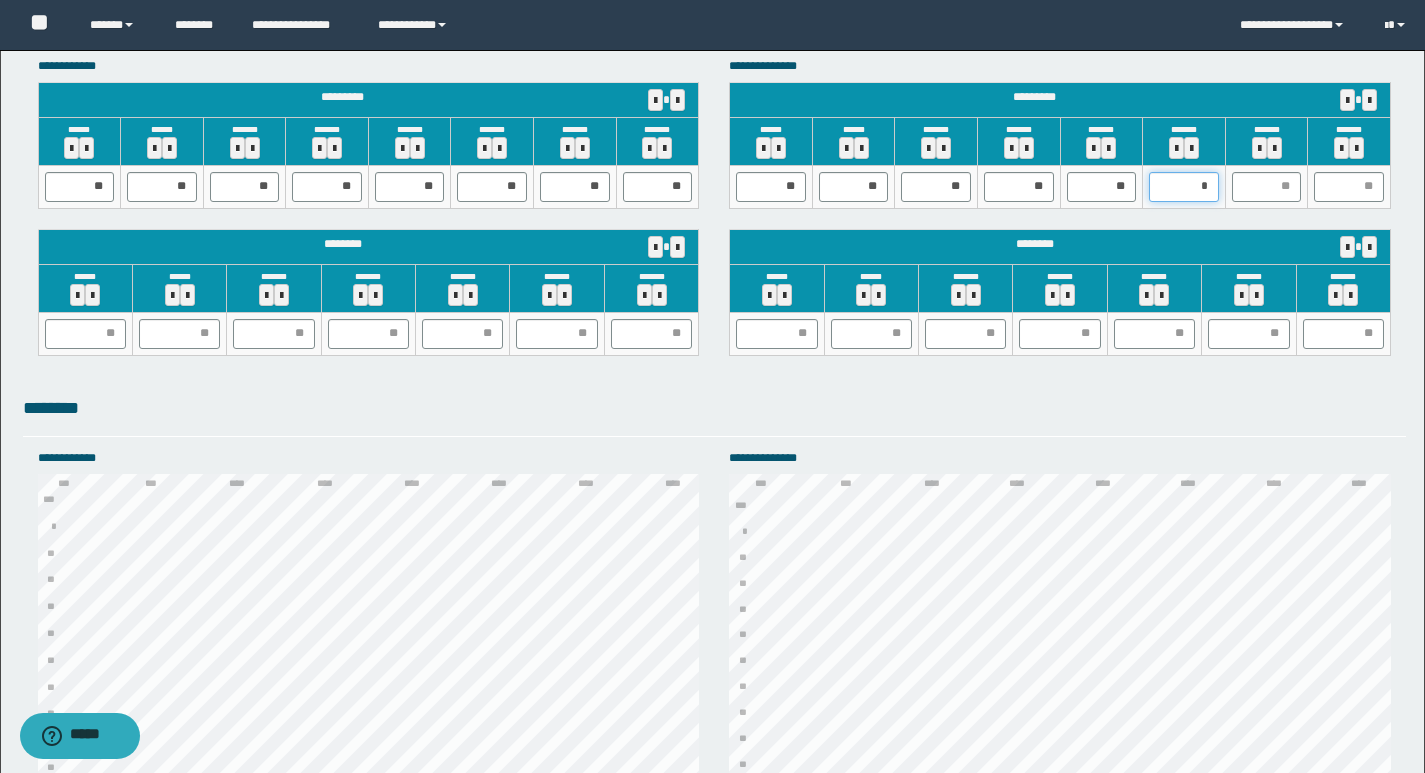 type on "**" 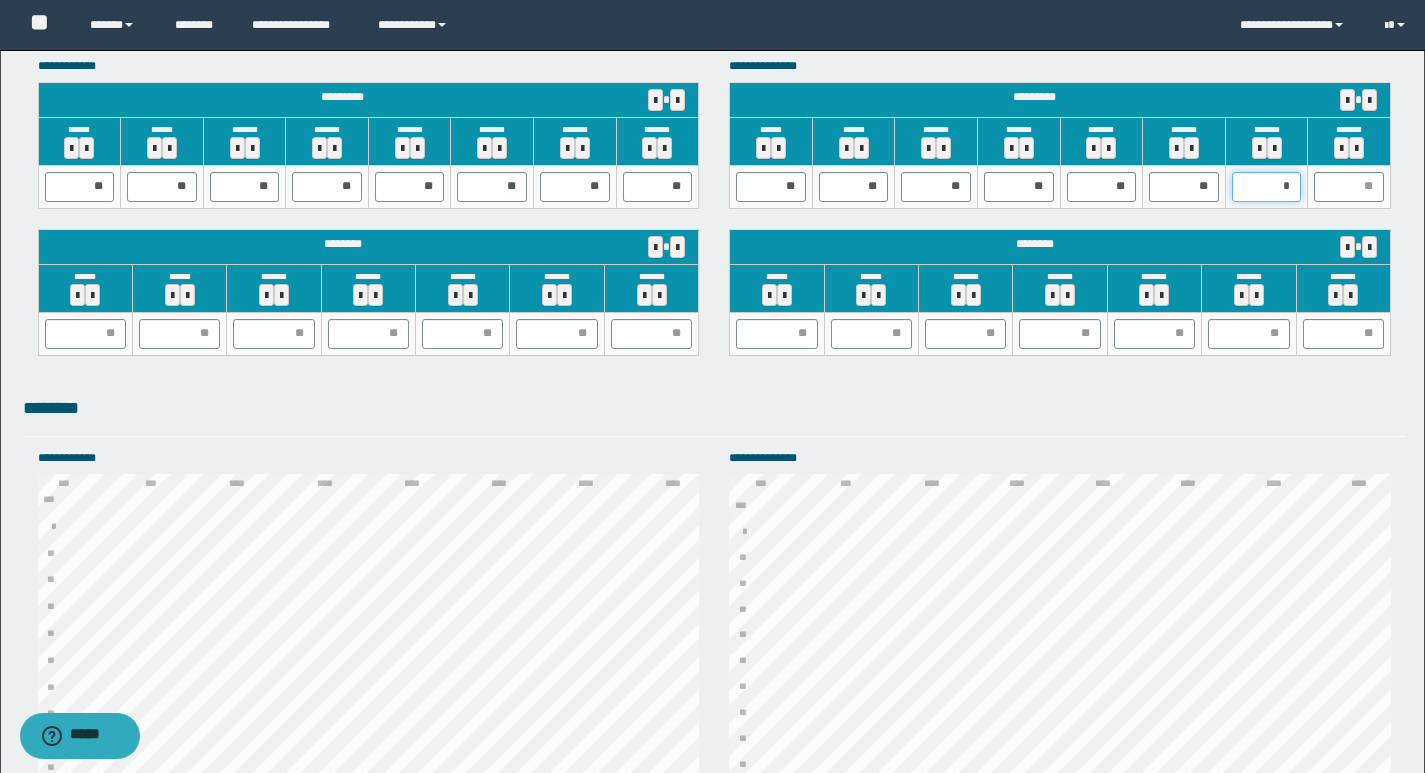 type on "**" 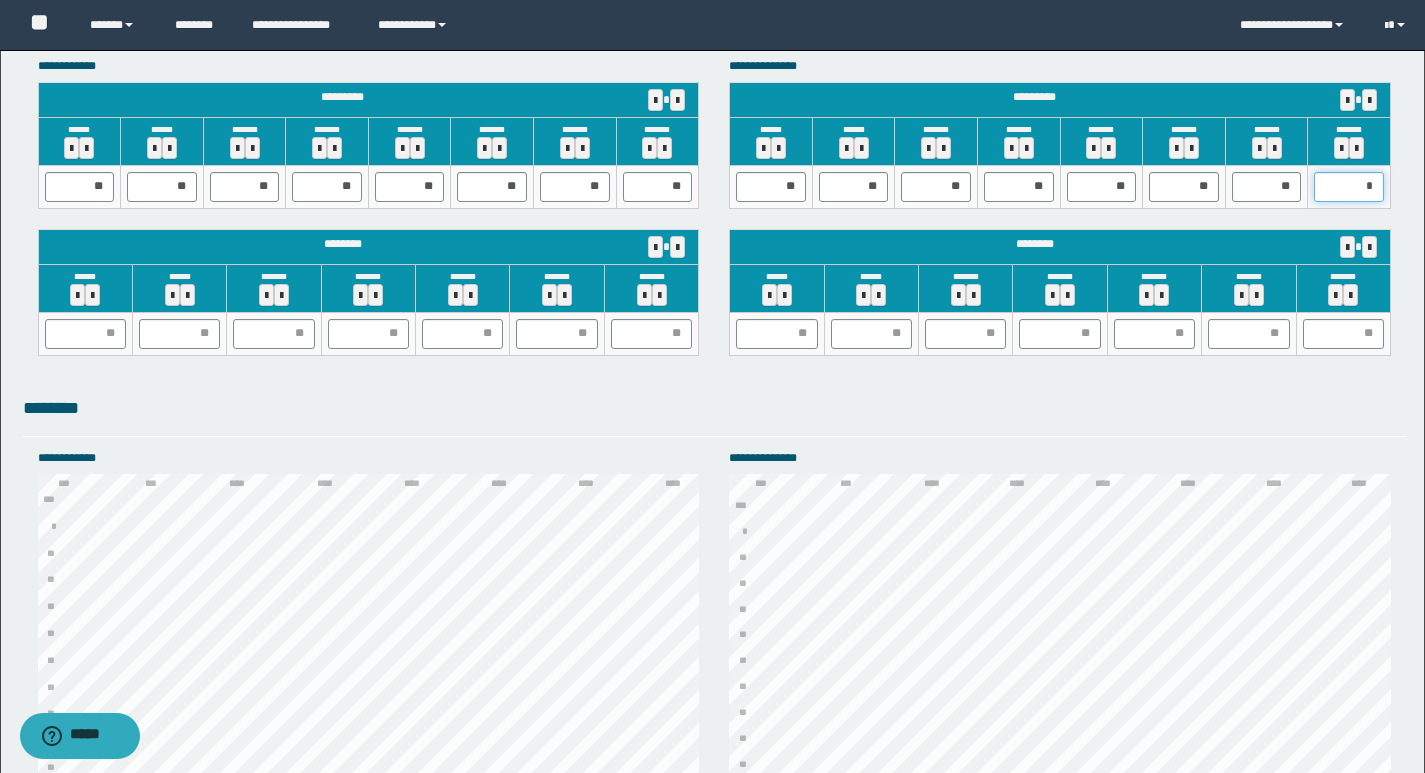 type on "**" 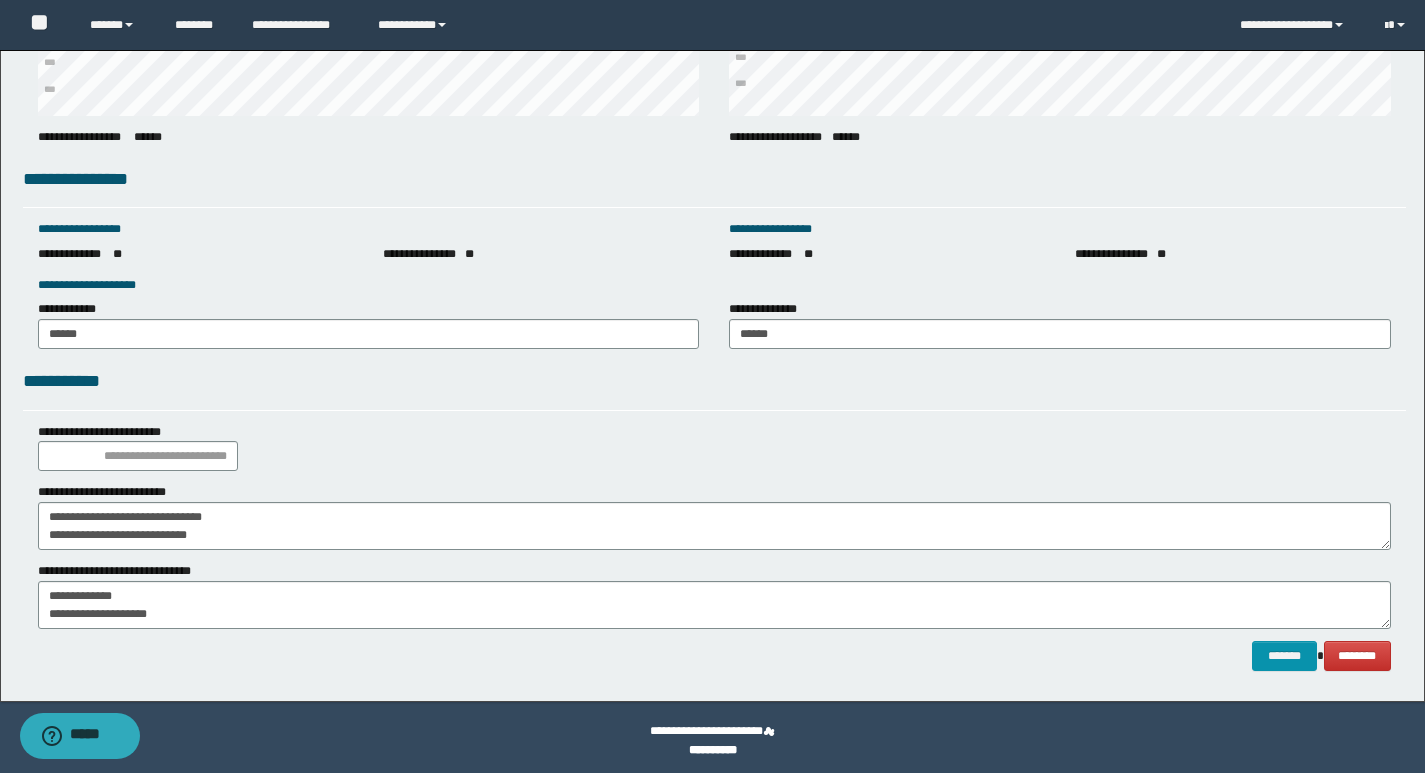 scroll, scrollTop: 2676, scrollLeft: 0, axis: vertical 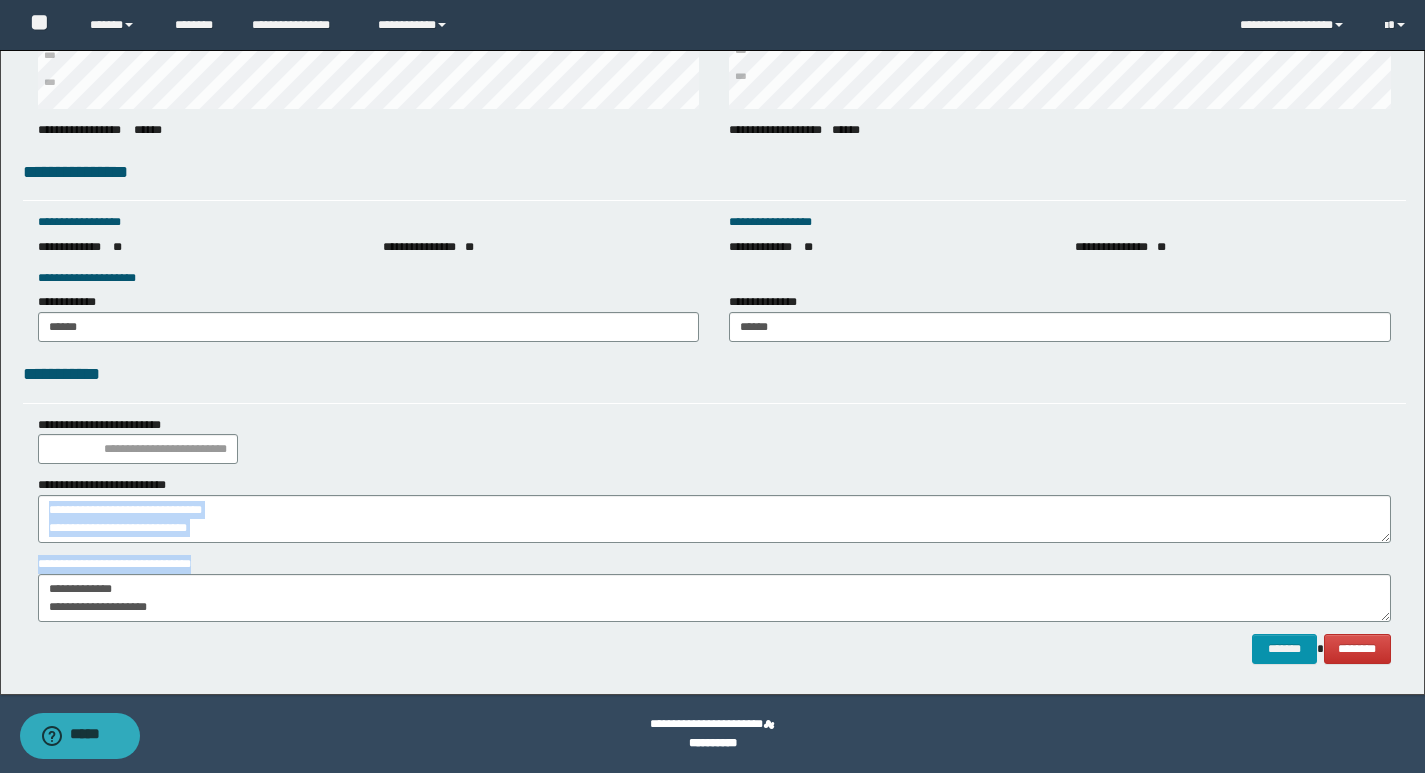 drag, startPoint x: 258, startPoint y: 545, endPoint x: 35, endPoint y: 507, distance: 226.2145 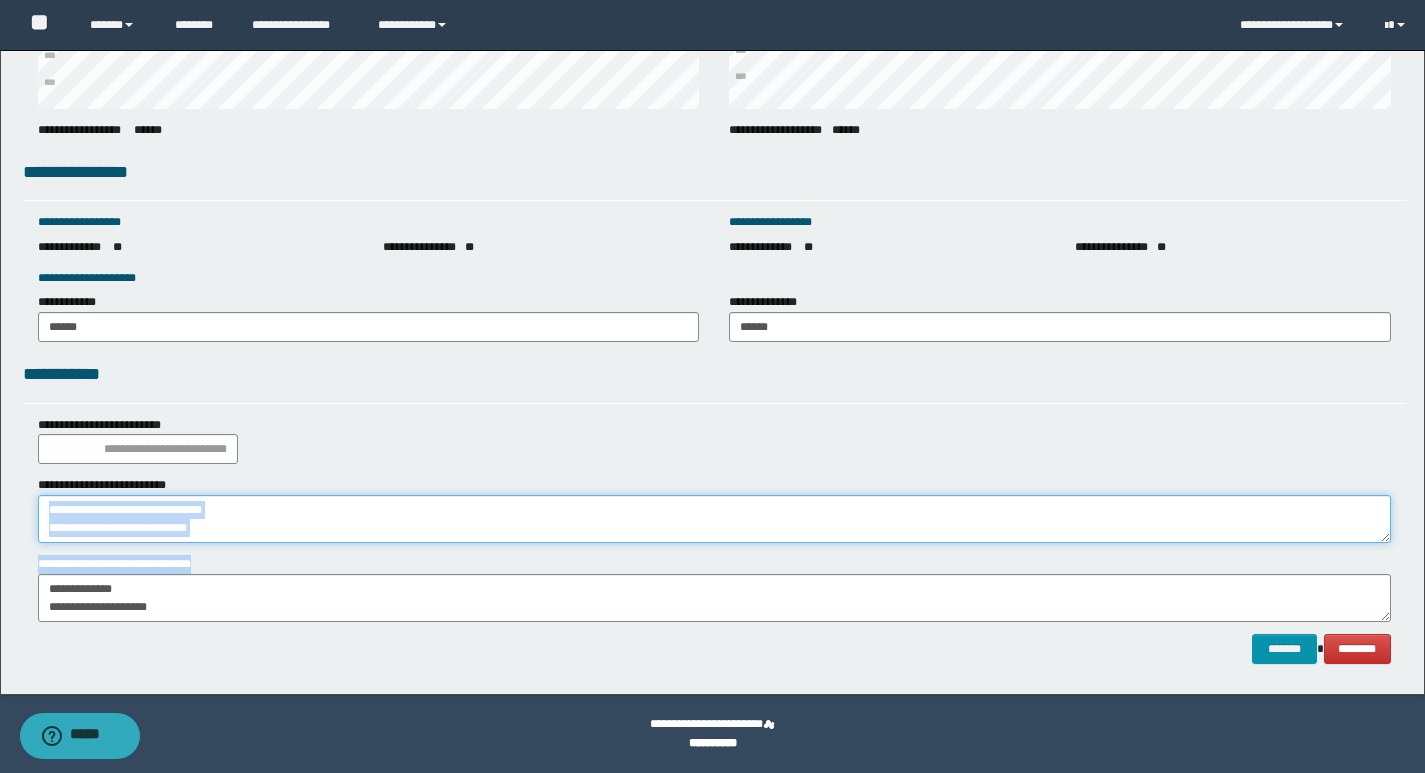 click on "**********" at bounding box center [714, 519] 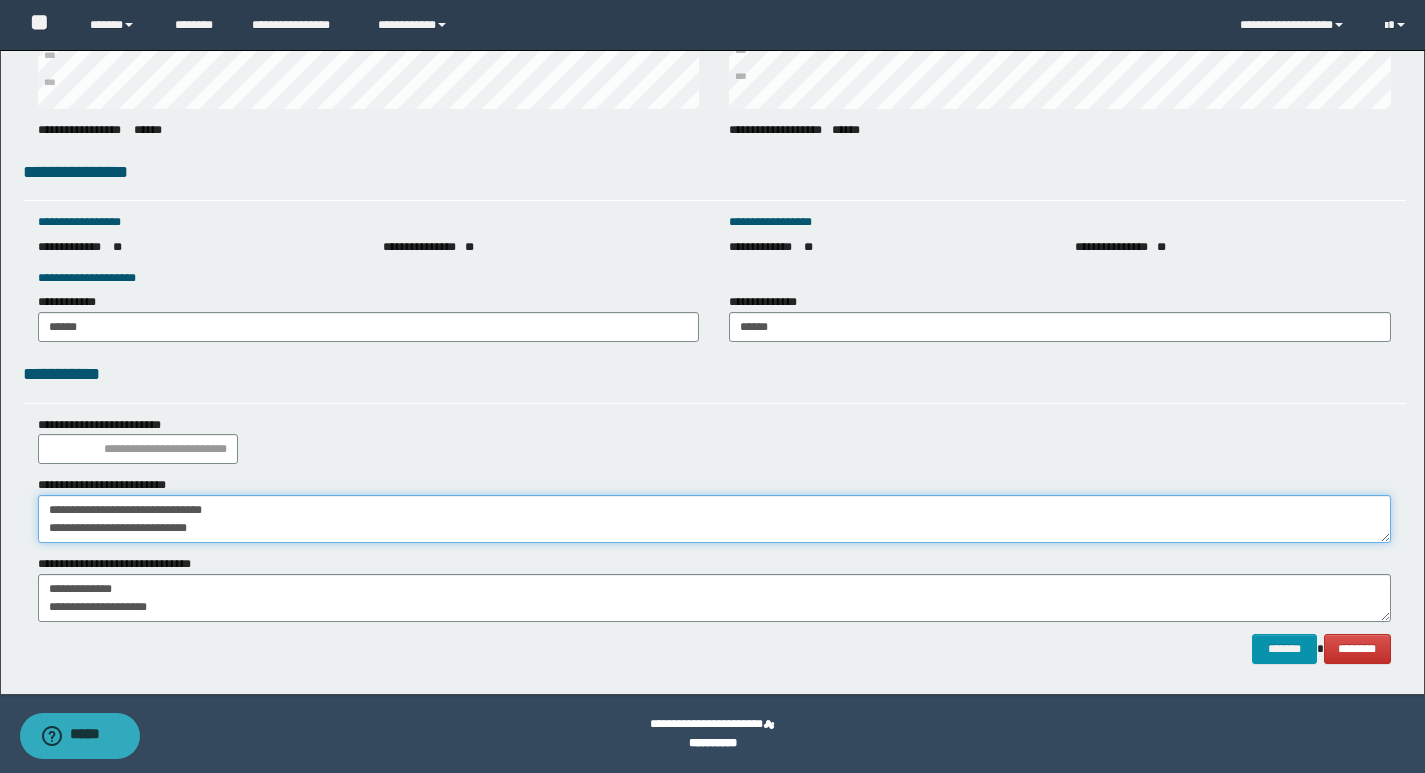 drag, startPoint x: 254, startPoint y: 532, endPoint x: 0, endPoint y: 553, distance: 254.86664 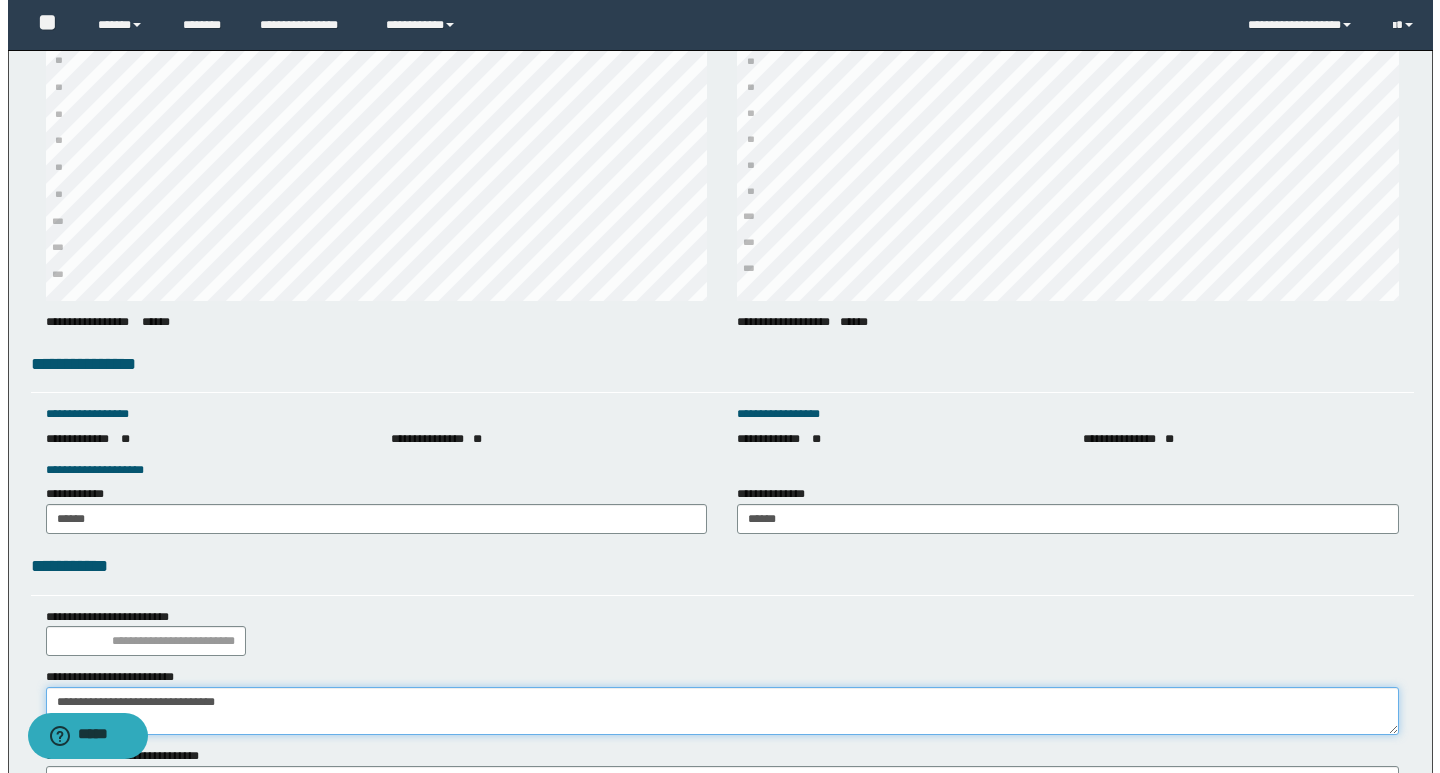 scroll, scrollTop: 2676, scrollLeft: 0, axis: vertical 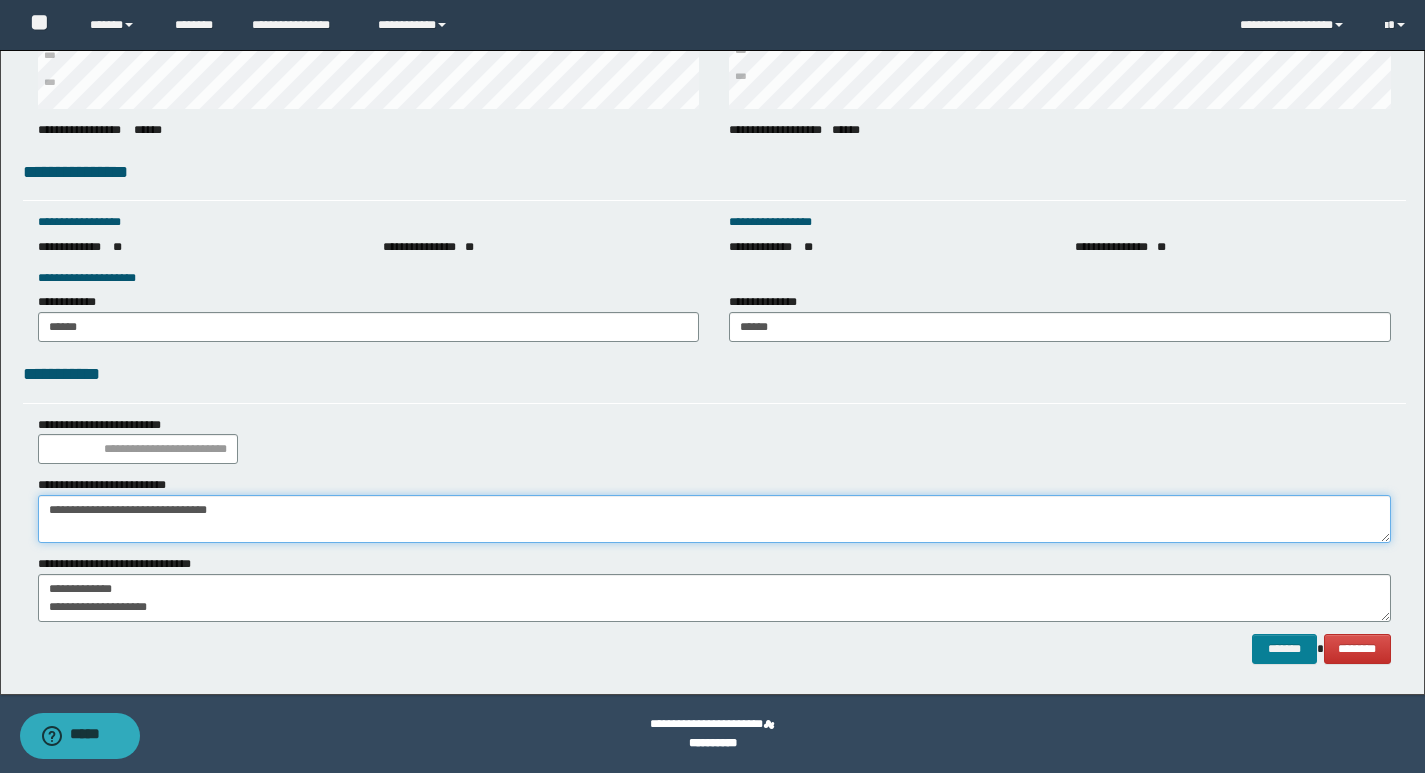 type on "**********" 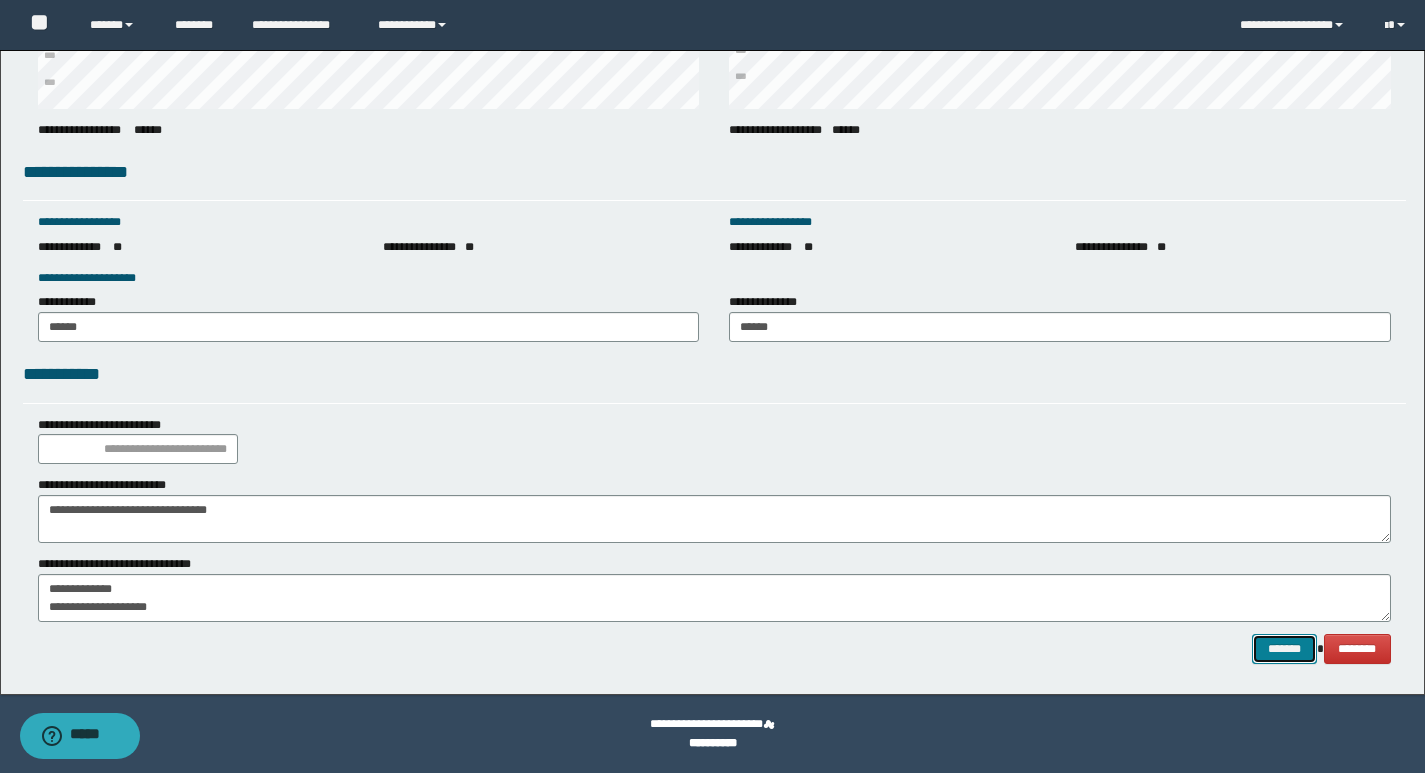 click on "*******" at bounding box center [1284, 649] 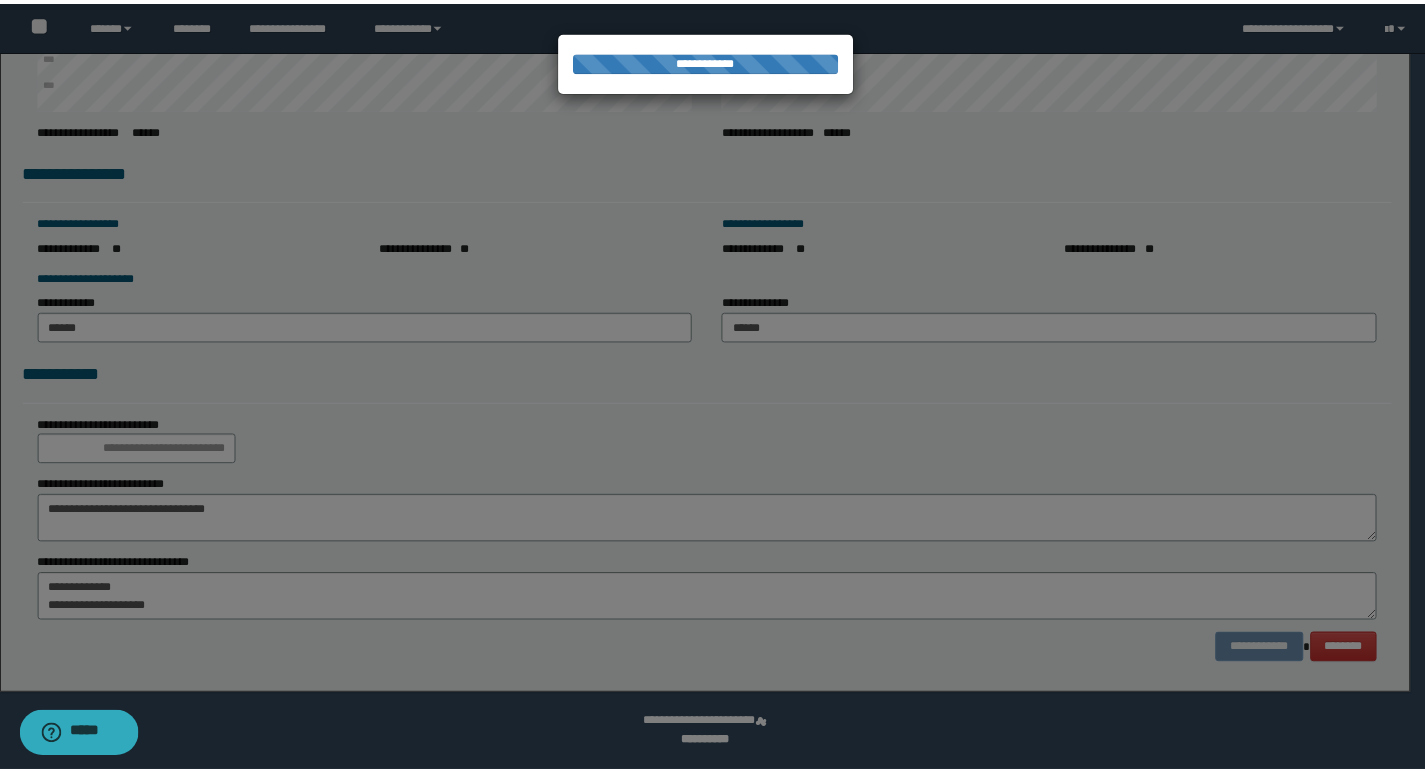 scroll, scrollTop: 0, scrollLeft: 0, axis: both 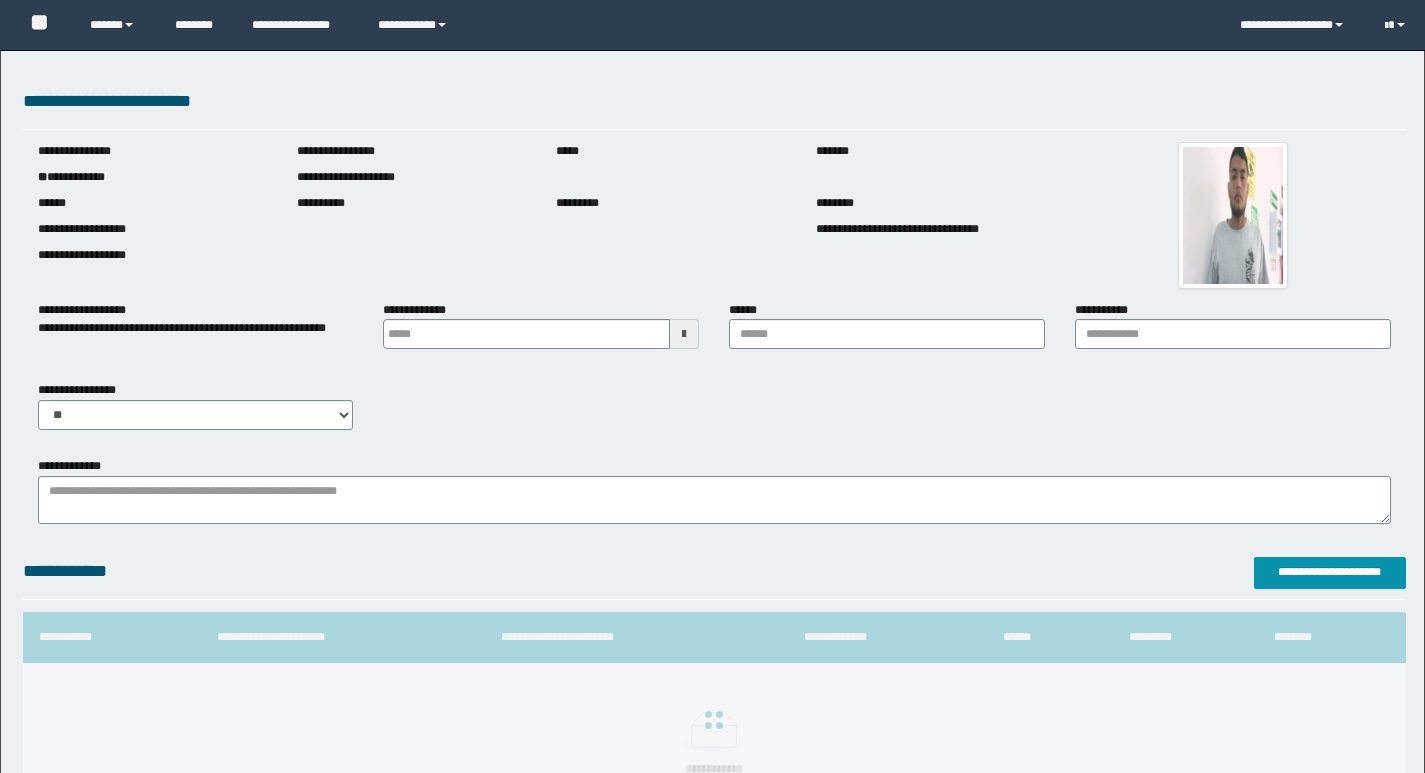 click at bounding box center (684, 334) 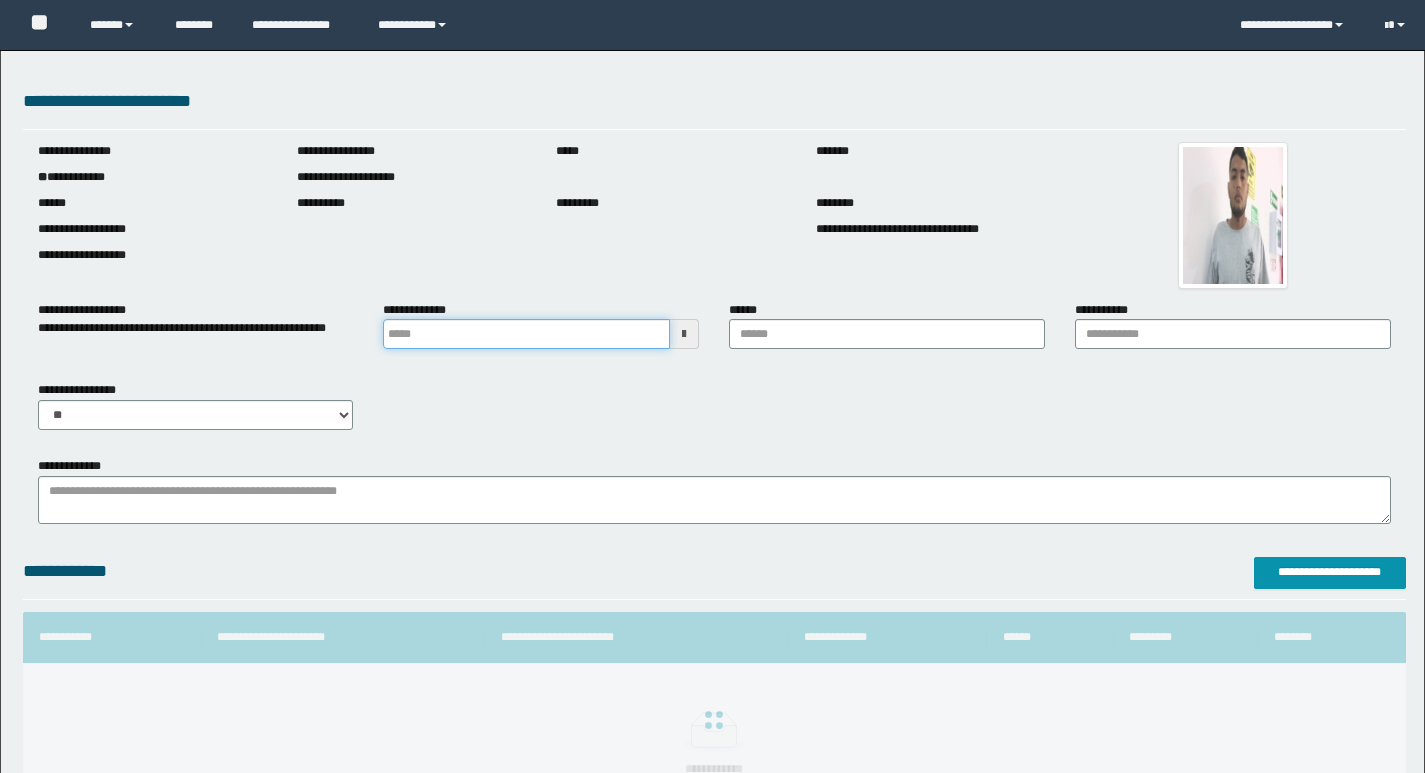 scroll, scrollTop: 0, scrollLeft: 0, axis: both 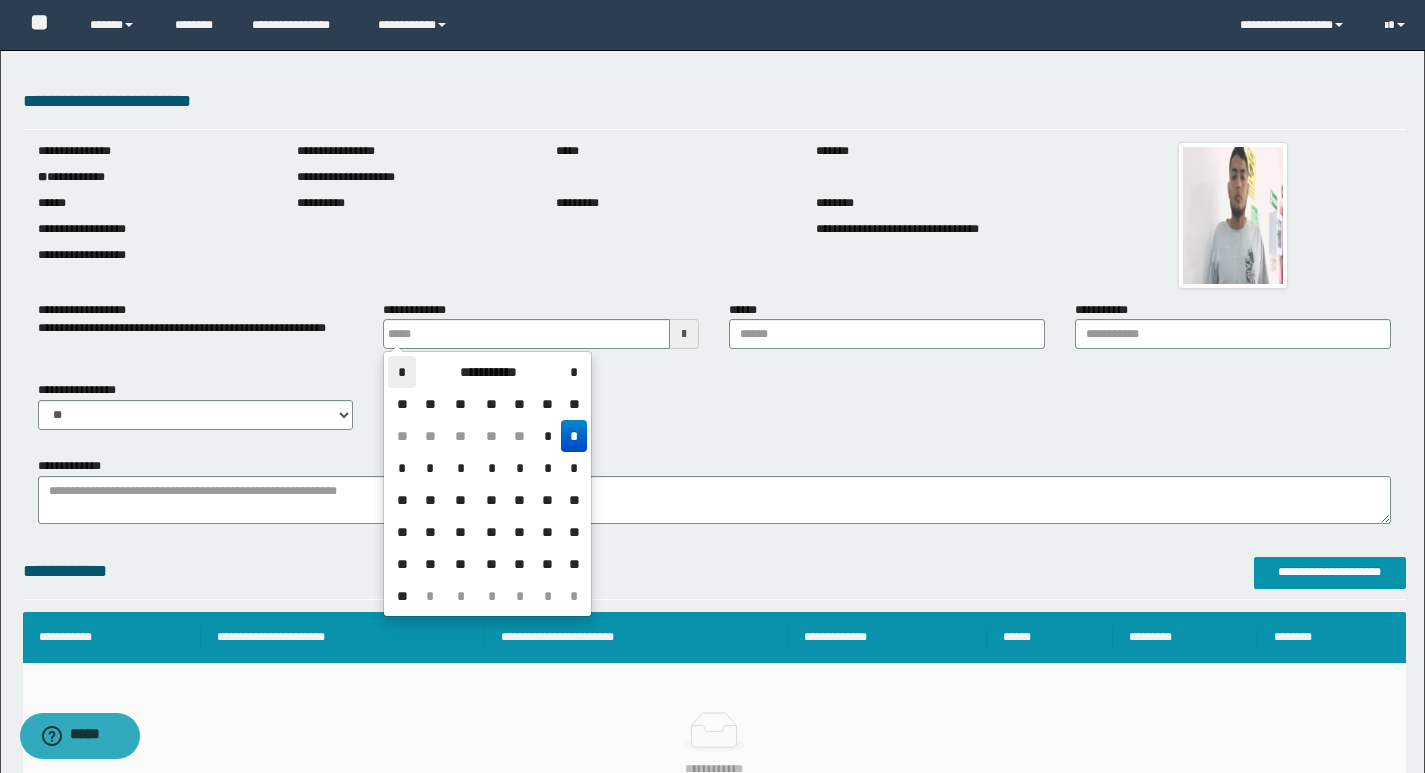 click on "*" at bounding box center [402, 372] 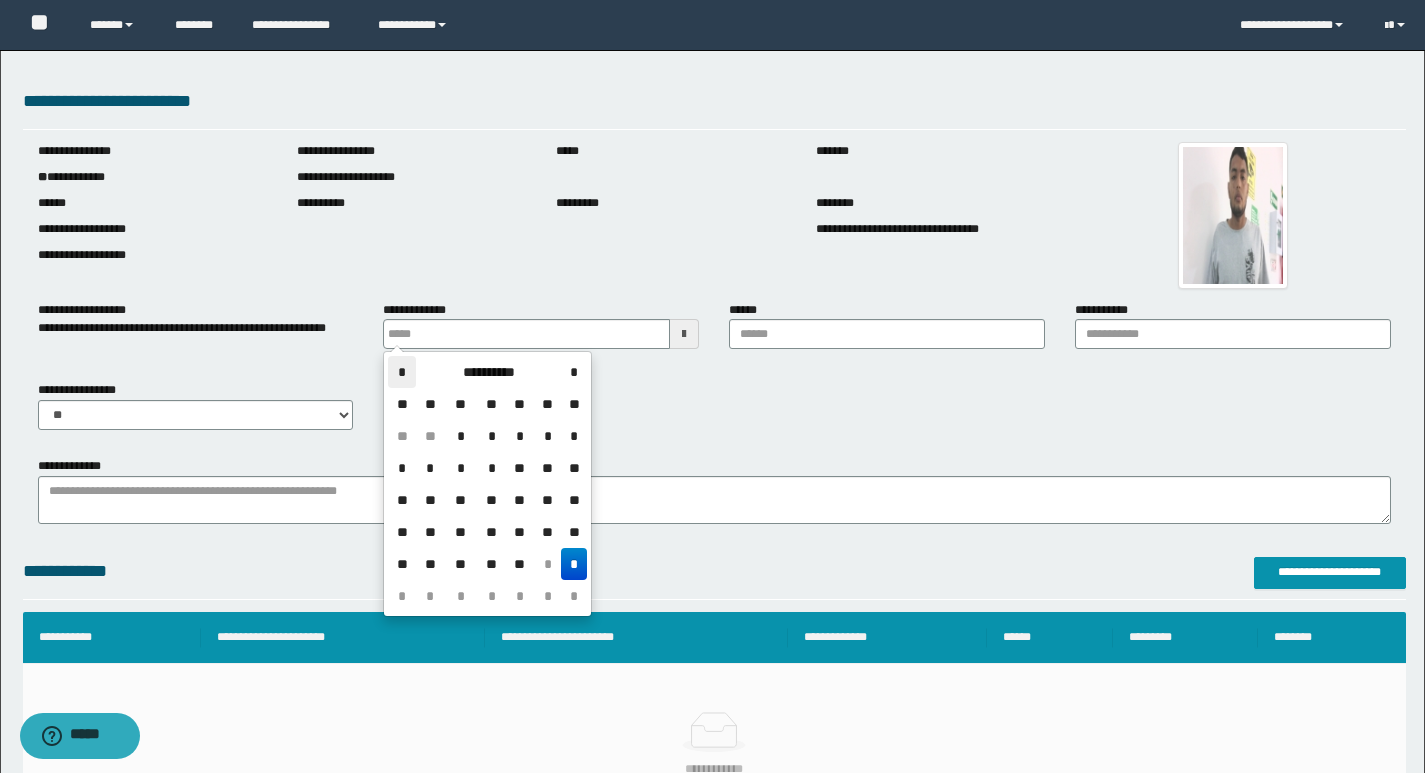 click on "*" at bounding box center (402, 372) 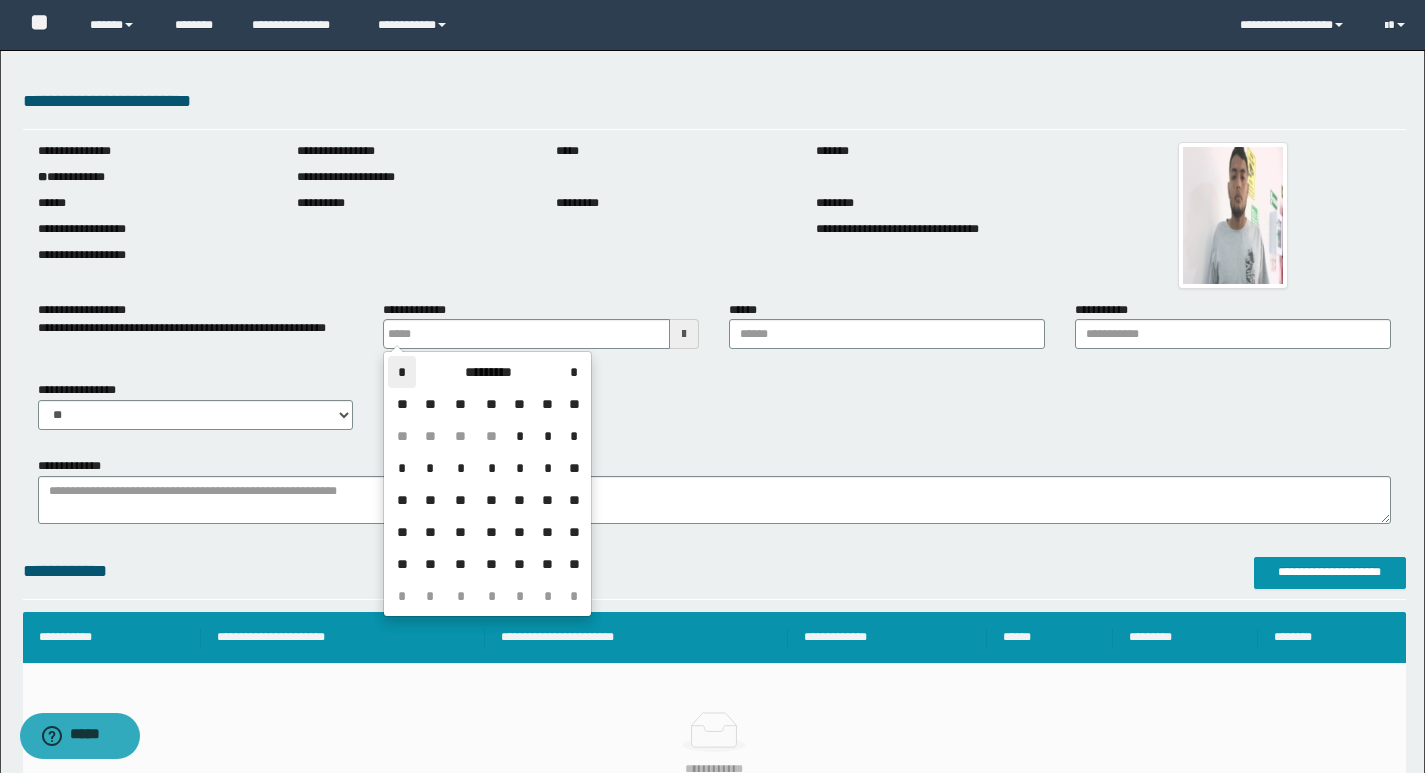 click on "*" at bounding box center (402, 372) 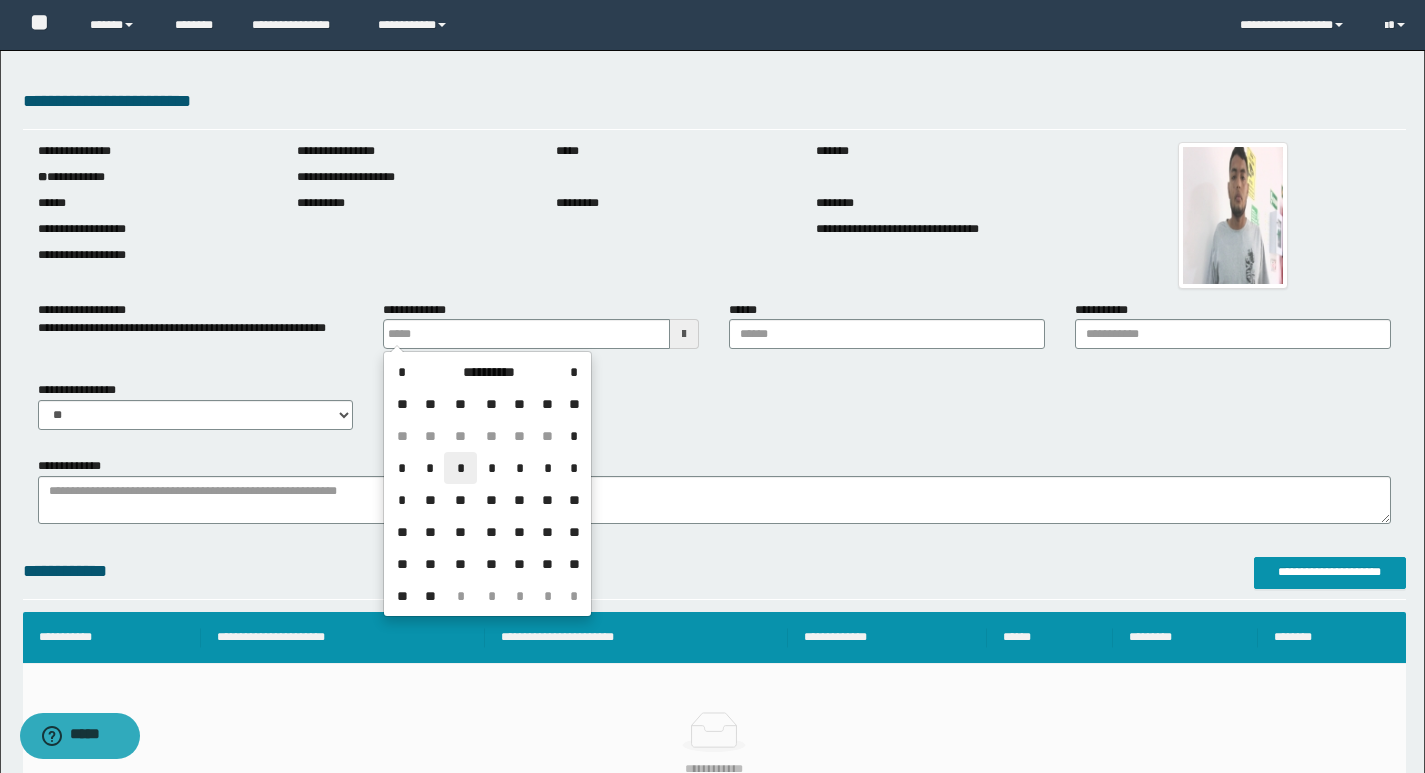 click on "*" at bounding box center (460, 468) 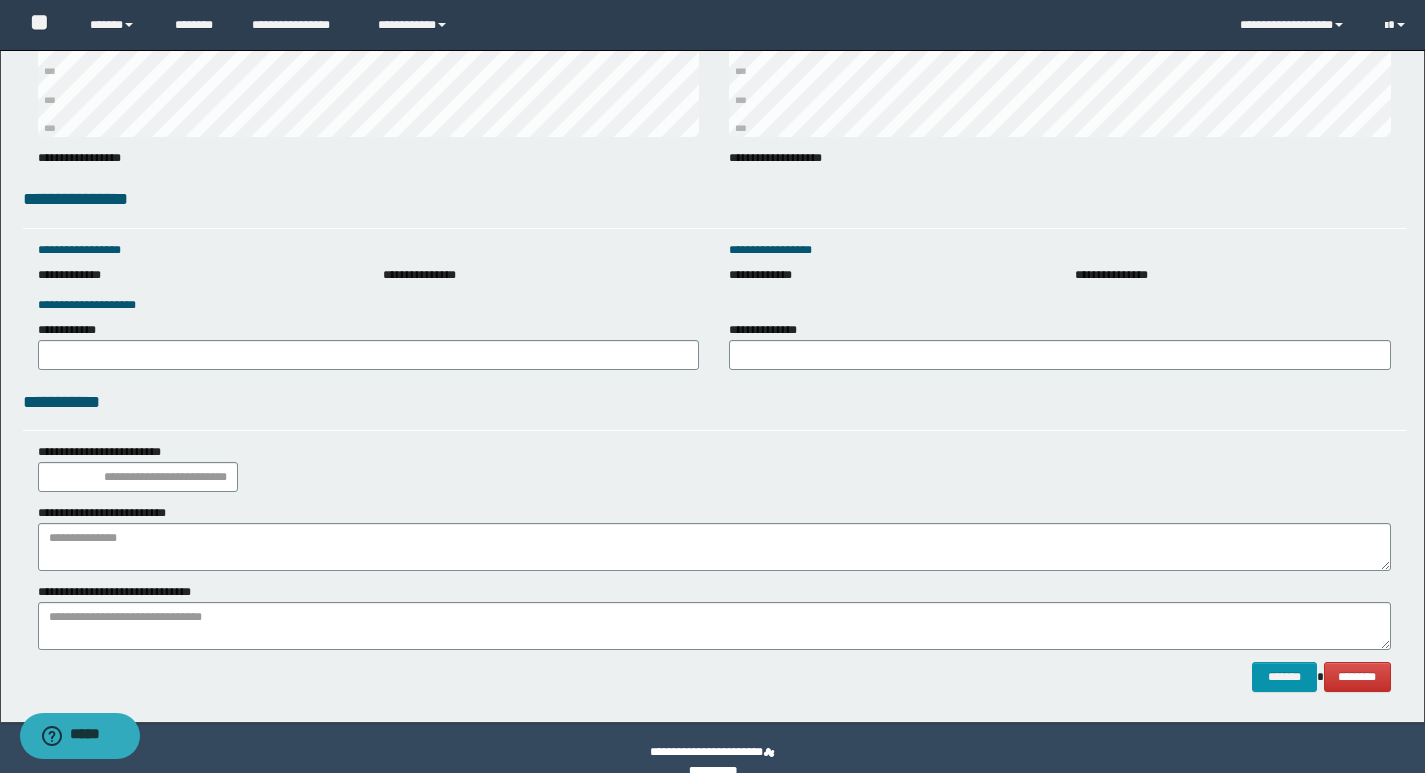 scroll, scrollTop: 2711, scrollLeft: 0, axis: vertical 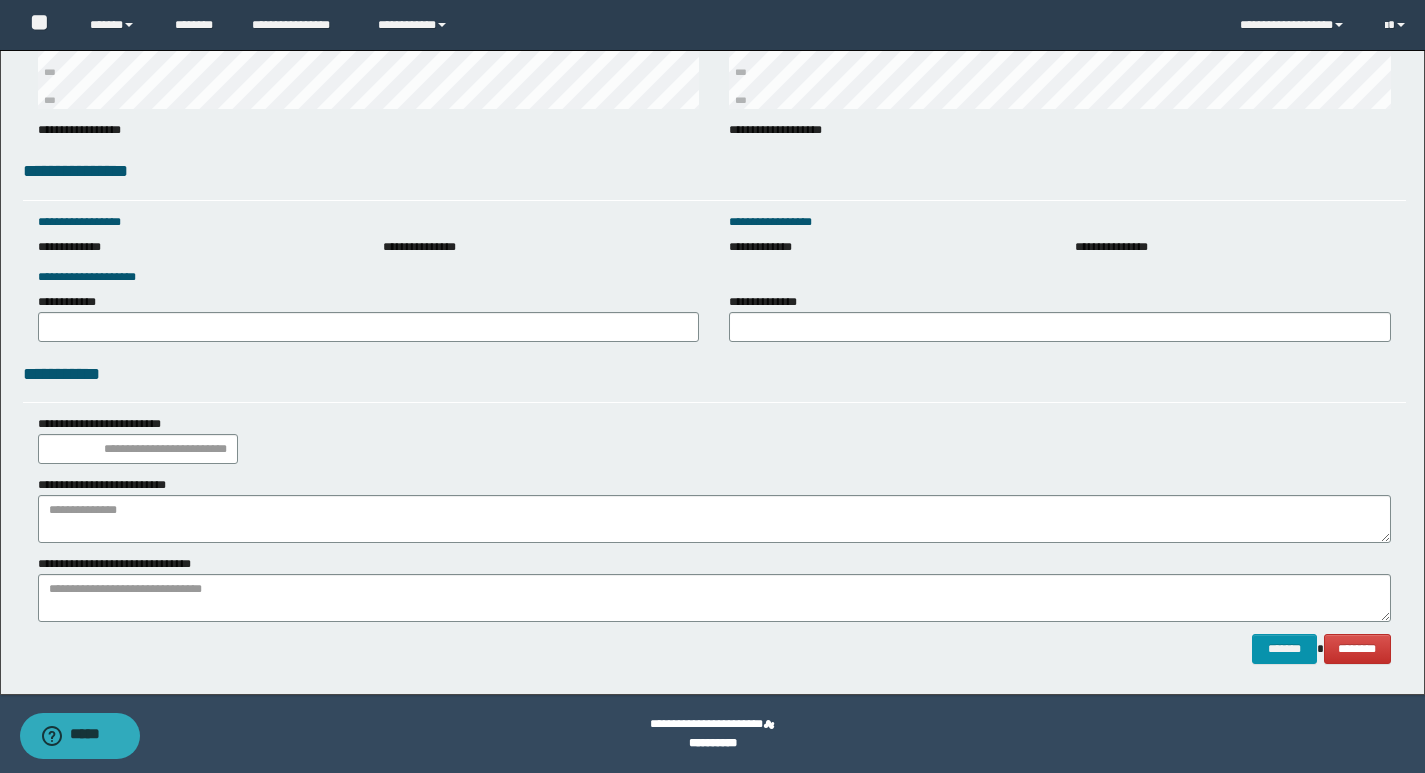 drag, startPoint x: 218, startPoint y: 354, endPoint x: 199, endPoint y: 331, distance: 29.832869 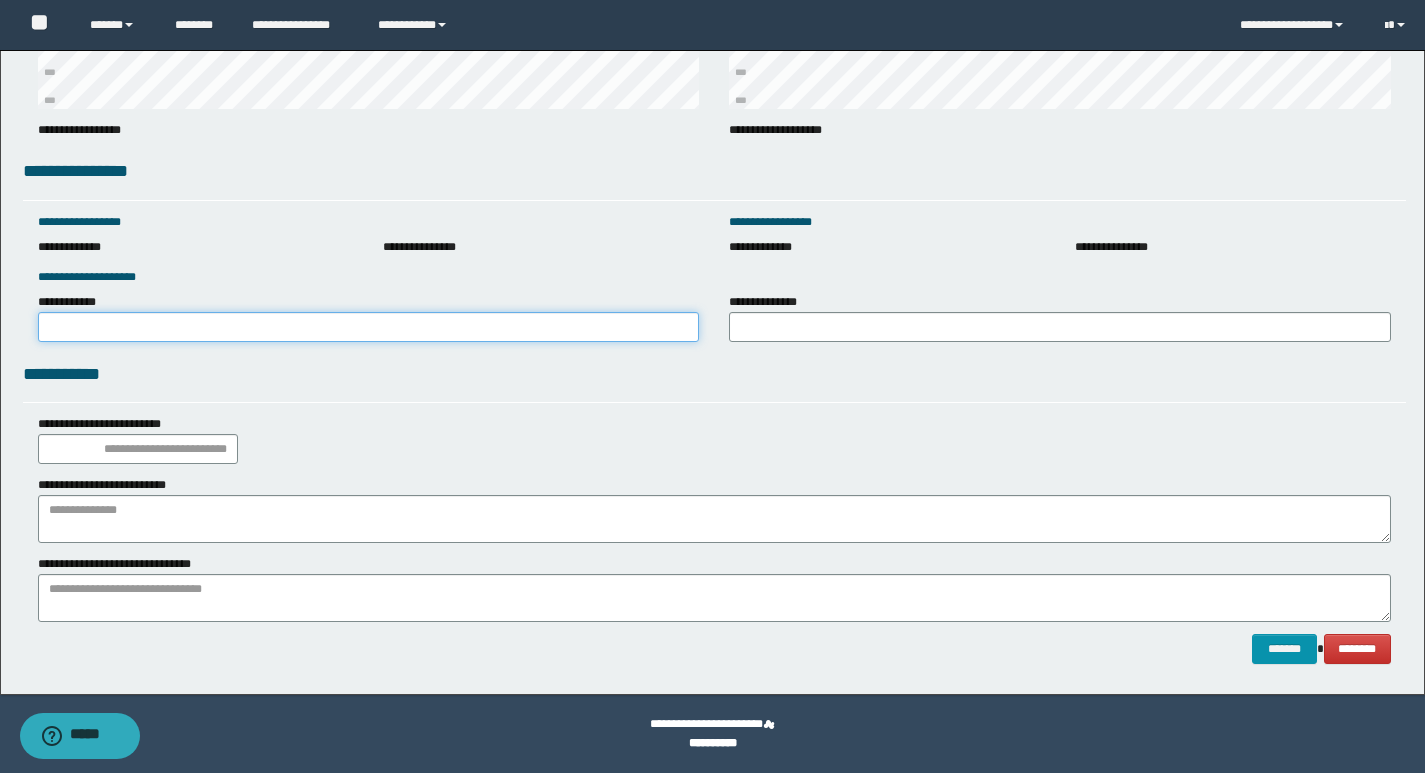 click on "**********" at bounding box center [369, 327] 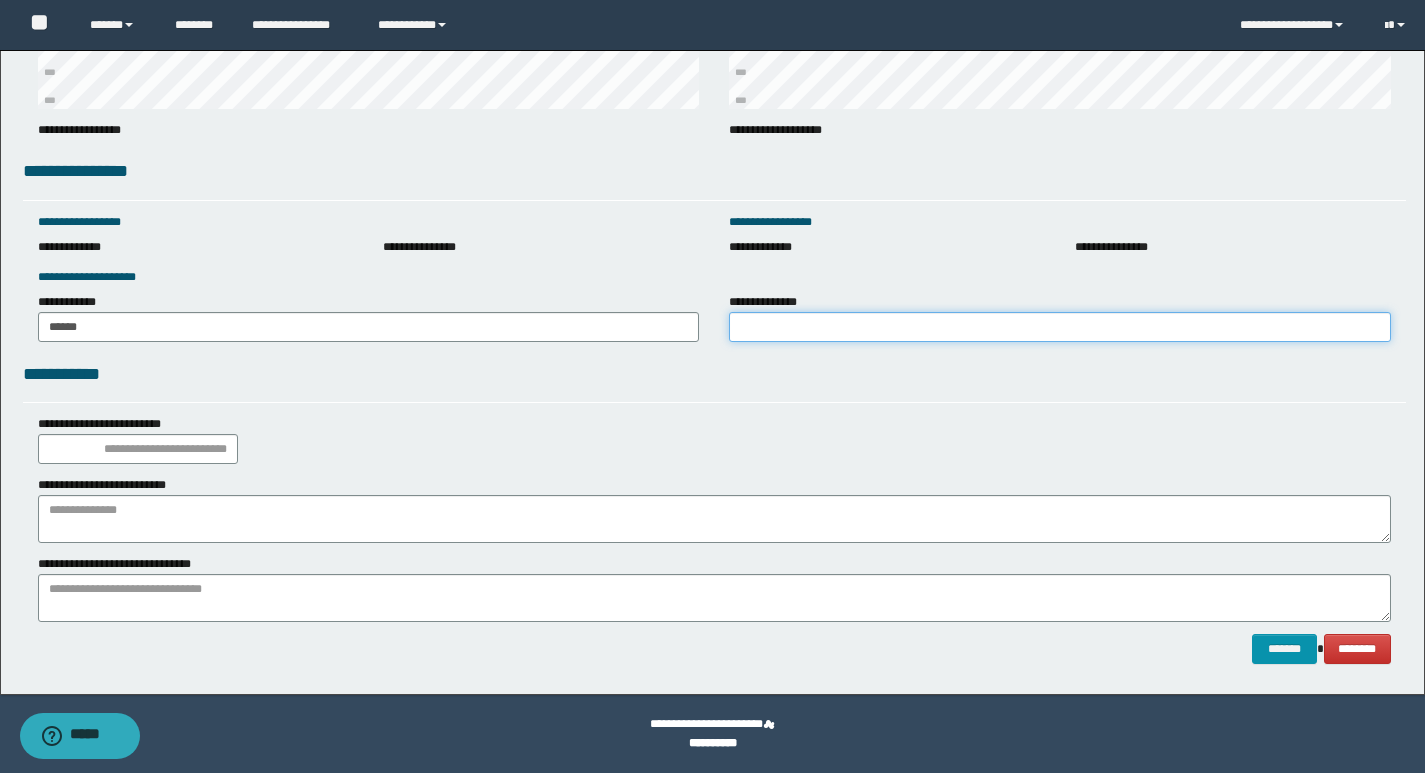 click on "**********" at bounding box center [1060, 327] 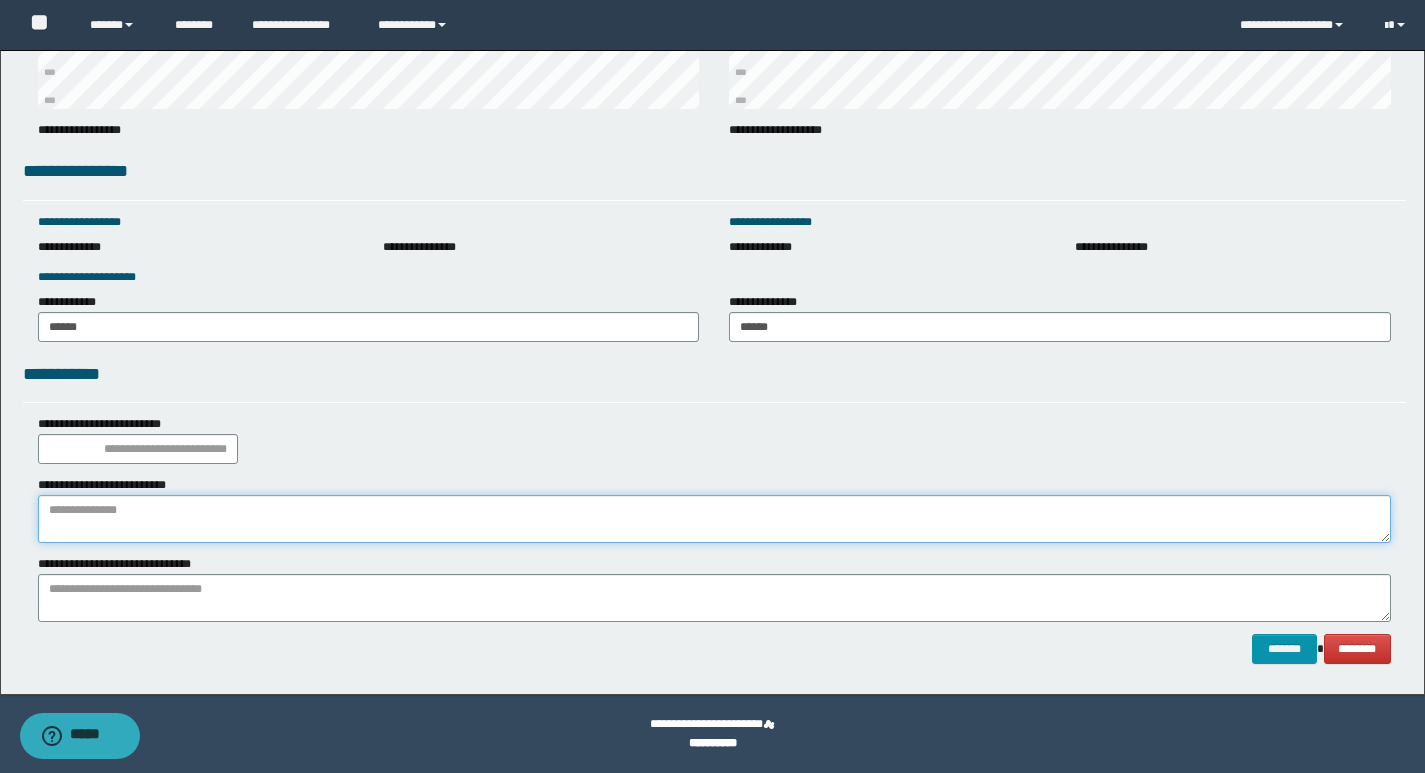 paste on "**********" 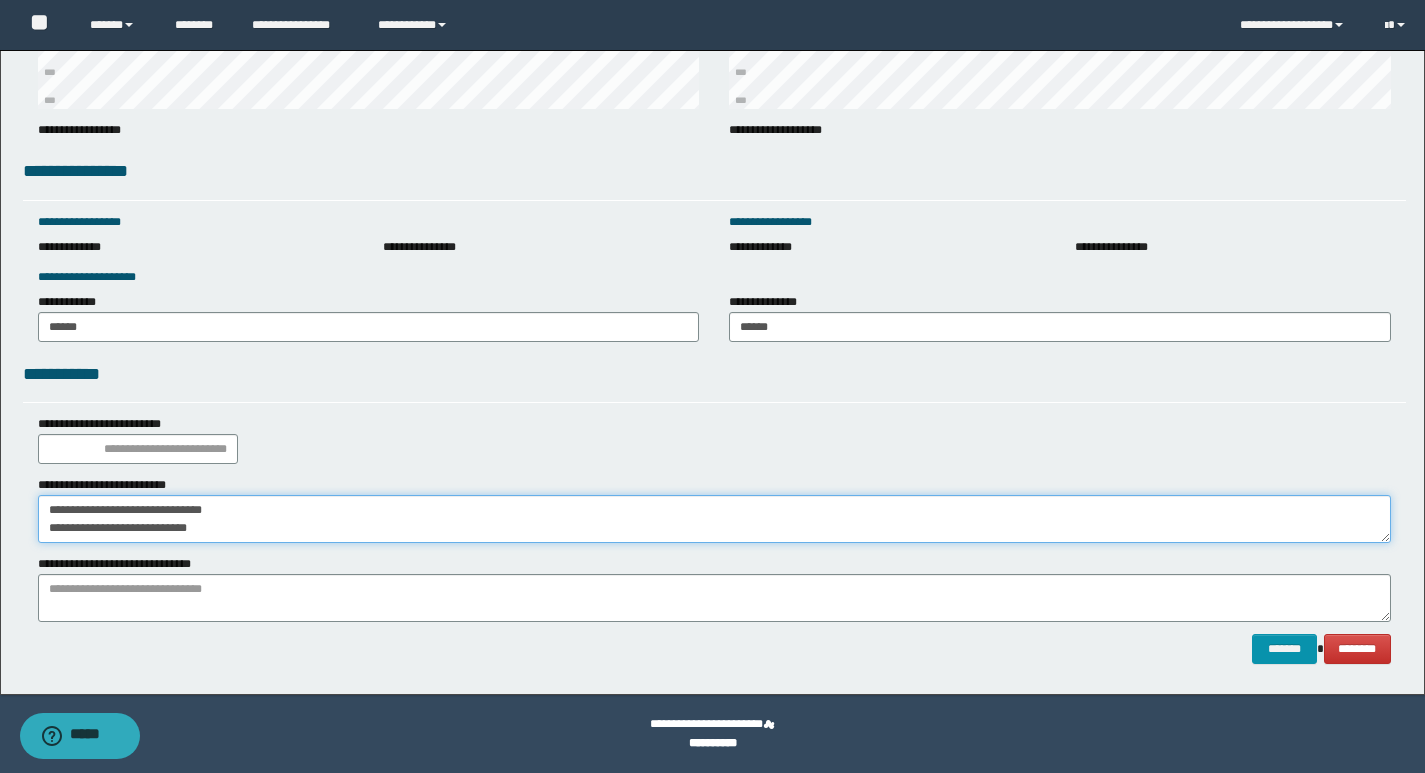 type on "**********" 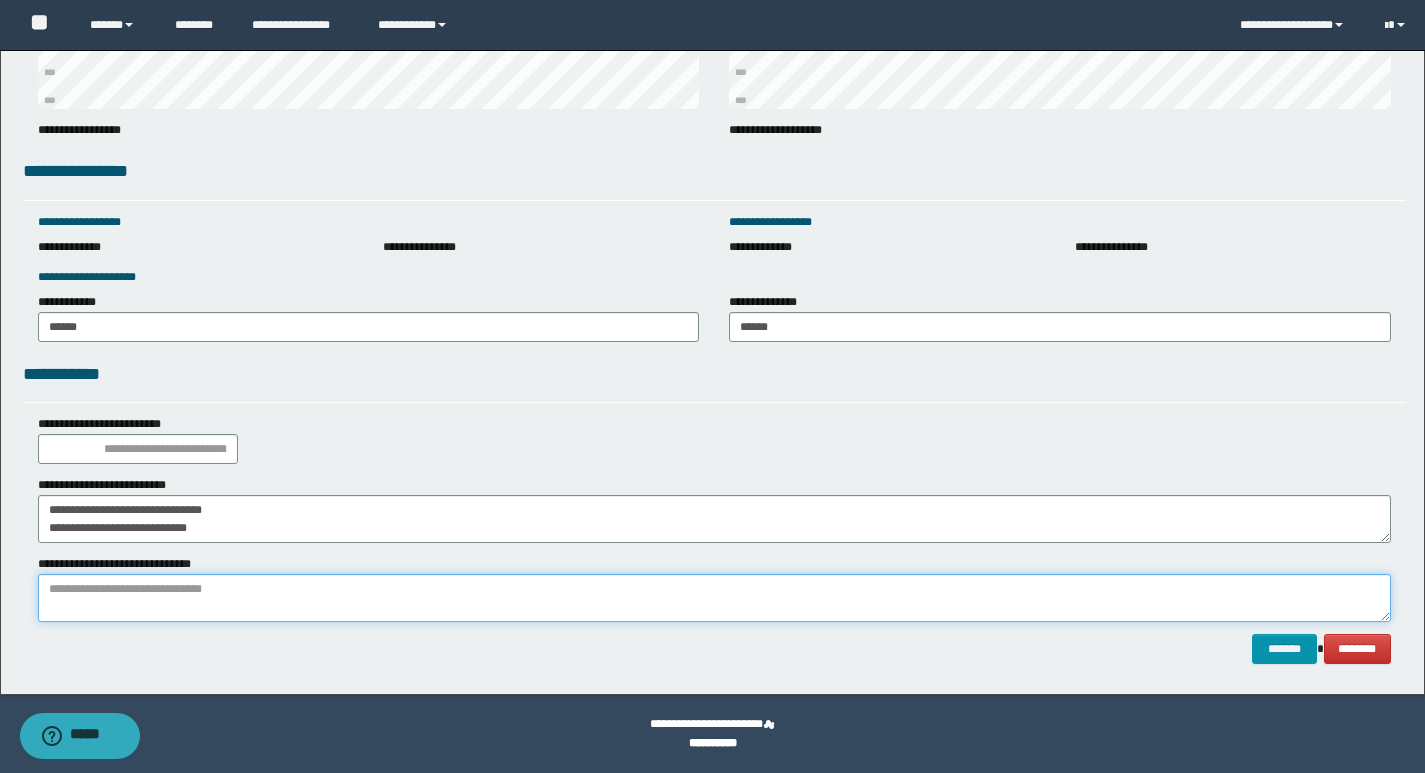 click at bounding box center [714, 598] 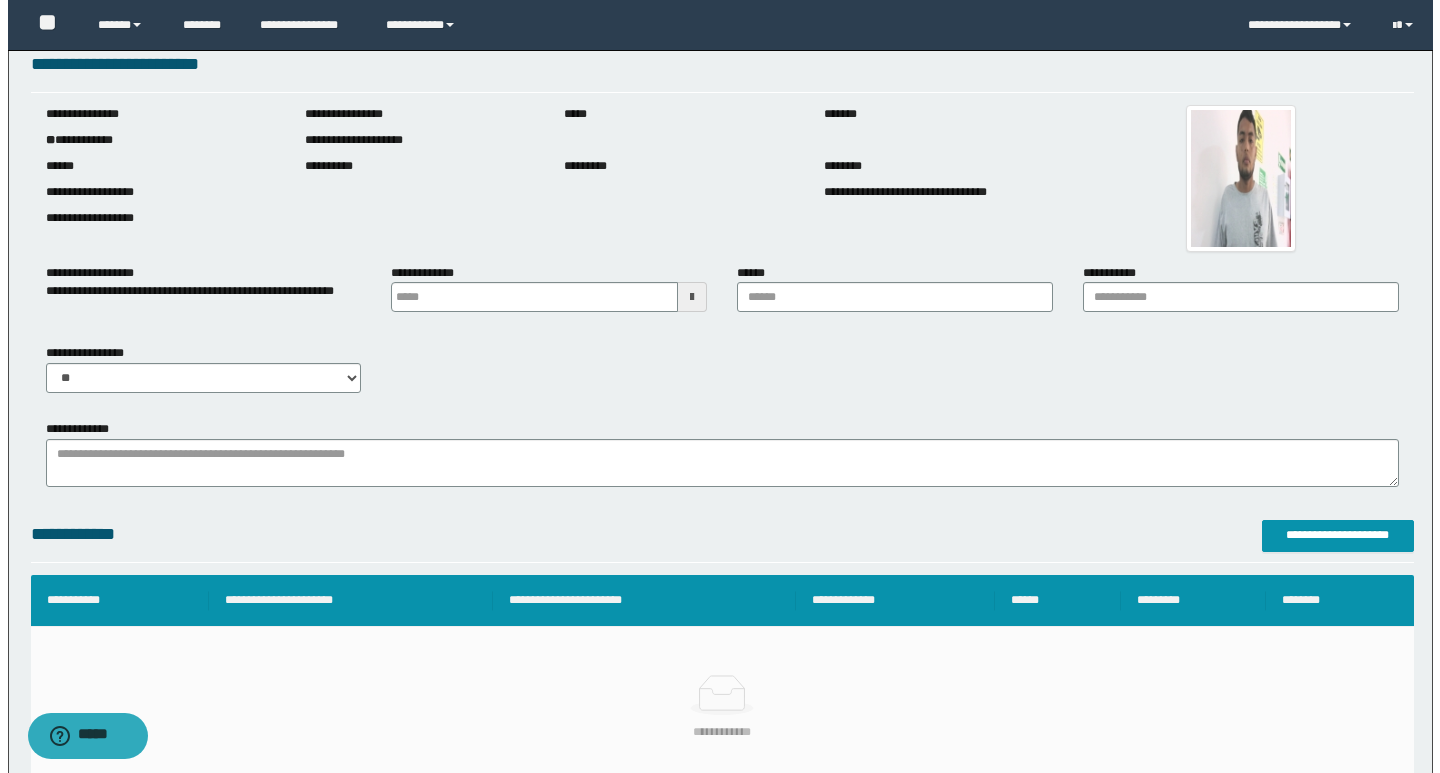 scroll, scrollTop: 0, scrollLeft: 0, axis: both 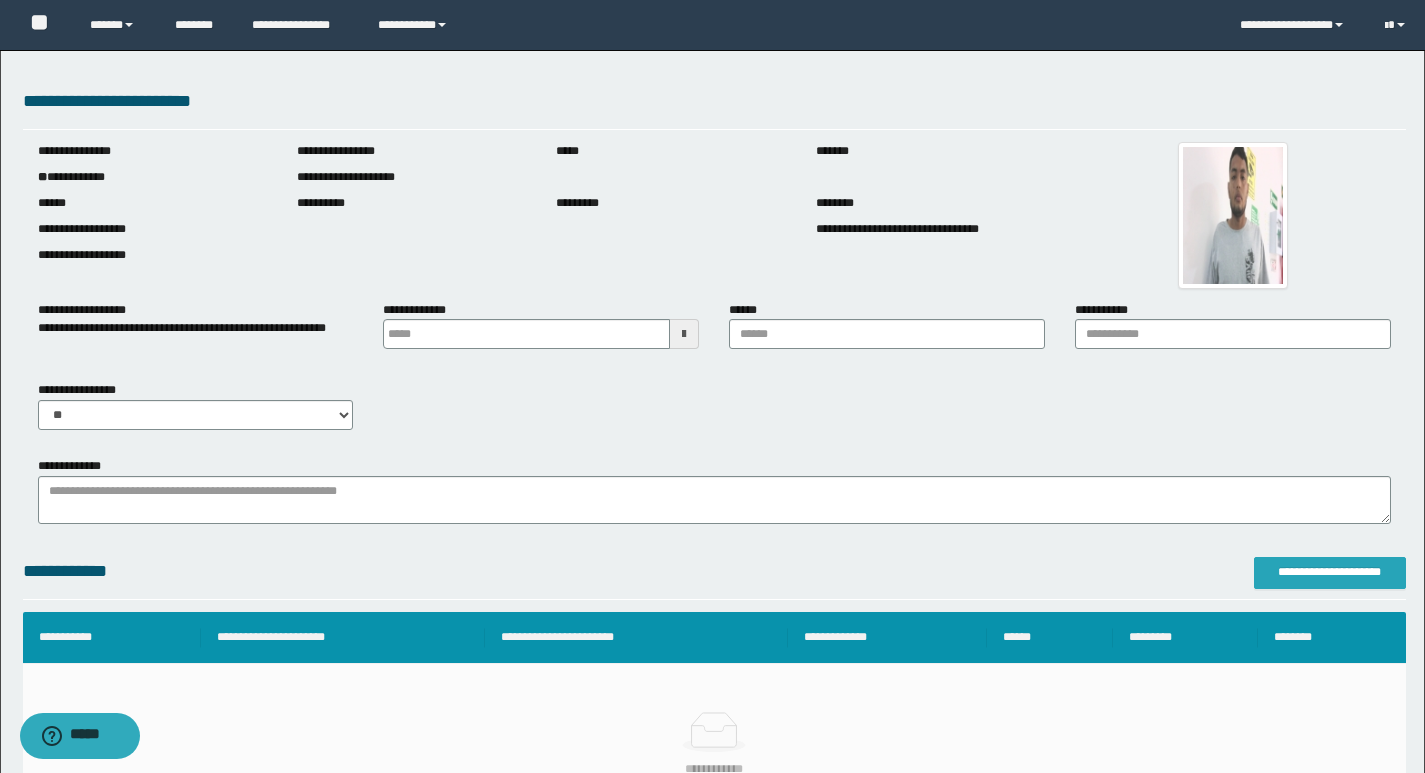 type on "**********" 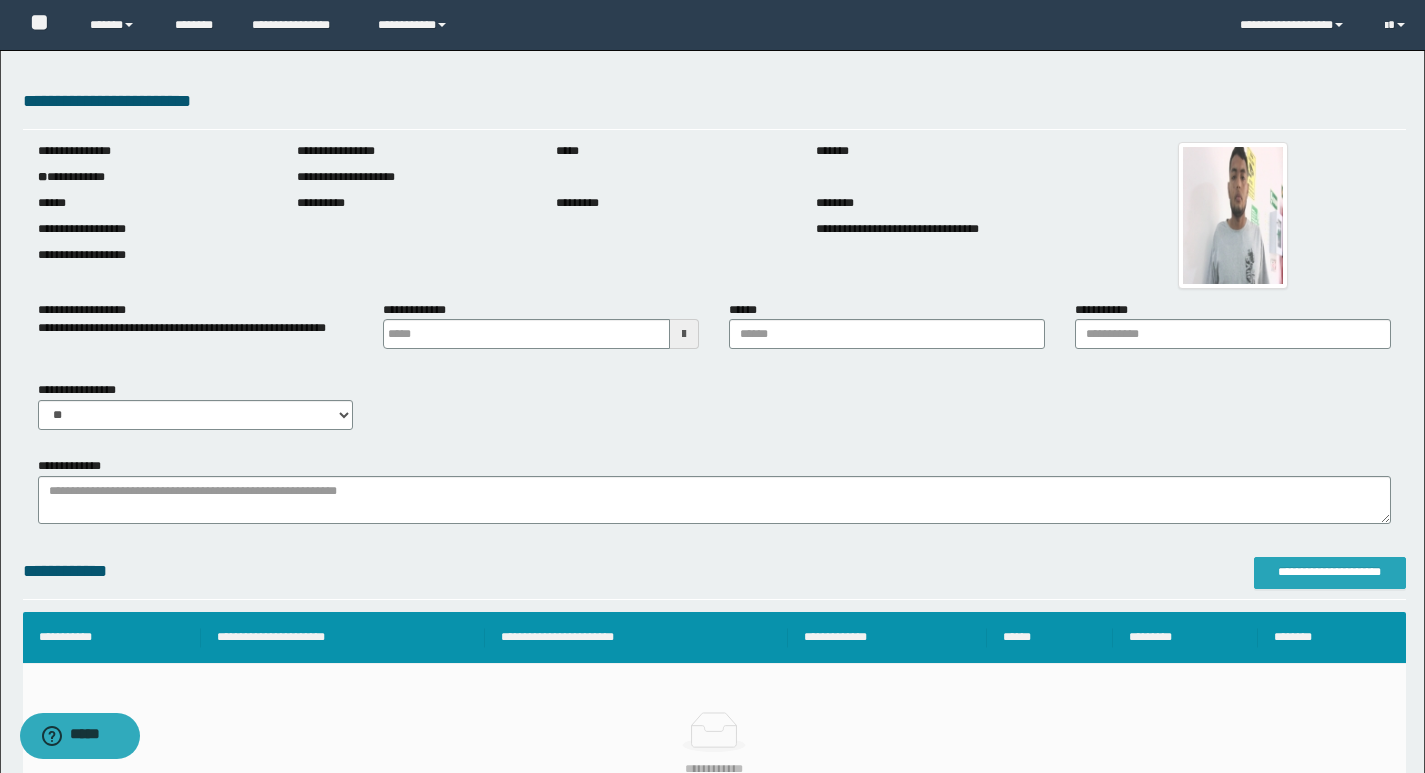 click on "**********" at bounding box center [1330, 572] 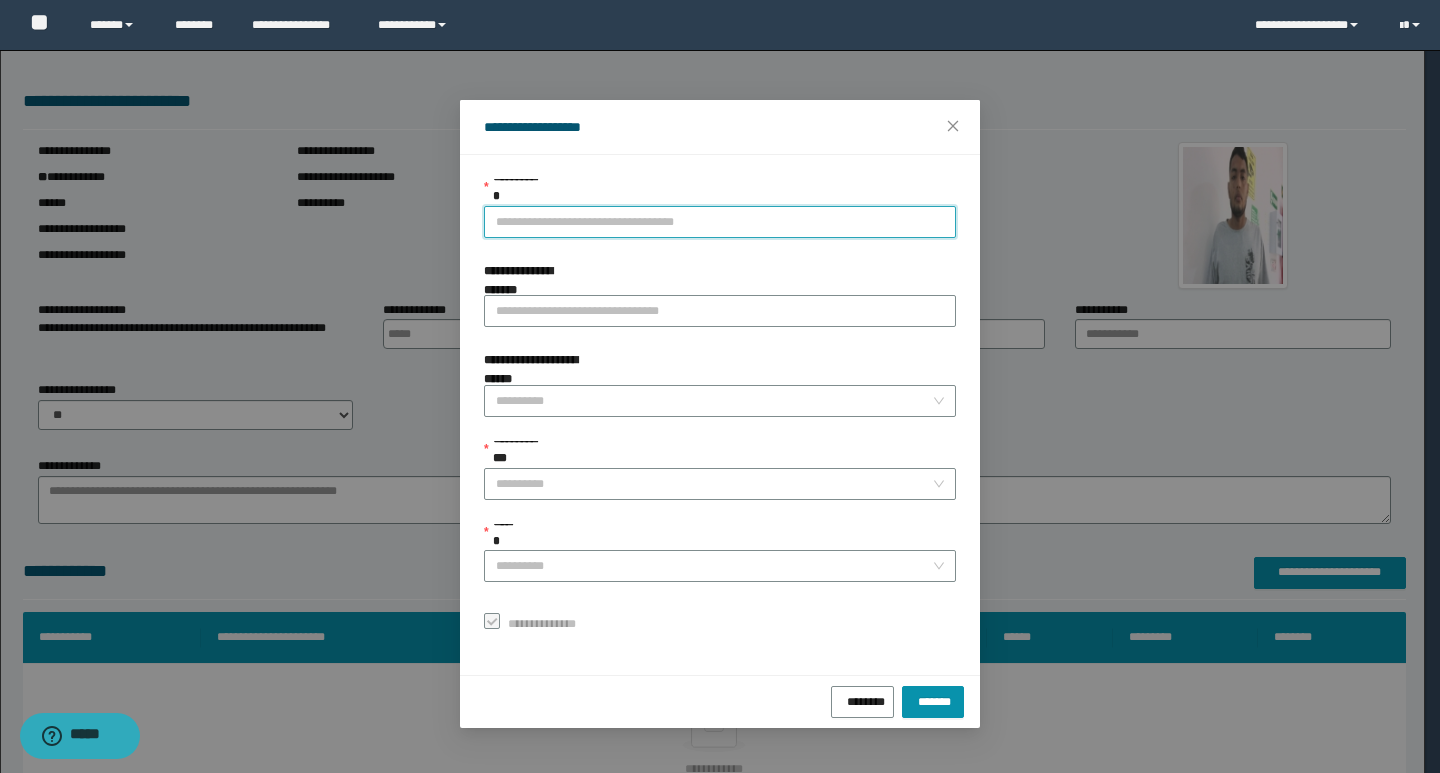 click on "**********" at bounding box center (720, 222) 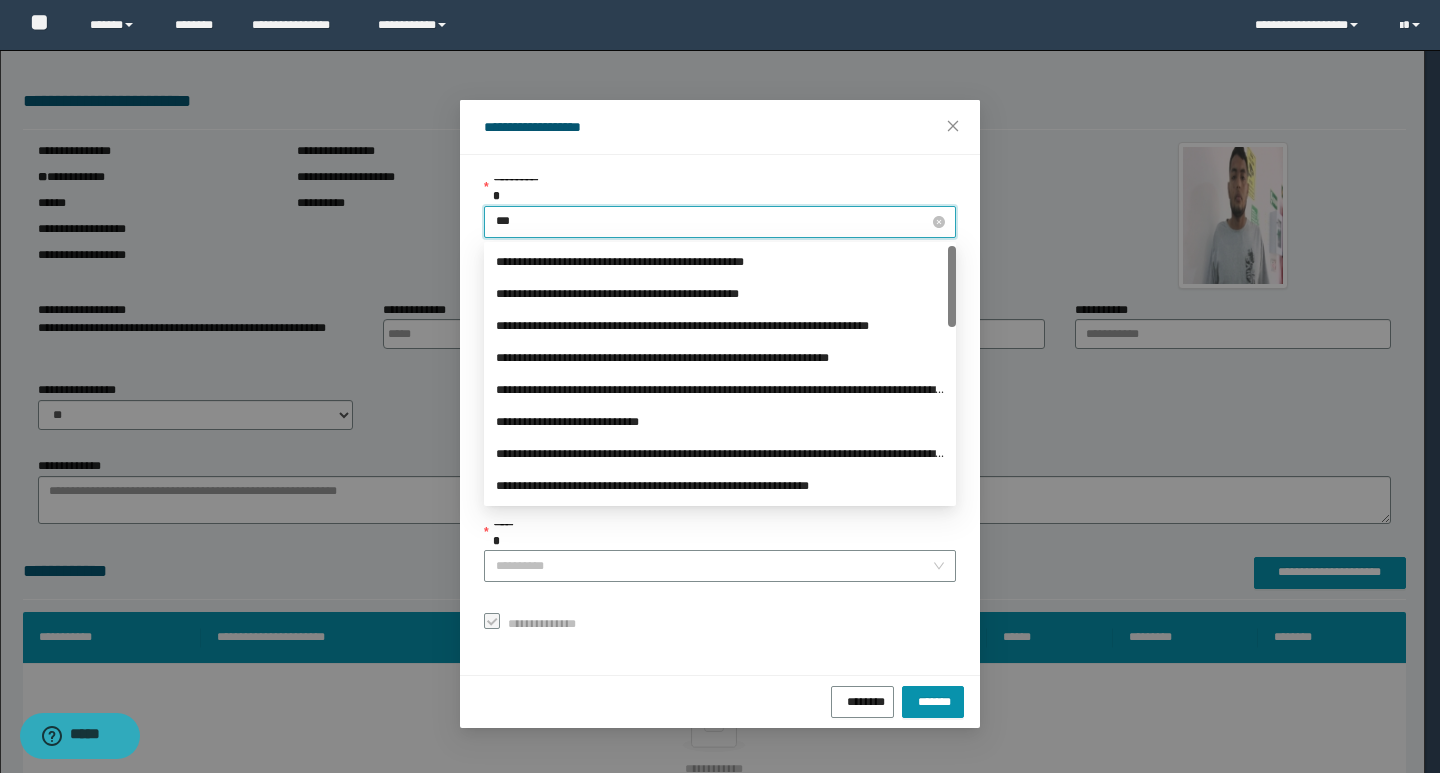 type on "****" 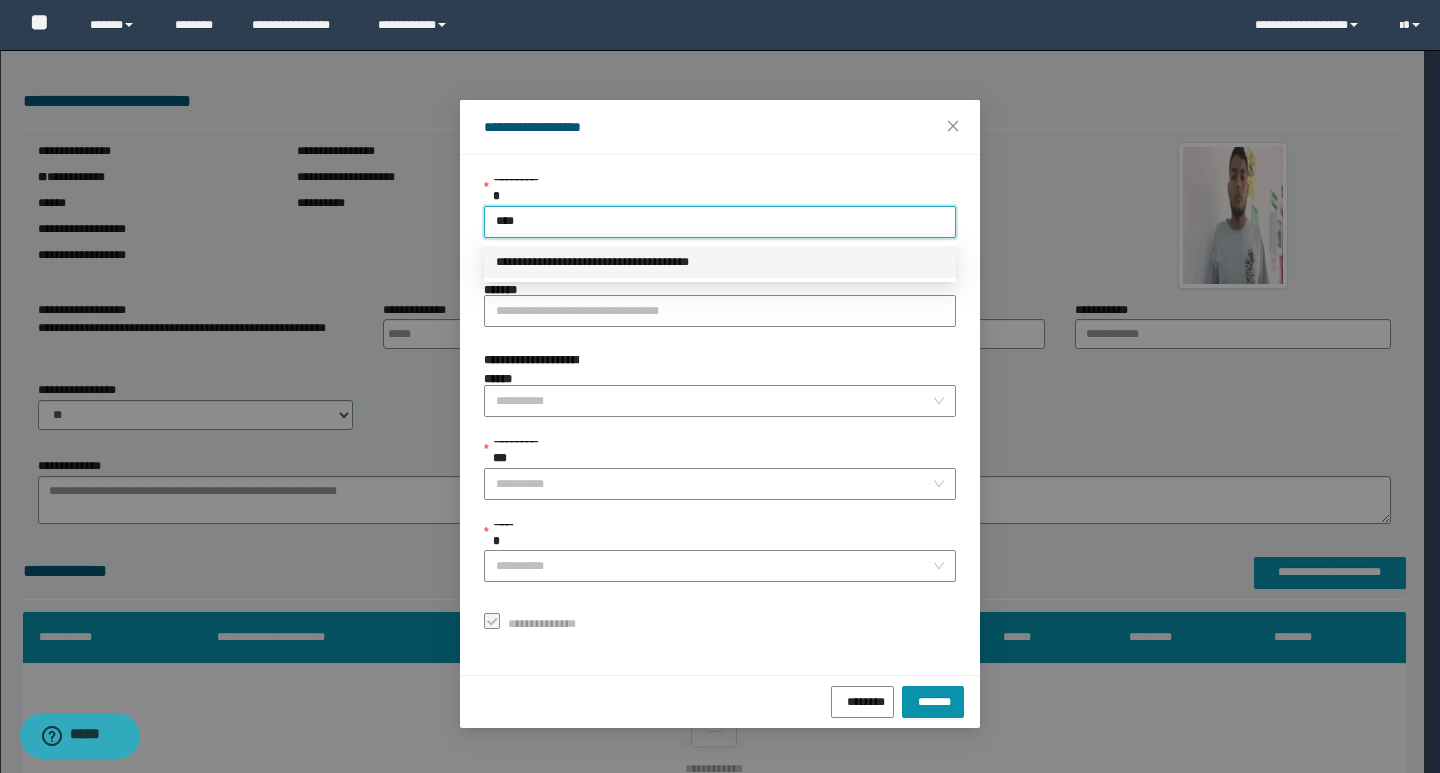 click on "**********" at bounding box center (720, 262) 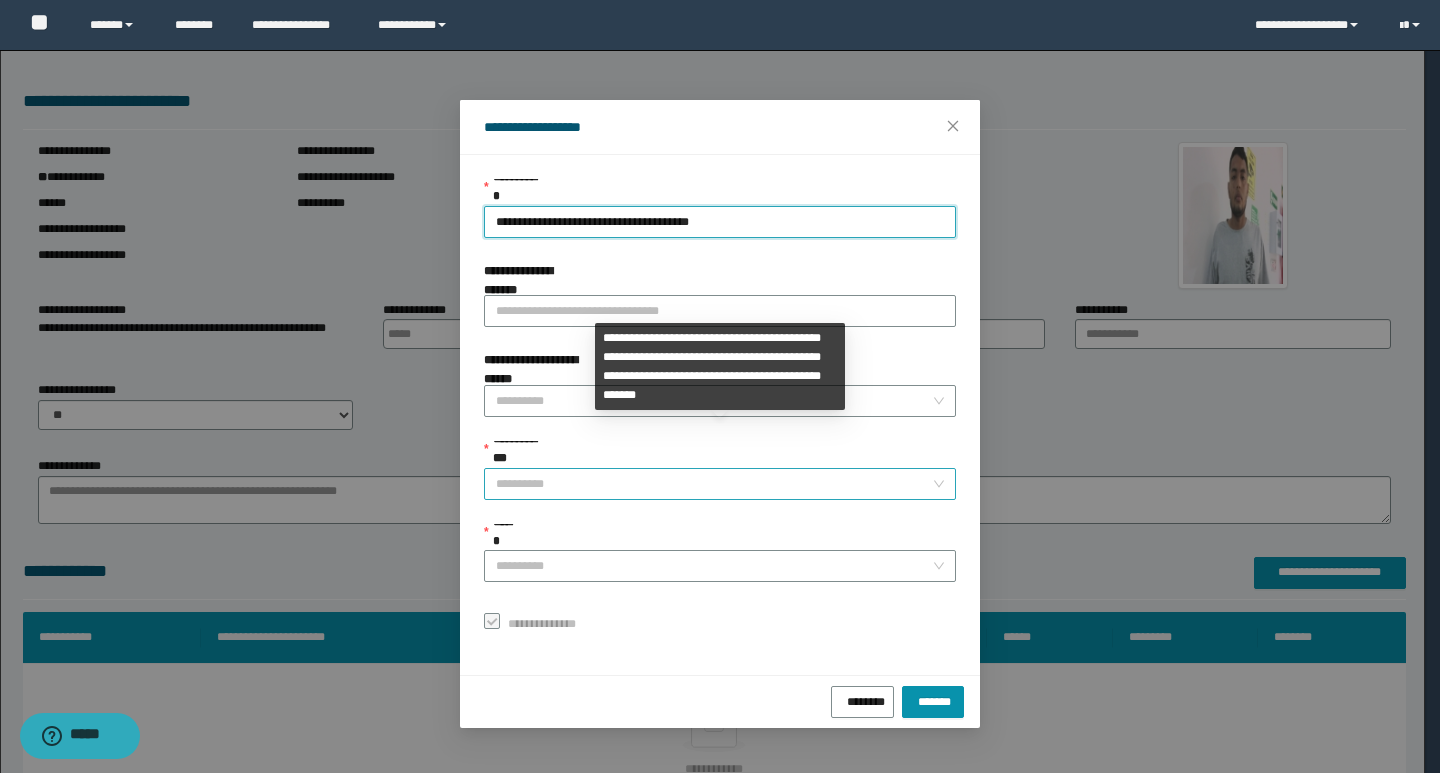 click on "**********" at bounding box center [714, 484] 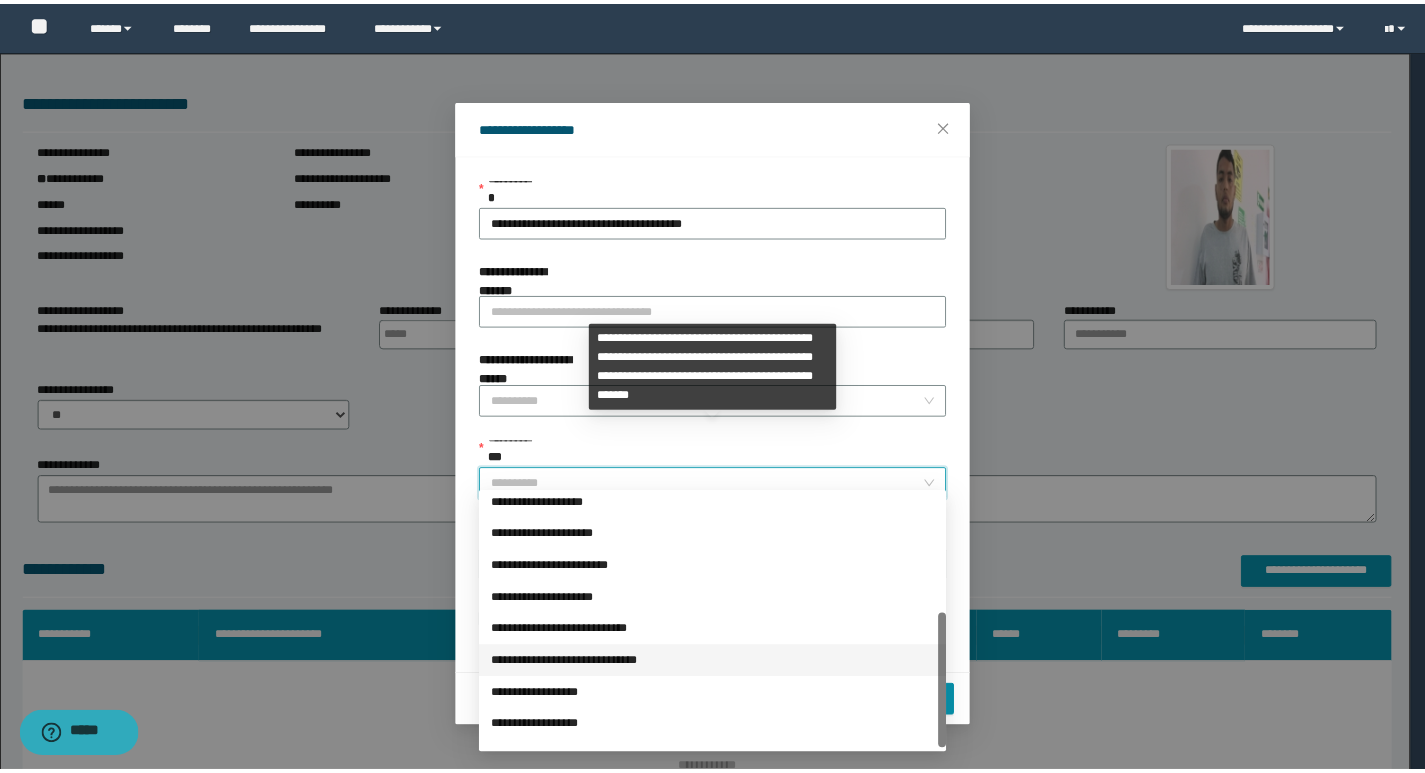 scroll, scrollTop: 224, scrollLeft: 0, axis: vertical 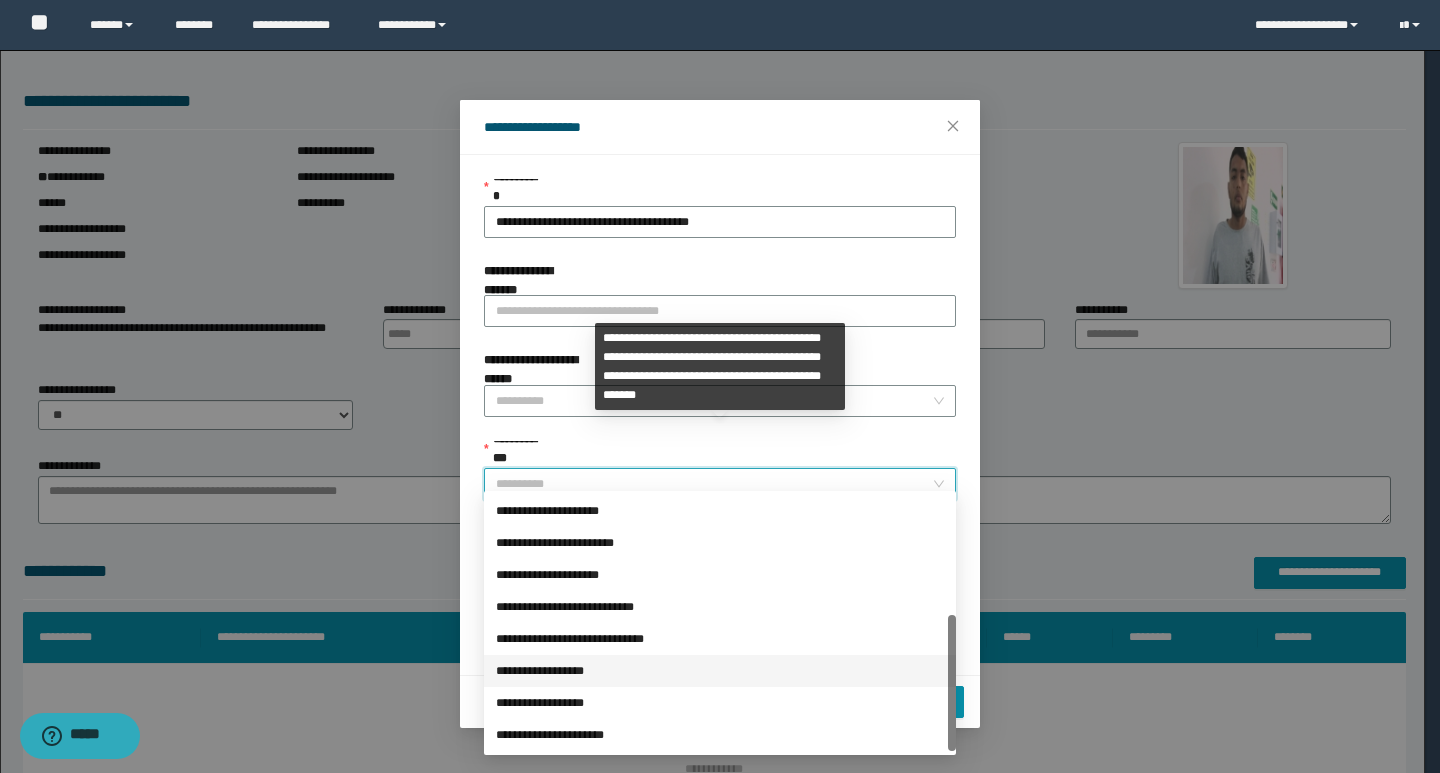click on "**********" at bounding box center [720, 671] 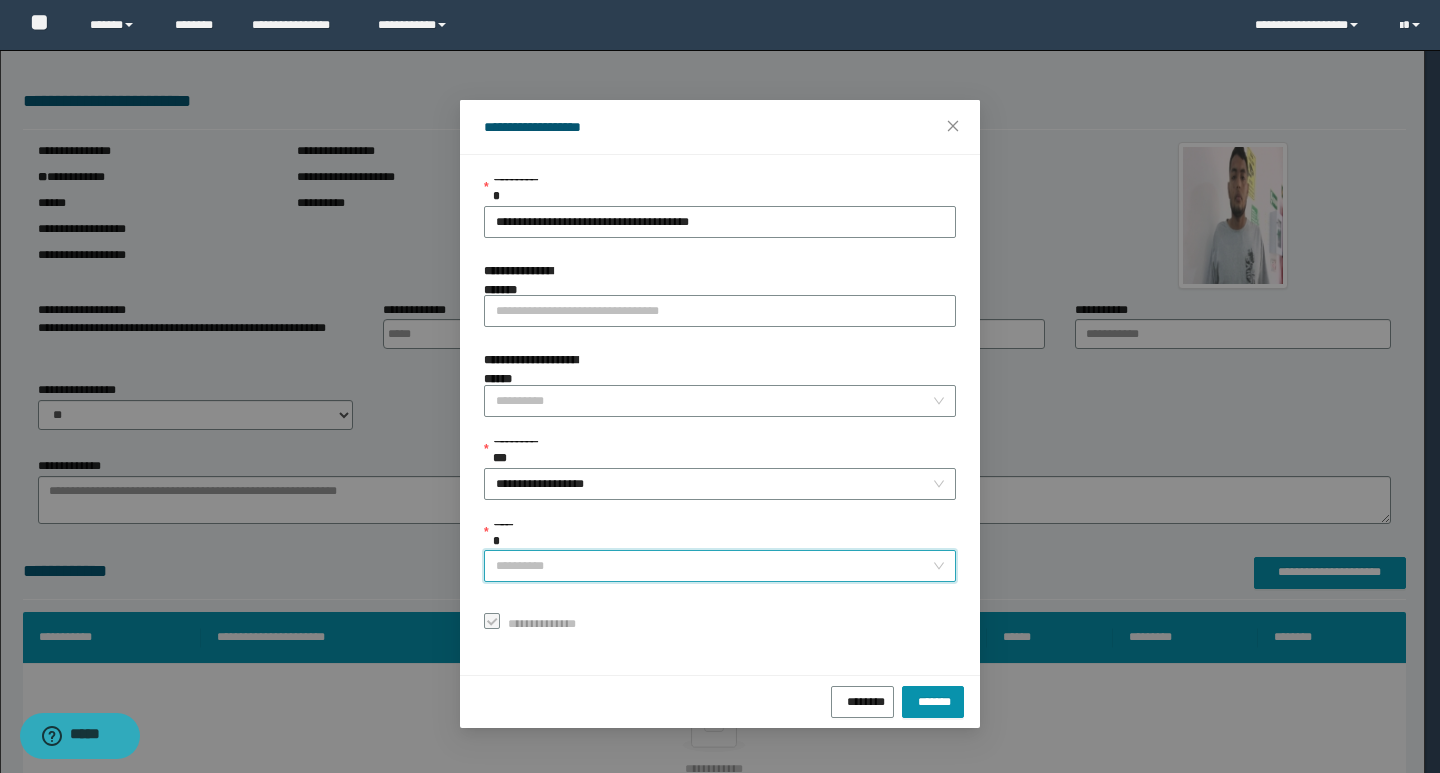click on "******" at bounding box center [714, 566] 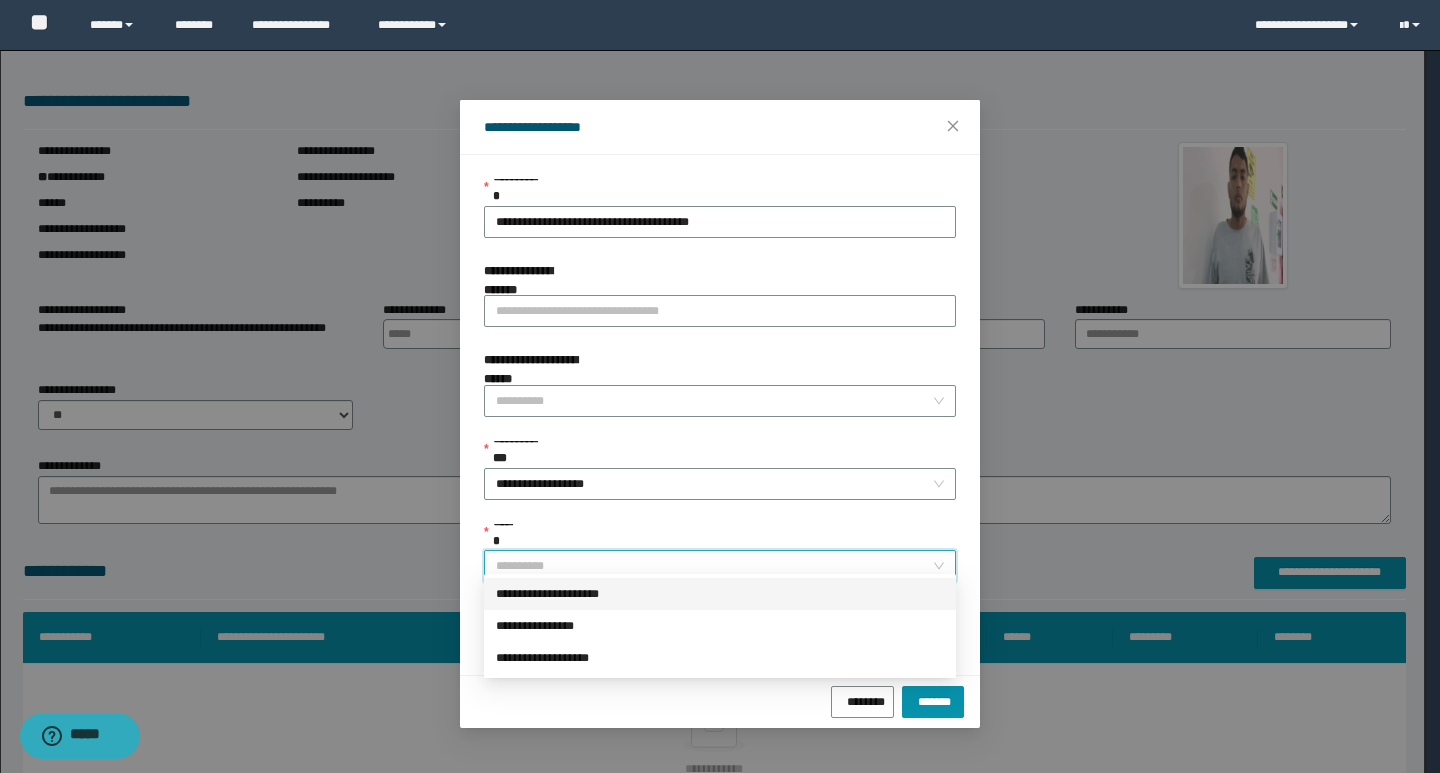 click on "**********" at bounding box center (720, 594) 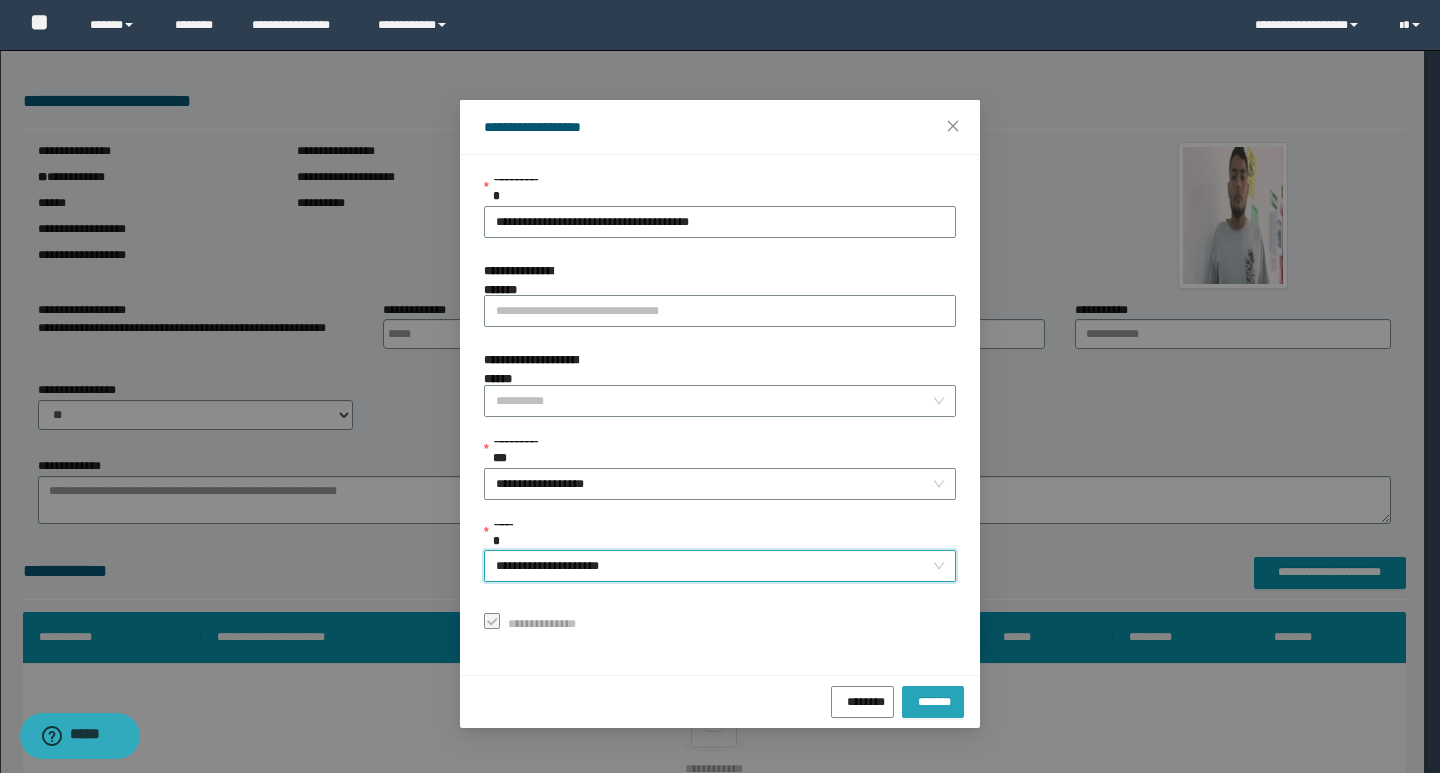 click on "*******" at bounding box center [933, 699] 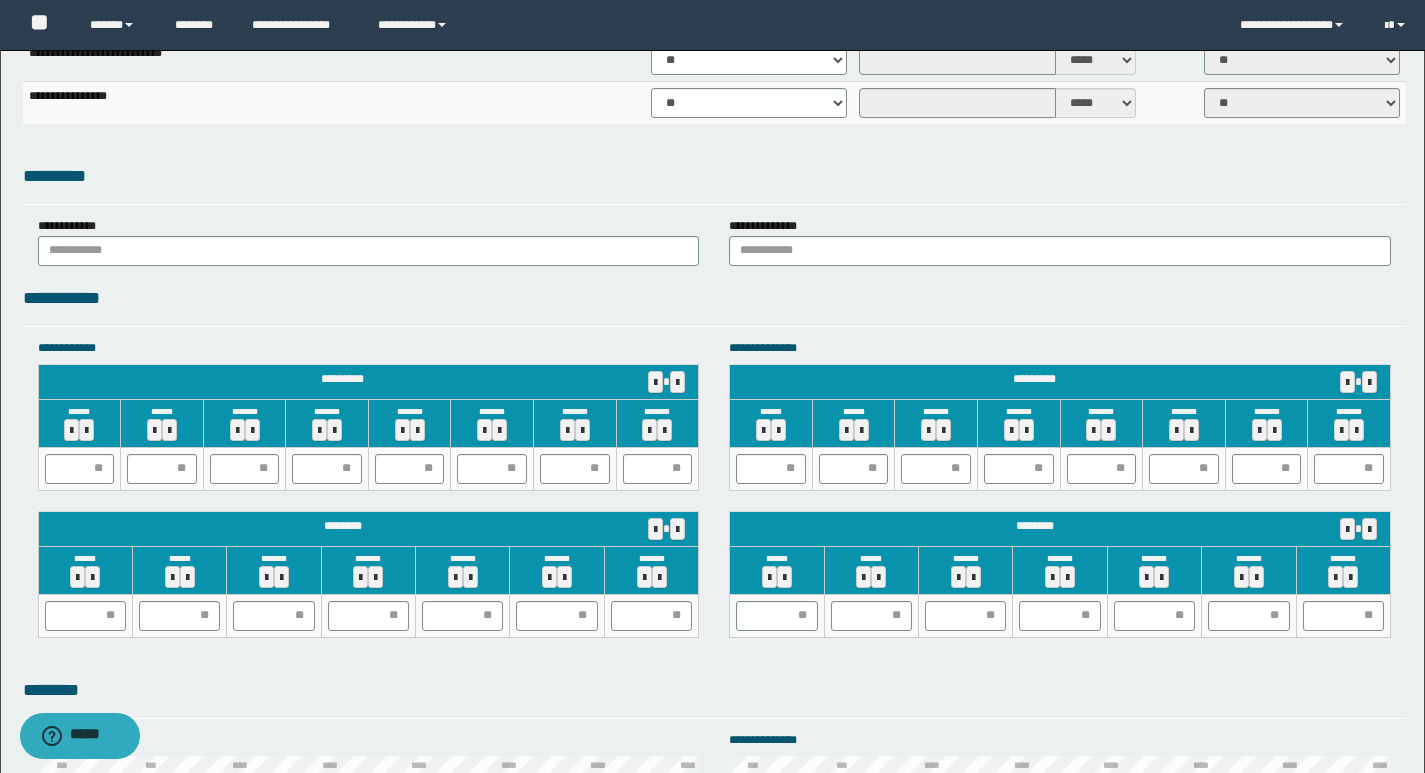 scroll, scrollTop: 1700, scrollLeft: 0, axis: vertical 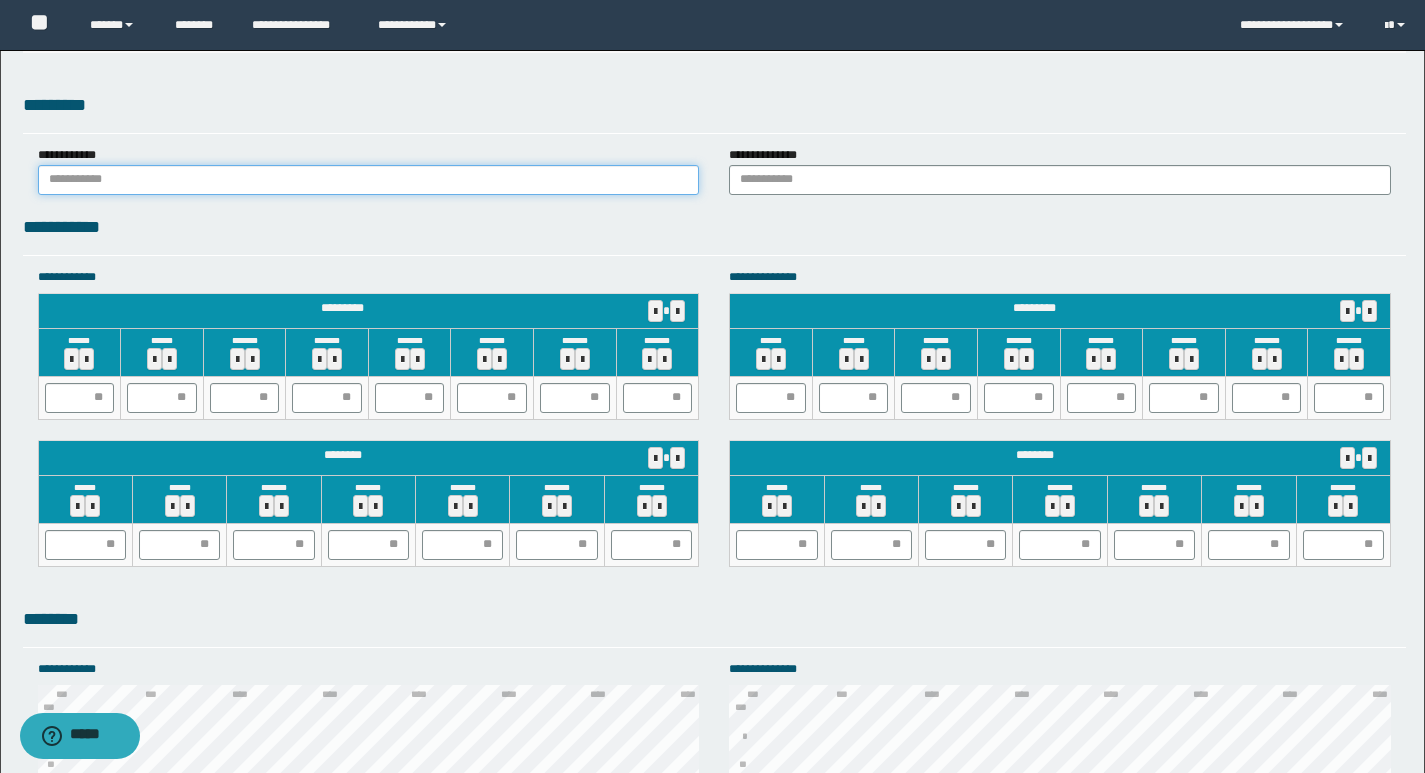 click at bounding box center [369, 180] 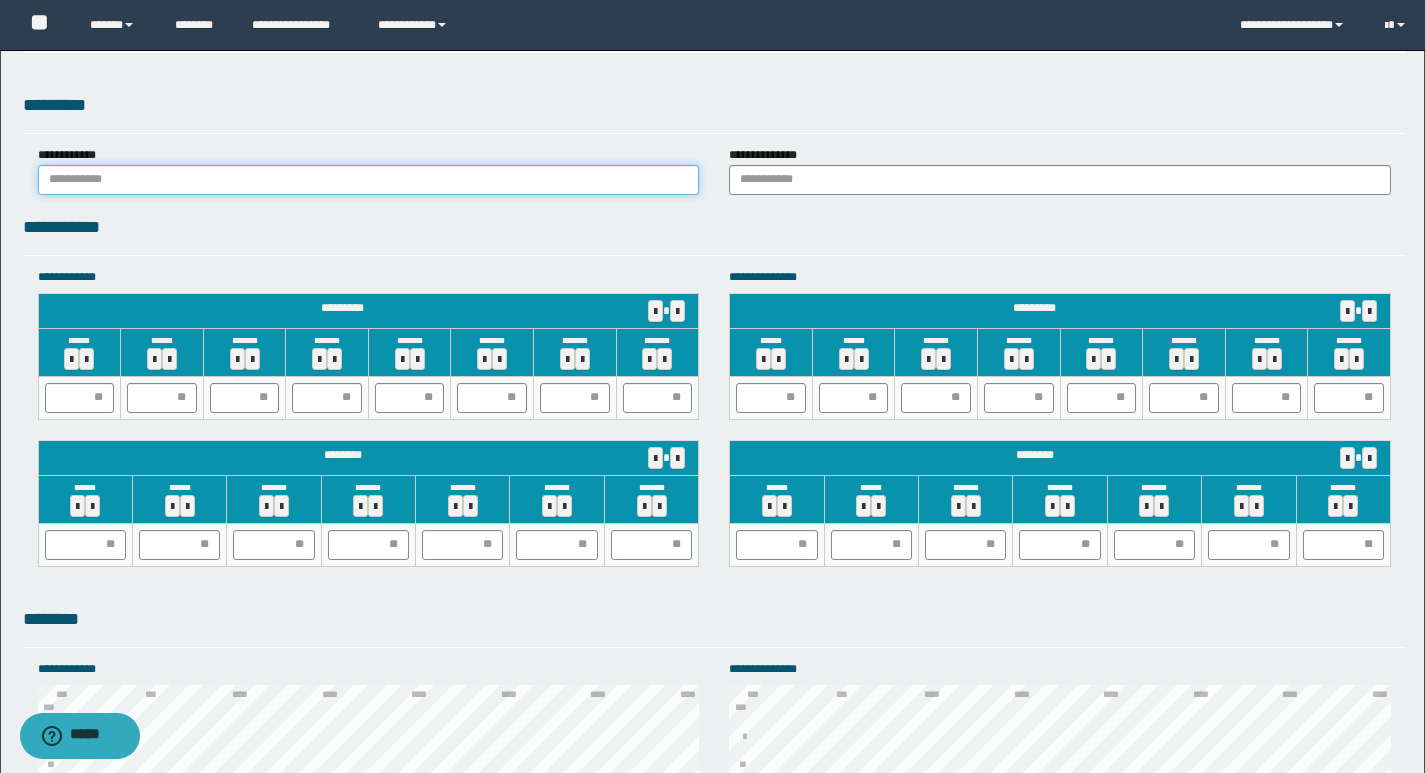 type on "******" 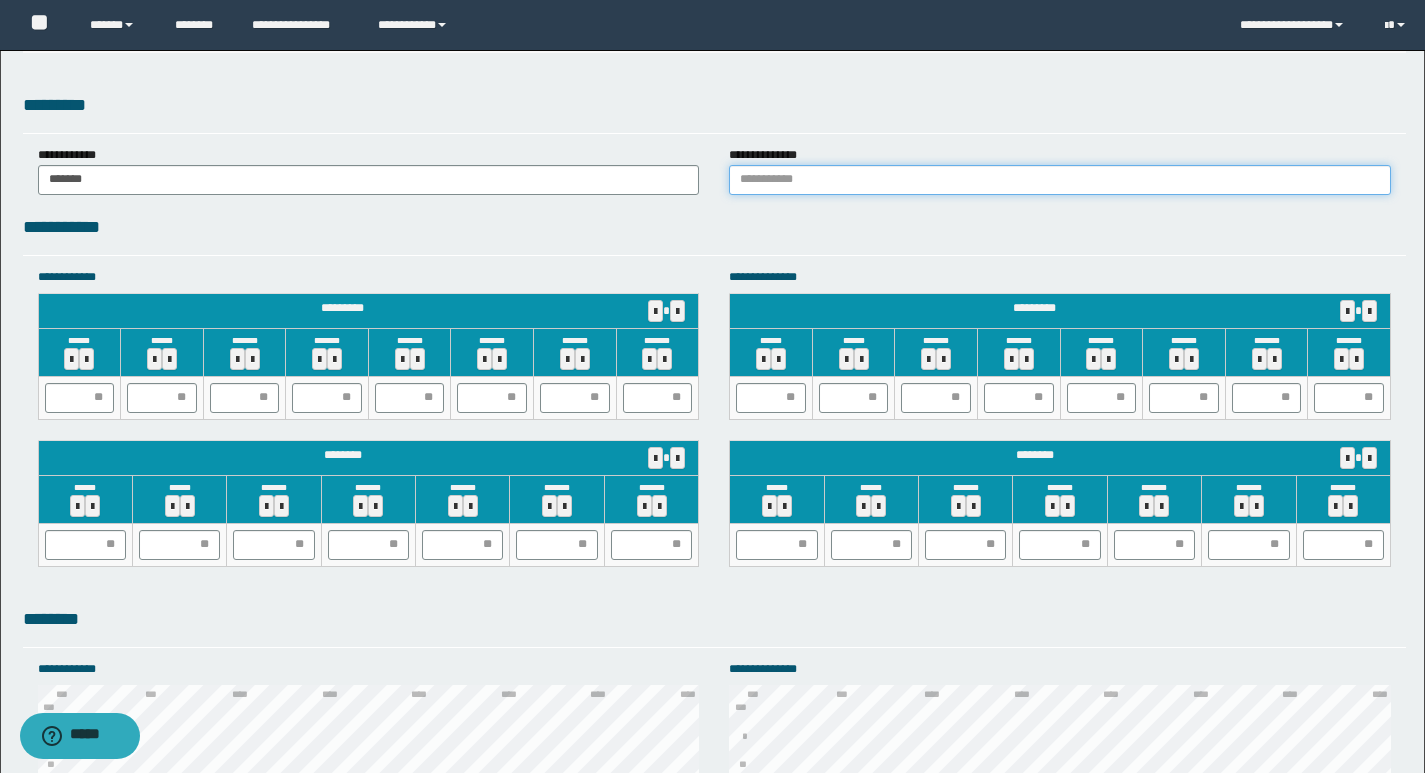 click at bounding box center (1060, 180) 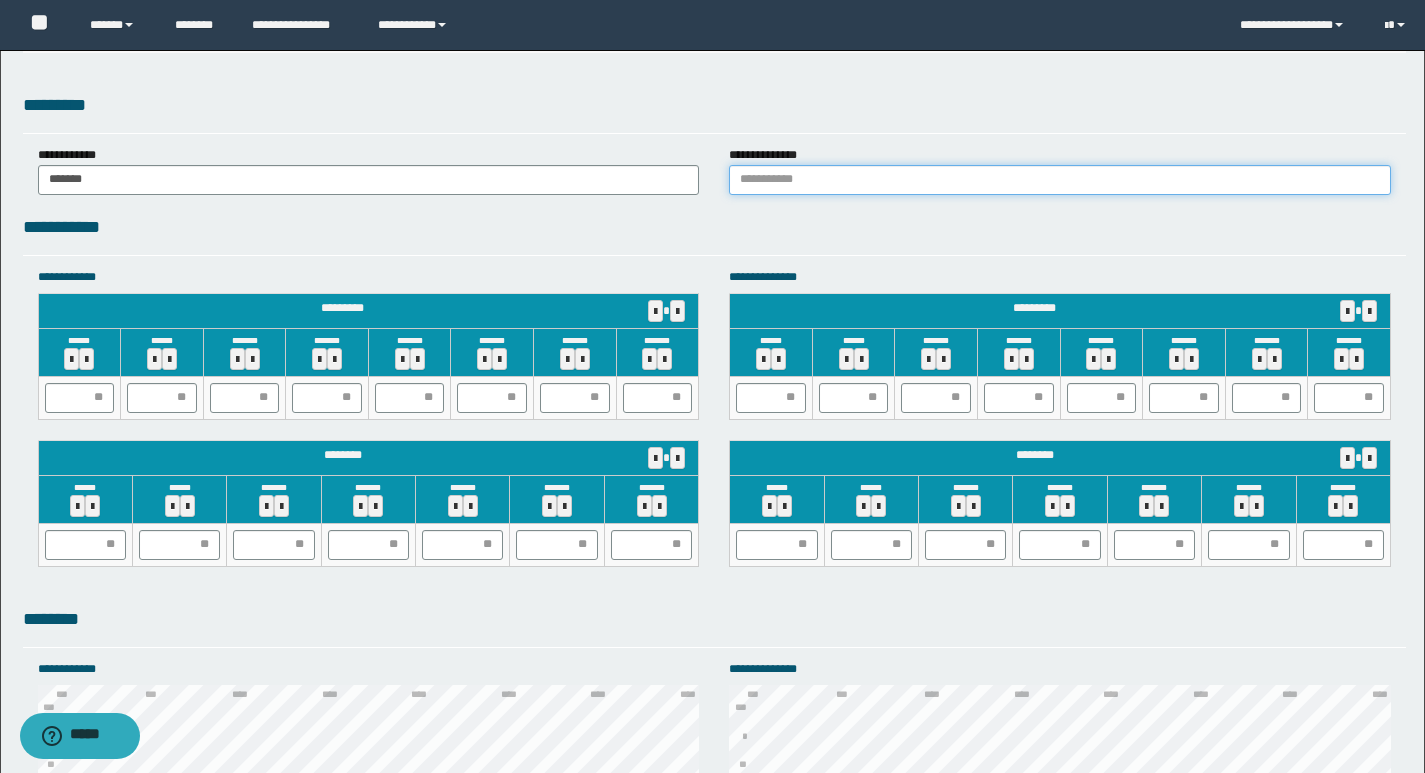 type on "******" 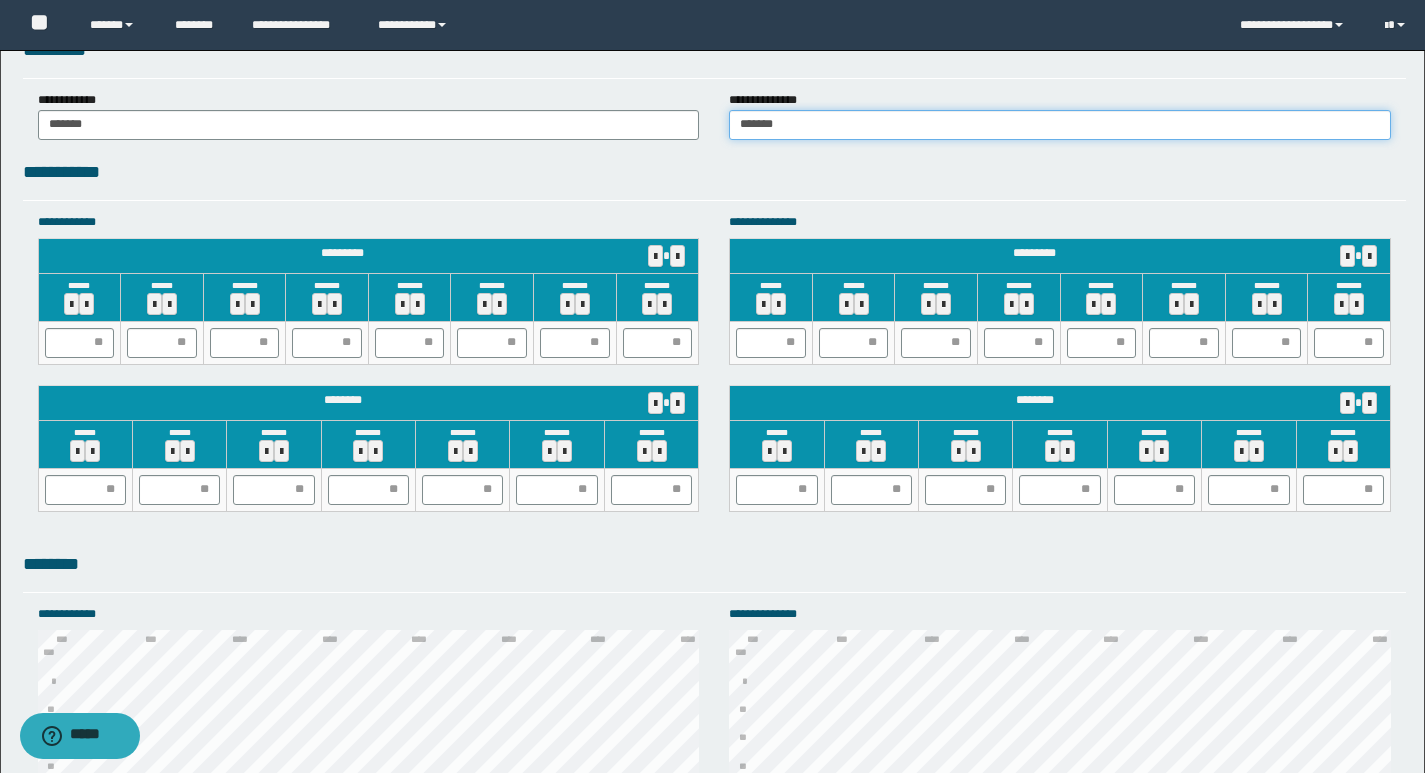 scroll, scrollTop: 1800, scrollLeft: 0, axis: vertical 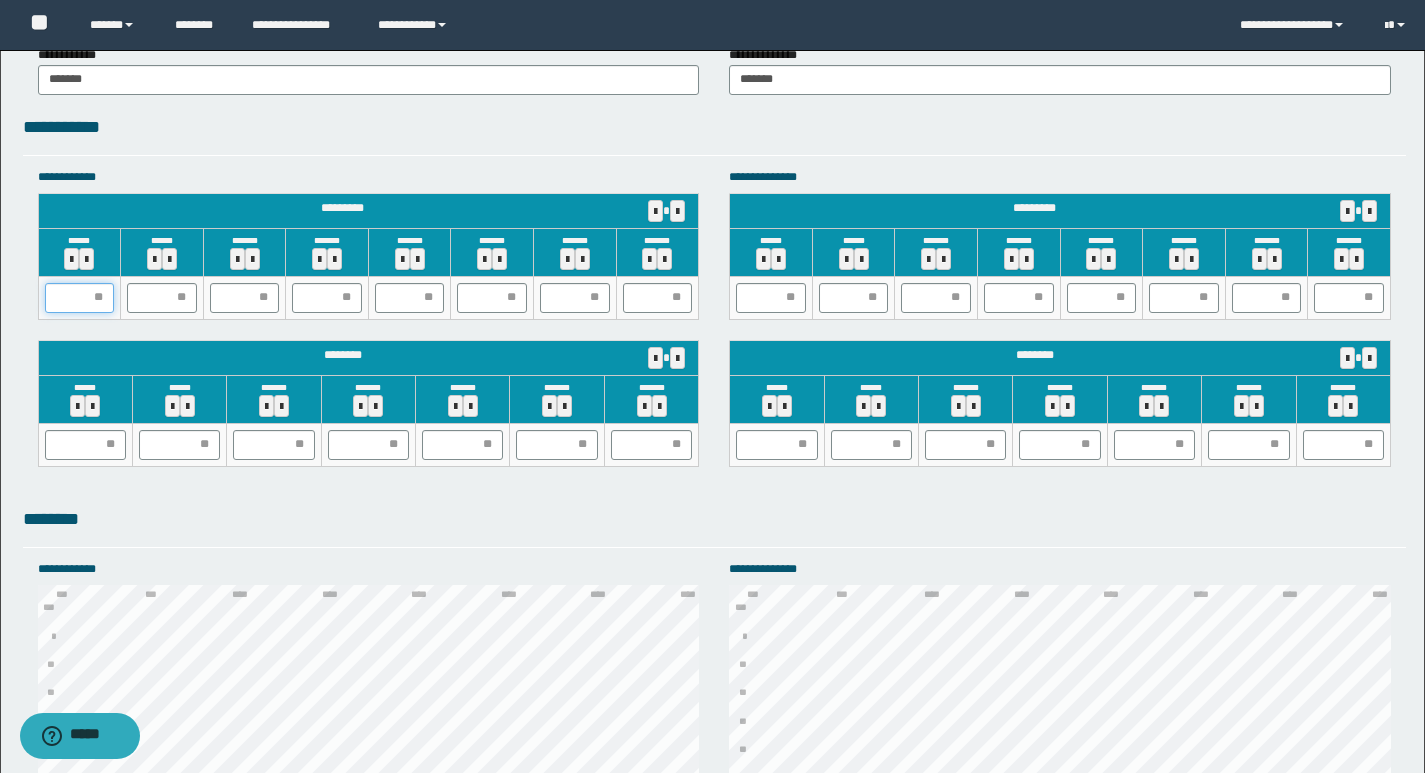 click at bounding box center (80, 298) 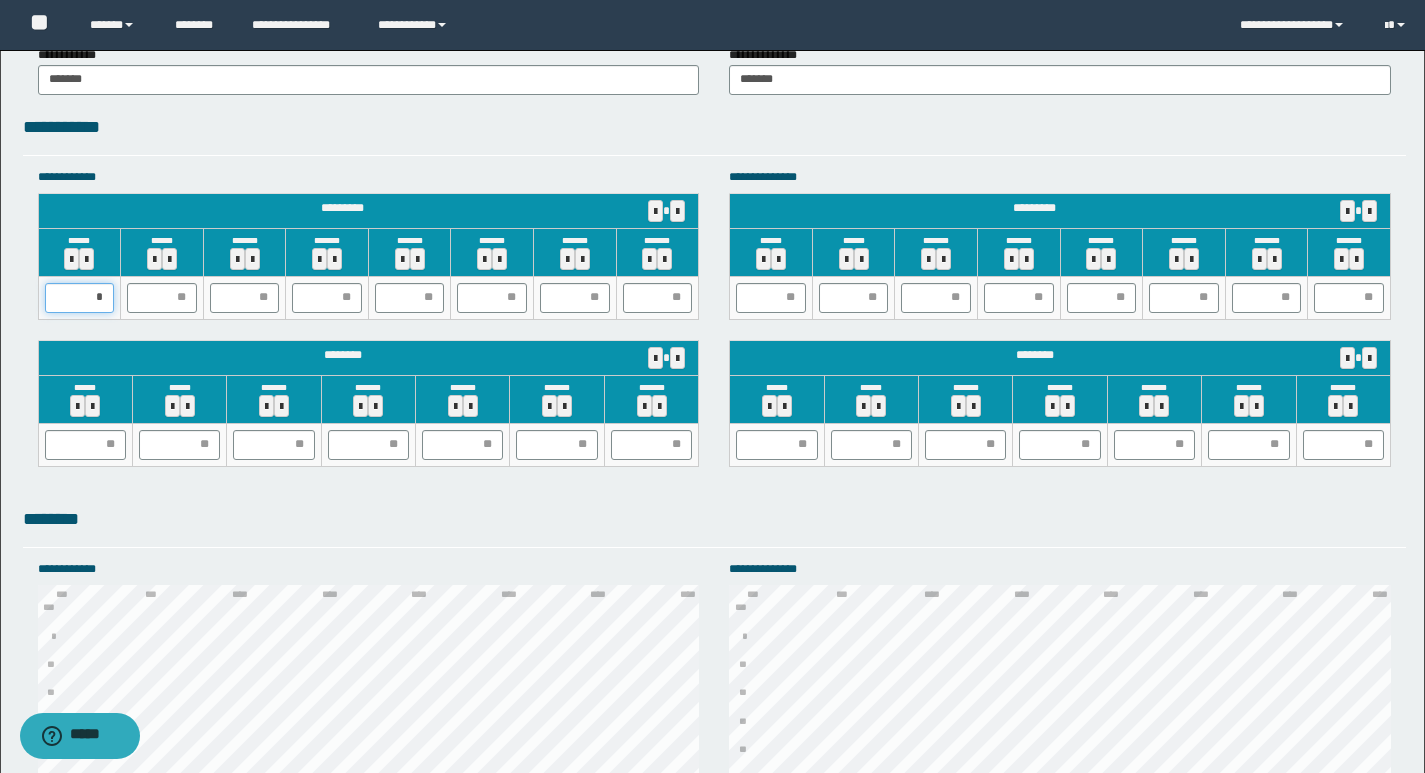 type on "**" 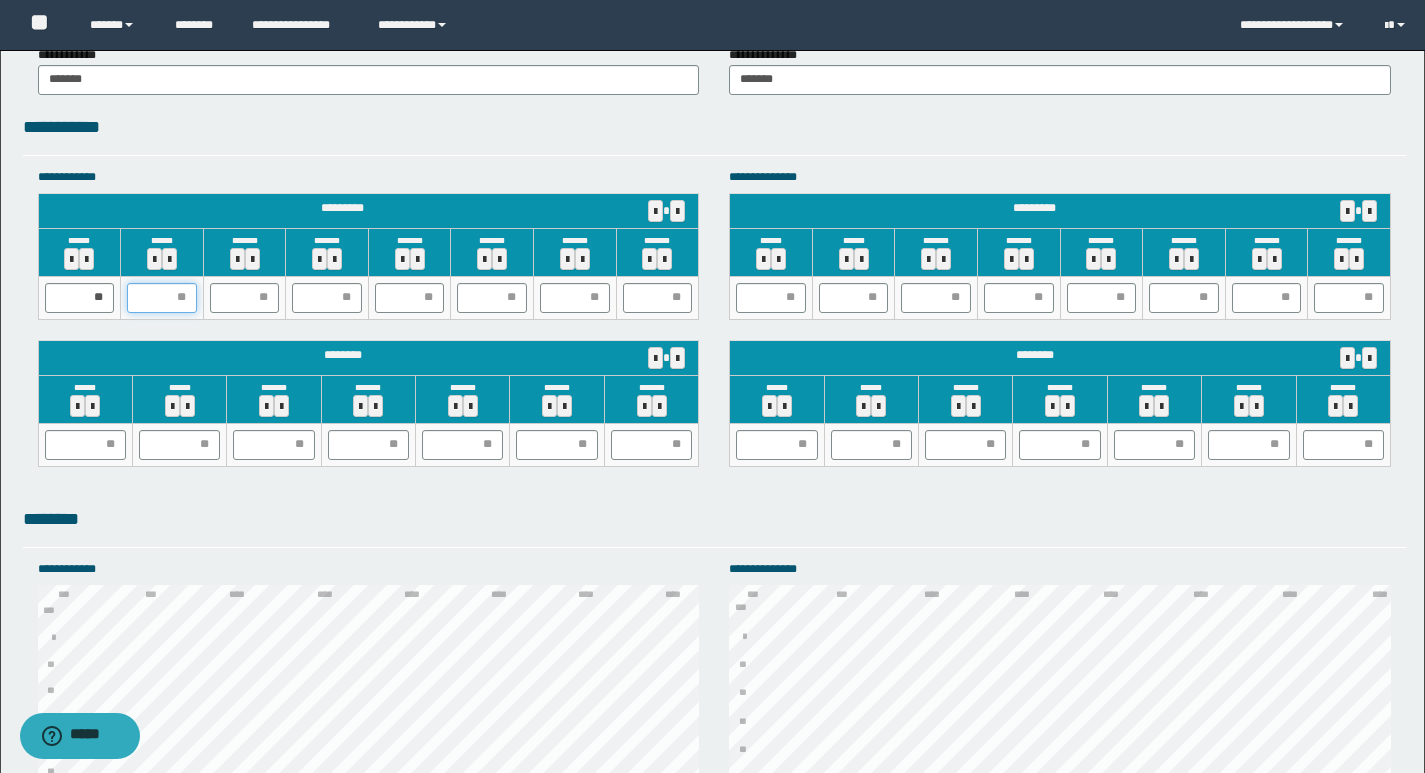 click at bounding box center (162, 298) 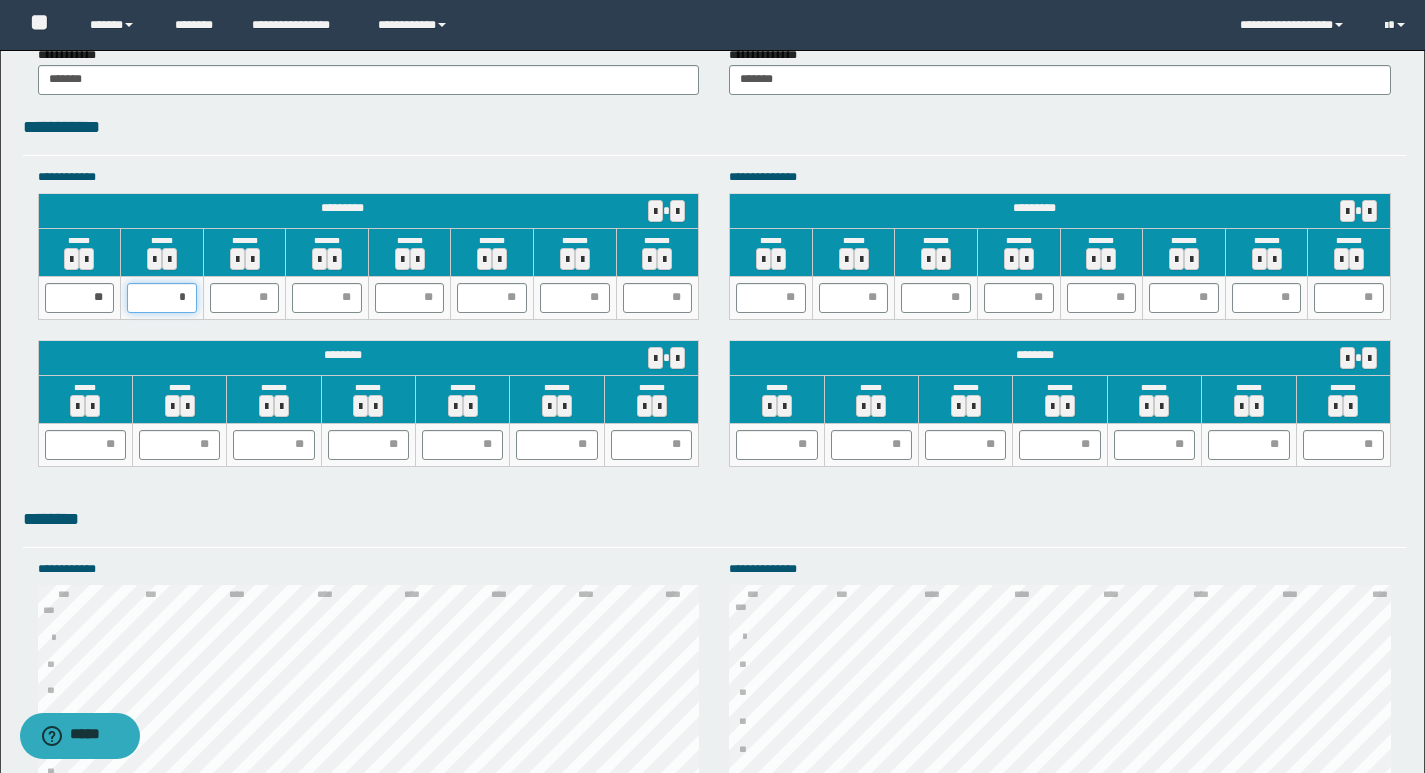 type on "**" 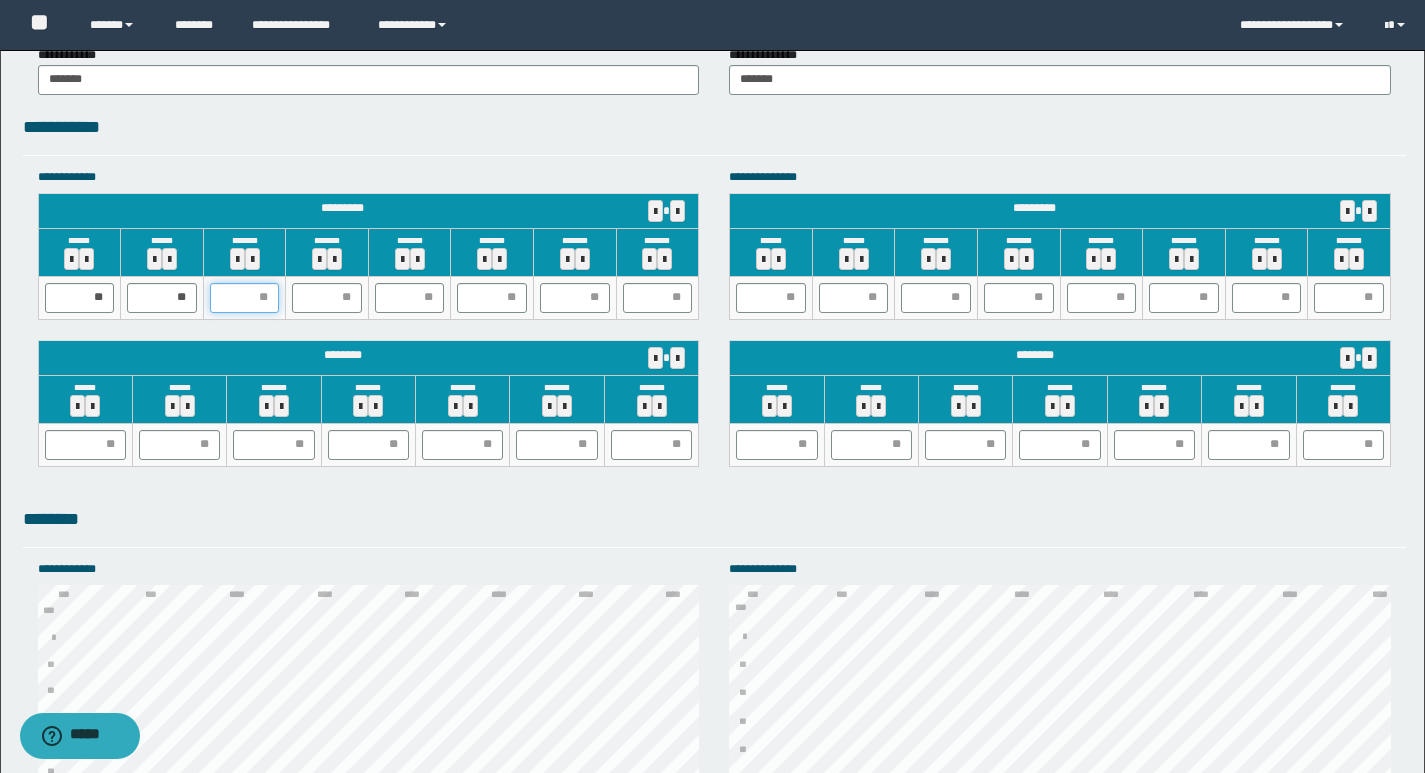 click at bounding box center (245, 298) 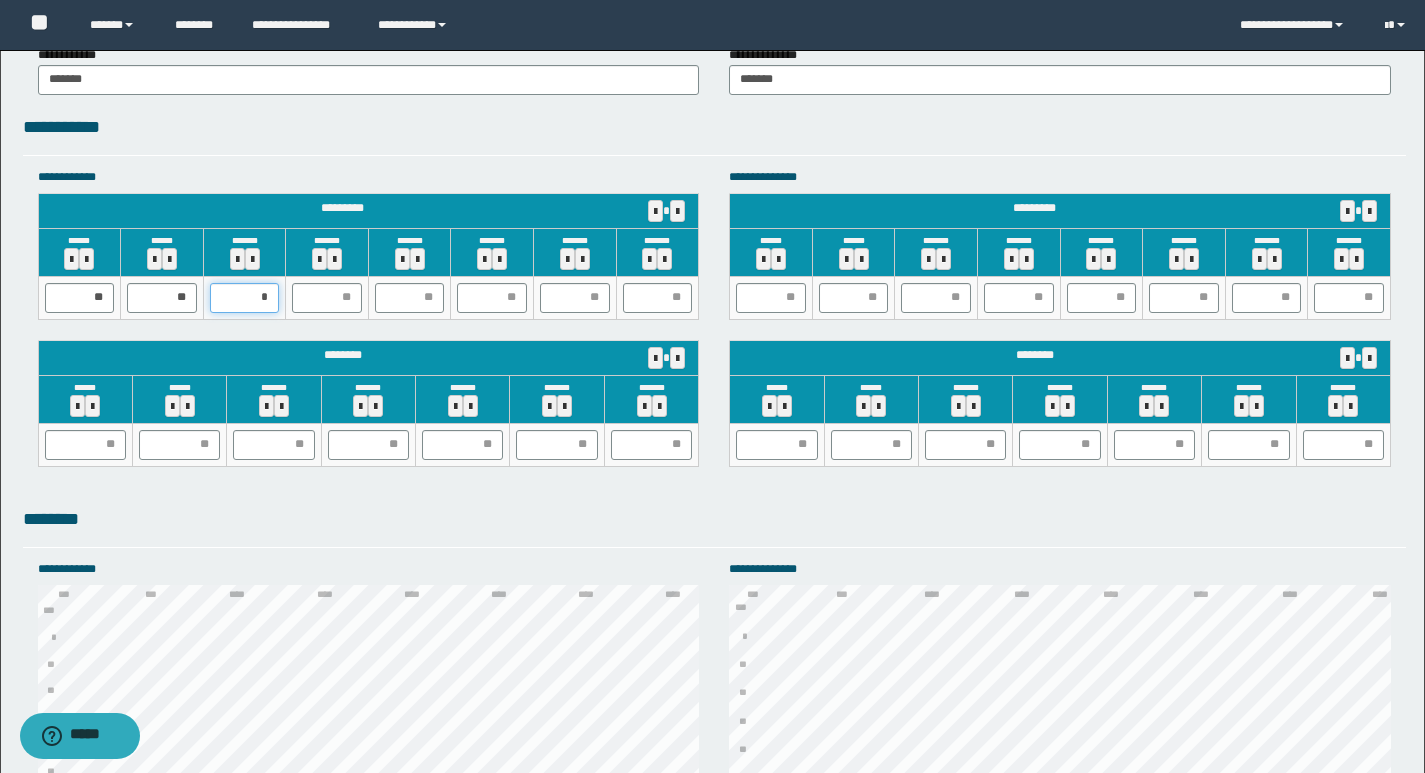 type on "**" 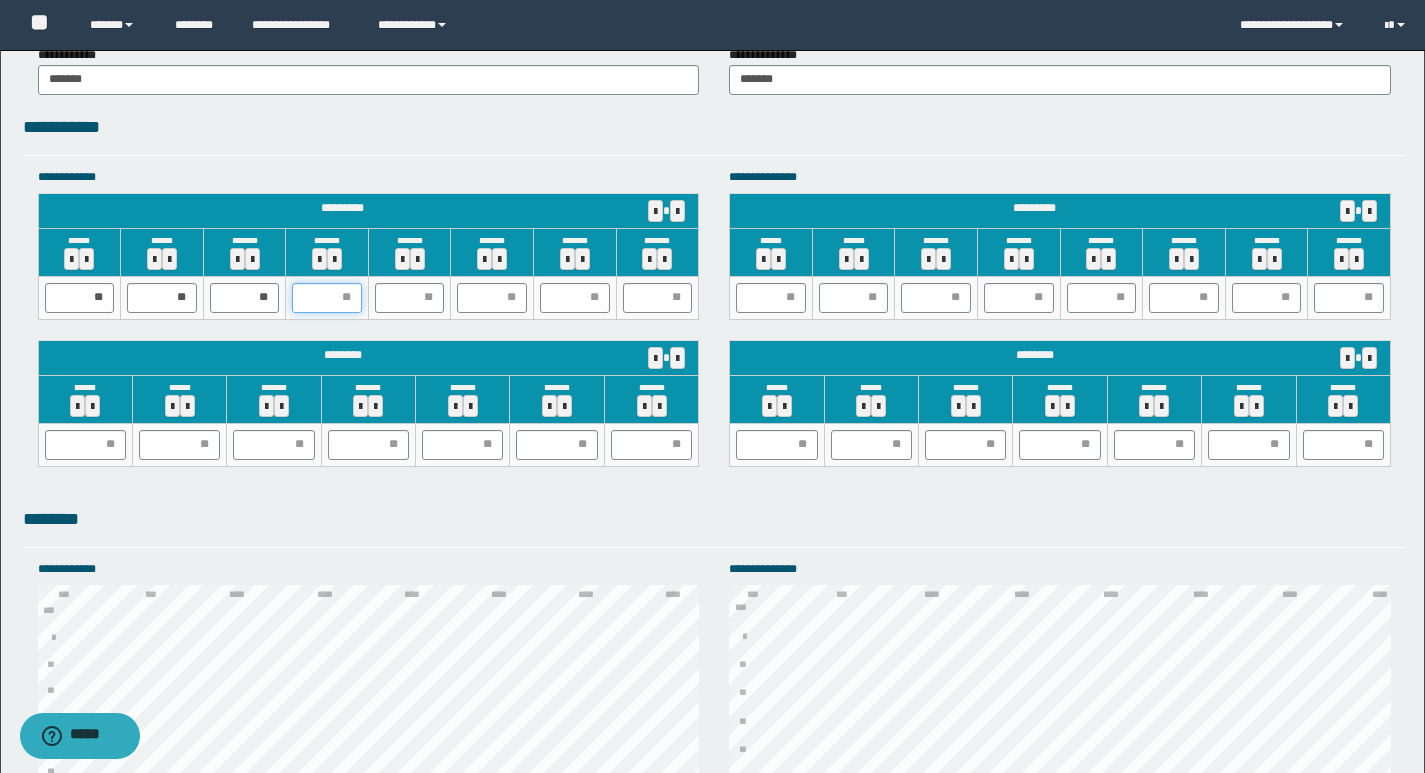 click at bounding box center [327, 298] 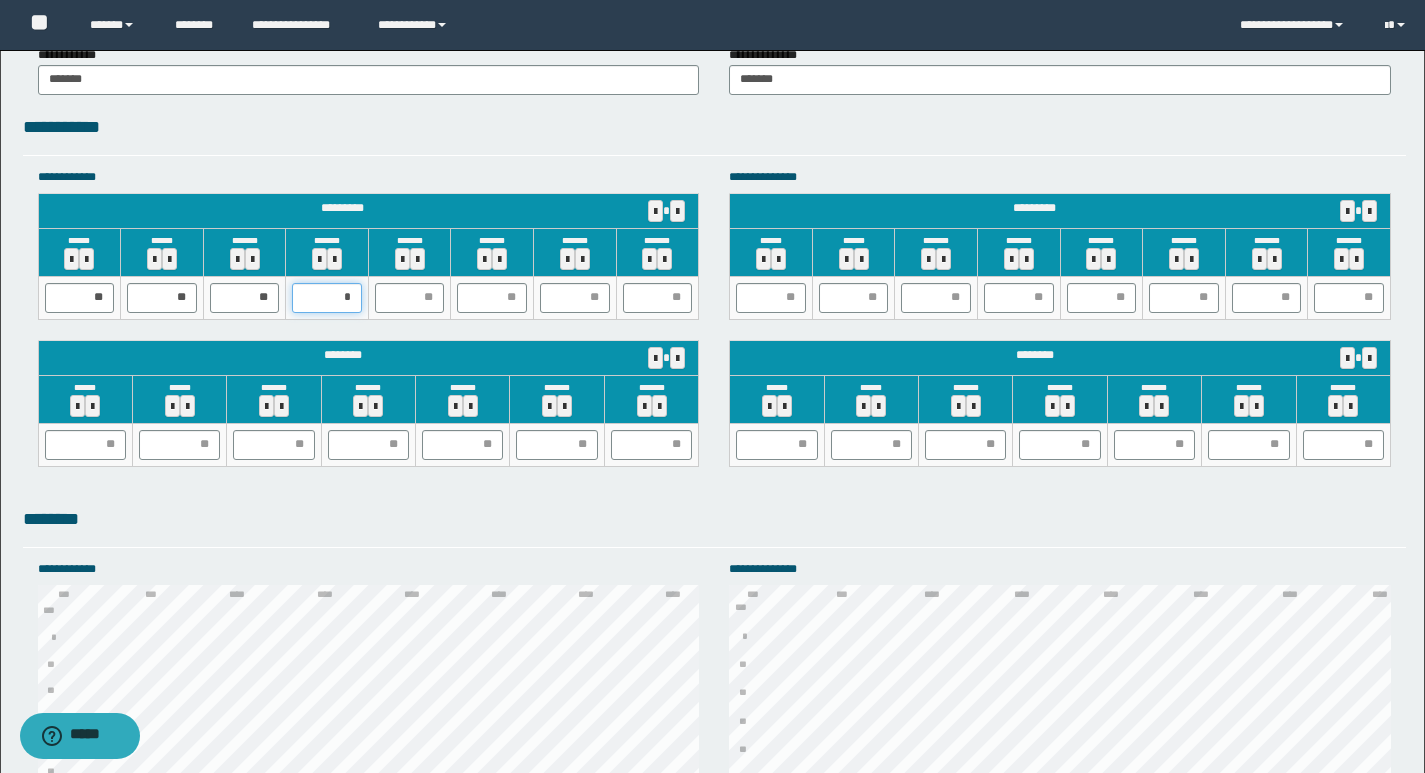 type on "**" 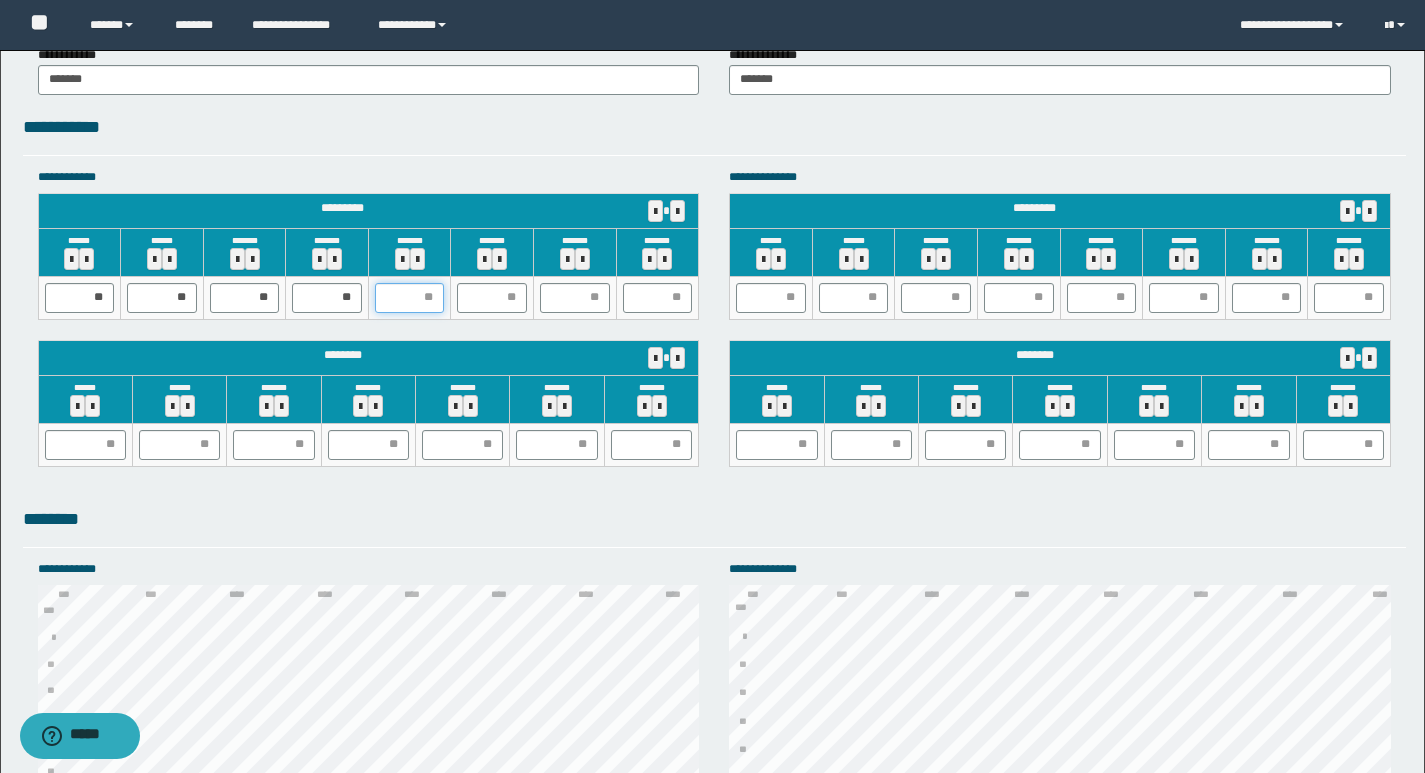 click at bounding box center (410, 298) 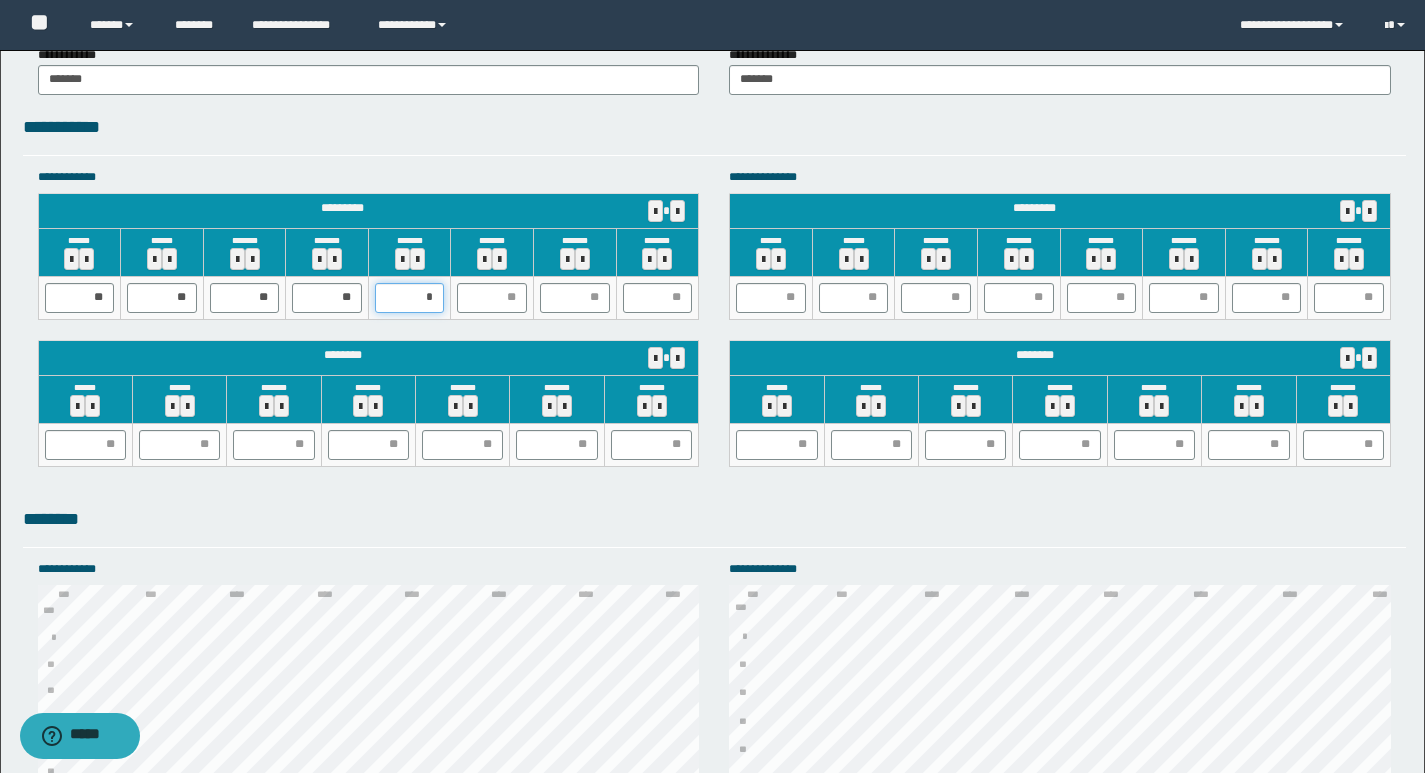 type on "**" 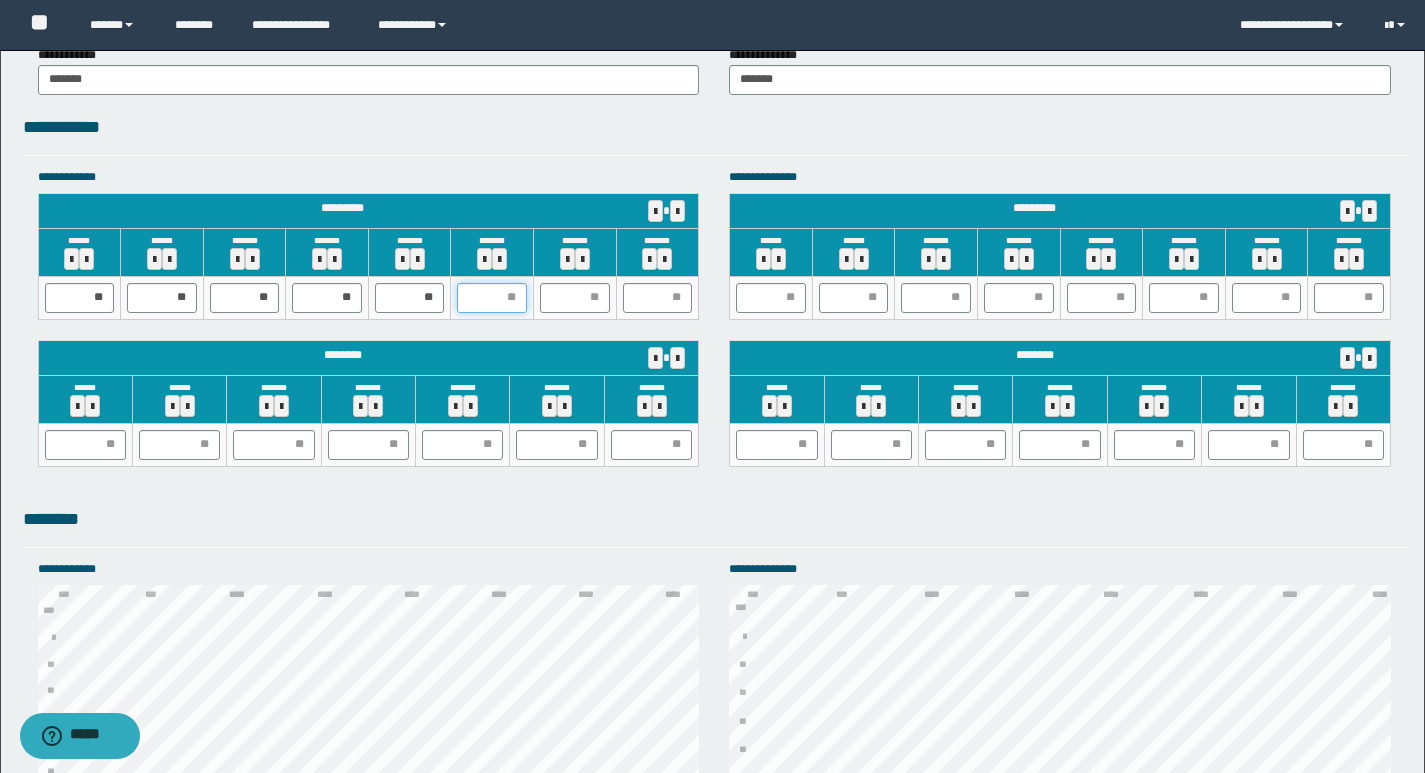 click at bounding box center [492, 298] 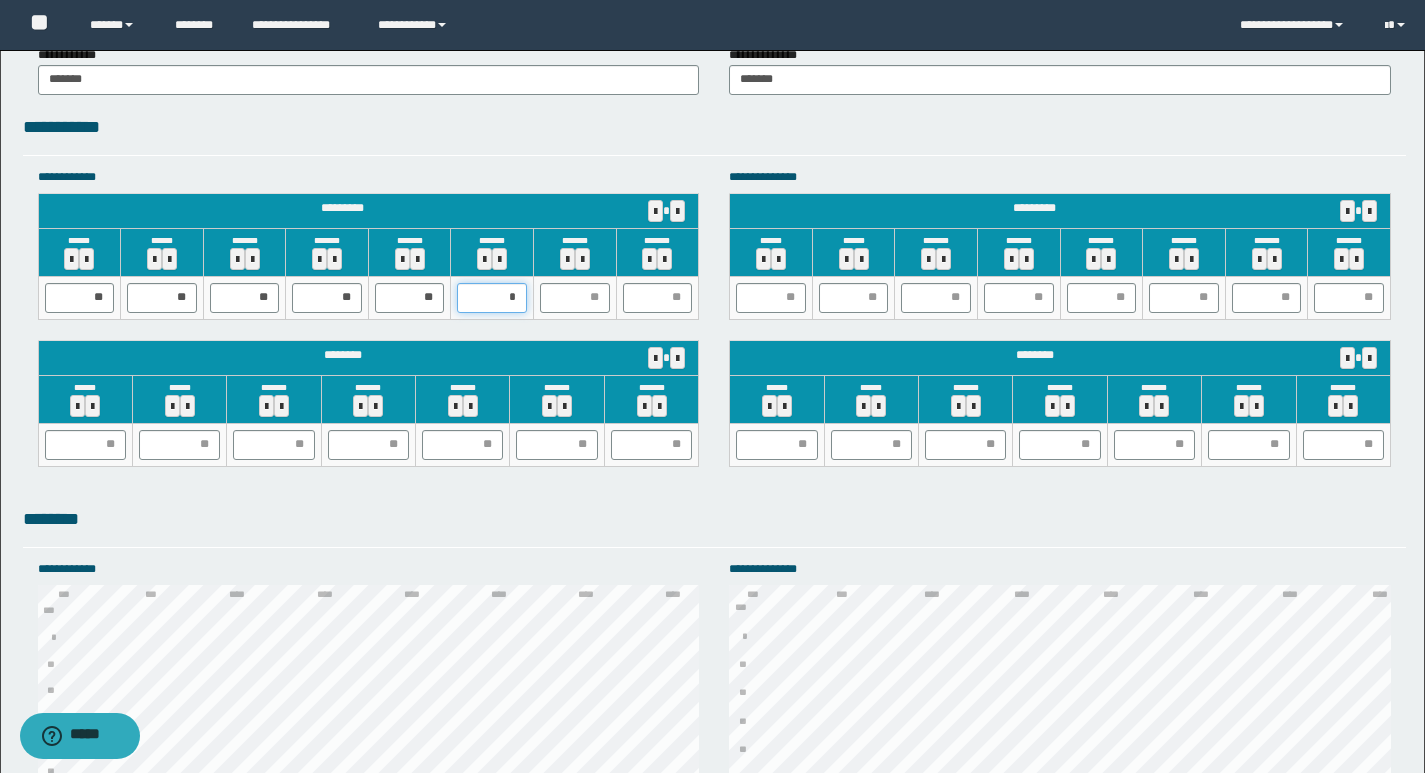 type on "**" 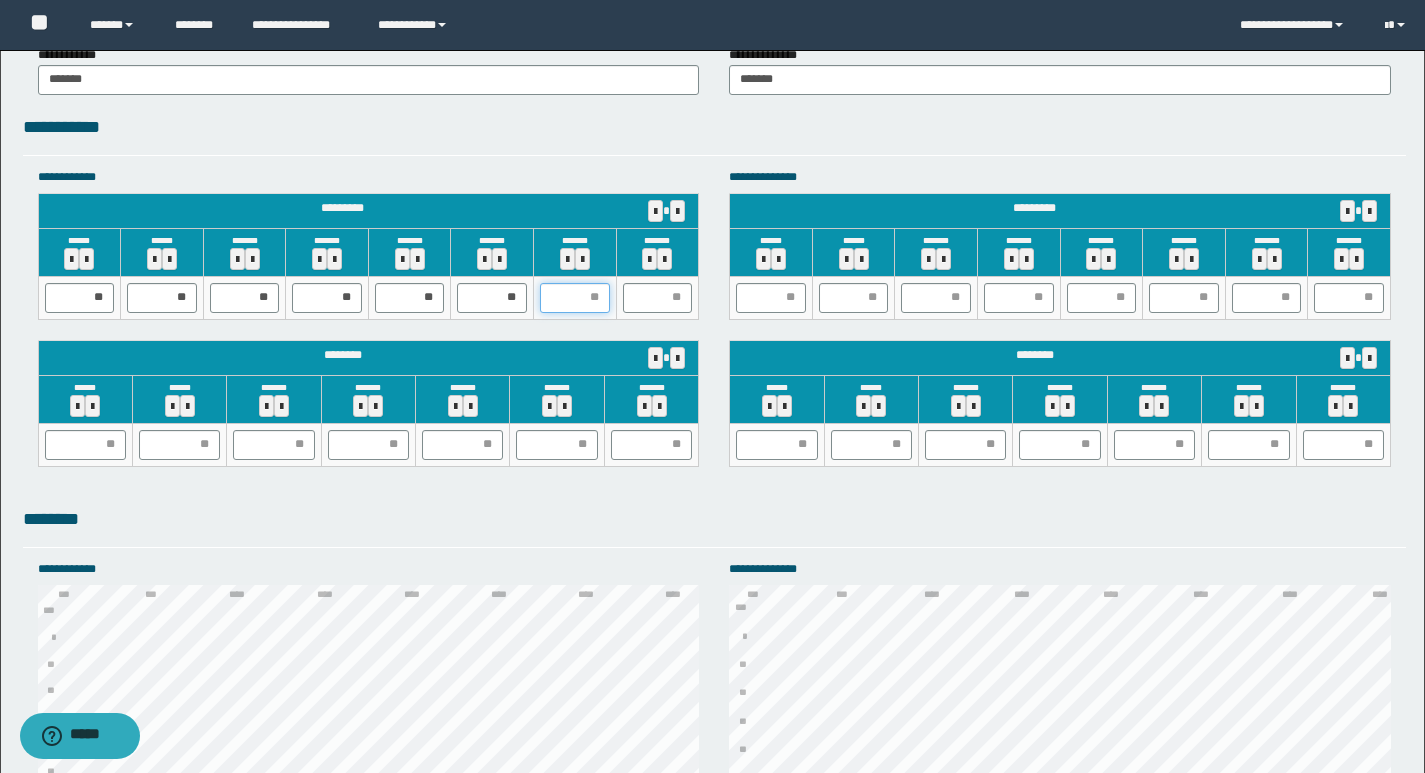 click at bounding box center (575, 298) 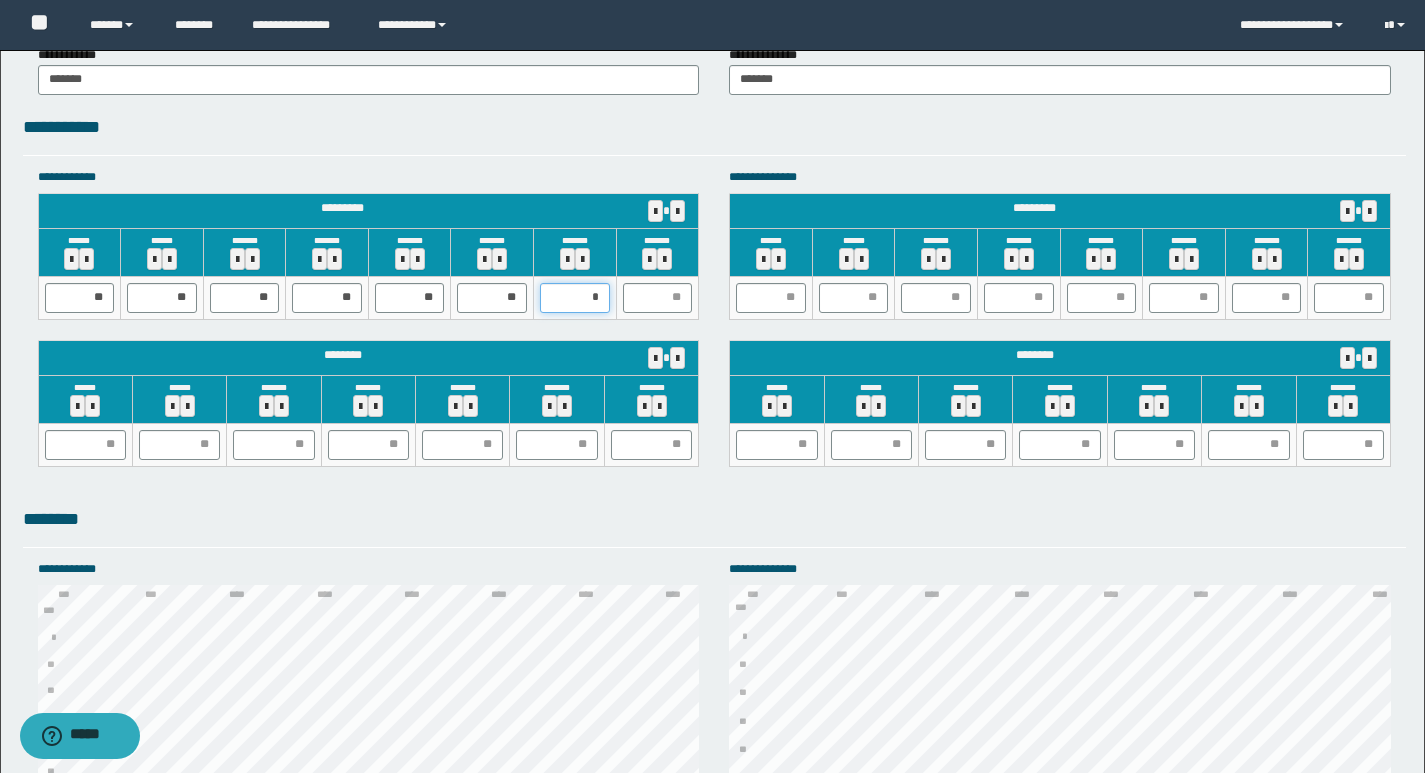 type on "**" 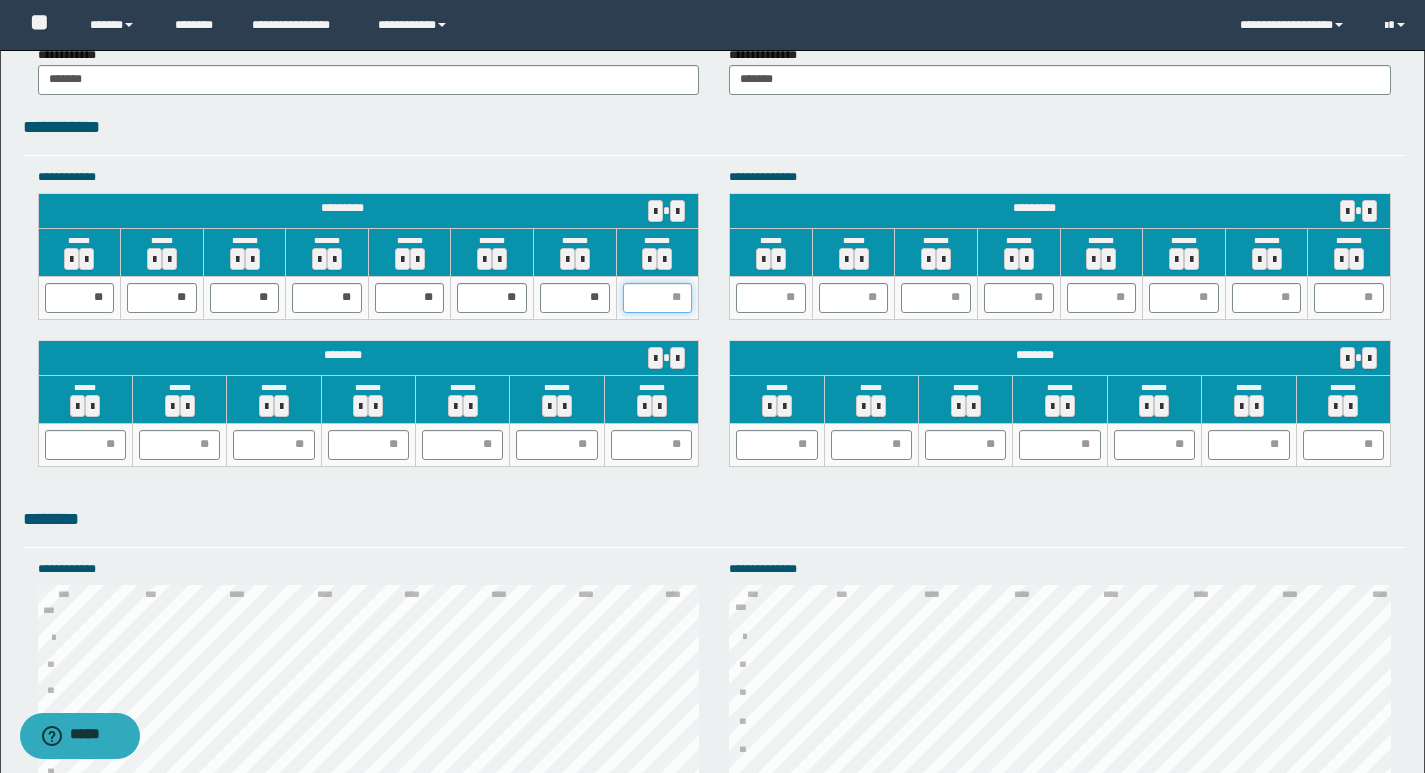 click at bounding box center [658, 298] 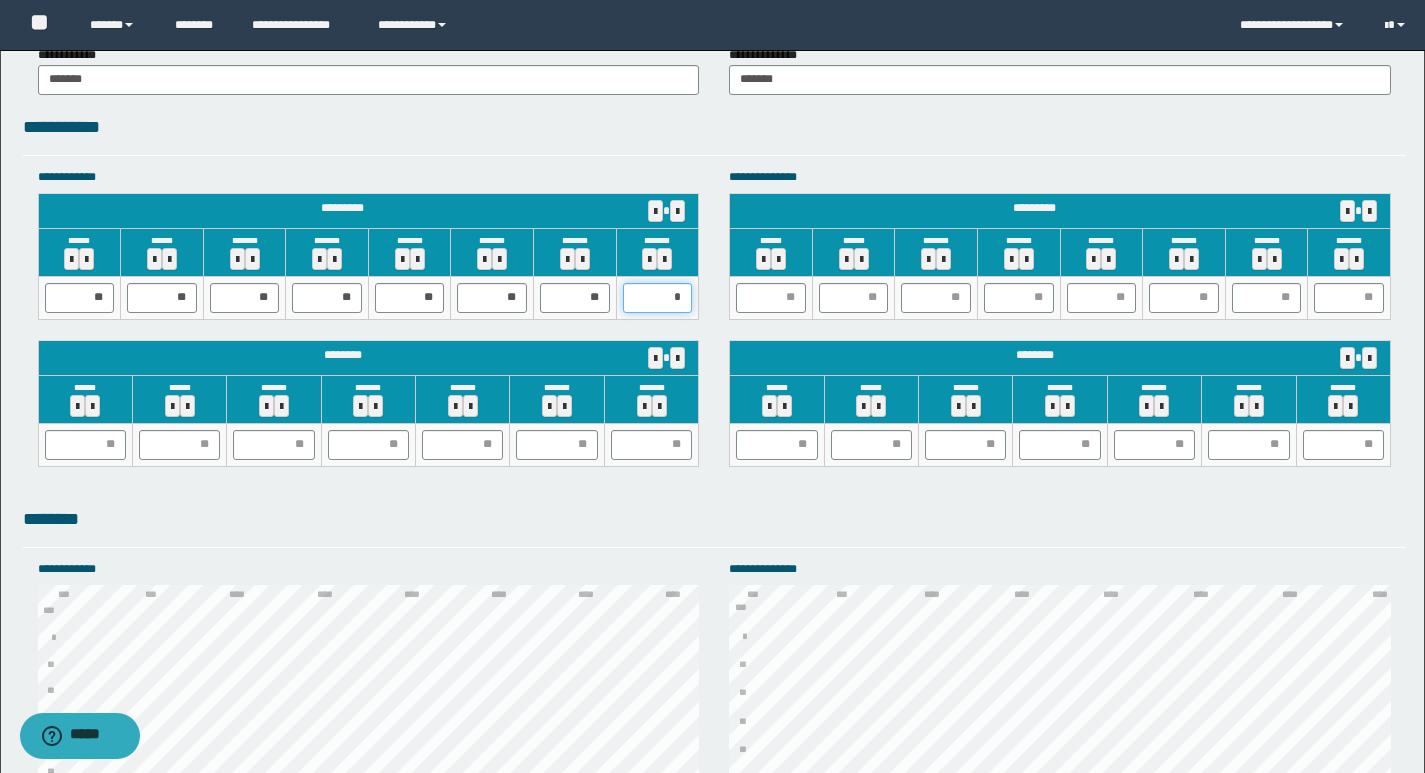 type on "**" 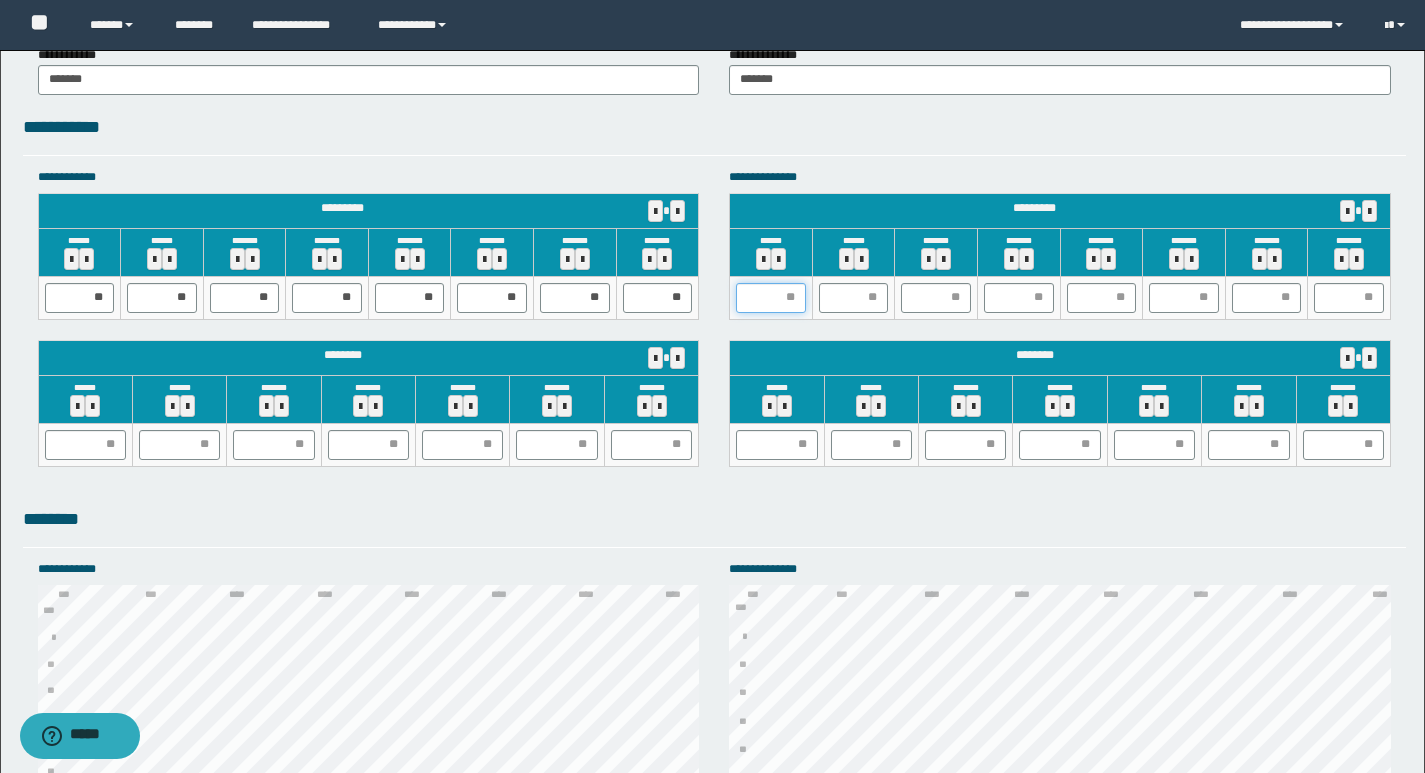 click at bounding box center [771, 298] 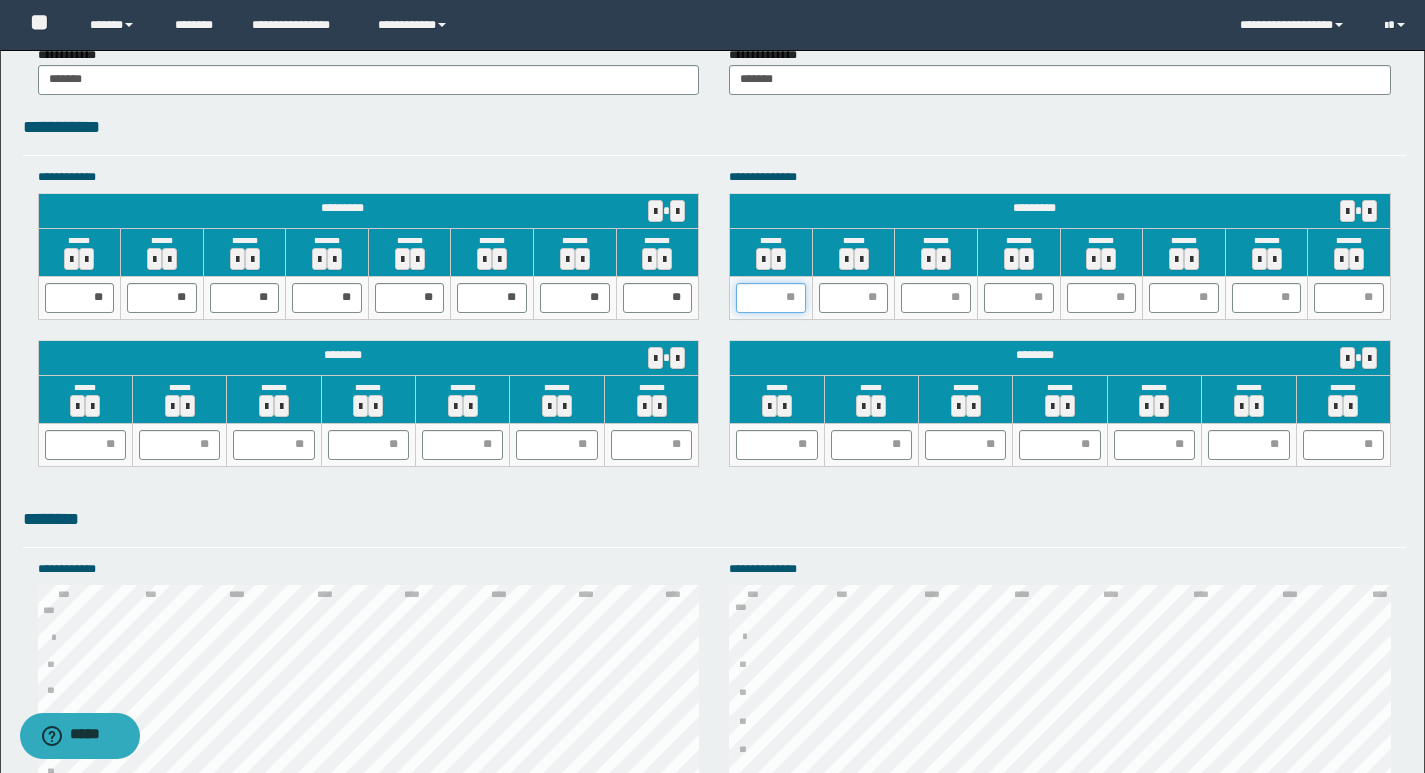 click at bounding box center (771, 298) 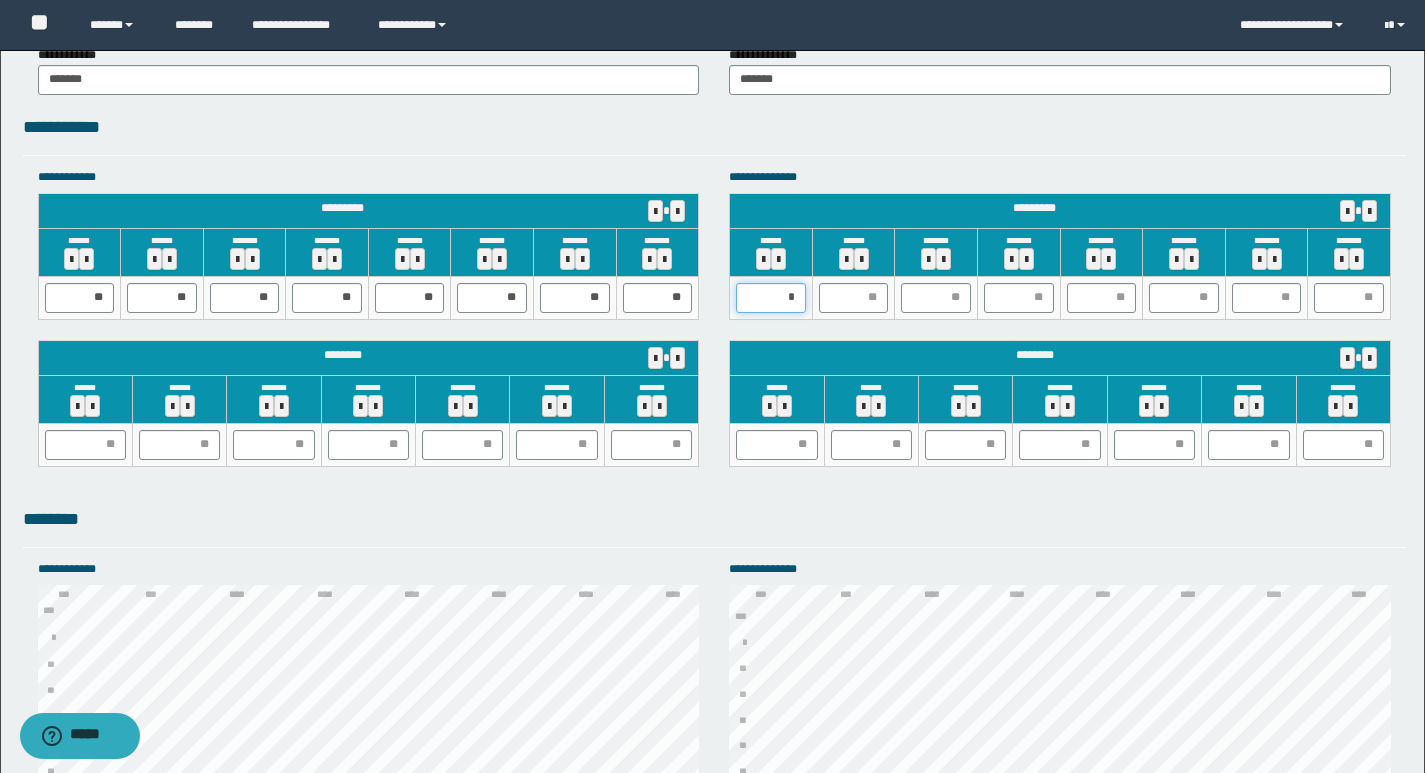 type on "**" 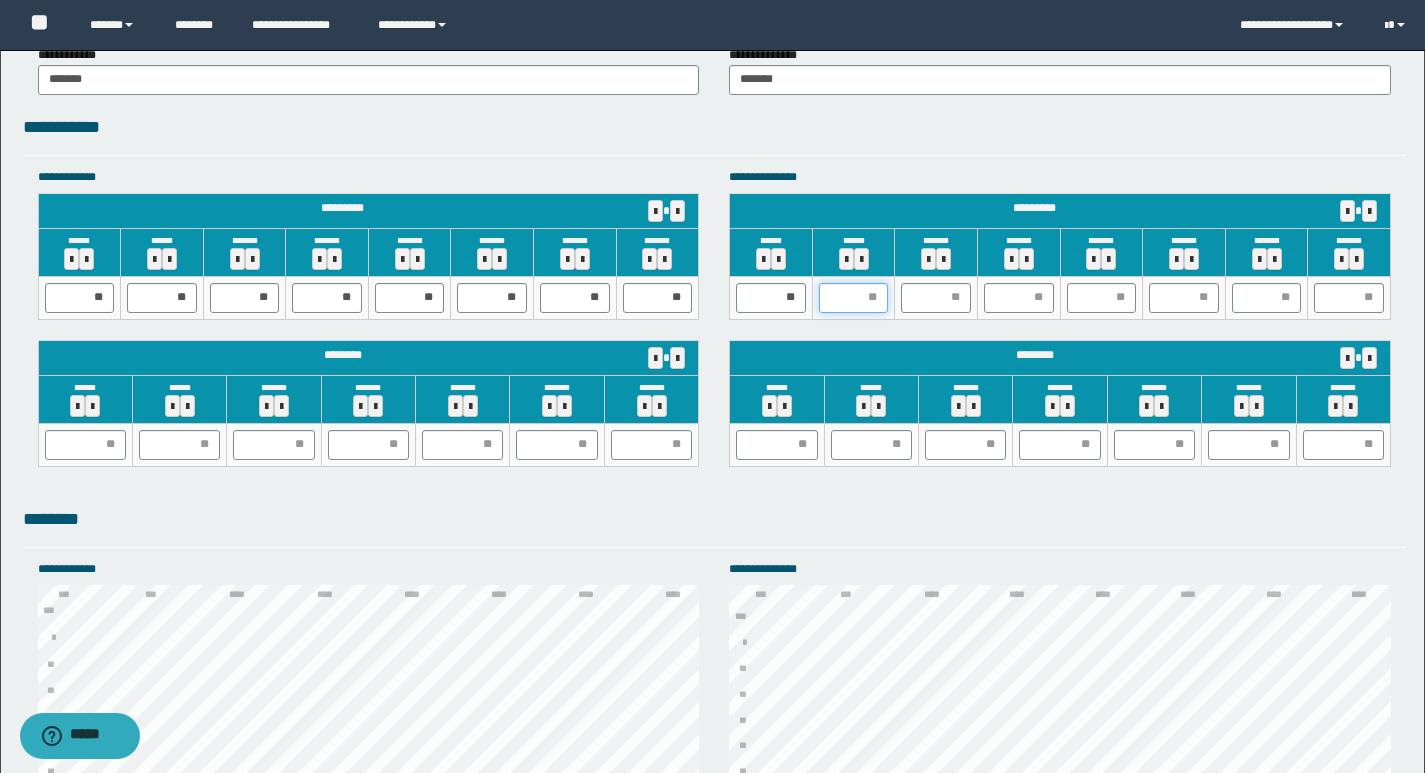 click at bounding box center [854, 298] 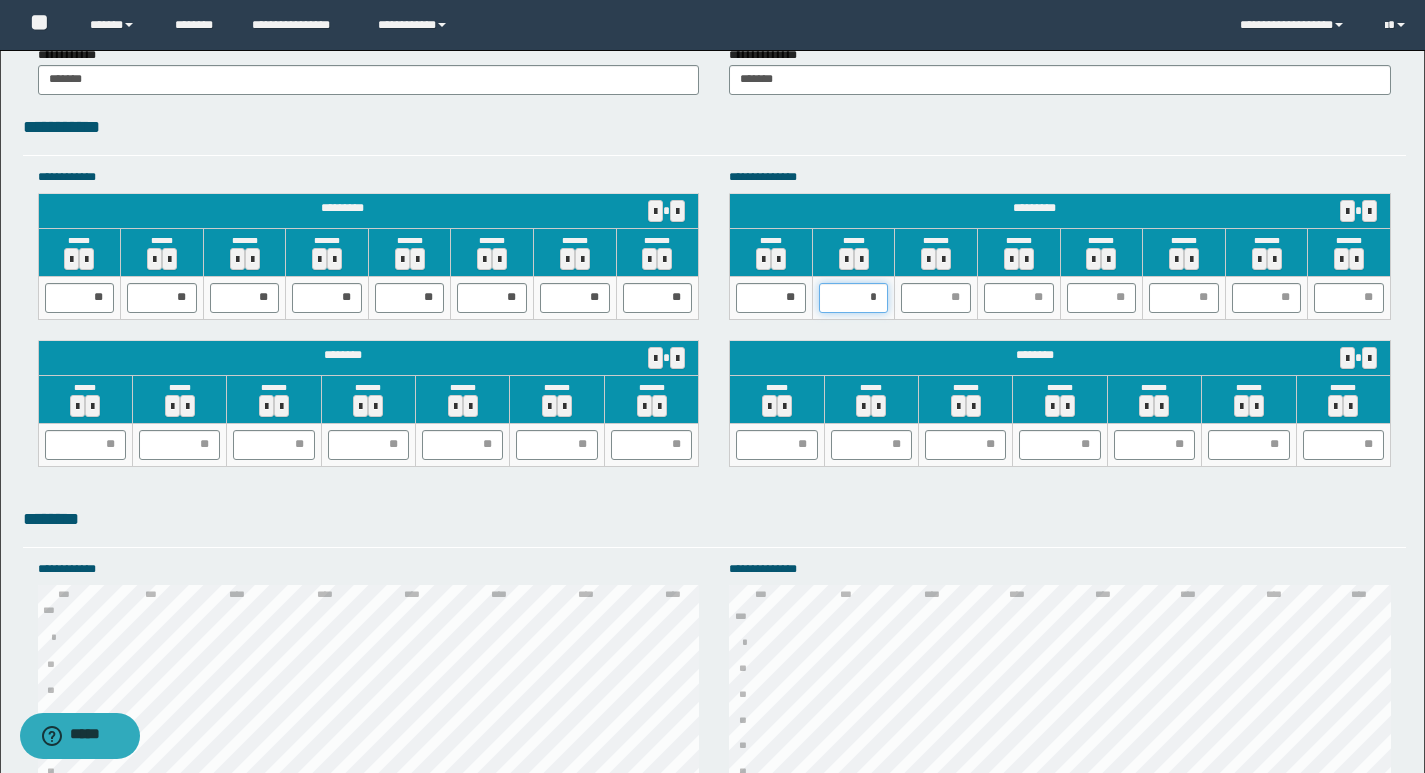 type on "**" 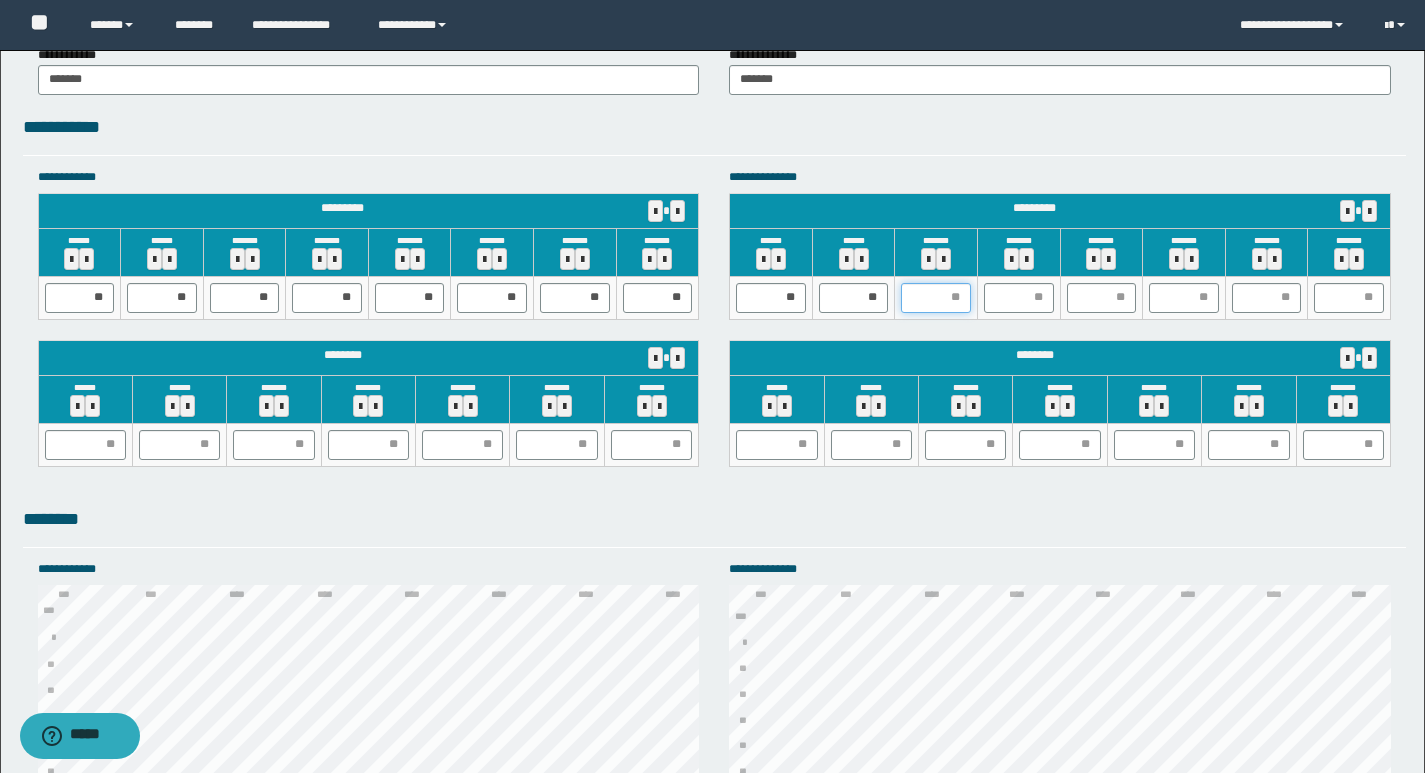 drag, startPoint x: 945, startPoint y: 301, endPoint x: 935, endPoint y: 303, distance: 10.198039 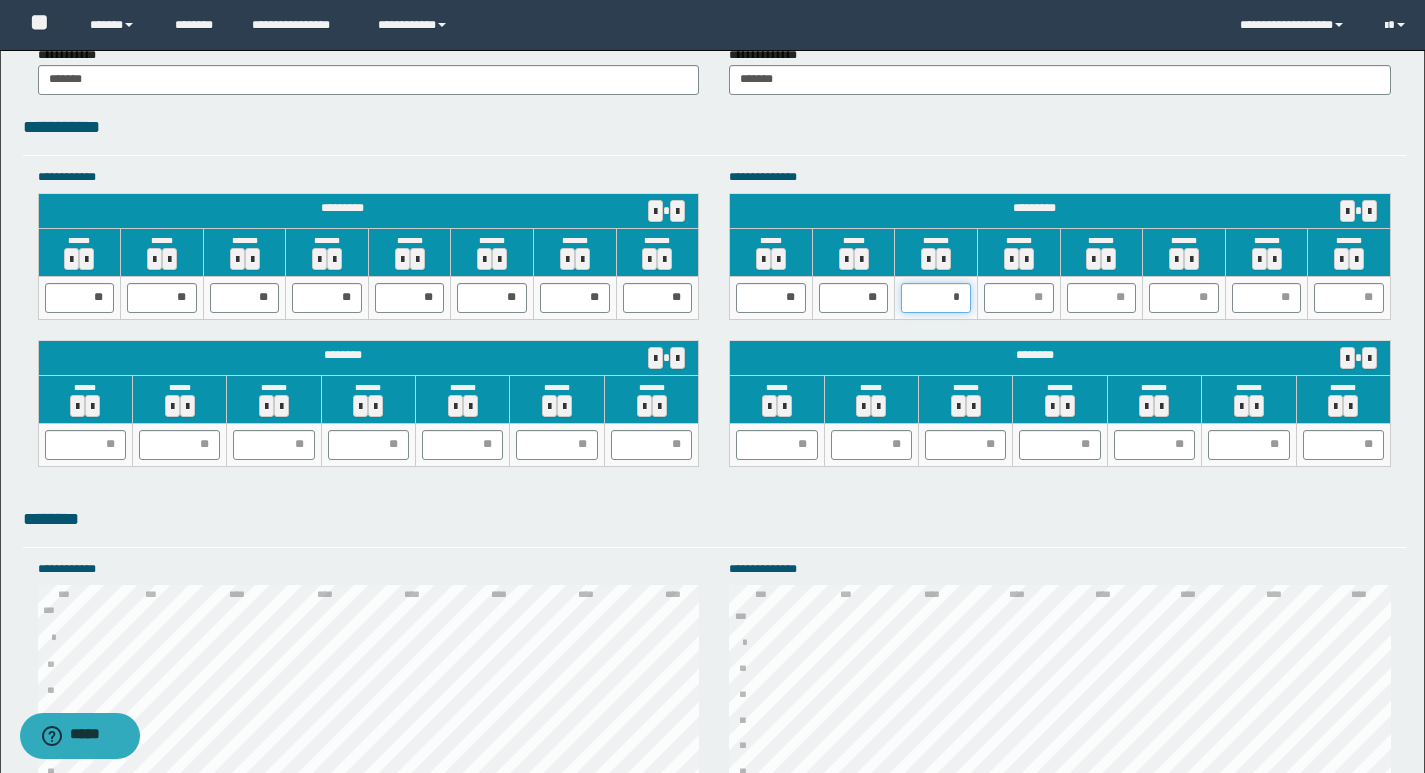 type on "**" 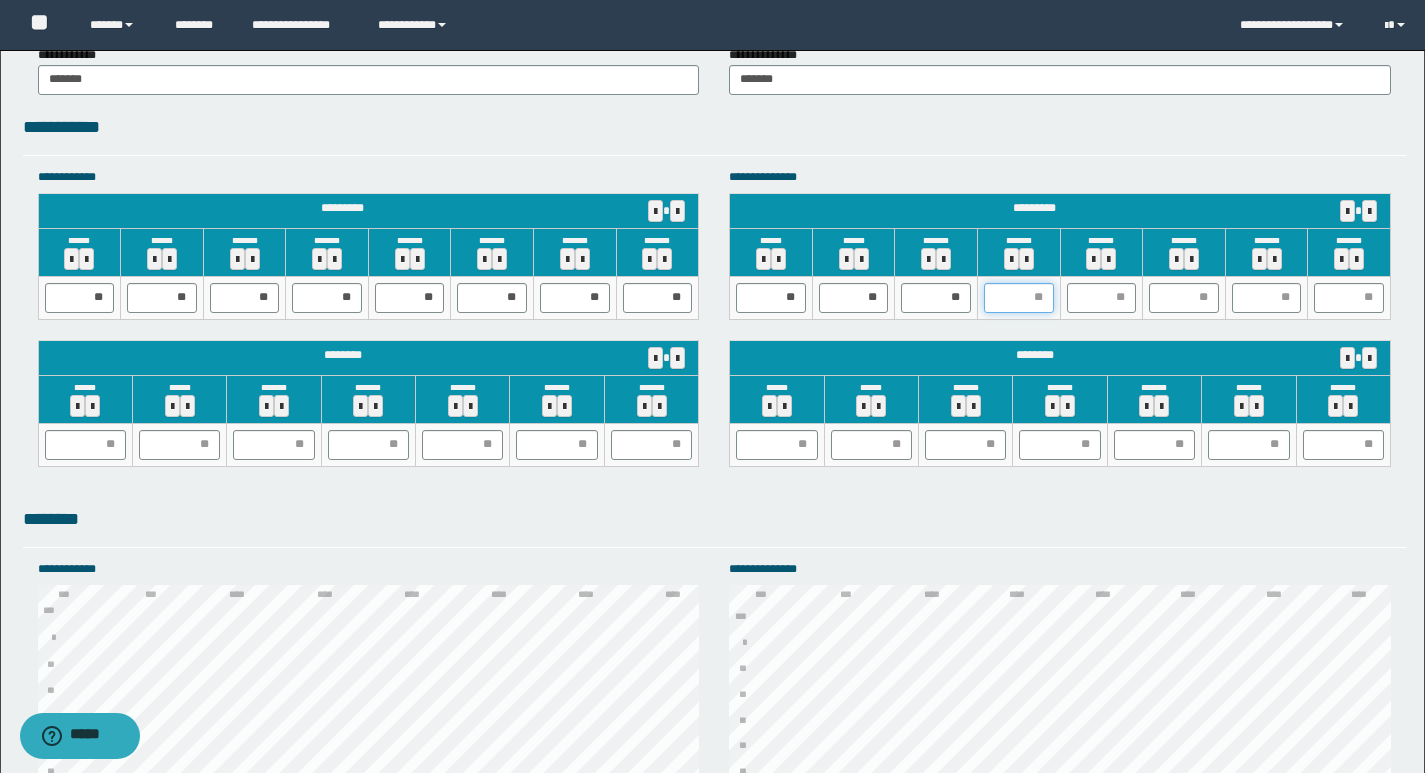 click at bounding box center [1019, 298] 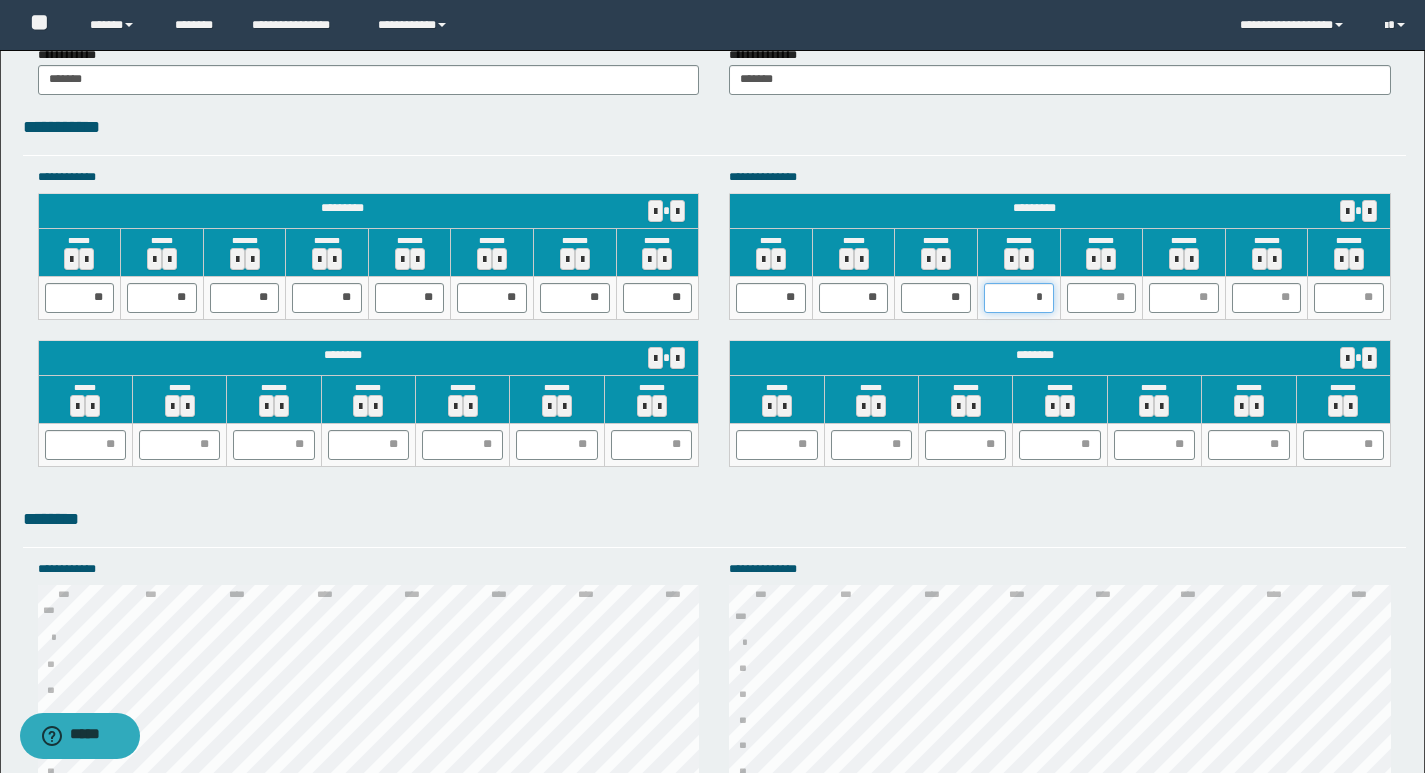 type on "**" 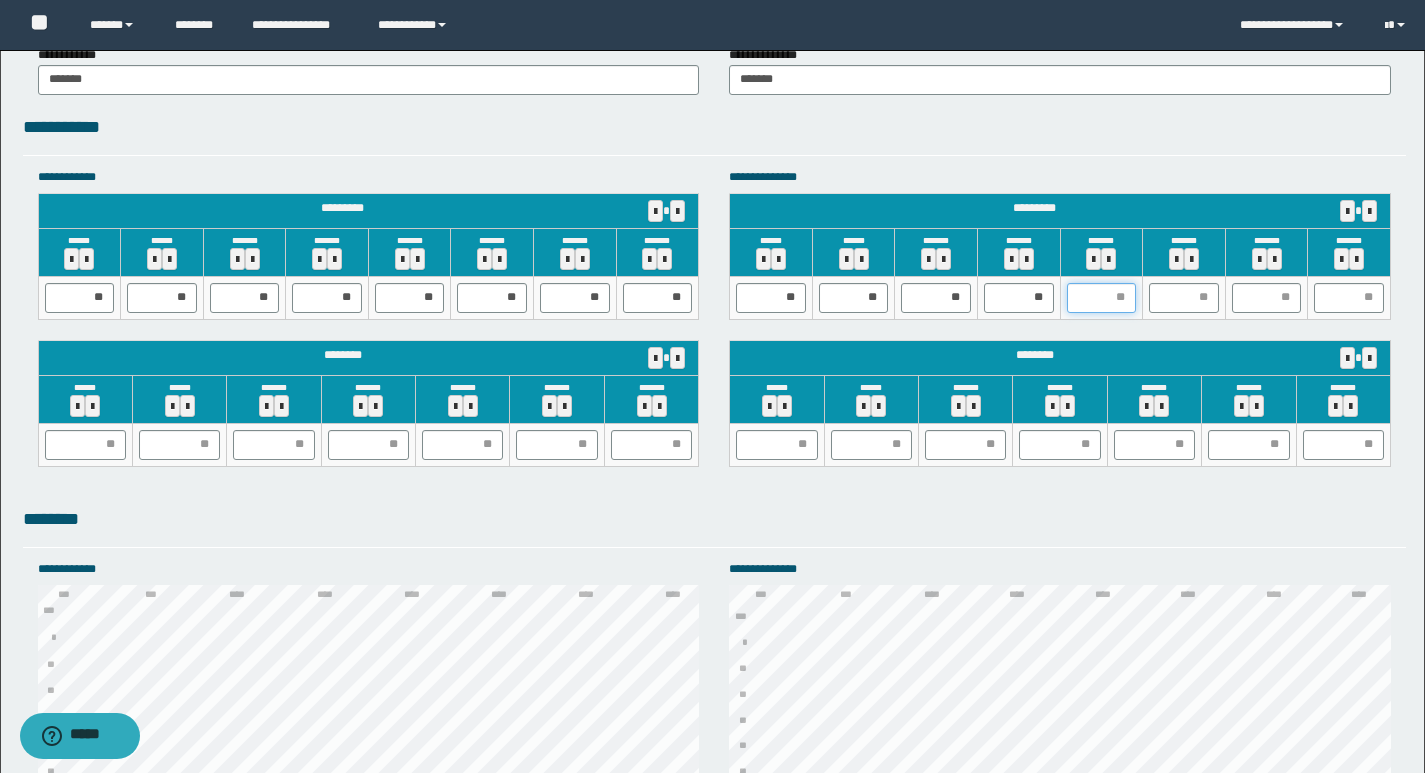 click at bounding box center (1102, 298) 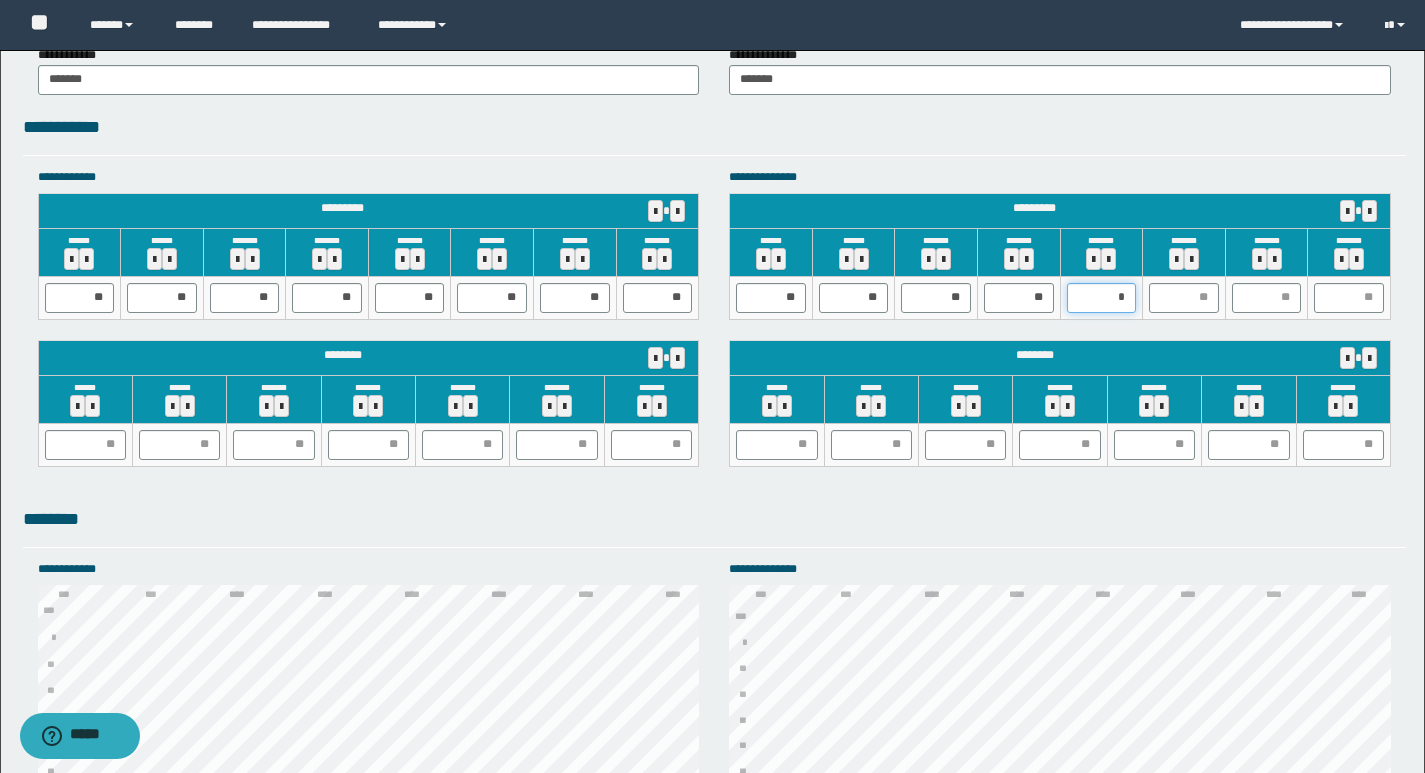 type on "**" 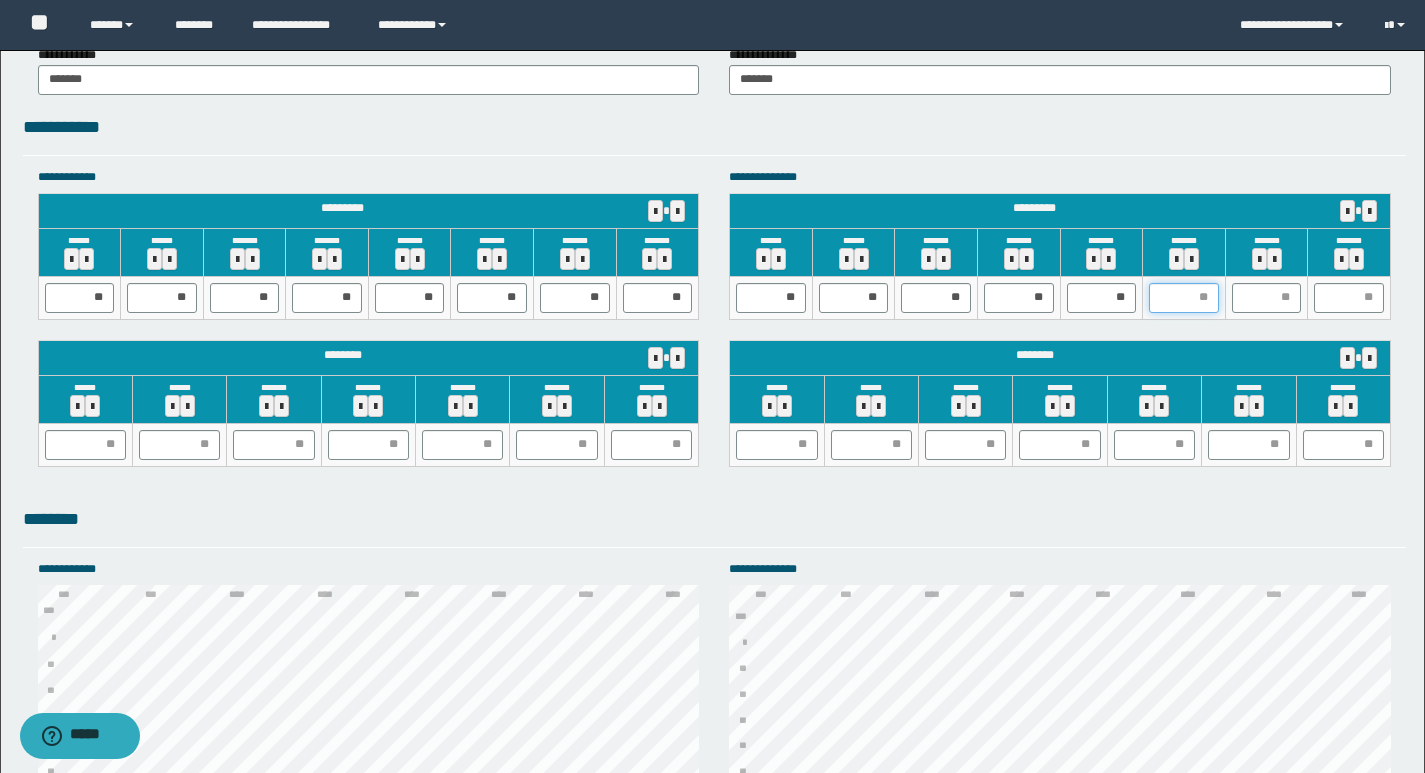 click at bounding box center [1184, 298] 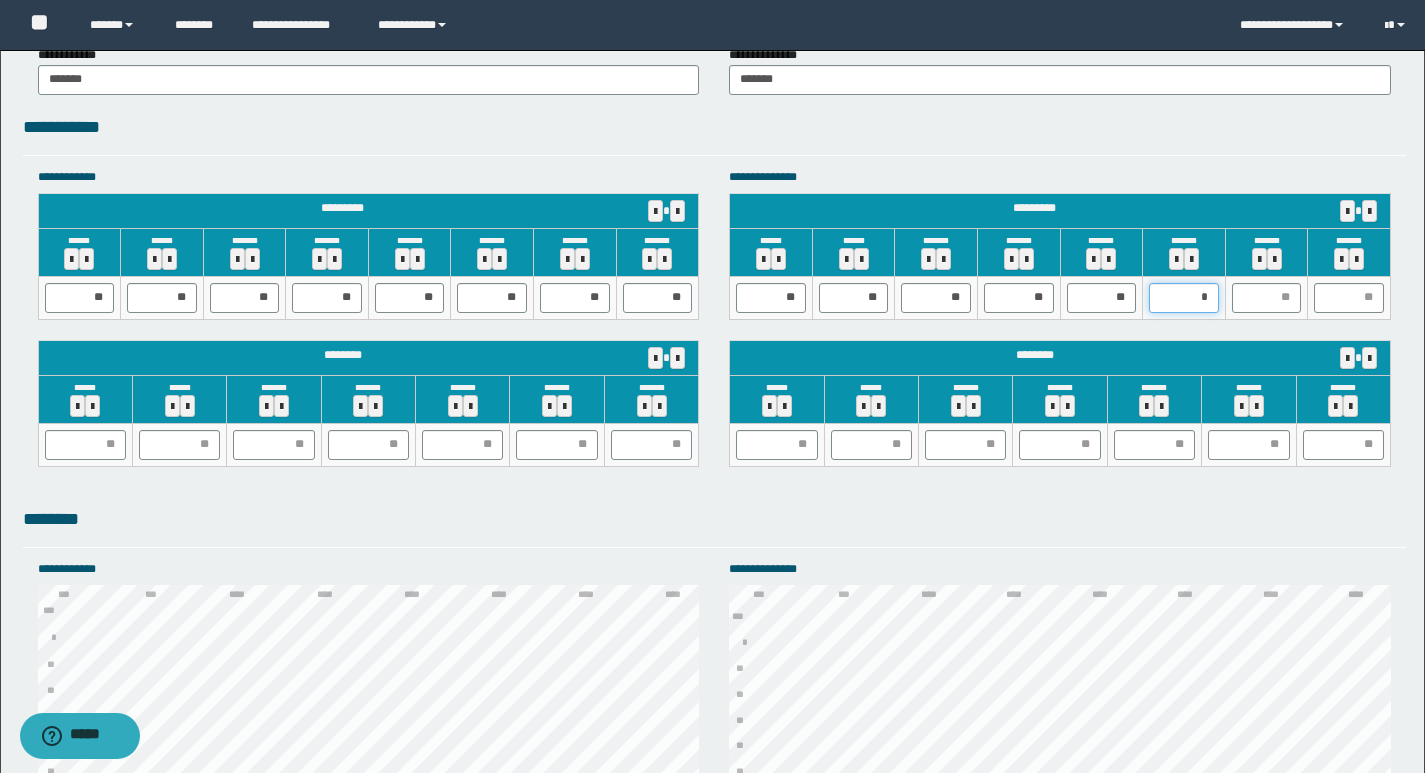 type on "**" 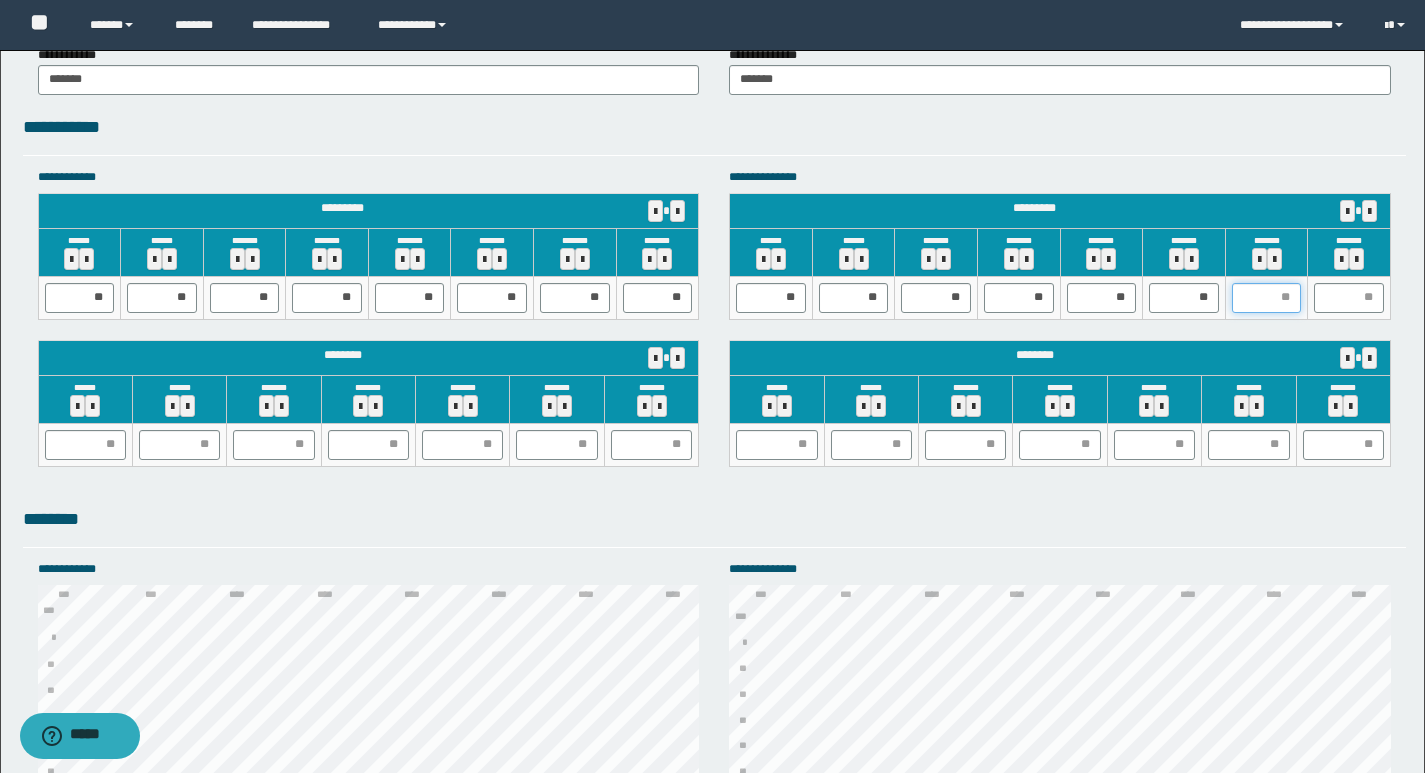click at bounding box center (1267, 298) 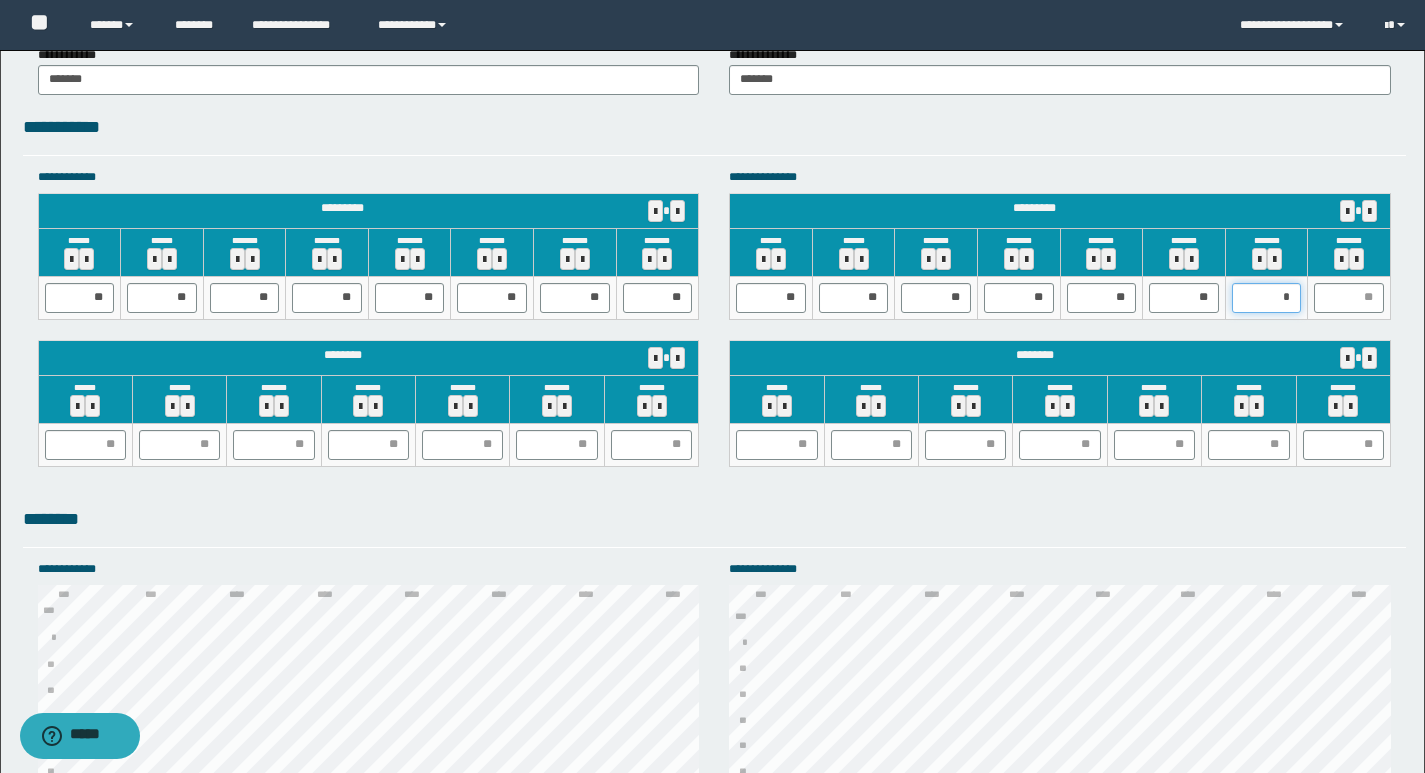 type on "**" 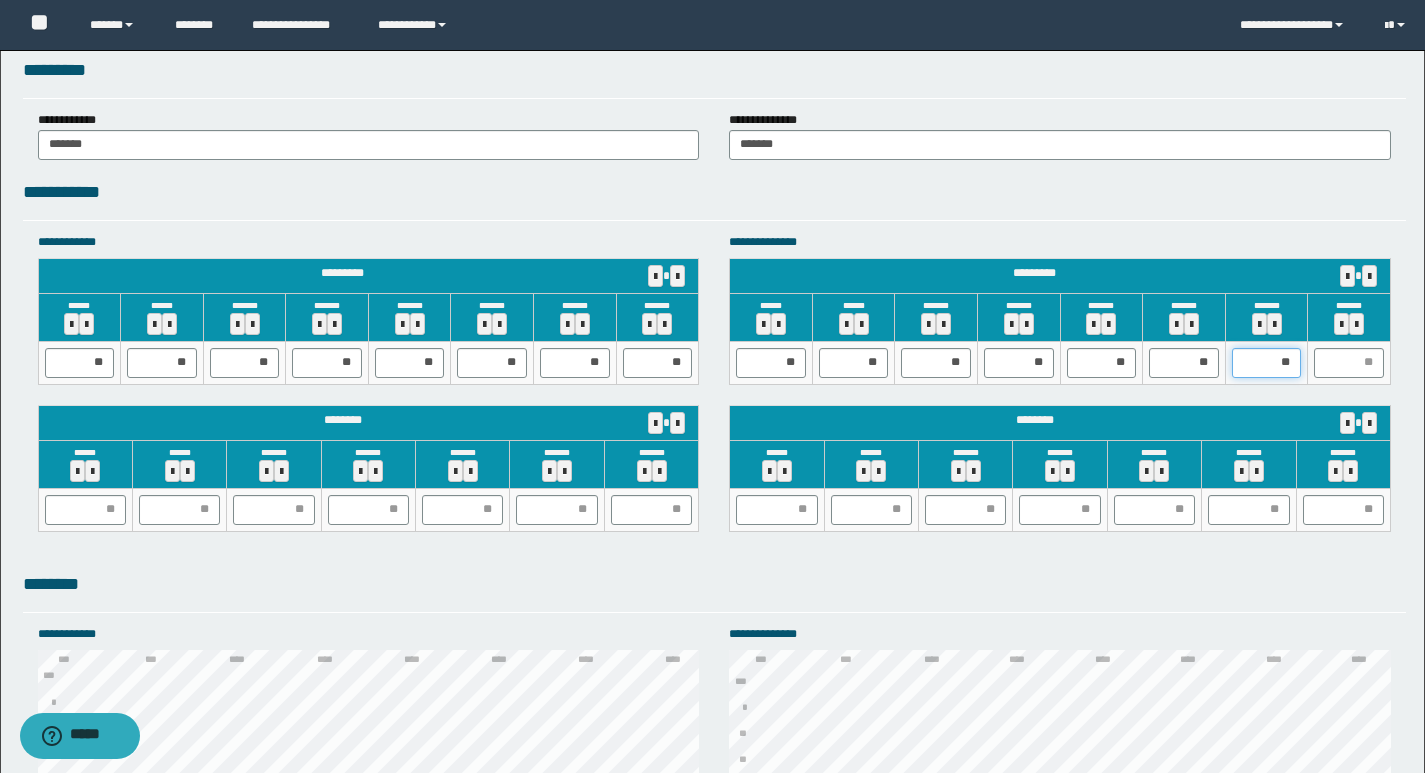 scroll, scrollTop: 1700, scrollLeft: 0, axis: vertical 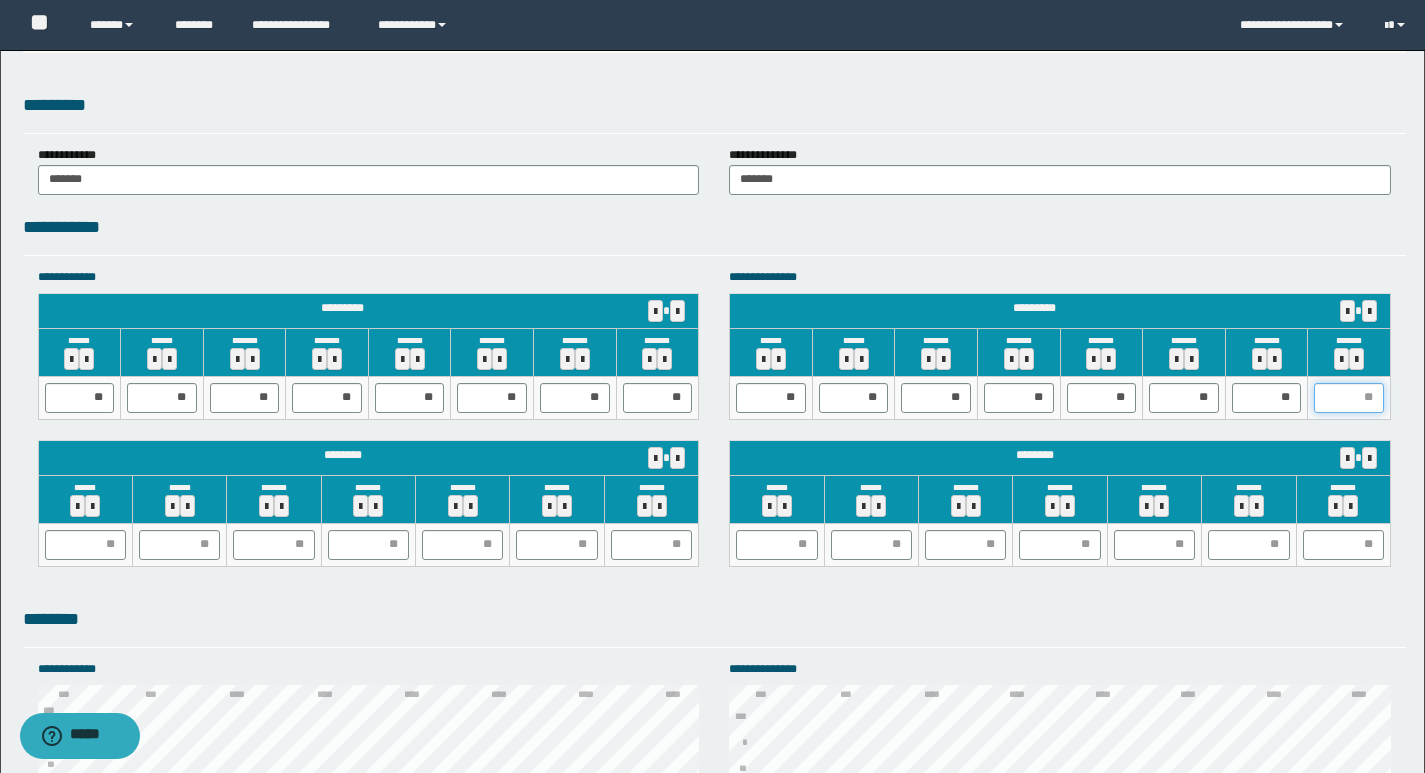 click at bounding box center (1349, 398) 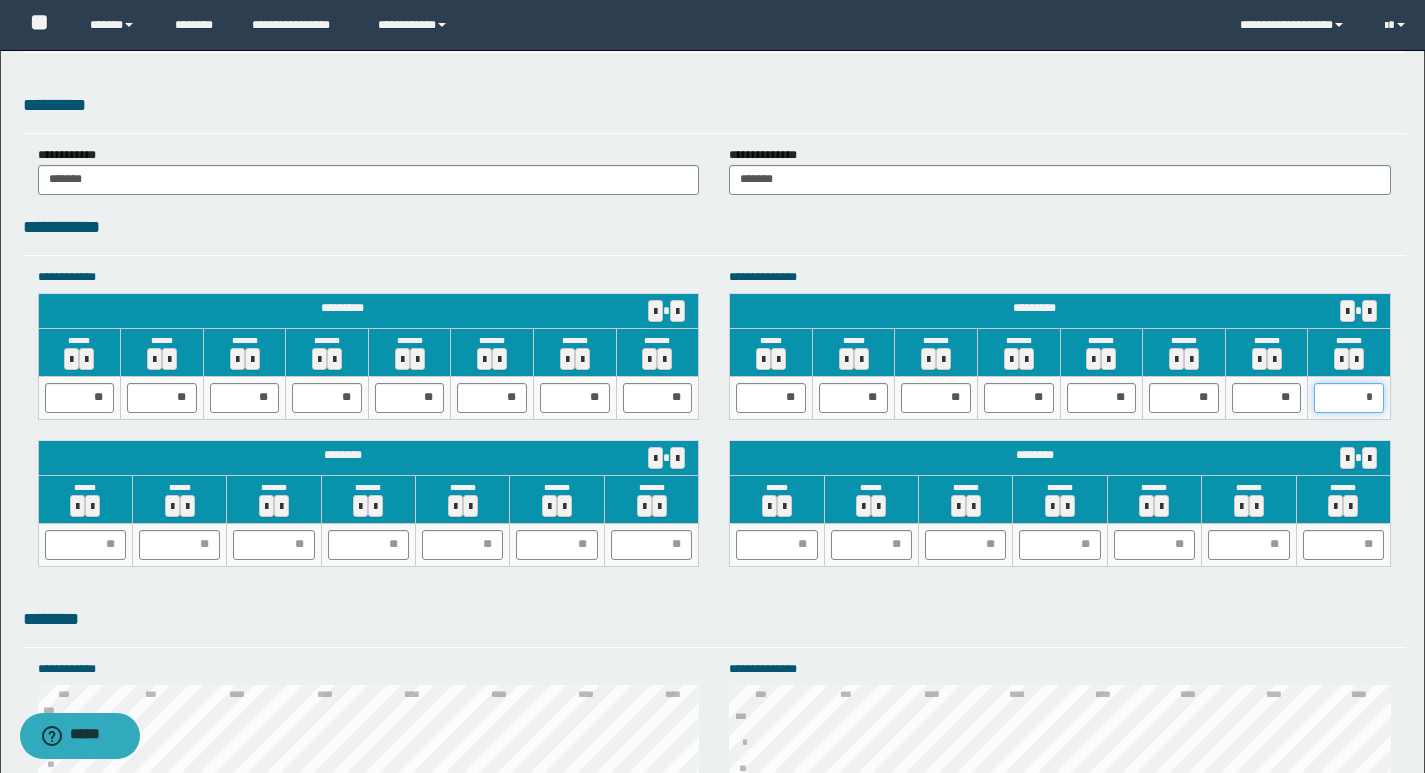 type on "**" 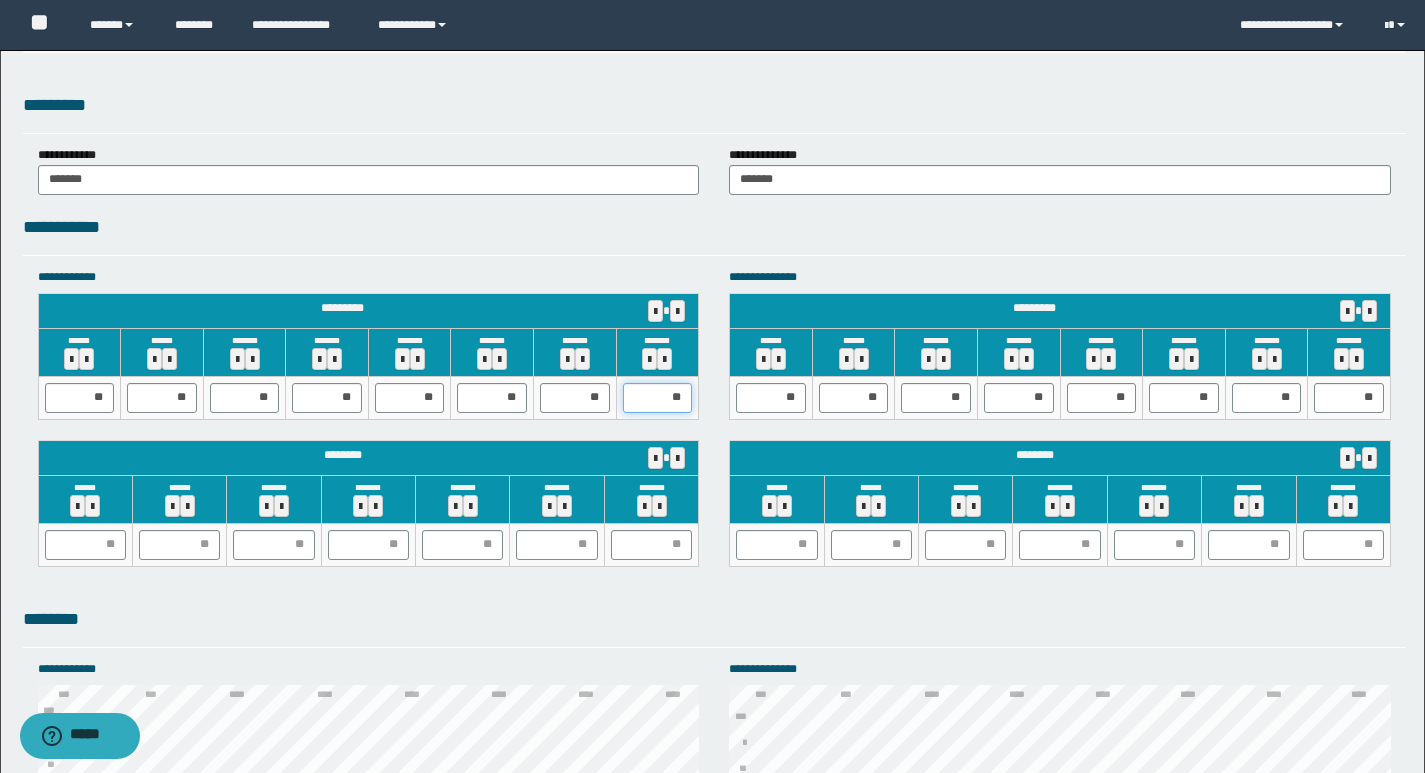 drag, startPoint x: 680, startPoint y: 398, endPoint x: 602, endPoint y: 421, distance: 81.32035 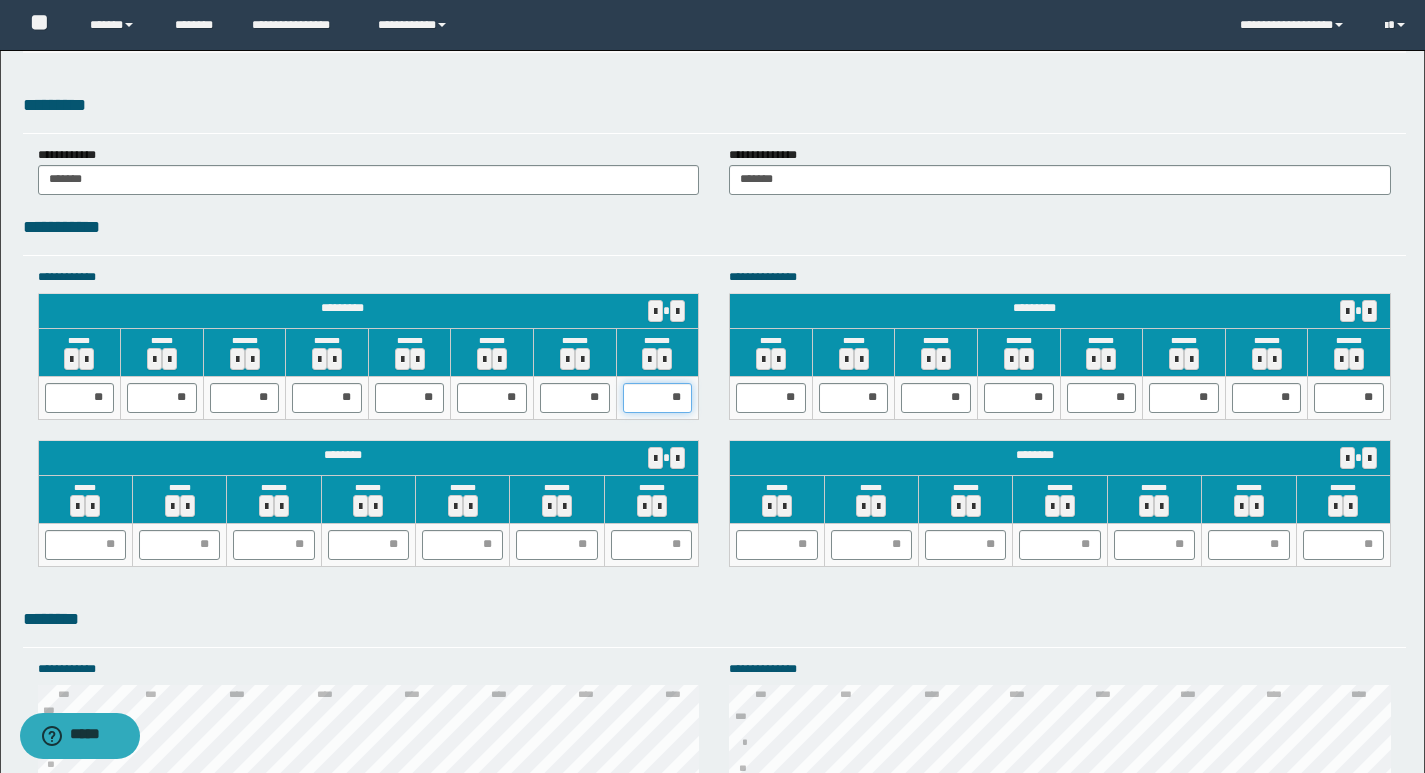 click on "**********" at bounding box center (369, 427) 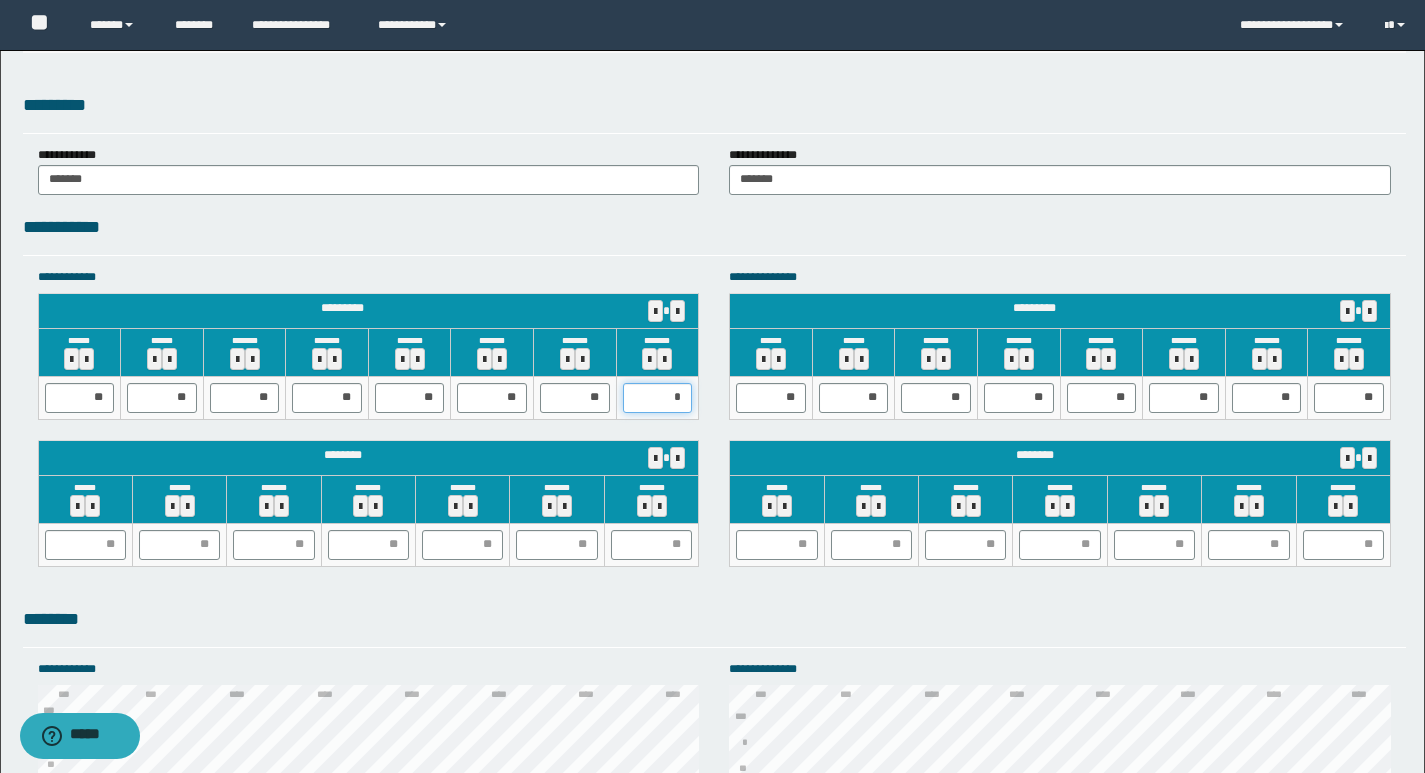 type on "**" 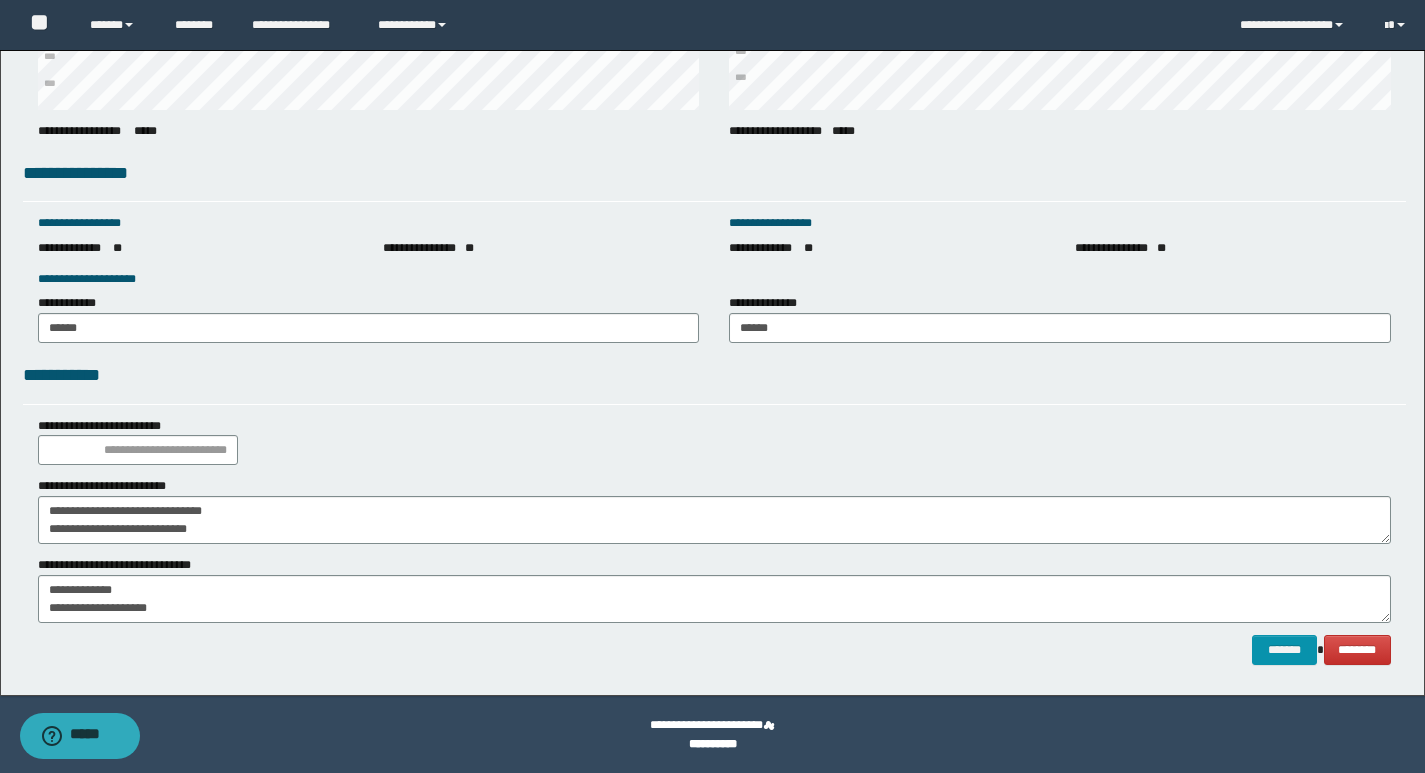 scroll, scrollTop: 2676, scrollLeft: 0, axis: vertical 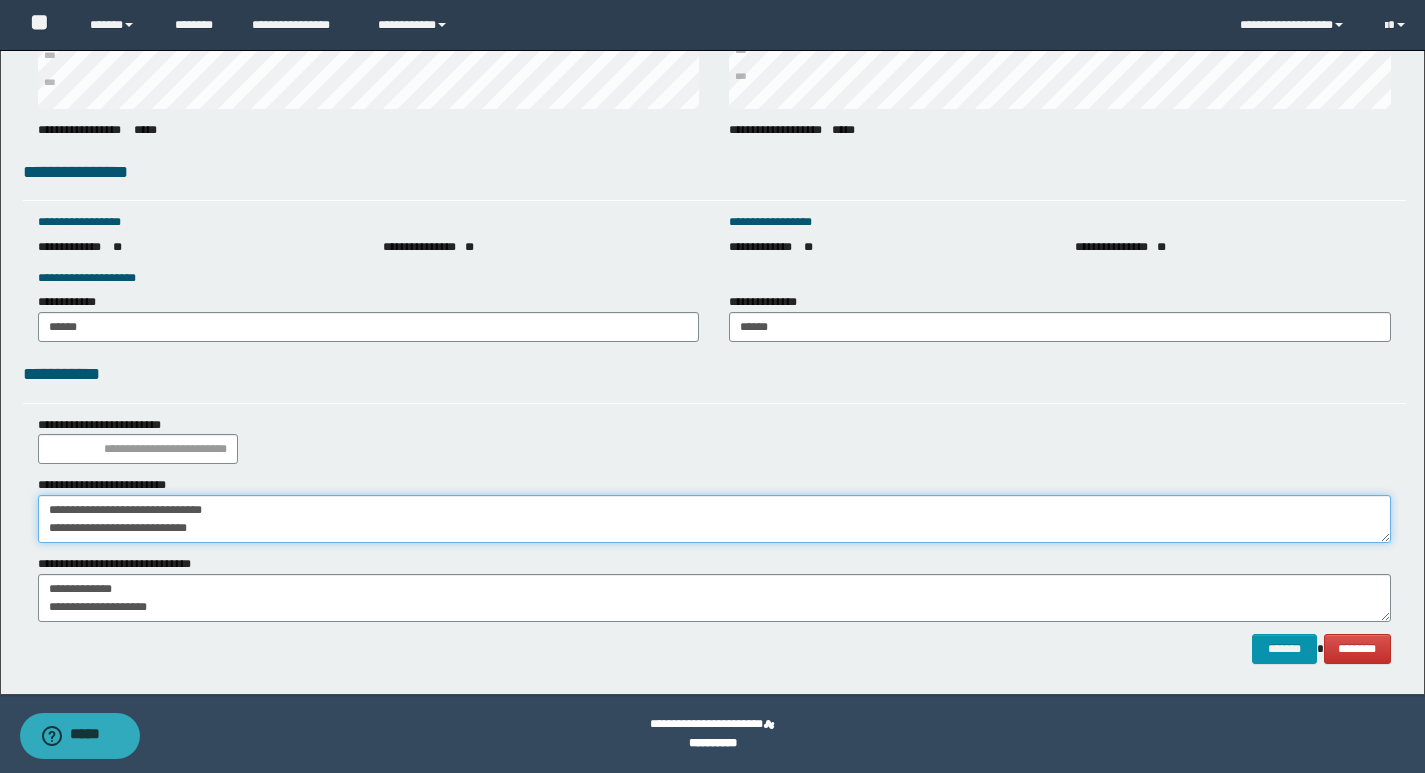 drag, startPoint x: 239, startPoint y: 521, endPoint x: 13, endPoint y: 553, distance: 228.25424 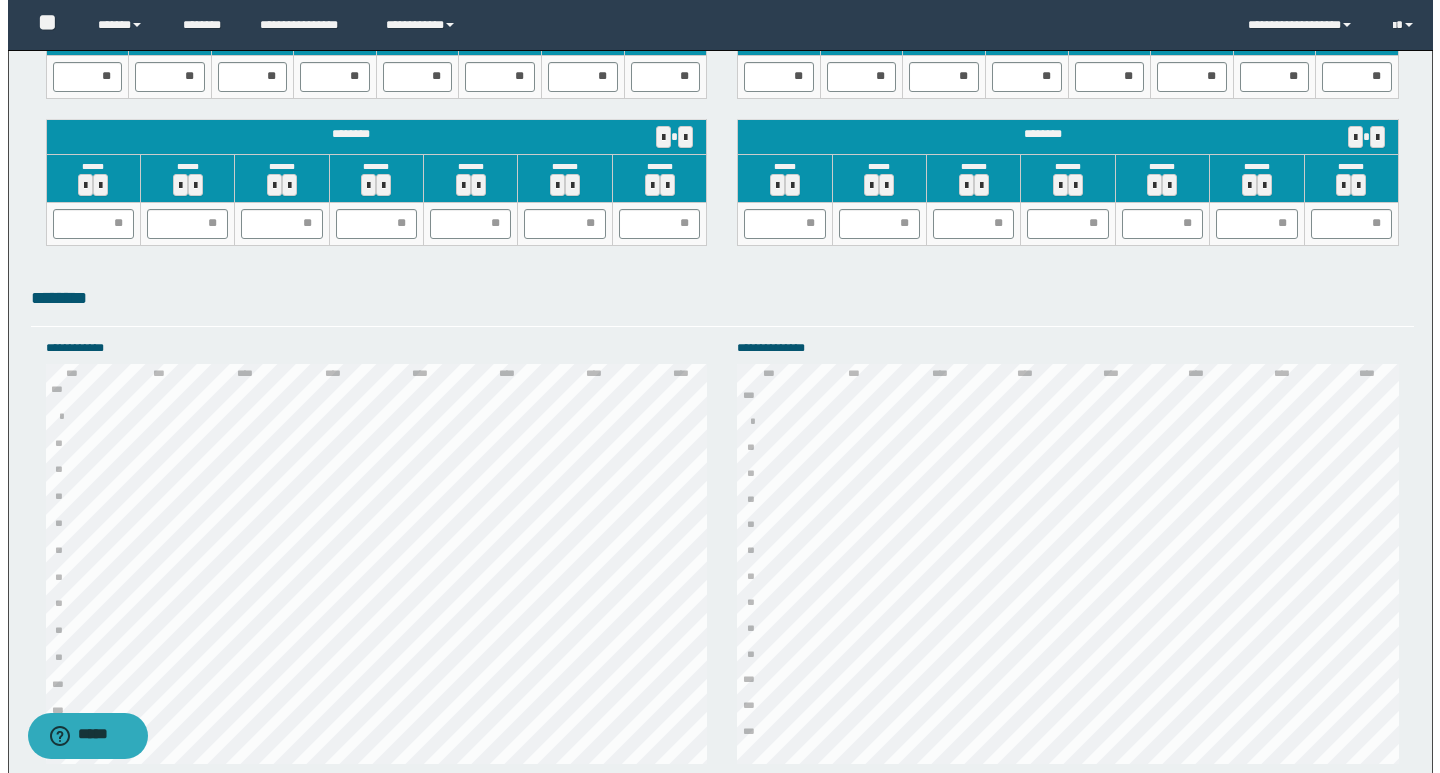 scroll, scrollTop: 2676, scrollLeft: 0, axis: vertical 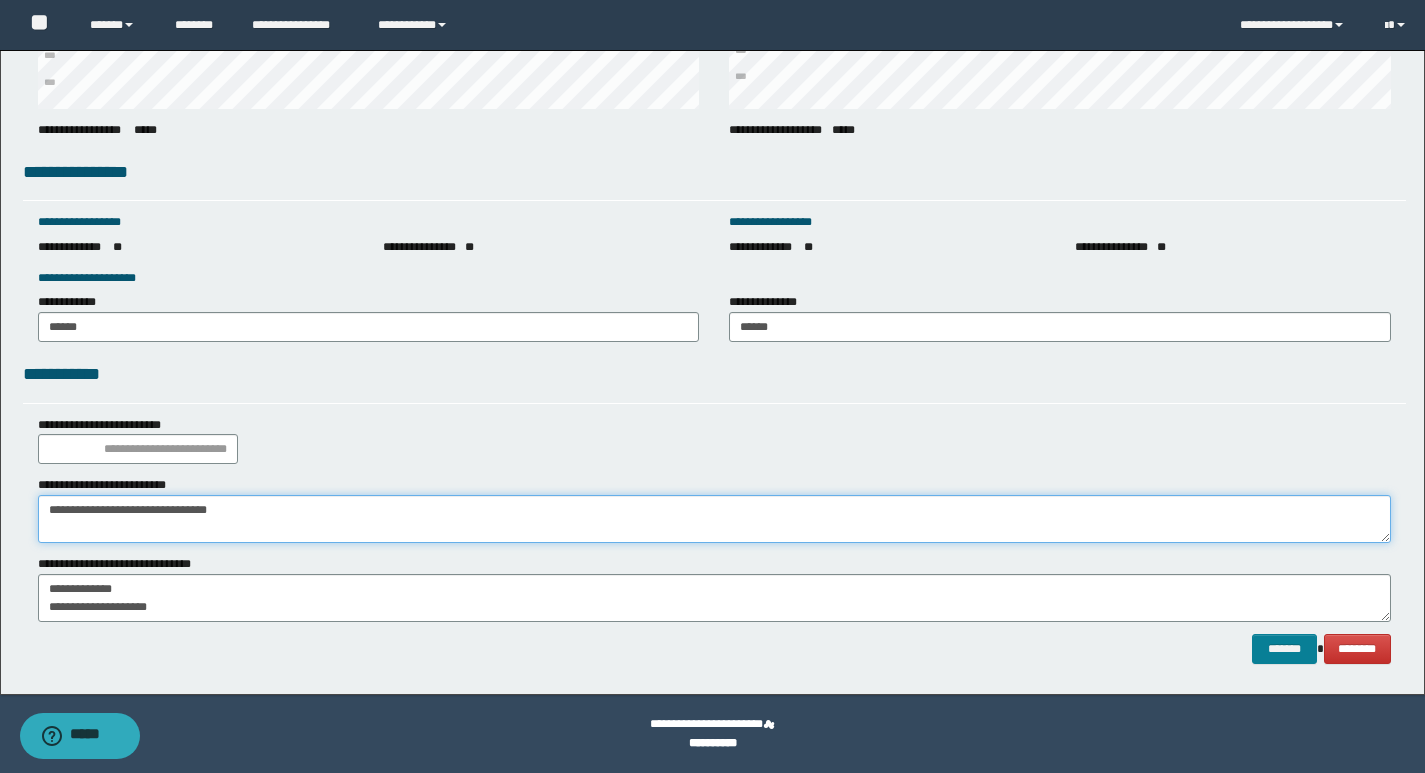 type on "**********" 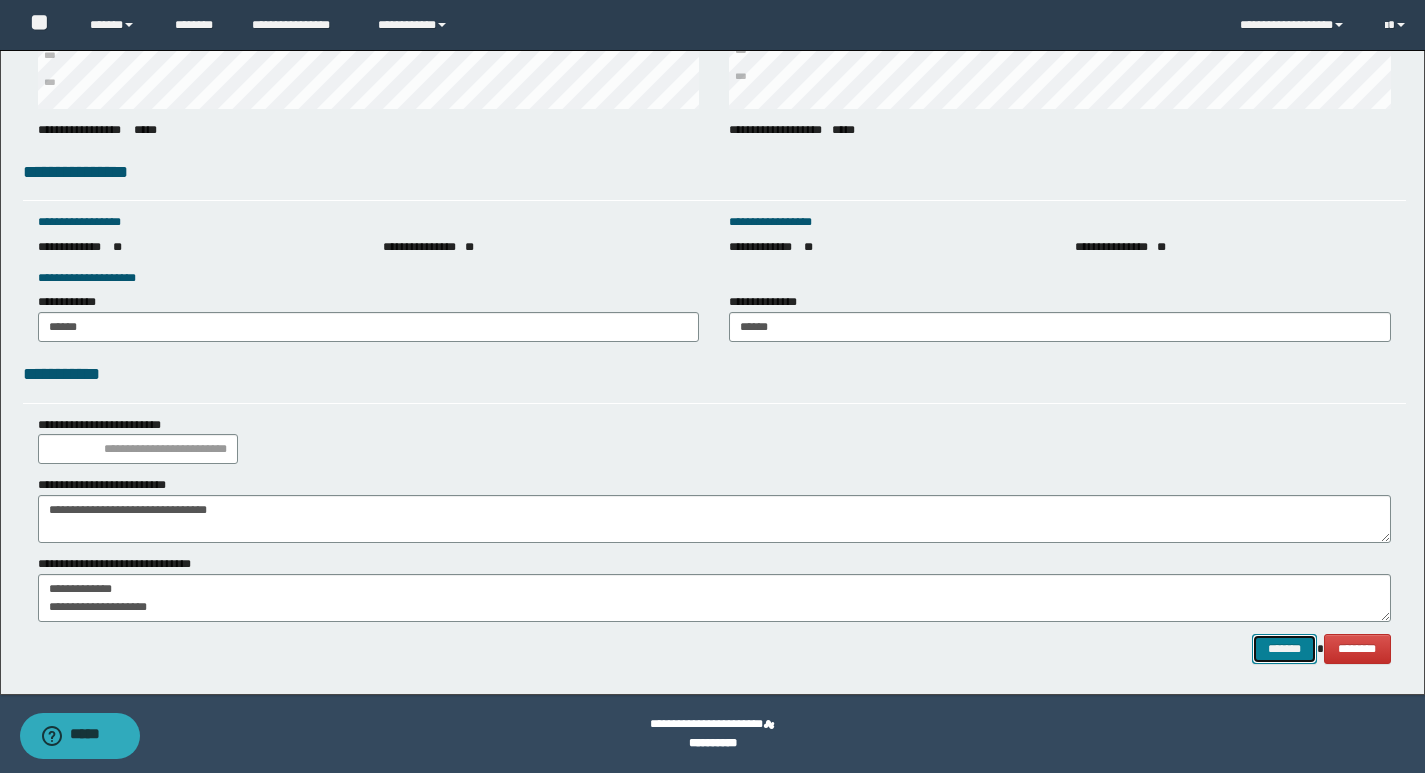 click on "*******" at bounding box center [1284, 649] 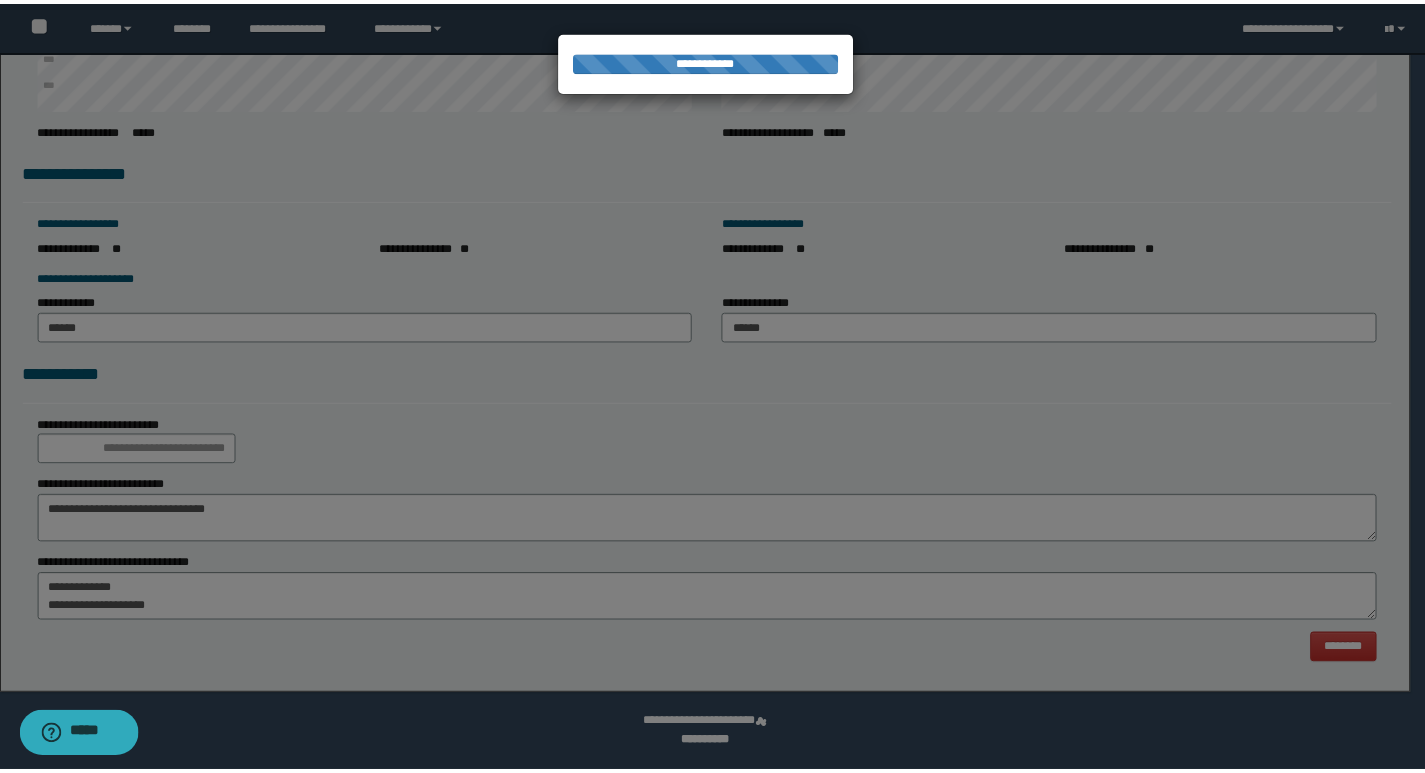 scroll, scrollTop: 0, scrollLeft: 0, axis: both 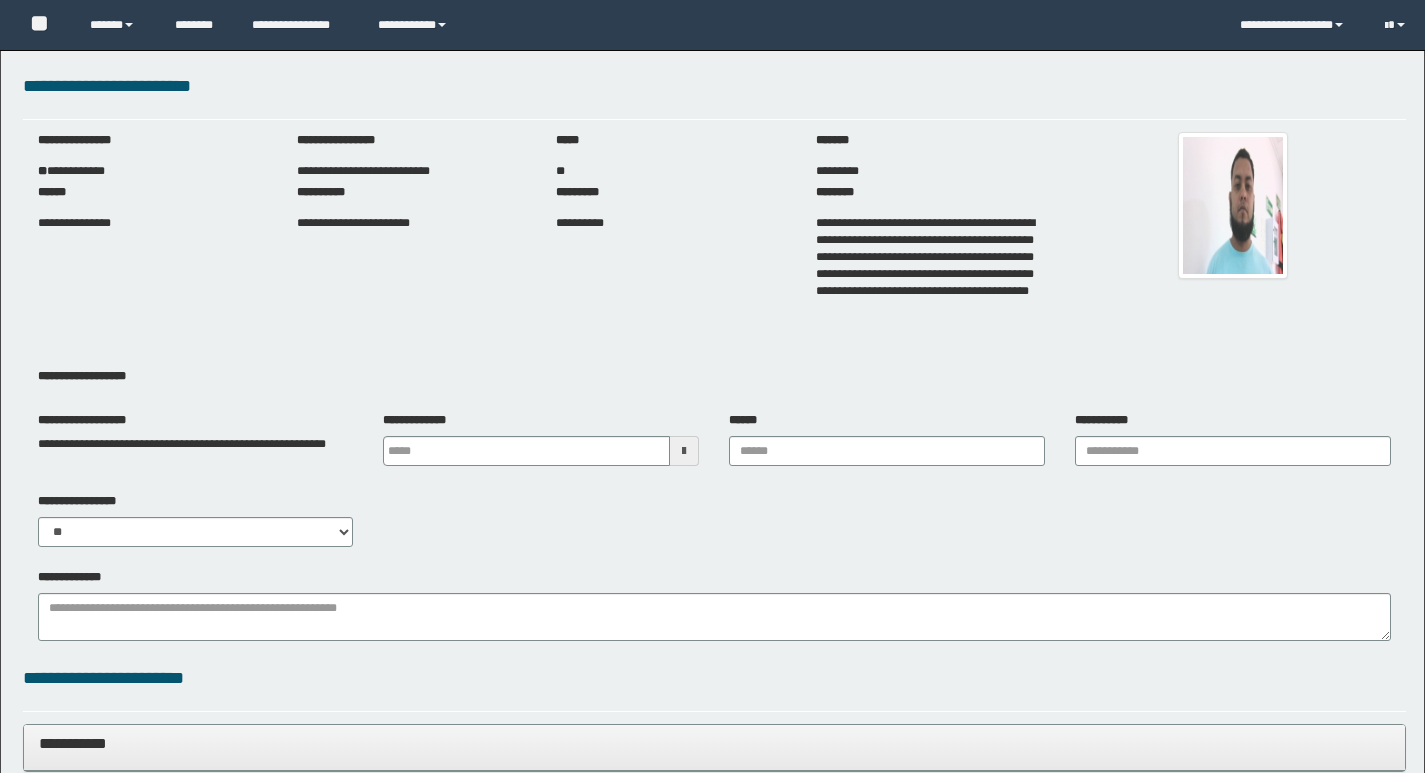 type 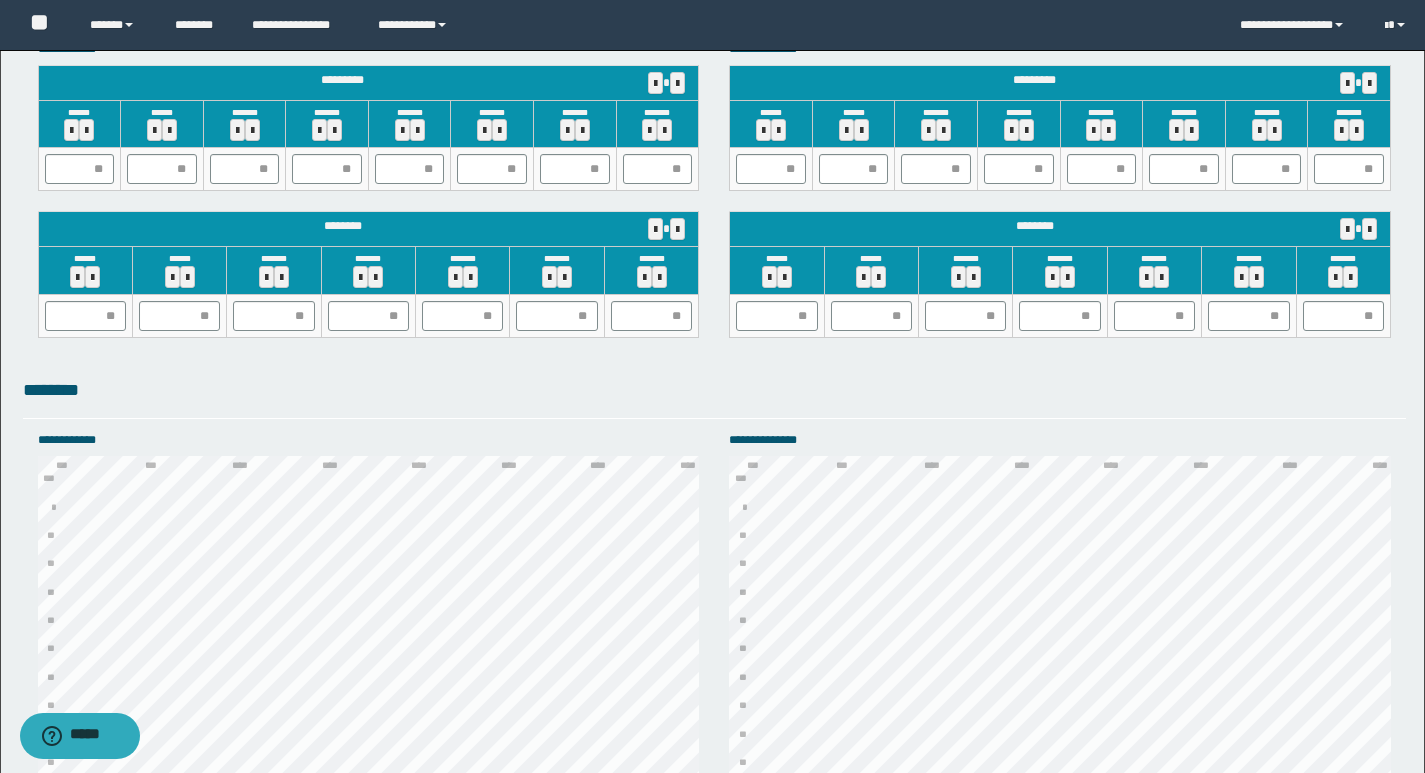 scroll, scrollTop: 2557, scrollLeft: 0, axis: vertical 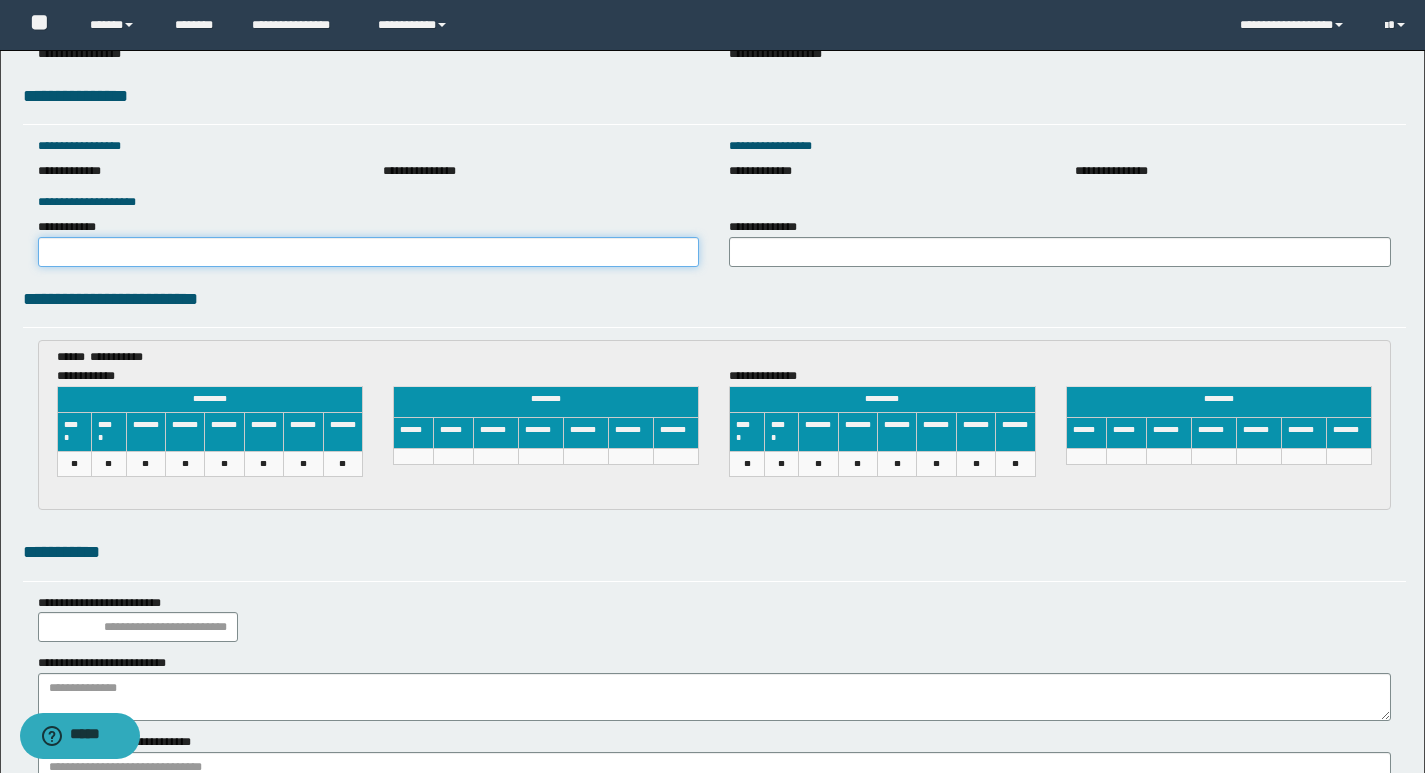 click on "**********" at bounding box center [369, 252] 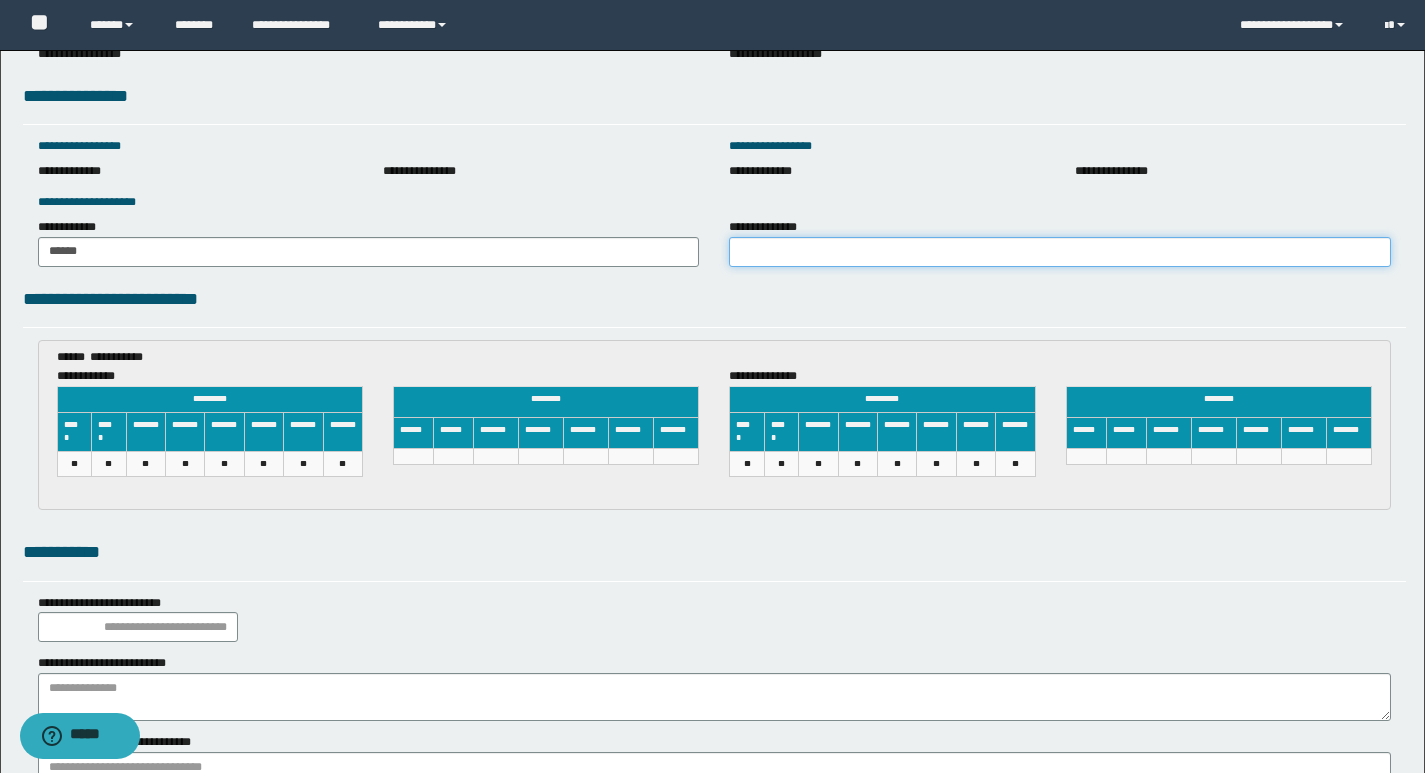 click on "**********" at bounding box center (1060, 252) 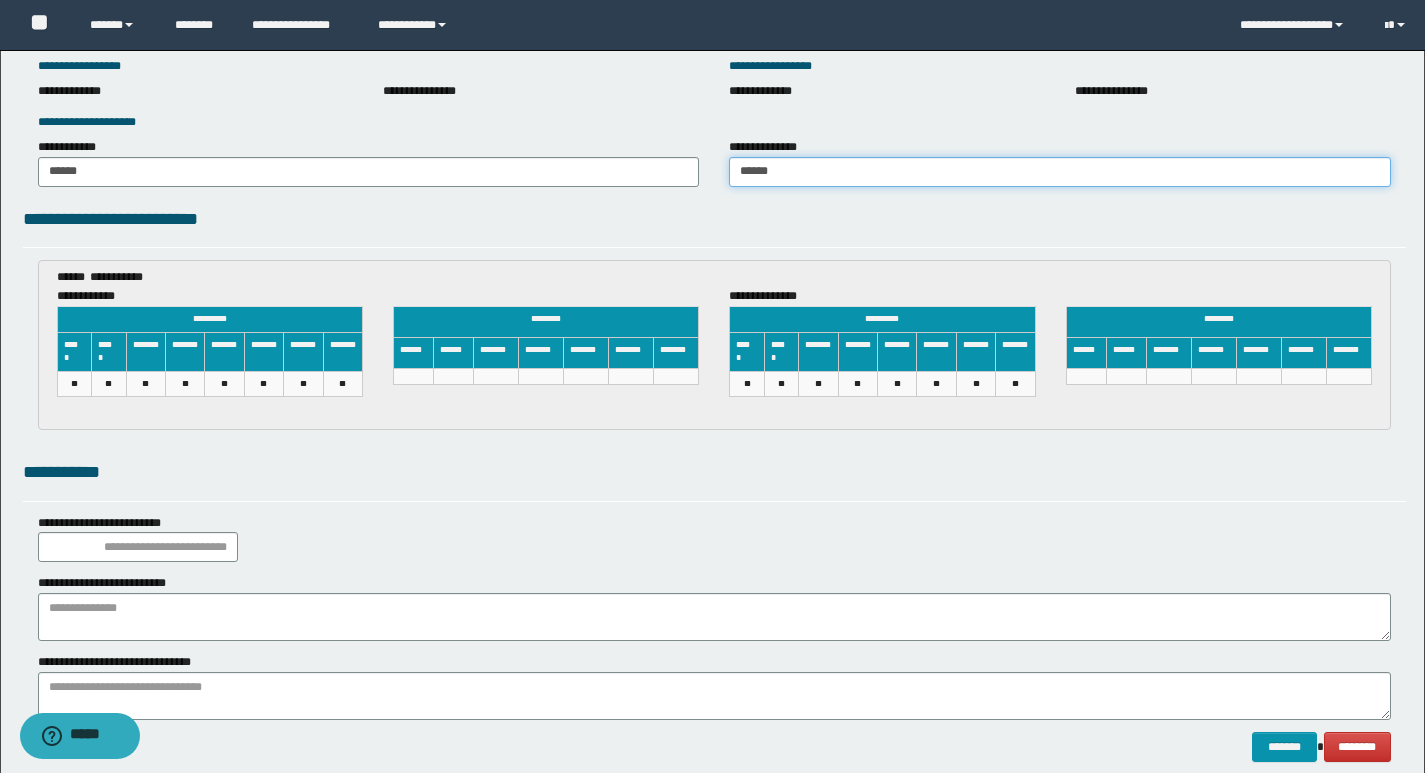 scroll, scrollTop: 3086, scrollLeft: 0, axis: vertical 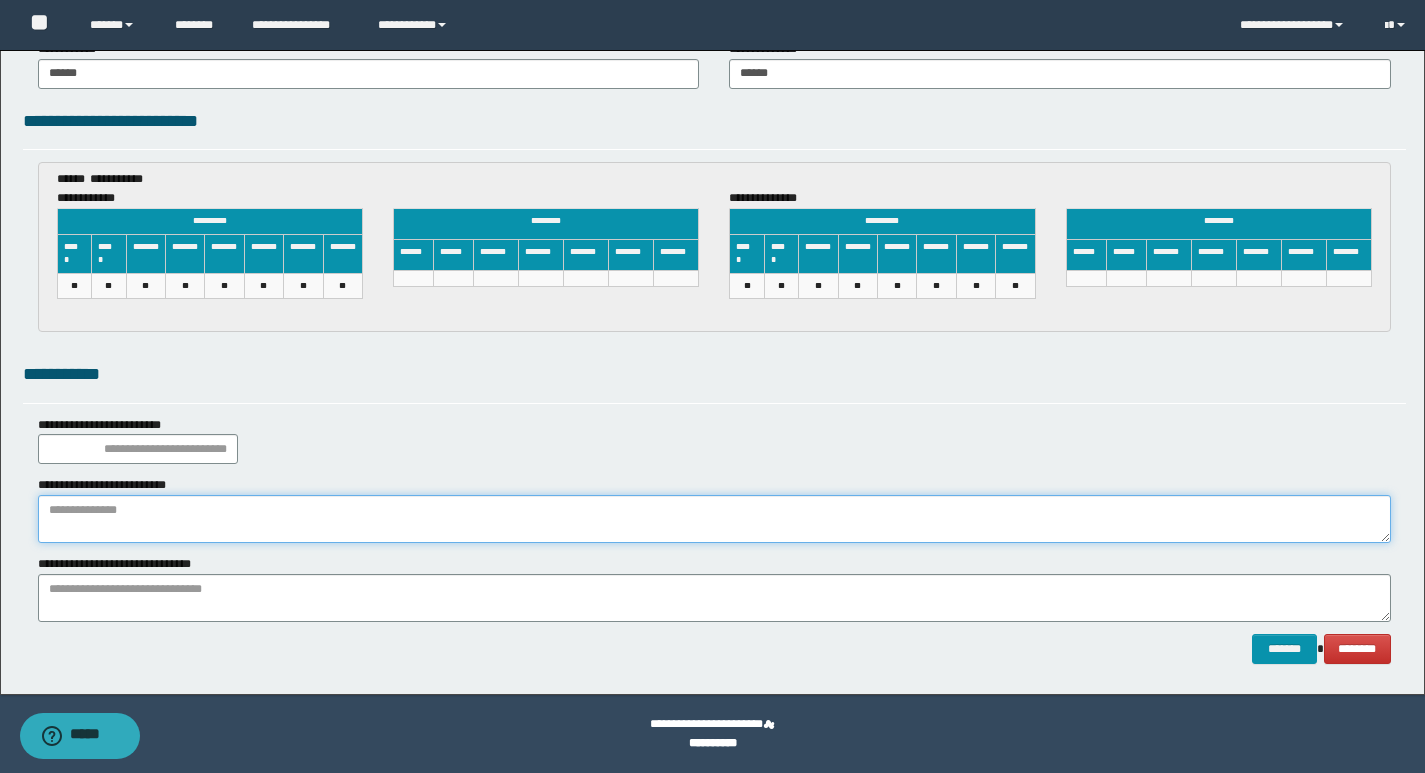 paste on "**********" 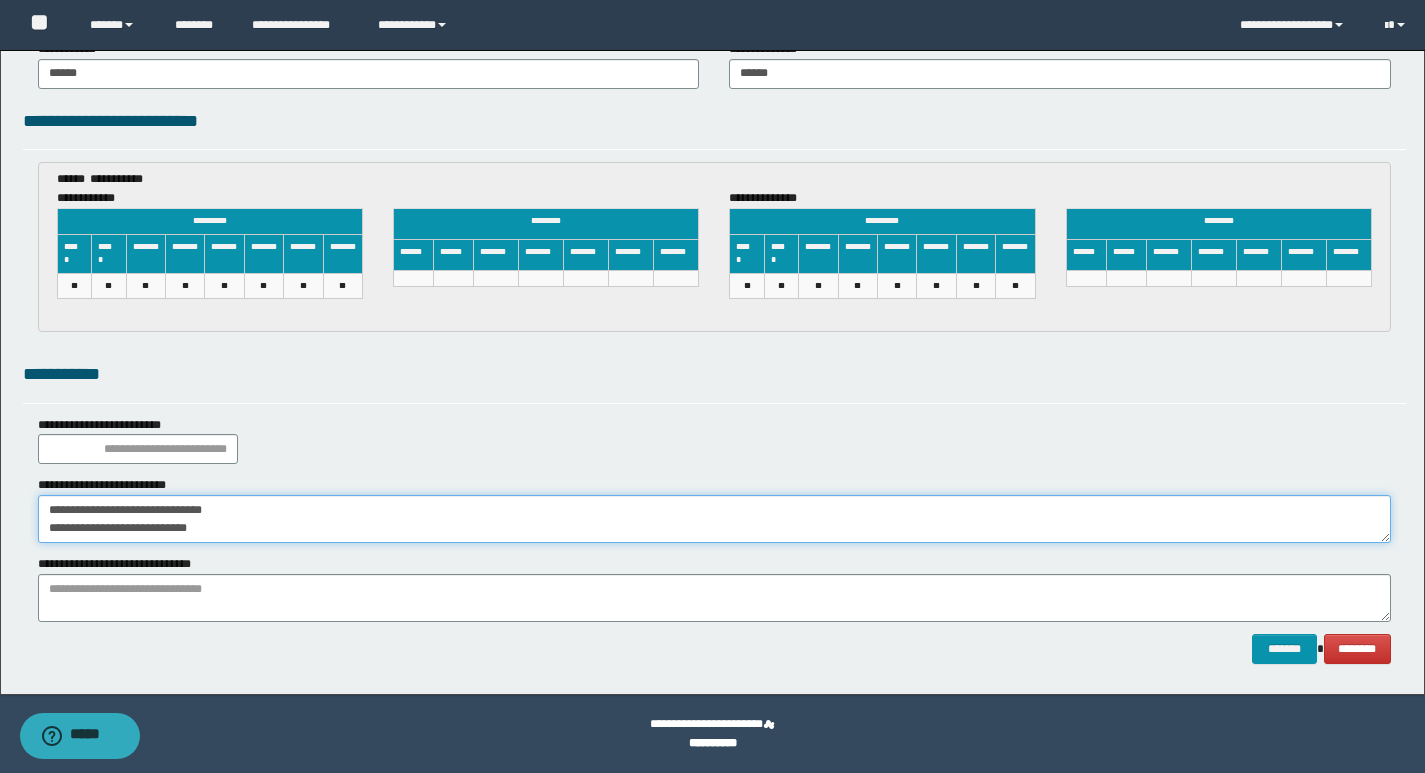 type on "**********" 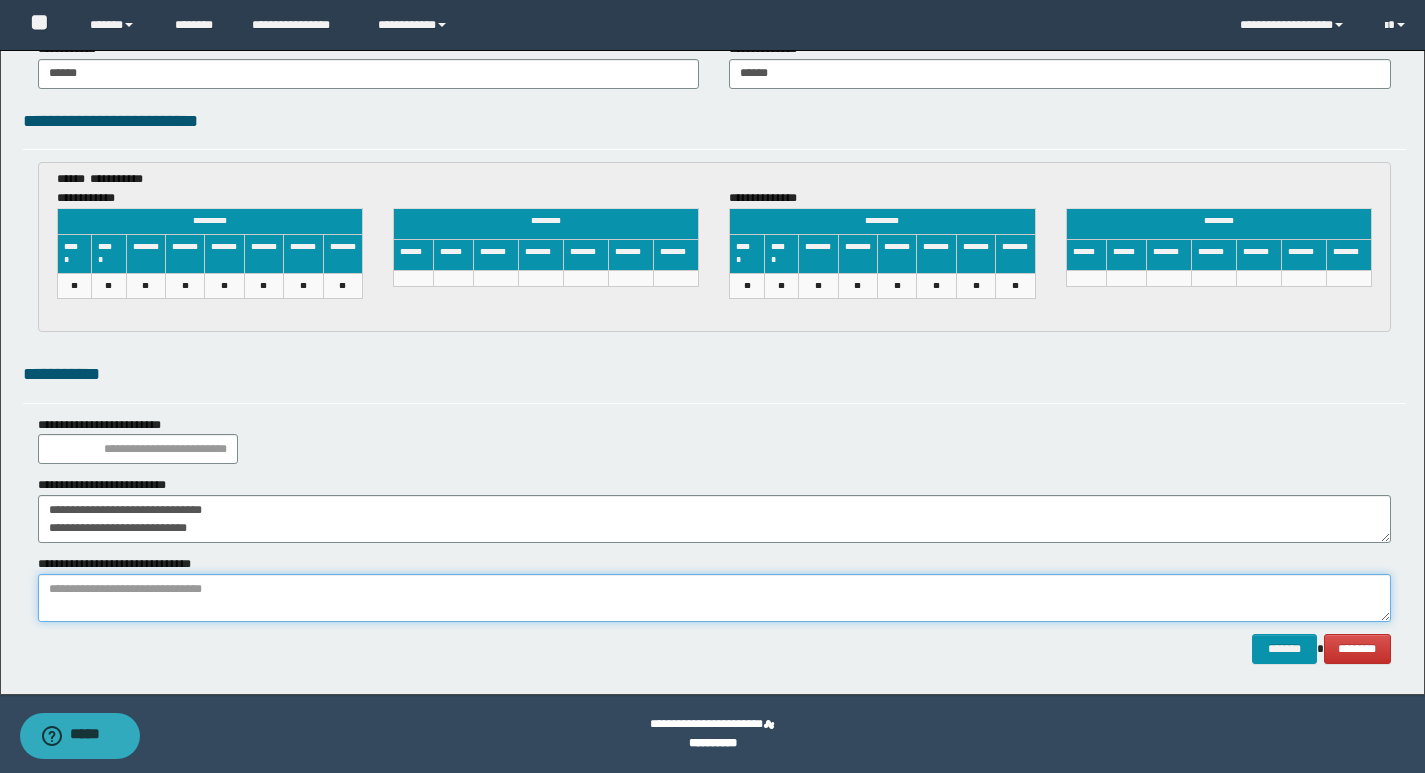 click at bounding box center (714, 598) 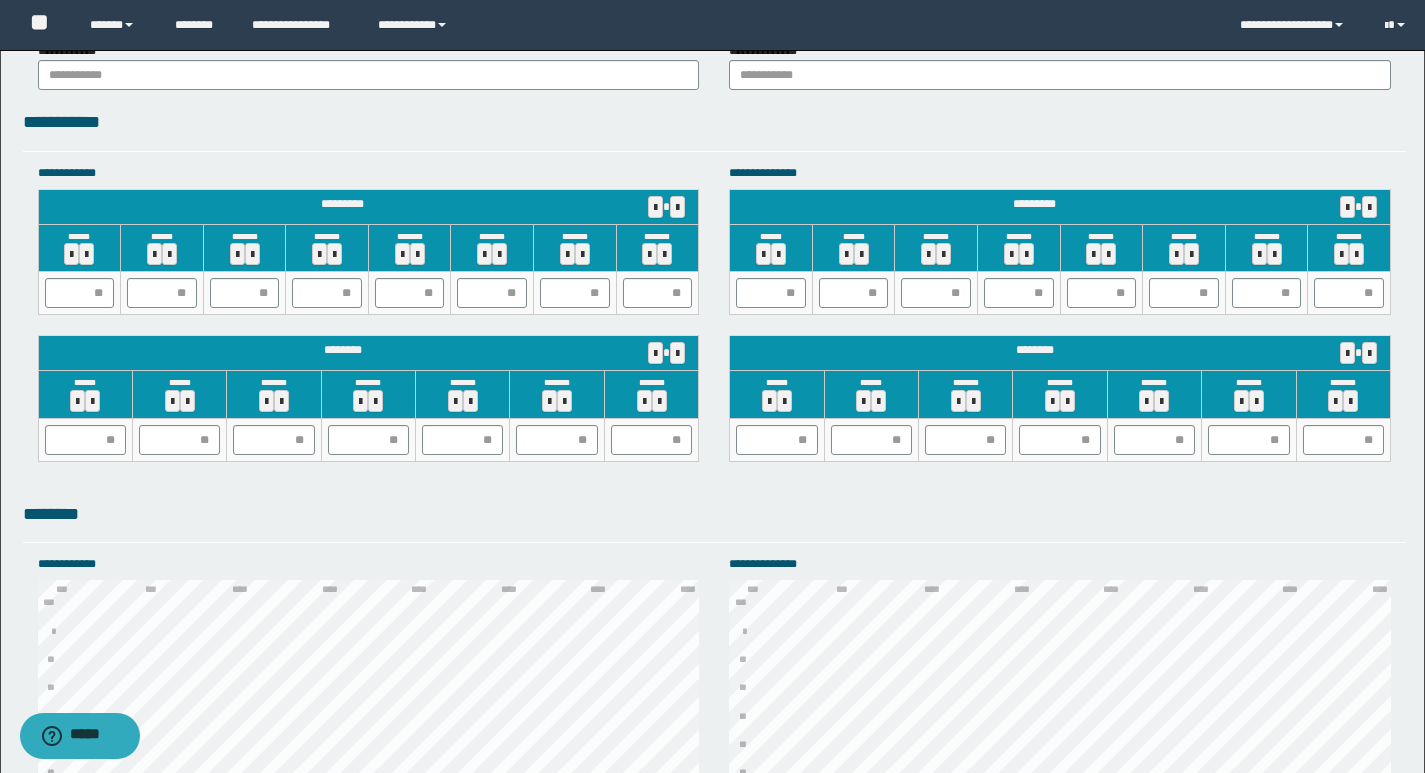 scroll, scrollTop: 1686, scrollLeft: 0, axis: vertical 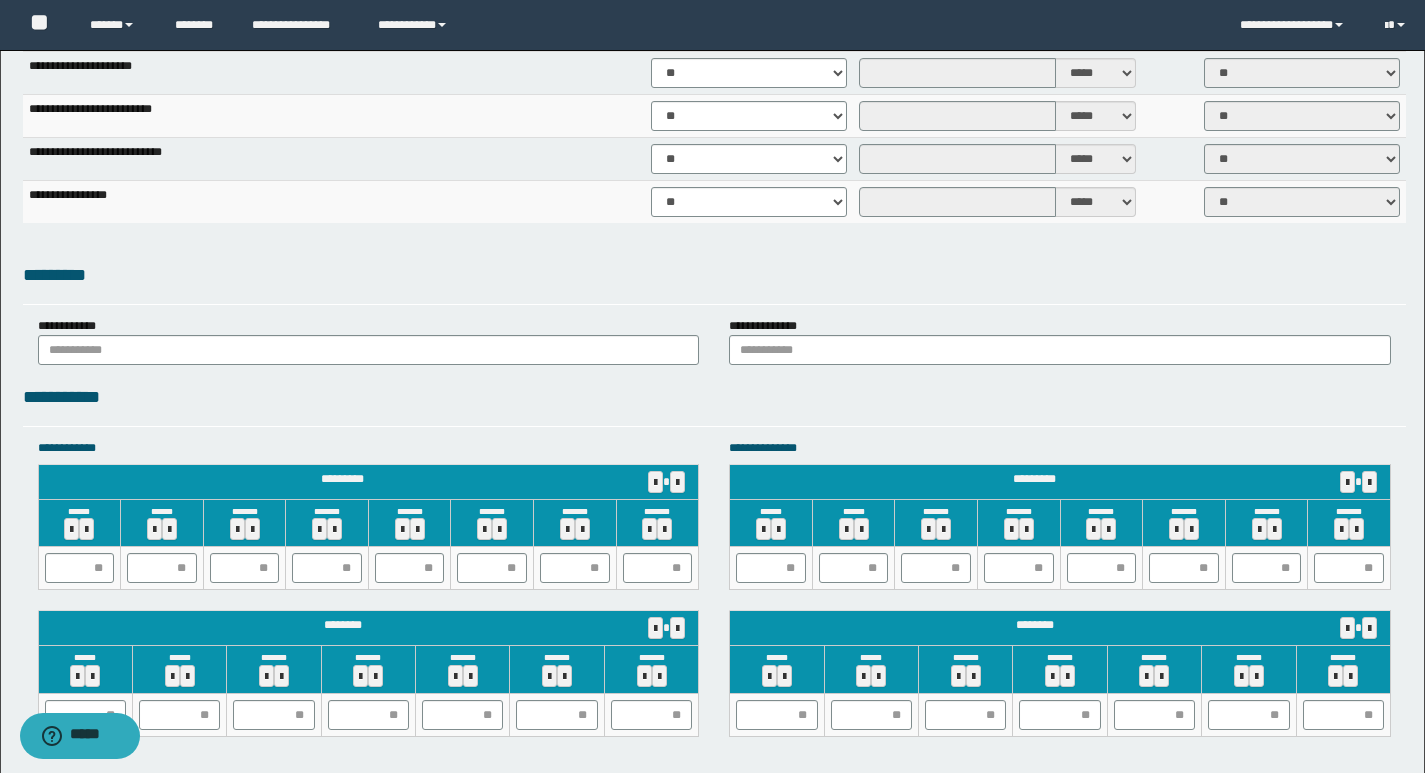 type on "**********" 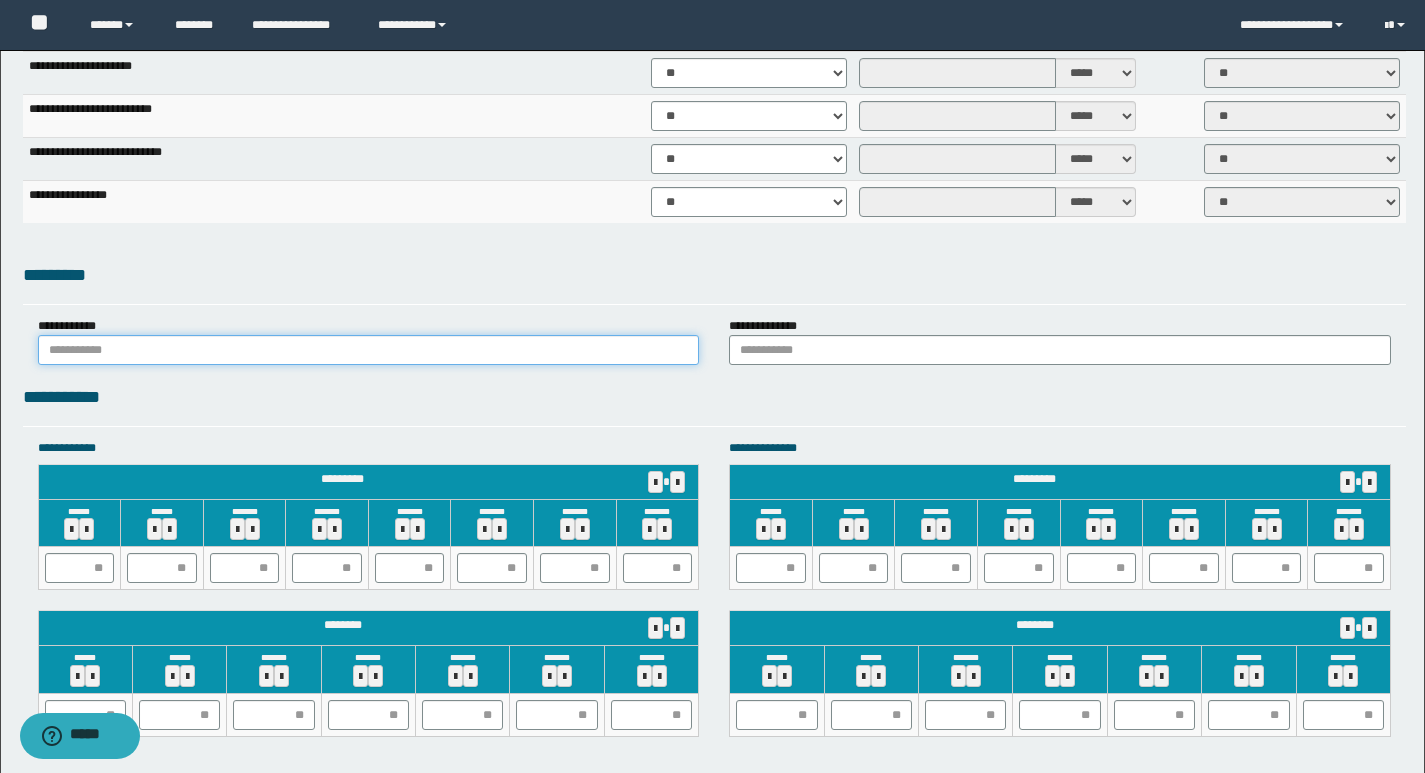 click at bounding box center (369, 350) 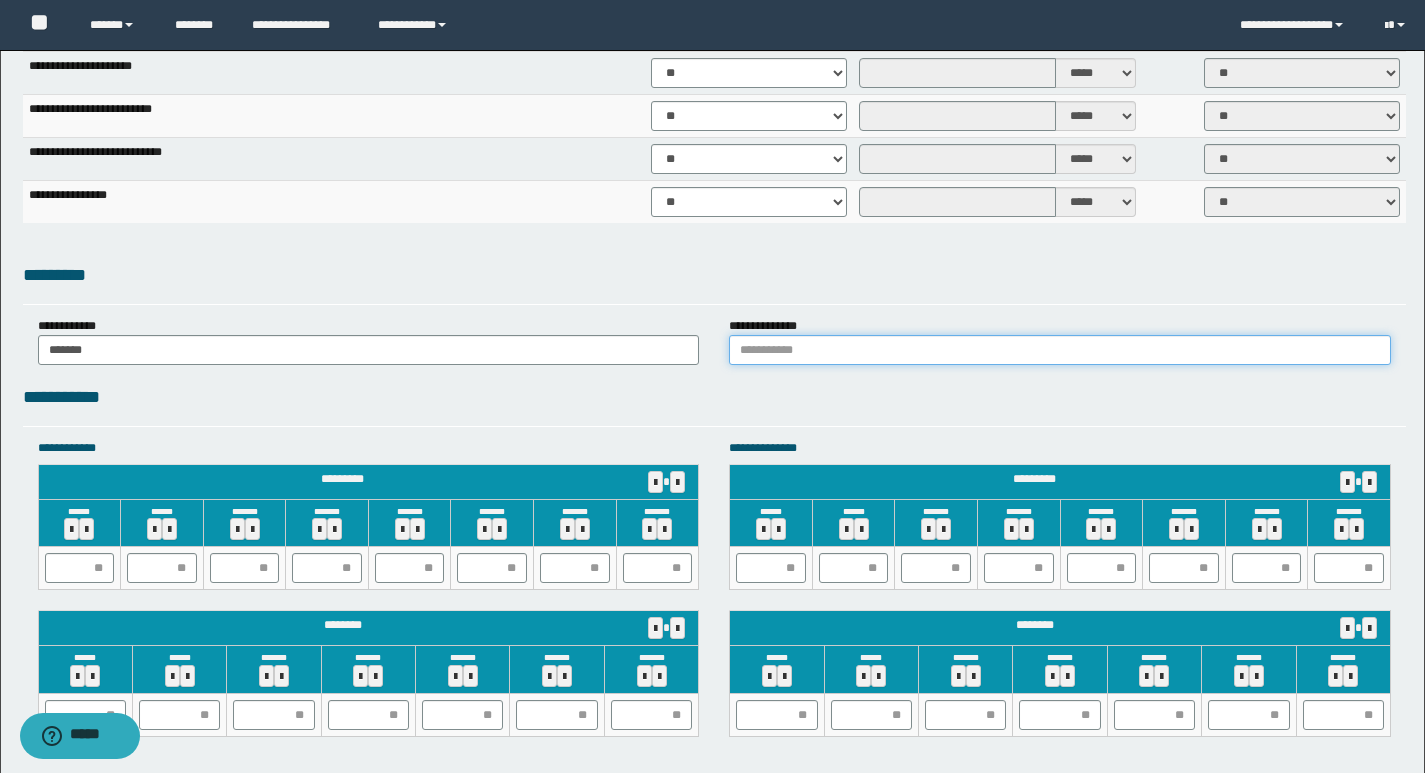 click at bounding box center [1060, 350] 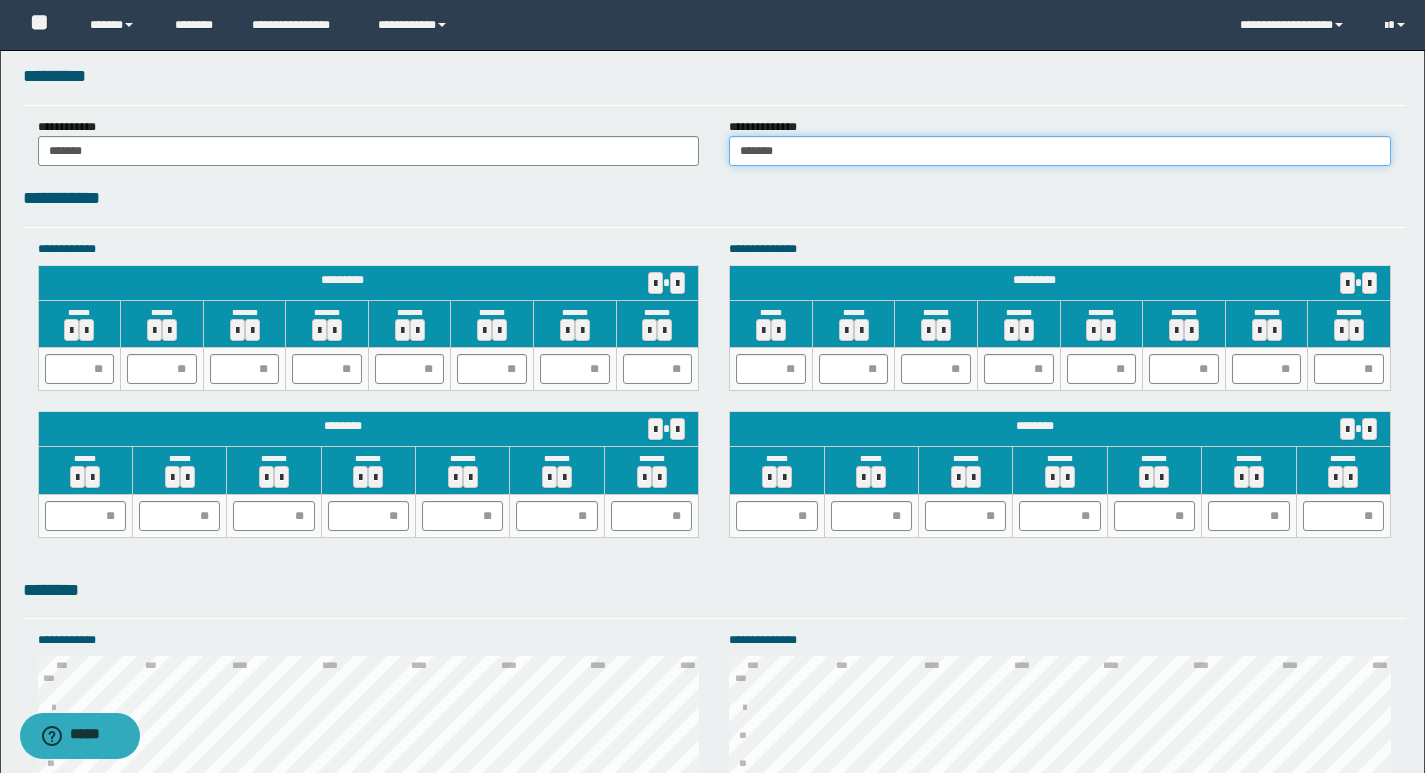 scroll, scrollTop: 1886, scrollLeft: 0, axis: vertical 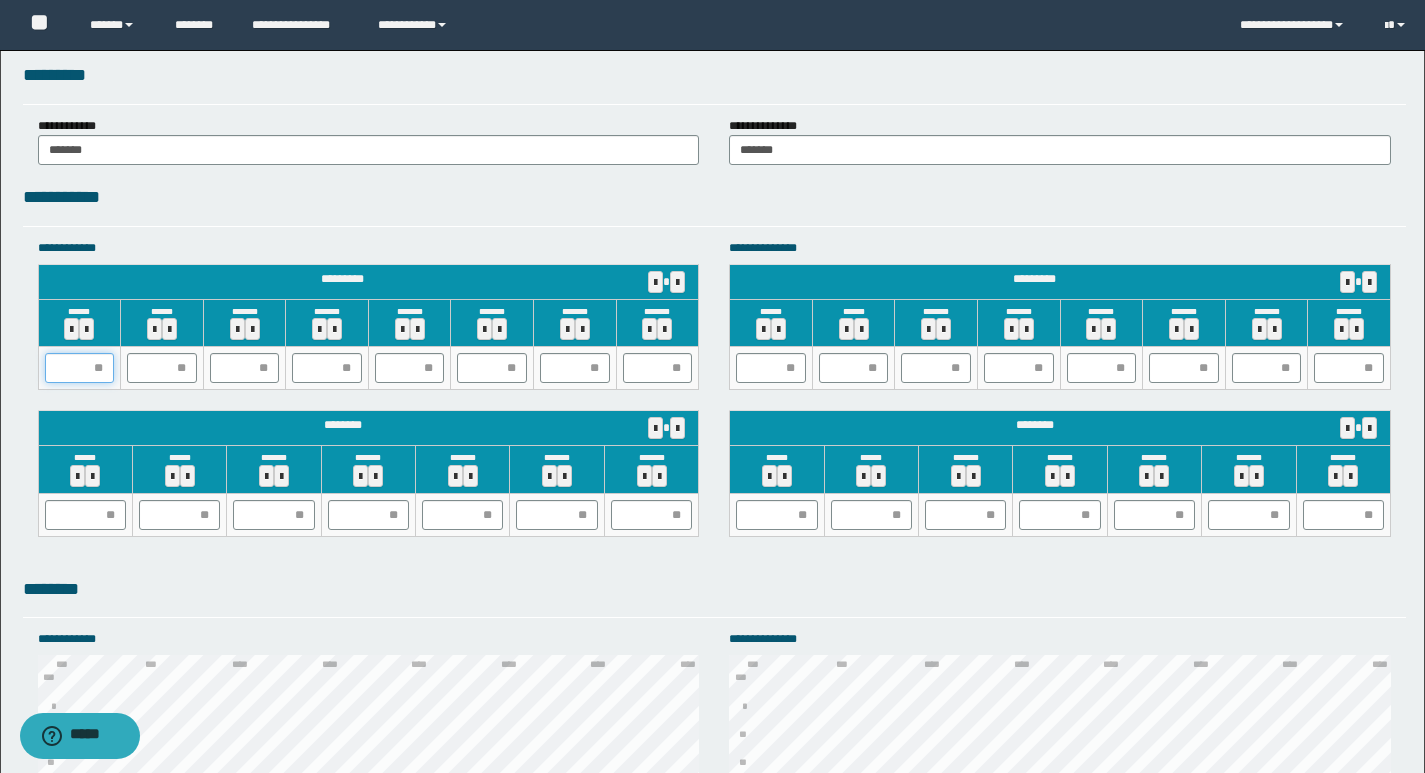 click at bounding box center (80, 368) 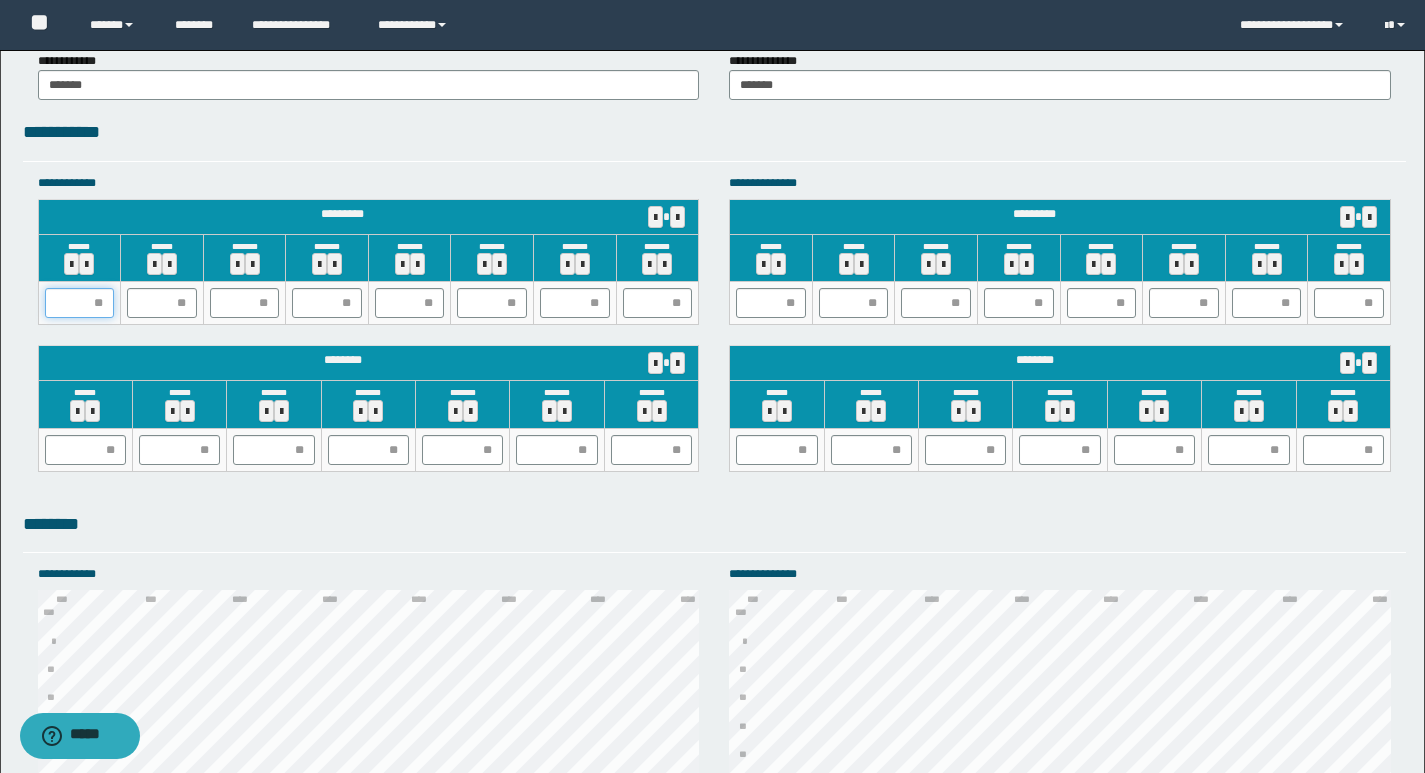 scroll, scrollTop: 1986, scrollLeft: 0, axis: vertical 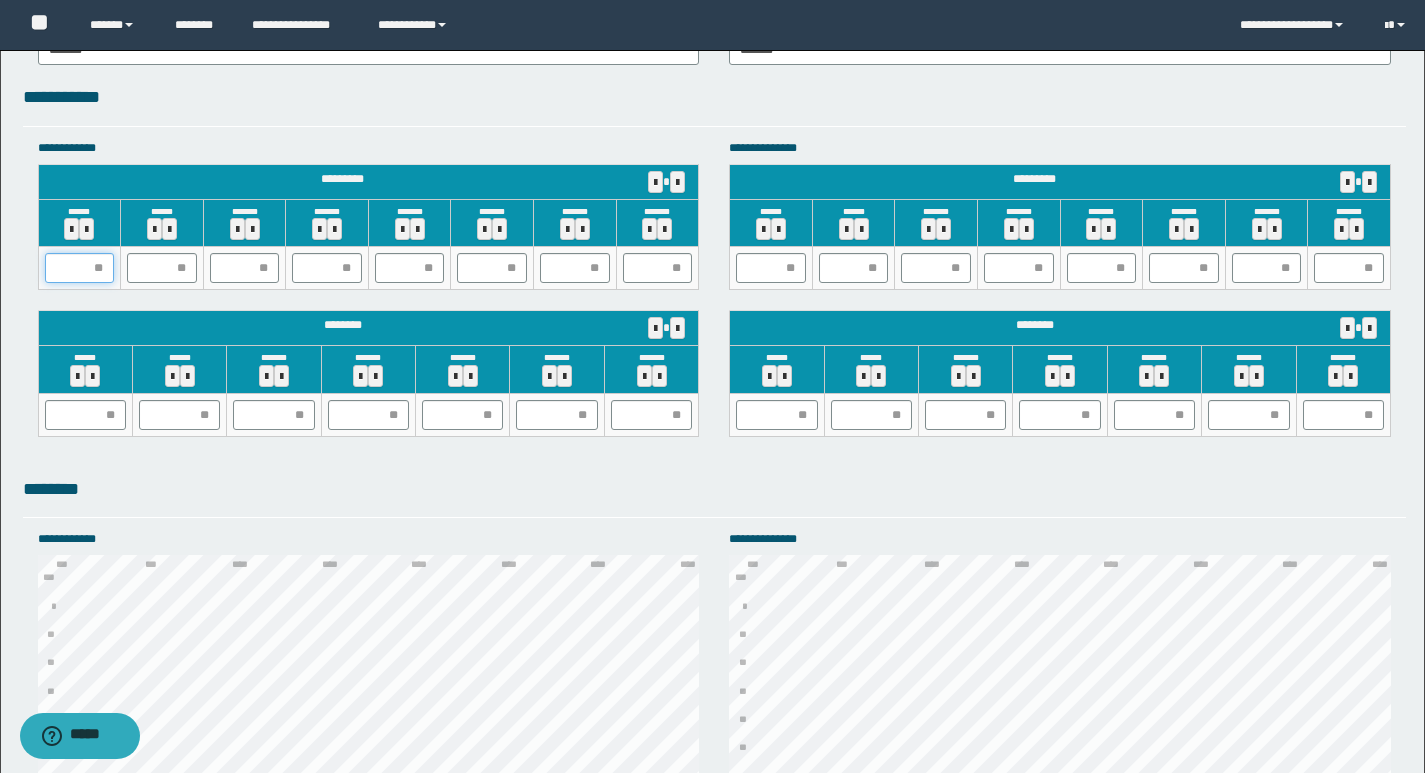 click at bounding box center (80, 268) 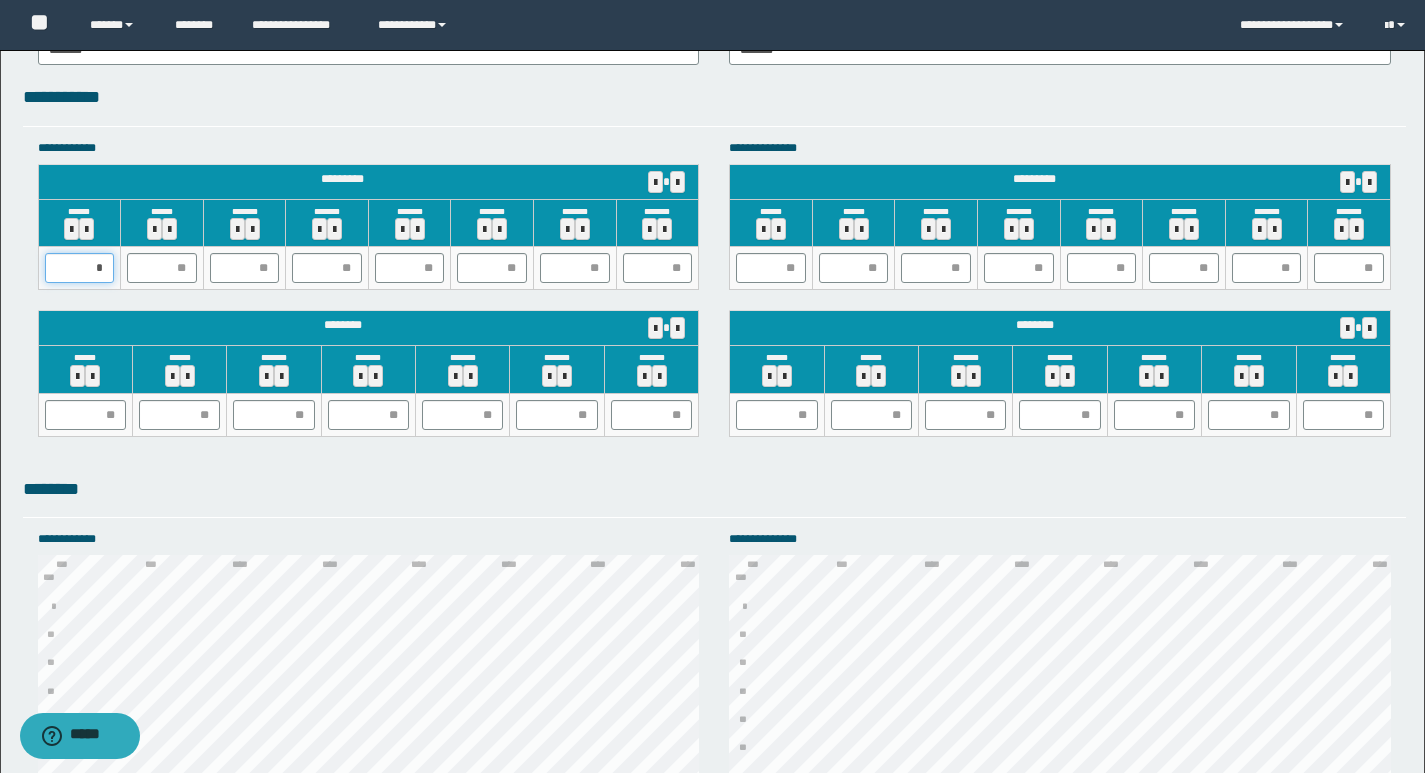 type on "**" 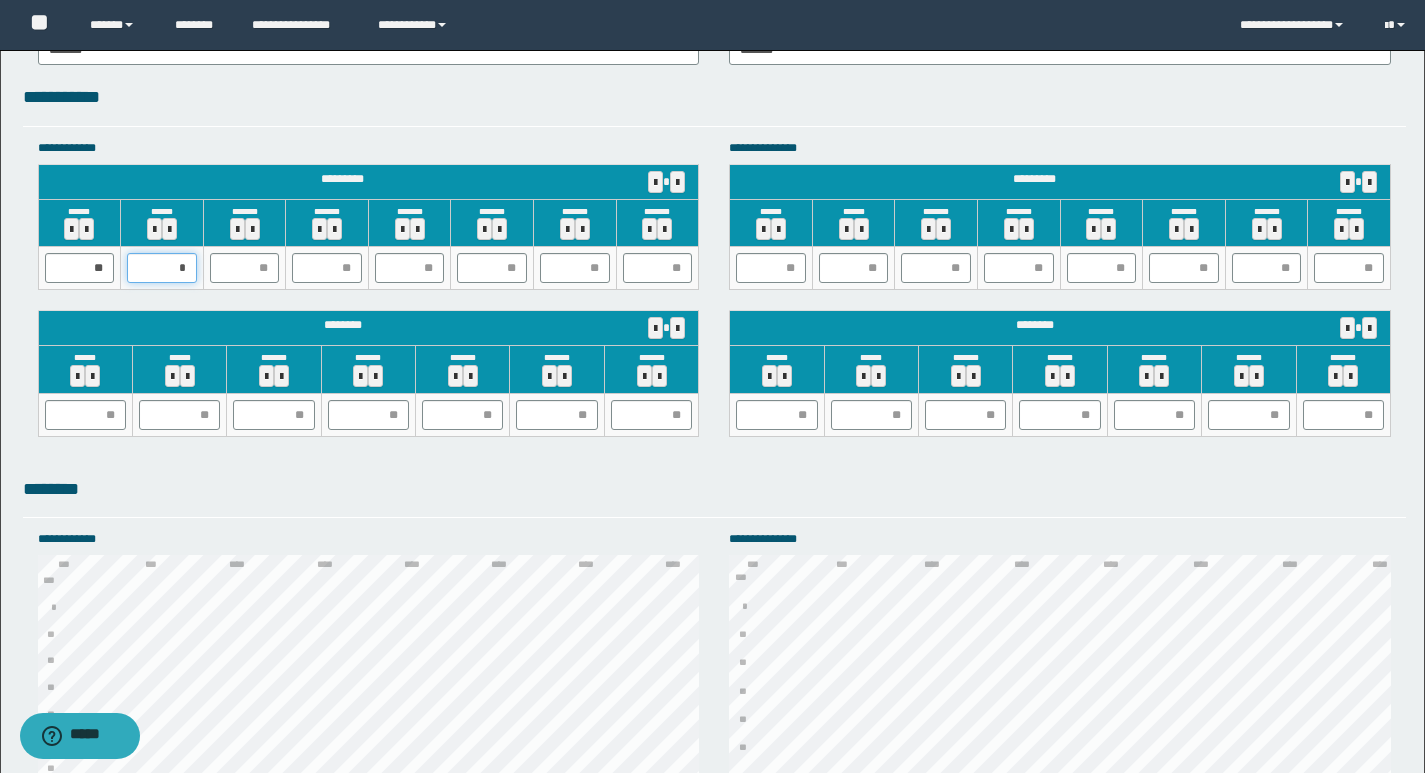 type on "**" 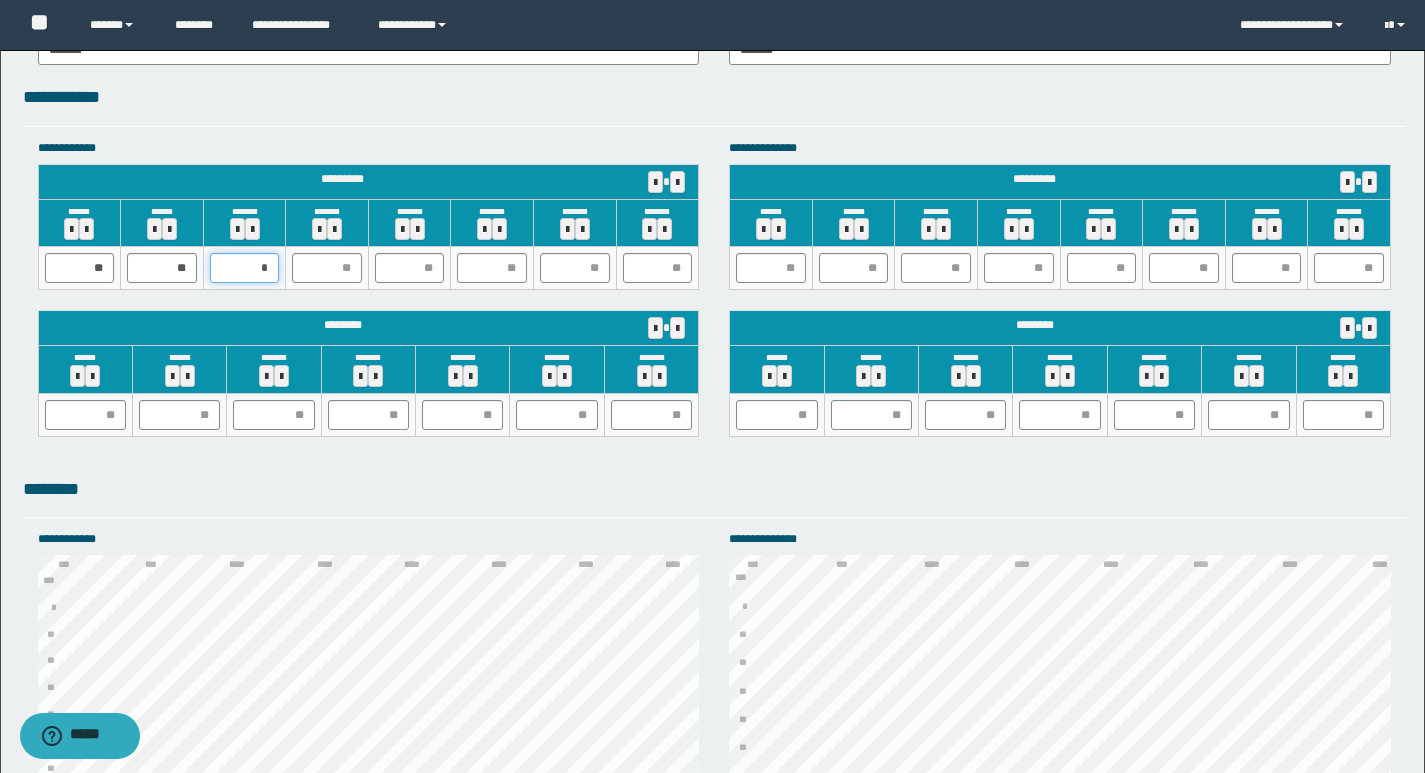 type on "**" 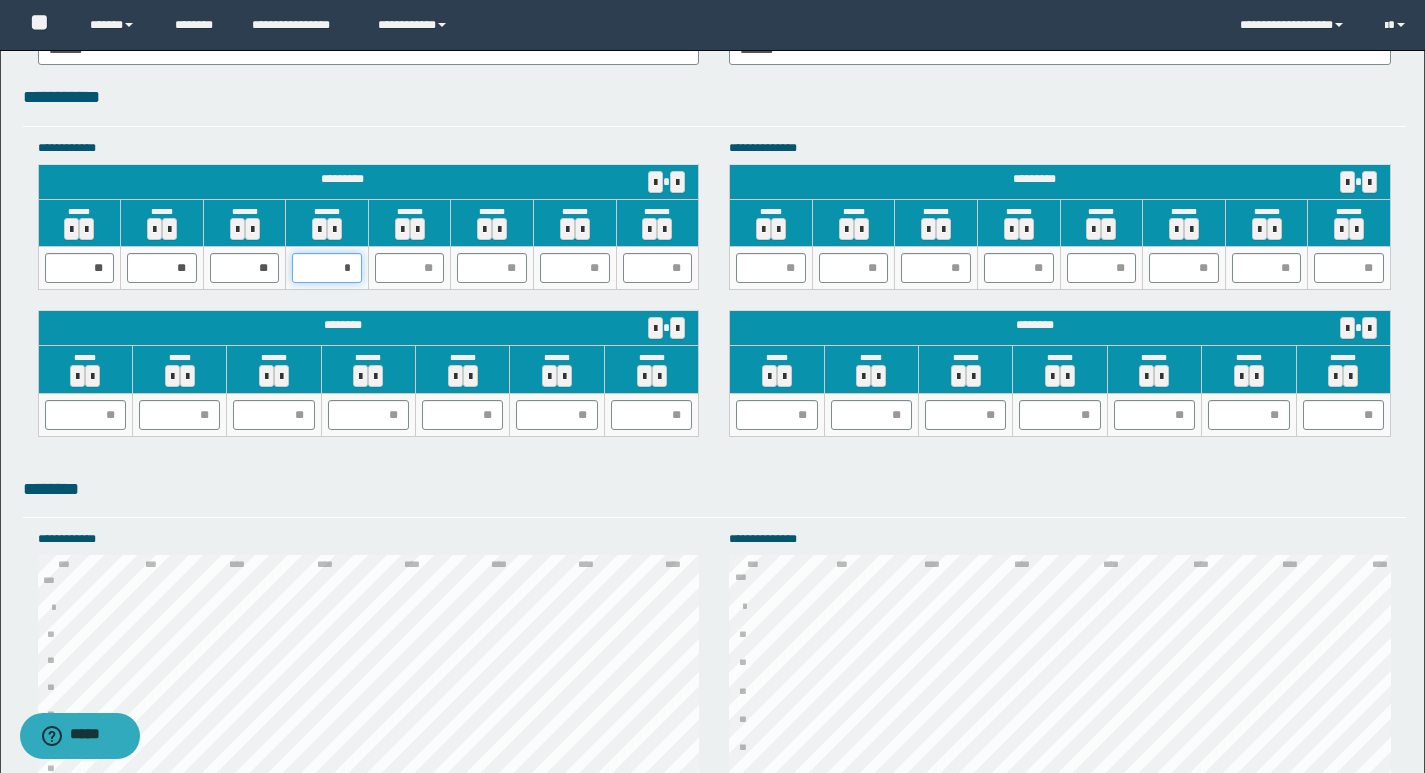 type on "**" 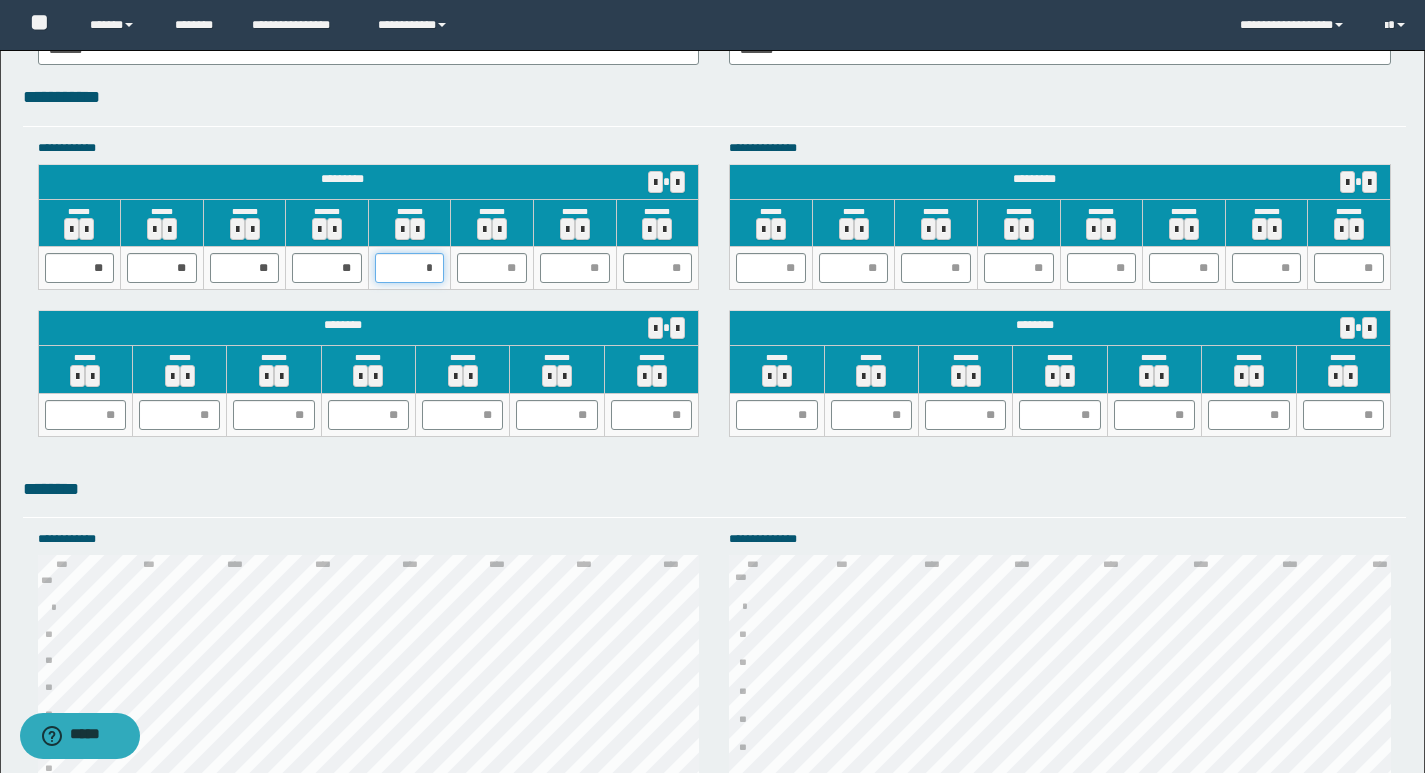 type on "**" 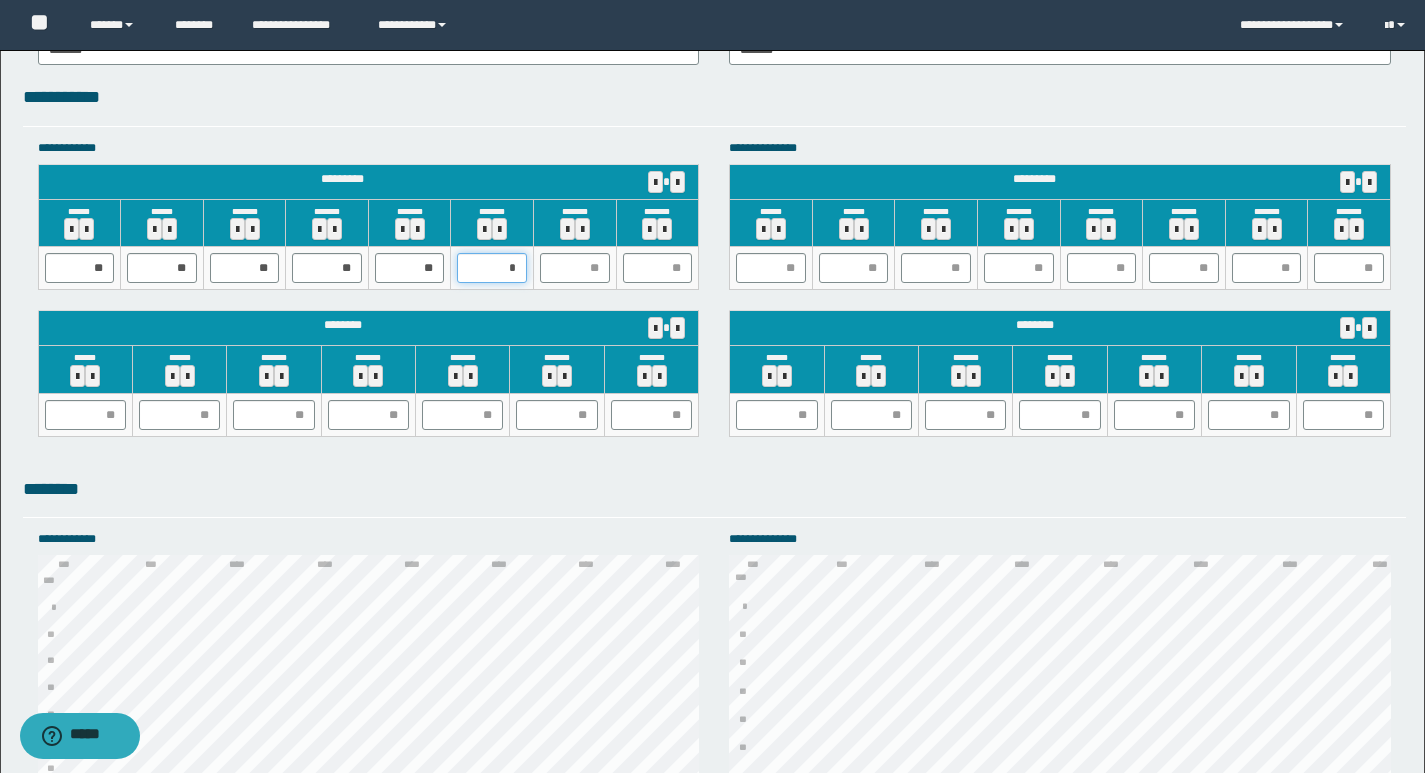 type on "**" 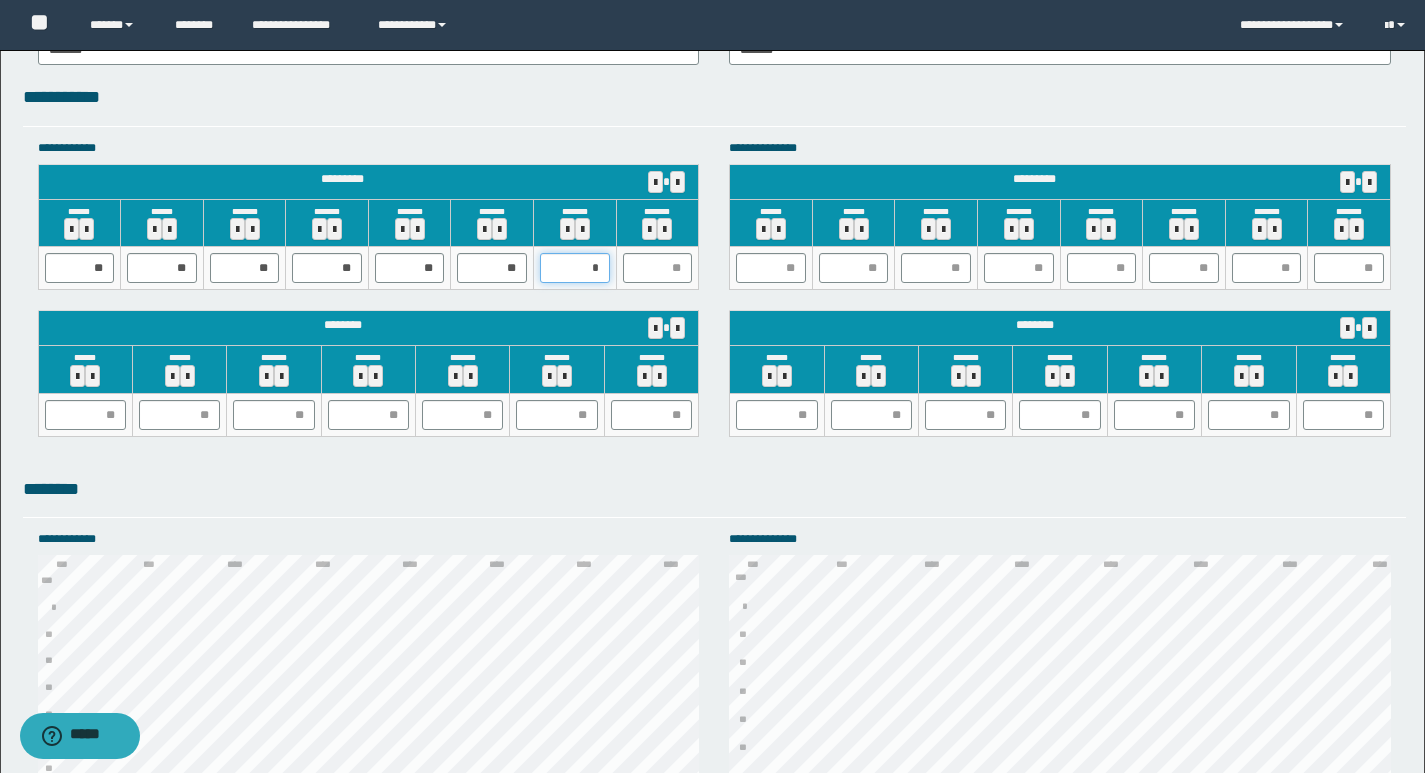 type on "**" 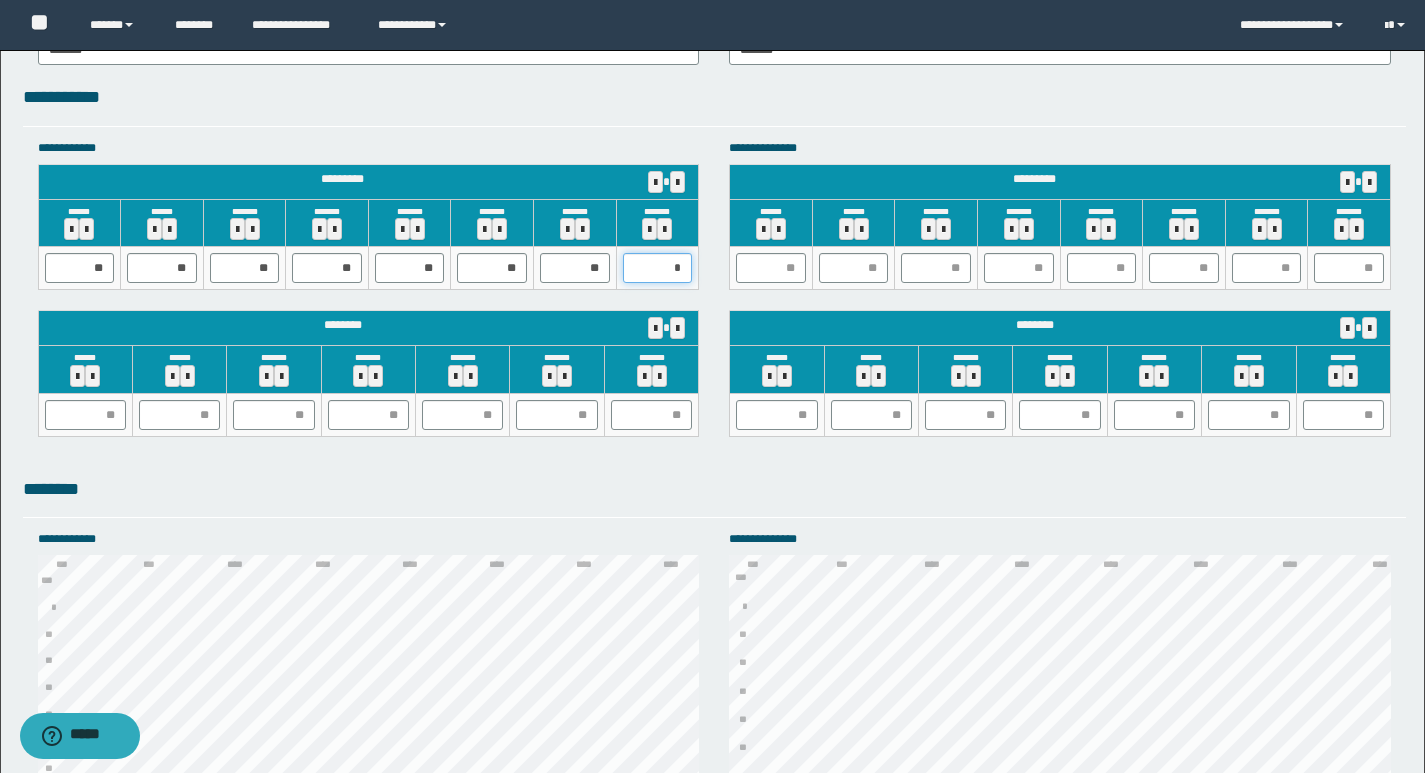 type on "**" 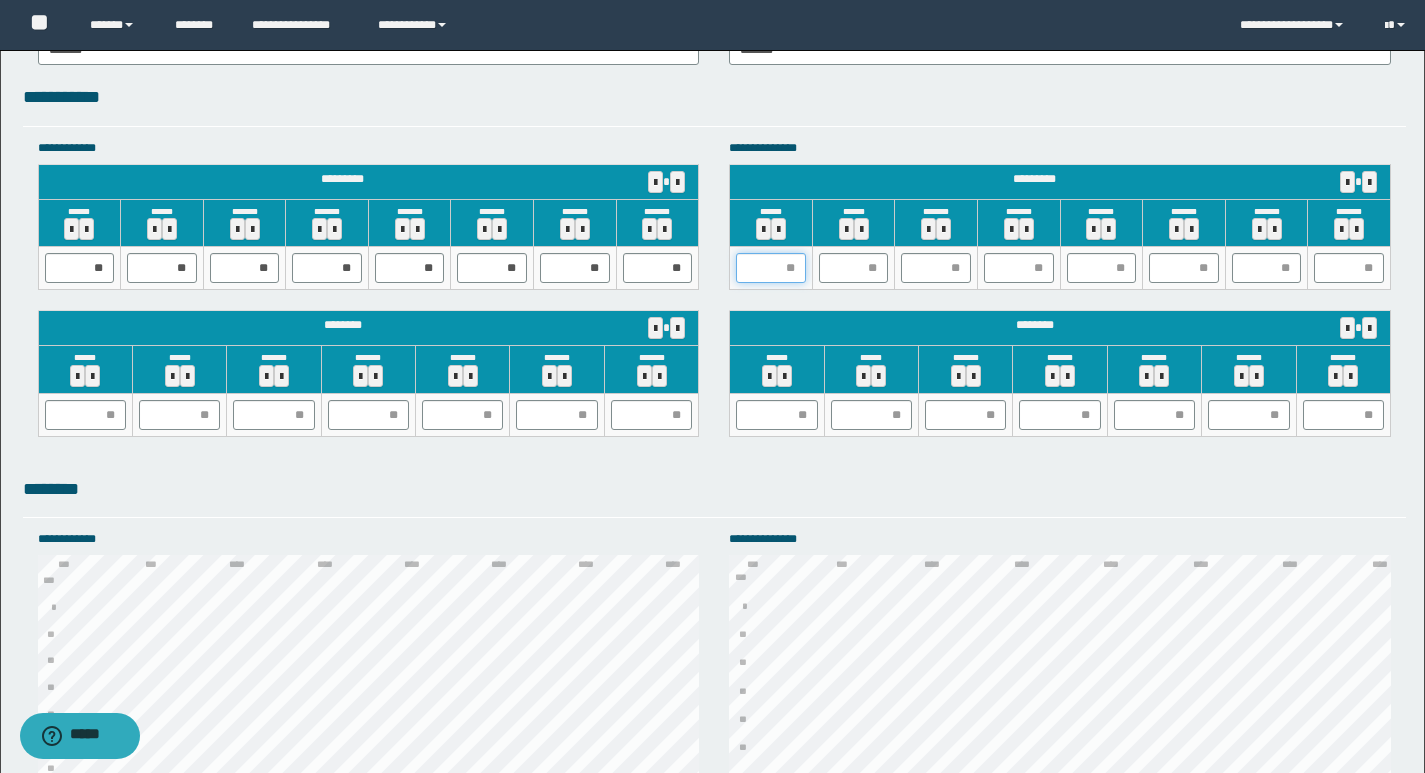 click at bounding box center (771, 268) 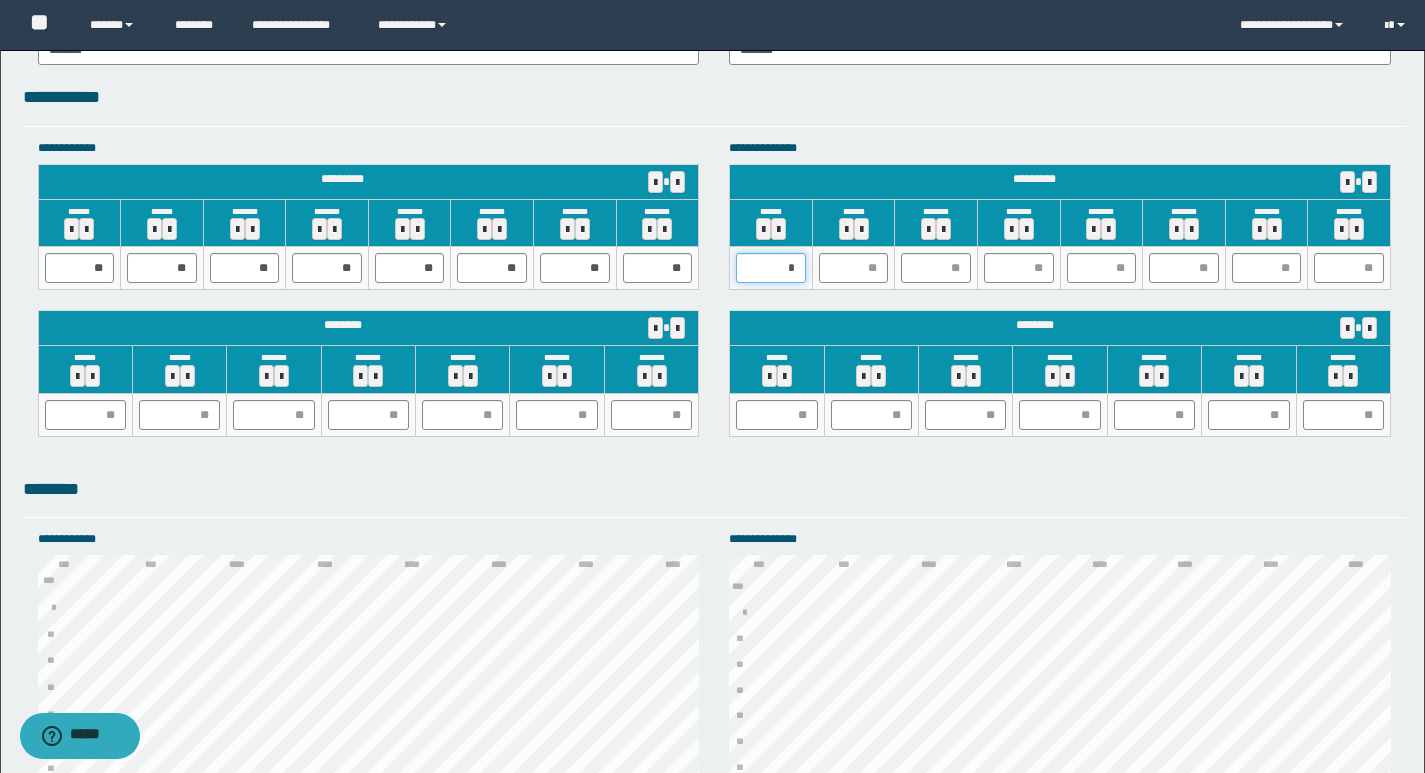 type on "**" 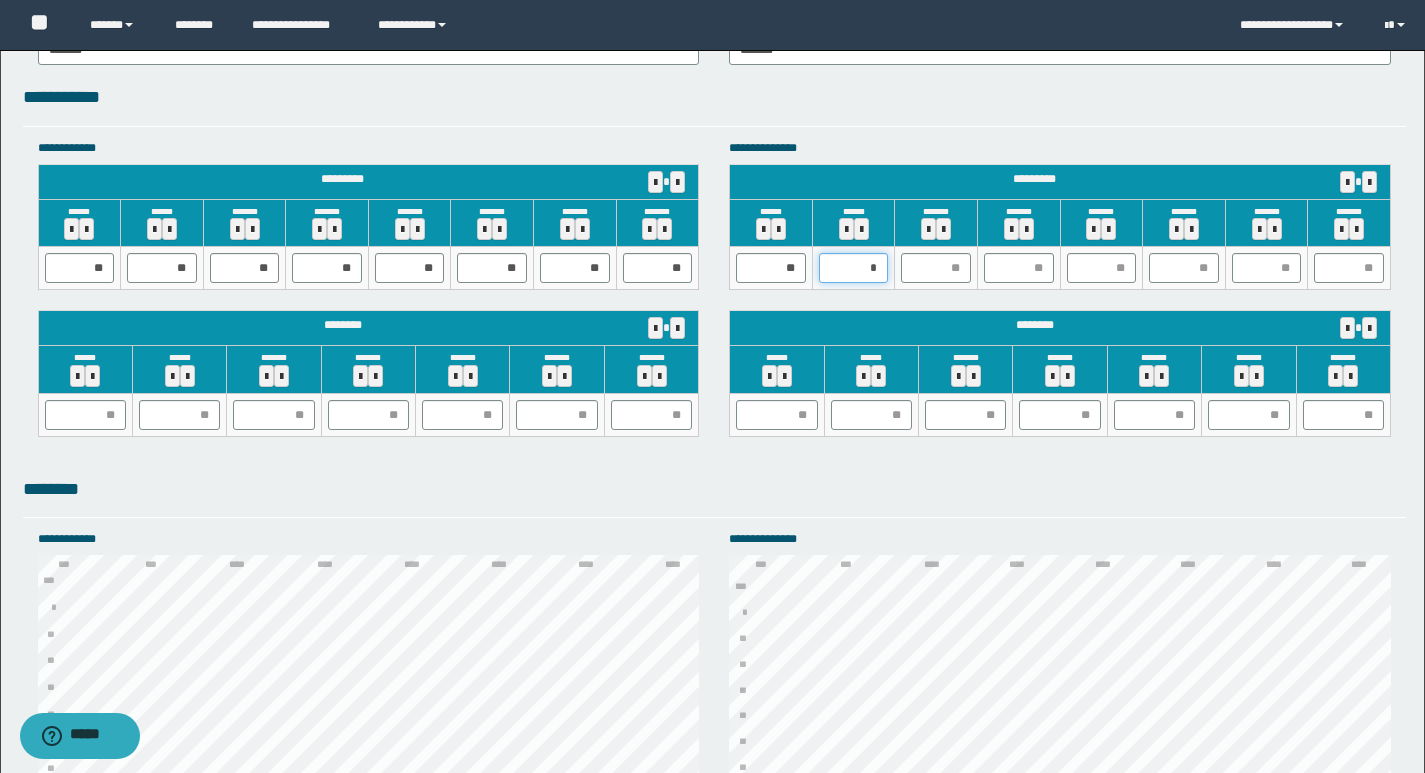 type on "**" 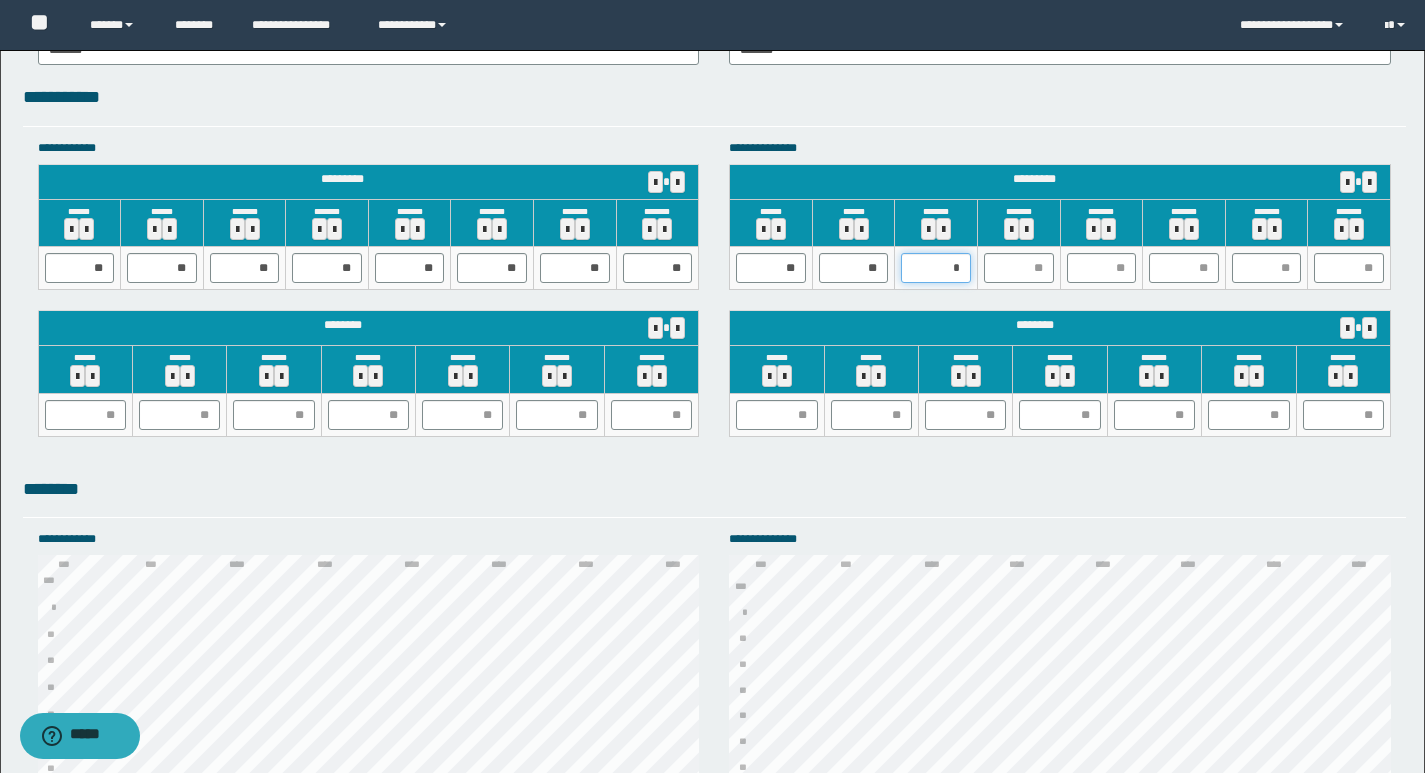 type on "**" 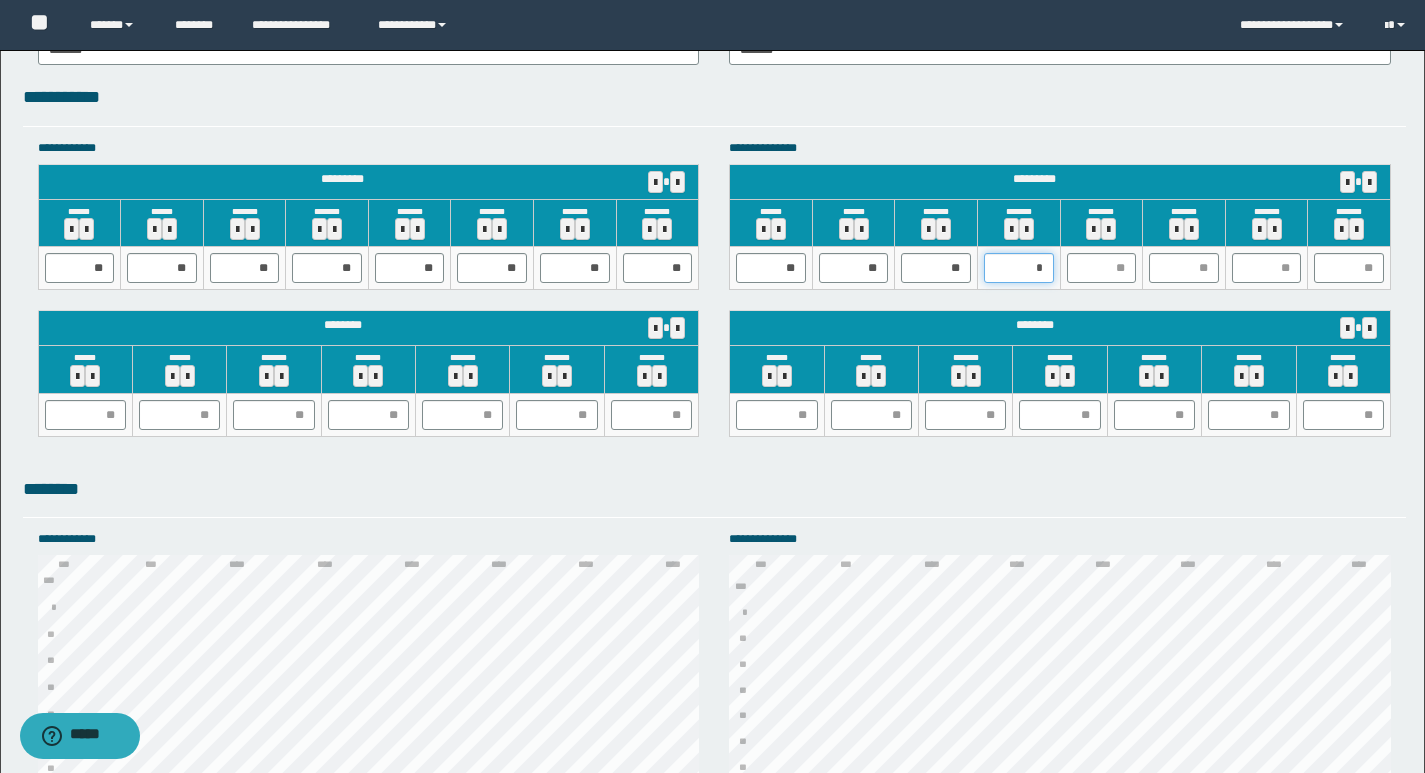 type on "**" 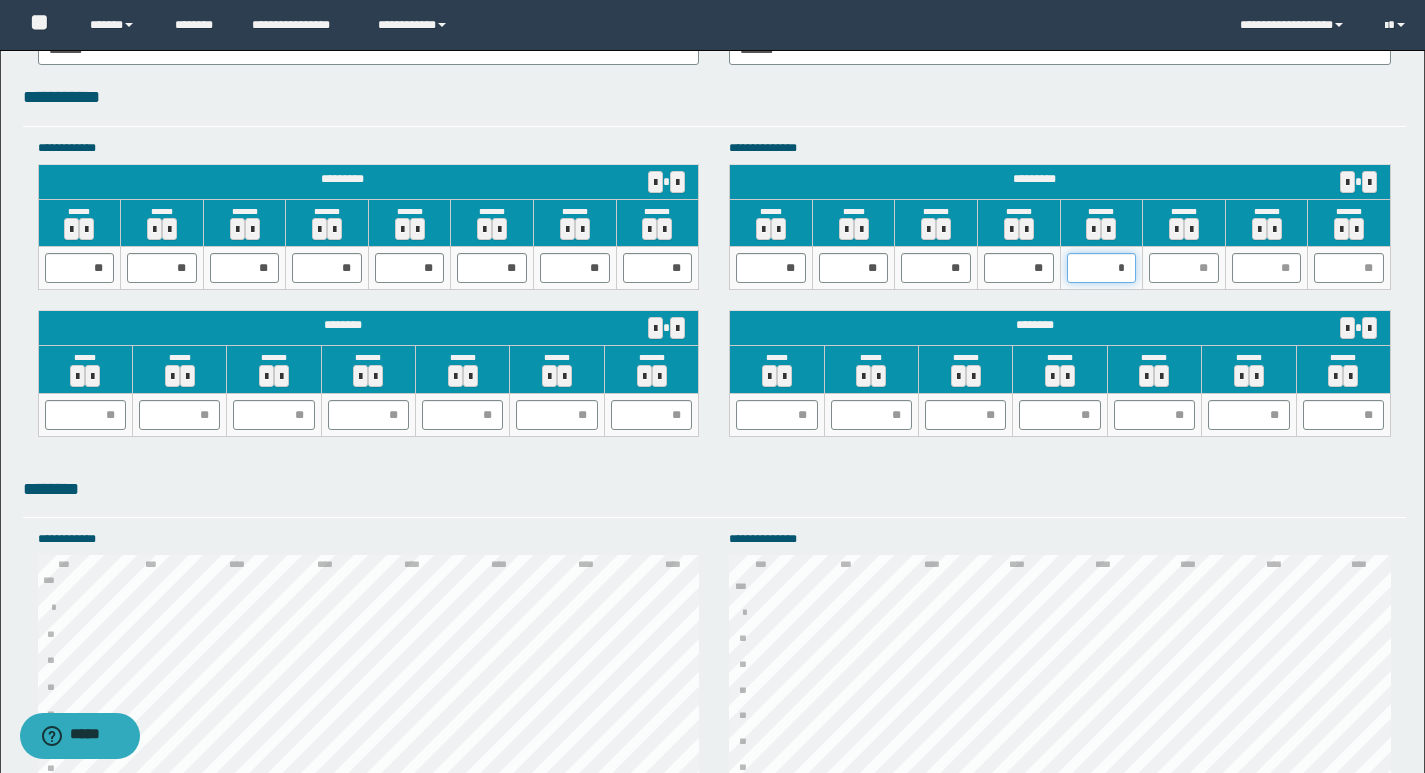 type on "**" 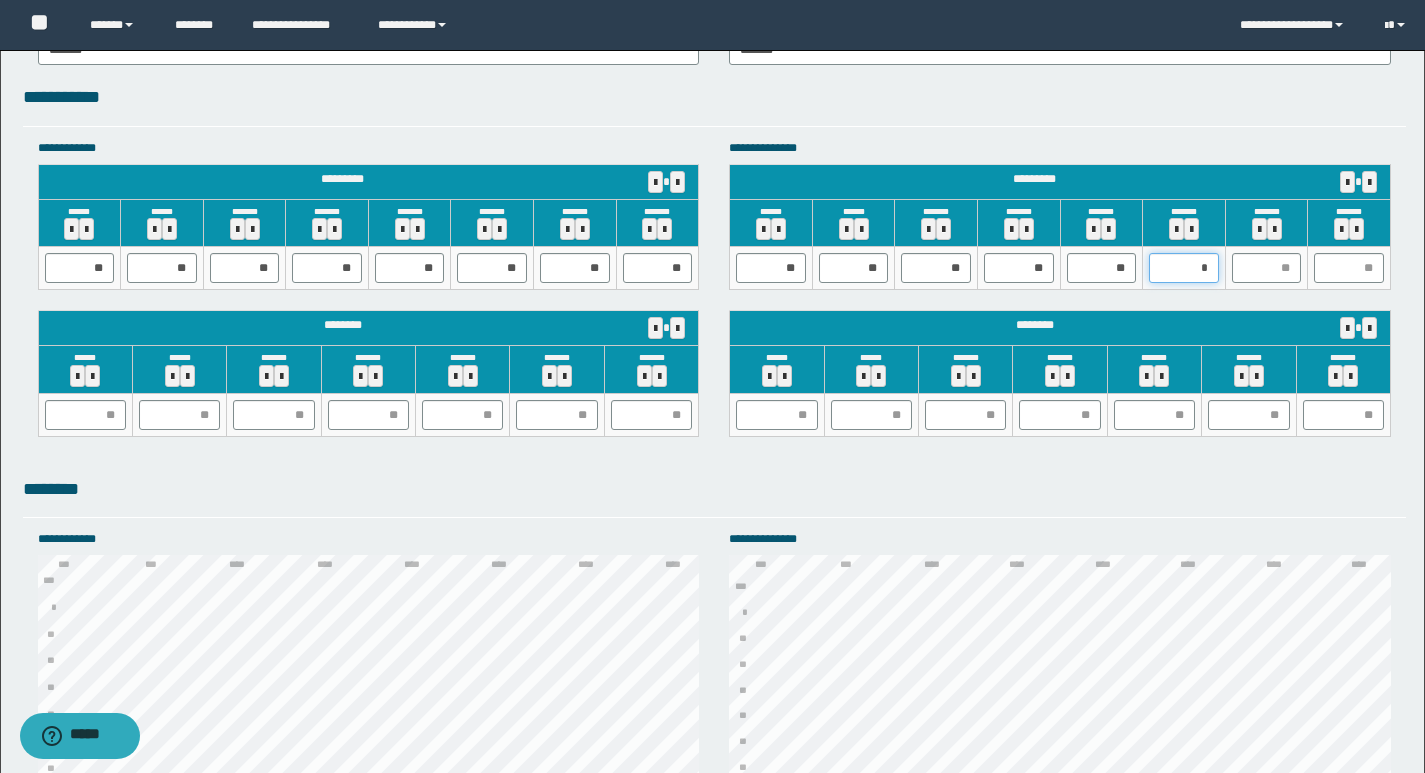 type on "**" 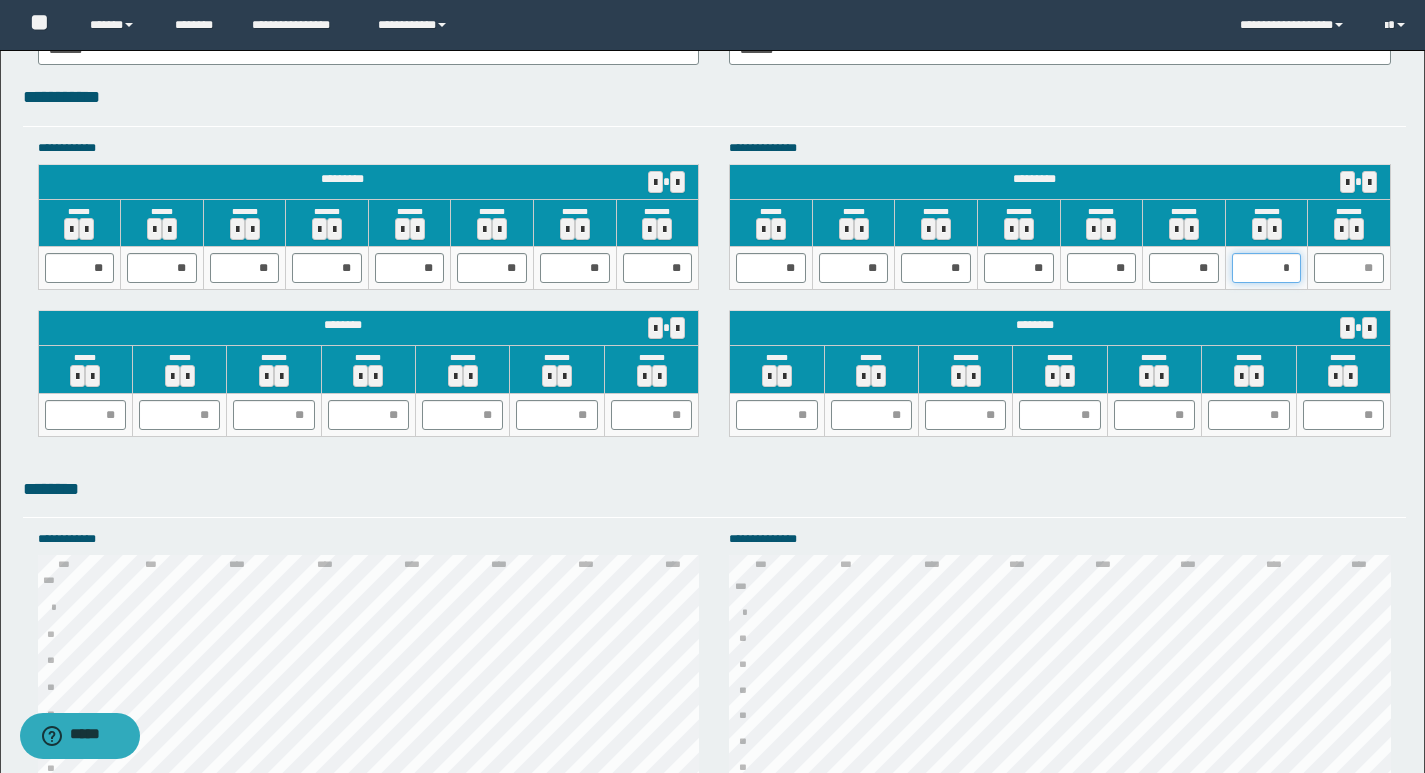 type on "**" 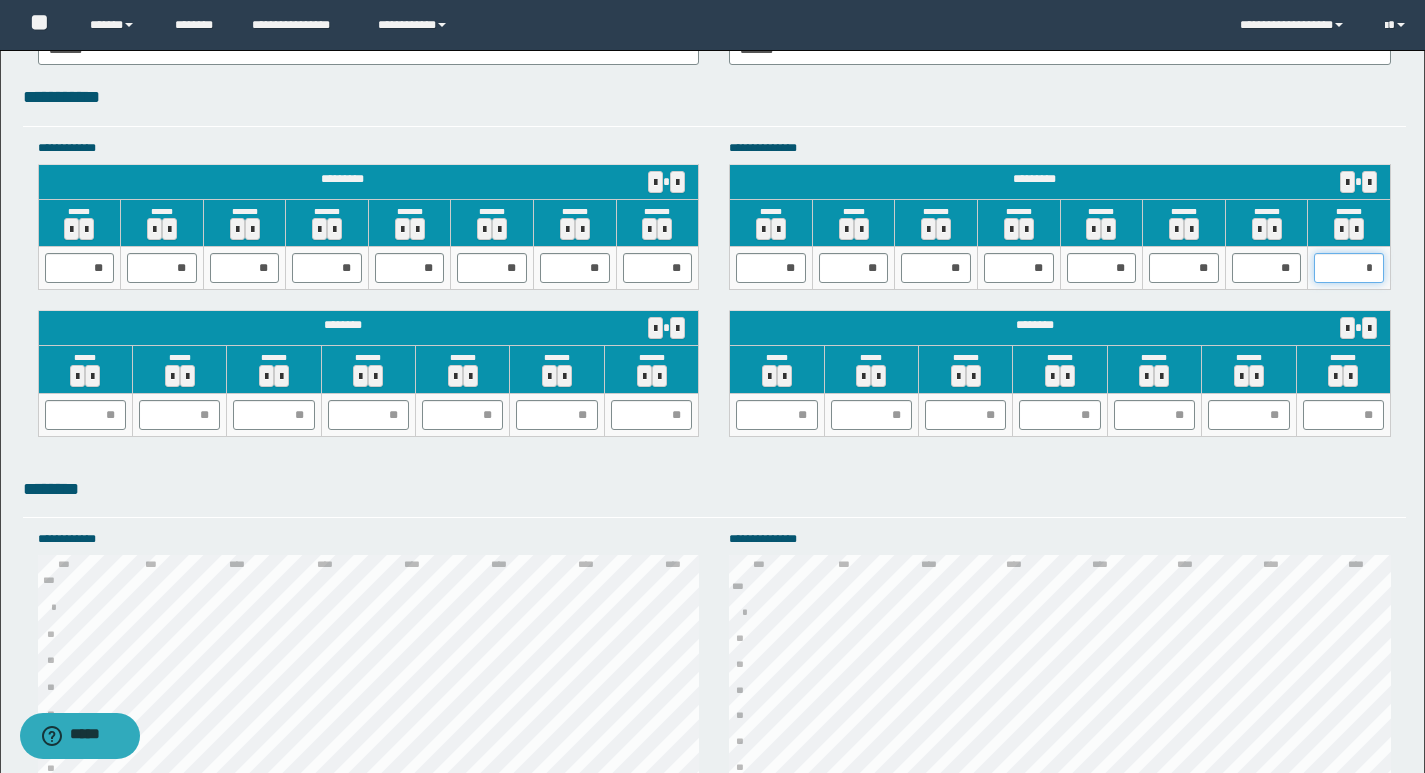 type on "**" 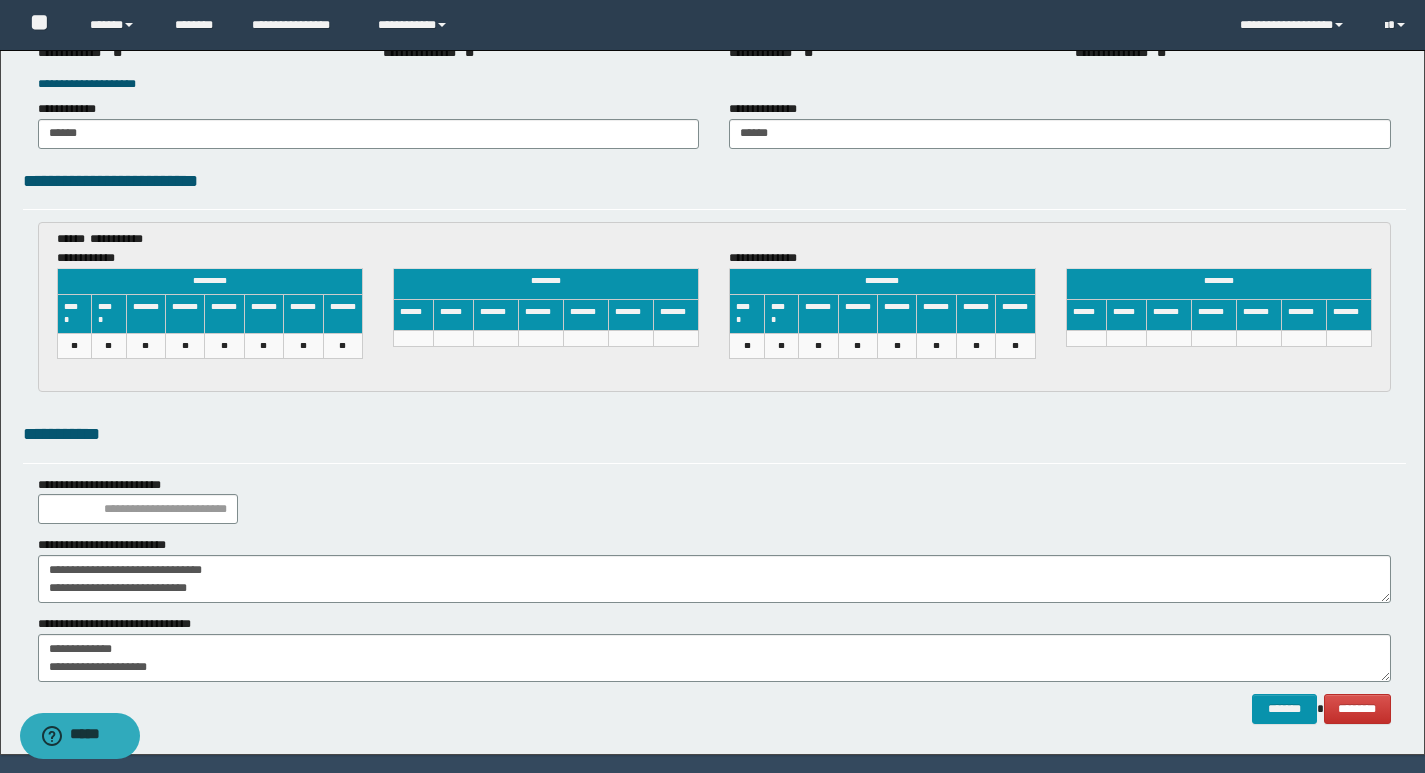 scroll, scrollTop: 3086, scrollLeft: 0, axis: vertical 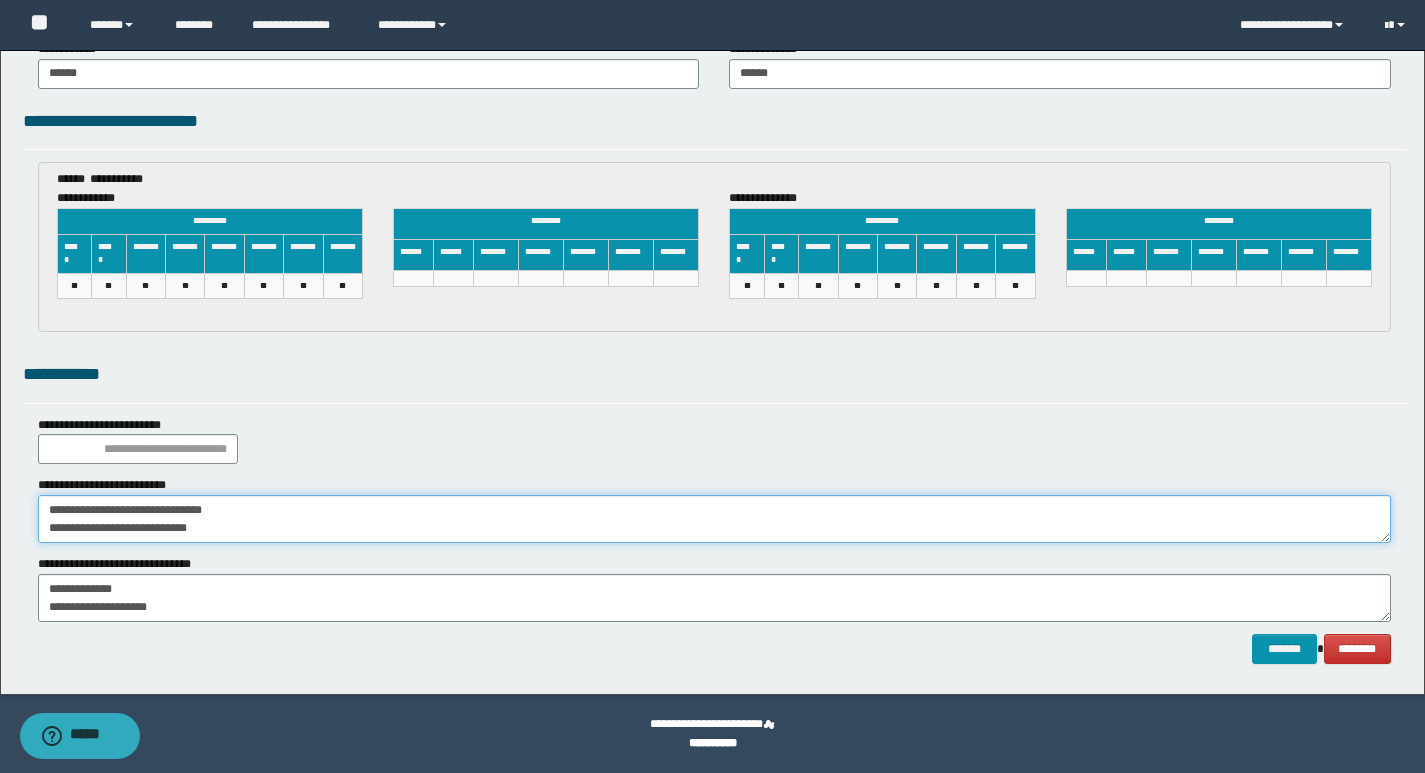 drag, startPoint x: 243, startPoint y: 529, endPoint x: 0, endPoint y: 556, distance: 244.49539 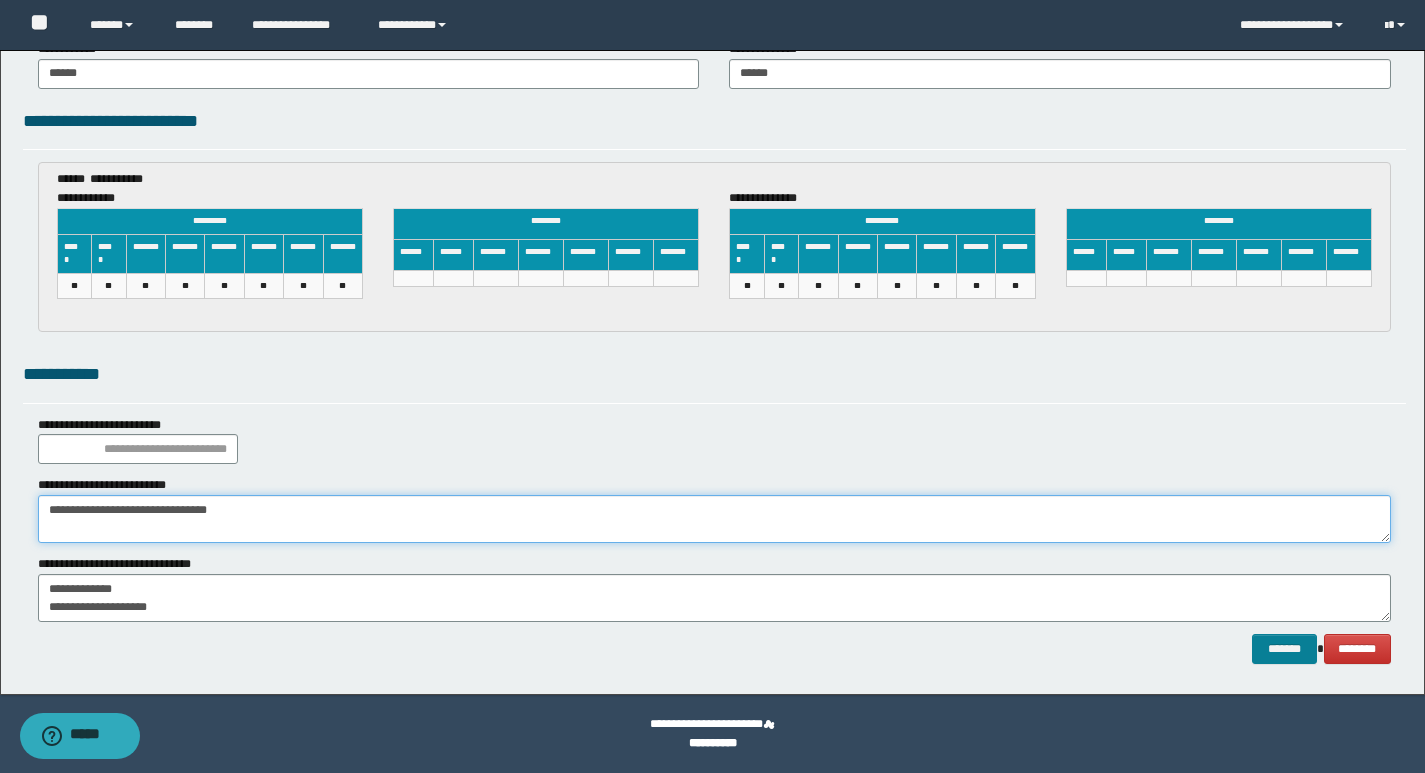 type on "**********" 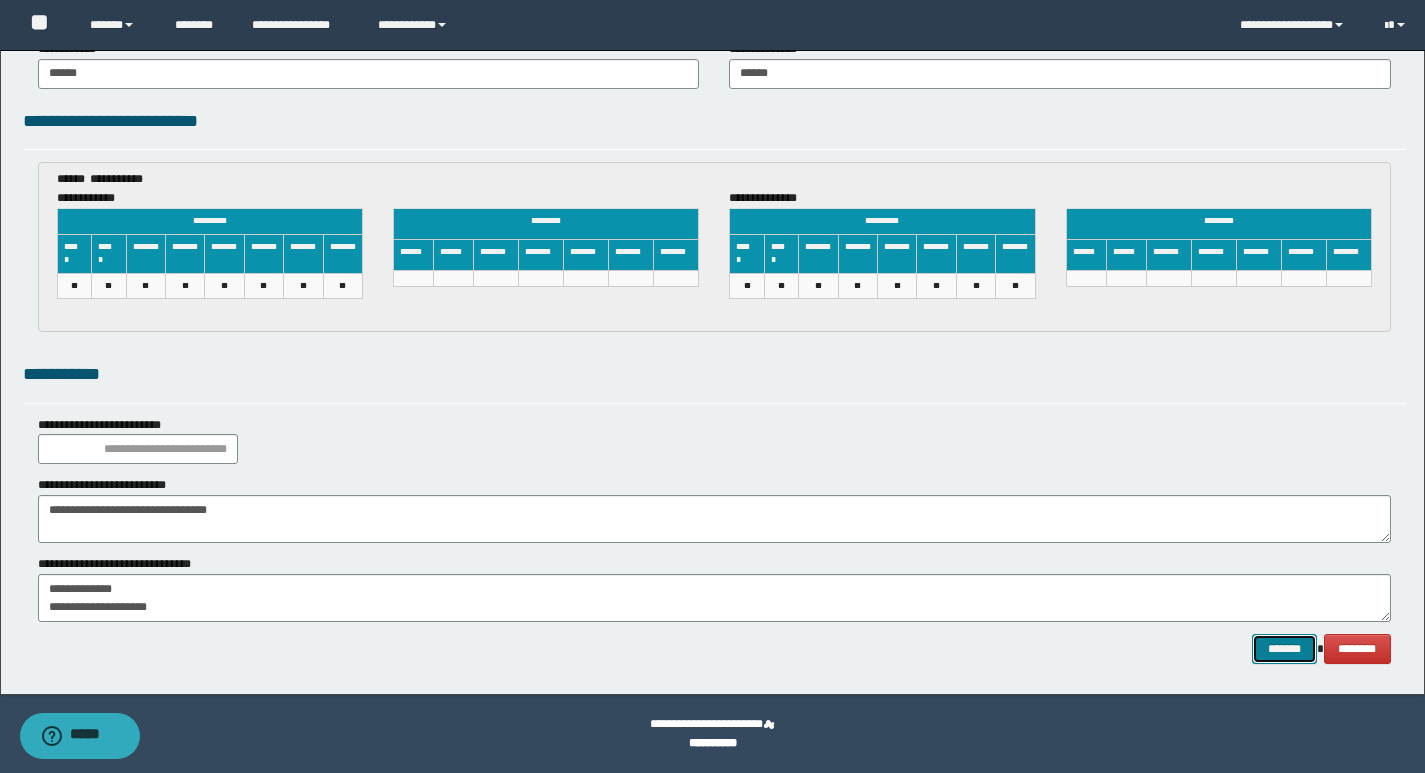 click on "*******" at bounding box center [1284, 649] 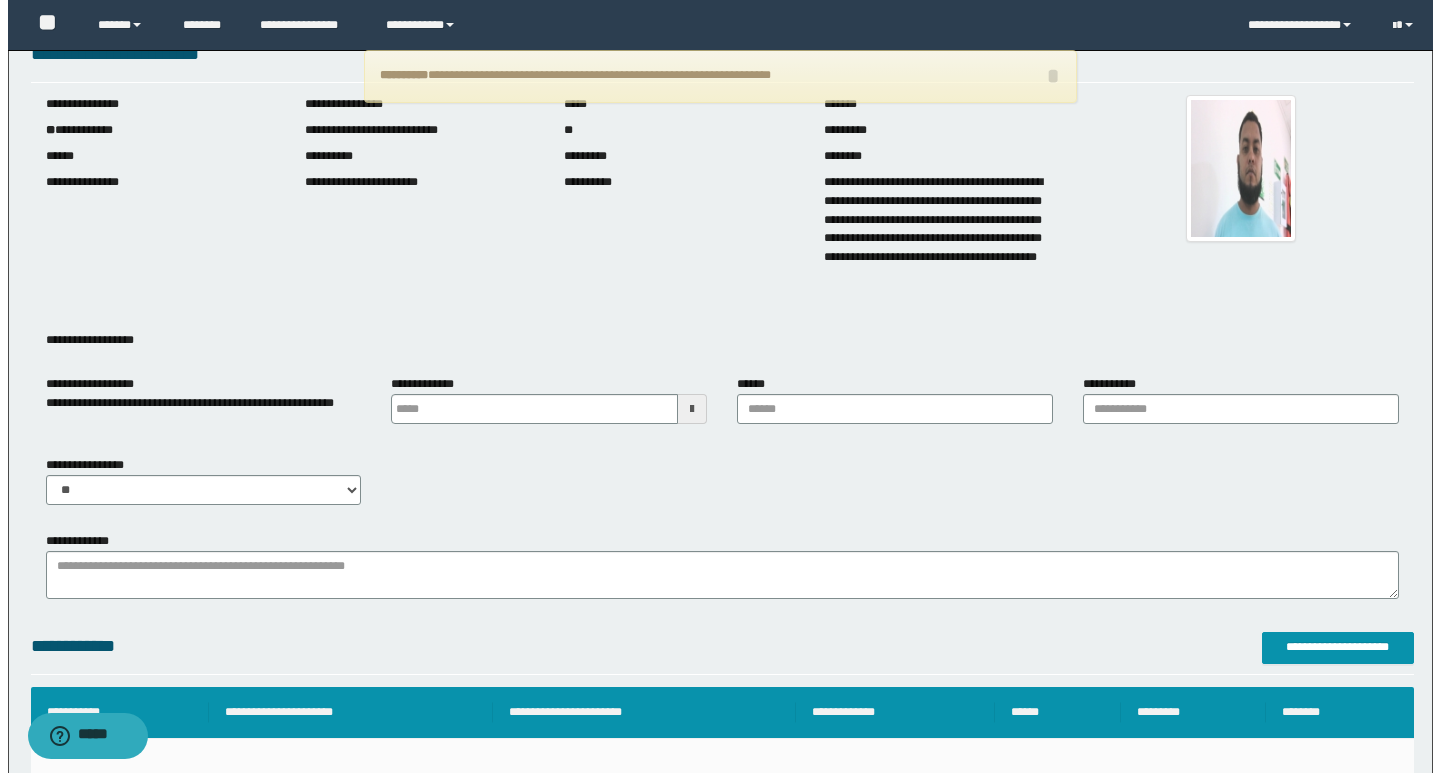 scroll, scrollTop: 0, scrollLeft: 0, axis: both 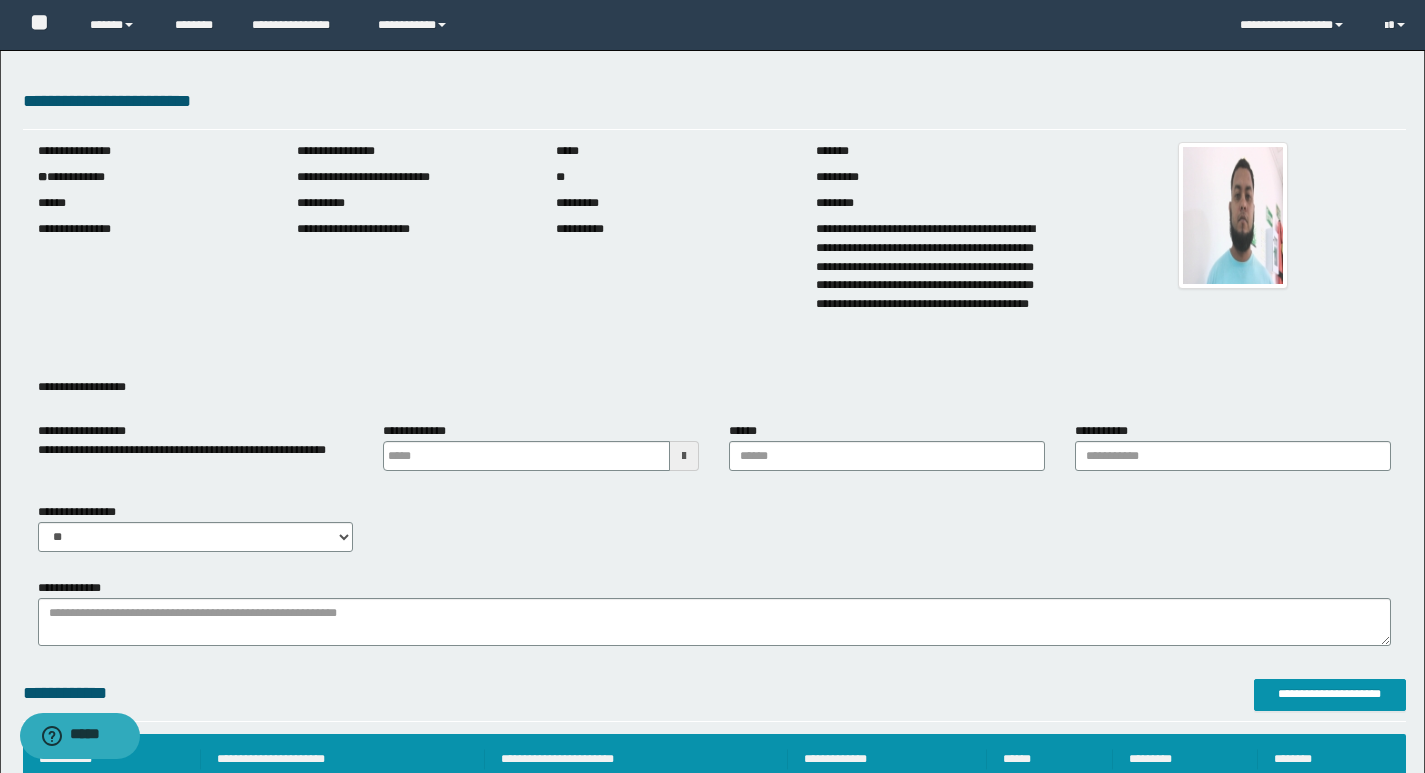 click at bounding box center [684, 456] 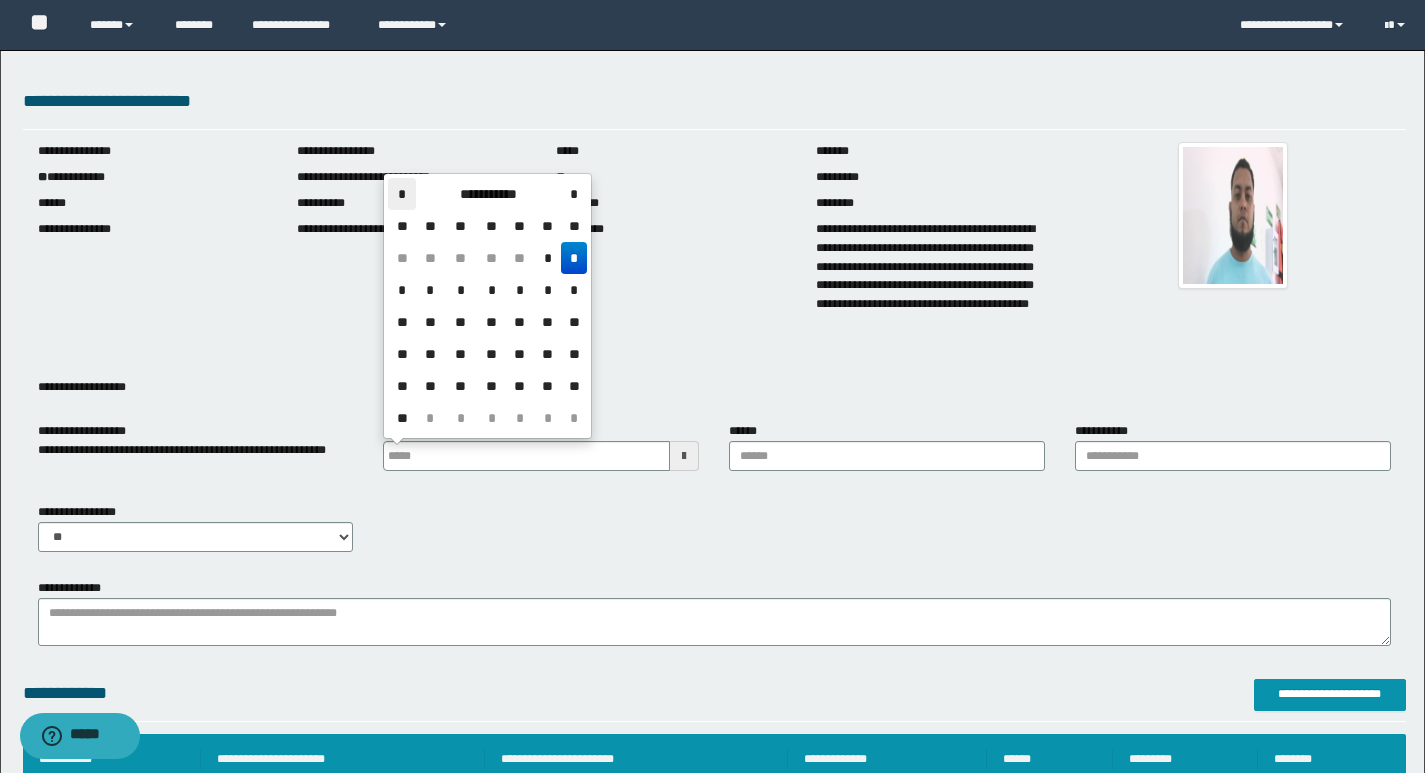 click on "*" at bounding box center (402, 194) 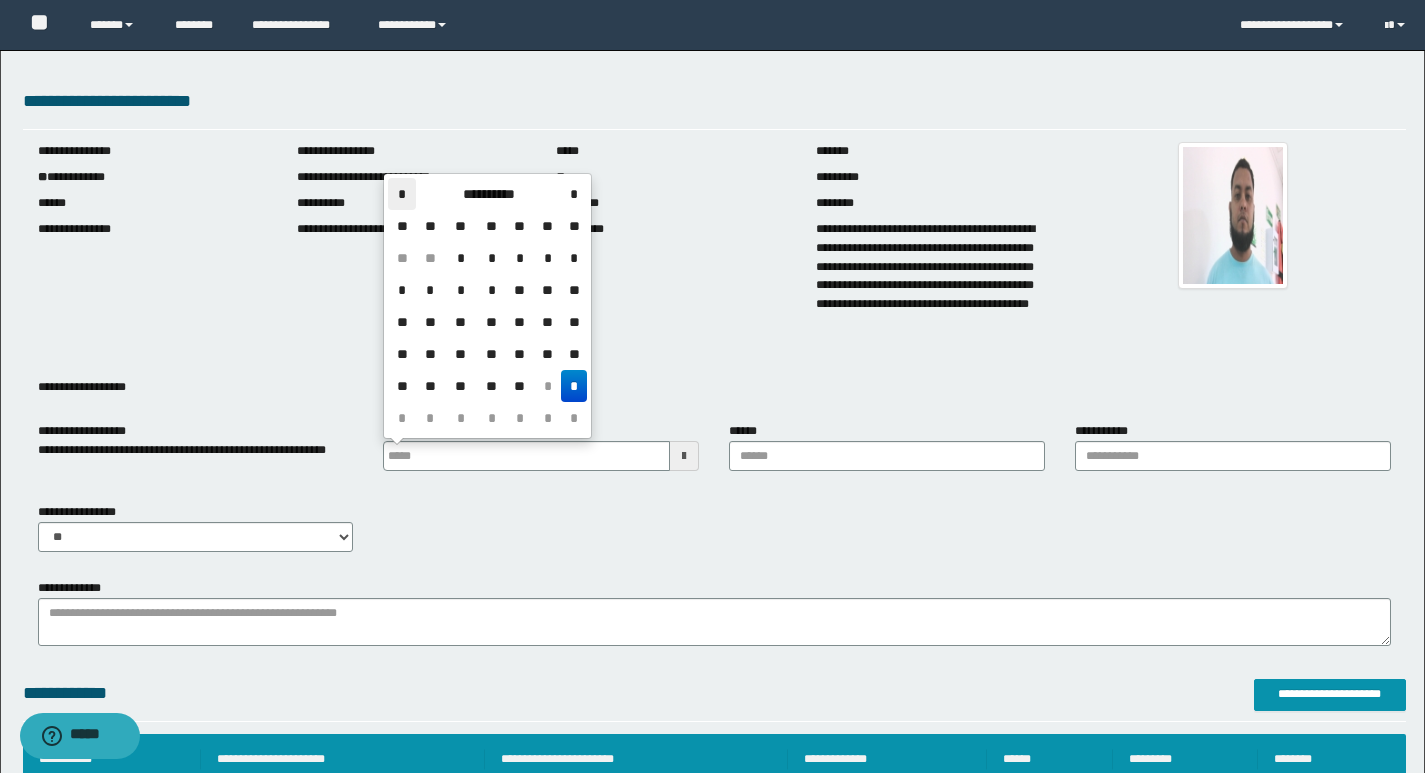 click on "*" at bounding box center (402, 194) 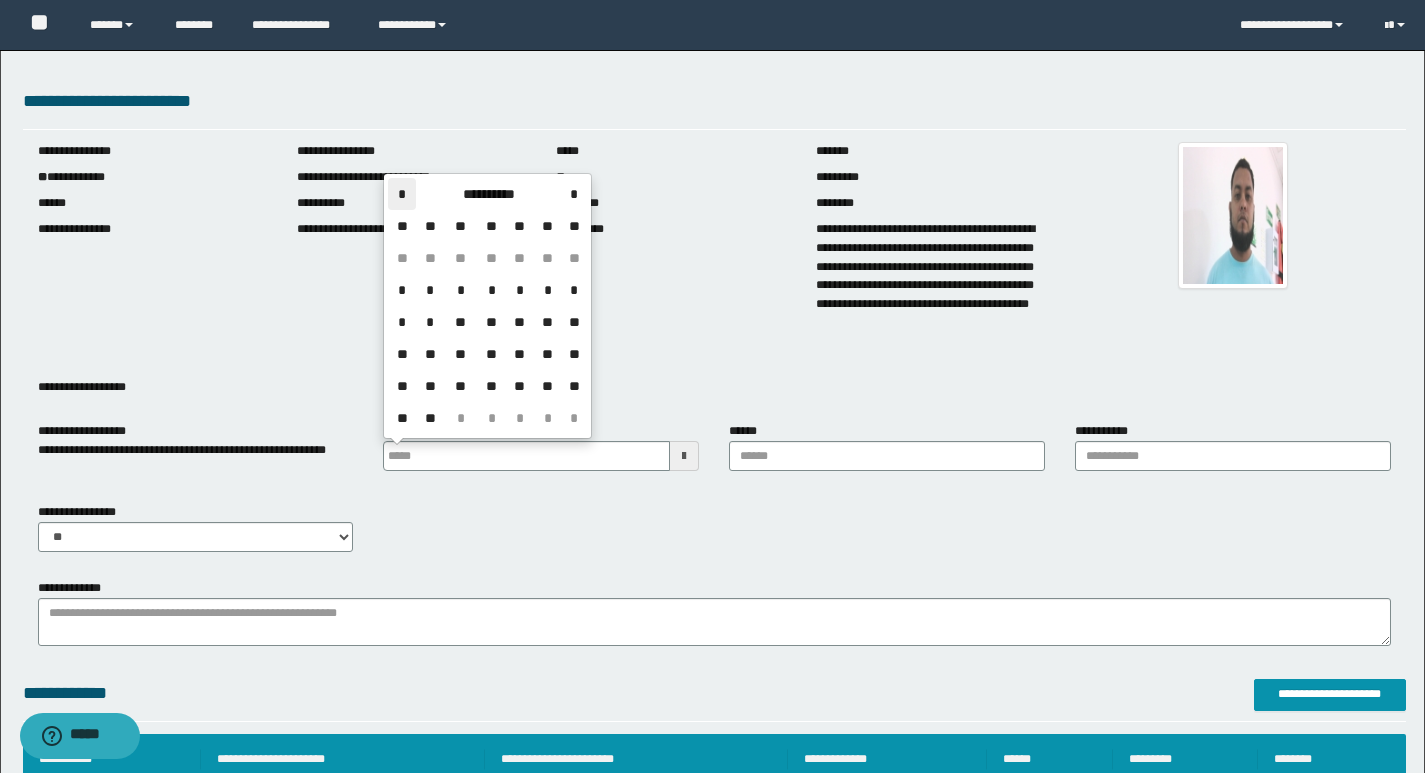 click on "*" at bounding box center (402, 194) 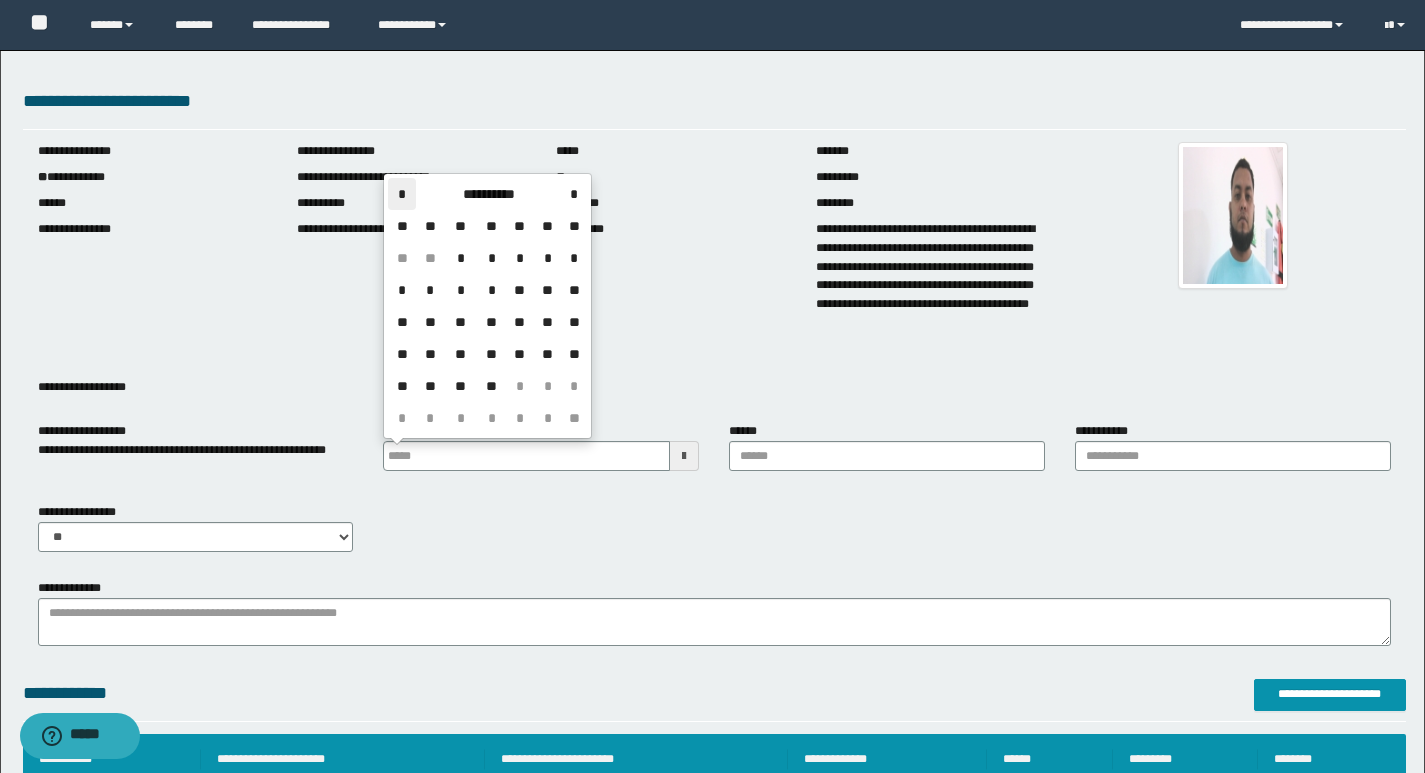 click on "*" at bounding box center (402, 194) 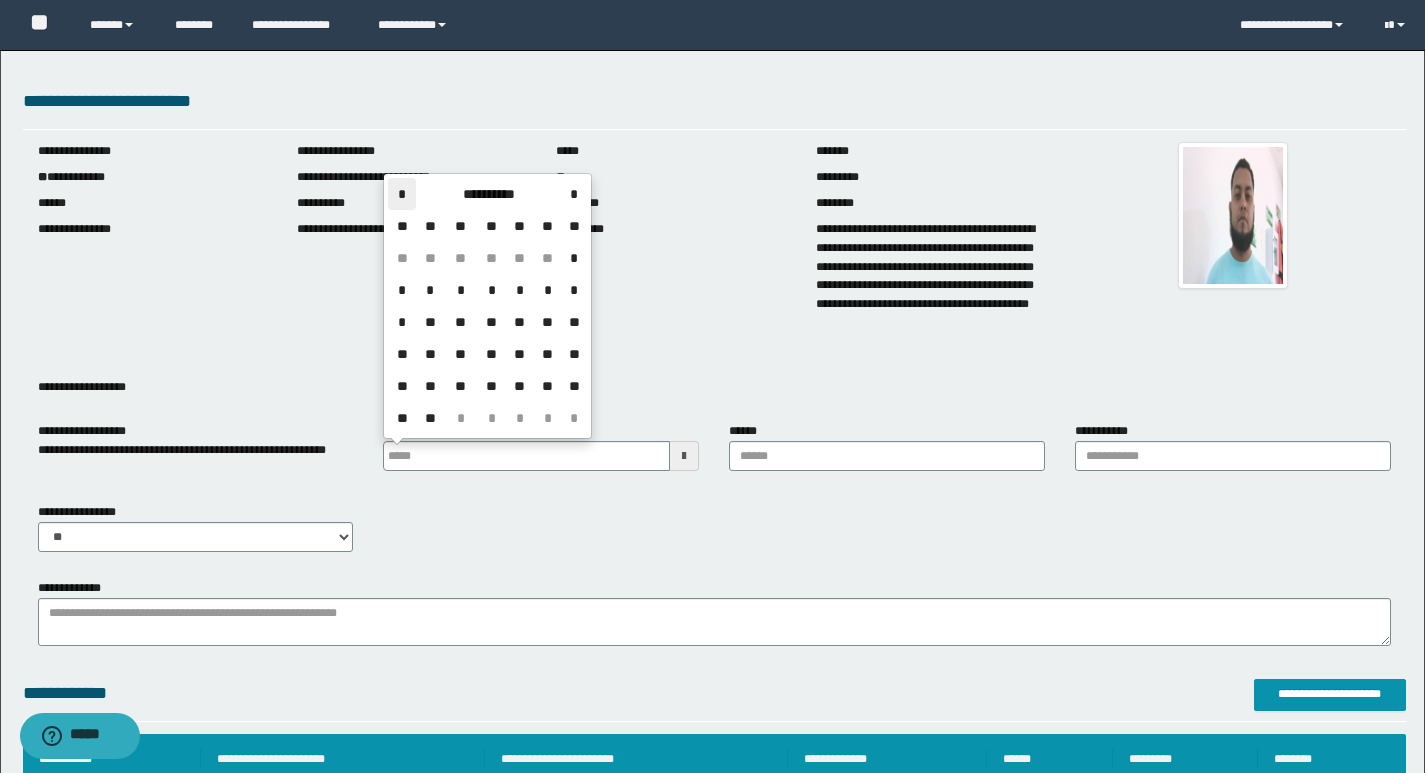 click on "**" at bounding box center (460, 322) 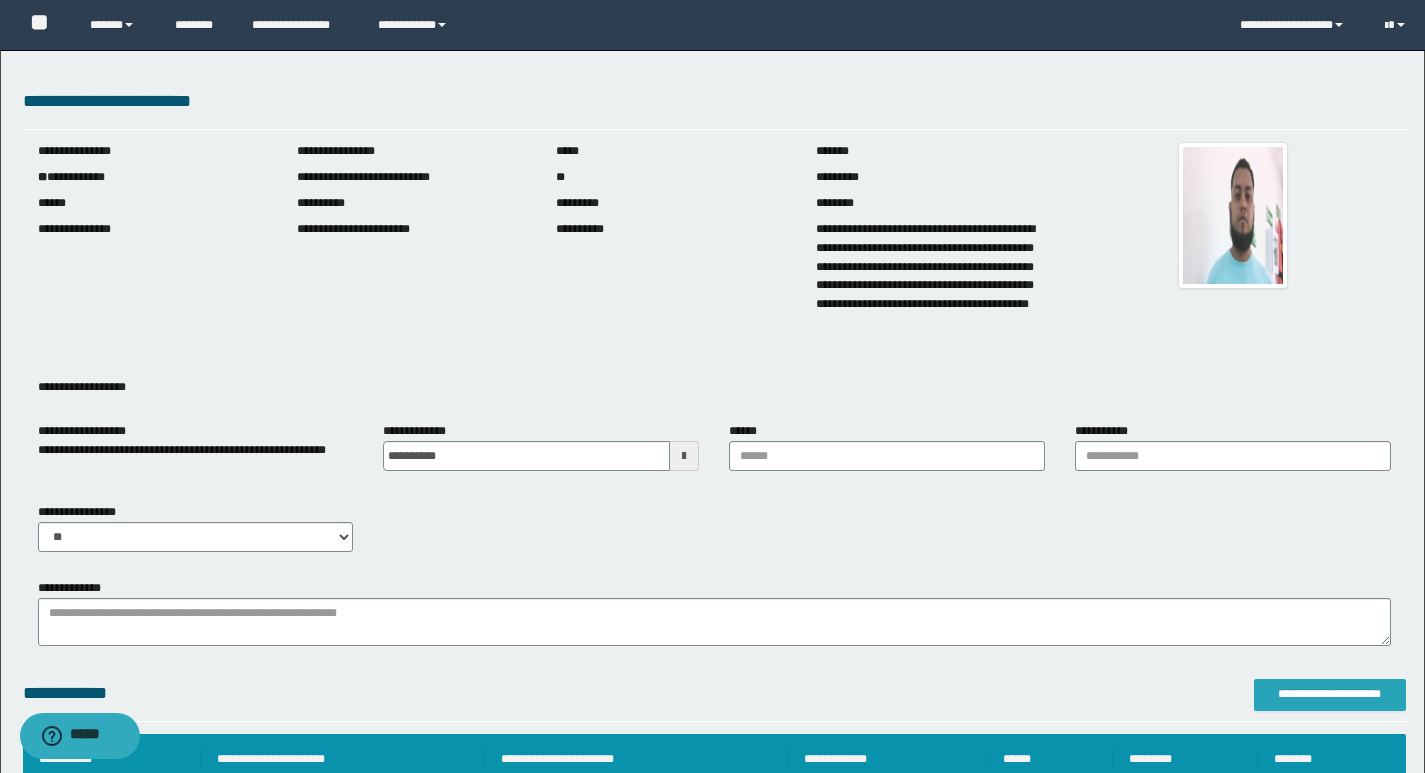 click on "**********" at bounding box center (1330, 694) 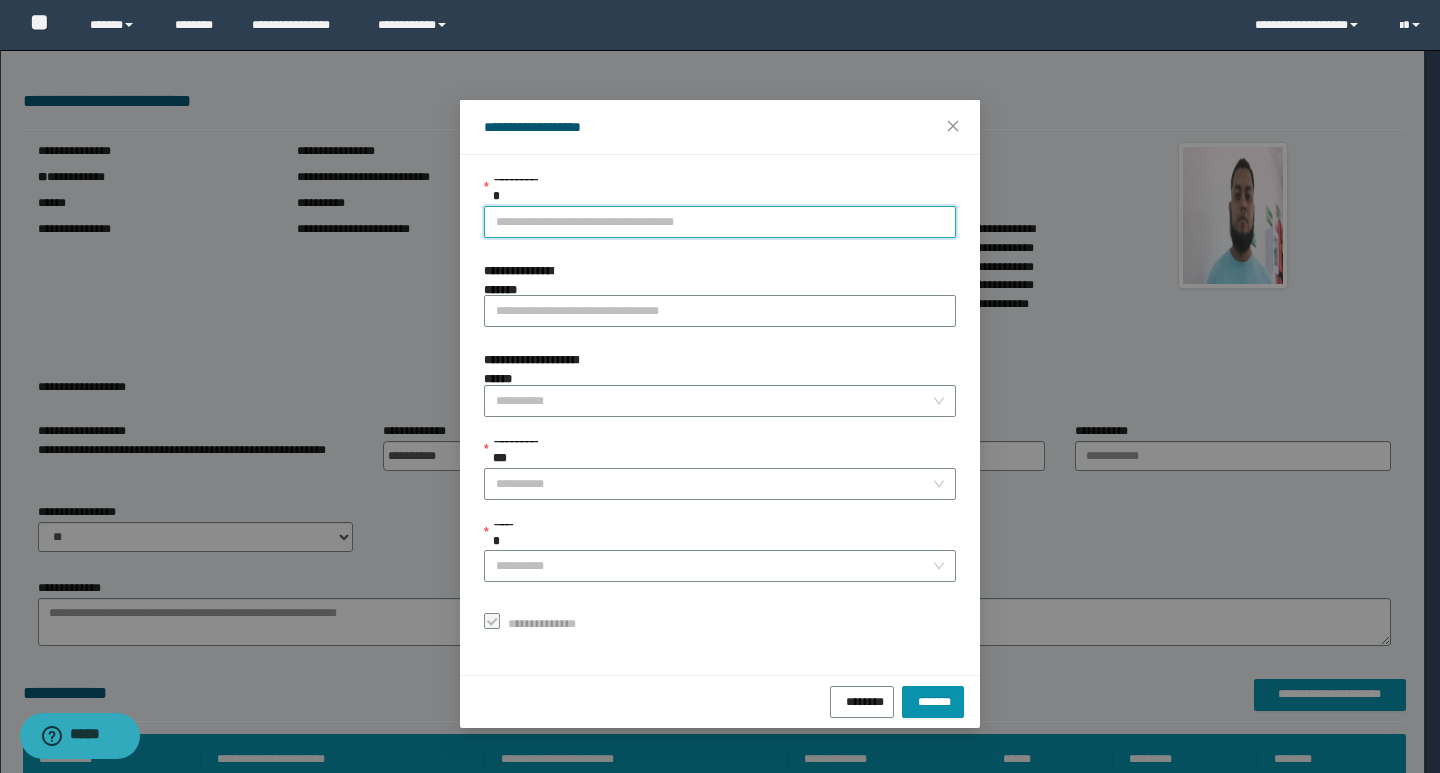 click on "**********" at bounding box center [720, 222] 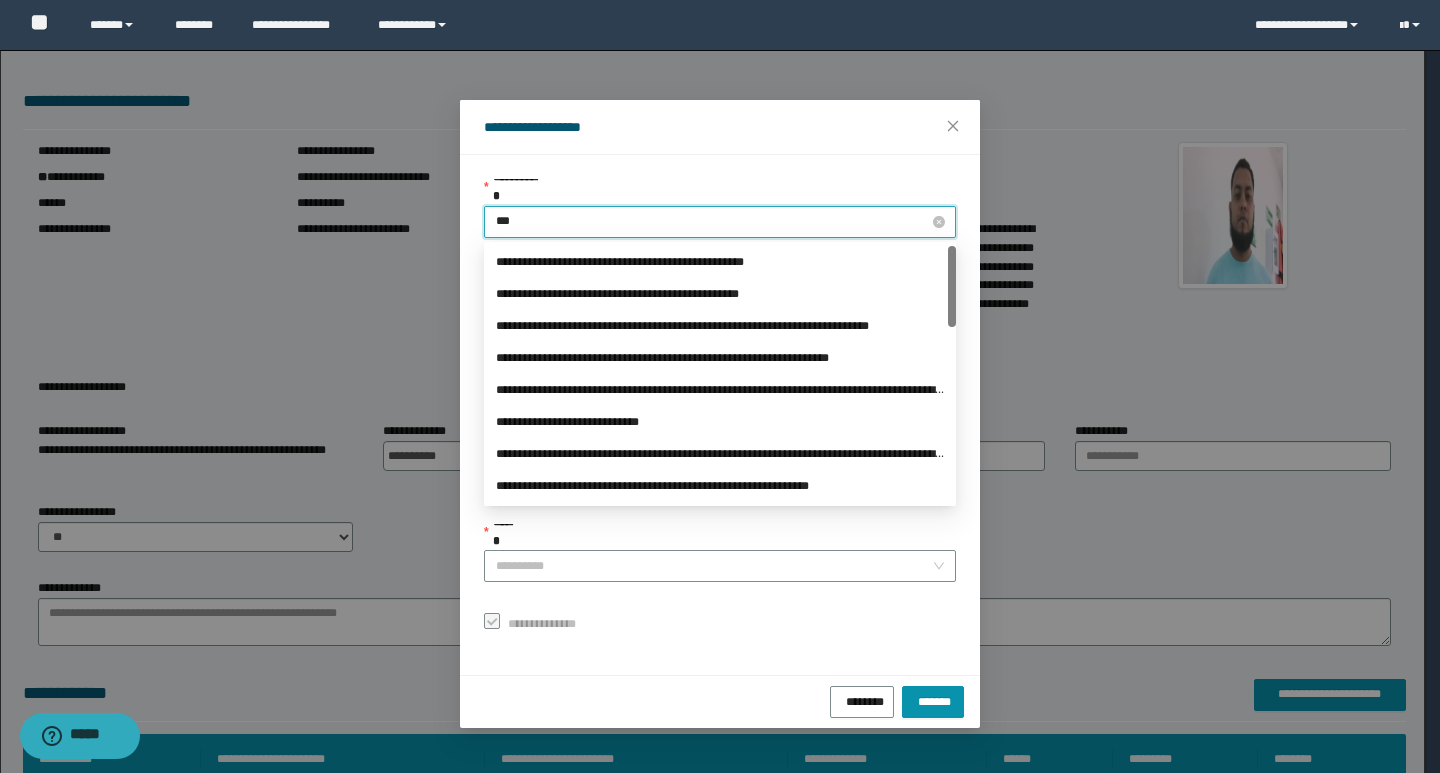 type on "****" 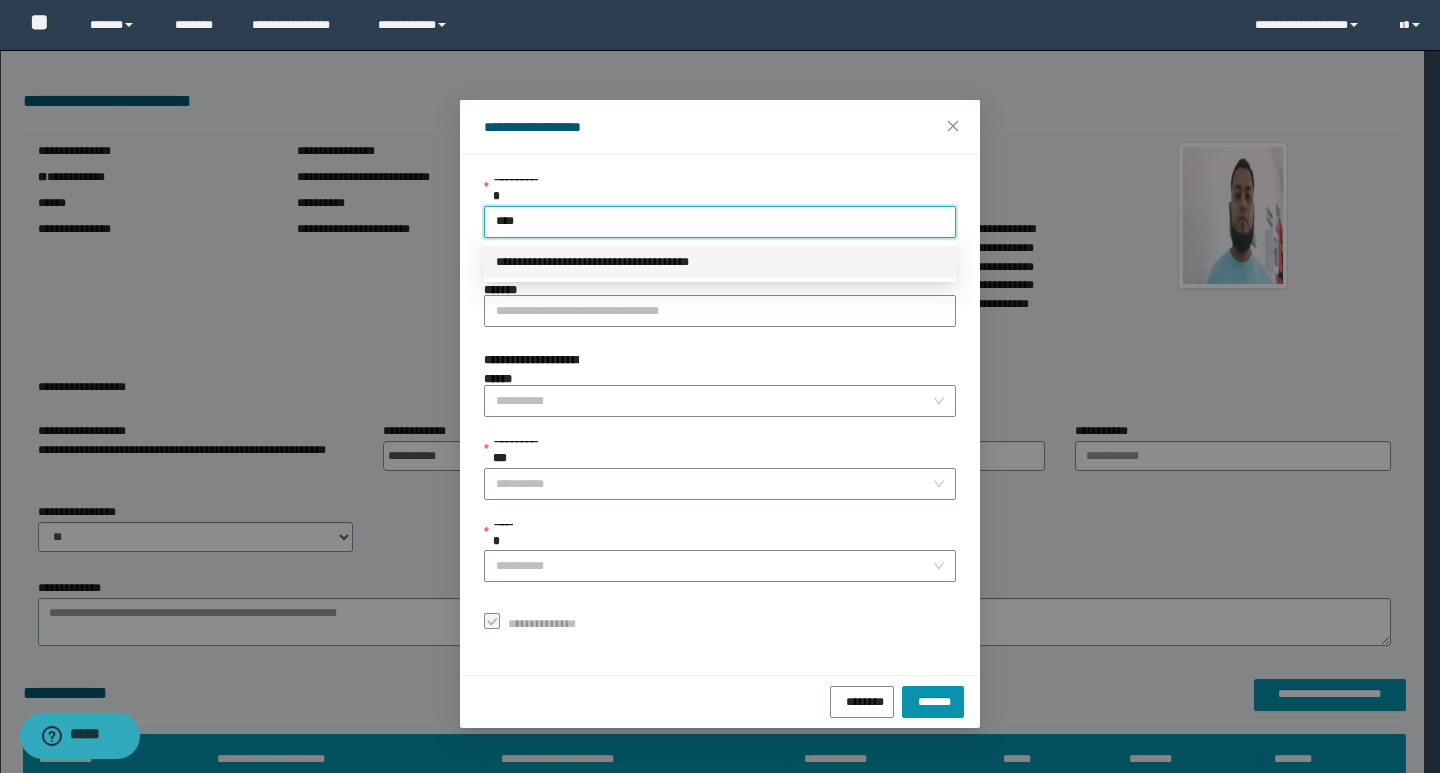 click on "**********" at bounding box center (720, 262) 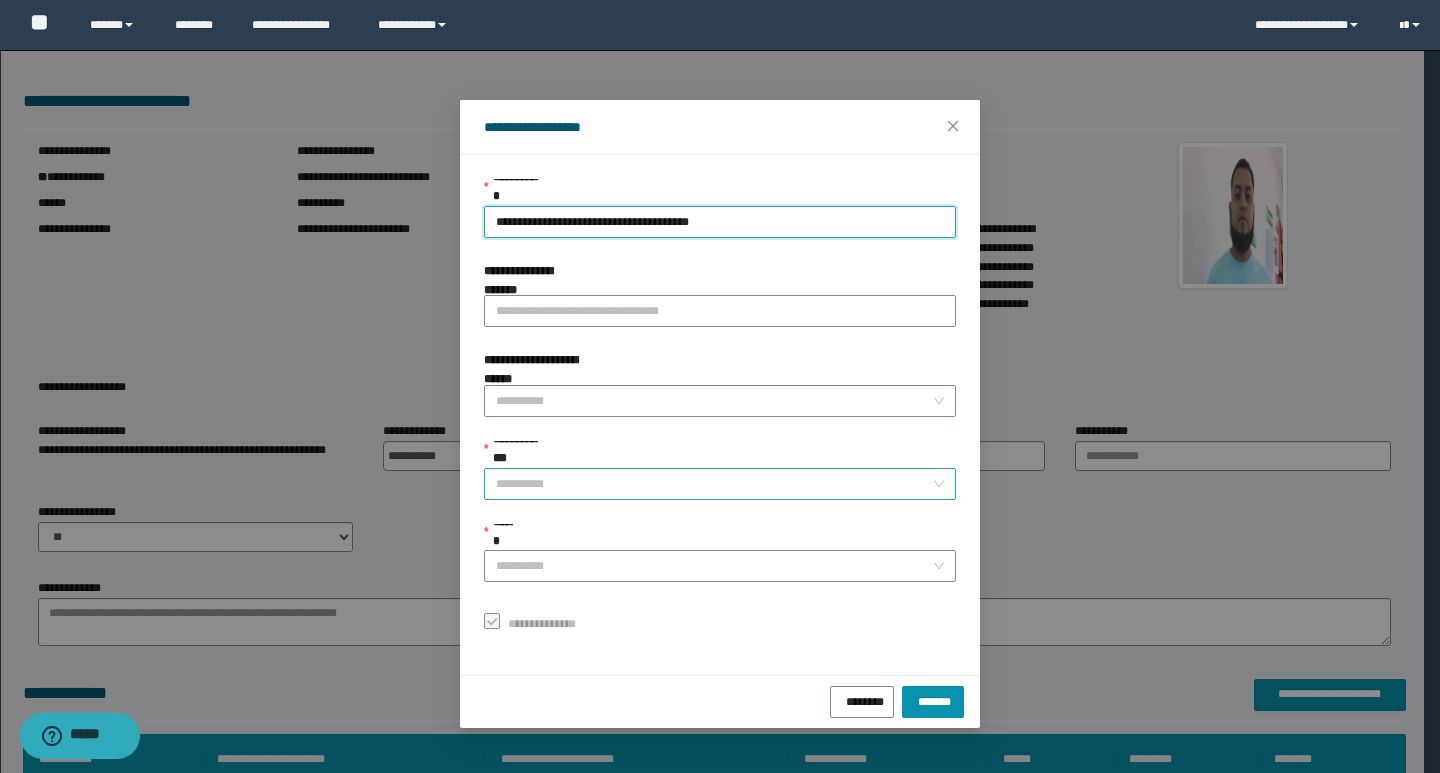 click on "**********" at bounding box center (714, 484) 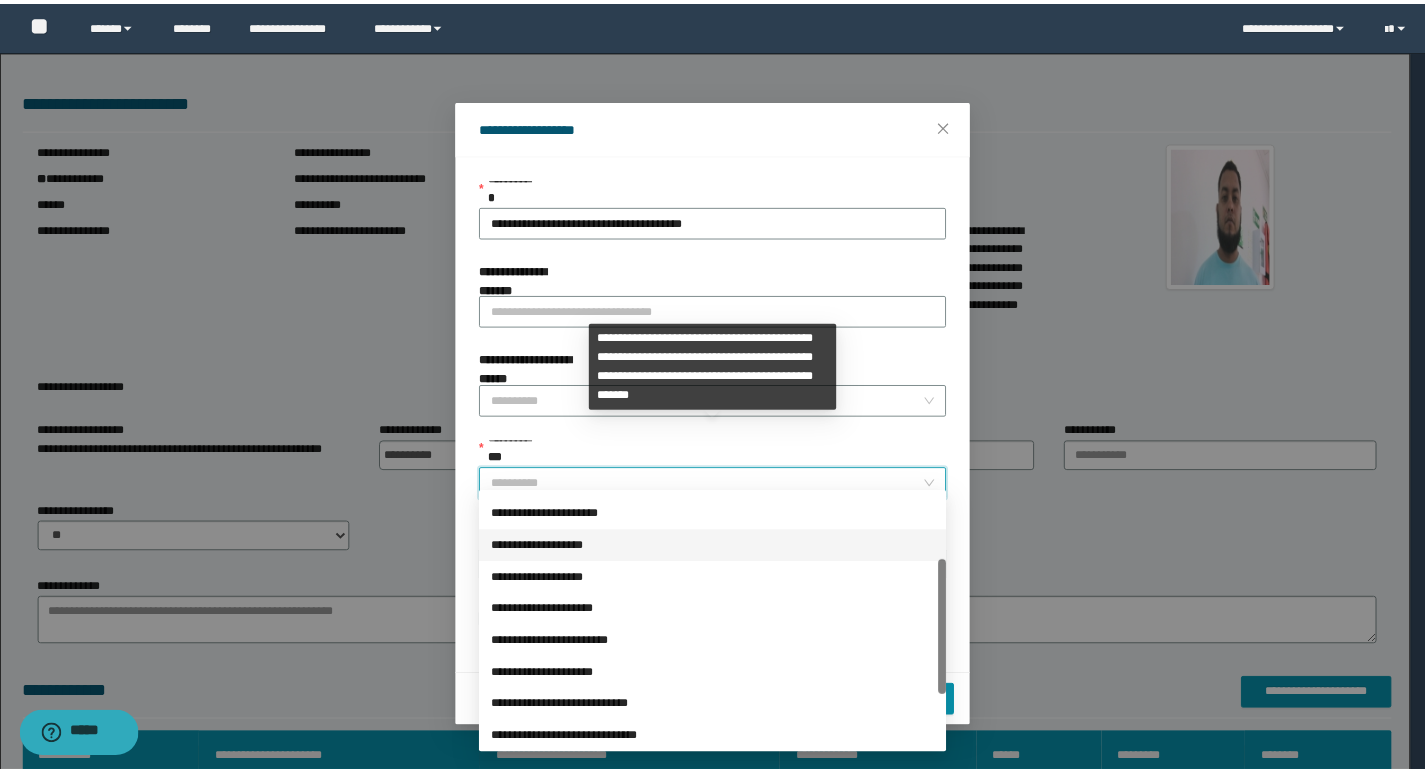 scroll, scrollTop: 224, scrollLeft: 0, axis: vertical 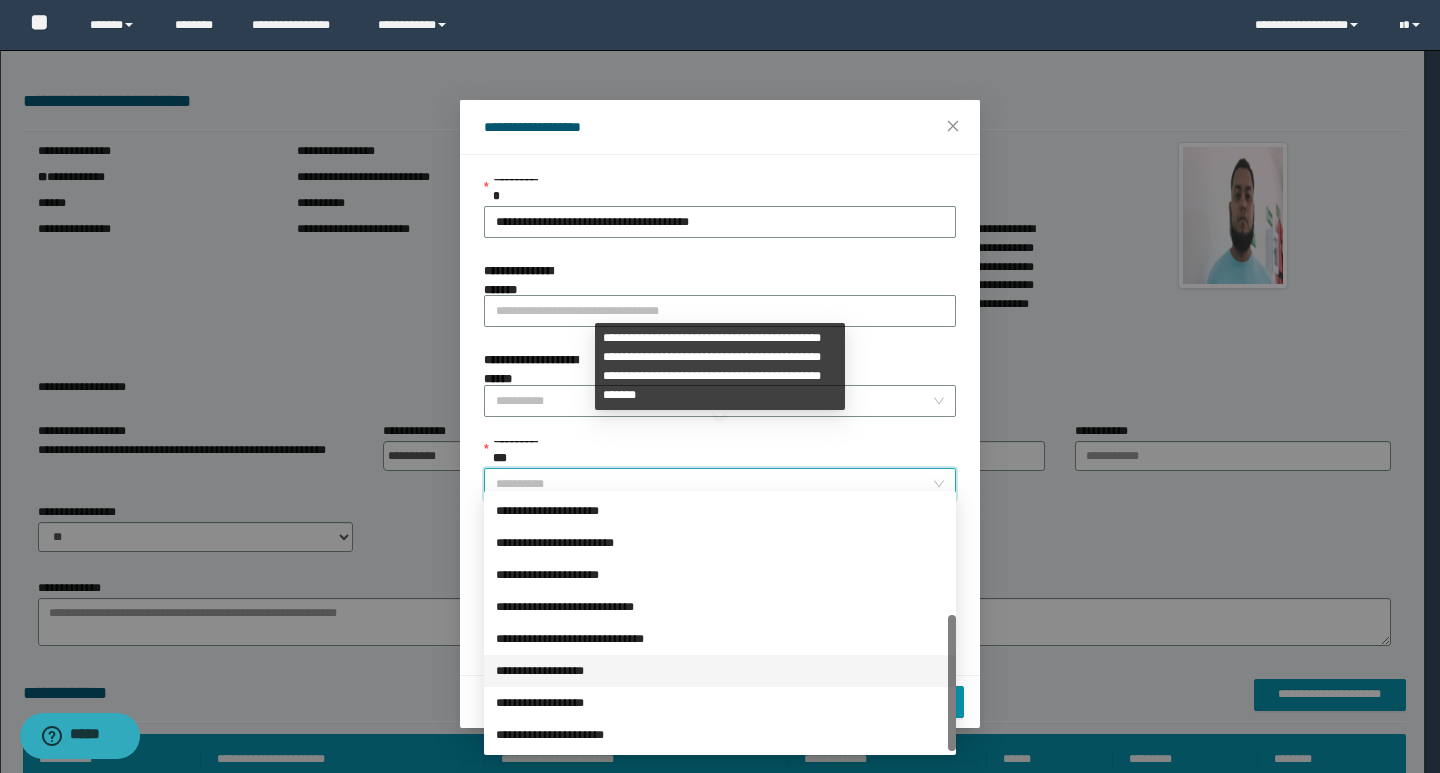 click on "**********" at bounding box center [720, 671] 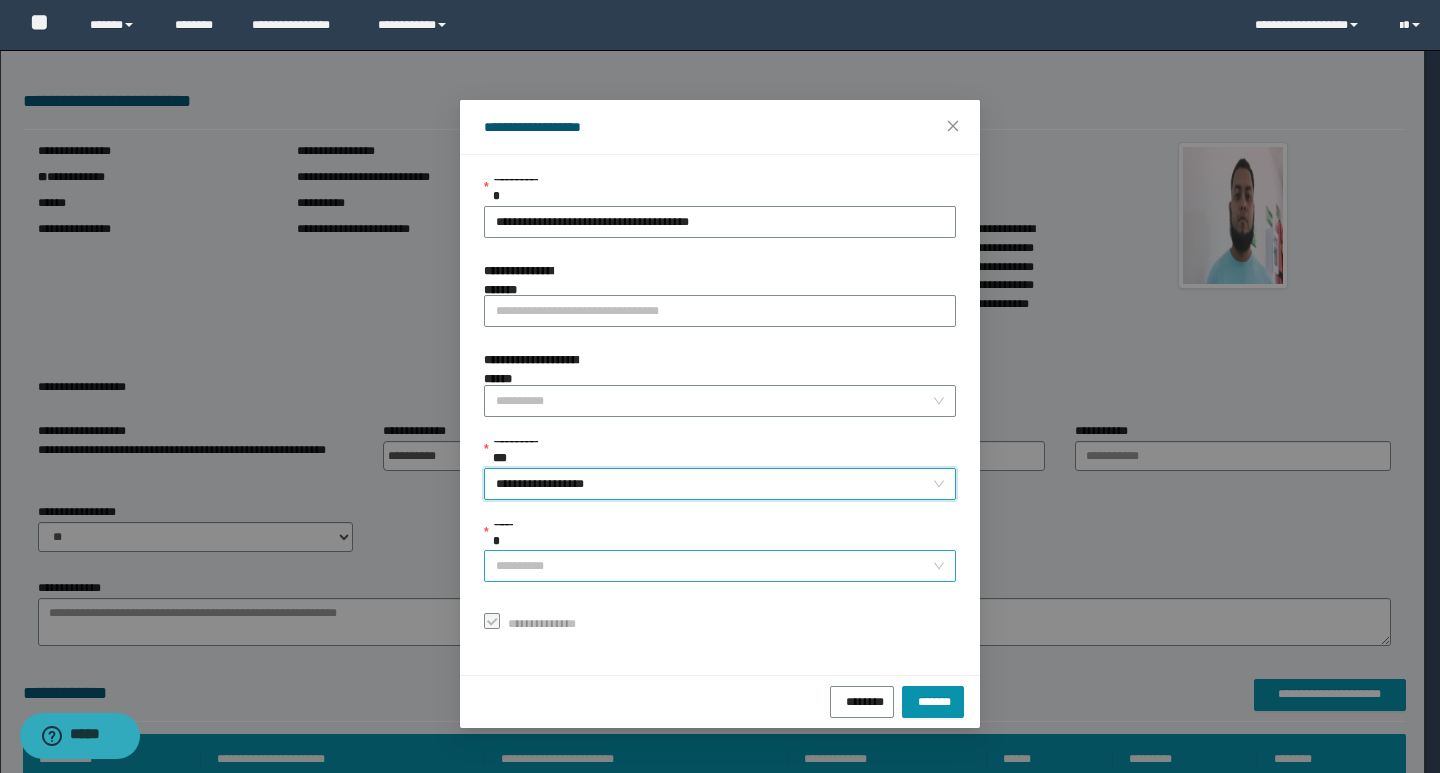 click on "******" at bounding box center [714, 566] 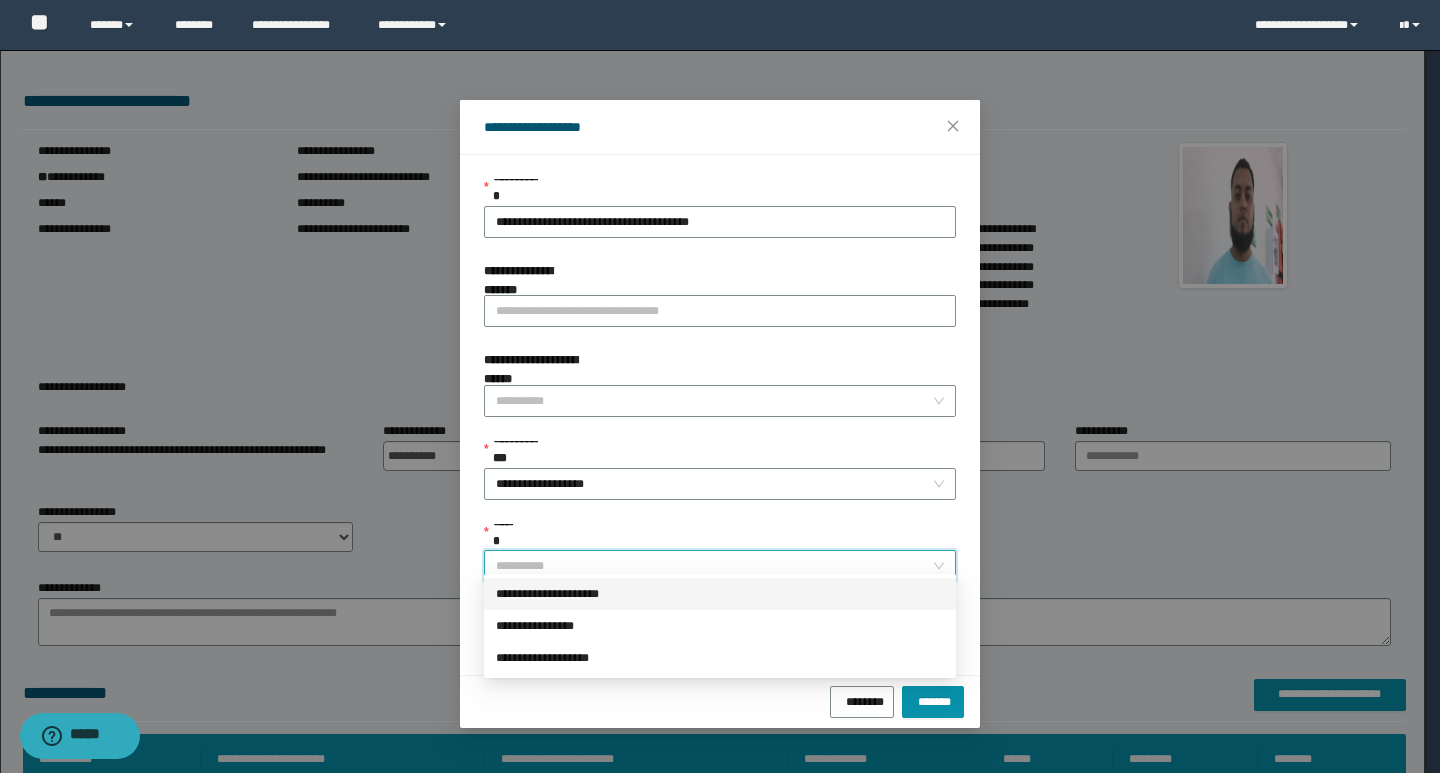 click on "**********" at bounding box center (720, 594) 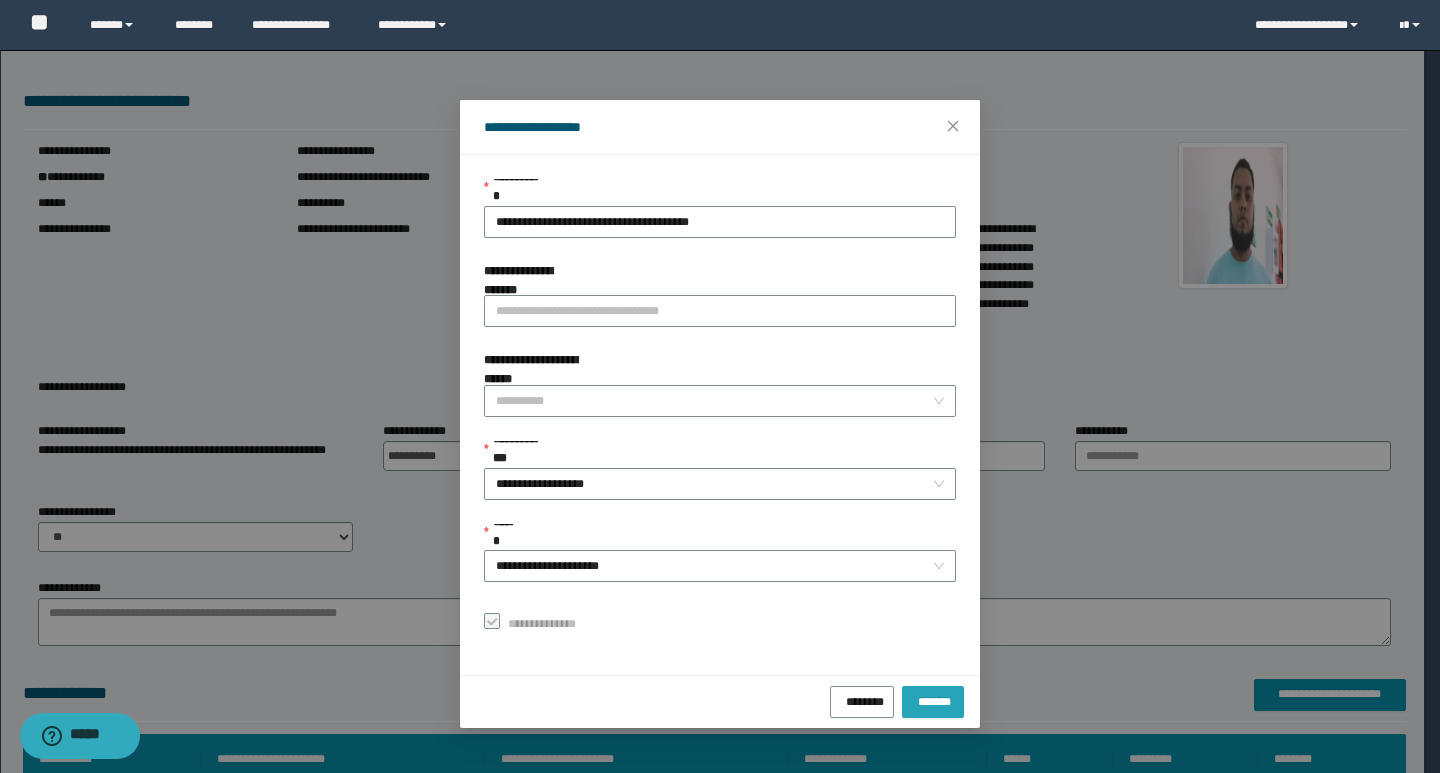 click on "*******" at bounding box center (933, 702) 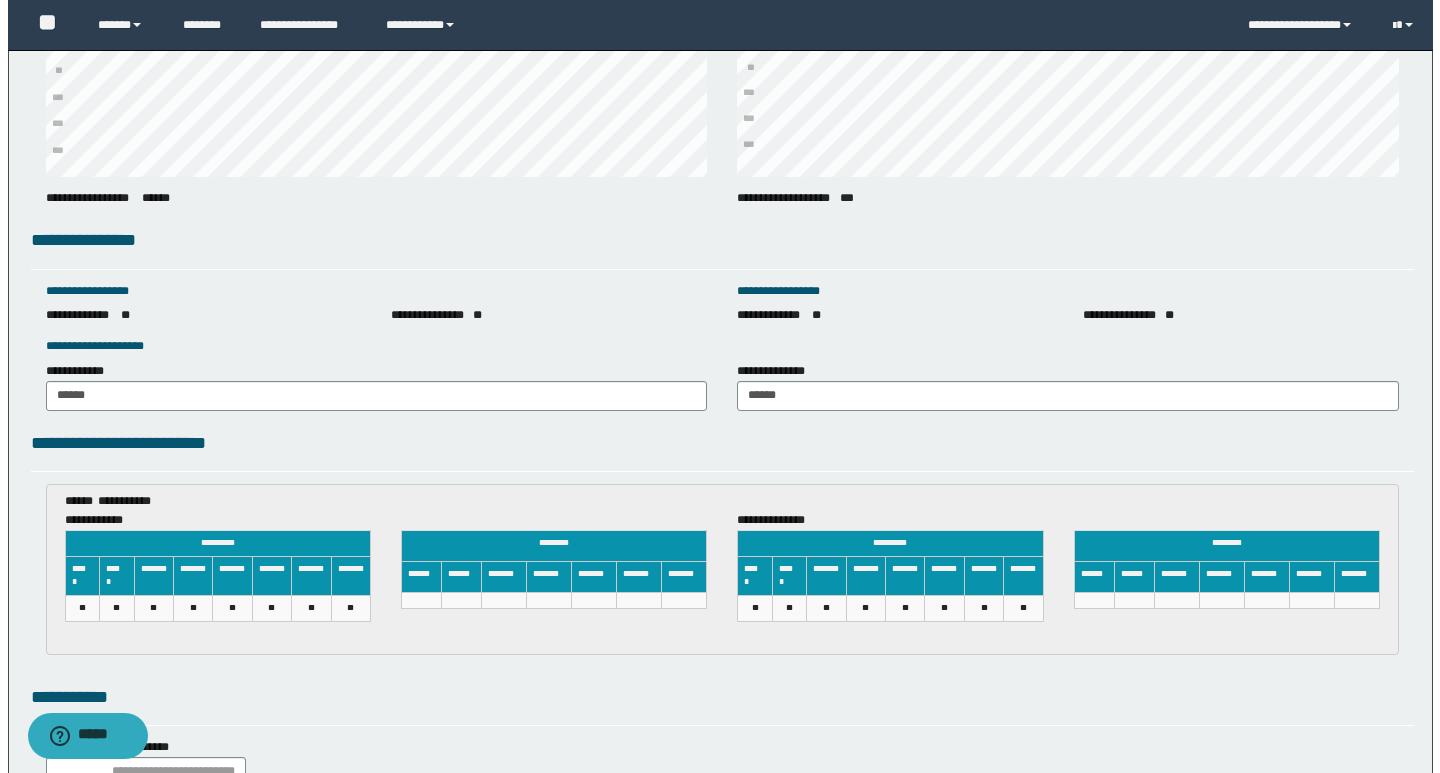 scroll, scrollTop: 3051, scrollLeft: 0, axis: vertical 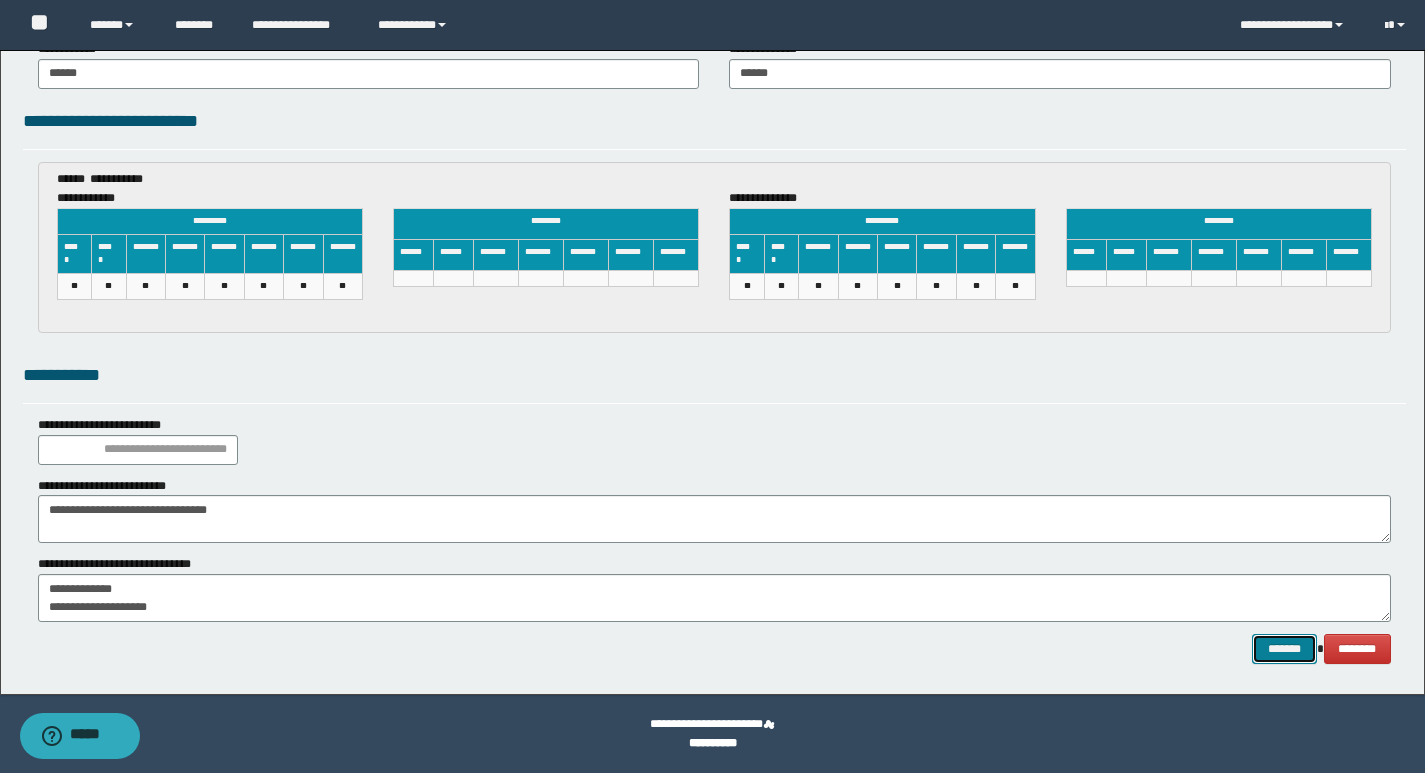 click on "*******" at bounding box center [1284, 649] 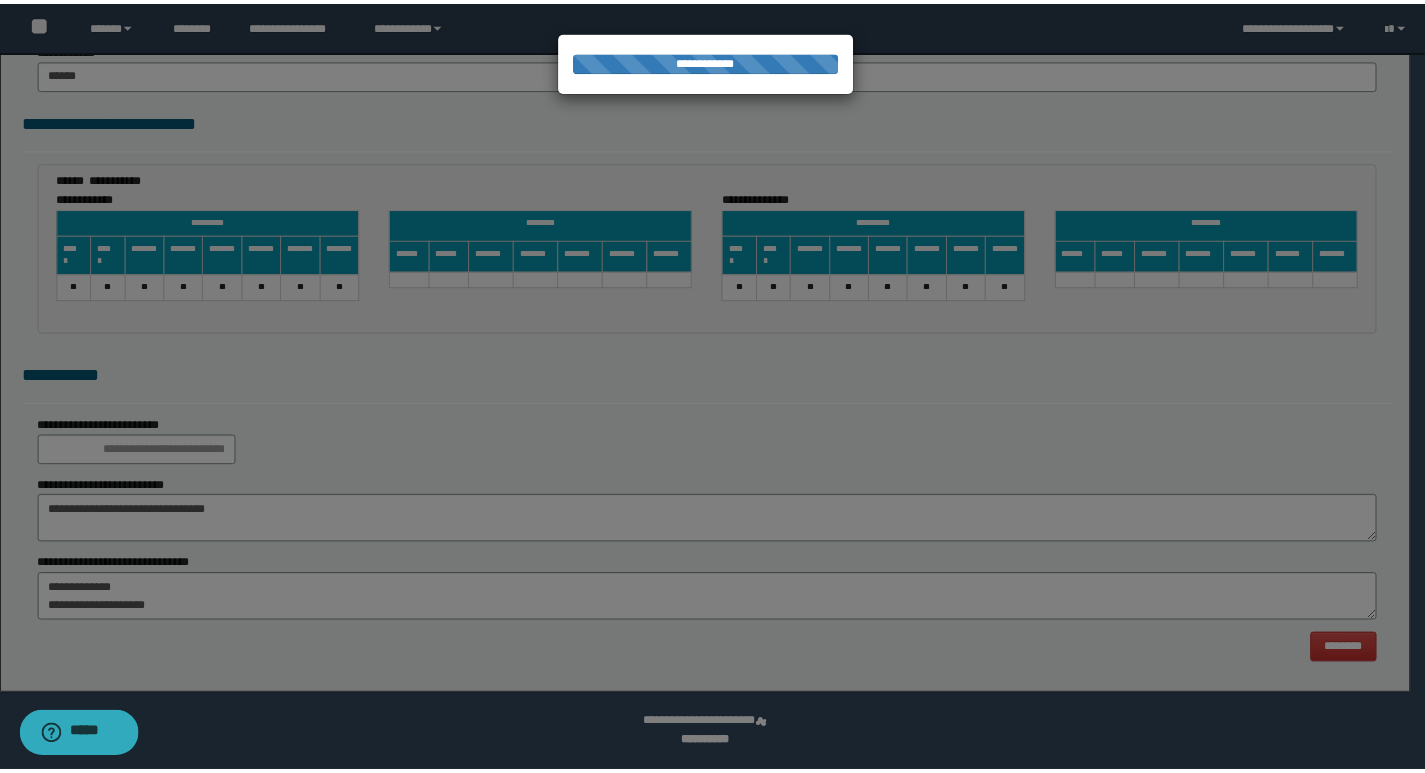 scroll, scrollTop: 0, scrollLeft: 0, axis: both 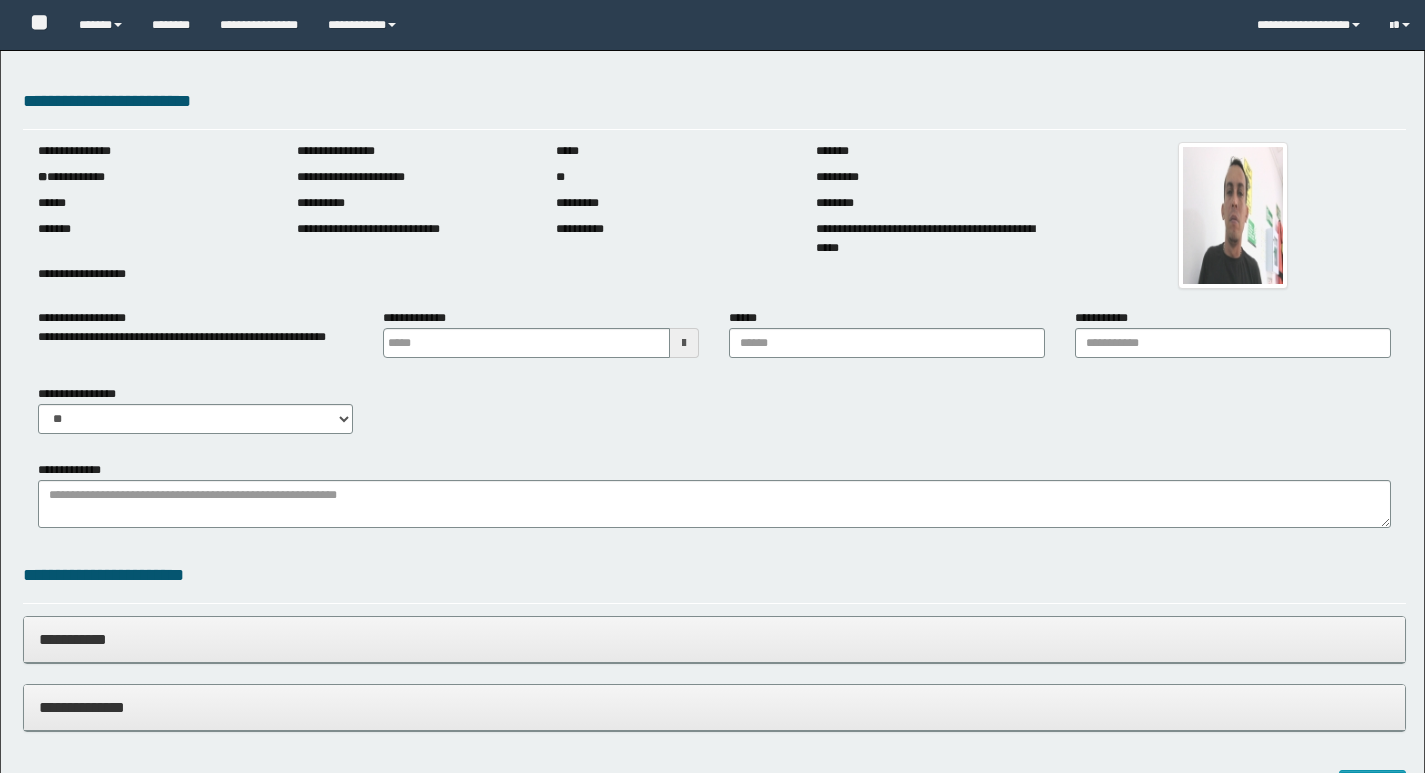 type 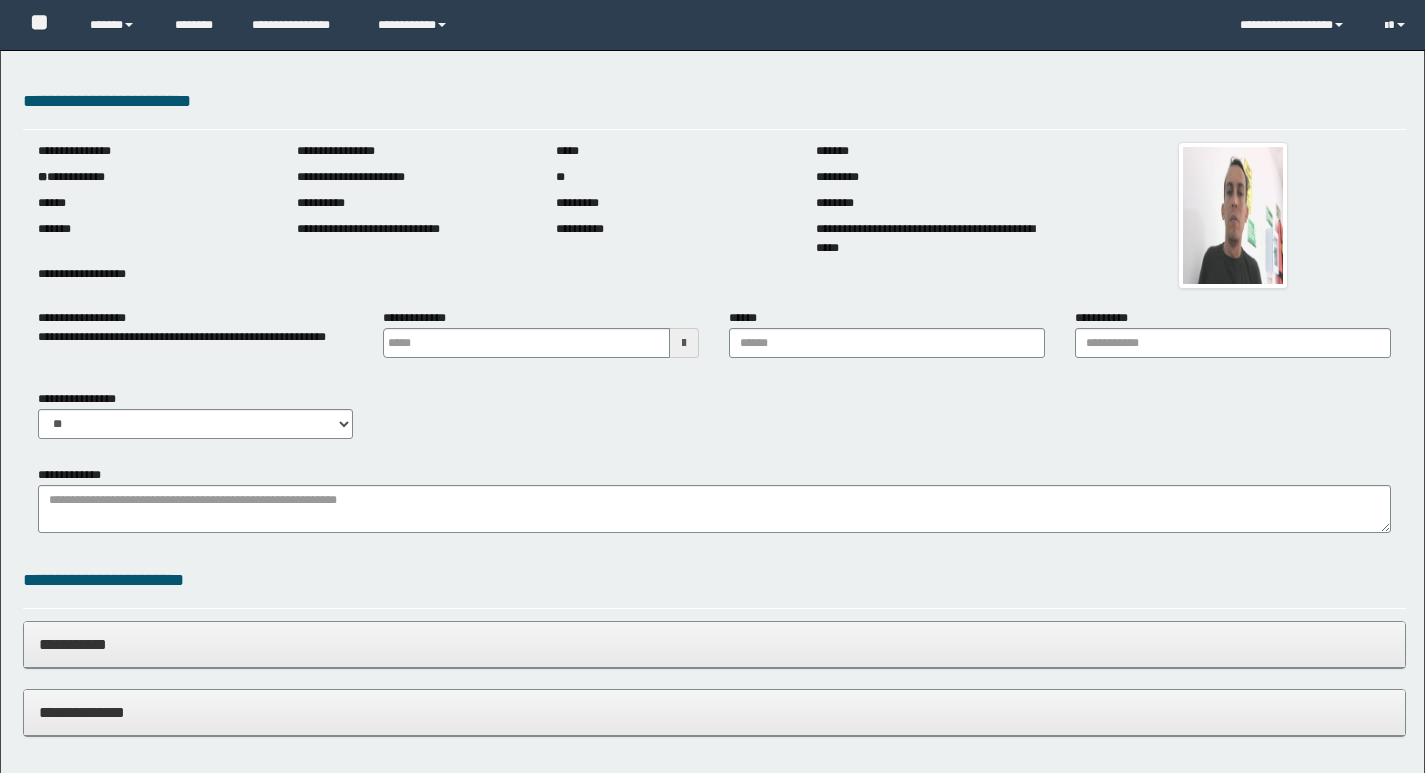 scroll, scrollTop: 0, scrollLeft: 0, axis: both 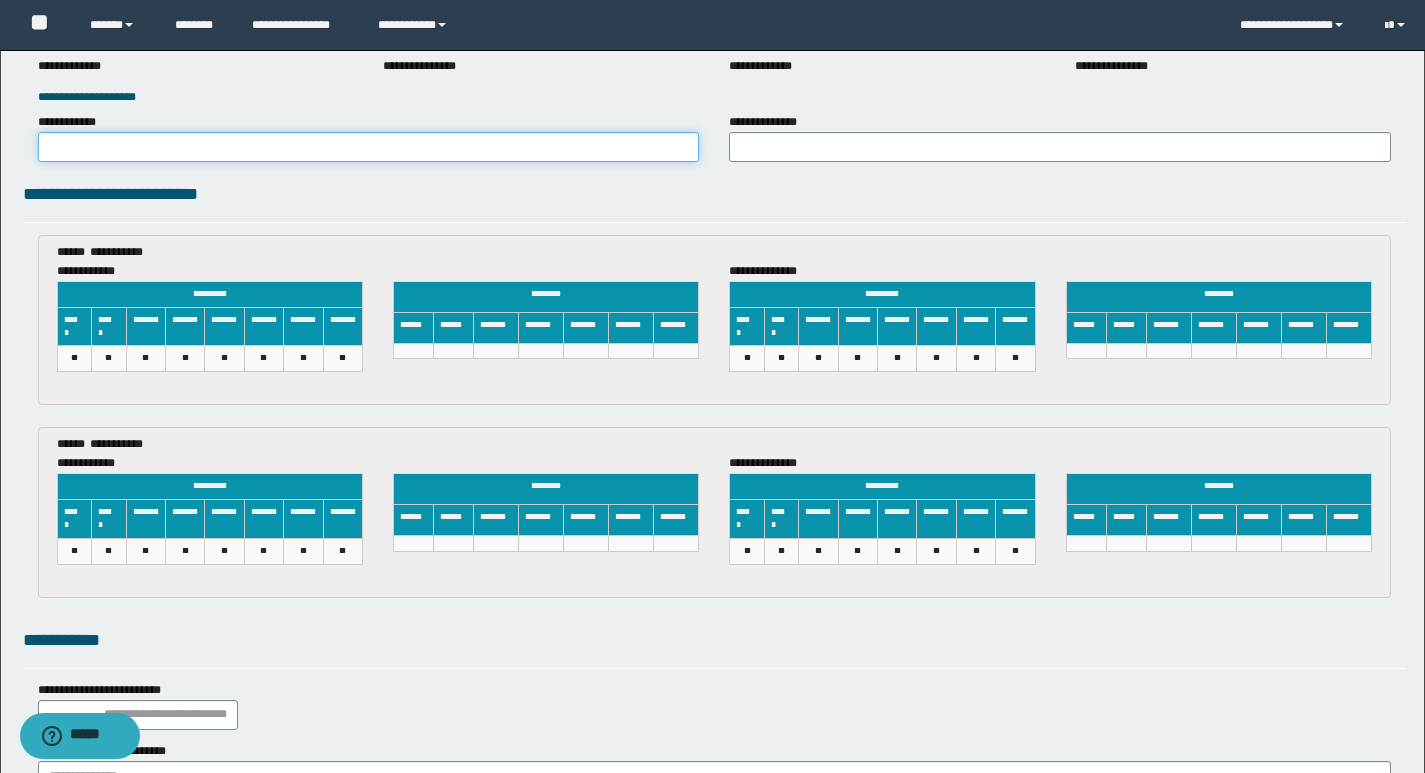 click on "**********" at bounding box center [369, 147] 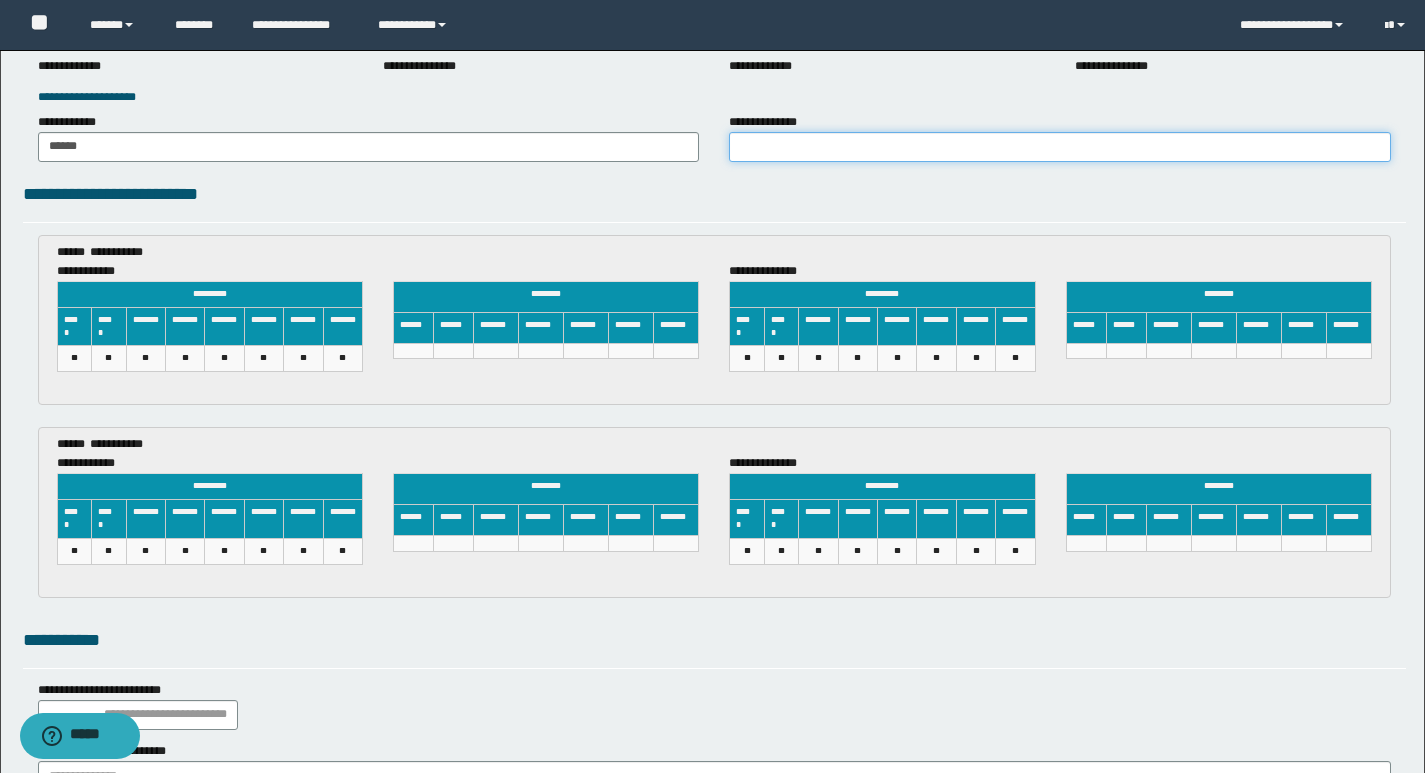 click on "**********" at bounding box center (1060, 147) 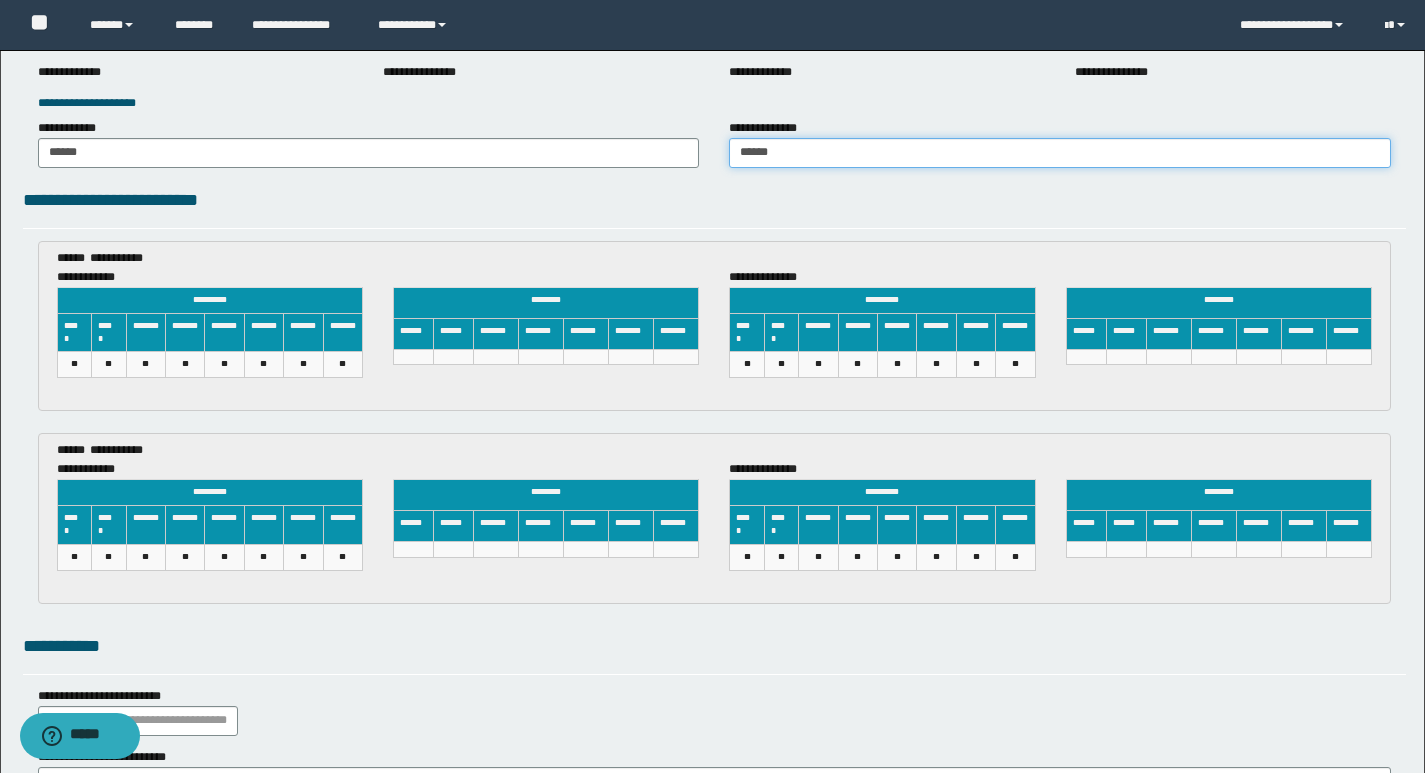 scroll, scrollTop: 2700, scrollLeft: 0, axis: vertical 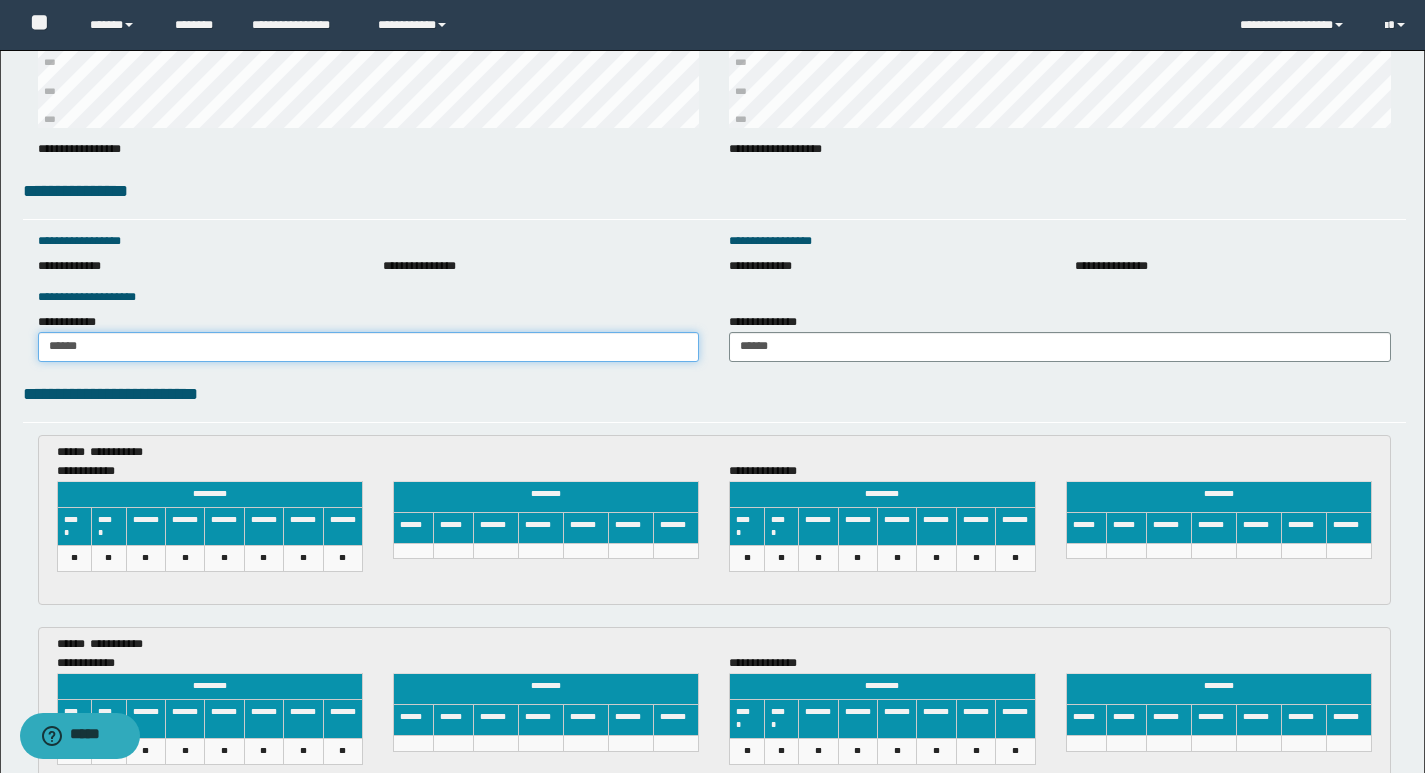 click on "******" at bounding box center [369, 347] 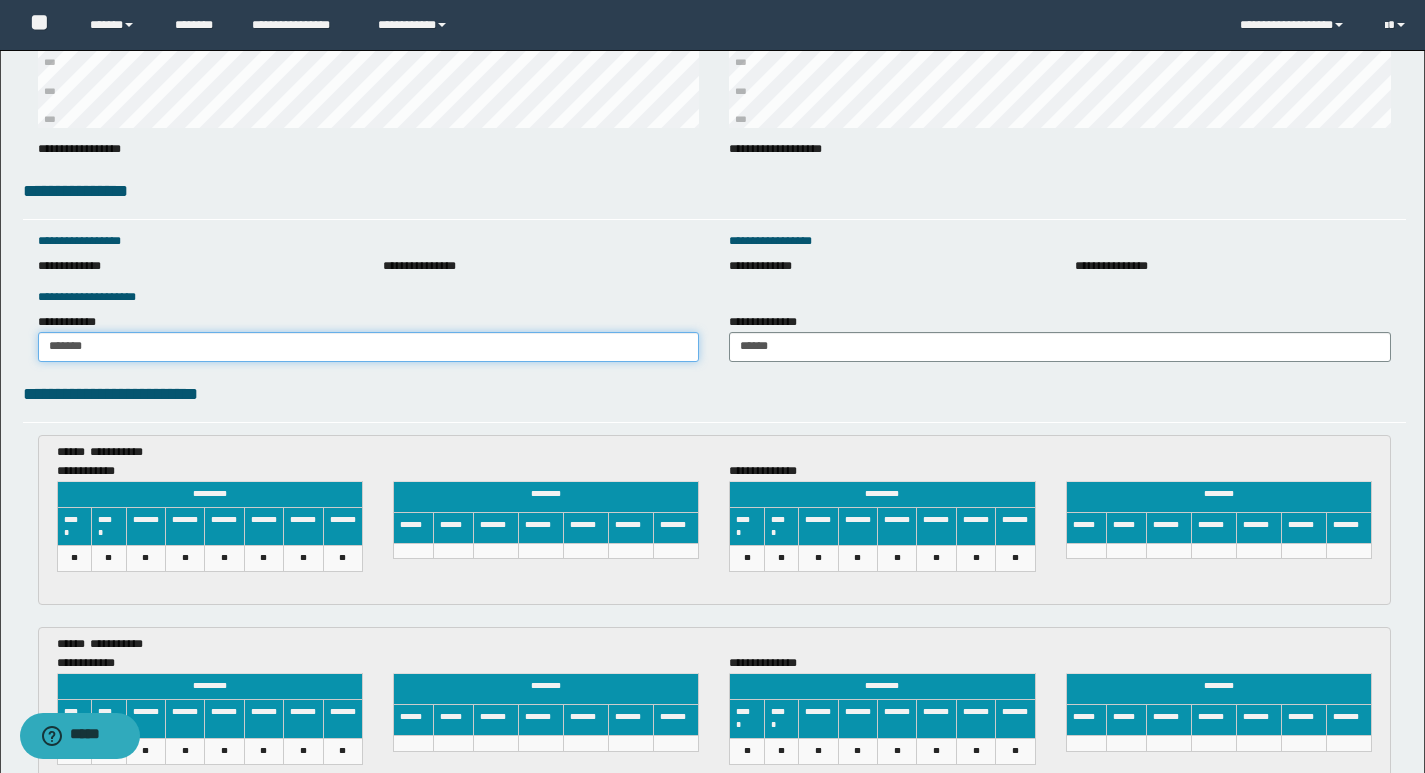 type on "*******" 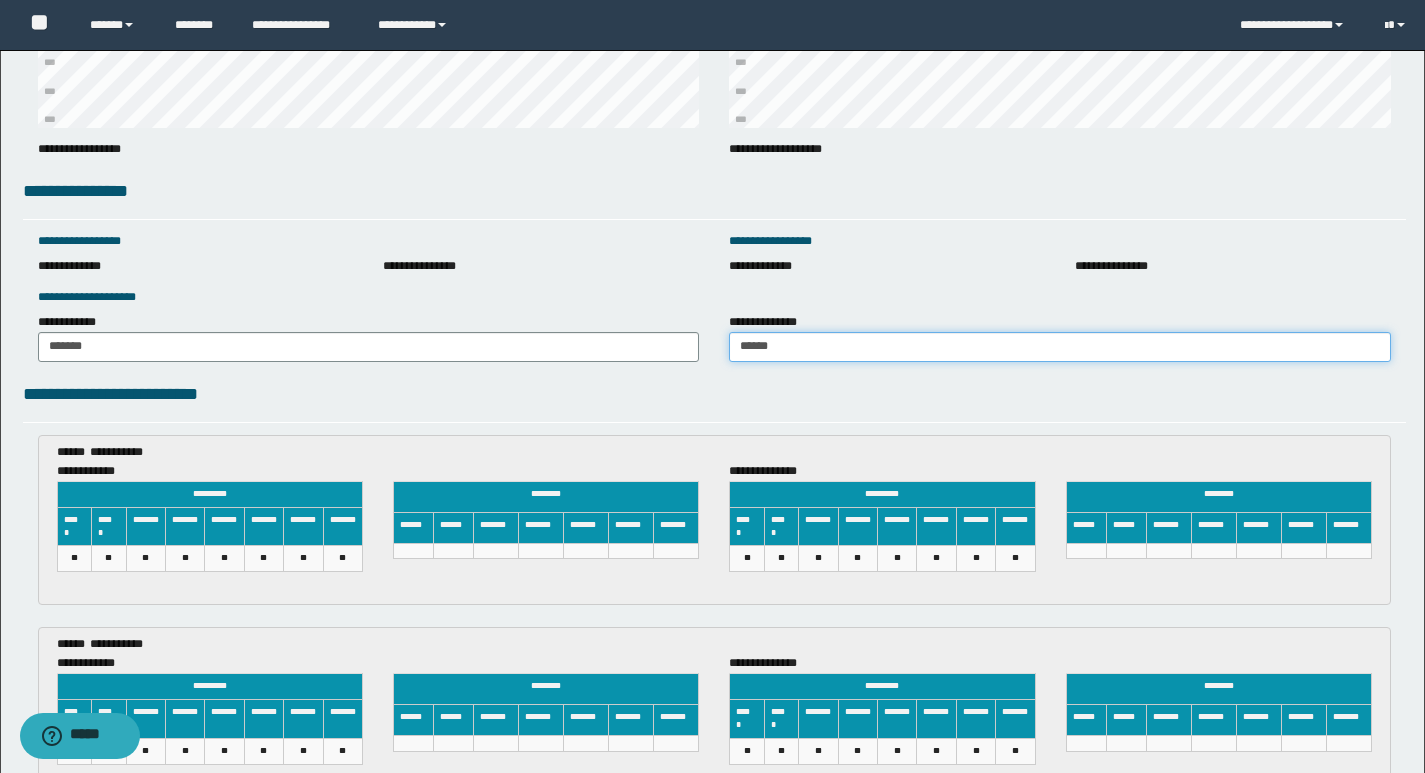 click on "******" at bounding box center (1060, 347) 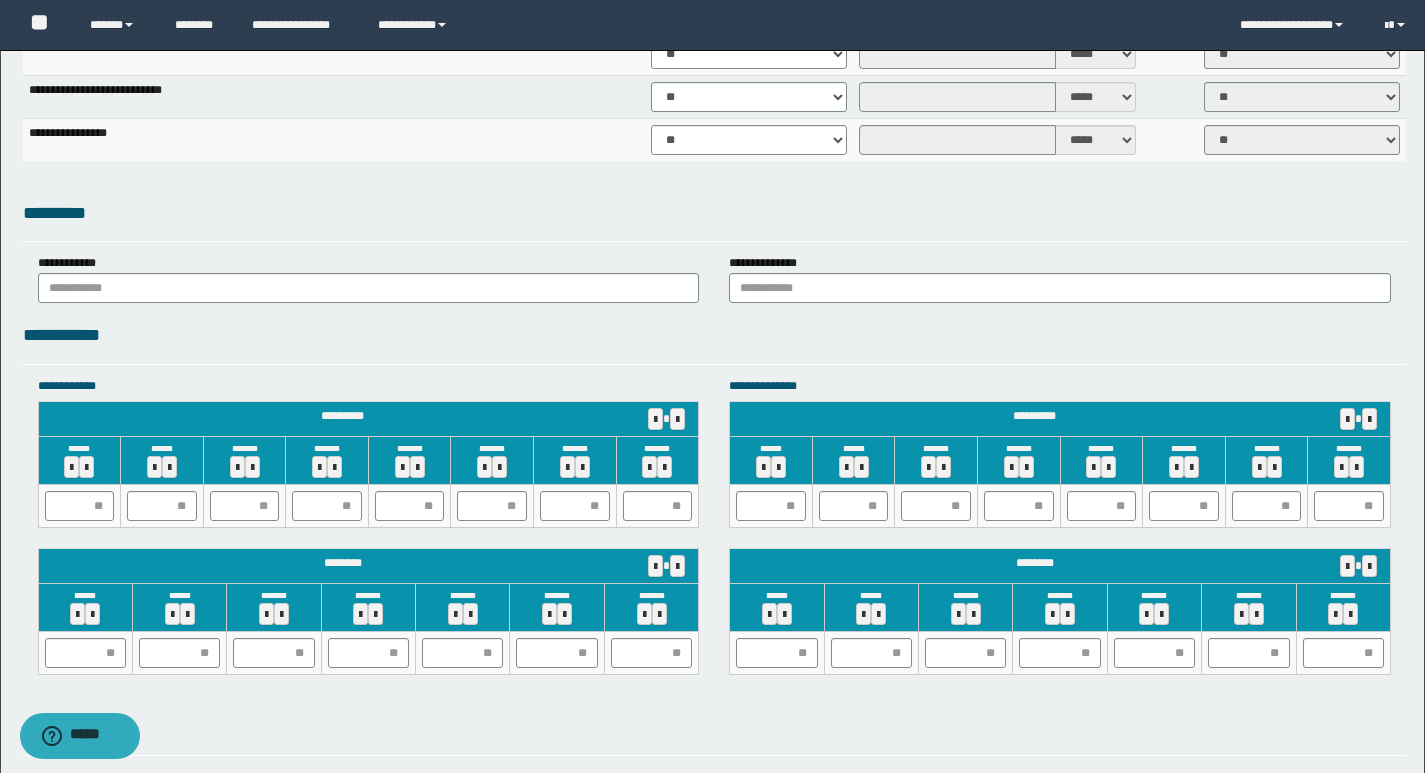 scroll, scrollTop: 1600, scrollLeft: 0, axis: vertical 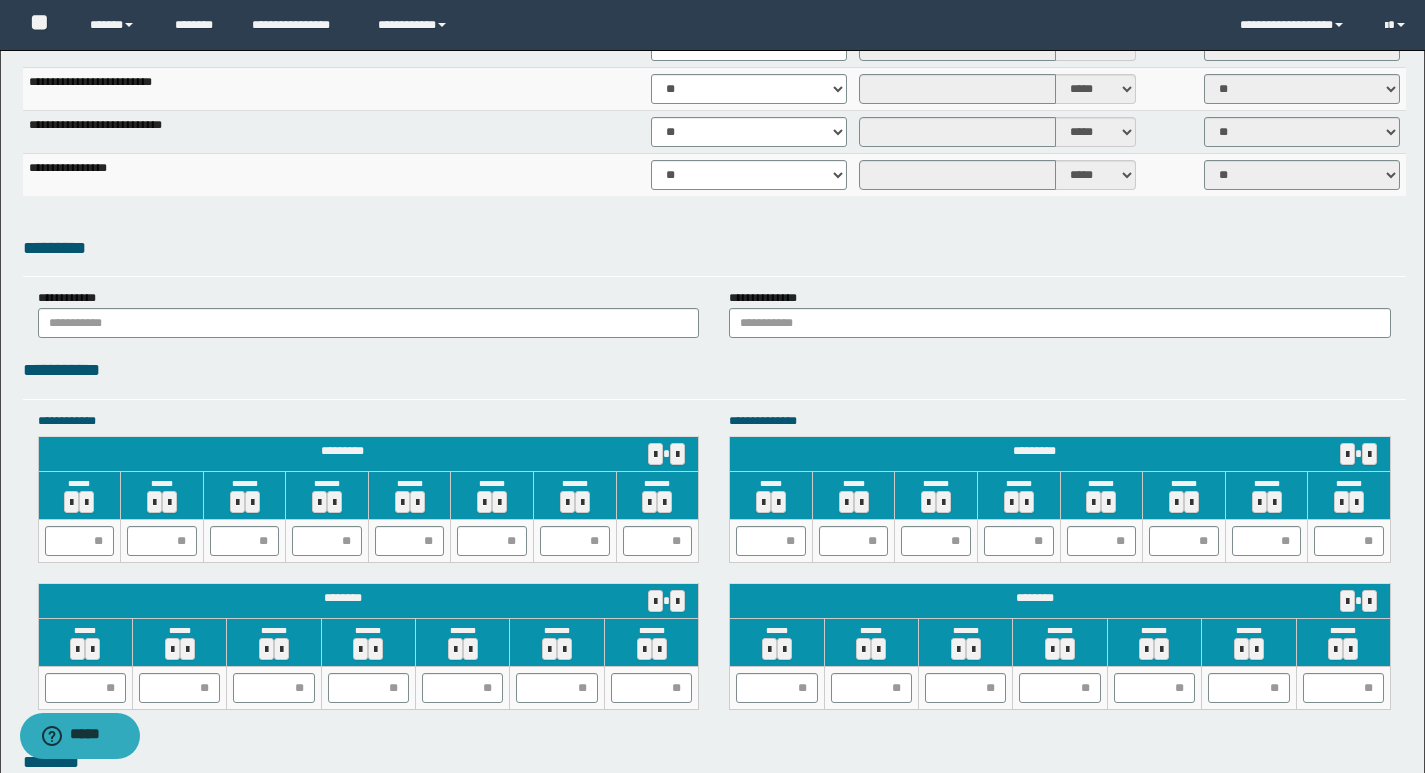type on "*******" 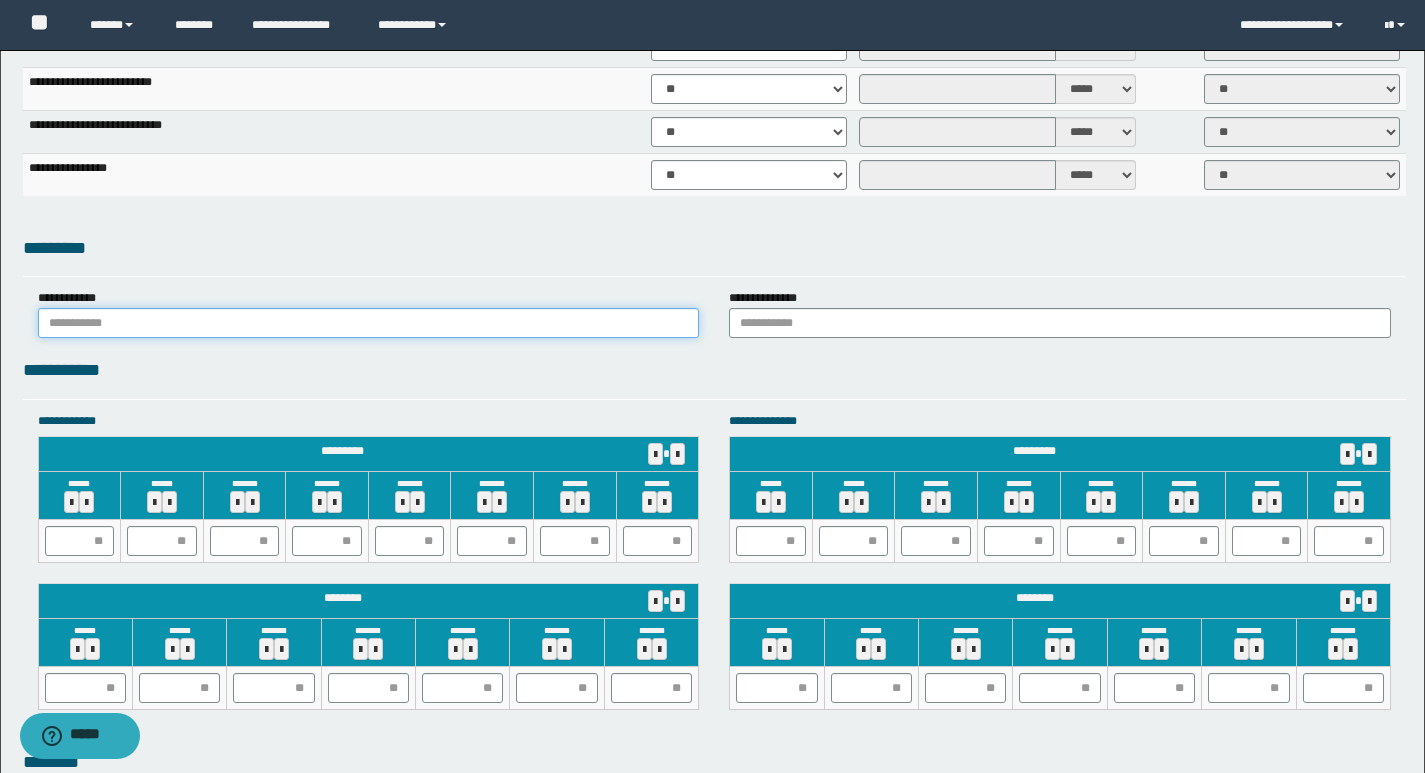 click at bounding box center (369, 323) 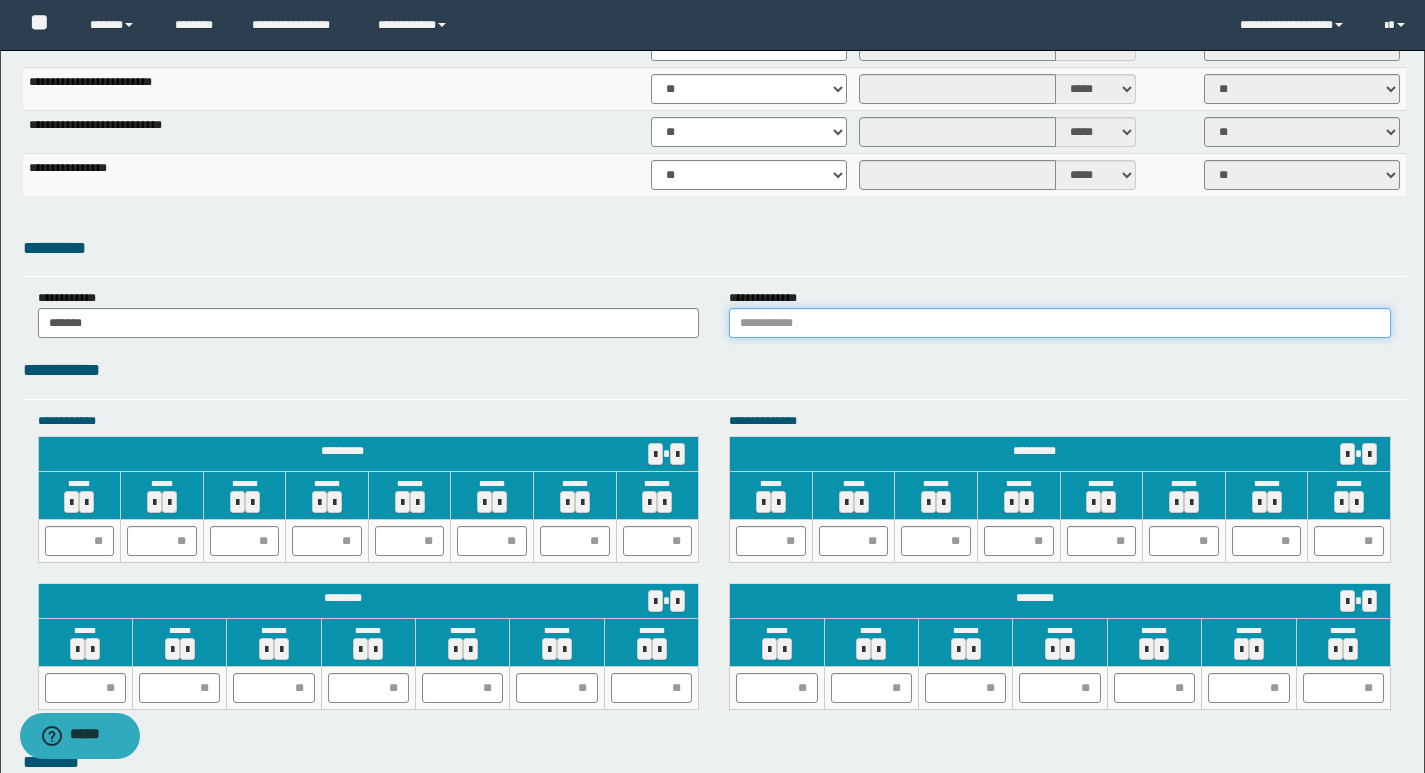 drag, startPoint x: 888, startPoint y: 327, endPoint x: 888, endPoint y: 339, distance: 12 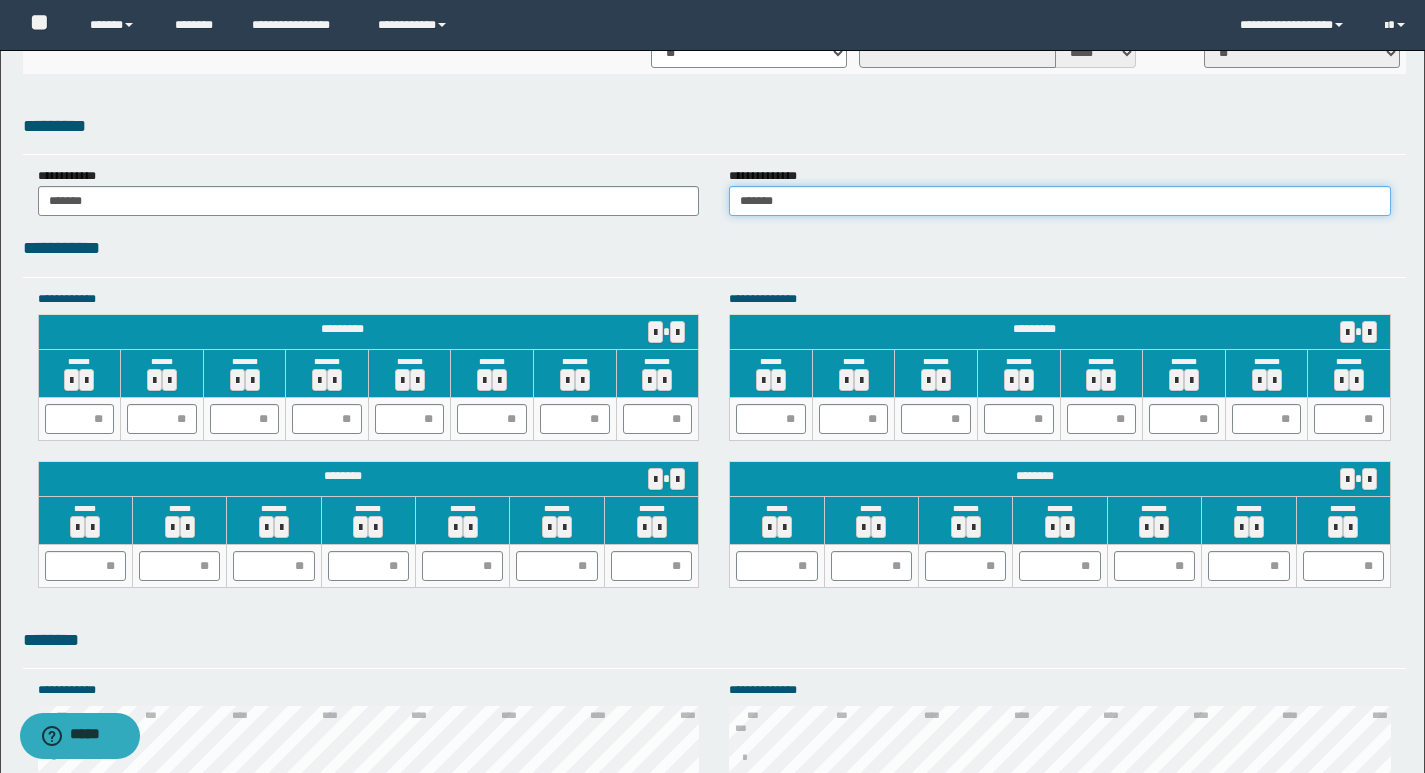 scroll, scrollTop: 2000, scrollLeft: 0, axis: vertical 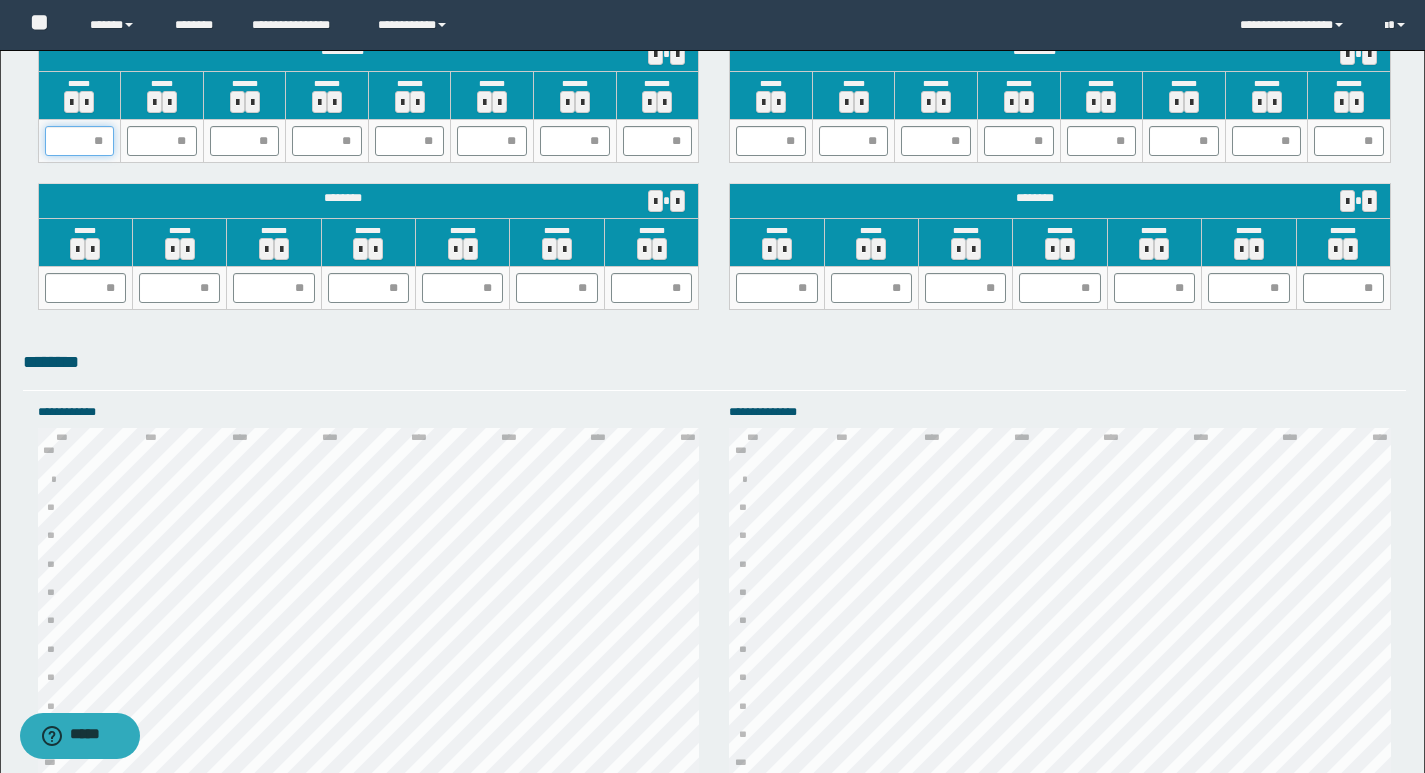 click at bounding box center [80, 141] 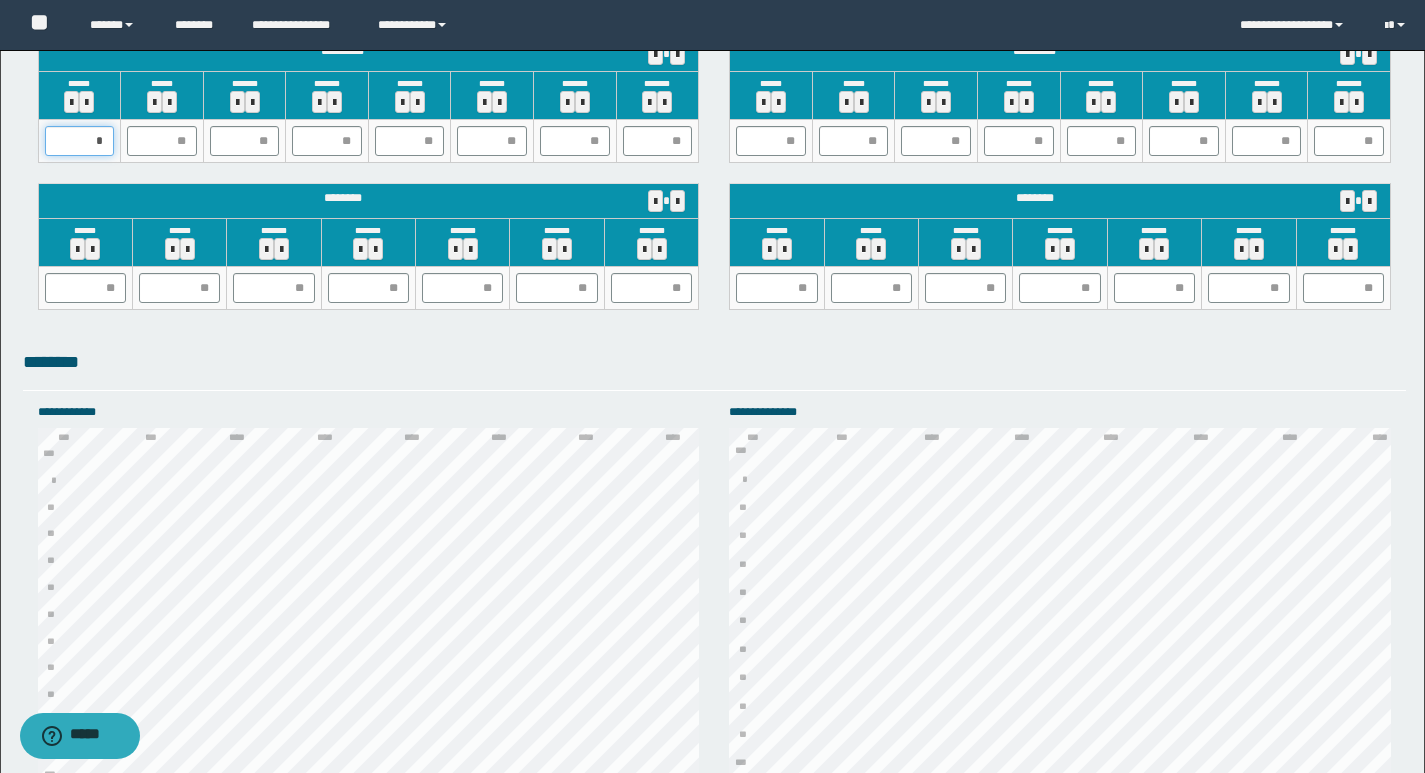 type on "**" 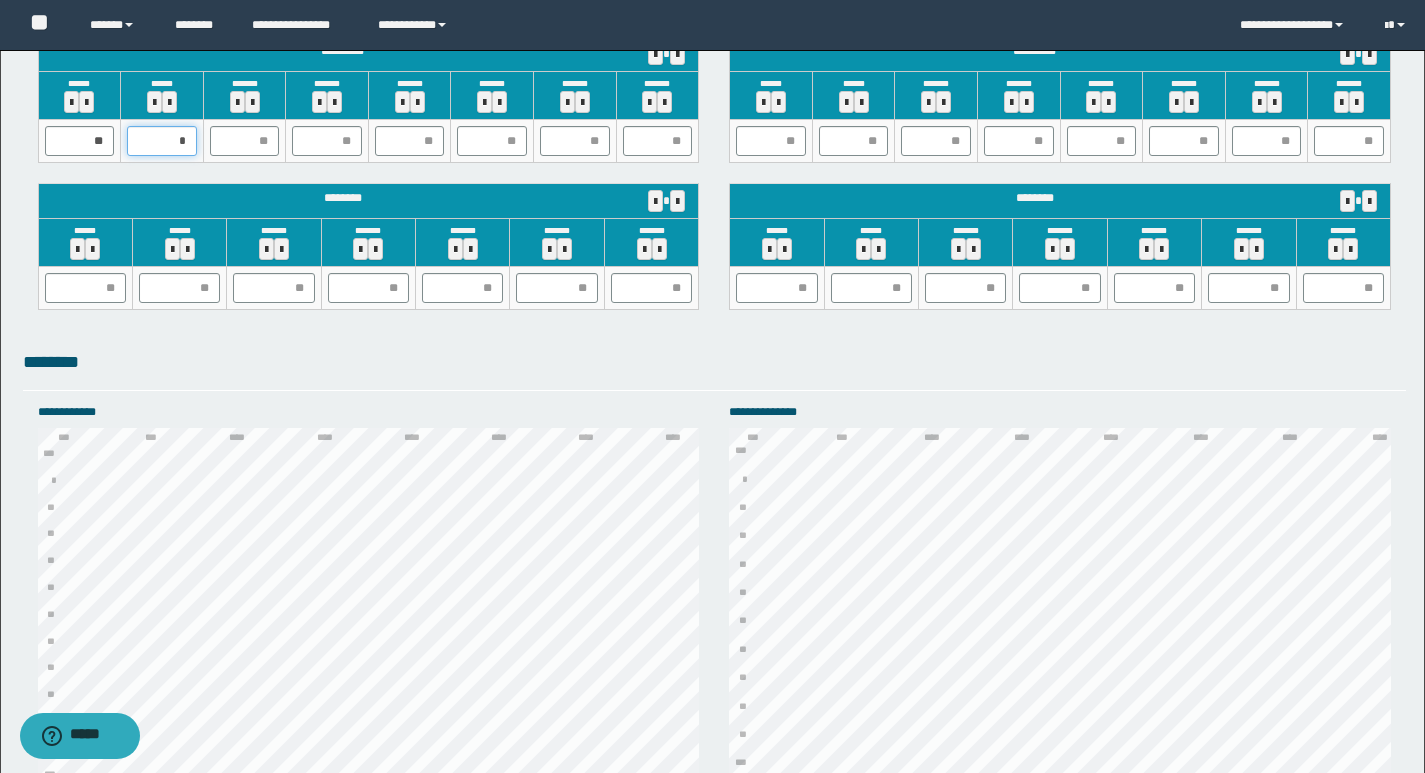 type on "**" 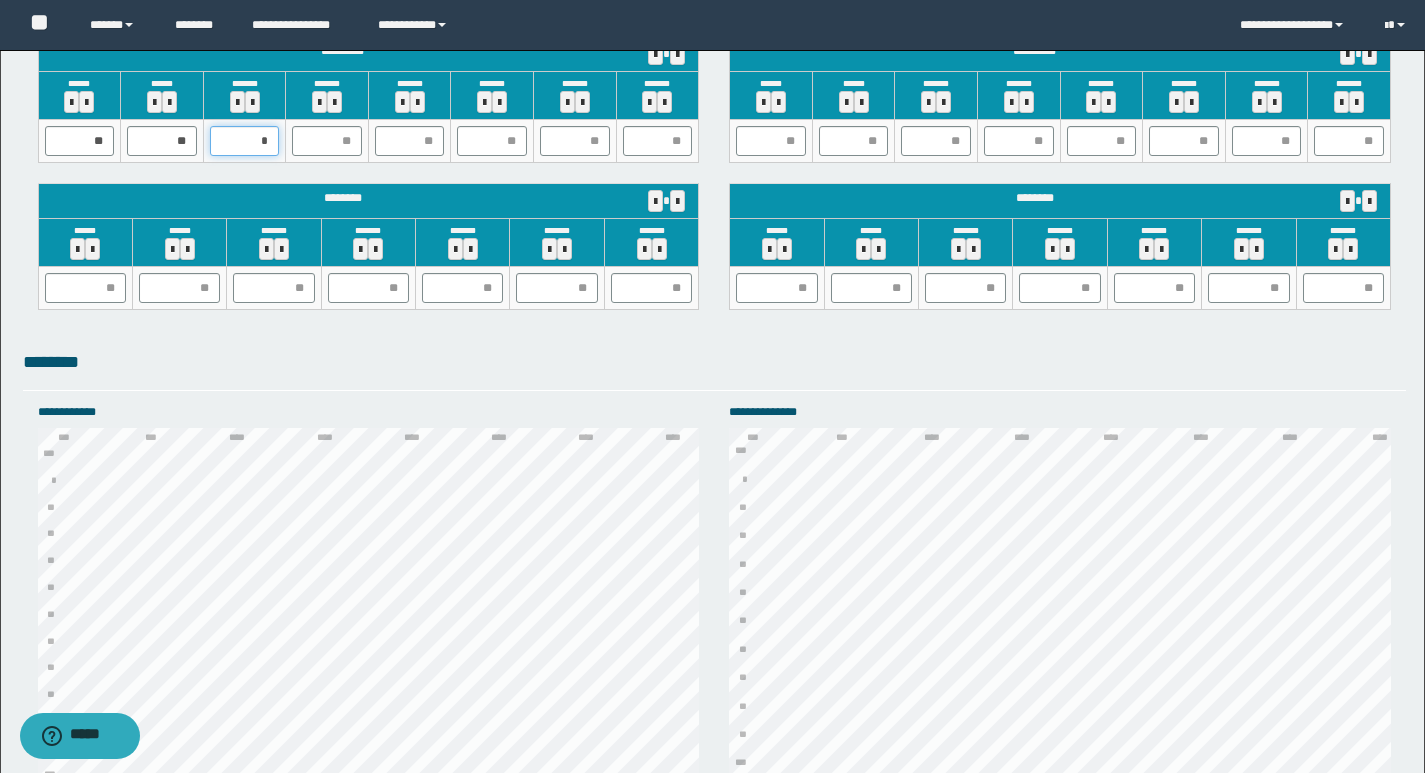 type on "**" 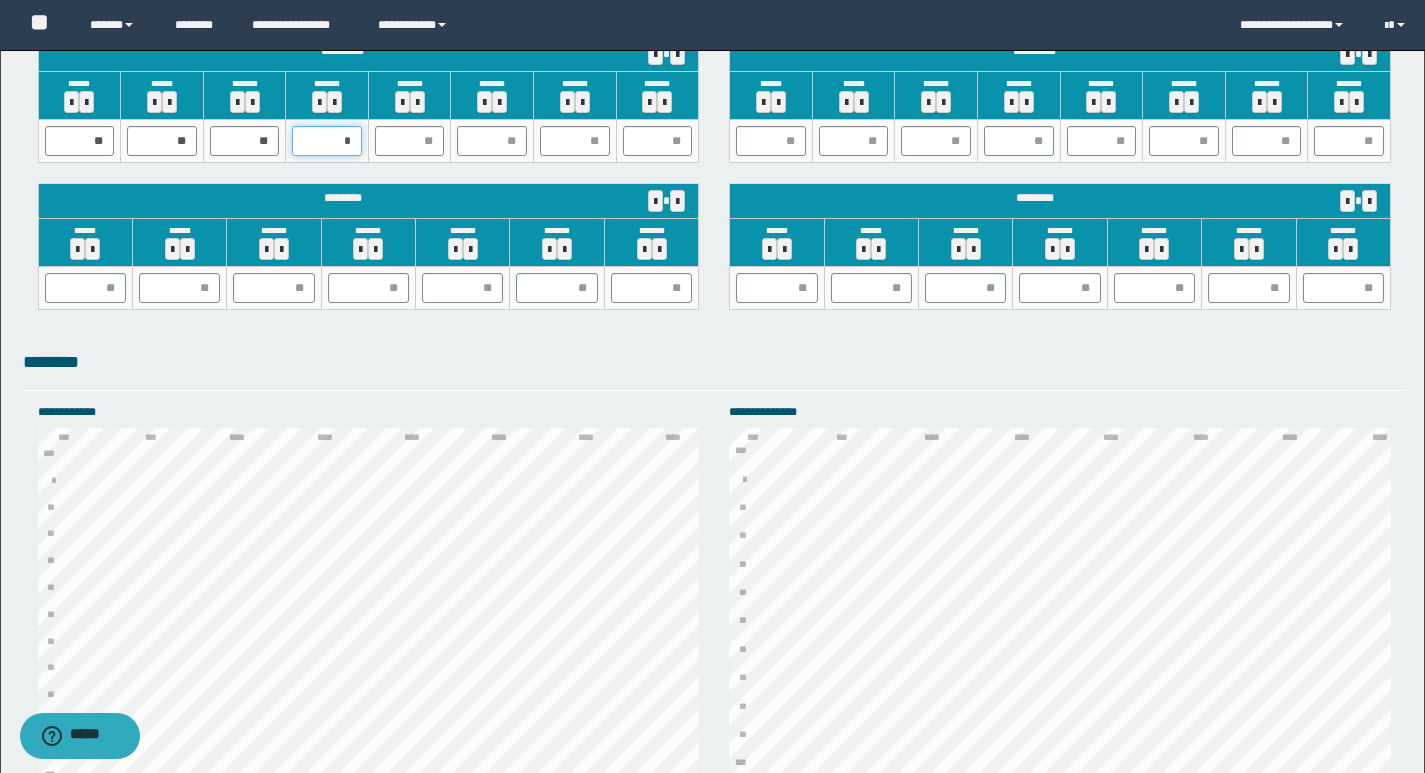 type on "**" 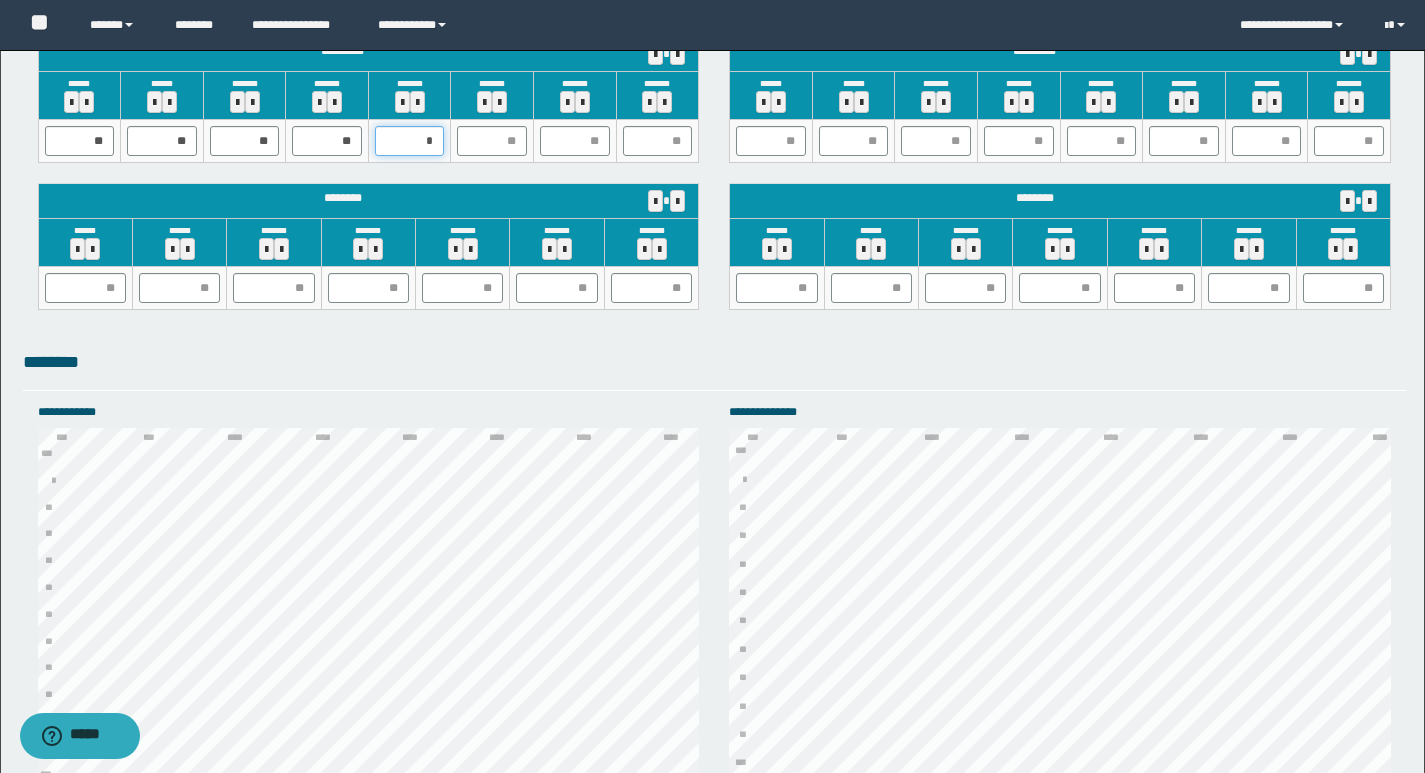 type on "**" 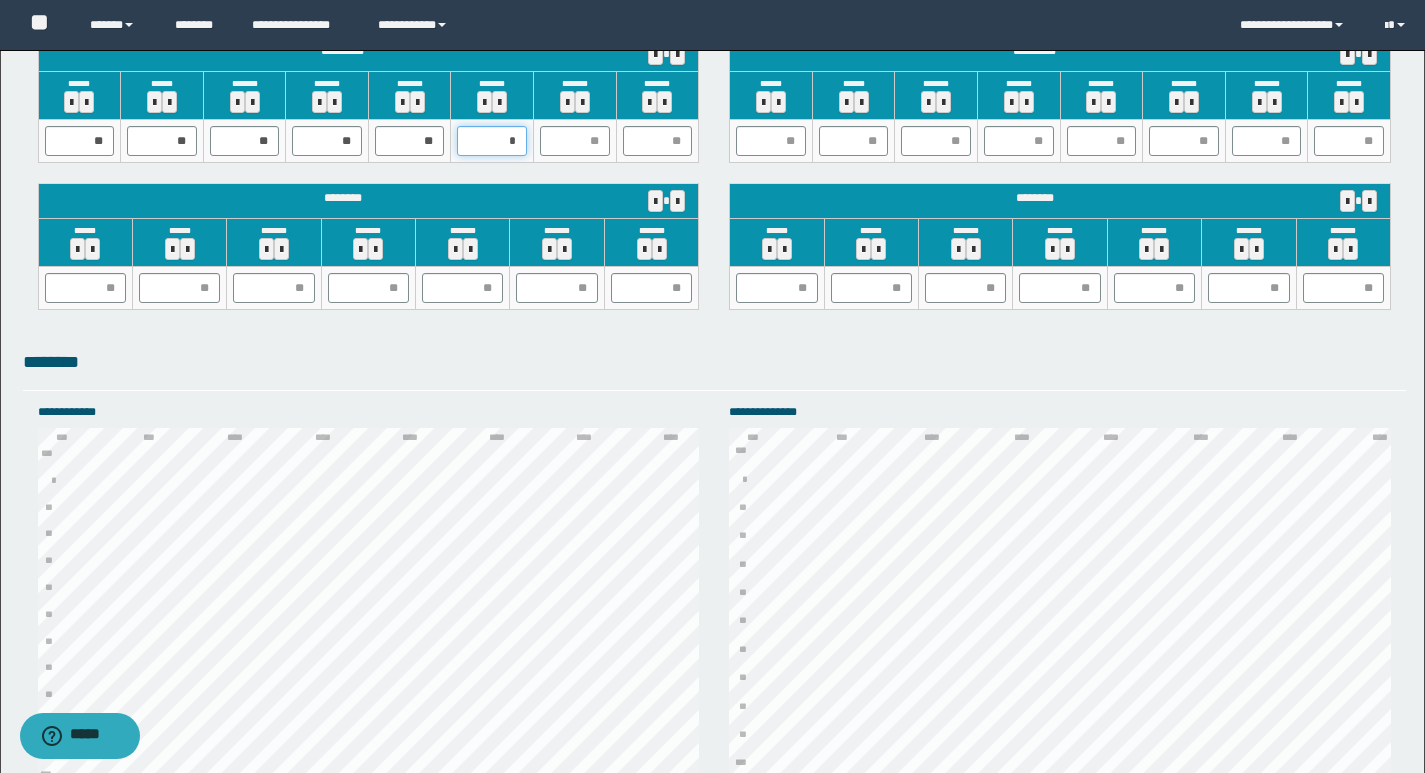 type on "**" 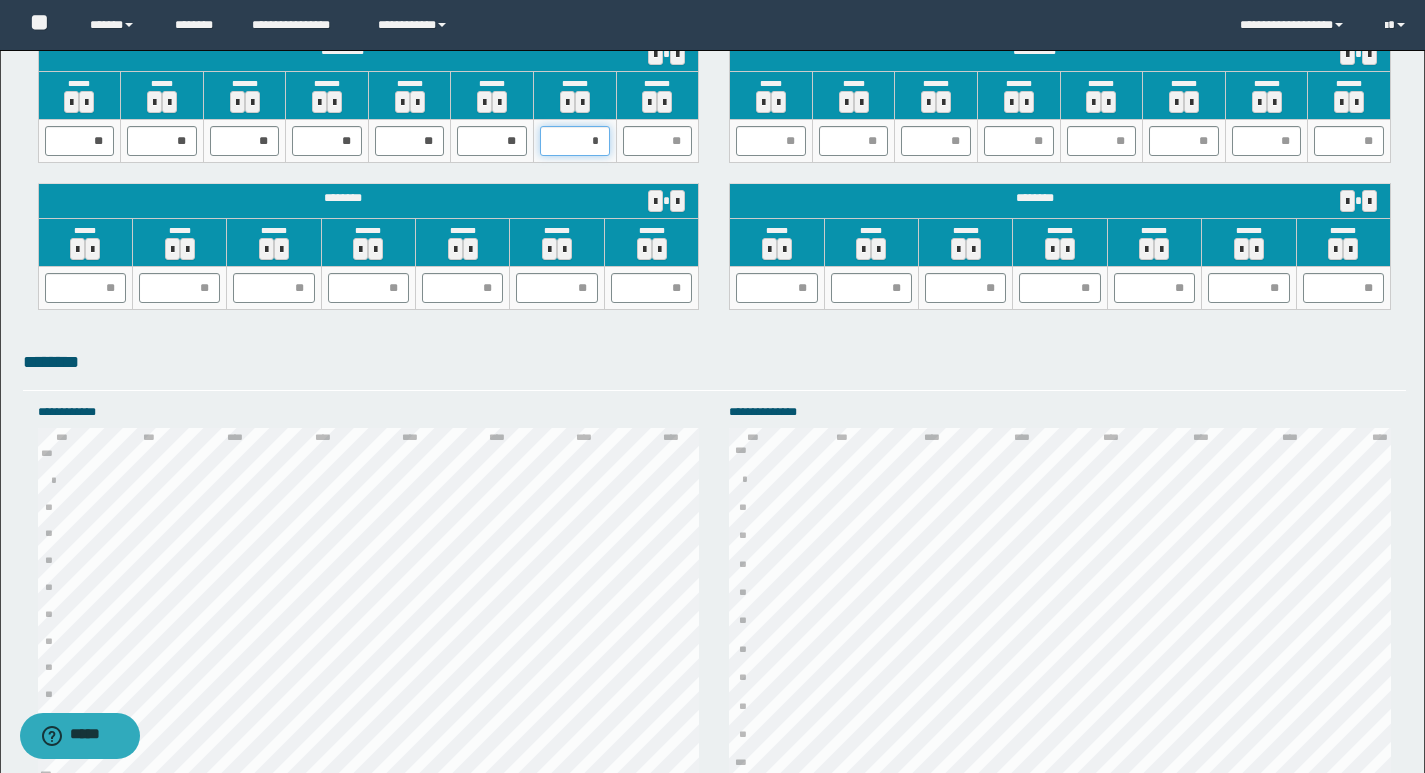type on "**" 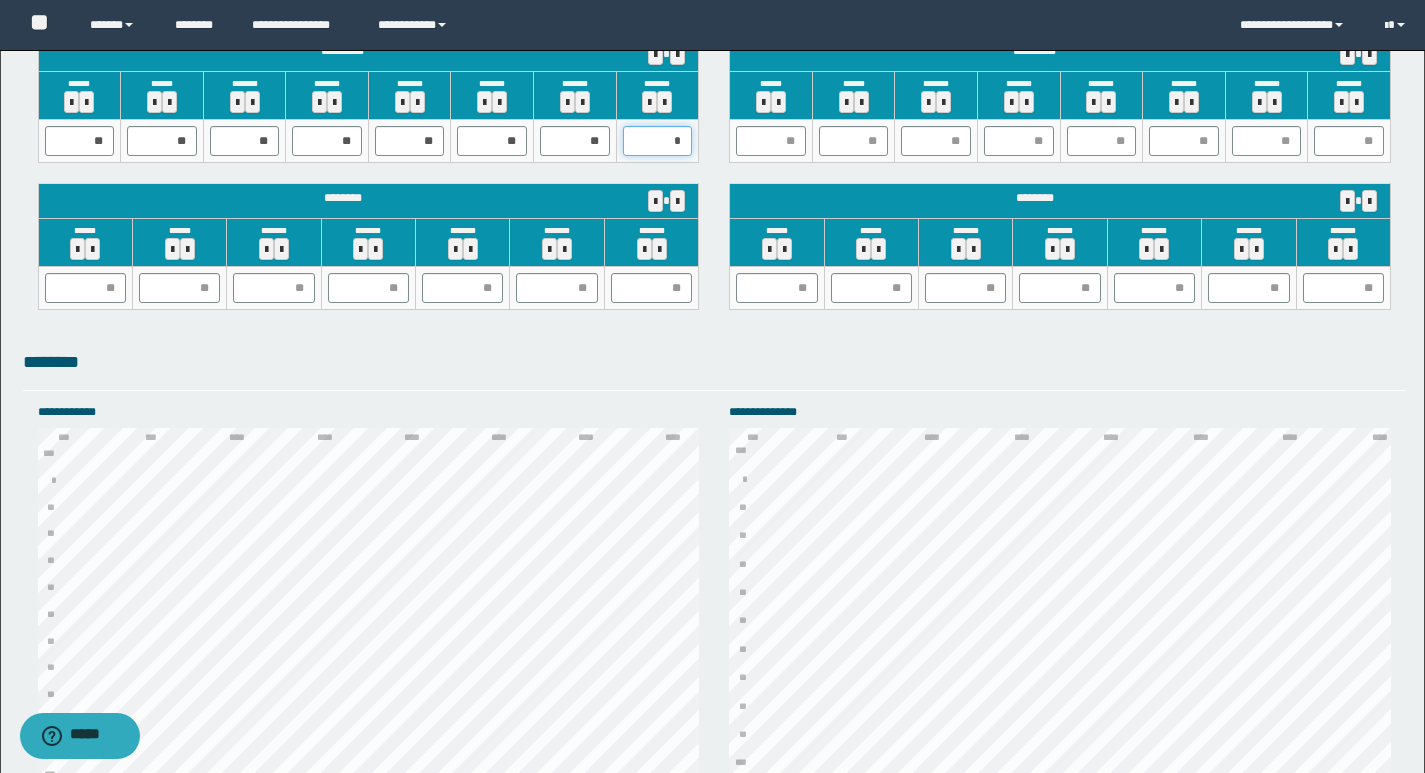 type on "**" 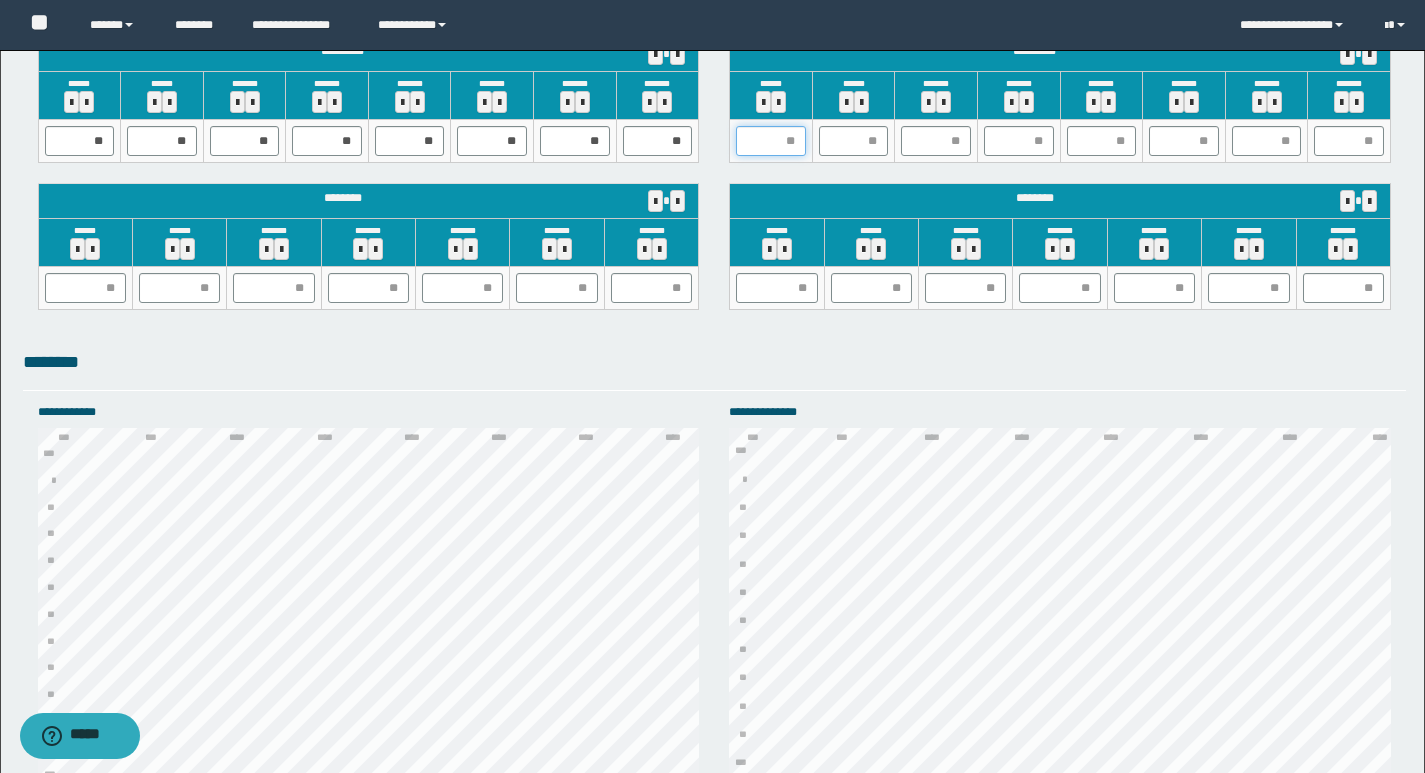 click at bounding box center [771, 141] 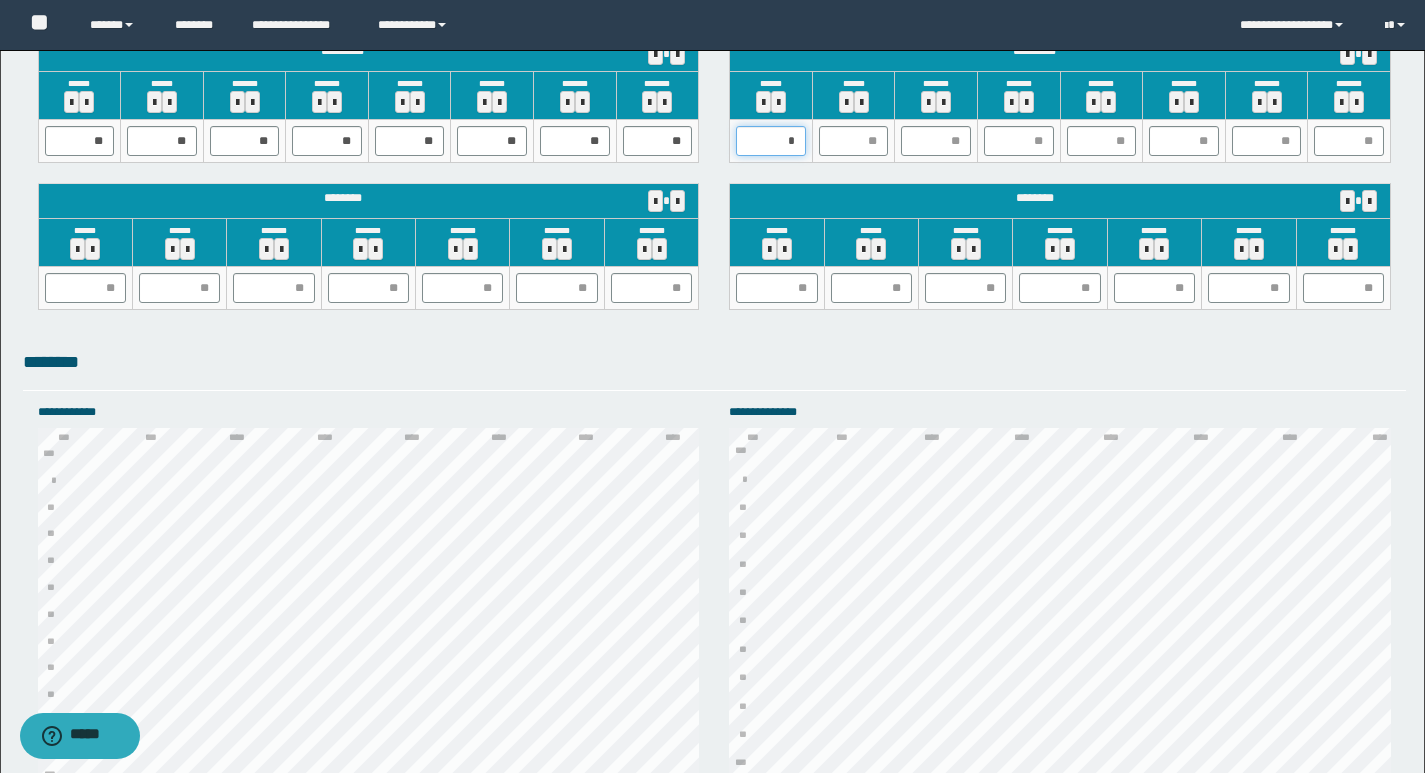 type on "**" 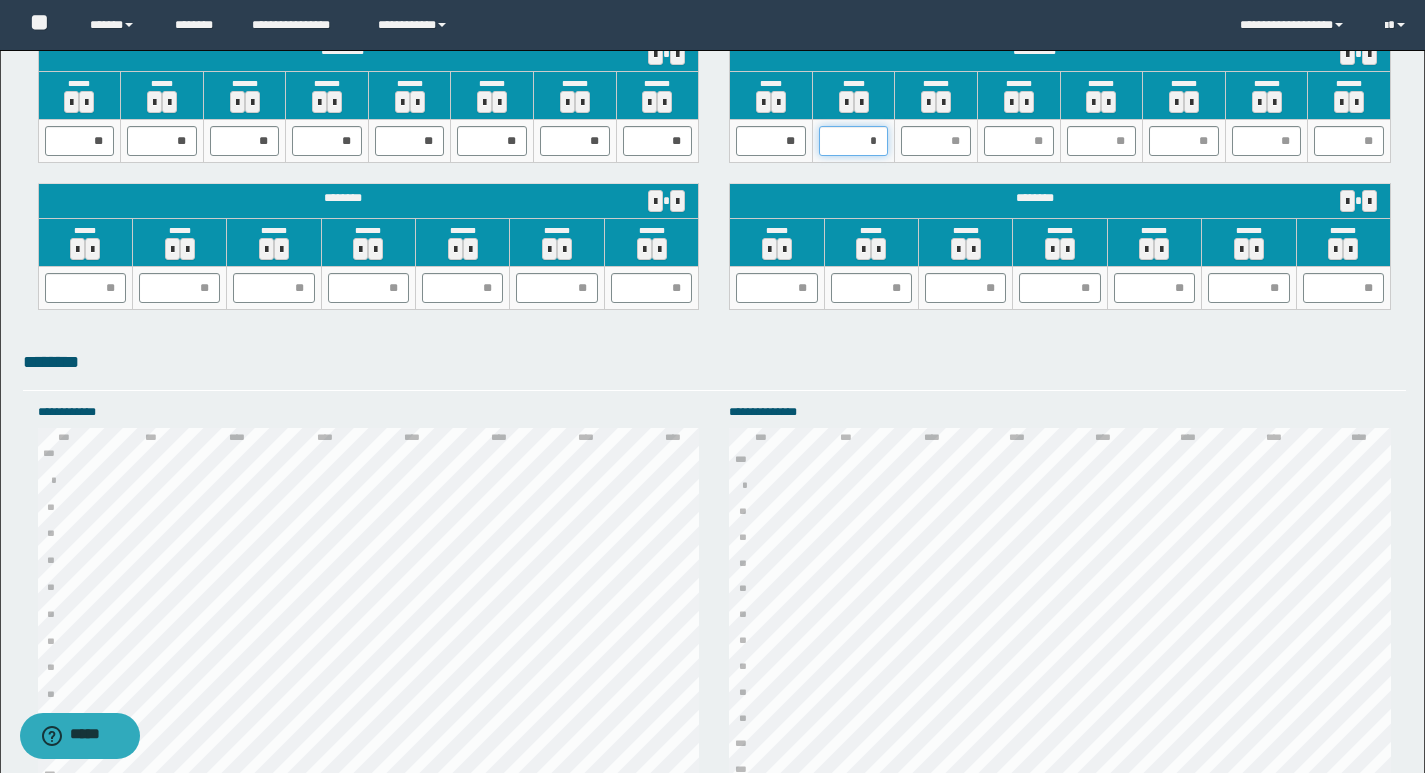 type on "**" 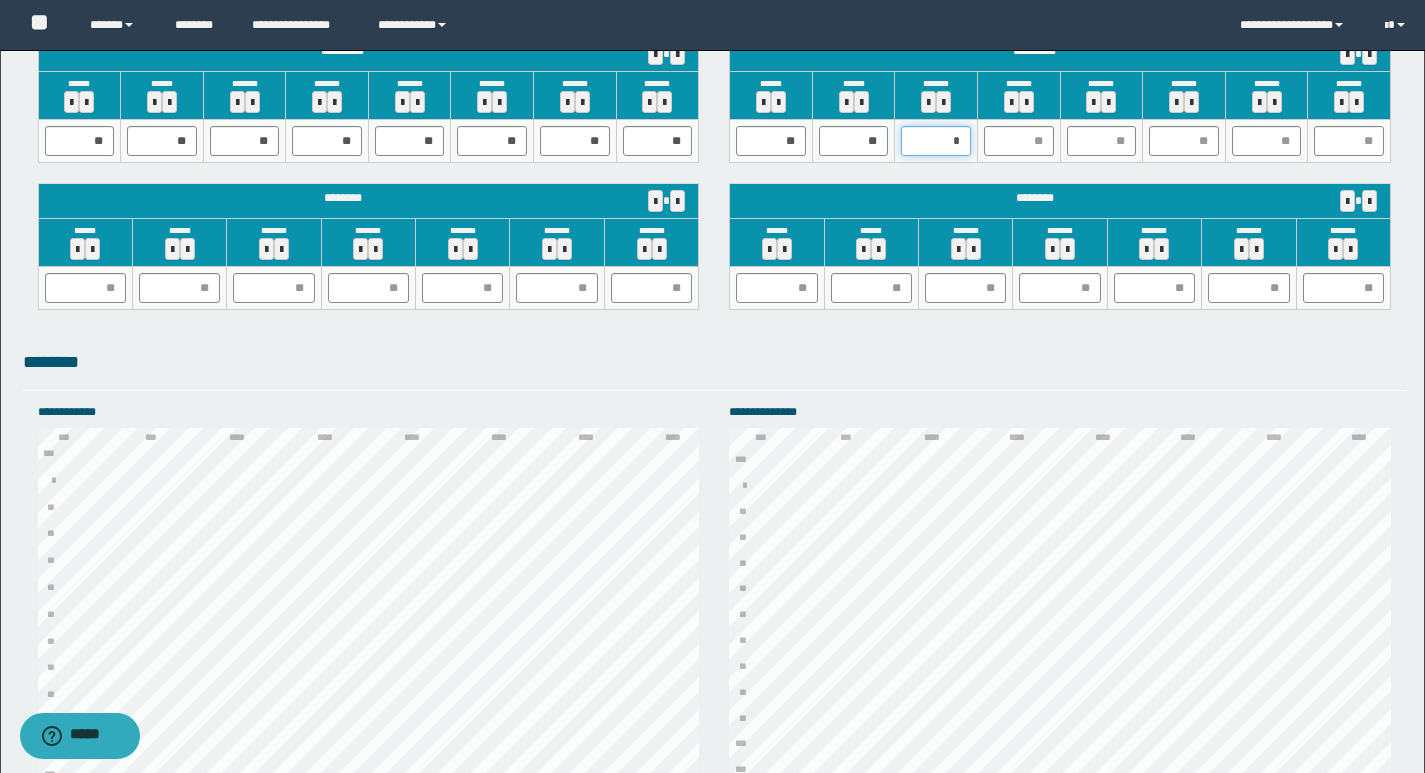 type on "**" 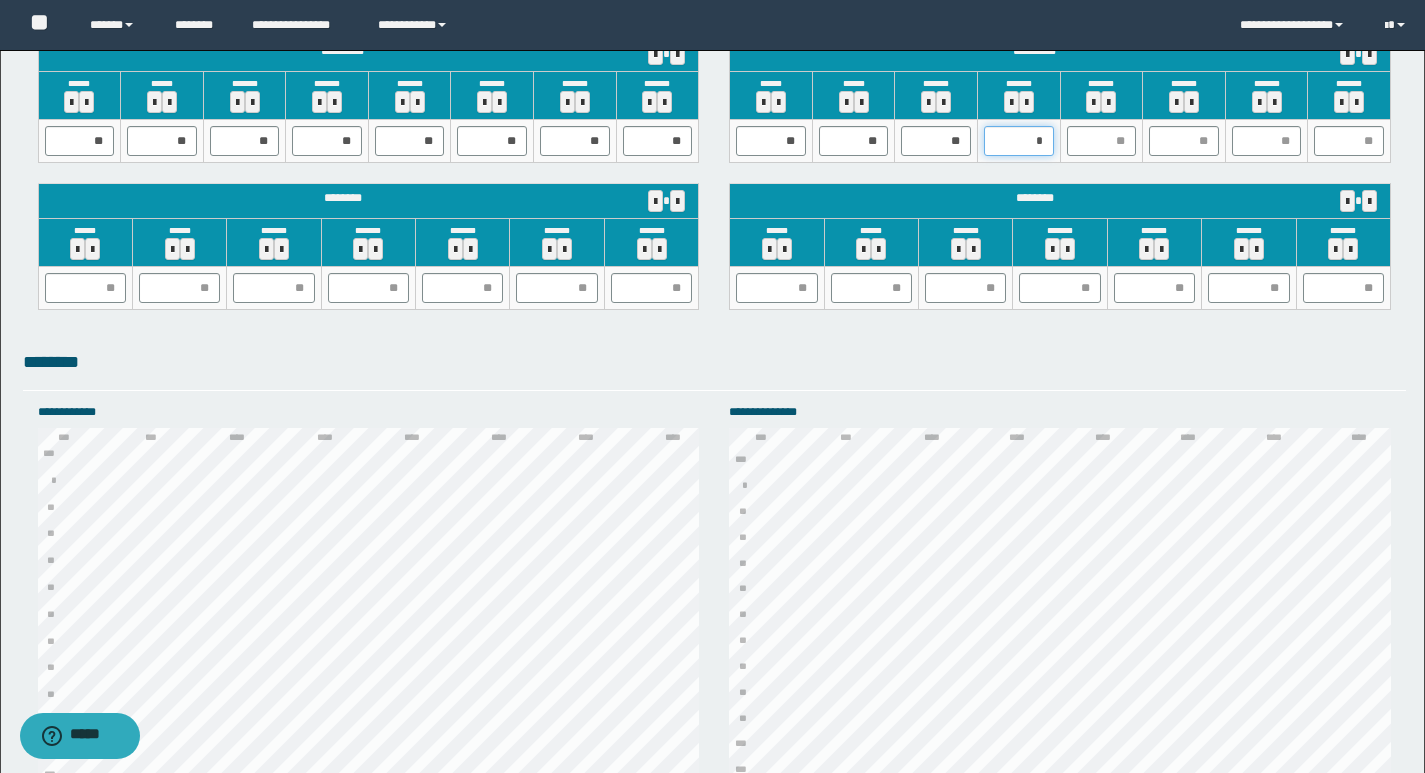 type on "**" 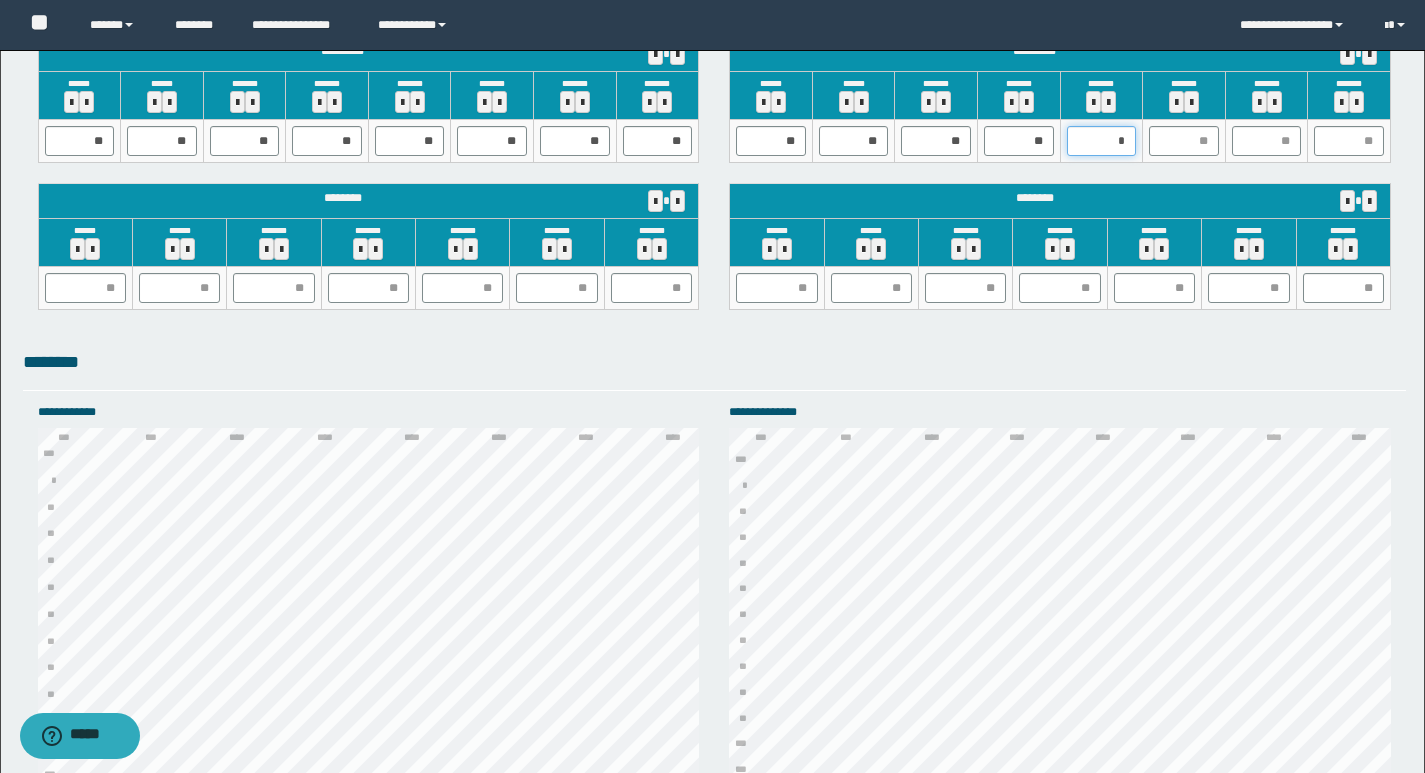type on "**" 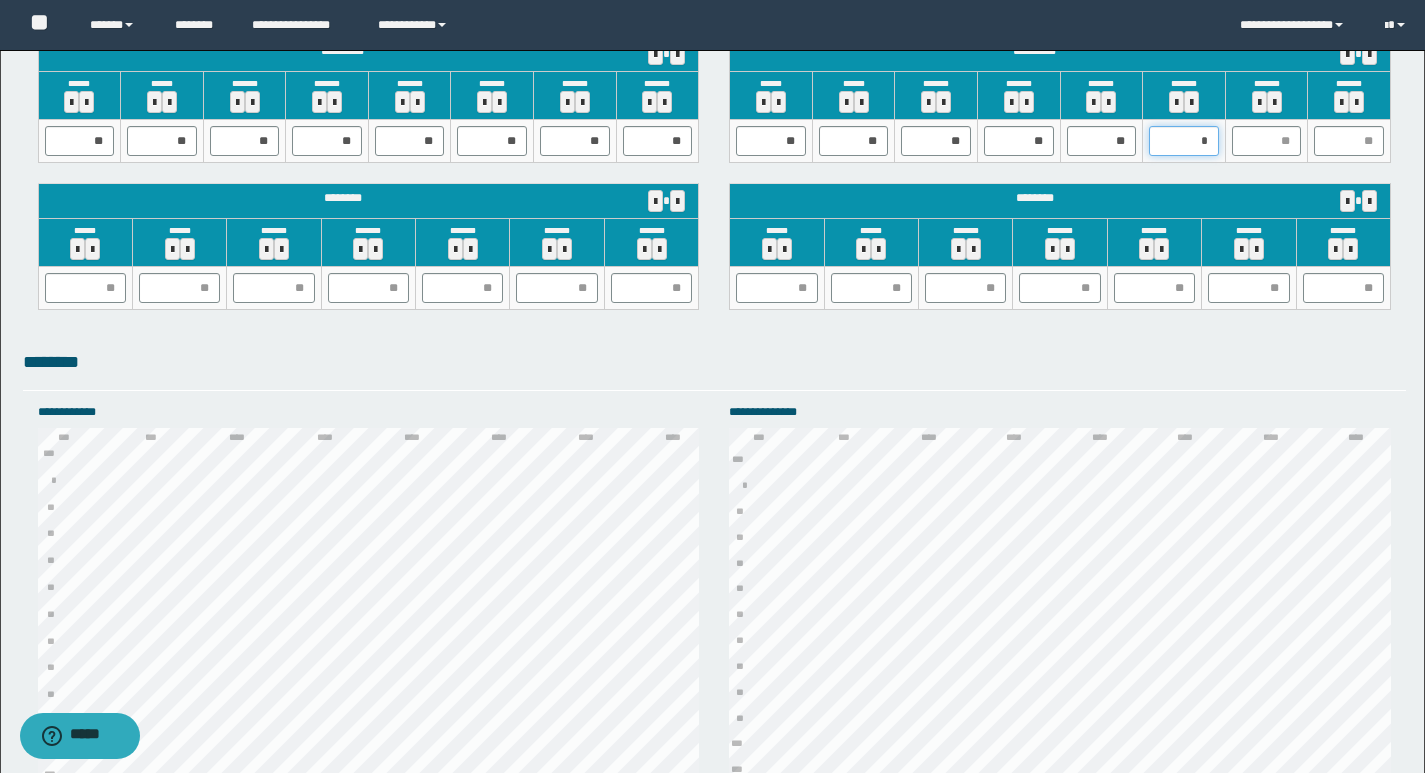 type on "**" 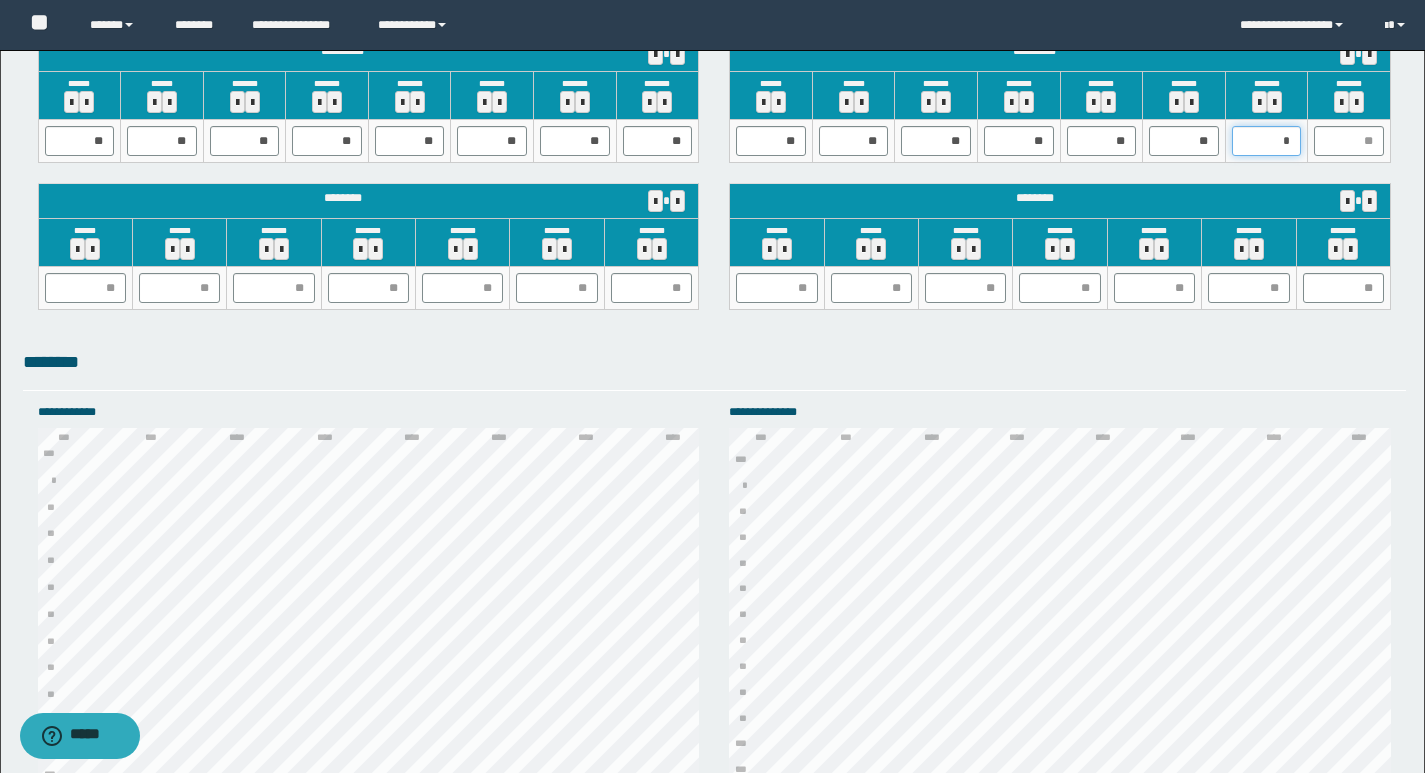 type on "**" 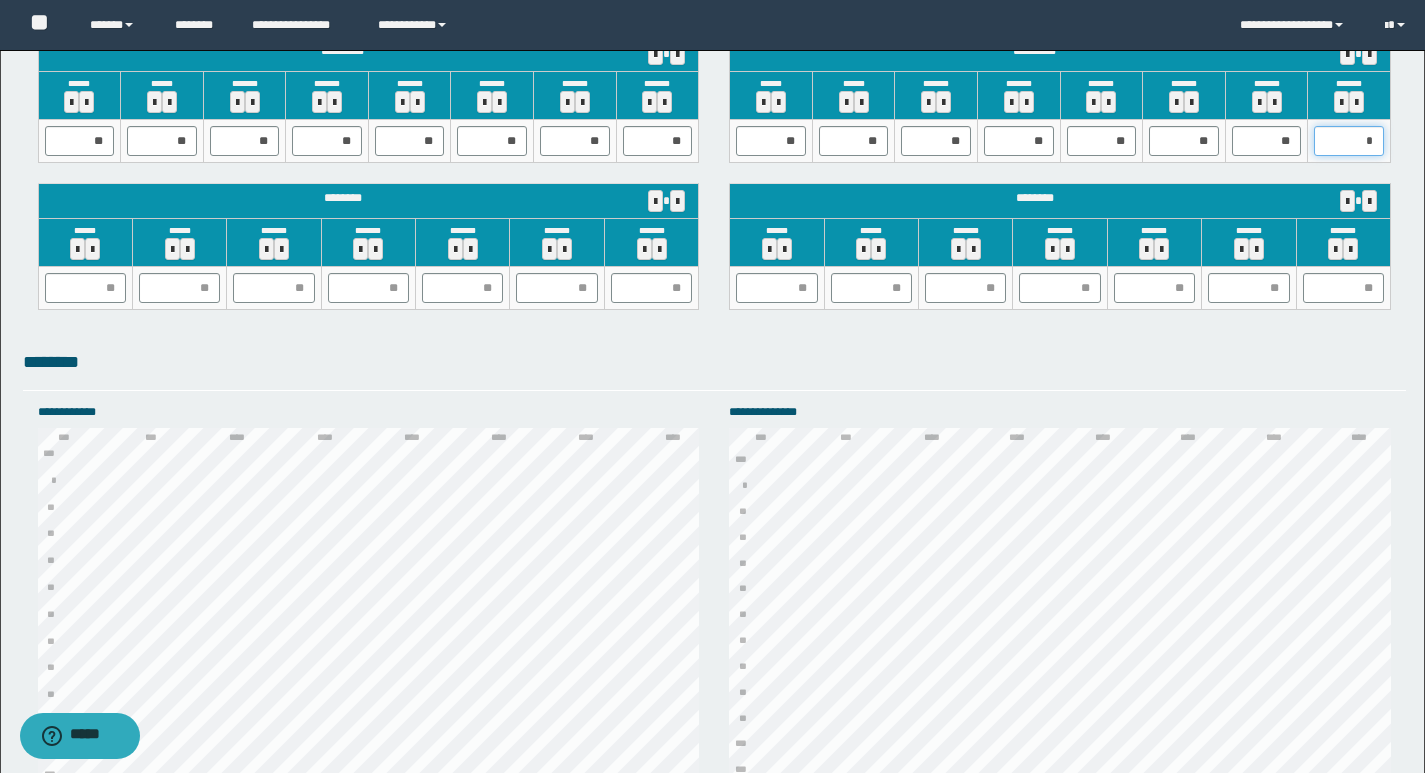 type on "**" 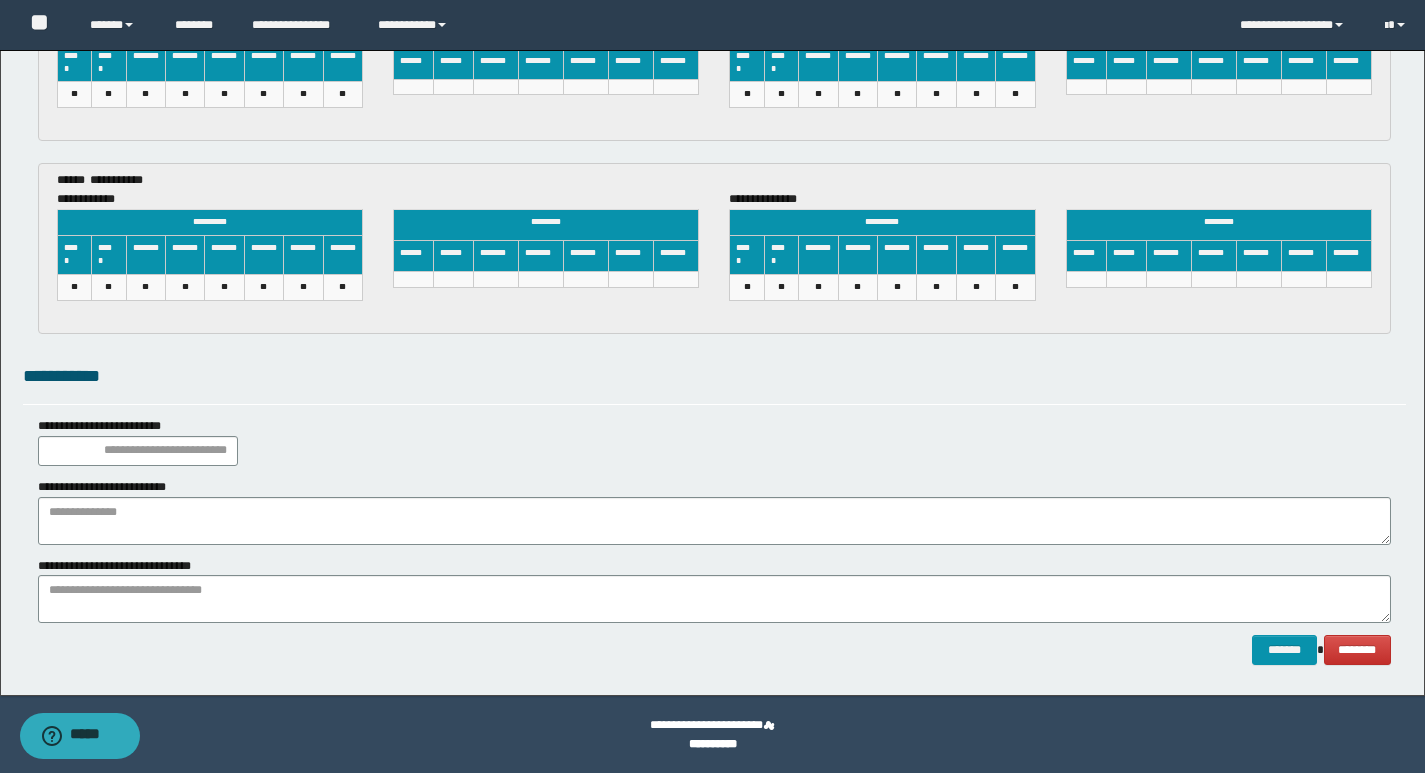scroll, scrollTop: 3165, scrollLeft: 0, axis: vertical 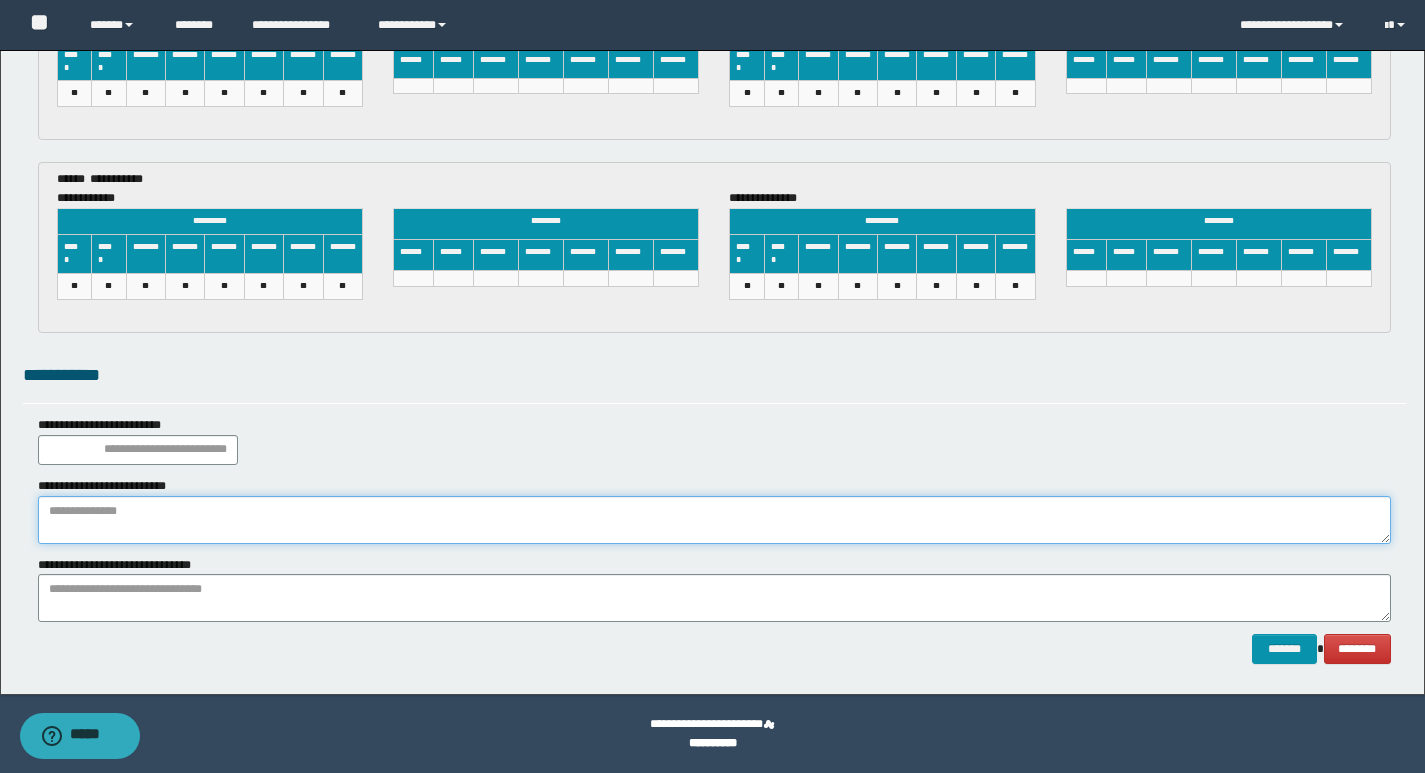 click at bounding box center [714, 520] 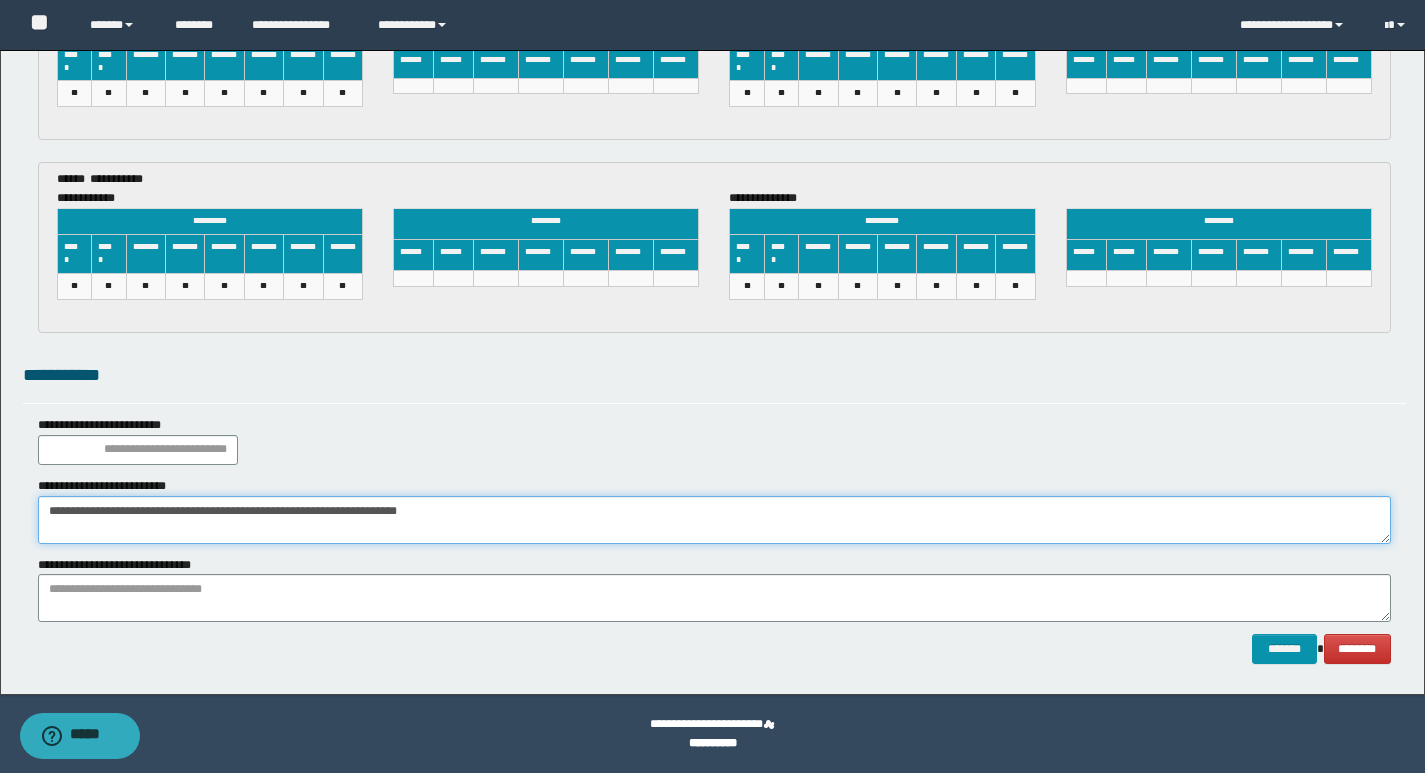 type on "**********" 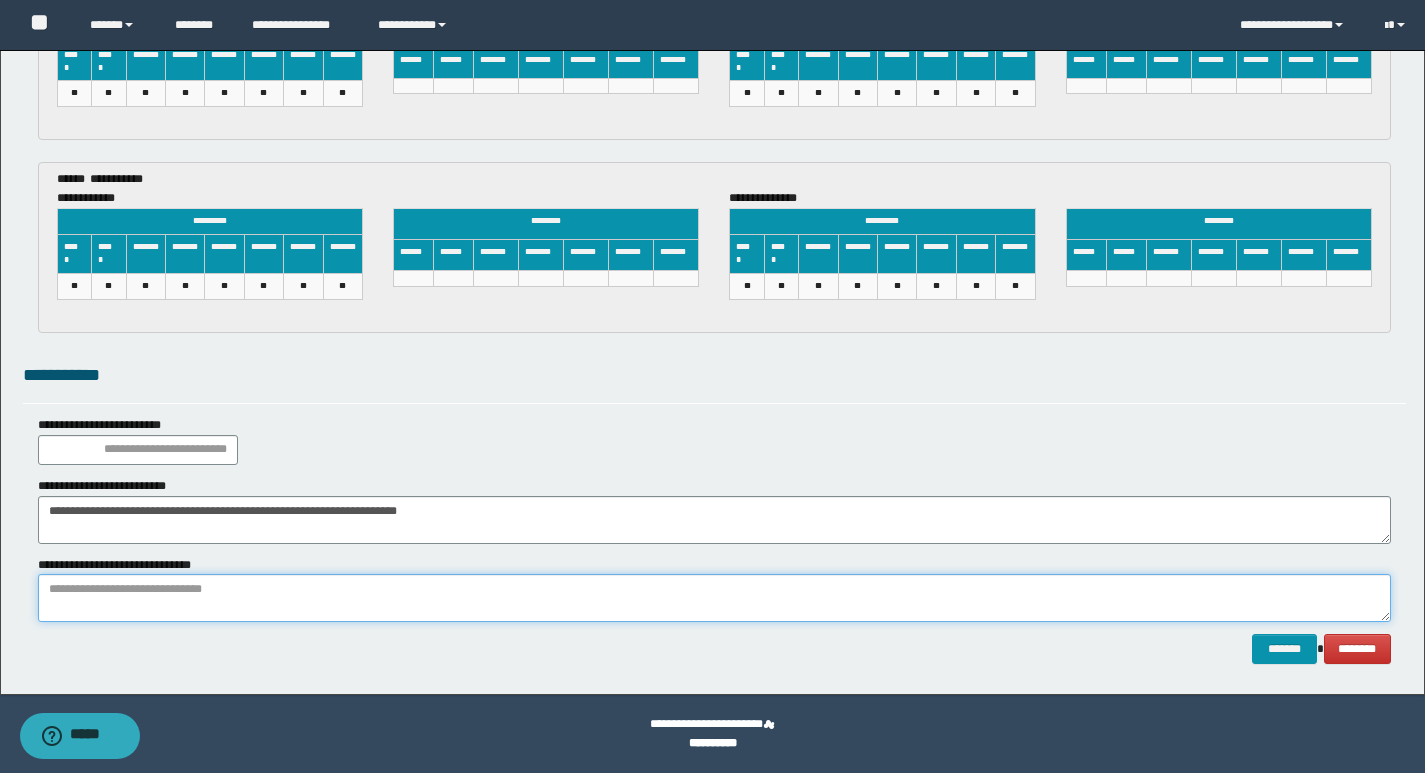 click at bounding box center (714, 598) 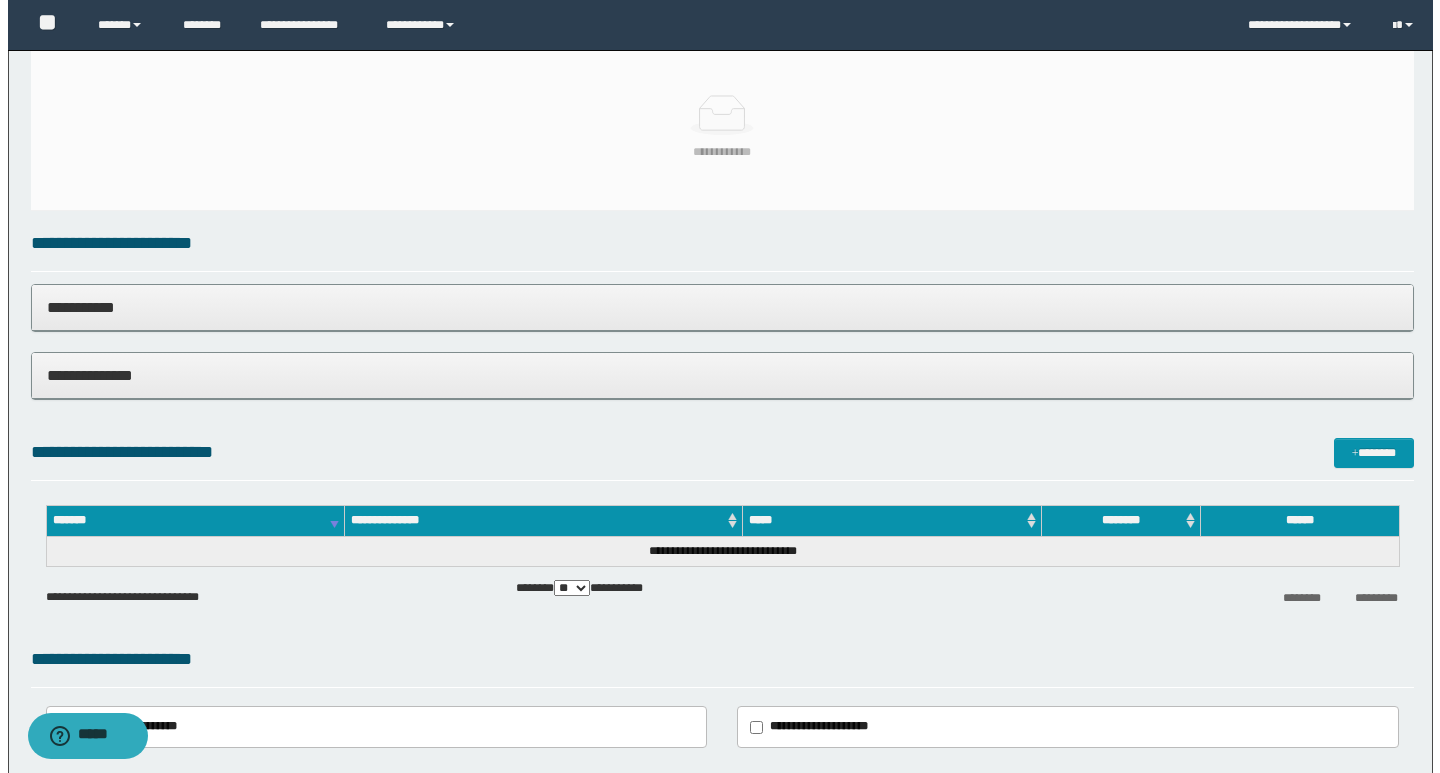 scroll, scrollTop: 160, scrollLeft: 0, axis: vertical 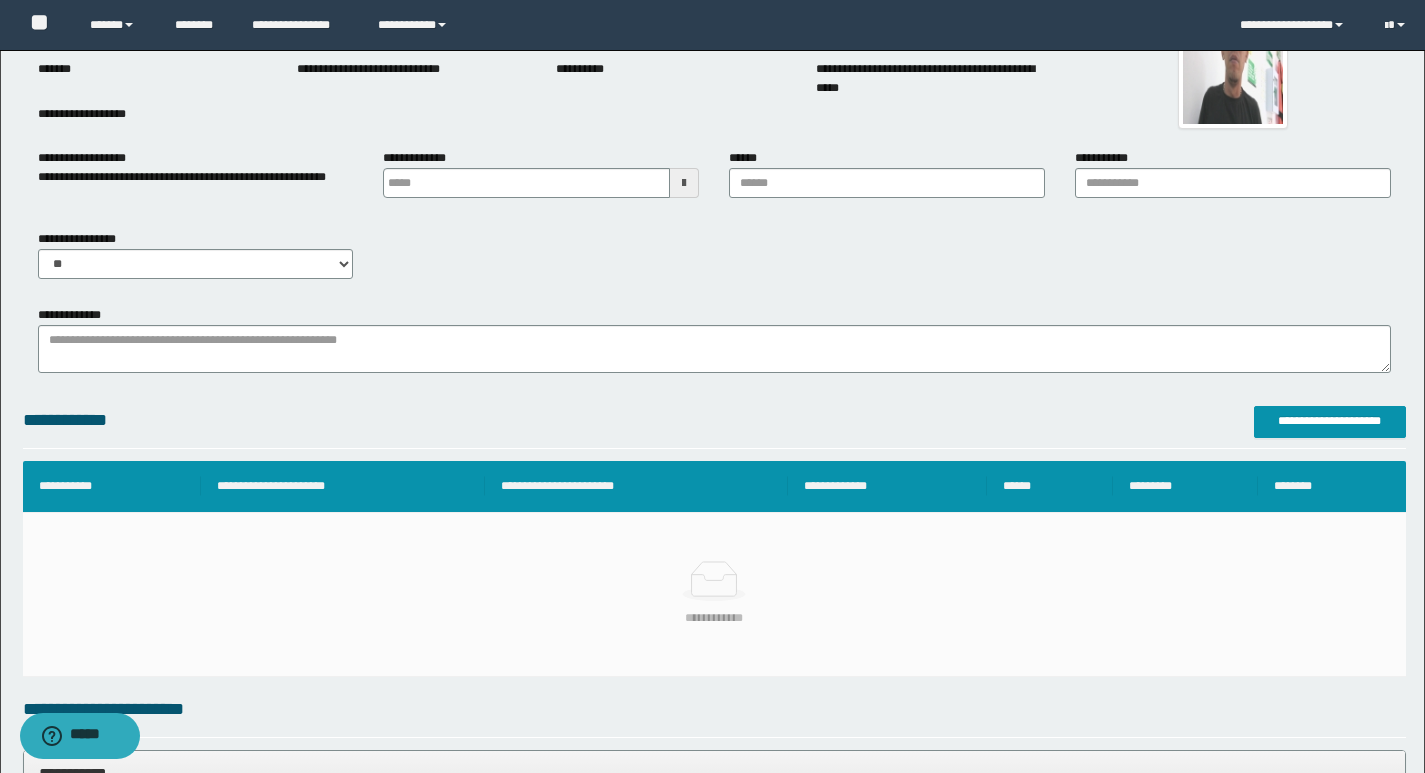 type on "**********" 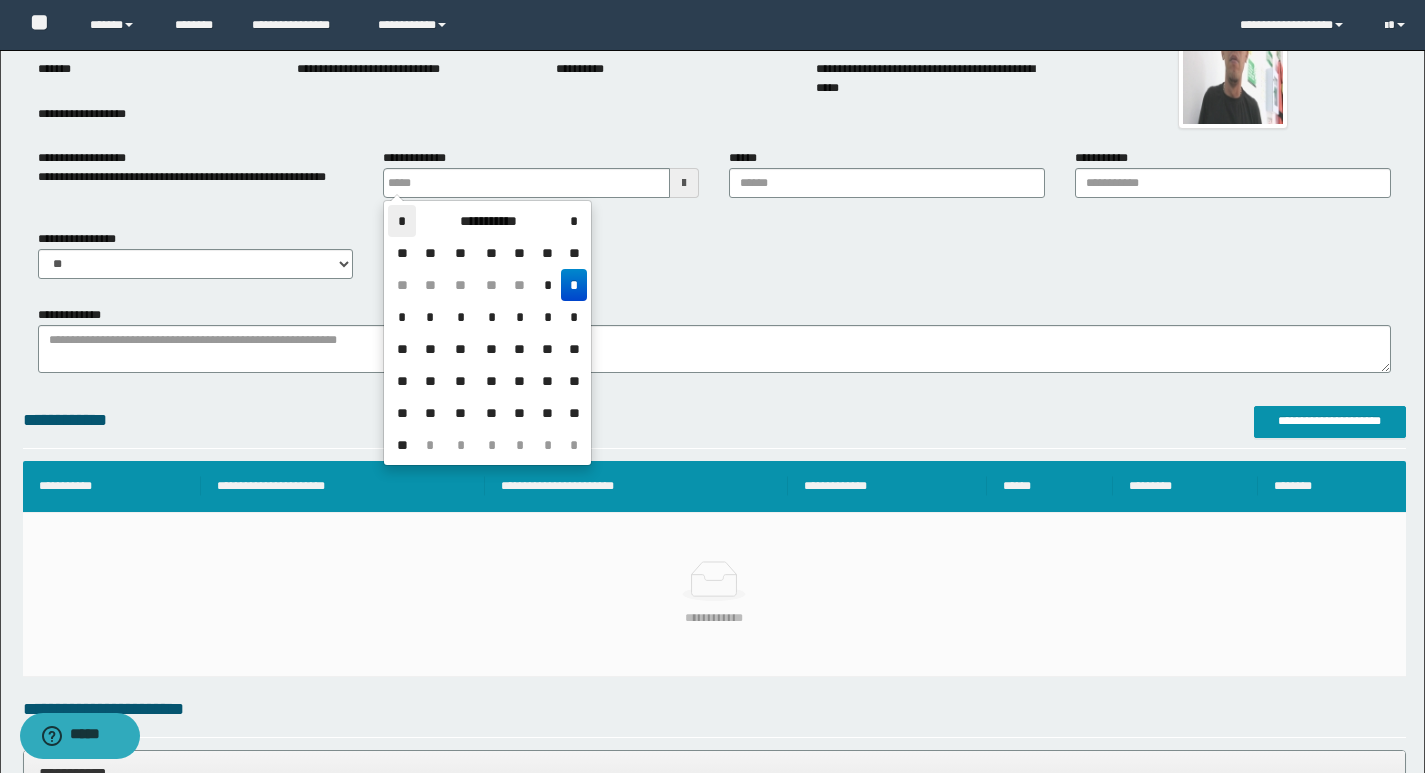 click on "*" at bounding box center [402, 221] 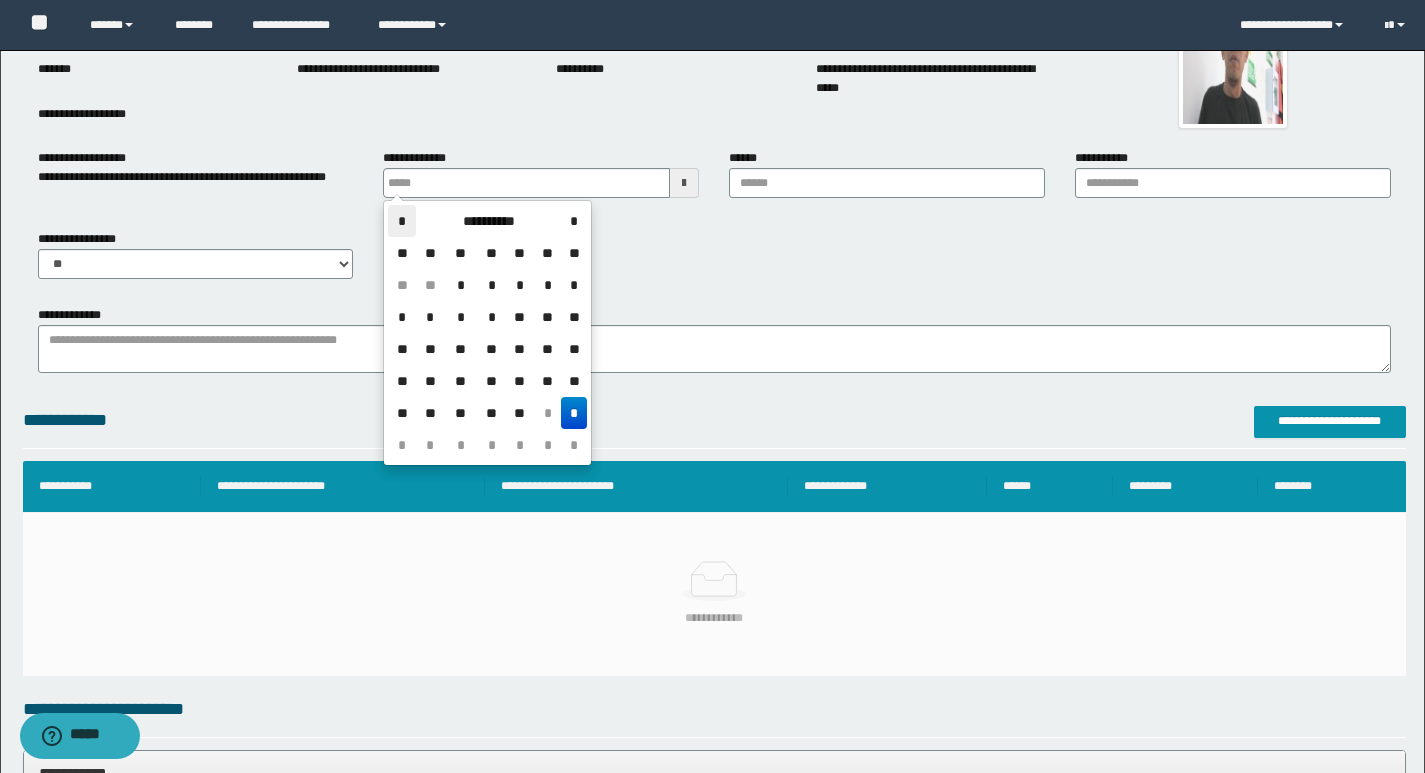 click on "*" at bounding box center (402, 221) 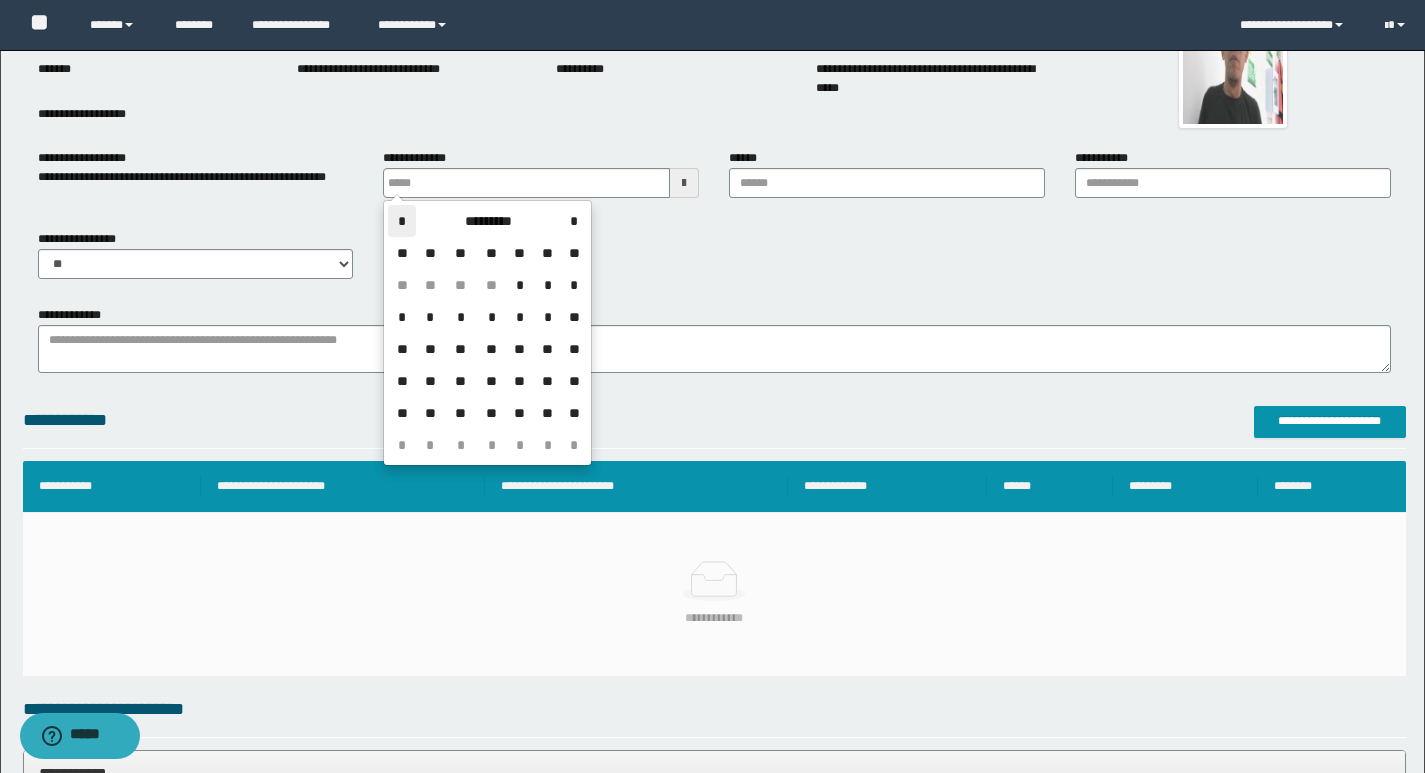 click on "*" at bounding box center [402, 221] 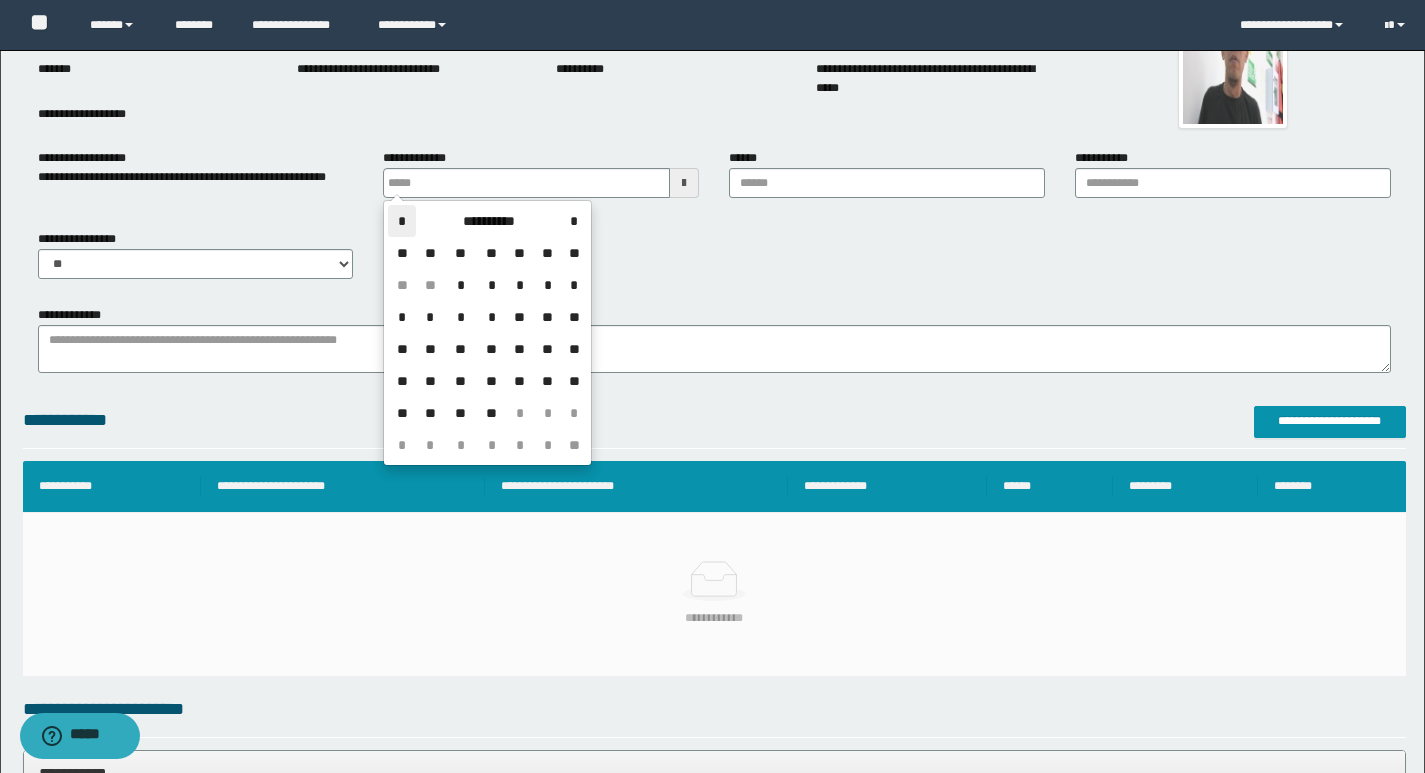 click on "*" at bounding box center [402, 221] 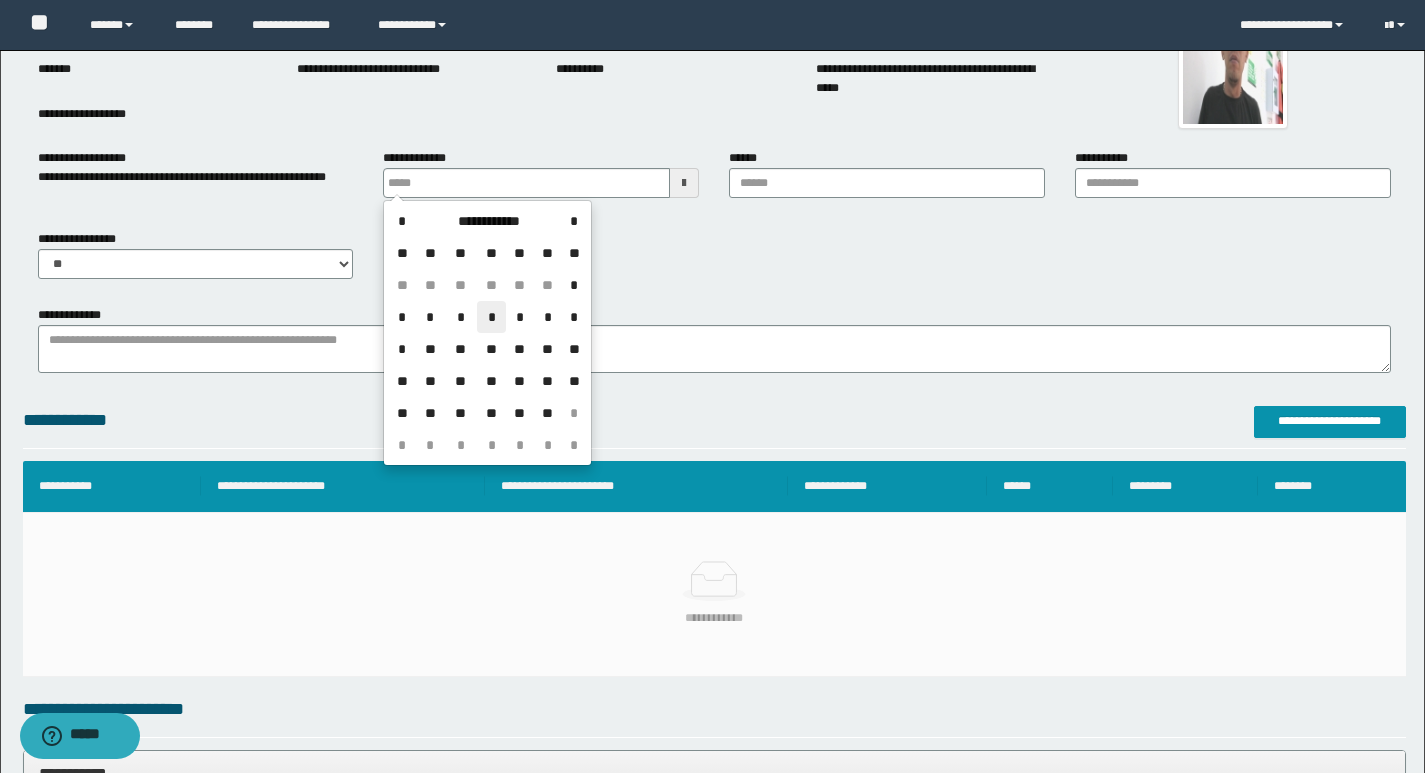 click on "*" at bounding box center [491, 317] 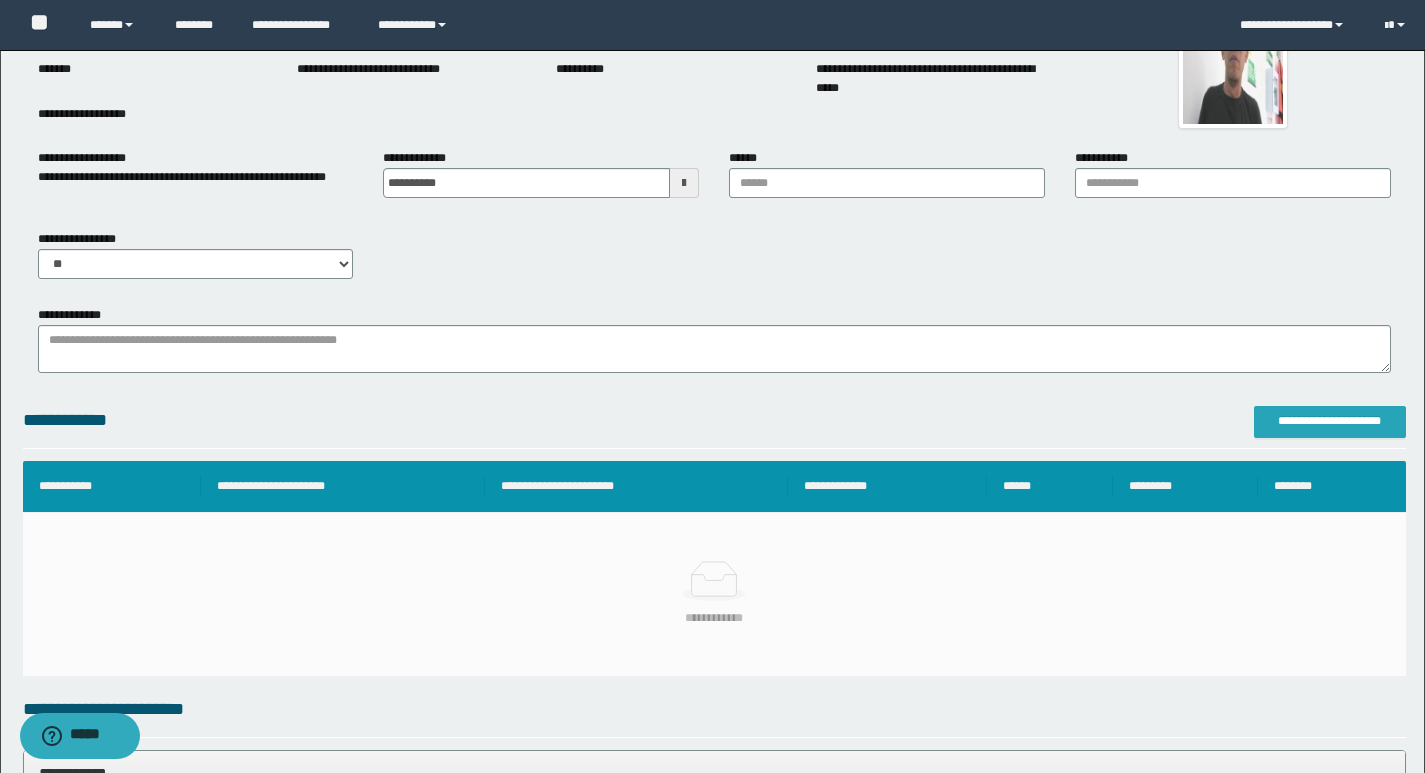 click on "**********" at bounding box center [1330, 421] 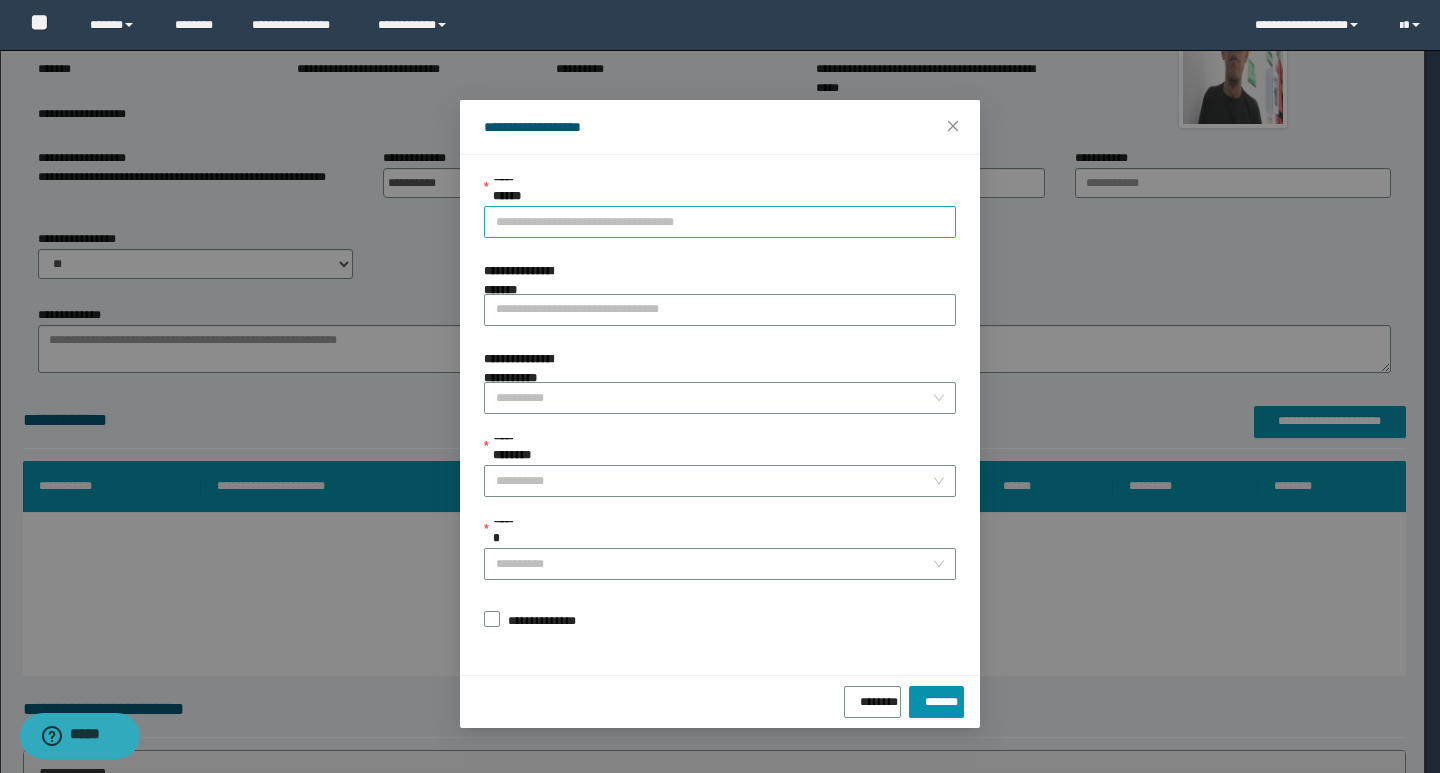 click on "**********" at bounding box center [720, 208] 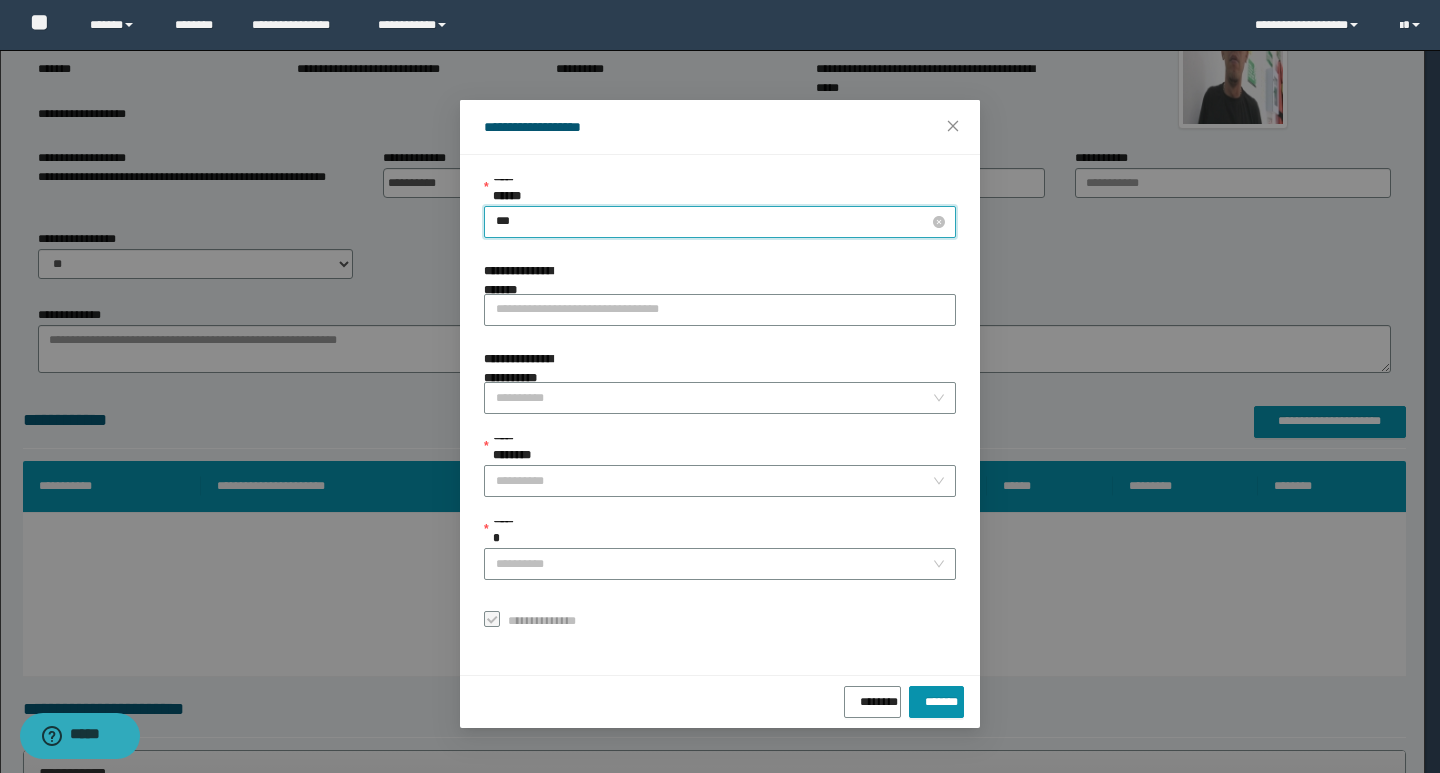 type on "****" 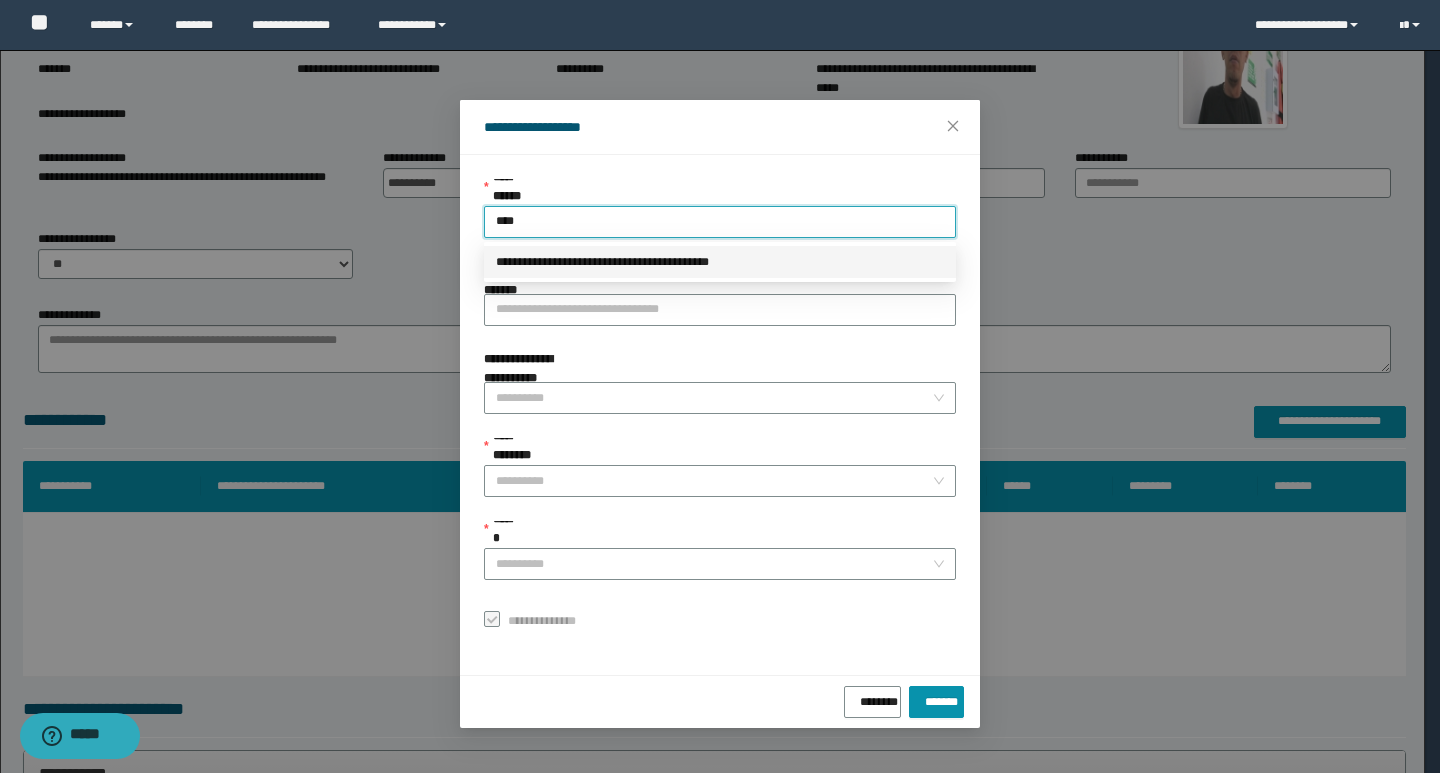 click on "**********" at bounding box center (720, 262) 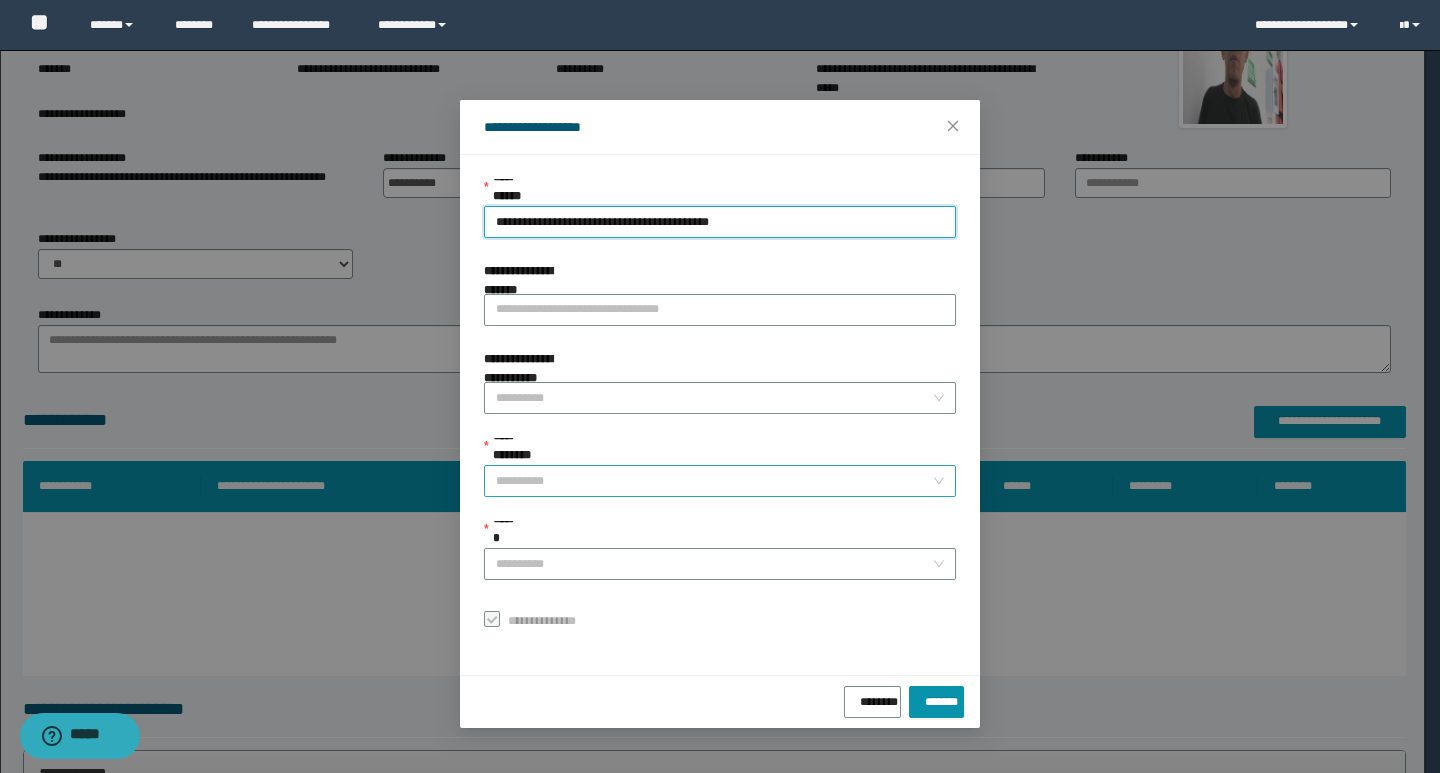 click on "**********" at bounding box center (714, 481) 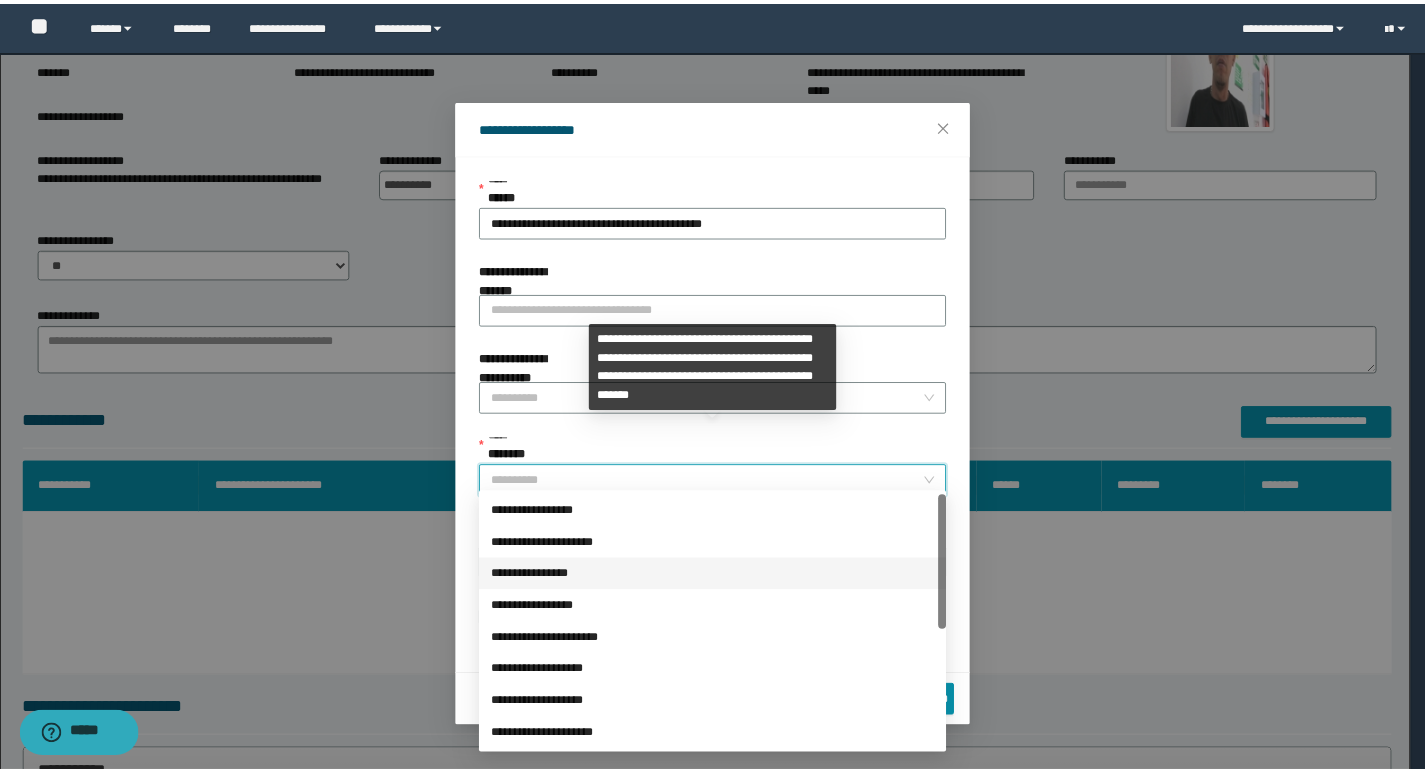 scroll, scrollTop: 224, scrollLeft: 0, axis: vertical 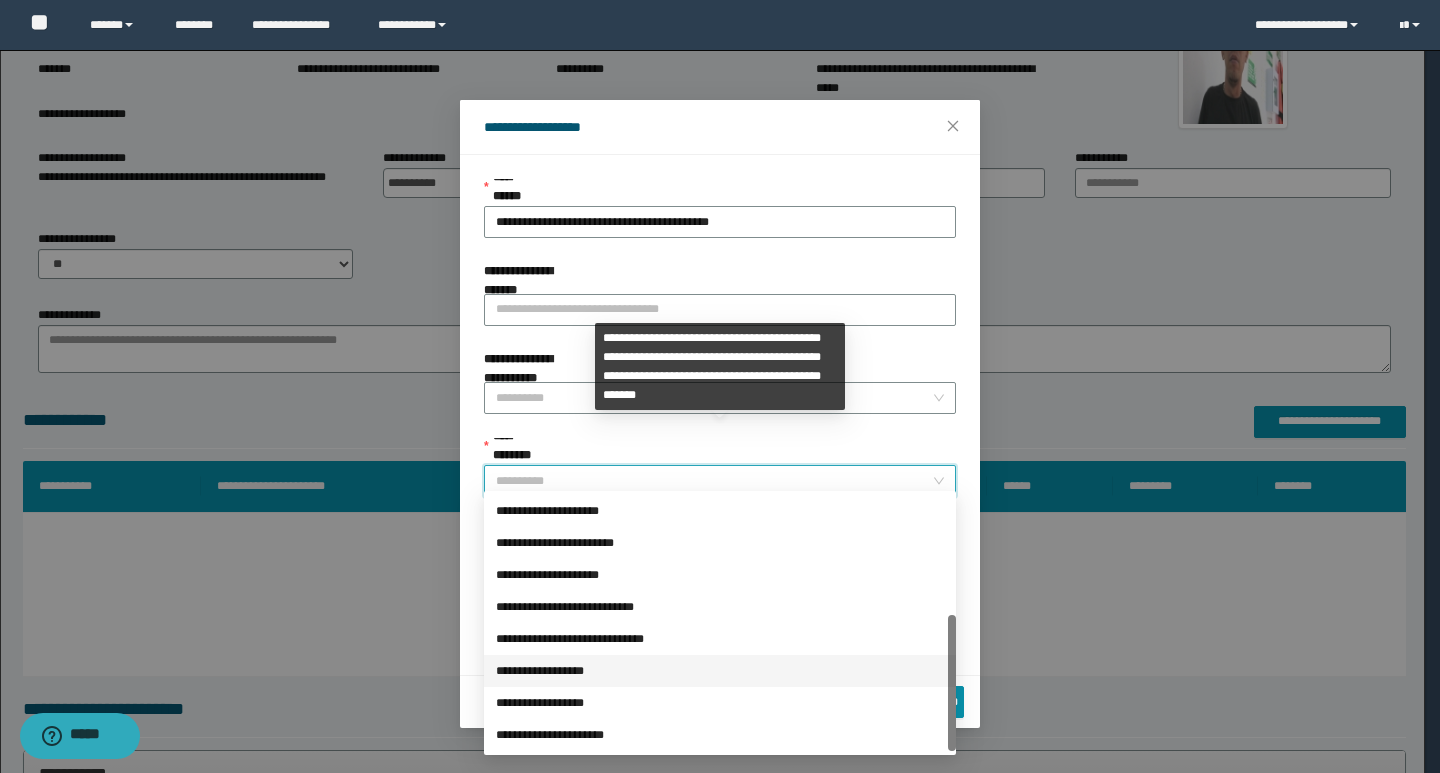 click on "**********" at bounding box center [720, 671] 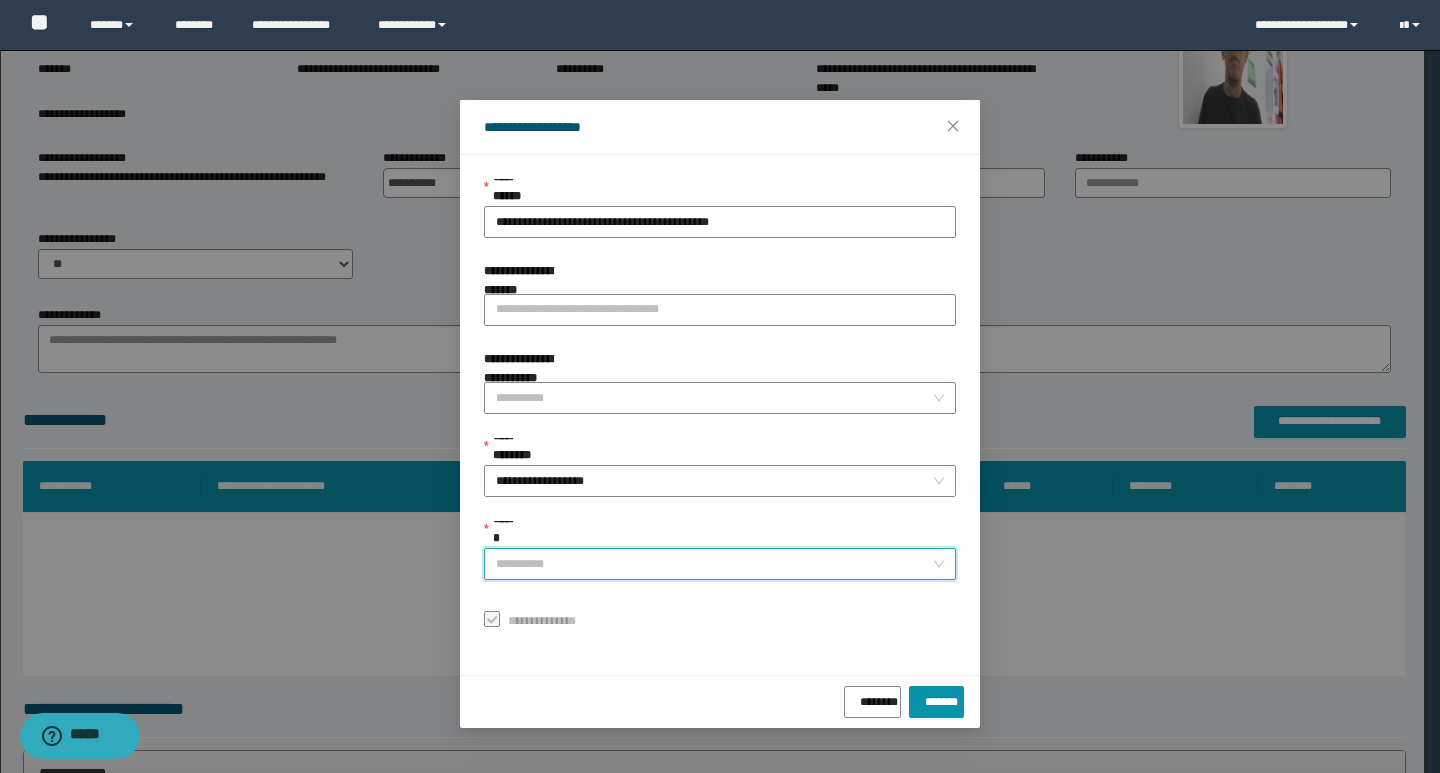 click on "******" at bounding box center (714, 564) 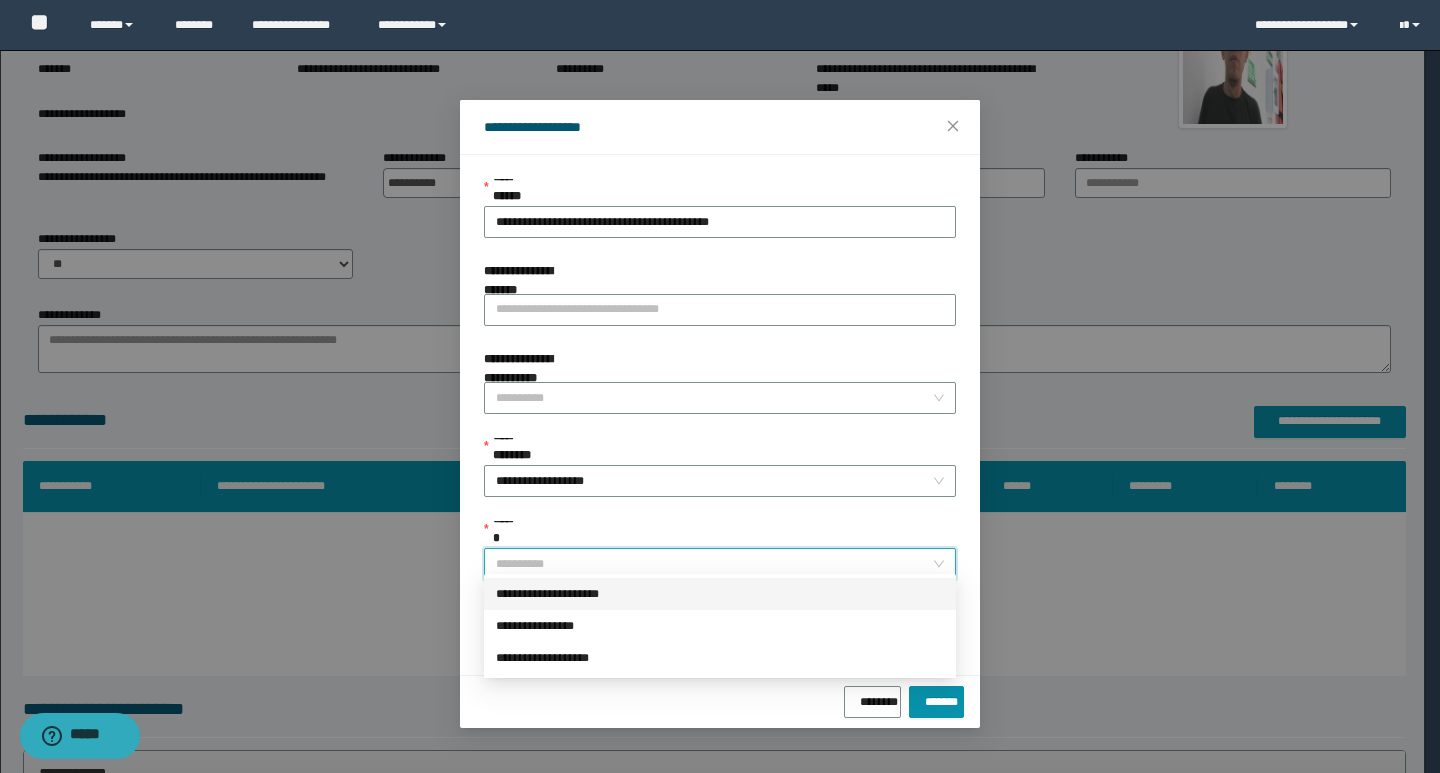 click on "**********" at bounding box center [720, 594] 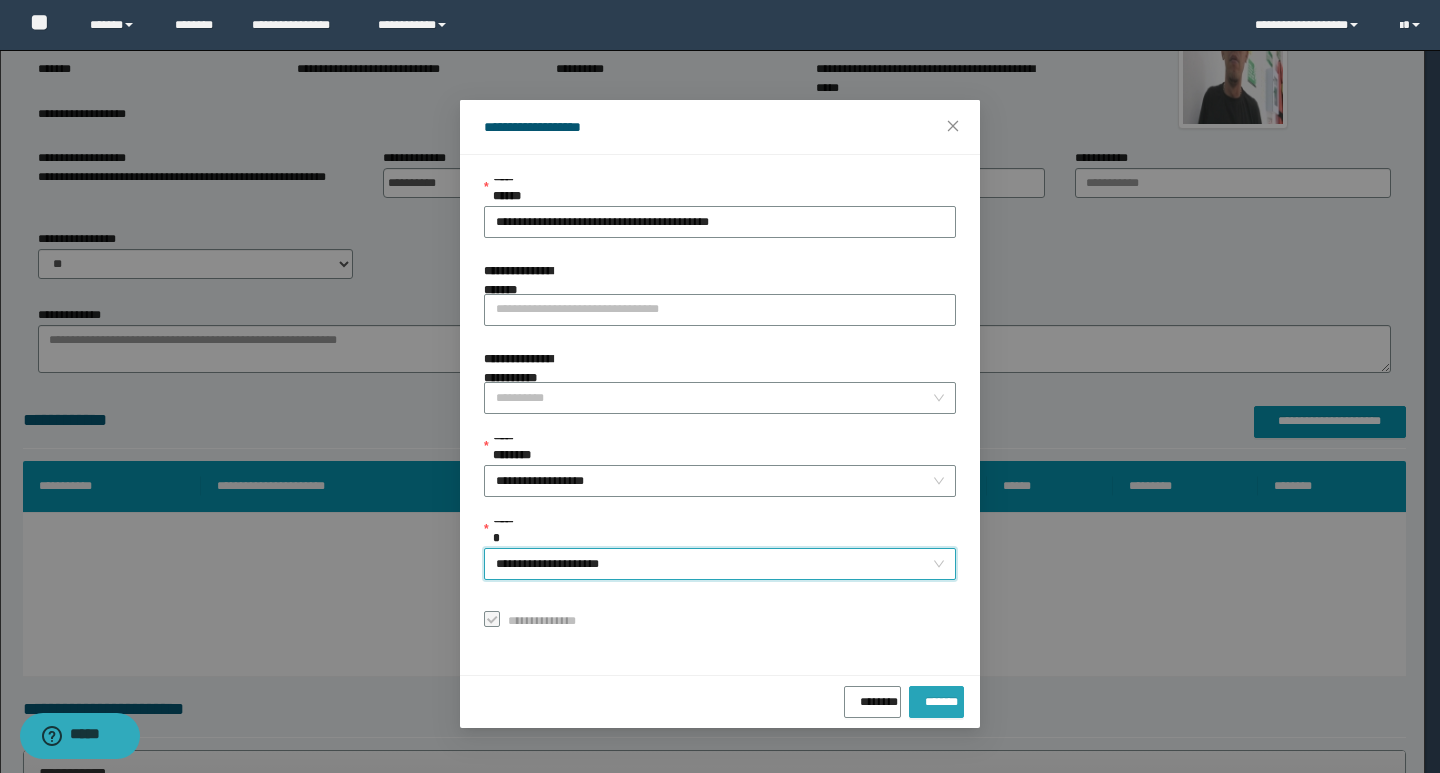 click on "*******" at bounding box center (936, 698) 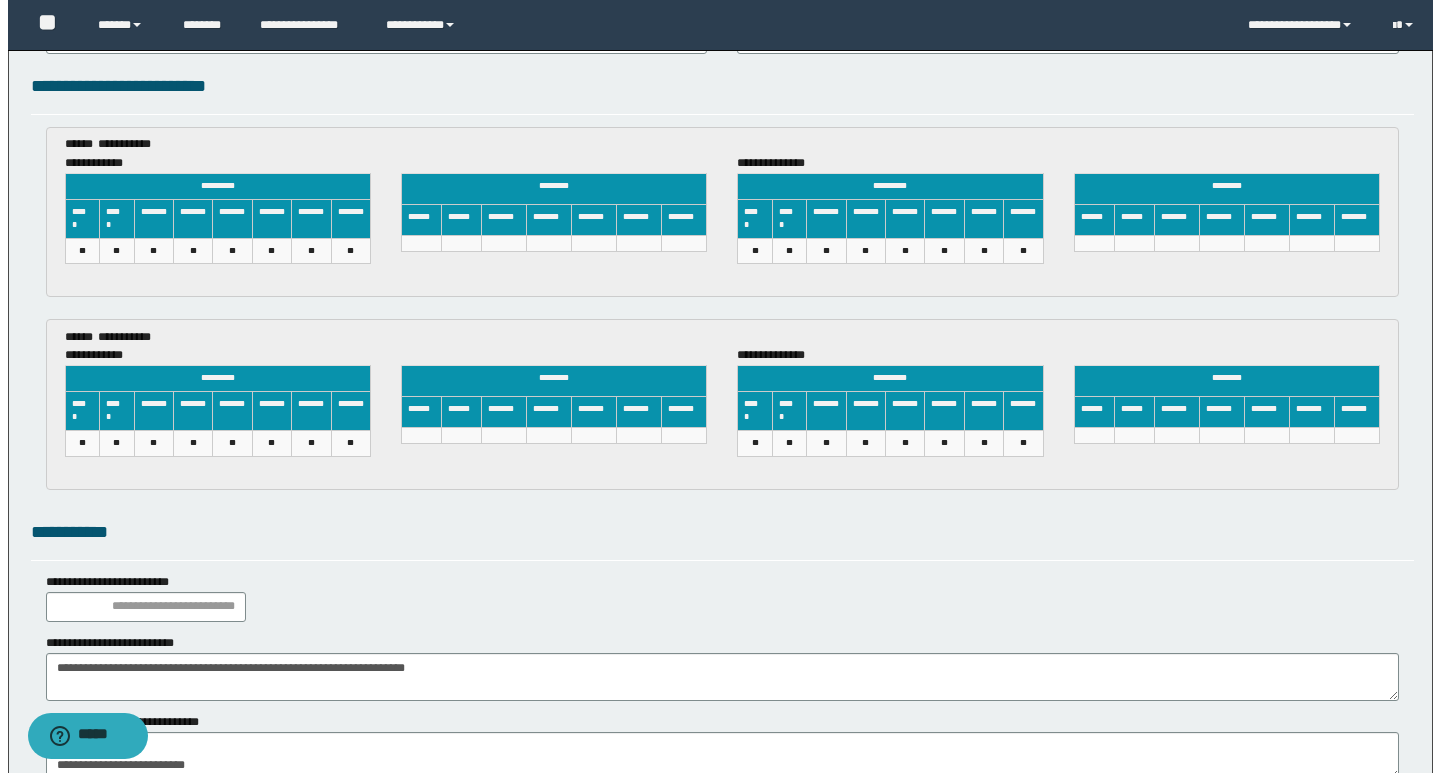 scroll, scrollTop: 3130, scrollLeft: 0, axis: vertical 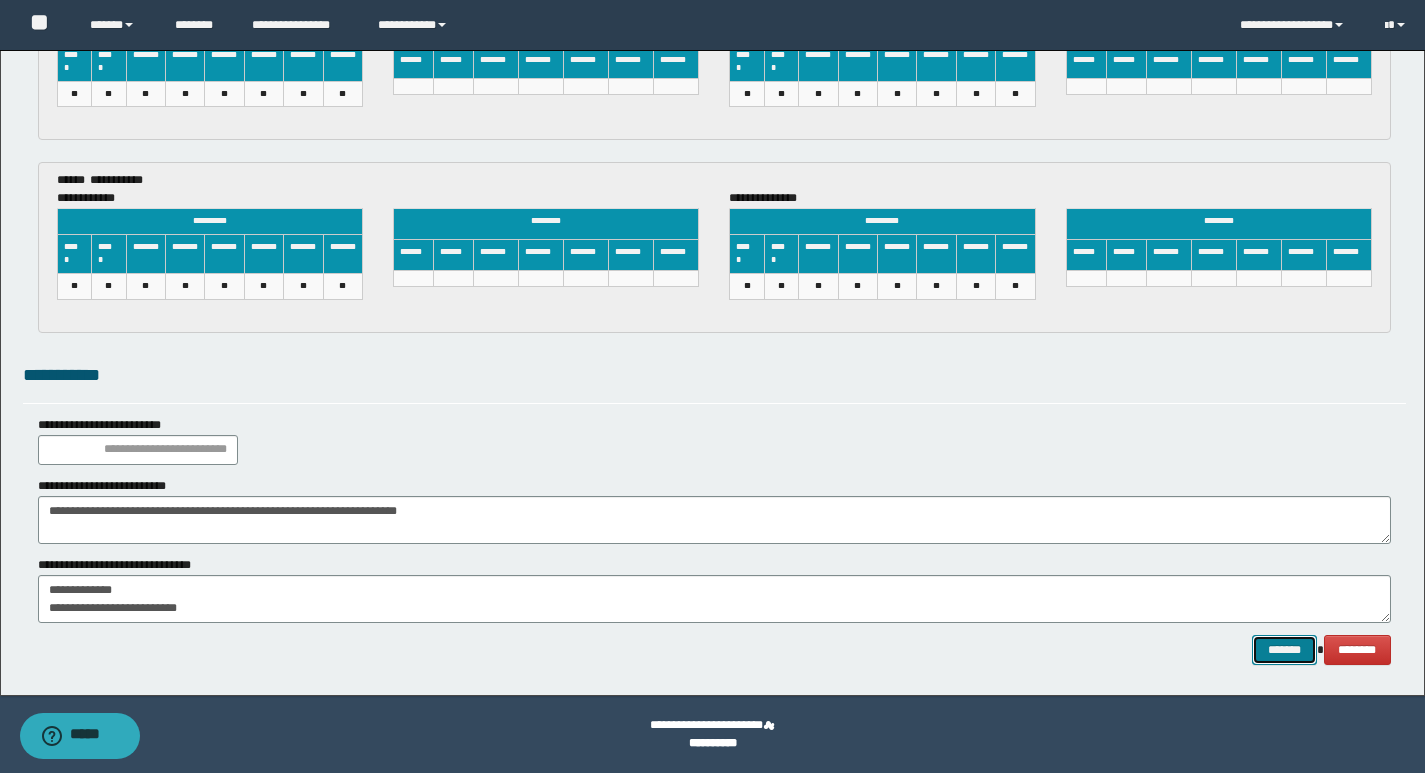 click on "*******" at bounding box center (1284, 650) 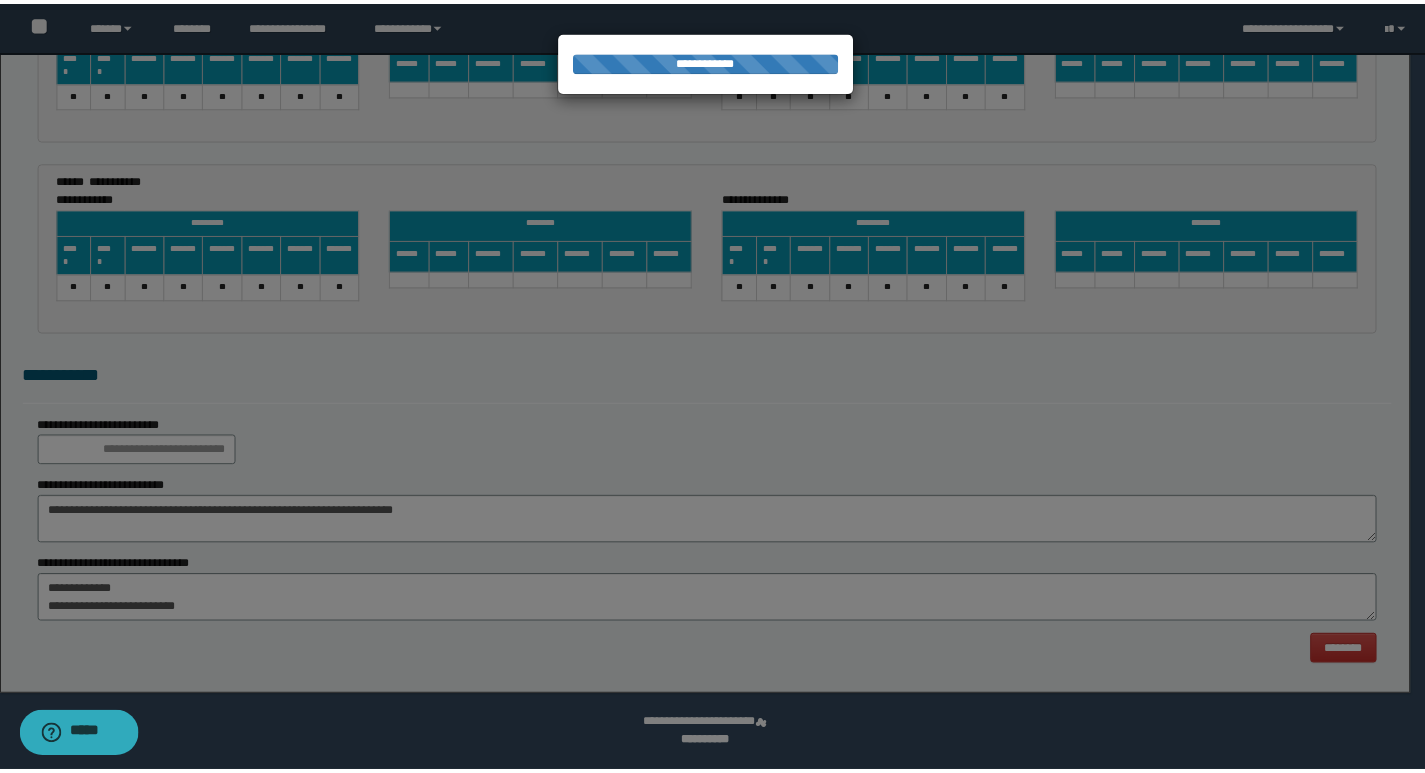 scroll, scrollTop: 0, scrollLeft: 0, axis: both 